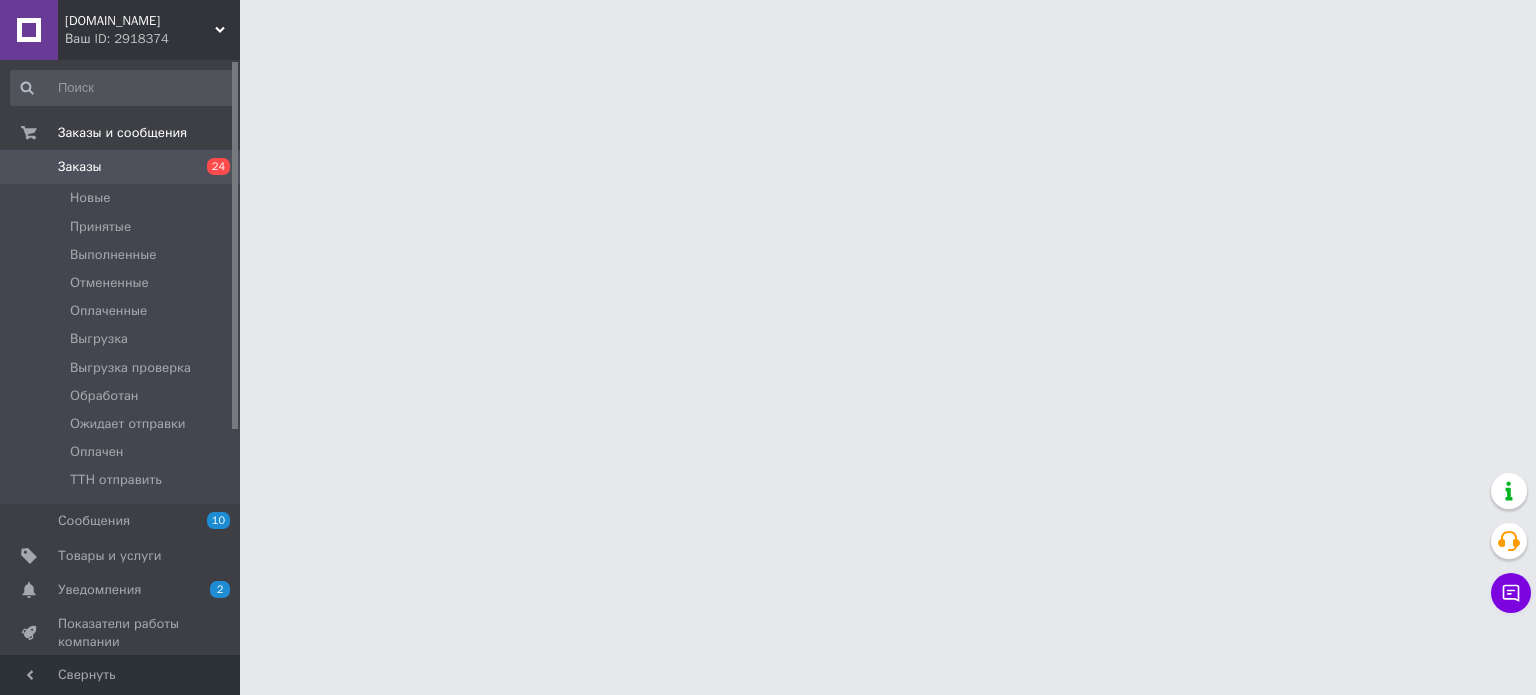 scroll, scrollTop: 0, scrollLeft: 0, axis: both 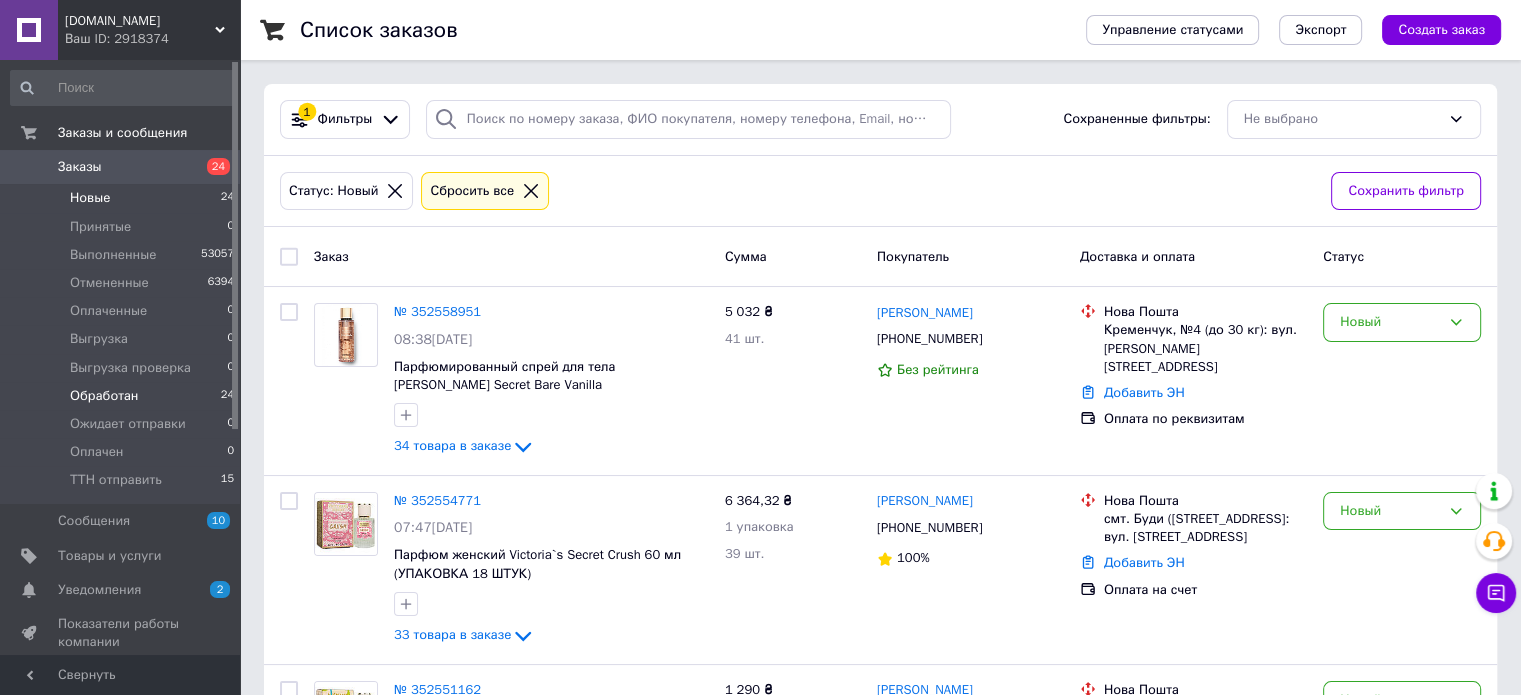 click on "Обработан" at bounding box center (104, 396) 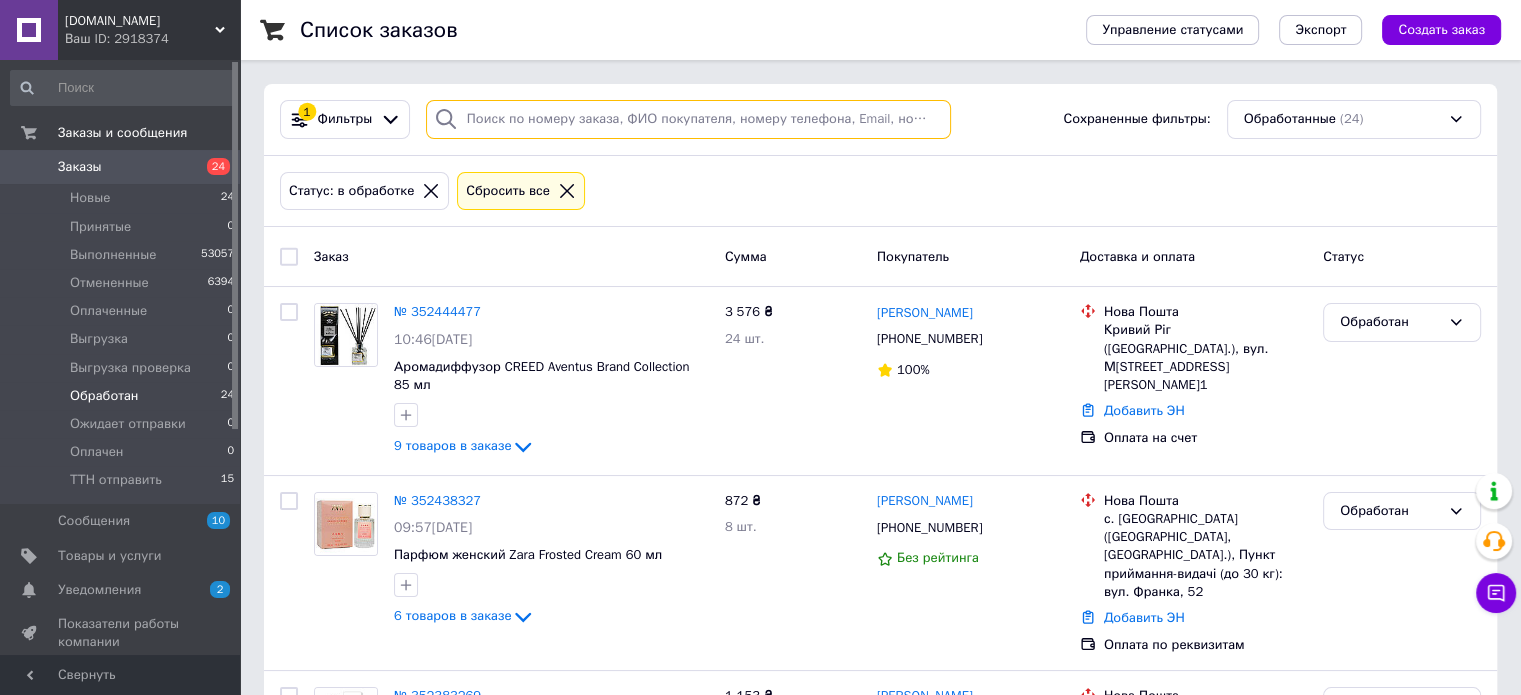click at bounding box center [688, 119] 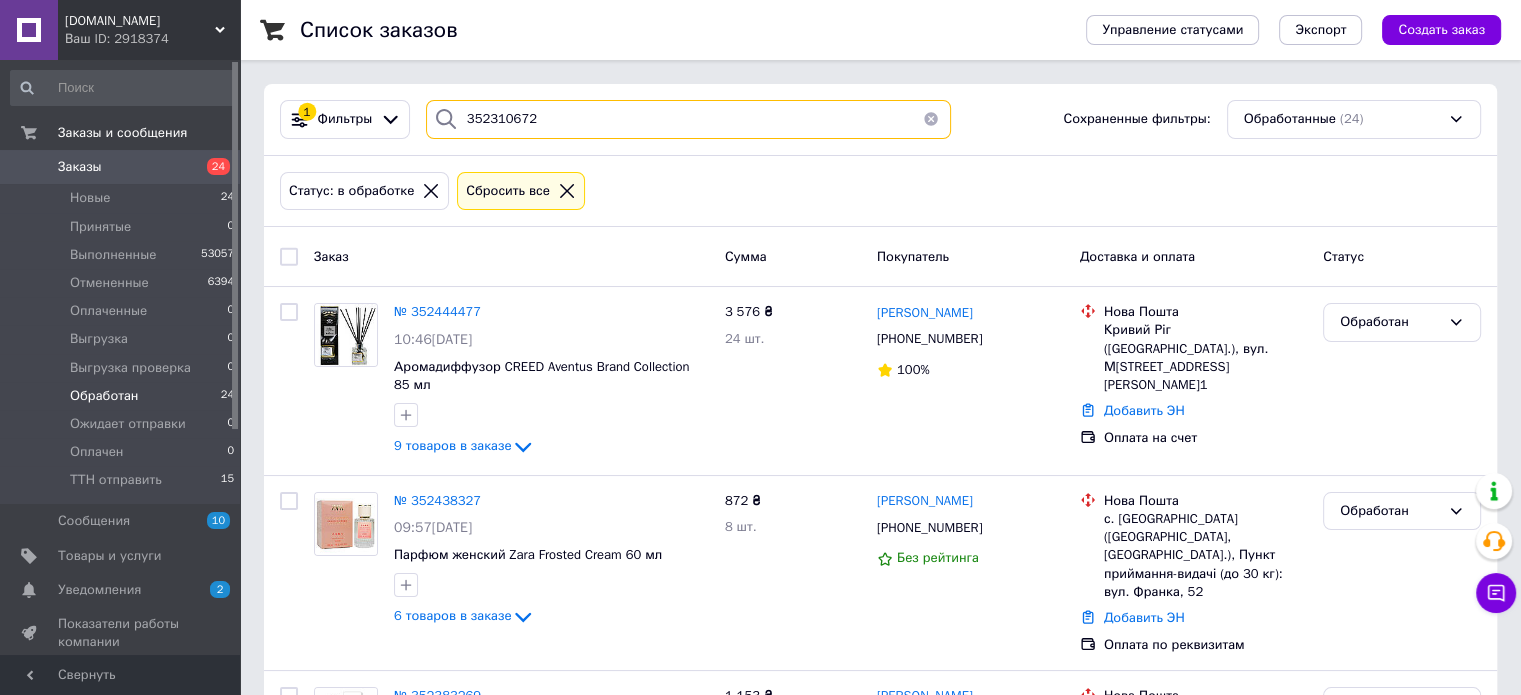 type on "352310672" 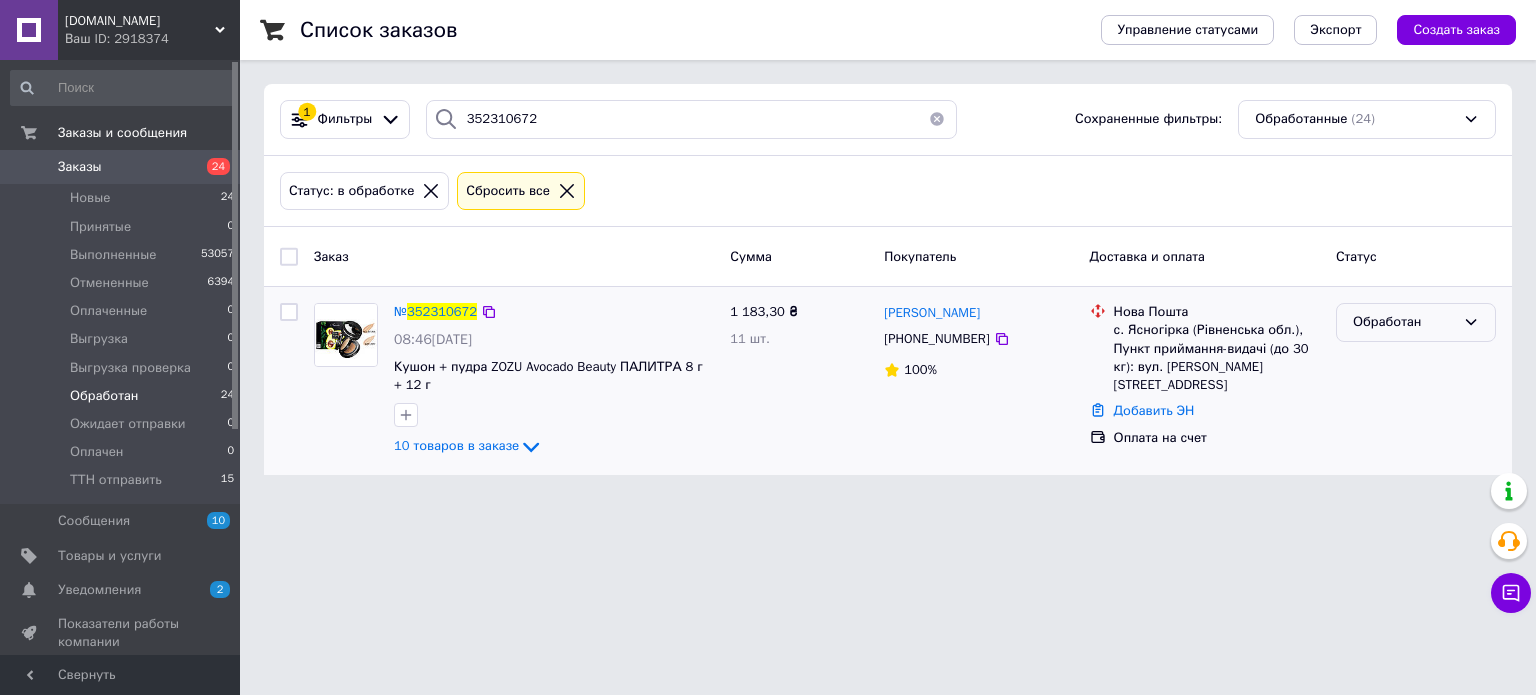 click on "Обработан" at bounding box center [1404, 322] 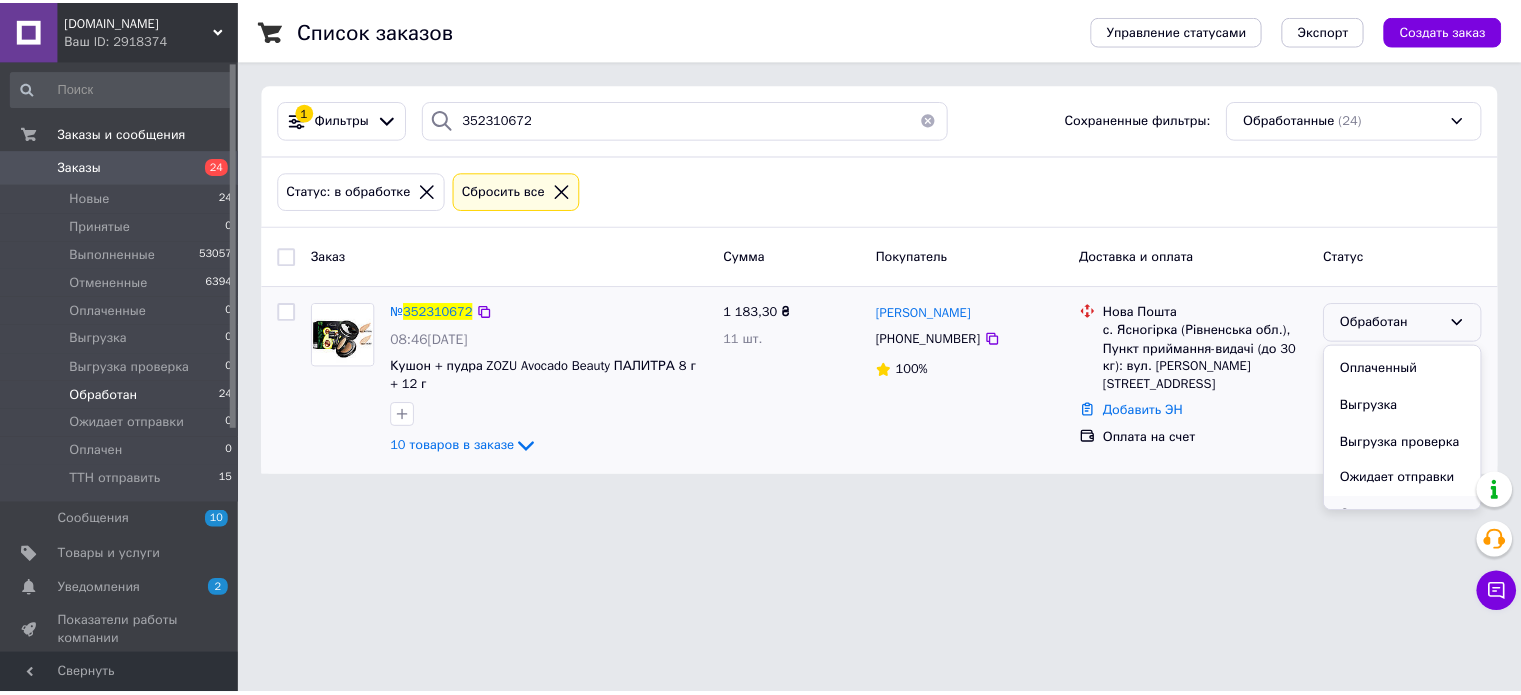 scroll, scrollTop: 163, scrollLeft: 0, axis: vertical 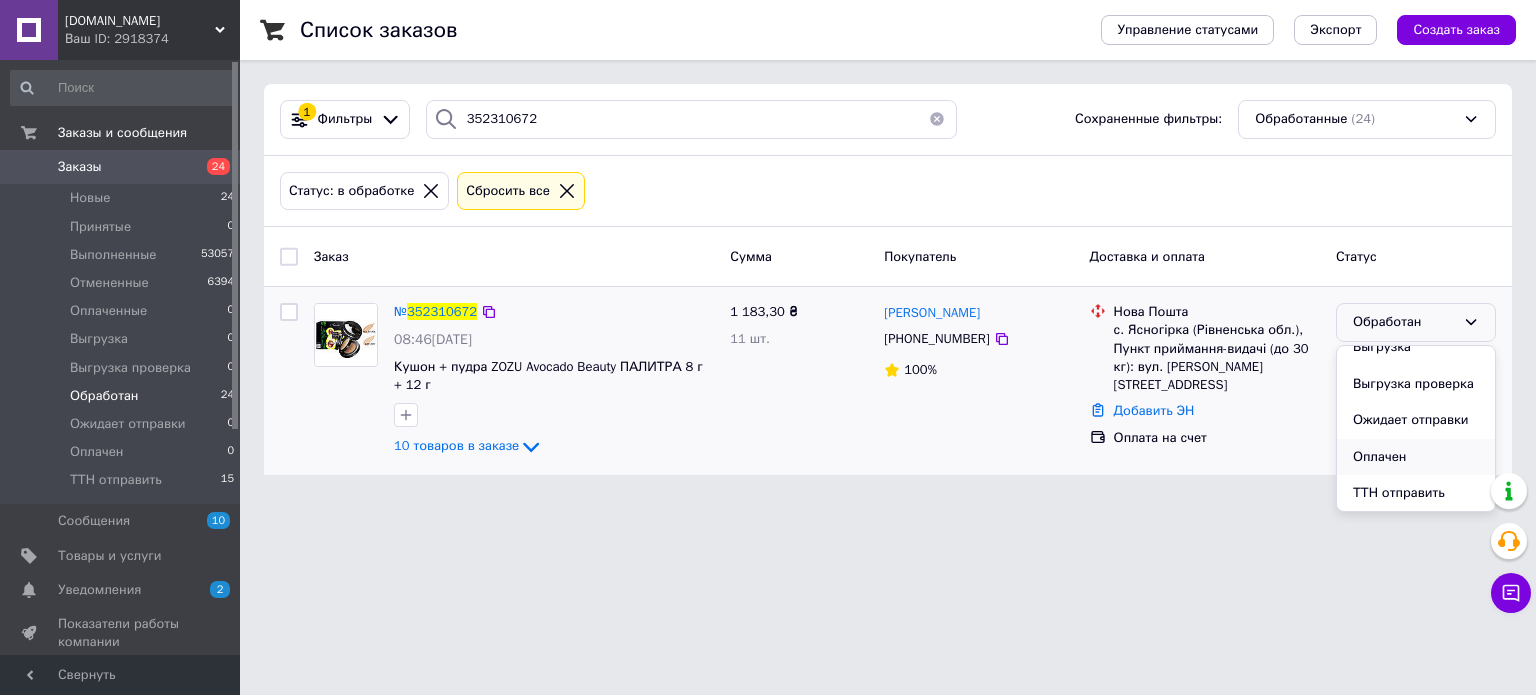 click on "Оплачен" at bounding box center [1416, 457] 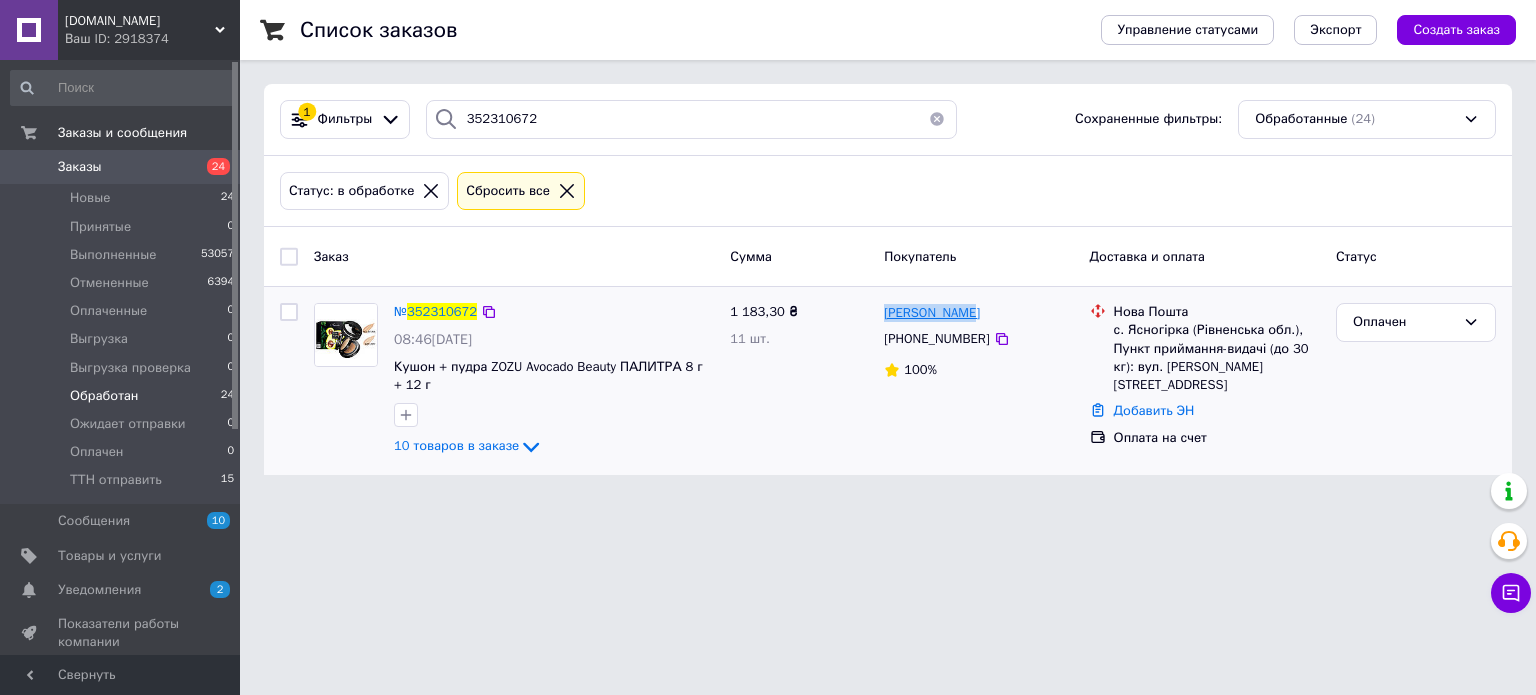 drag, startPoint x: 993, startPoint y: 308, endPoint x: 885, endPoint y: 311, distance: 108.04166 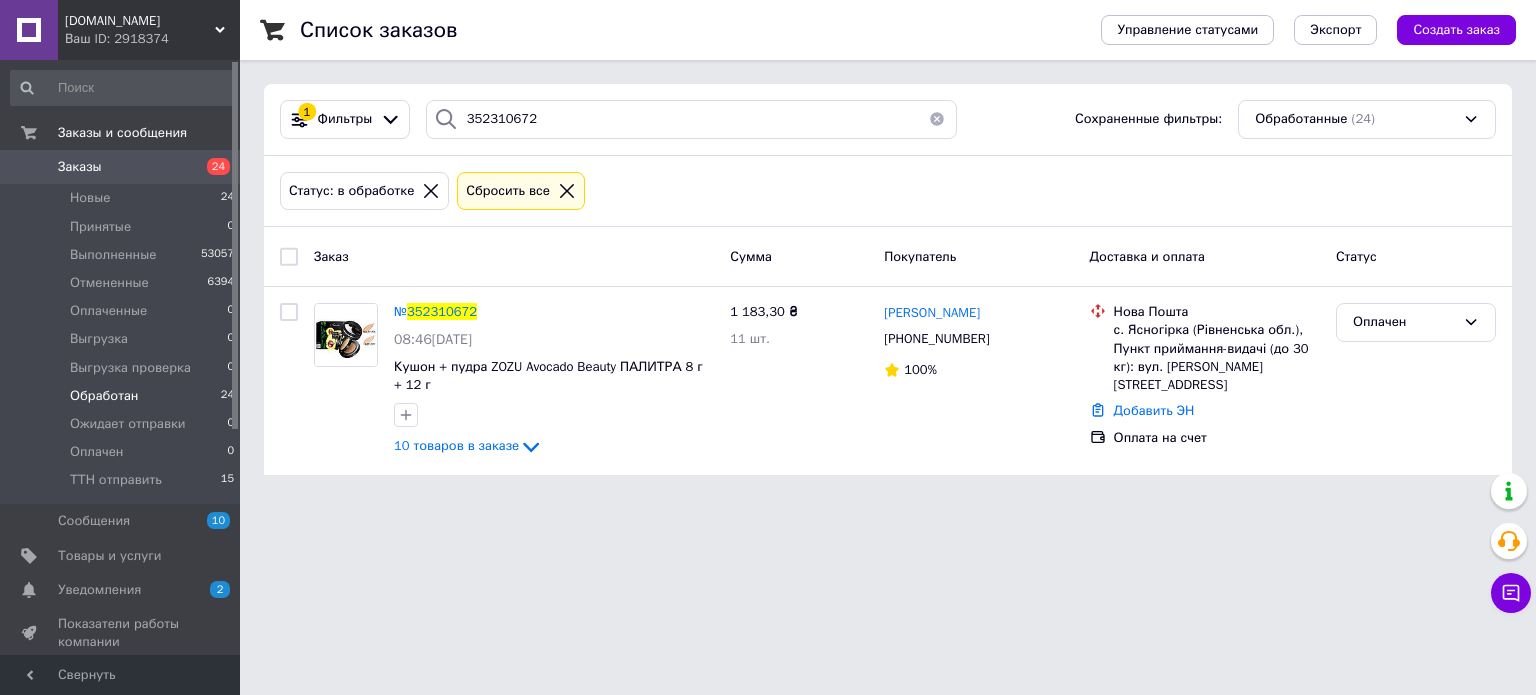 click on "[DOMAIN_NAME] Ваш ID: 2918374 Сайт [DOMAIN_NAME] Кабинет покупателя Проверить состояние системы Страница на портале Справка Выйти Заказы и сообщения Заказы 24 Новые 24 Принятые 0 Выполненные 53057 Отмененные 6394 Оплаченные 0 Выгрузка 0 Выгрузка проверка 0 Обработан 24 Ожидает отправки 0 Оплачен 0 ТТН отправить 15 Сообщения 10 Товары и услуги Уведомления 2 0 Показатели работы компании Панель управления Отзывы Покупатели Каталог ProSale Аналитика Управление сайтом Кошелек компании Маркет Настройки Тарифы и счета Prom микс 20 000 1 352310672" at bounding box center (768, 249) 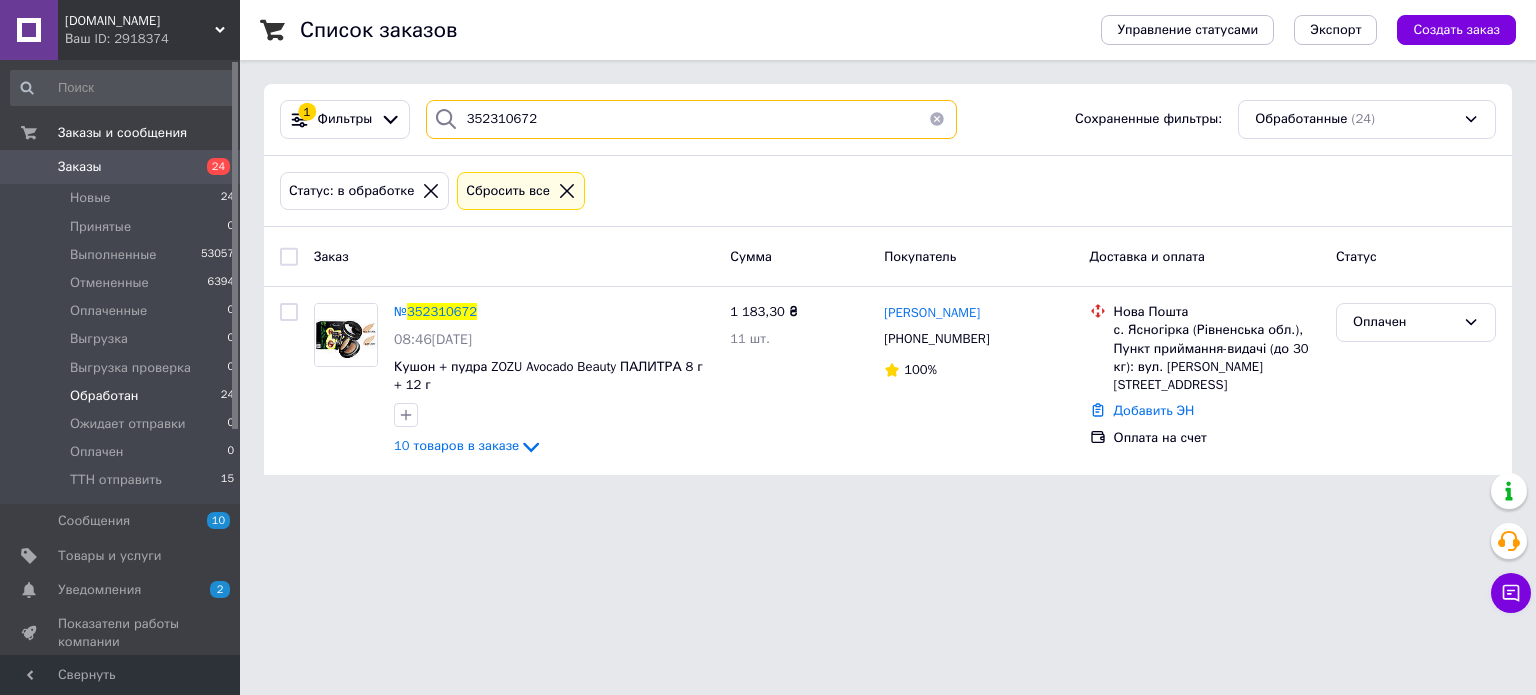 drag, startPoint x: 578, startPoint y: 118, endPoint x: 459, endPoint y: 123, distance: 119.104996 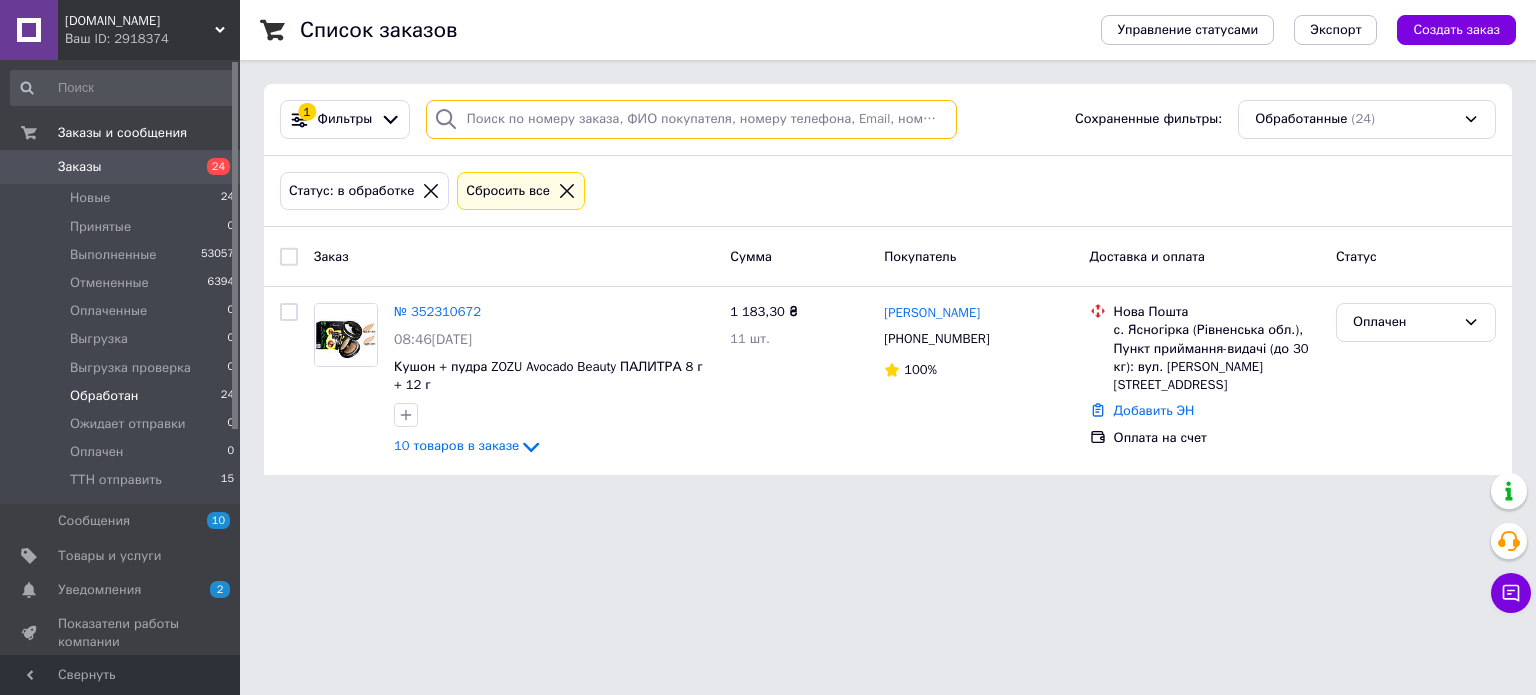 paste on "352366478" 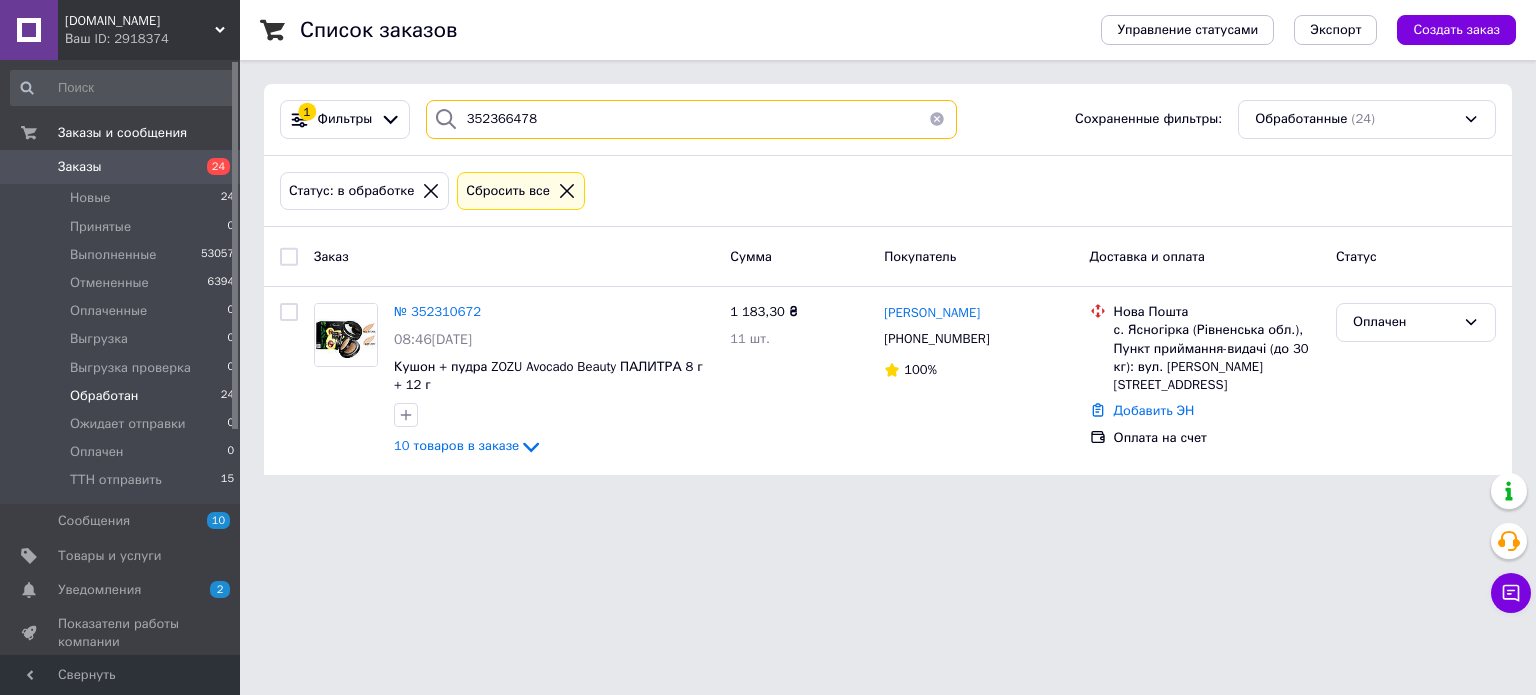type on "352366478" 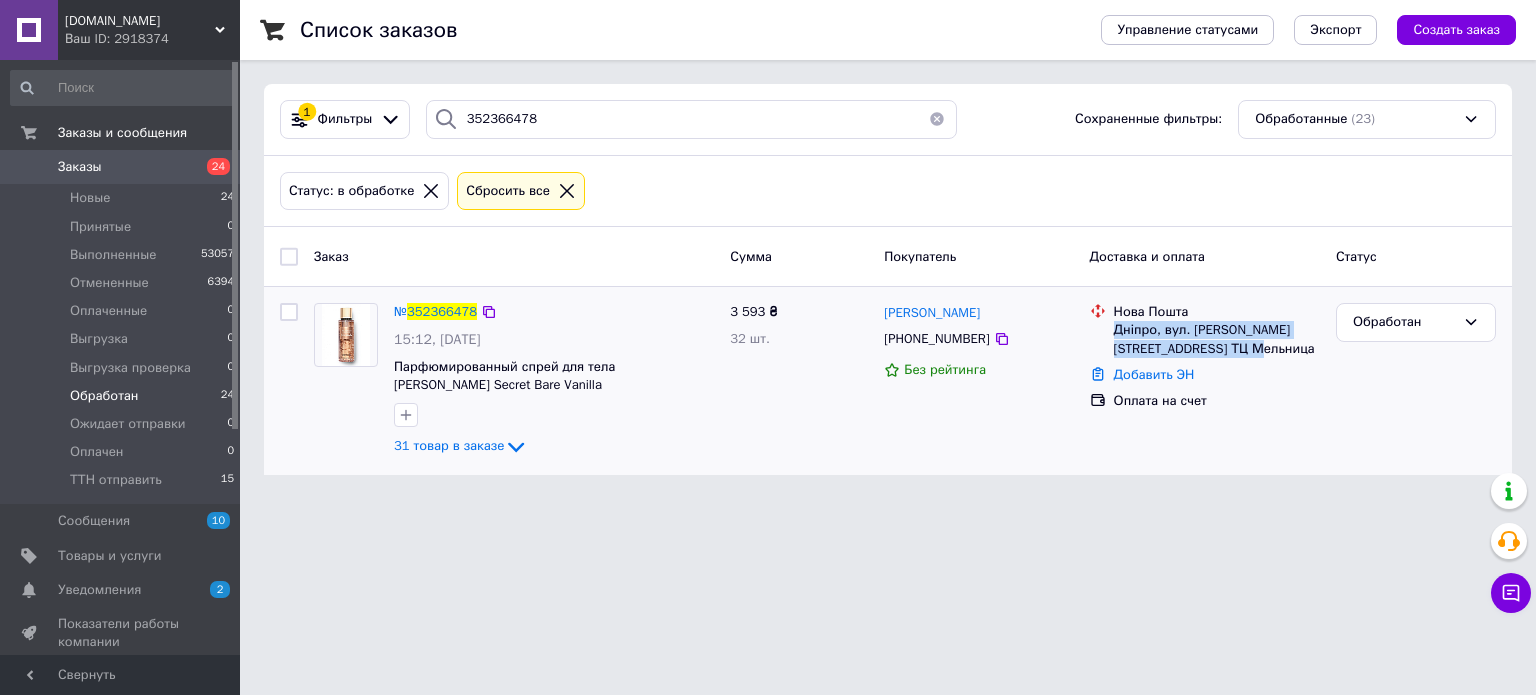 drag, startPoint x: 1111, startPoint y: 327, endPoint x: 1198, endPoint y: 347, distance: 89.26926 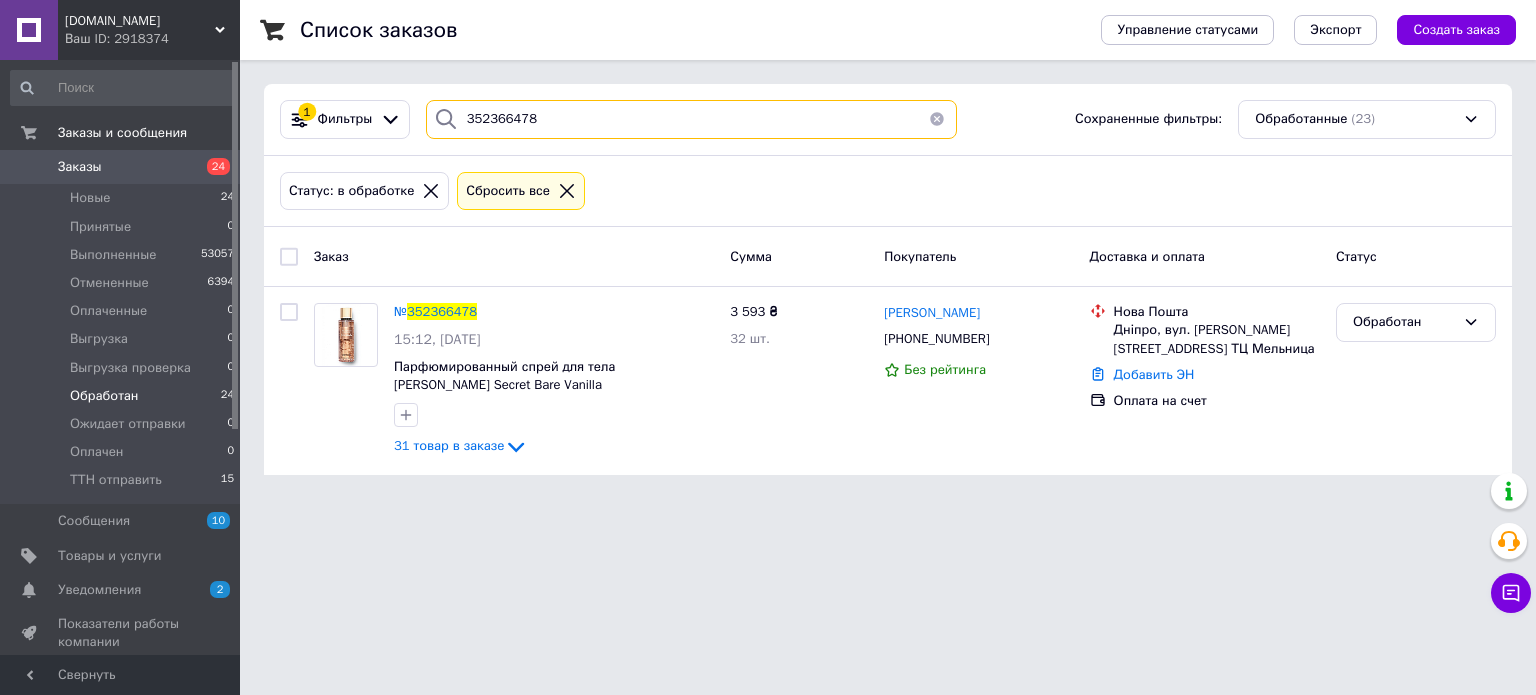 drag, startPoint x: 496, startPoint y: 119, endPoint x: 457, endPoint y: 119, distance: 39 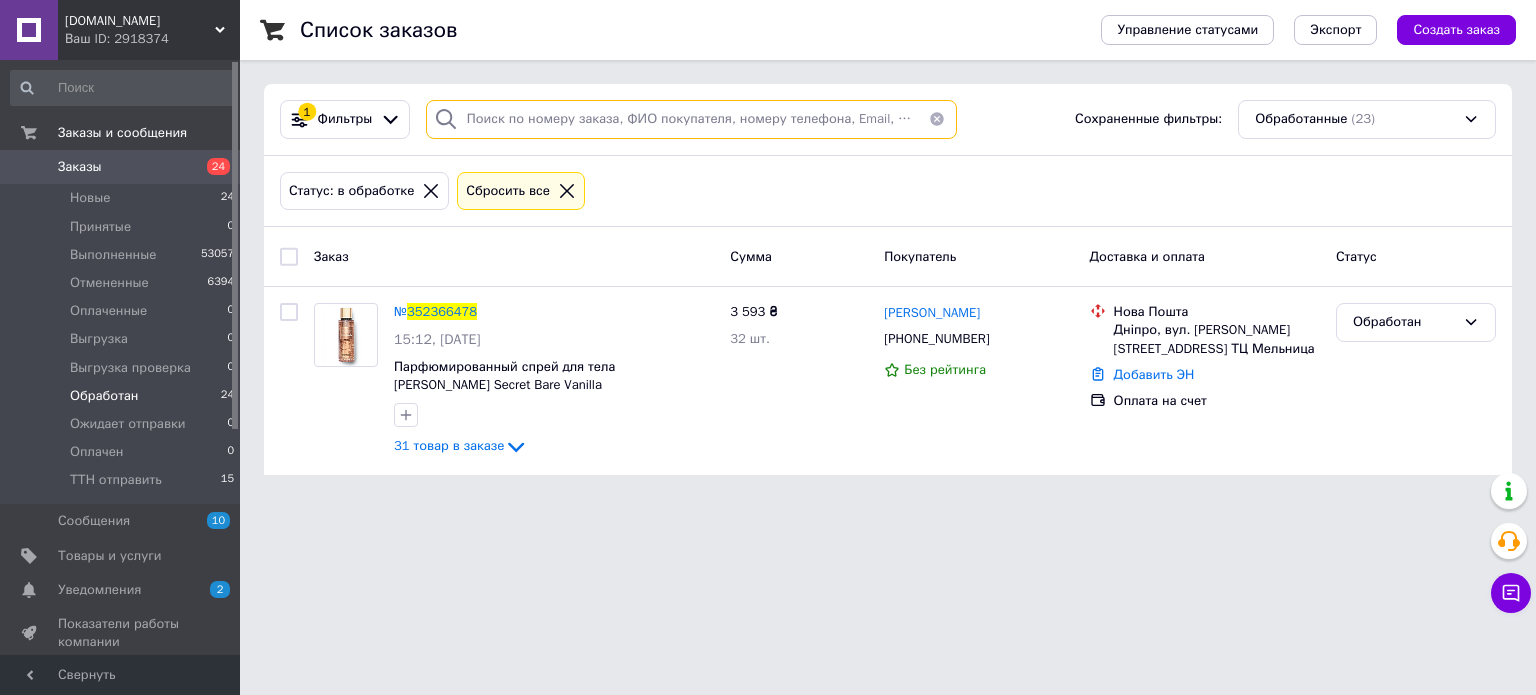 paste on "352438327" 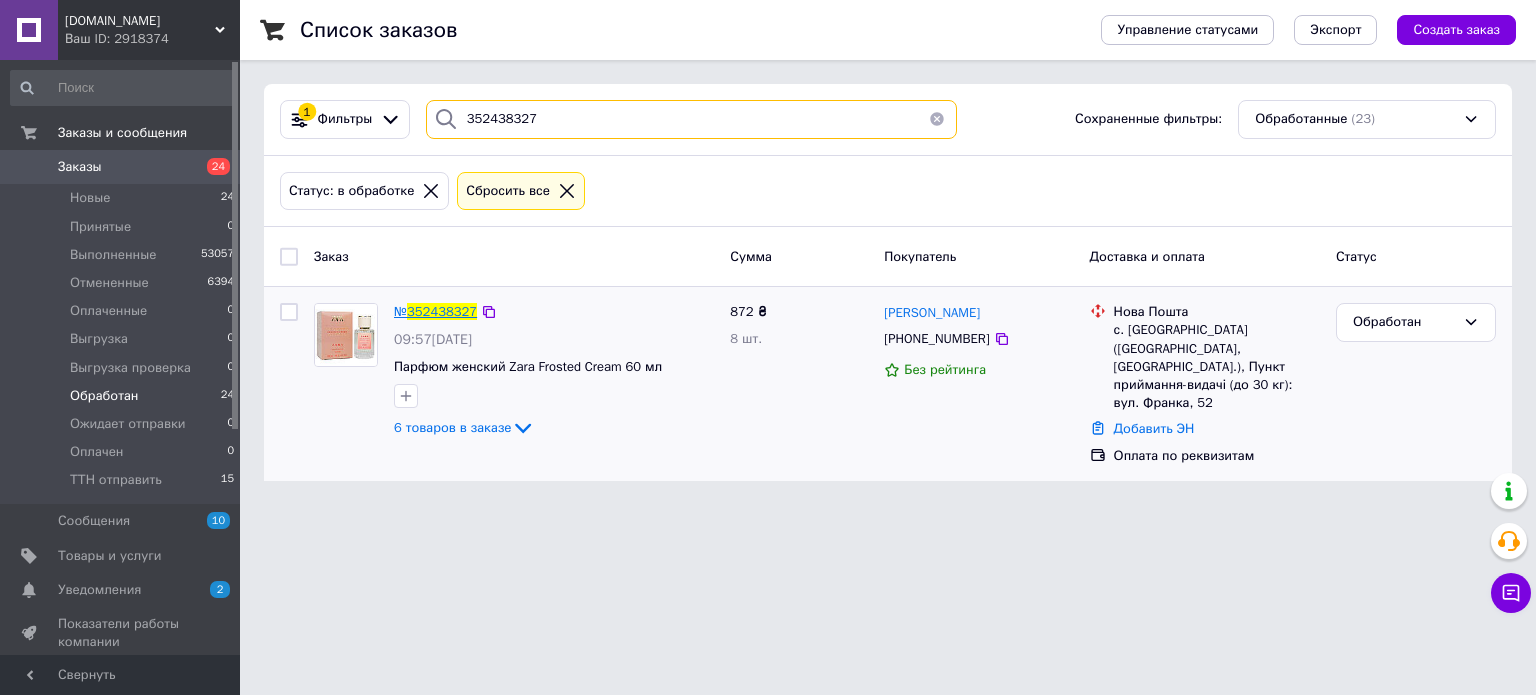 type on "352438327" 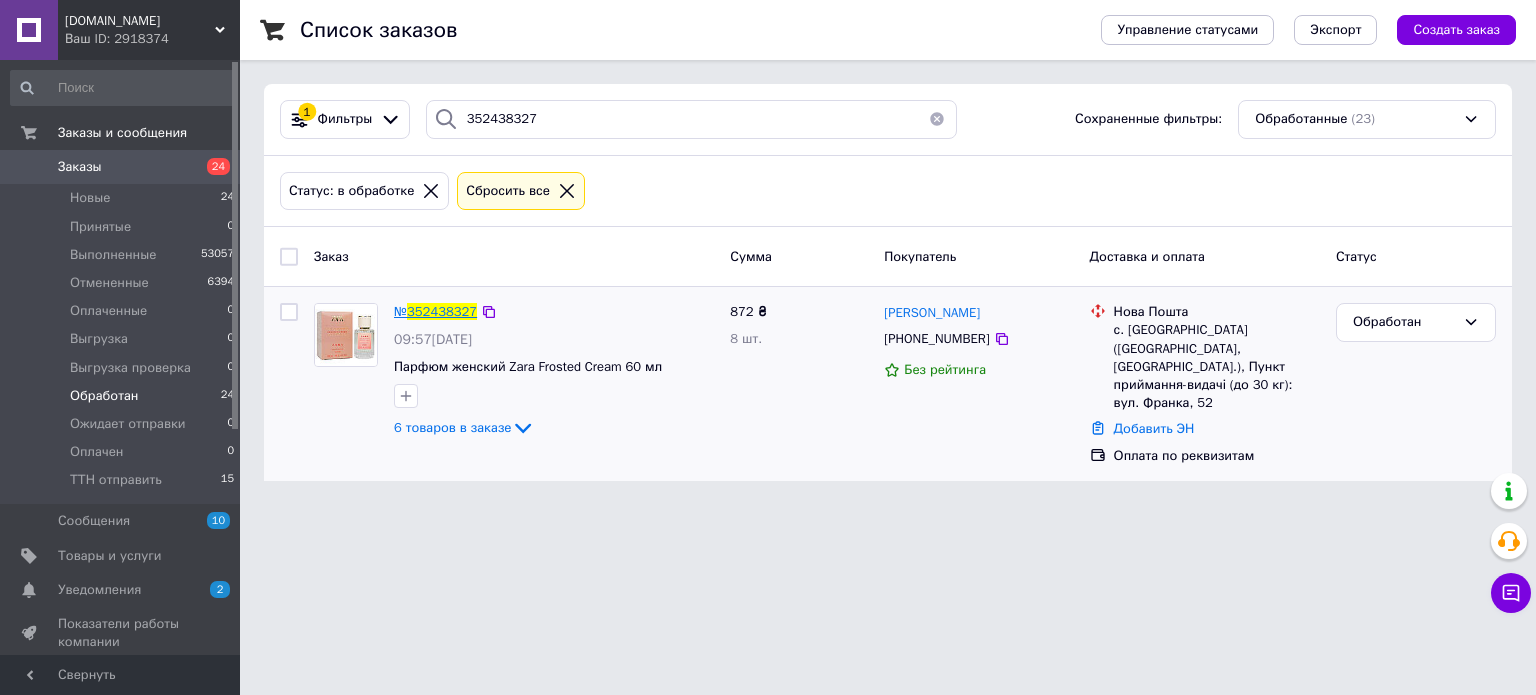 click on "352438327" at bounding box center [442, 311] 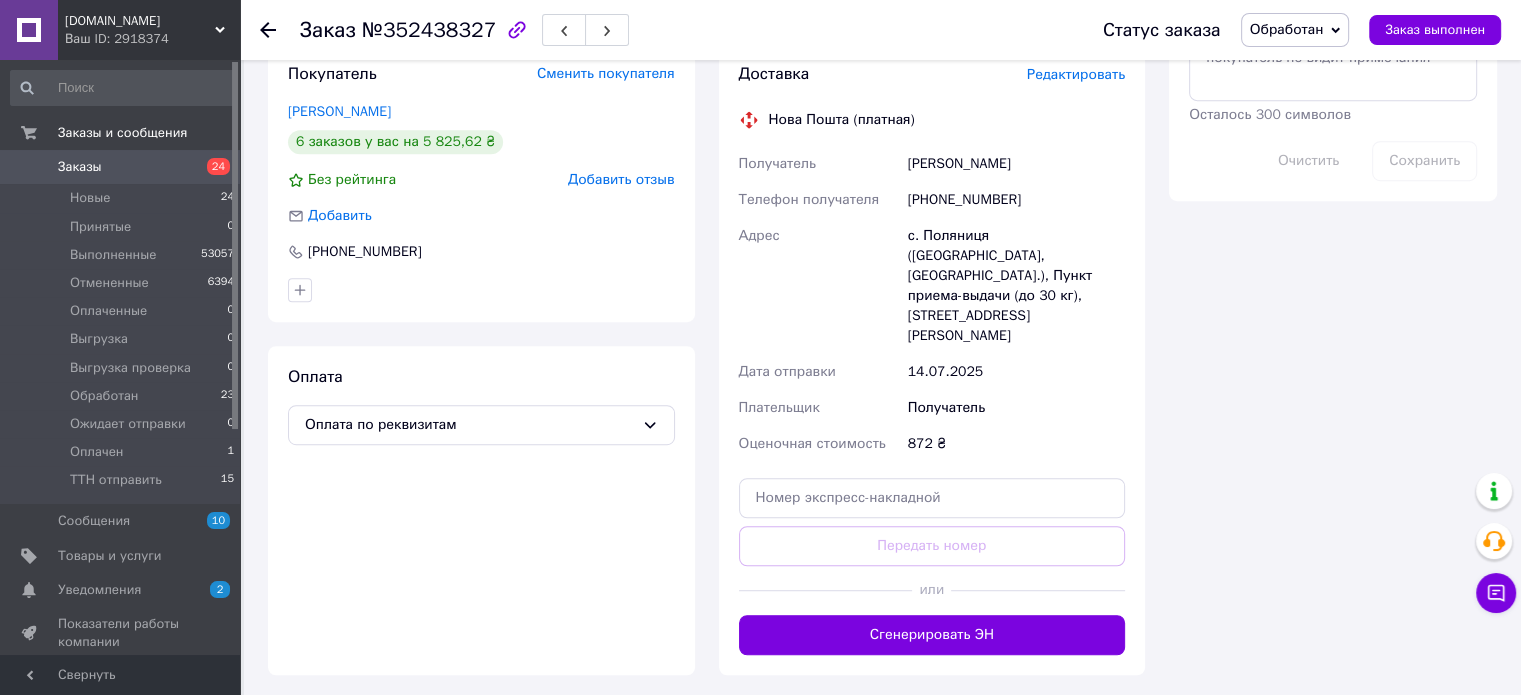 scroll, scrollTop: 519, scrollLeft: 0, axis: vertical 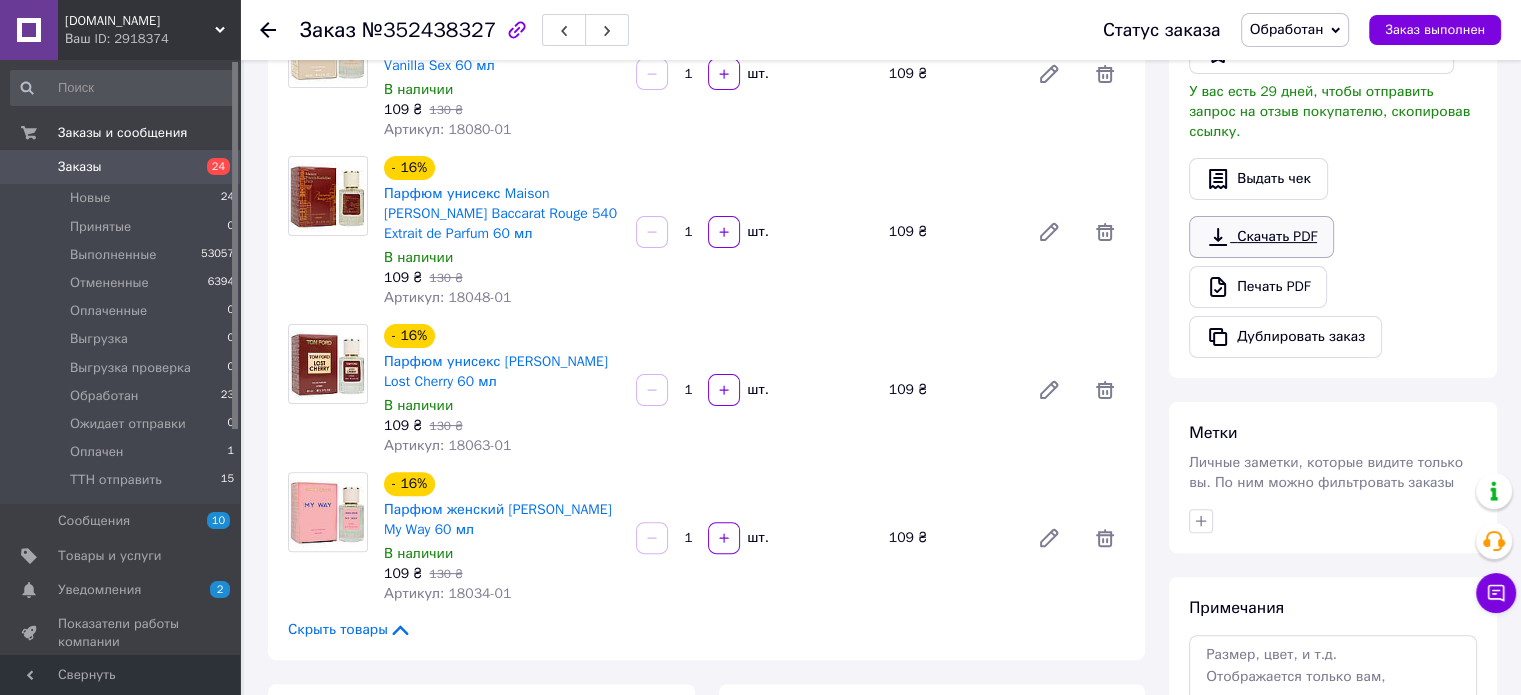click on "Скачать PDF" at bounding box center [1261, 237] 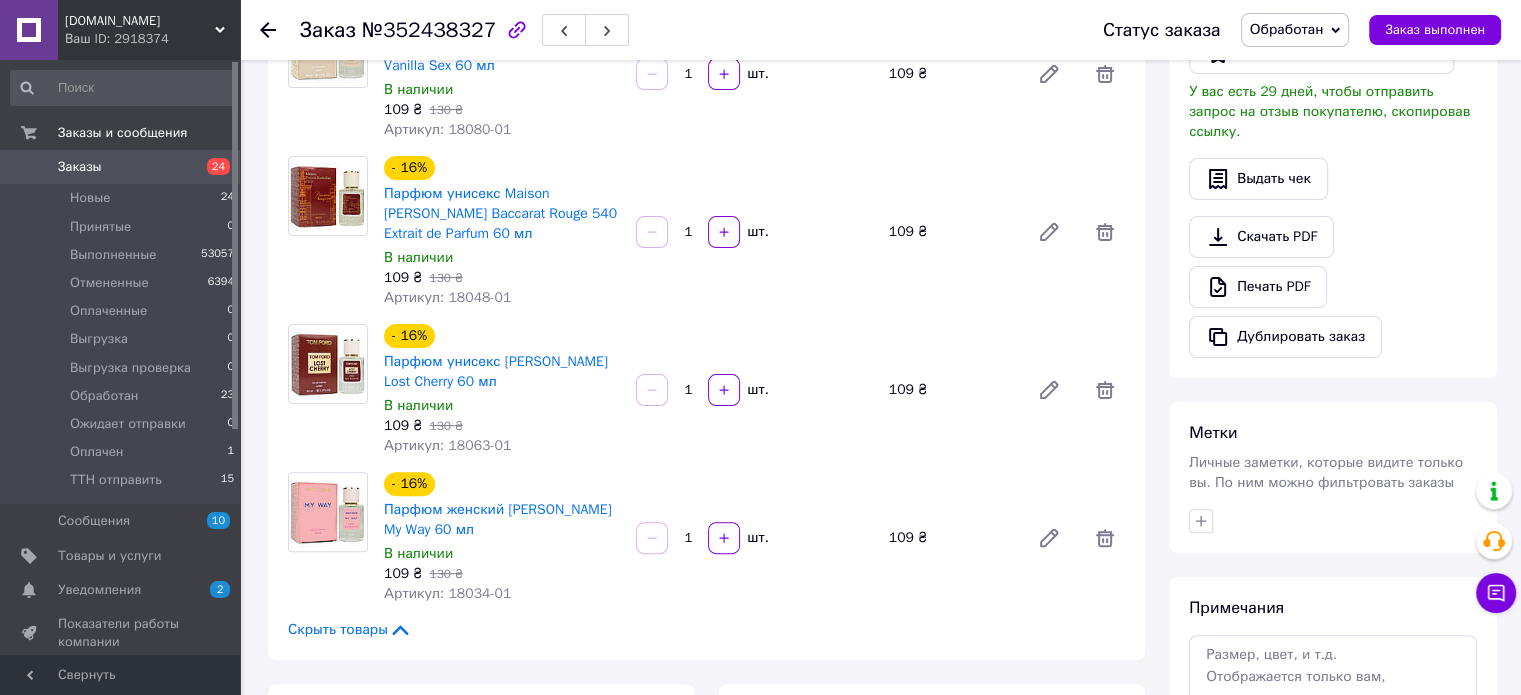click 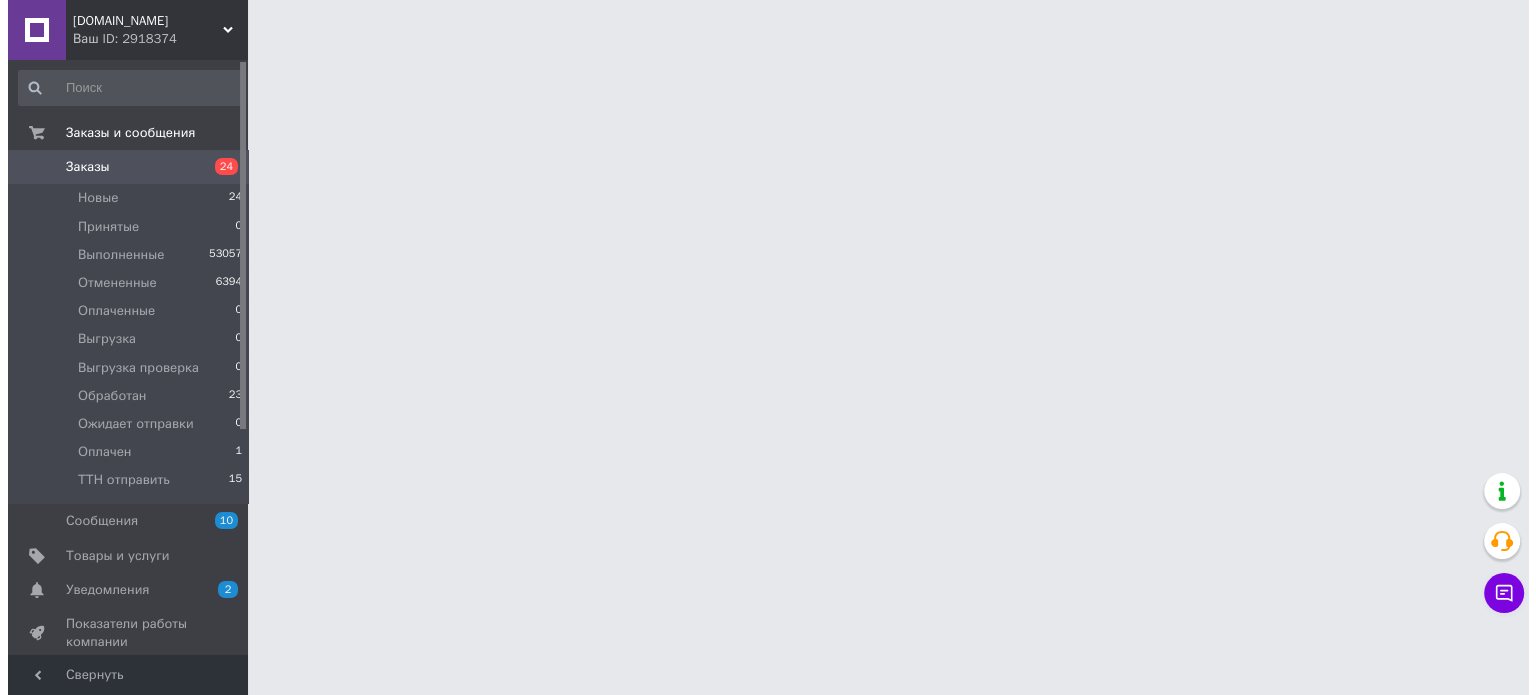 scroll, scrollTop: 0, scrollLeft: 0, axis: both 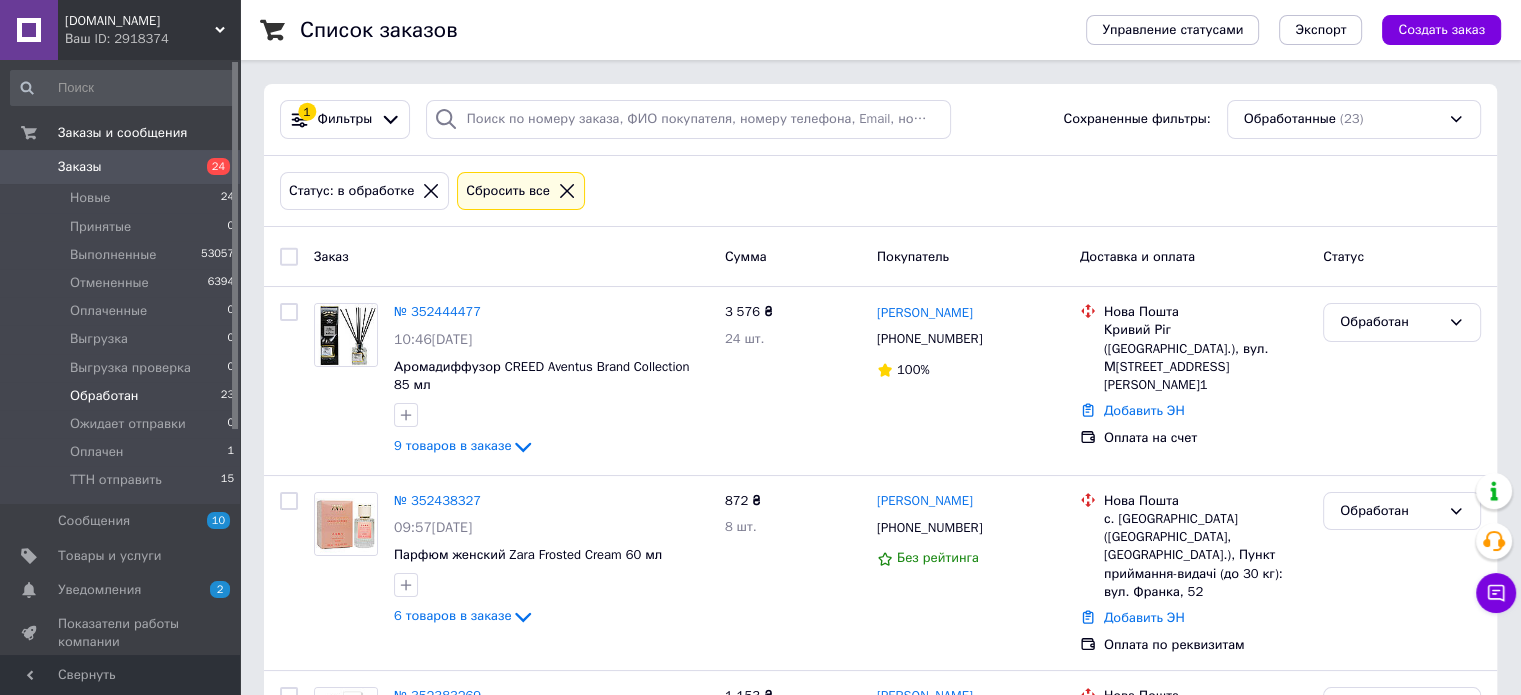 click on "1 Фильтры Сохраненные фильтры: Обработанные (23)" at bounding box center (880, 120) 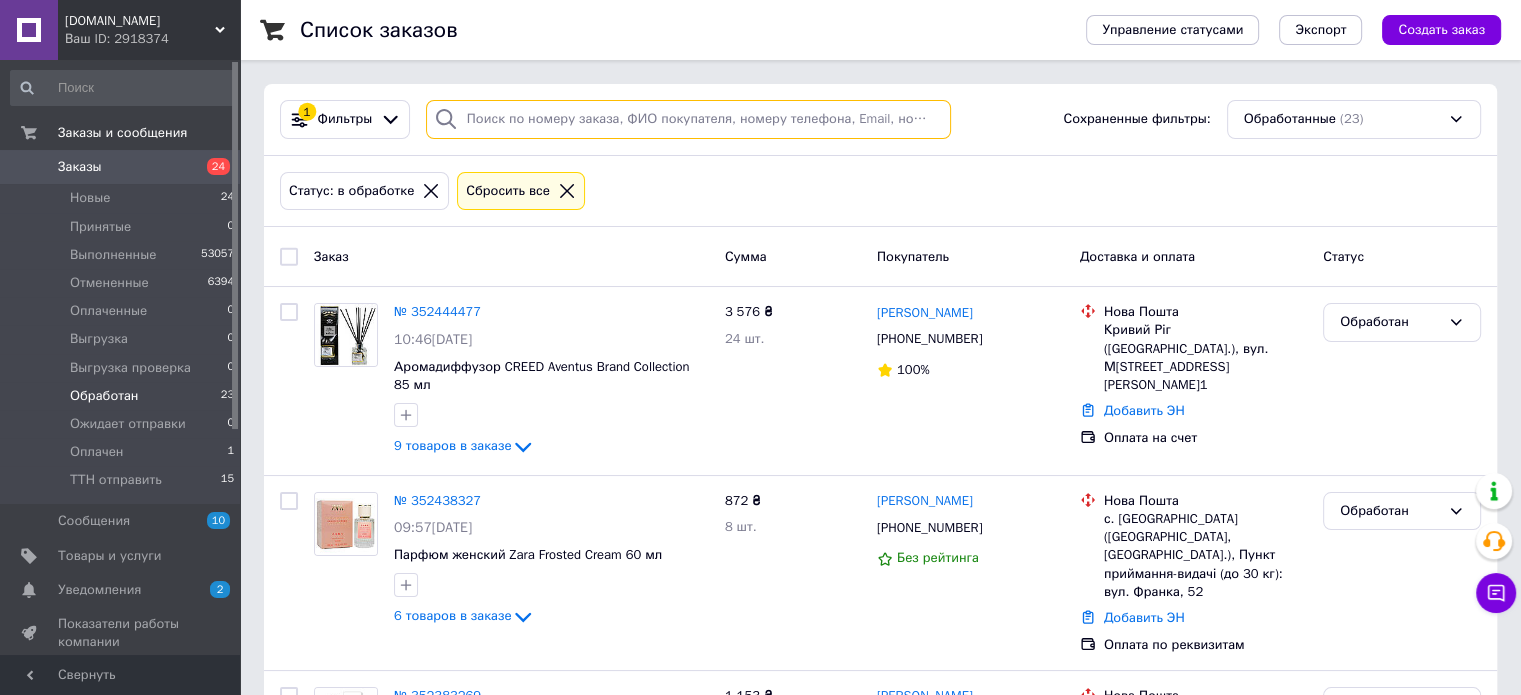 click at bounding box center [688, 119] 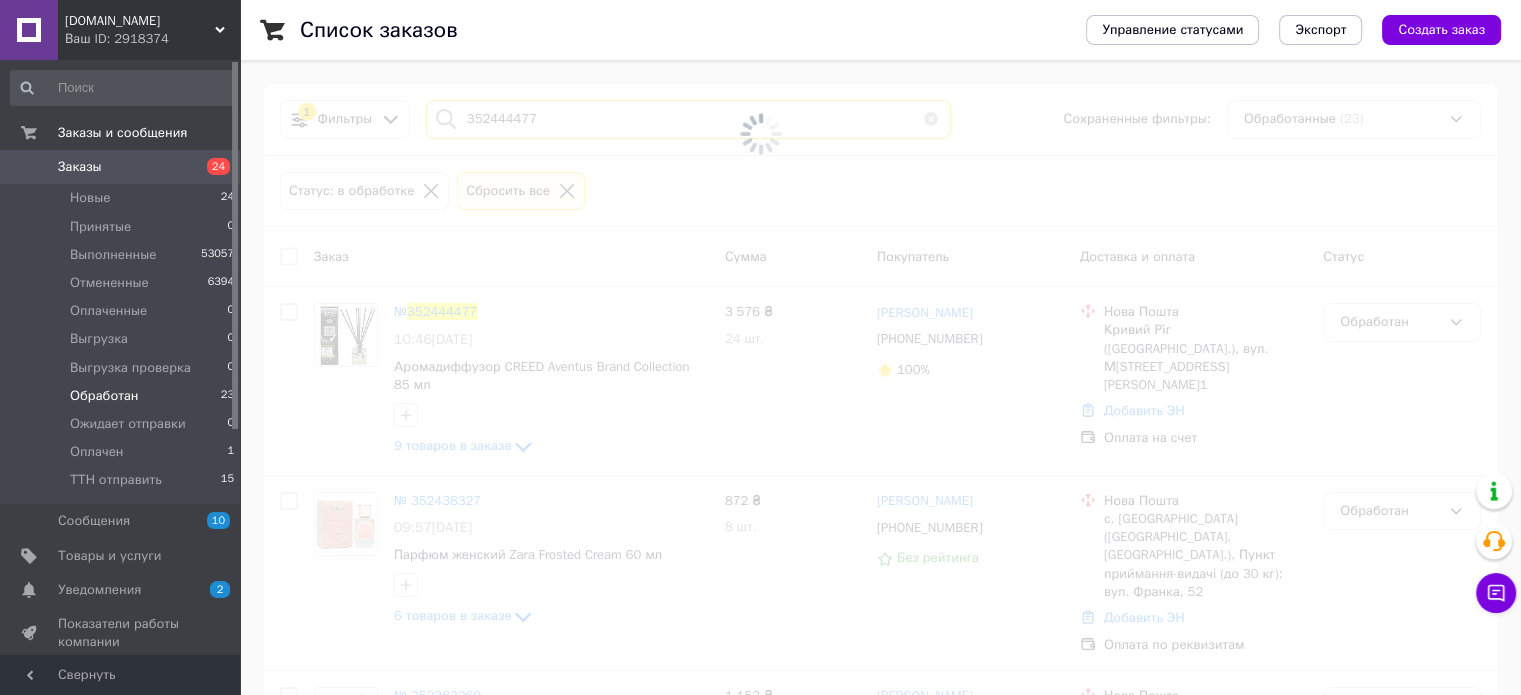 type on "352444477" 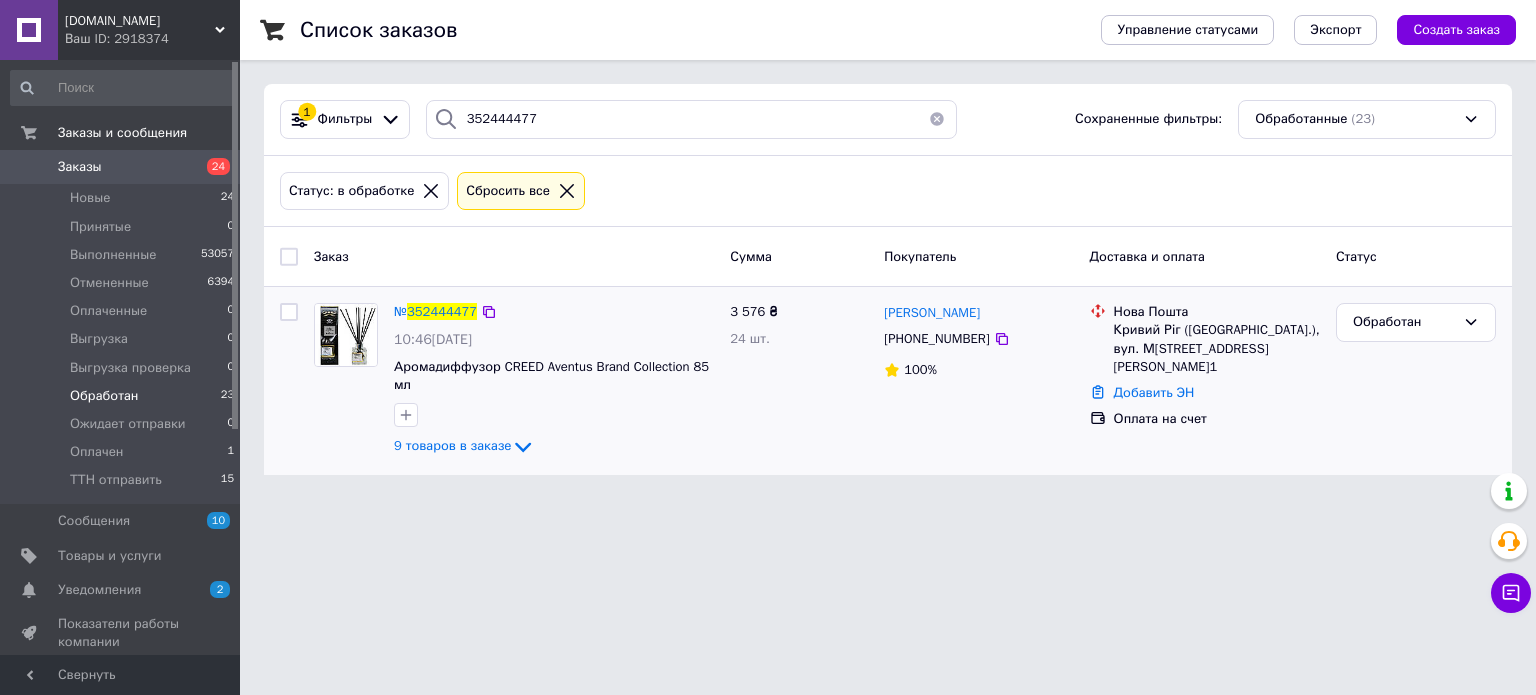drag, startPoint x: 953, startPoint y: 311, endPoint x: 880, endPoint y: 311, distance: 73 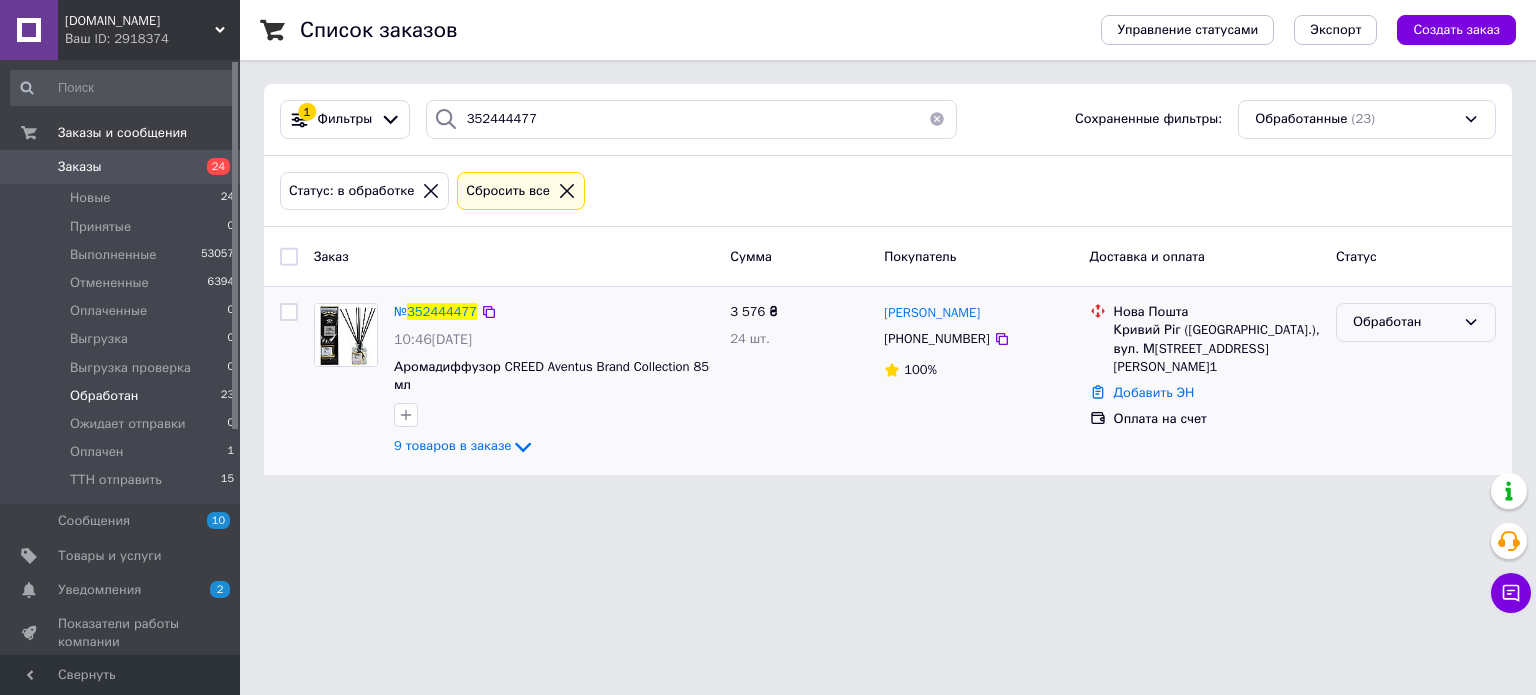 click on "Обработан" at bounding box center [1404, 322] 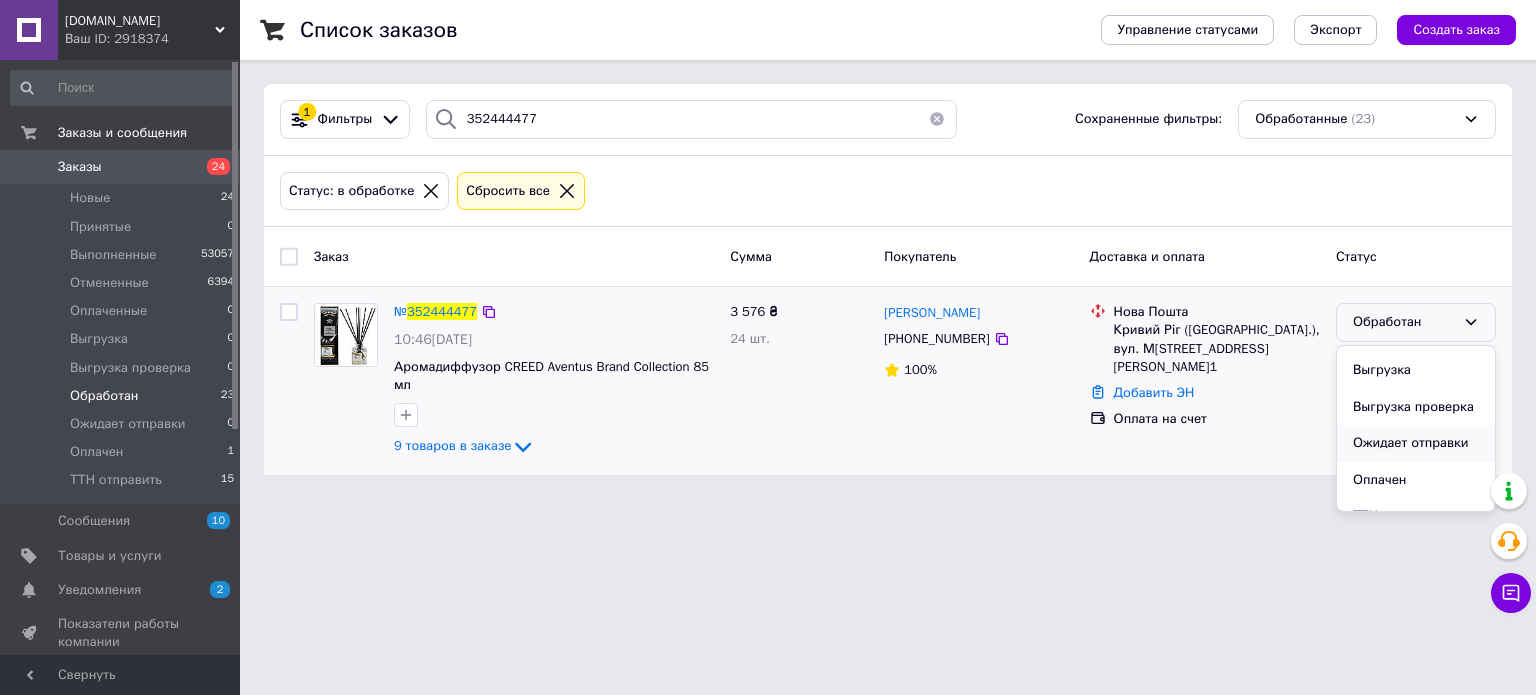 scroll, scrollTop: 163, scrollLeft: 0, axis: vertical 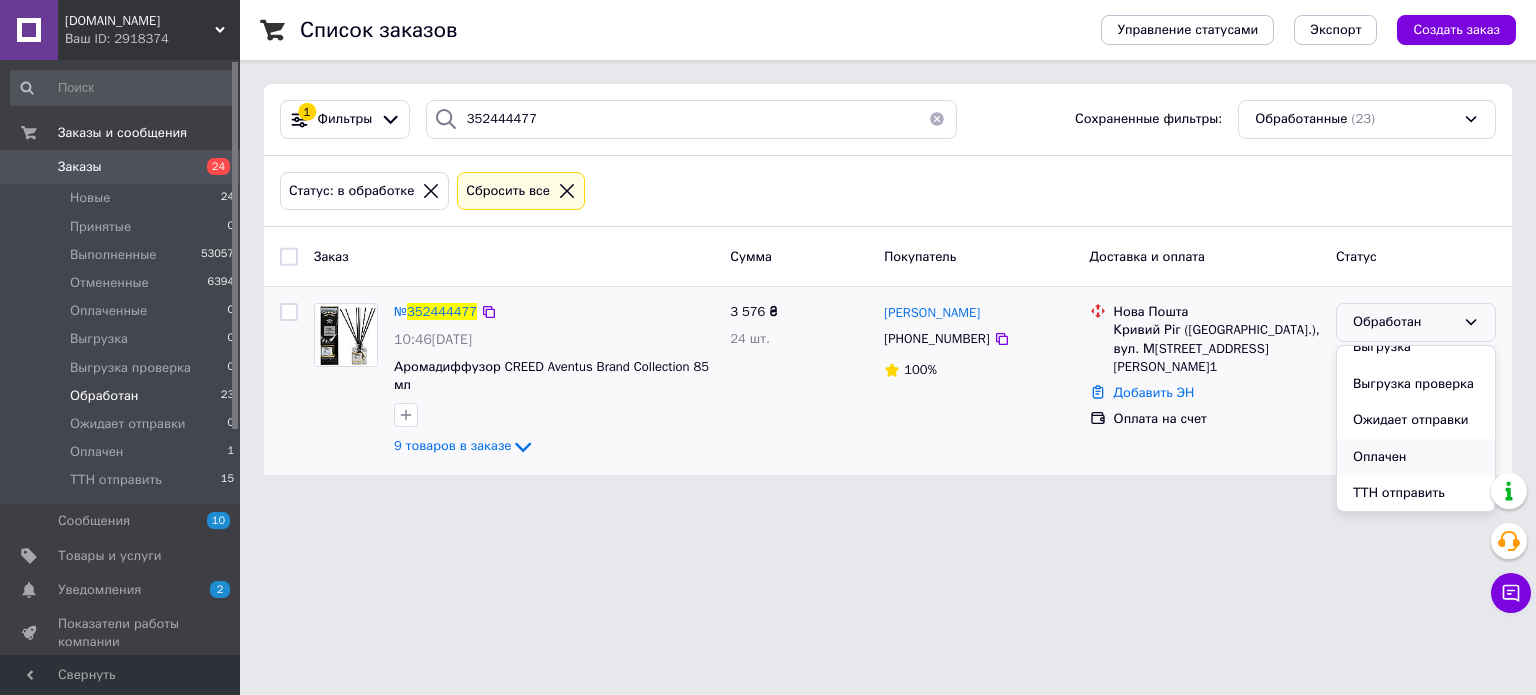 click on "Оплачен" at bounding box center [1416, 457] 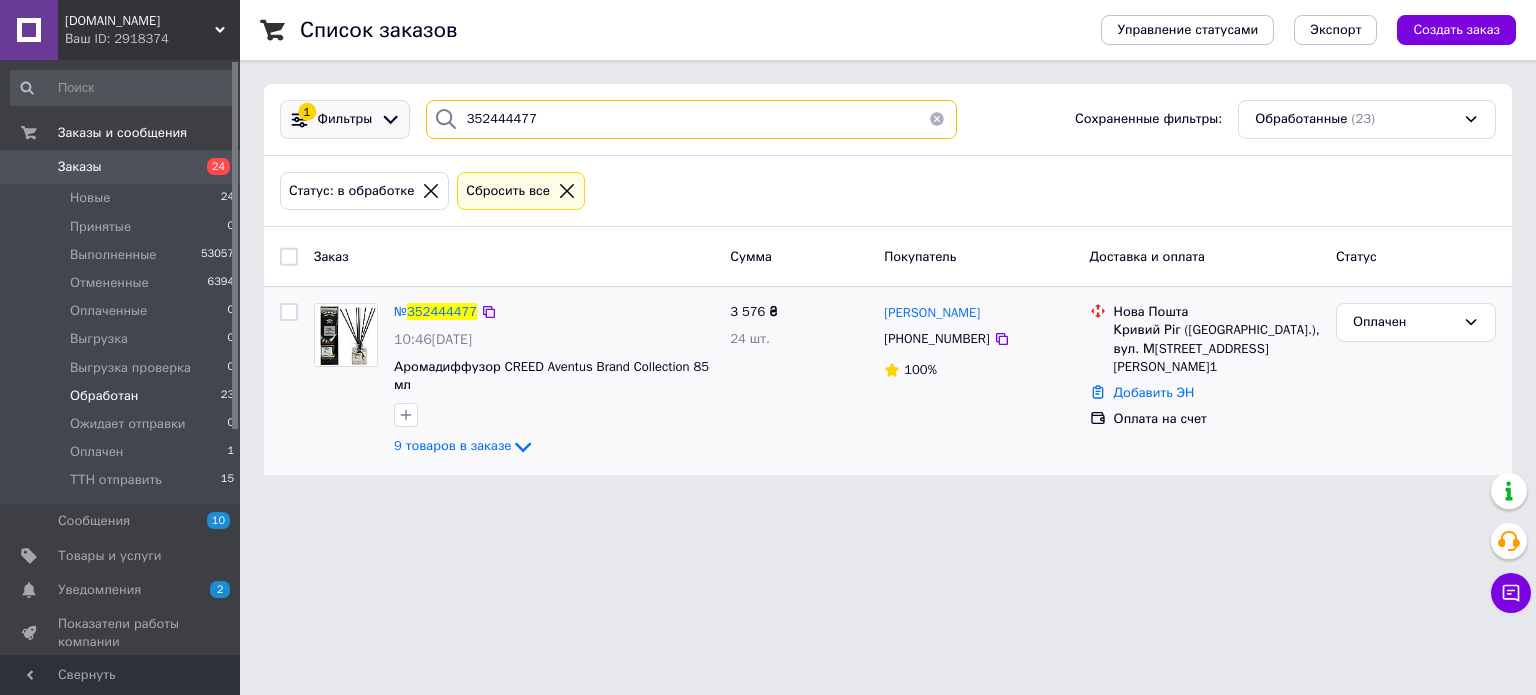 drag, startPoint x: 531, startPoint y: 119, endPoint x: 371, endPoint y: 117, distance: 160.0125 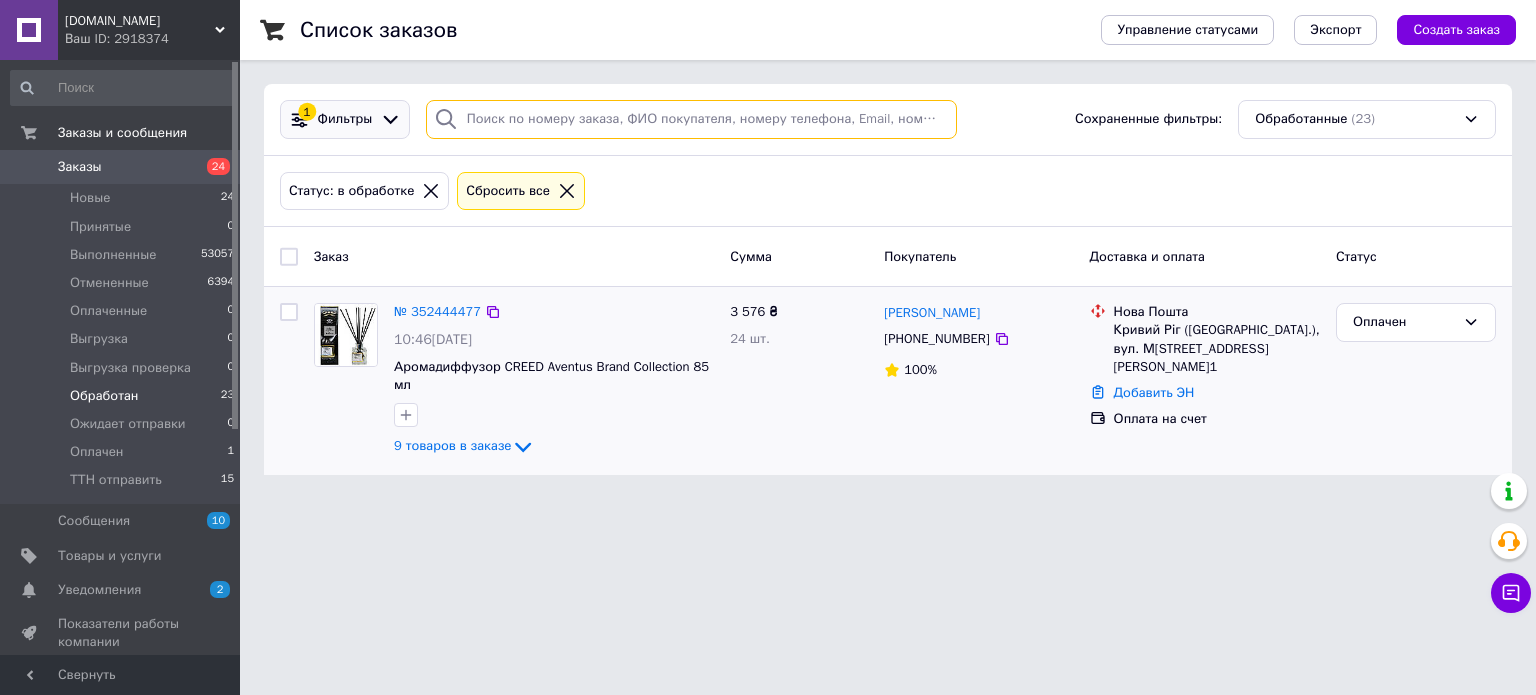 paste on "352364079" 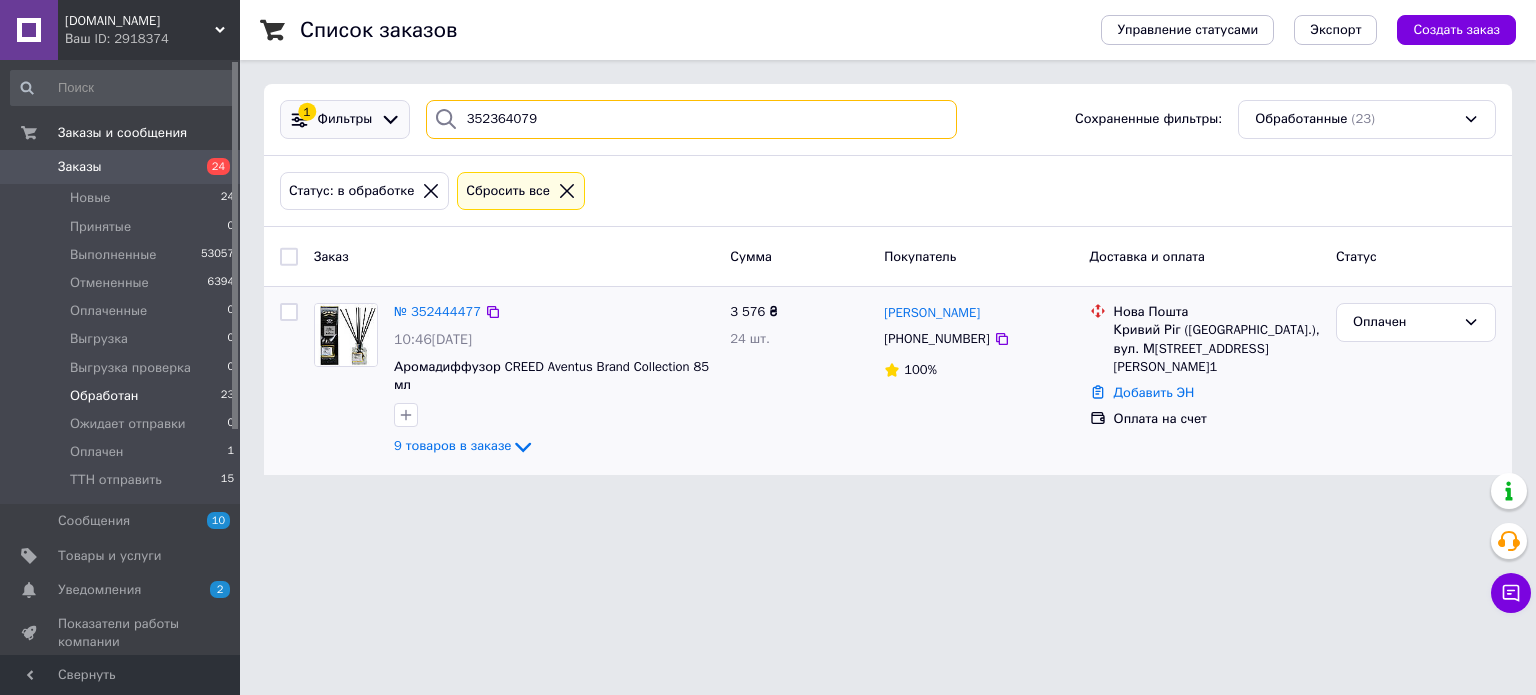 type on "352364079" 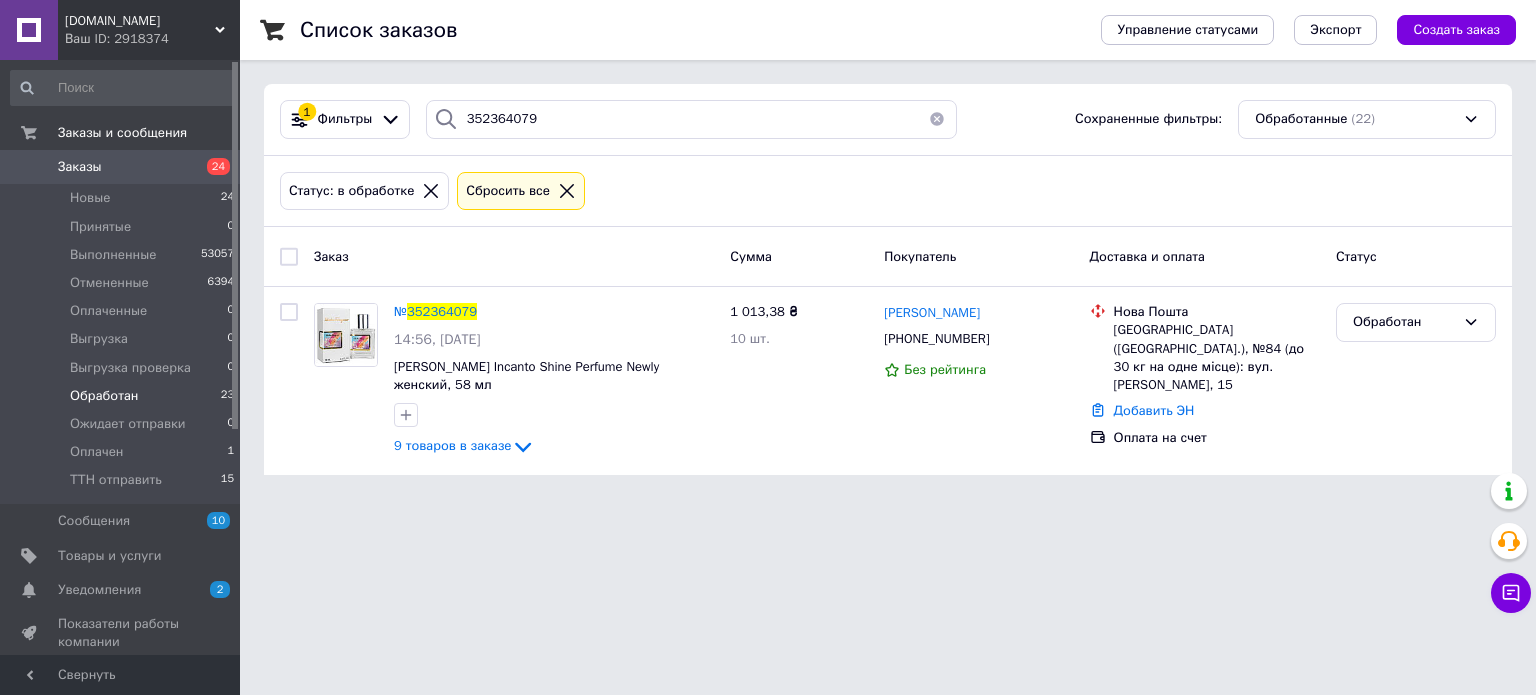 click on "[DOMAIN_NAME] Ваш ID: 2918374 Сайт [DOMAIN_NAME] Кабинет покупателя Проверить состояние системы Страница на портале Справка Выйти Заказы и сообщения Заказы 24 Новые 24 Принятые 0 Выполненные 53057 Отмененные 6394 Оплаченные 0 Выгрузка 0 Выгрузка проверка 0 Обработан 23 Ожидает отправки 0 Оплачен 1 ТТН отправить 15 Сообщения 10 Товары и услуги Уведомления 2 0 Показатели работы компании Панель управления Отзывы Покупатели Каталог ProSale Аналитика Управление сайтом Кошелек компании Маркет Настройки Тарифы и счета Prom микс 20 000 1 352364079" at bounding box center [768, 249] 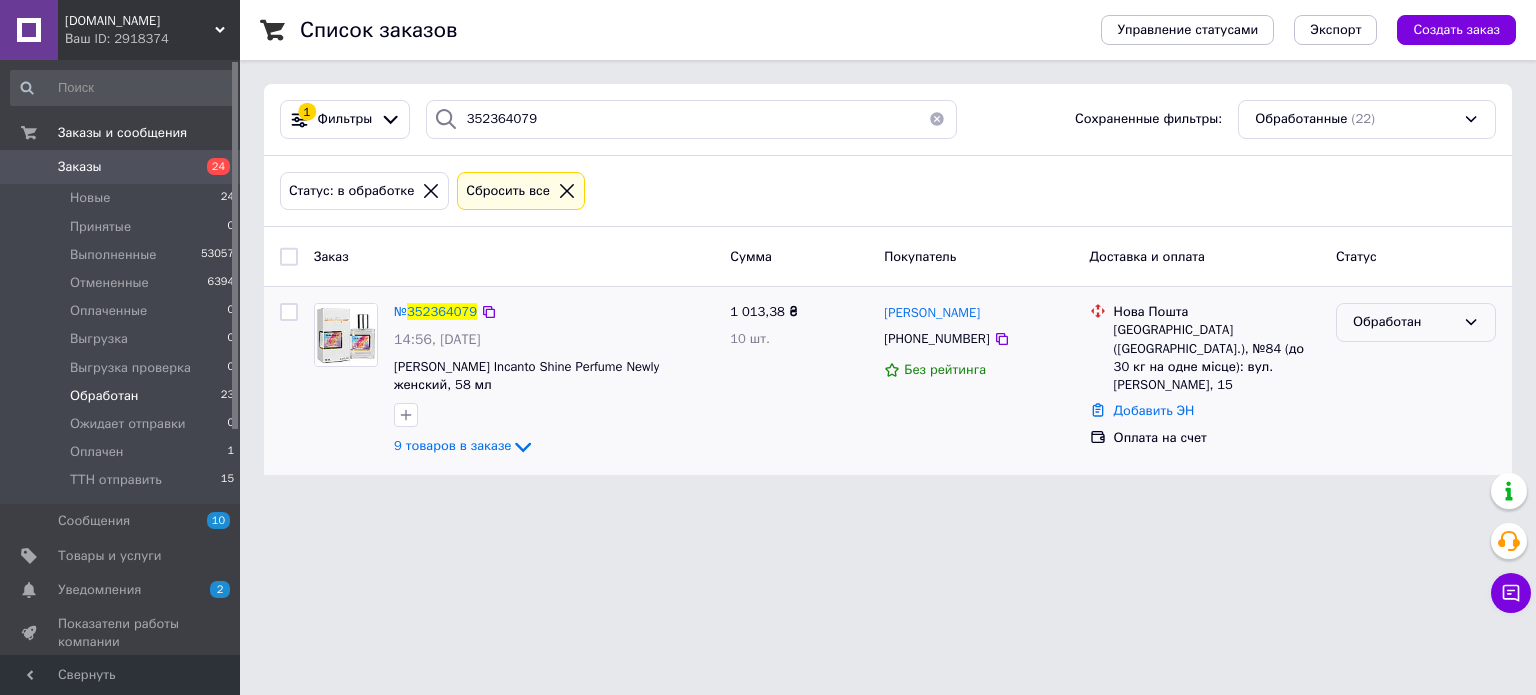 click on "Обработан" at bounding box center [1404, 322] 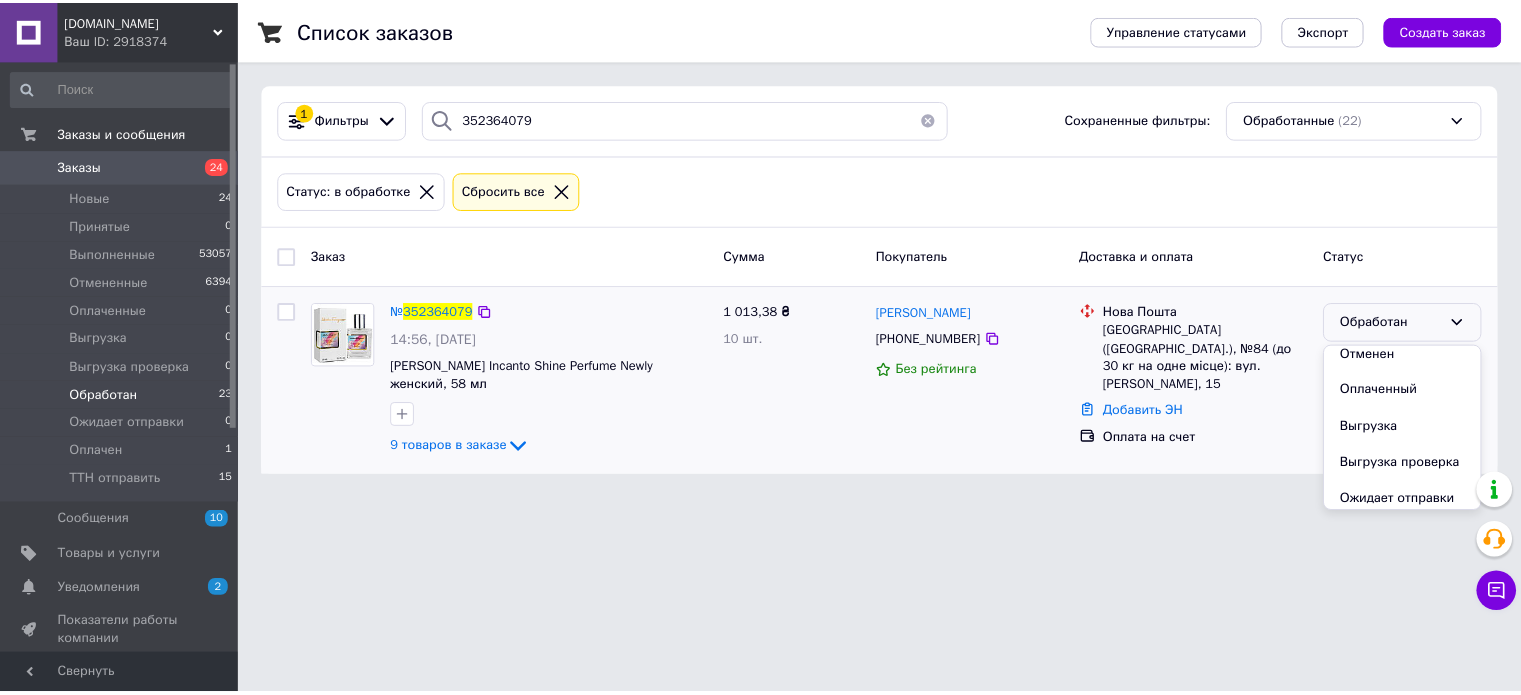 scroll, scrollTop: 163, scrollLeft: 0, axis: vertical 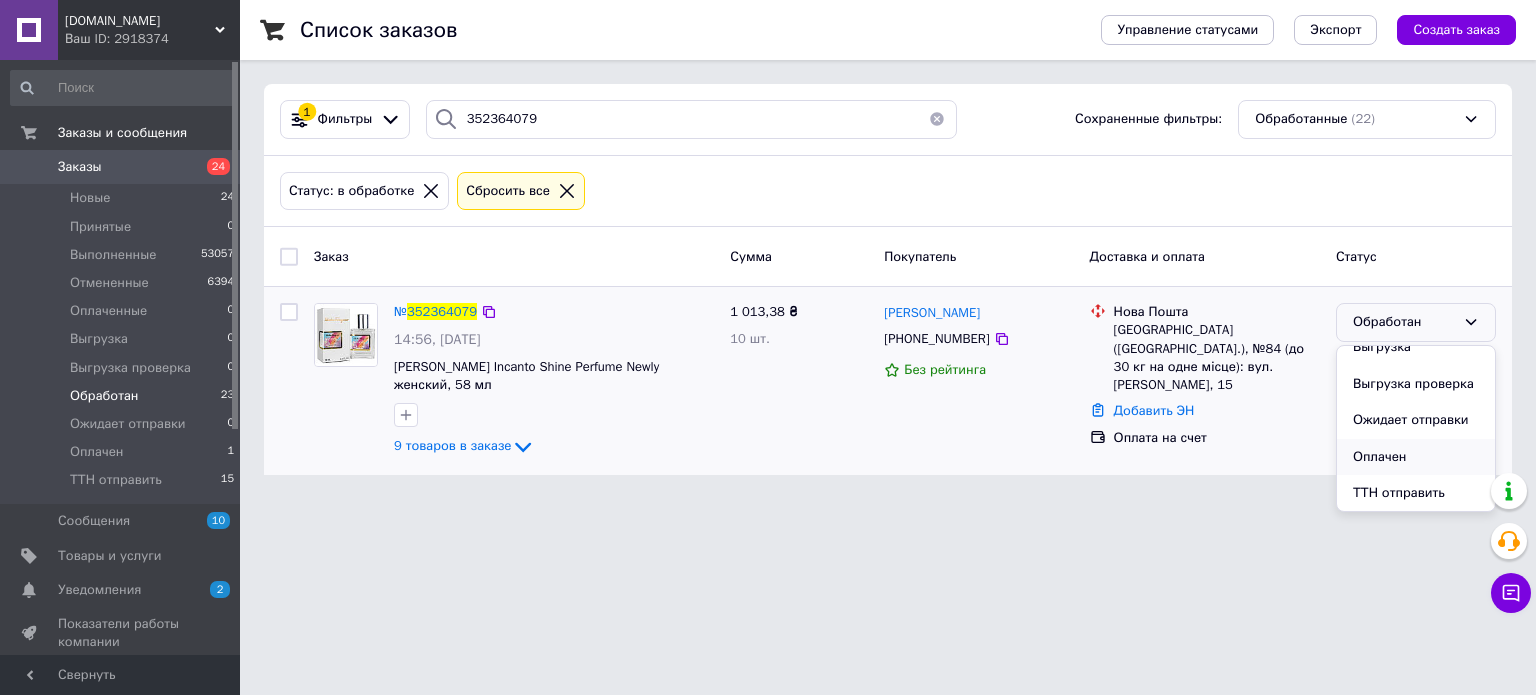 click on "Оплачен" at bounding box center (1416, 457) 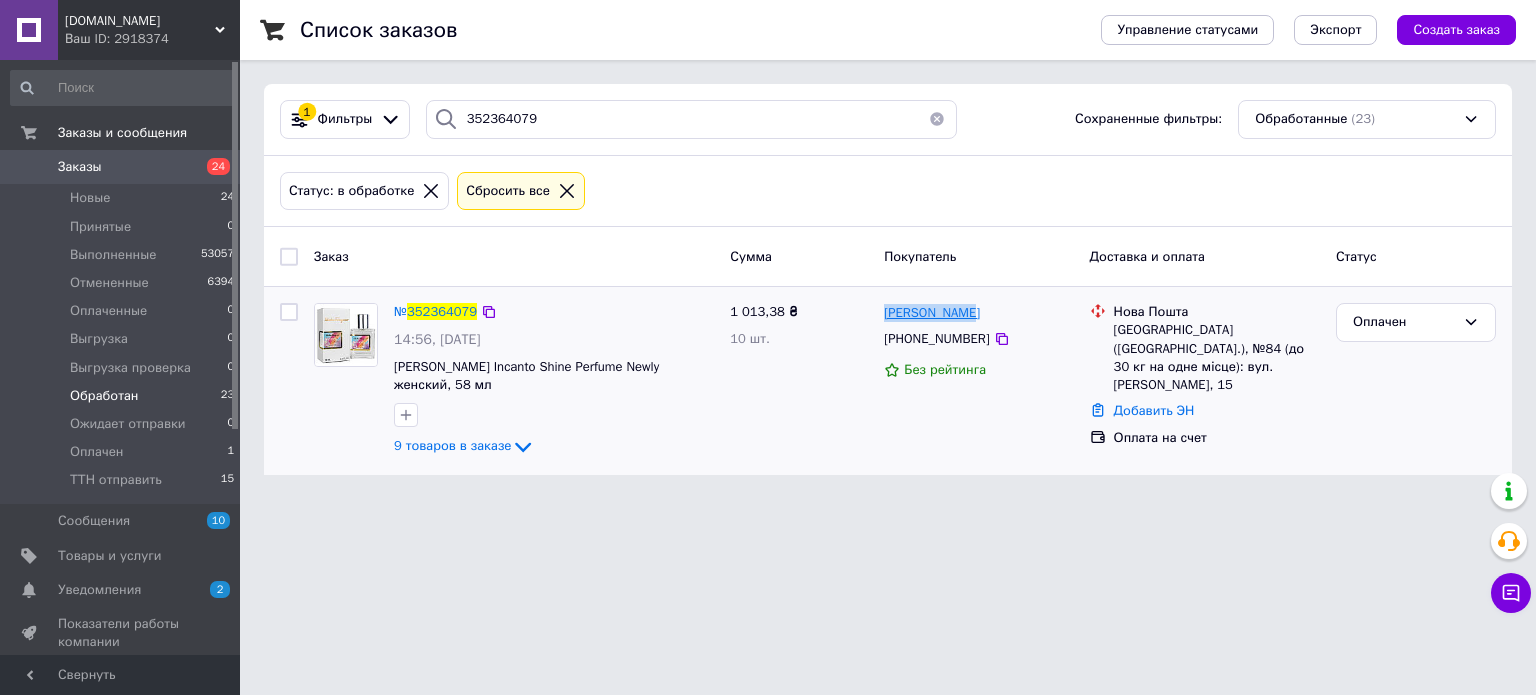 drag, startPoint x: 984, startPoint y: 310, endPoint x: 884, endPoint y: 310, distance: 100 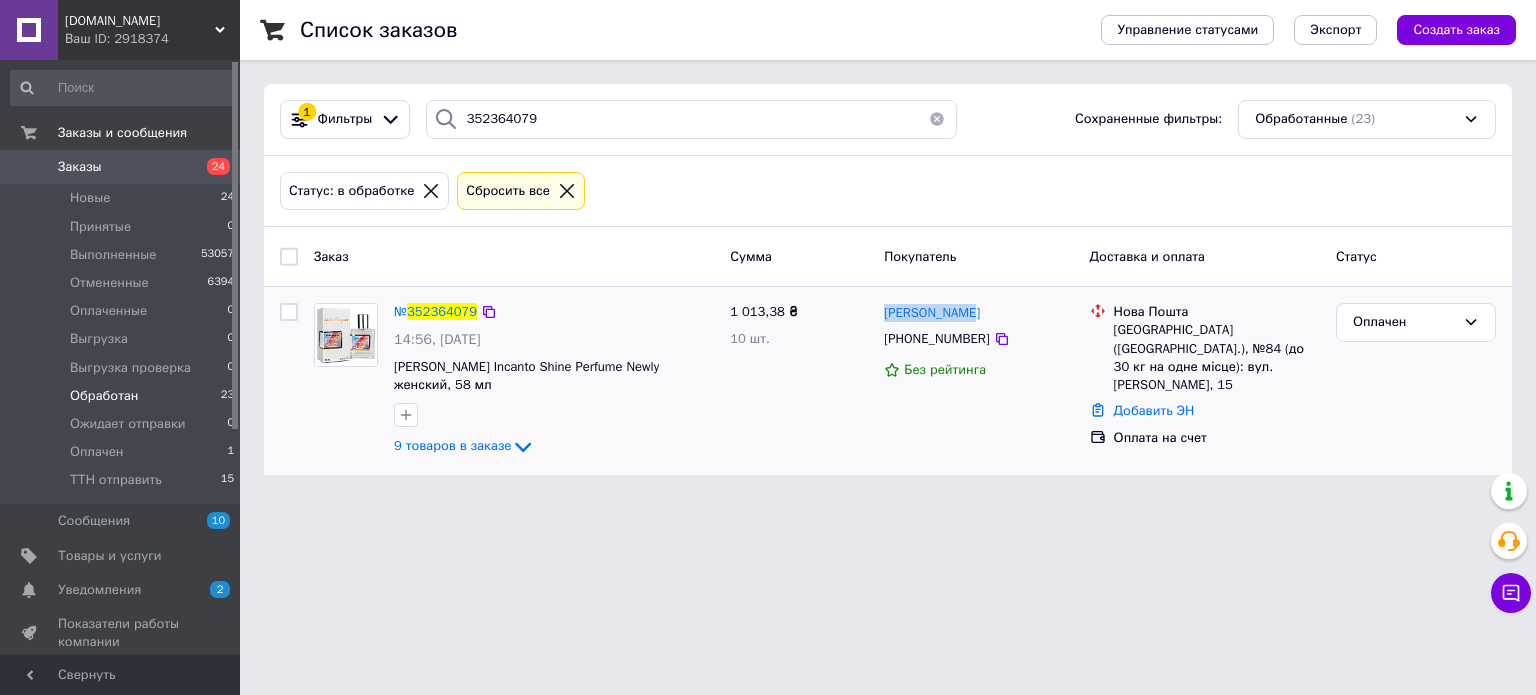 copy on "[PERSON_NAME]" 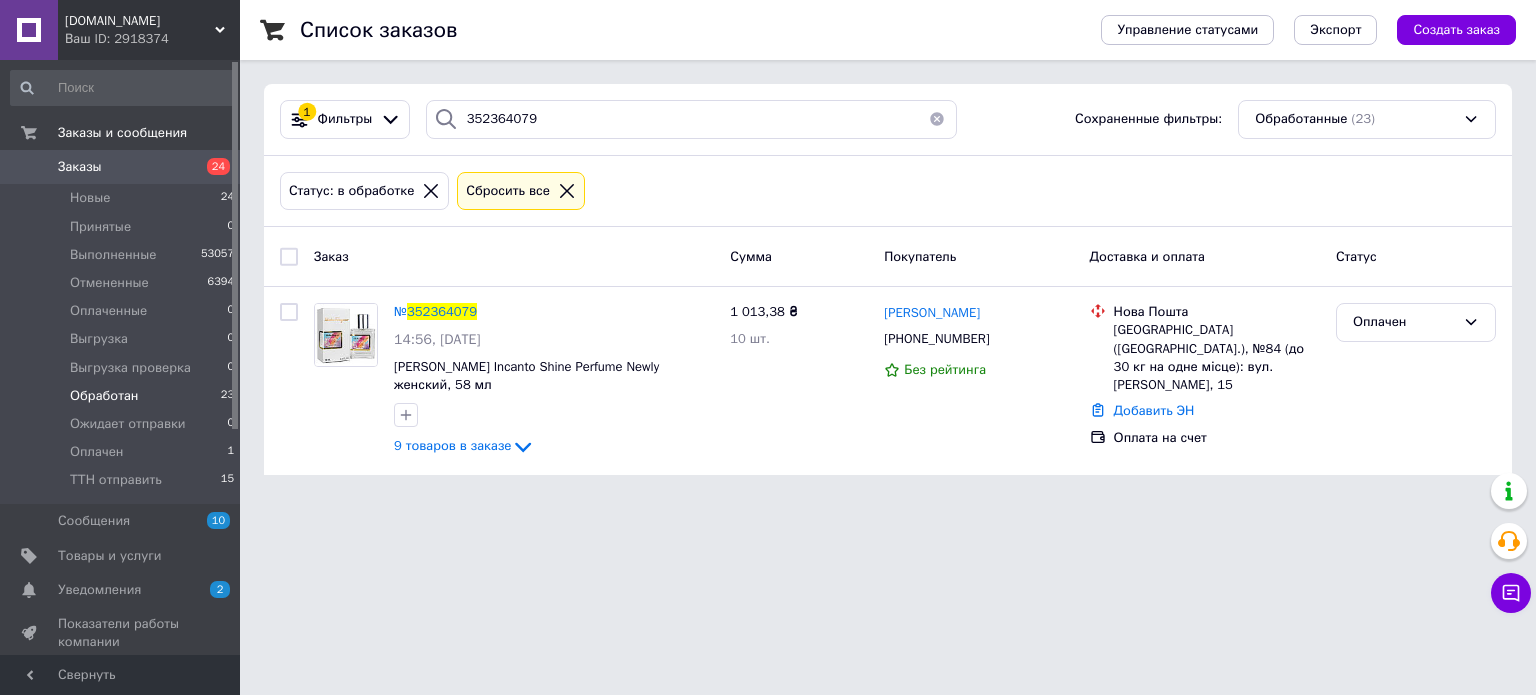 click on "[DOMAIN_NAME] Ваш ID: 2918374 Сайт [DOMAIN_NAME] Кабинет покупателя Проверить состояние системы Страница на портале Справка Выйти Заказы и сообщения Заказы 24 Новые 24 Принятые 0 Выполненные 53057 Отмененные 6394 Оплаченные 0 Выгрузка 0 Выгрузка проверка 0 Обработан 23 Ожидает отправки 0 Оплачен 1 ТТН отправить 15 Сообщения 10 Товары и услуги Уведомления 2 0 Показатели работы компании Панель управления Отзывы Покупатели Каталог ProSale Аналитика Управление сайтом Кошелек компании Маркет Настройки Тарифы и счета Prom микс 20 000 1 352364079" at bounding box center (768, 249) 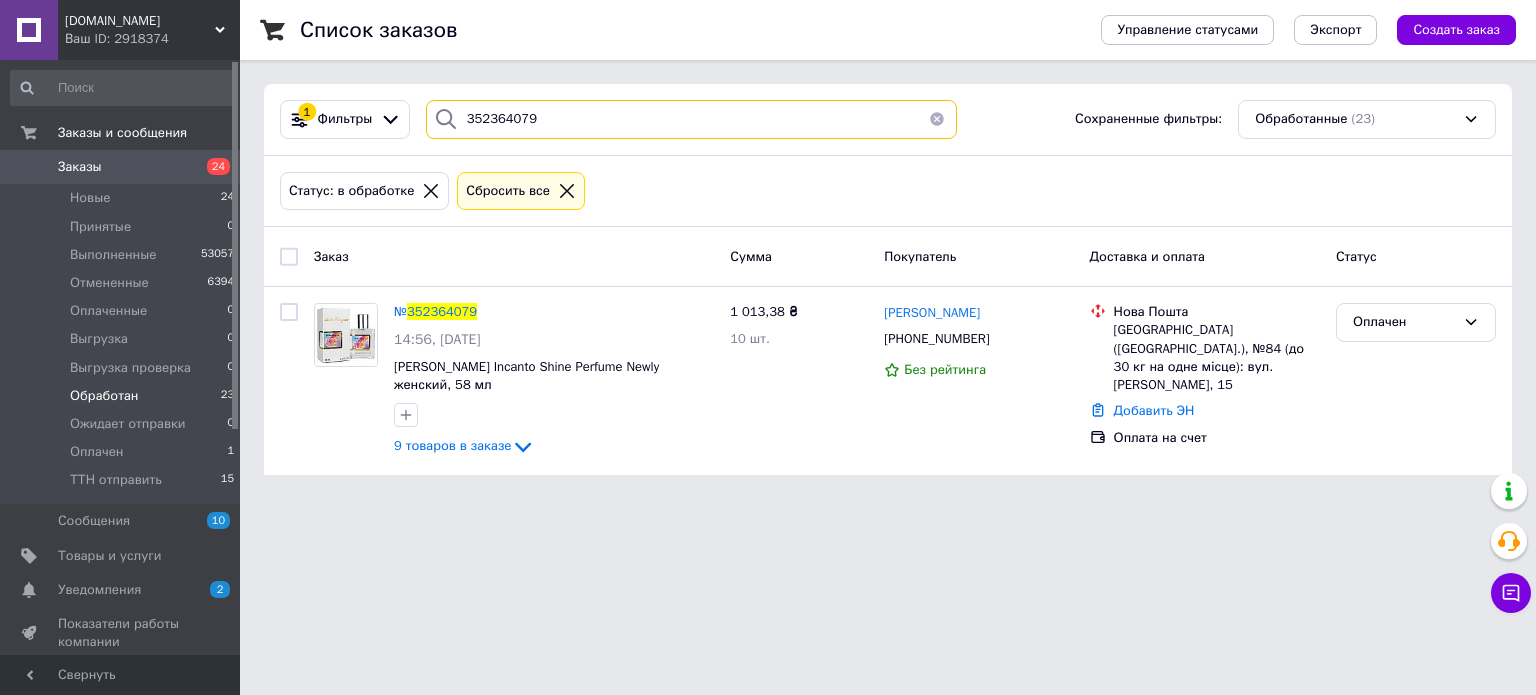 drag, startPoint x: 541, startPoint y: 124, endPoint x: 433, endPoint y: 119, distance: 108.11568 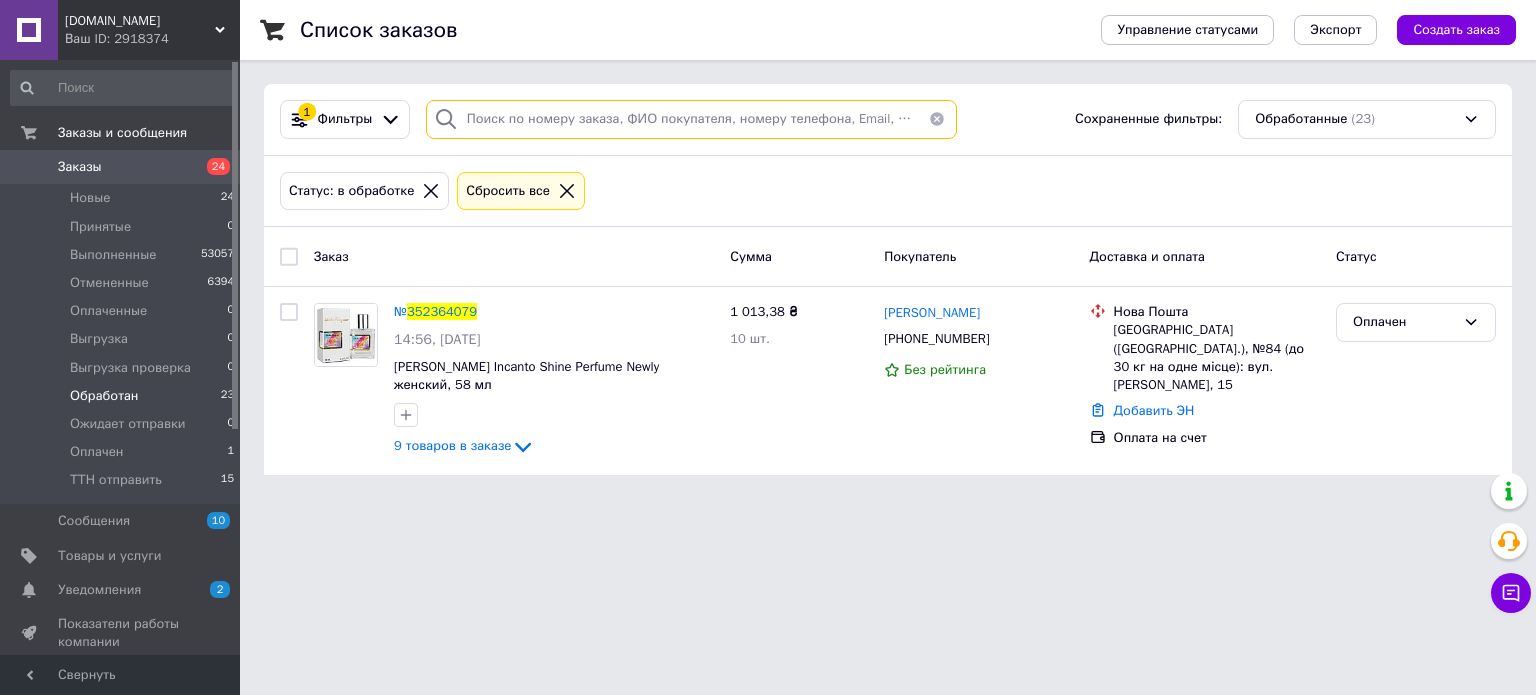 paste on "352289029" 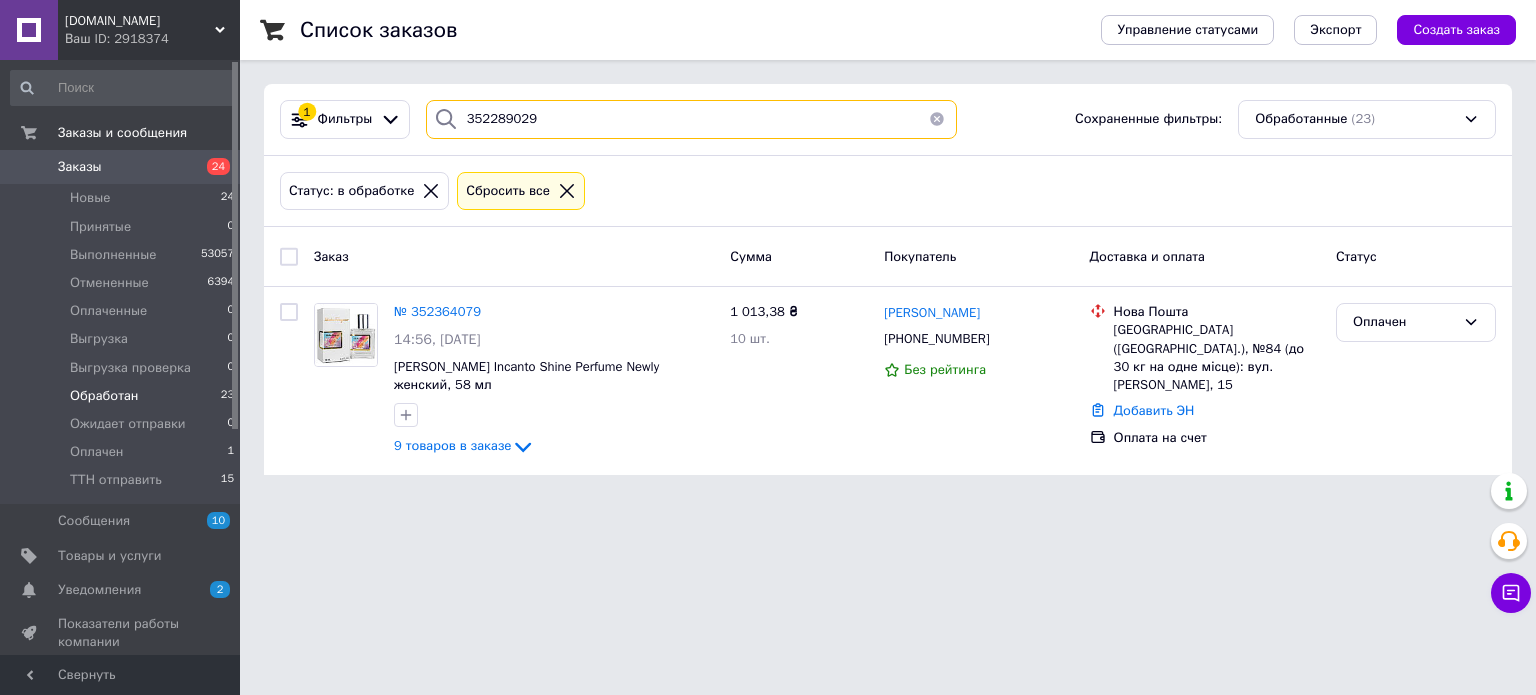 type on "352289029" 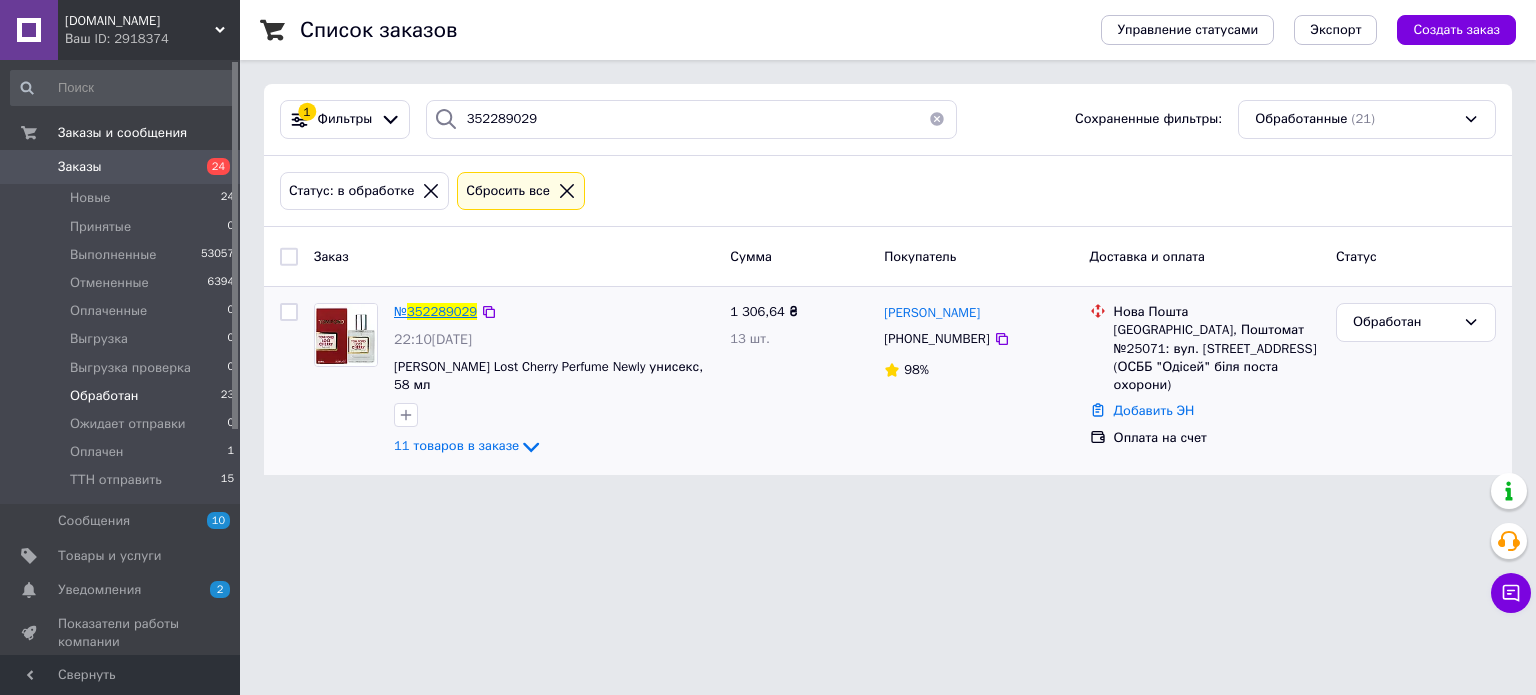 click on "352289029" at bounding box center (442, 311) 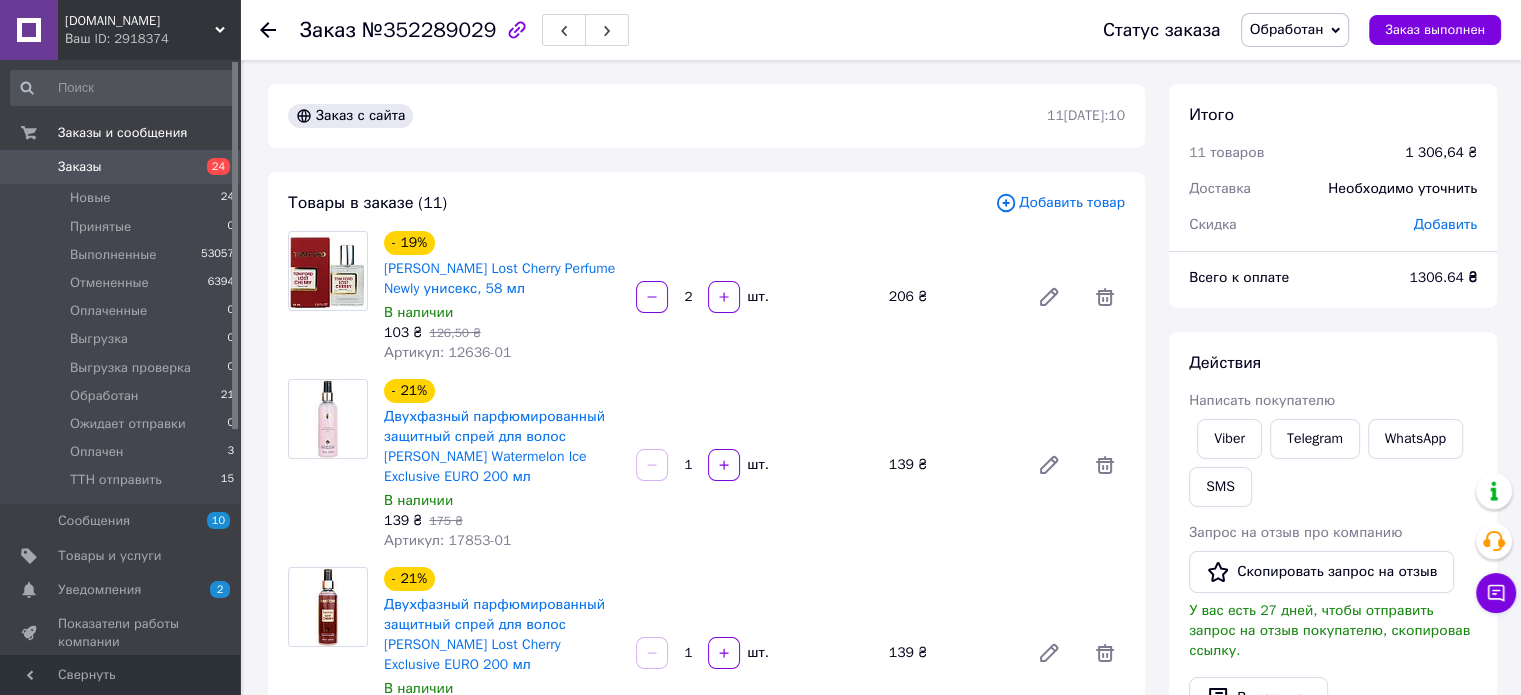 click on "Добавить товар" at bounding box center (1060, 203) 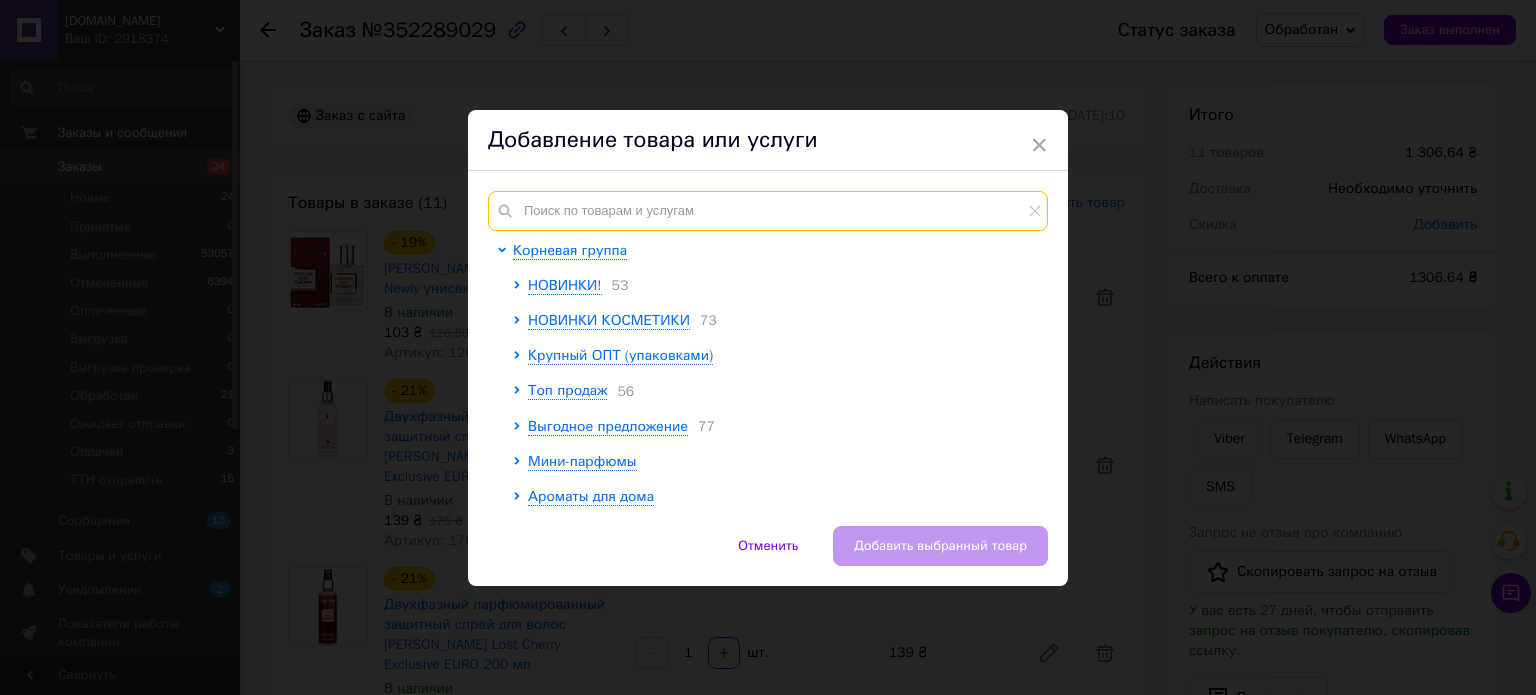 click at bounding box center [768, 211] 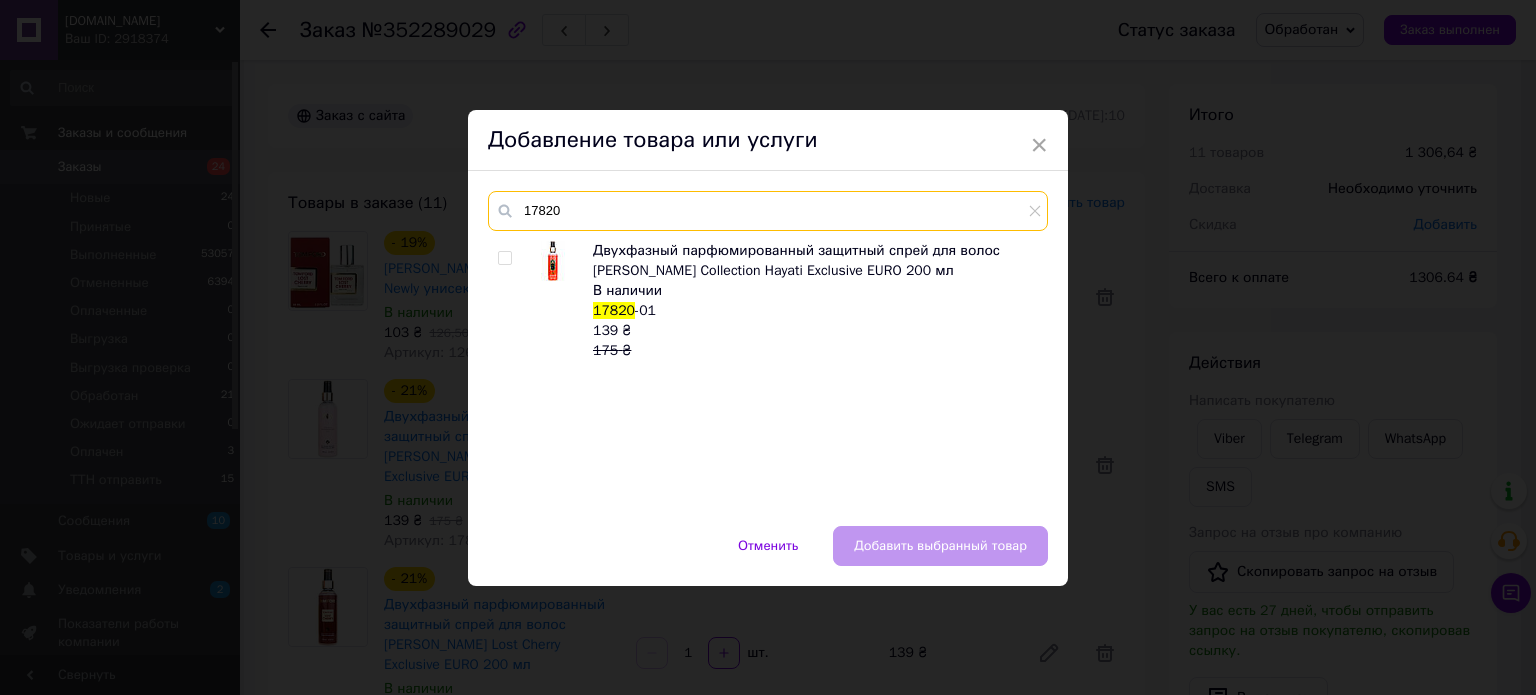 type on "17820" 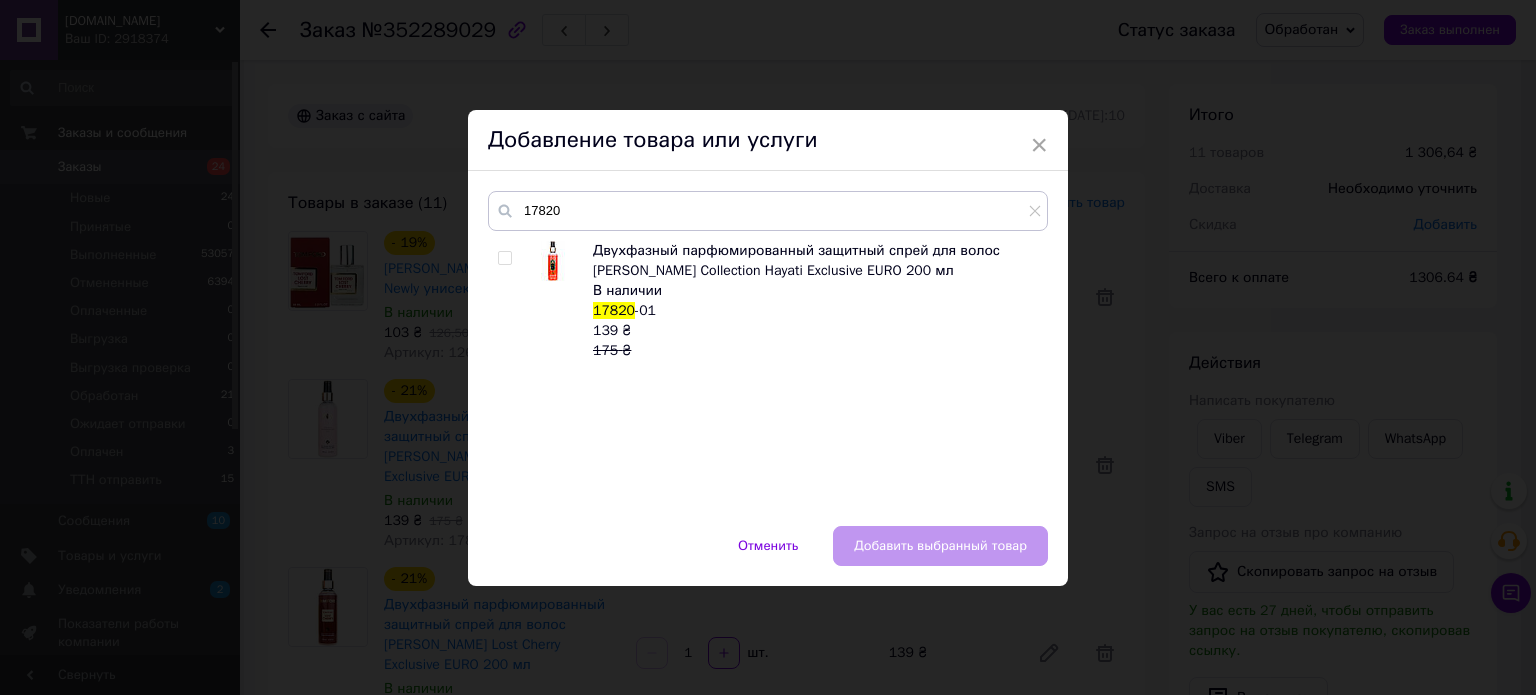 click at bounding box center [504, 258] 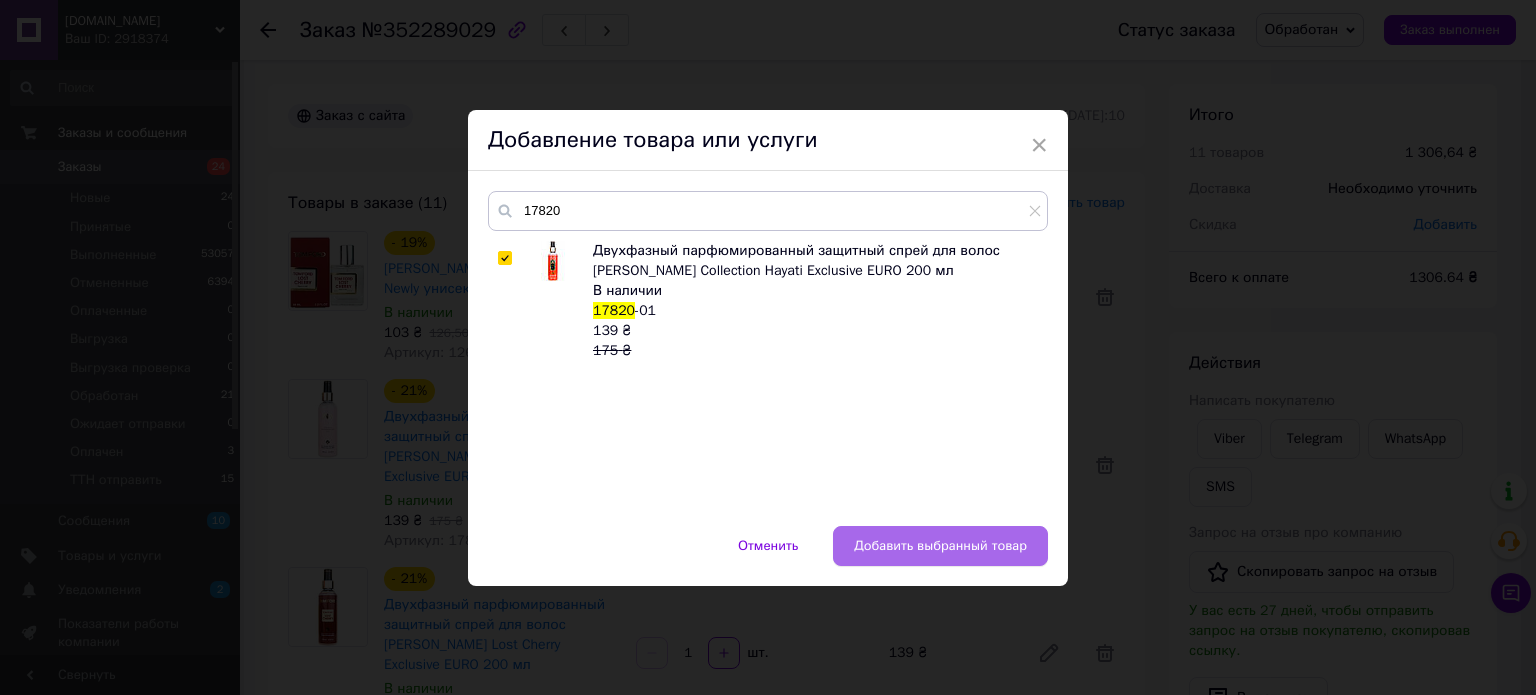 click on "Добавить выбранный товар" at bounding box center [940, 546] 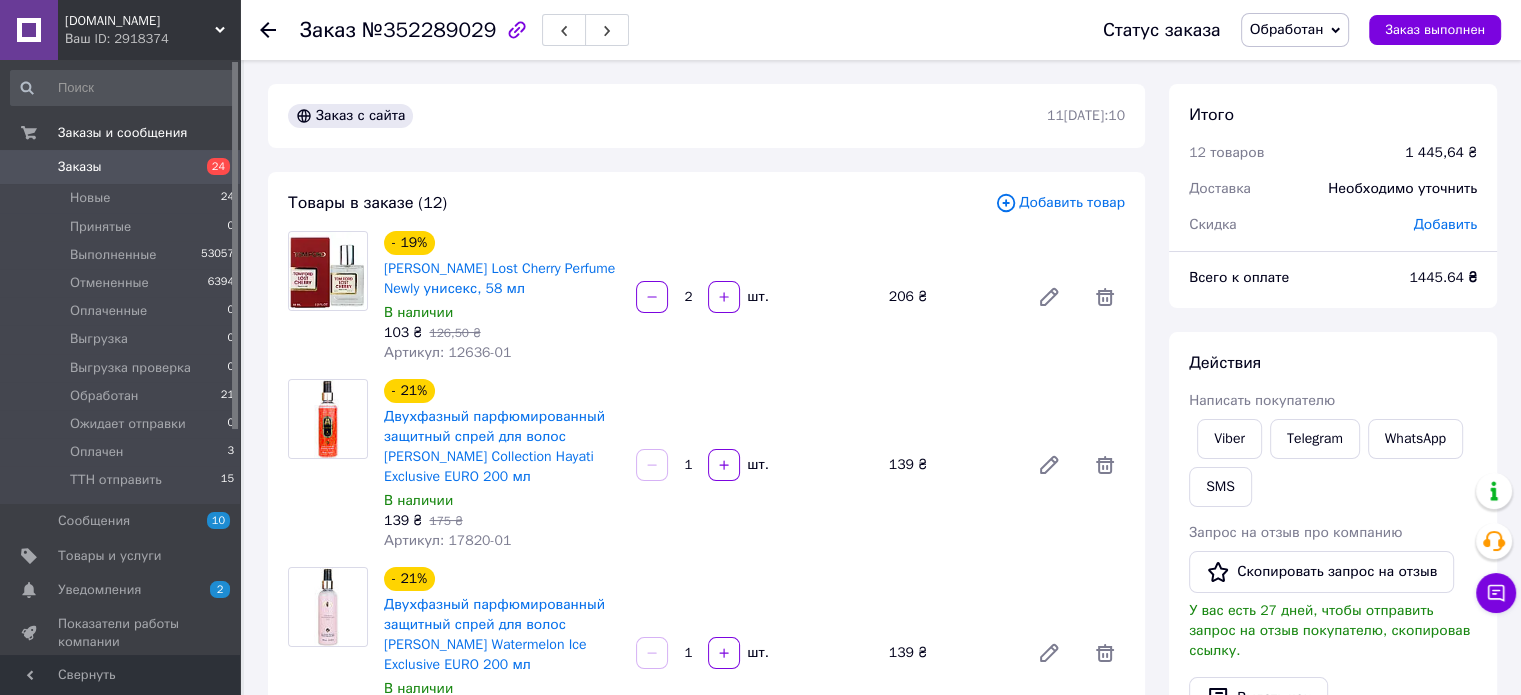 click on "Добавить товар" at bounding box center [1060, 203] 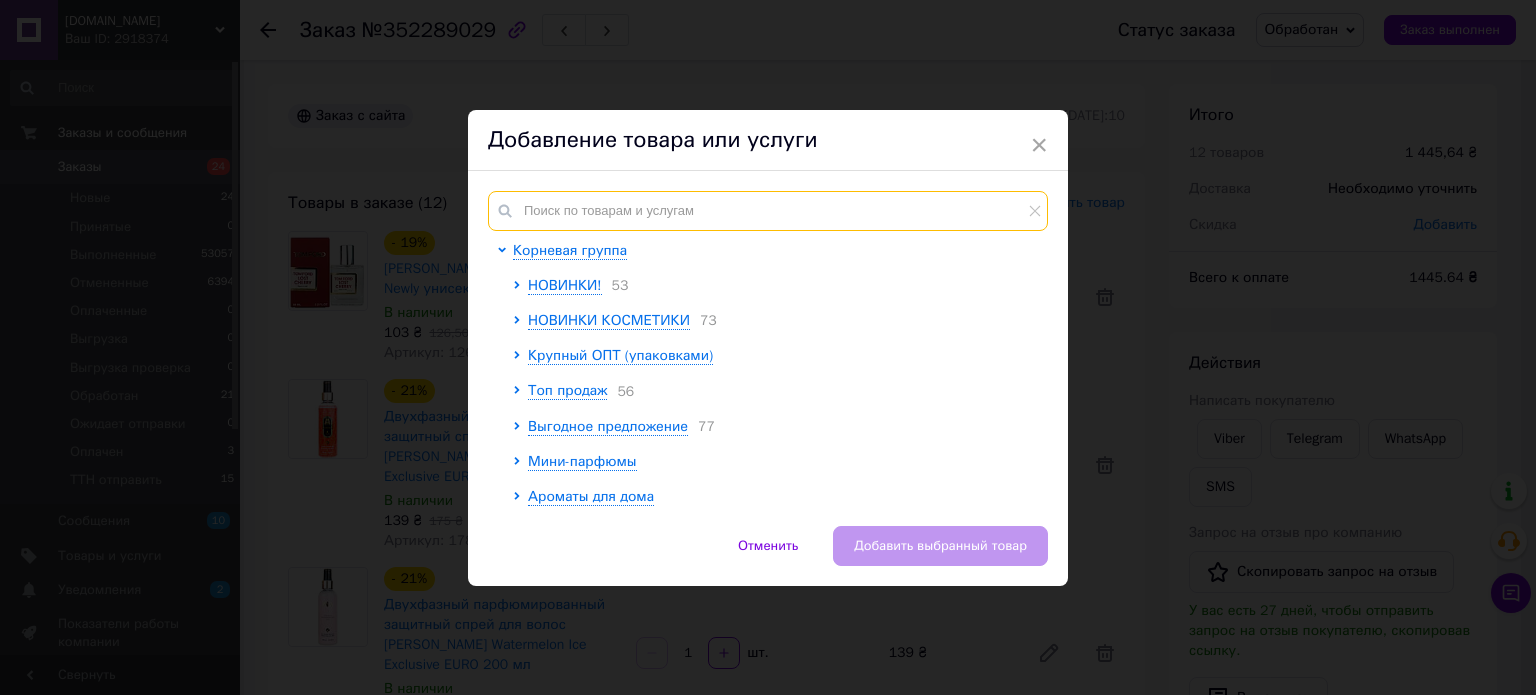 click at bounding box center (768, 211) 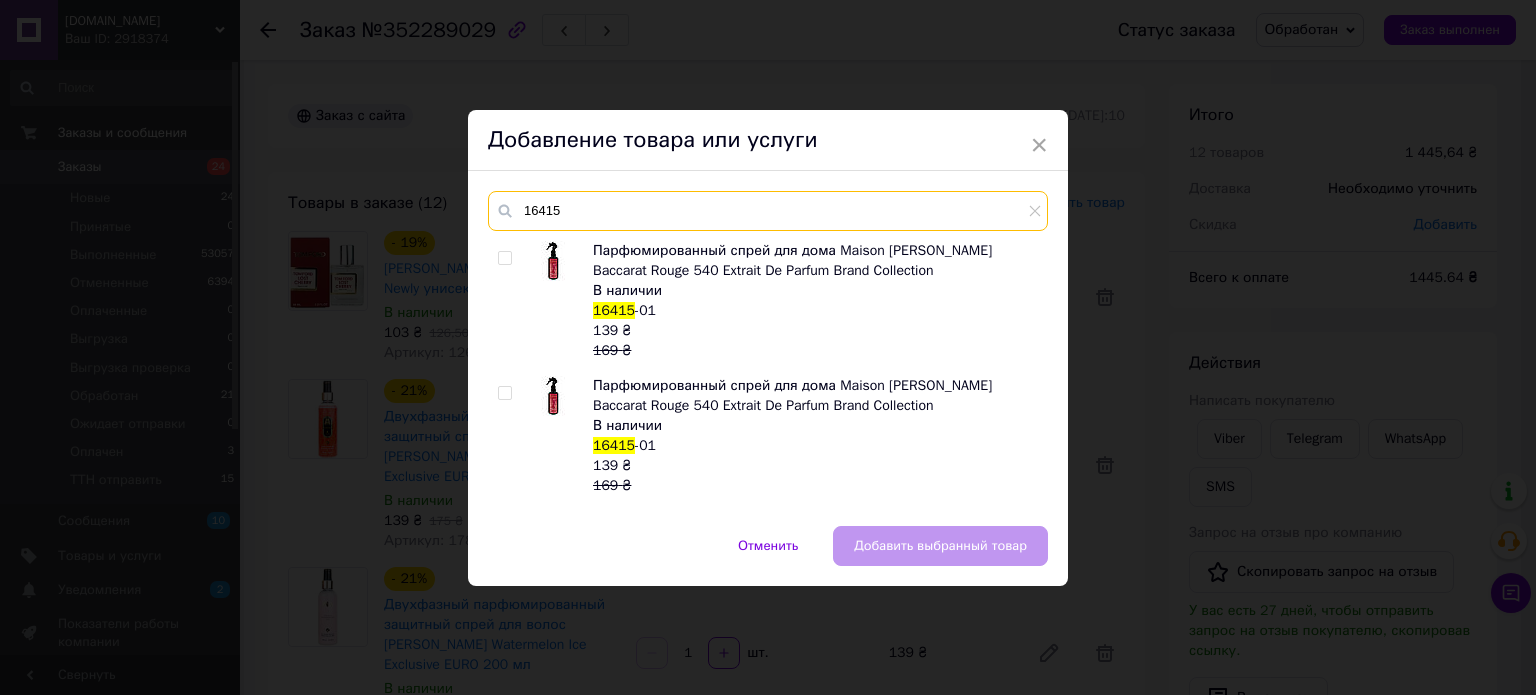 type on "16415" 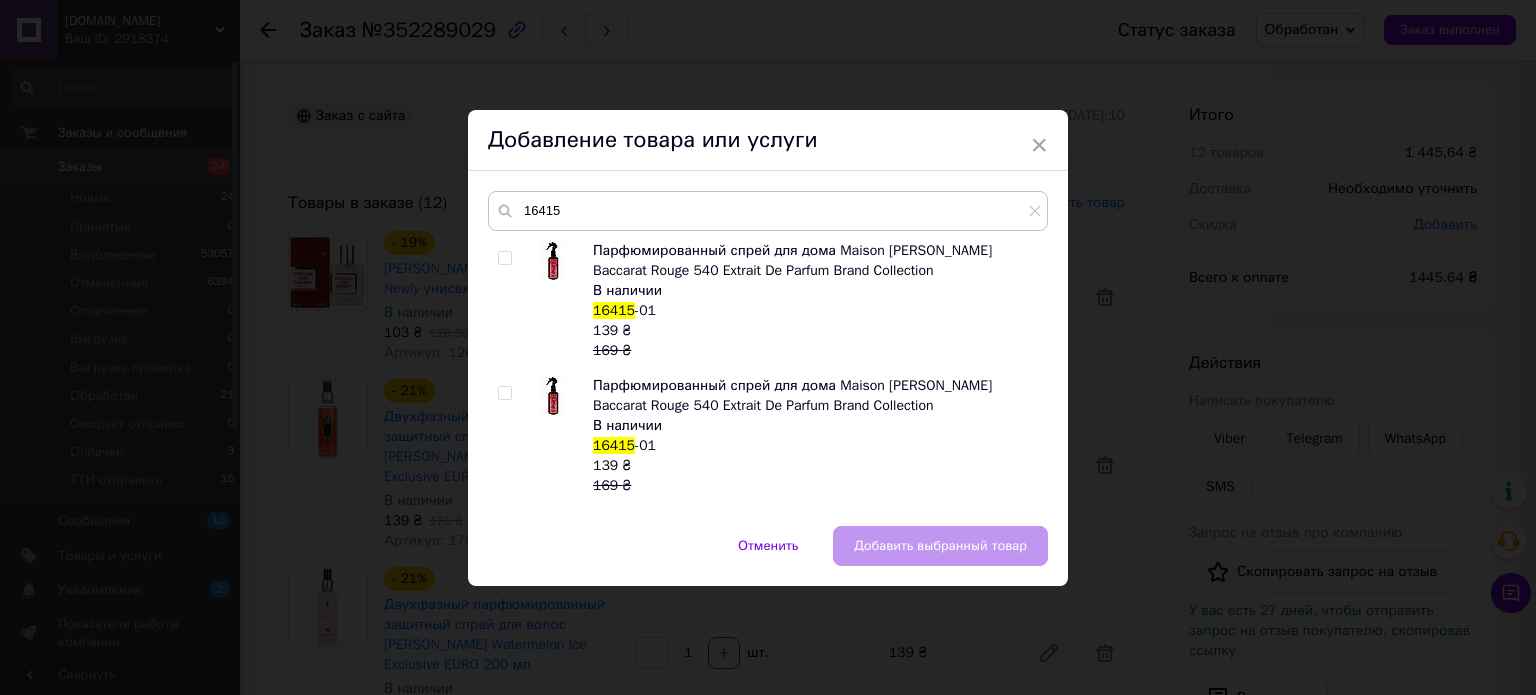 click at bounding box center [504, 258] 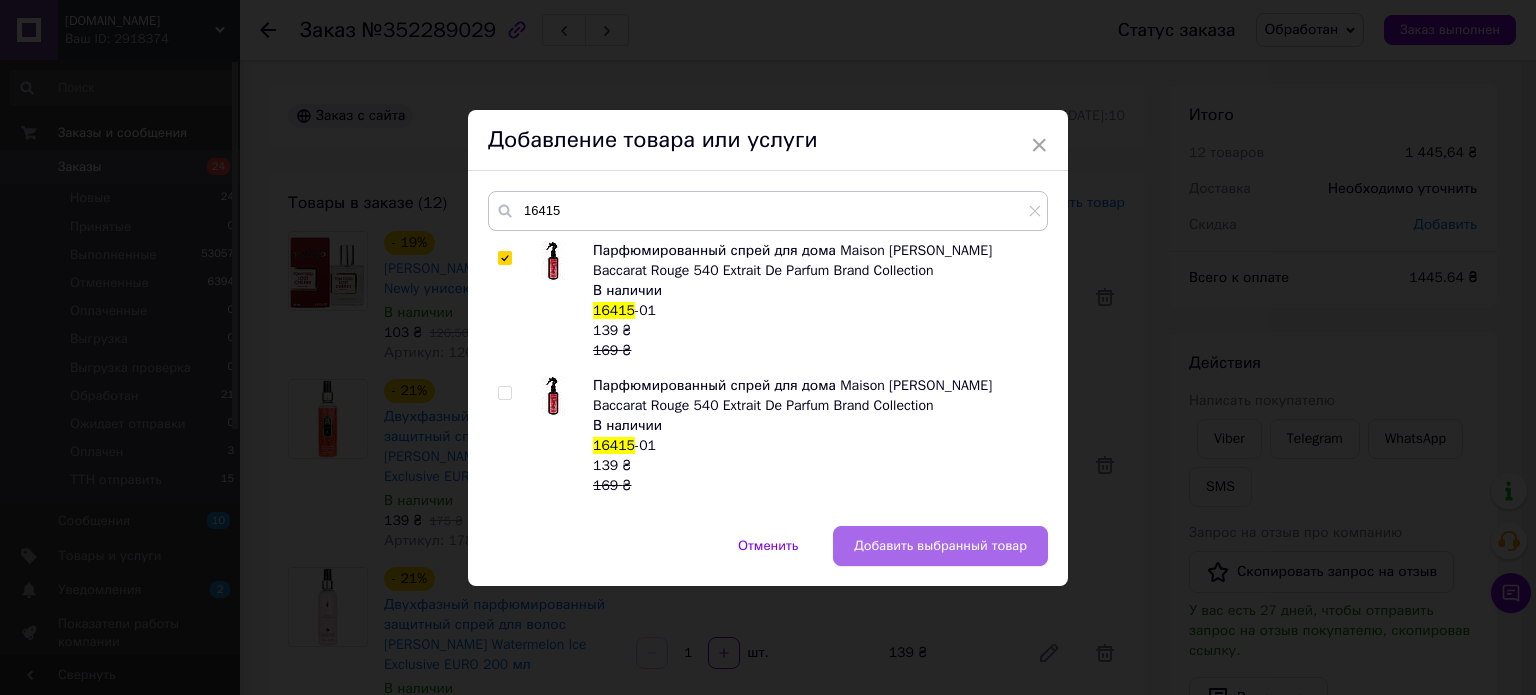 click on "Добавить выбранный товар" at bounding box center [940, 546] 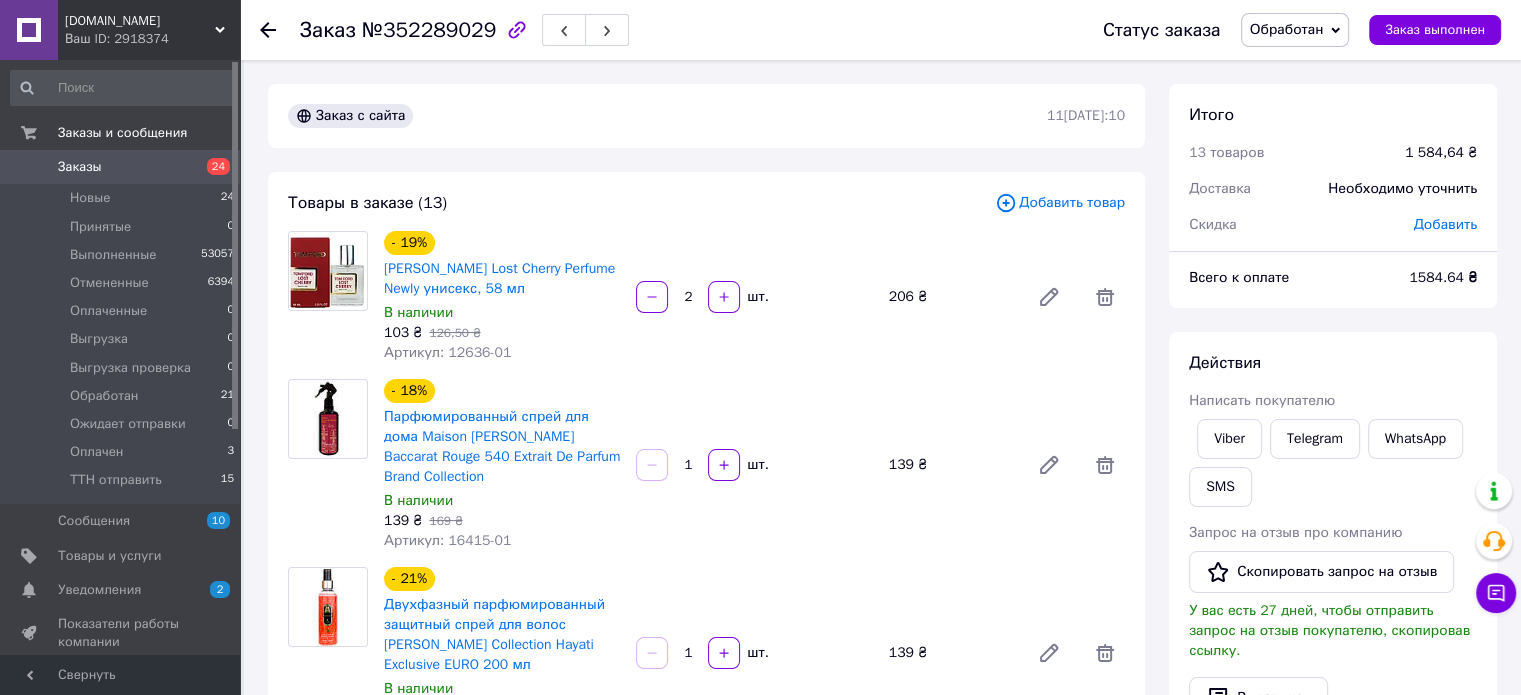 click on "Товары в заказе (13) Добавить товар - 19% [PERSON_NAME] Lost Cherry Perfume Newly унисекс, 58 мл В наличии 103 ₴   126,50 ₴ Артикул: 12636-01 2   шт. 206 ₴ - 18% Парфюмированный спрей для дома Maison [PERSON_NAME] Baccarat Rouge 540 Extrait De Parfum Brand Collection В наличии 139 ₴   169 ₴ Артикул: 16415-01 1   шт. 139 ₴ - 21% Двухфазный парфюмированный защитный спрей для волос [PERSON_NAME] Collection Hayati Exclusive EURO 200 мл В наличии 139 ₴   175 ₴ Артикул: 17820-01 1   шт. 139 ₴ - 21% Двухфазный парфюмированный защитный спрей для волос [PERSON_NAME] Watermelon Ice Exclusive EURO 200 мл В наличии 139 ₴   175 ₴ Артикул: 17853-01 1   шт. 139 ₴ - 21% В наличии 139 ₴   175 ₴ Артикул: 17835-01 1   шт. 139 ₴ - 21% В наличии" at bounding box center [706, 1289] 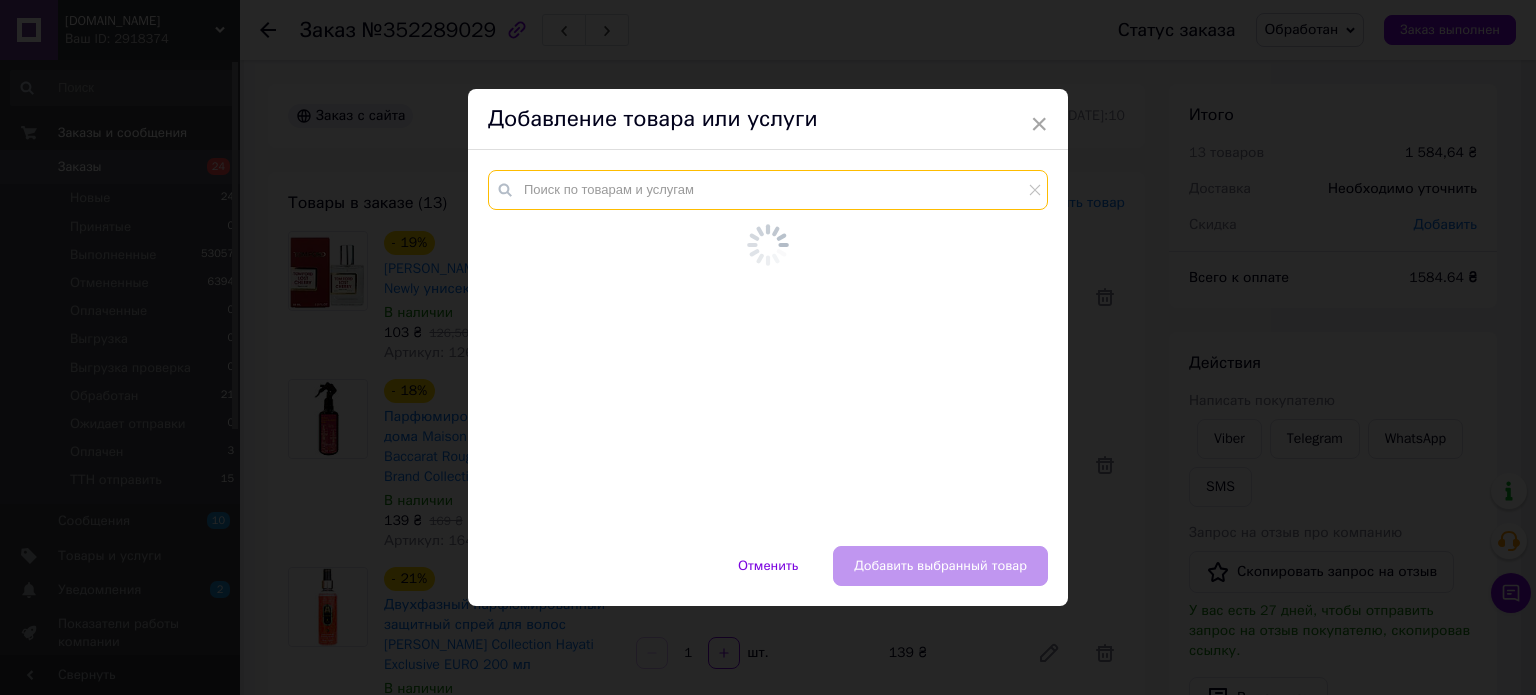 click at bounding box center (768, 190) 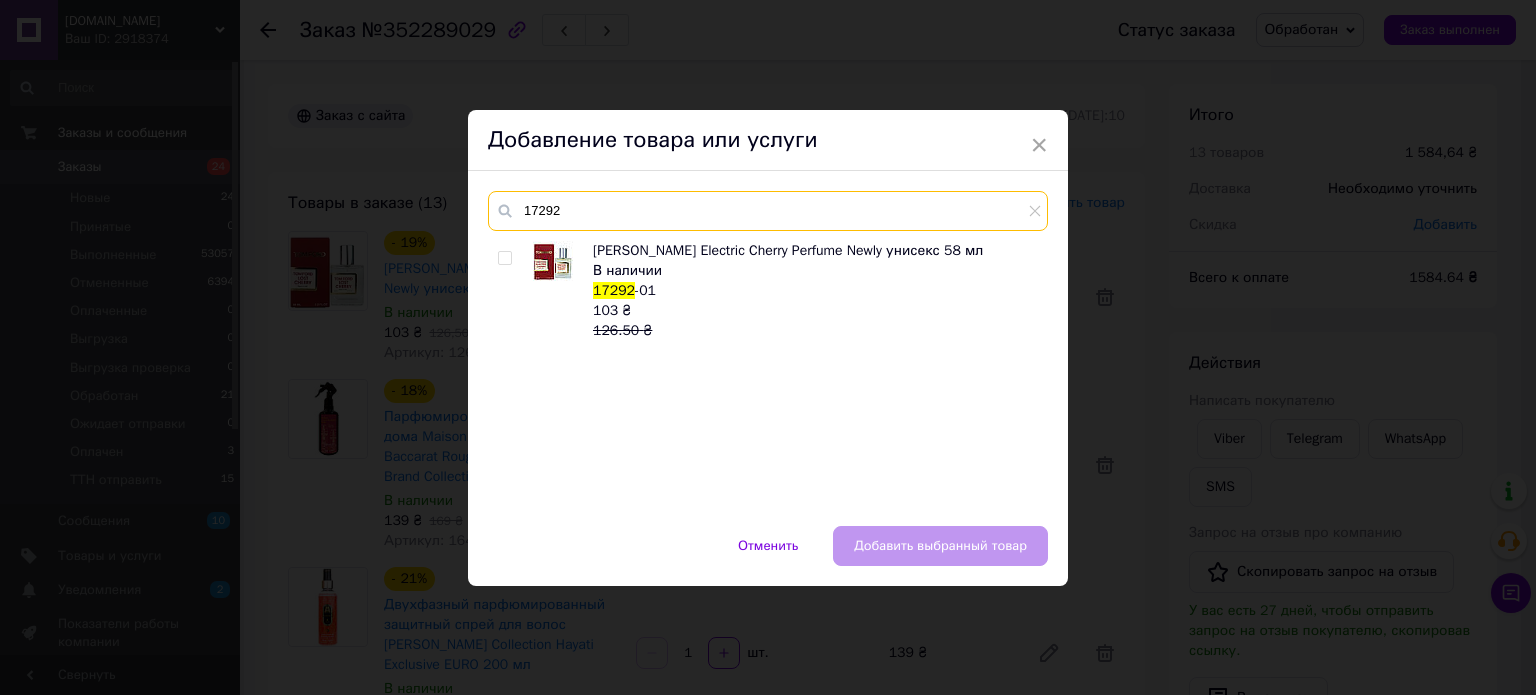 type on "17292" 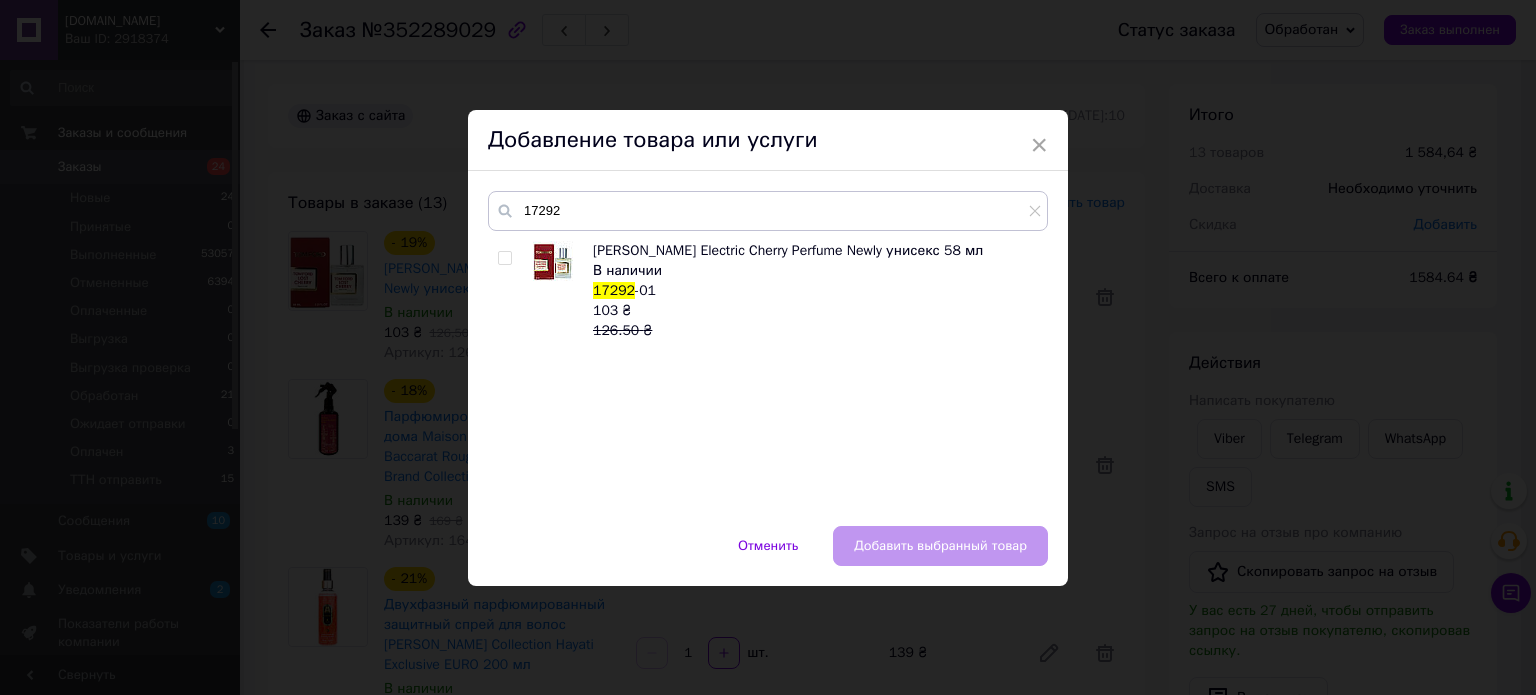 click at bounding box center [504, 258] 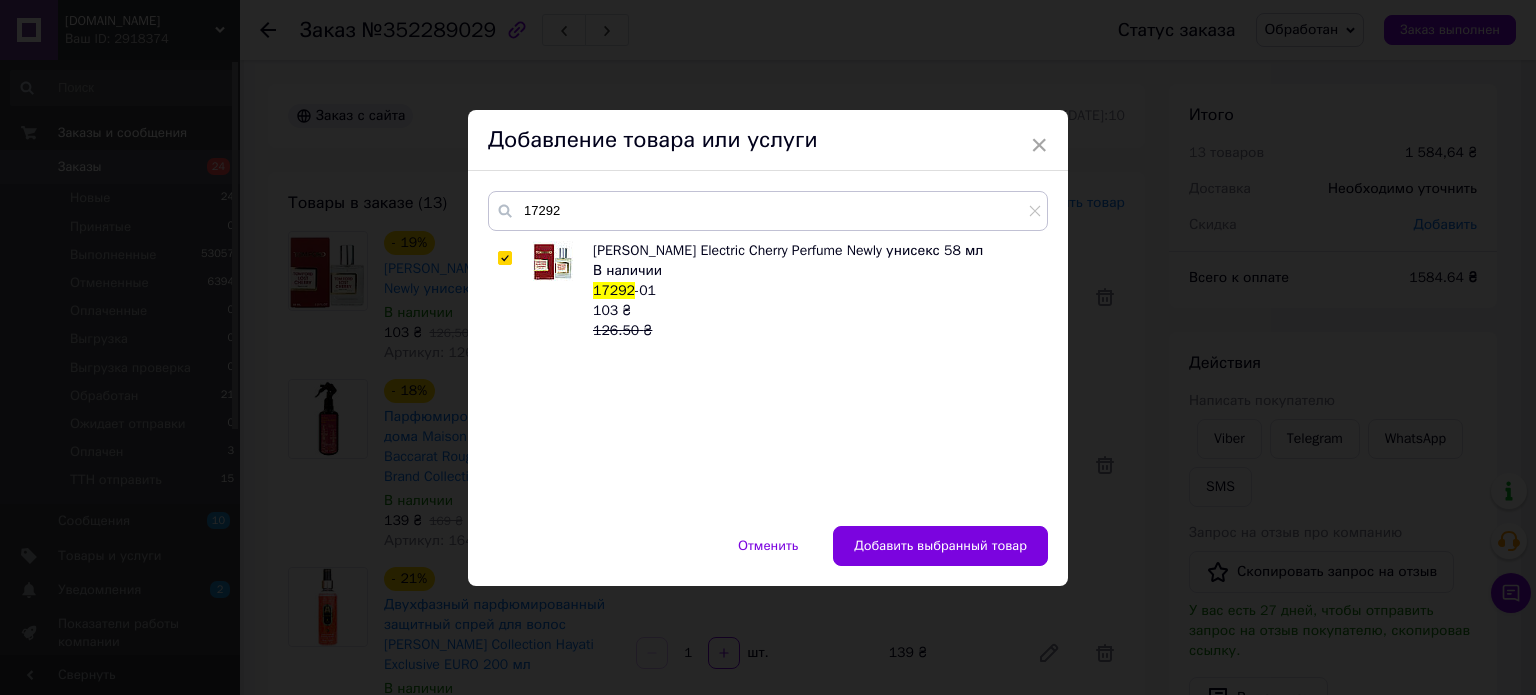 click on "17292 [PERSON_NAME] Electric Cherry Perfume Newly унисекс 58 мл В наличии 17292 -01 103   ₴ 126.50   ₴" at bounding box center (768, 348) 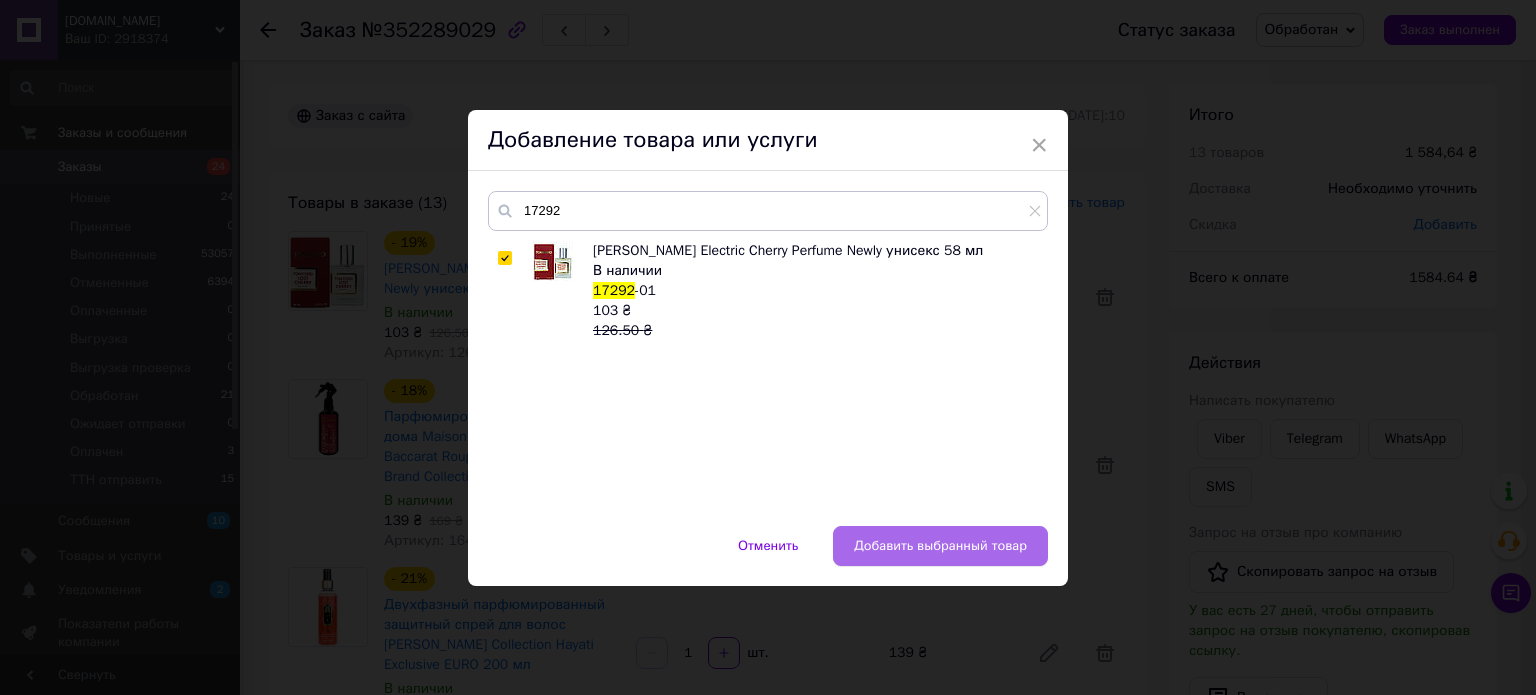 click on "Добавить выбранный товар" at bounding box center (940, 546) 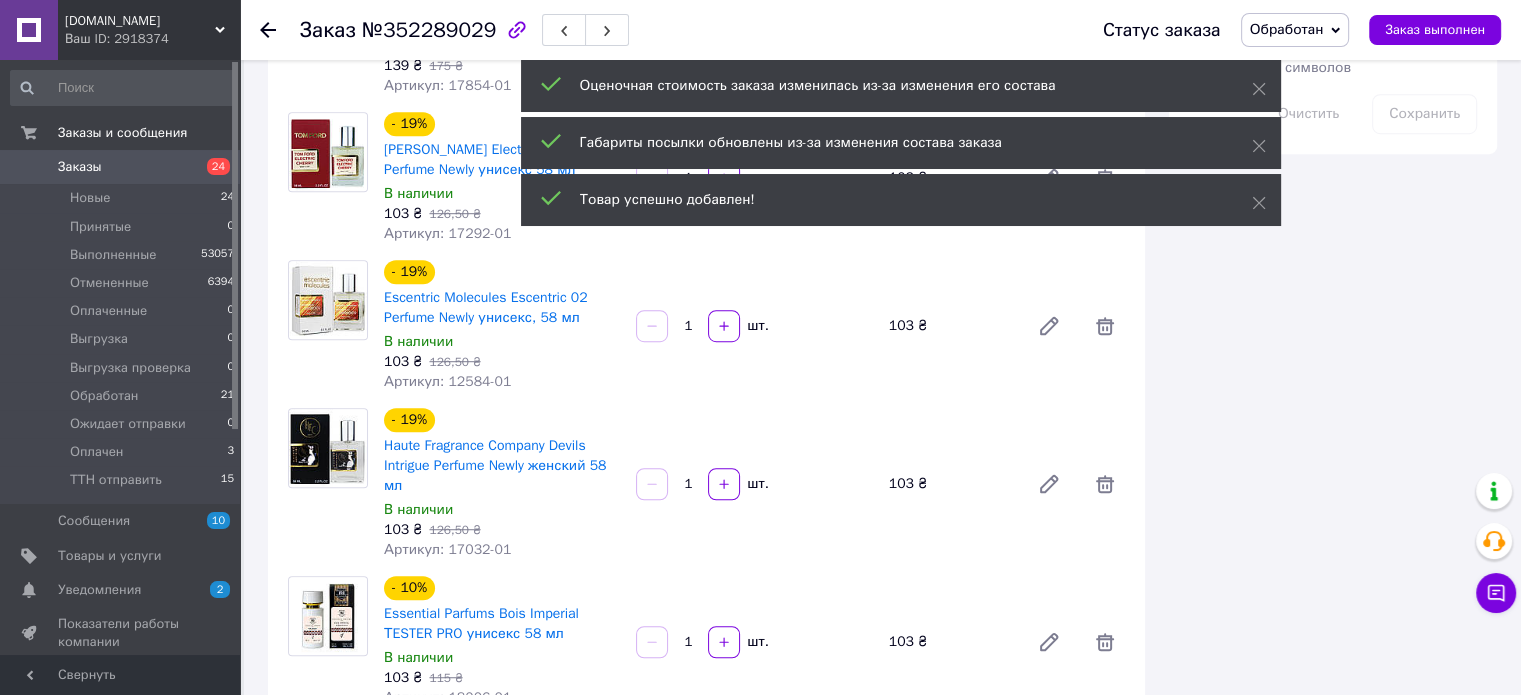 scroll, scrollTop: 1066, scrollLeft: 0, axis: vertical 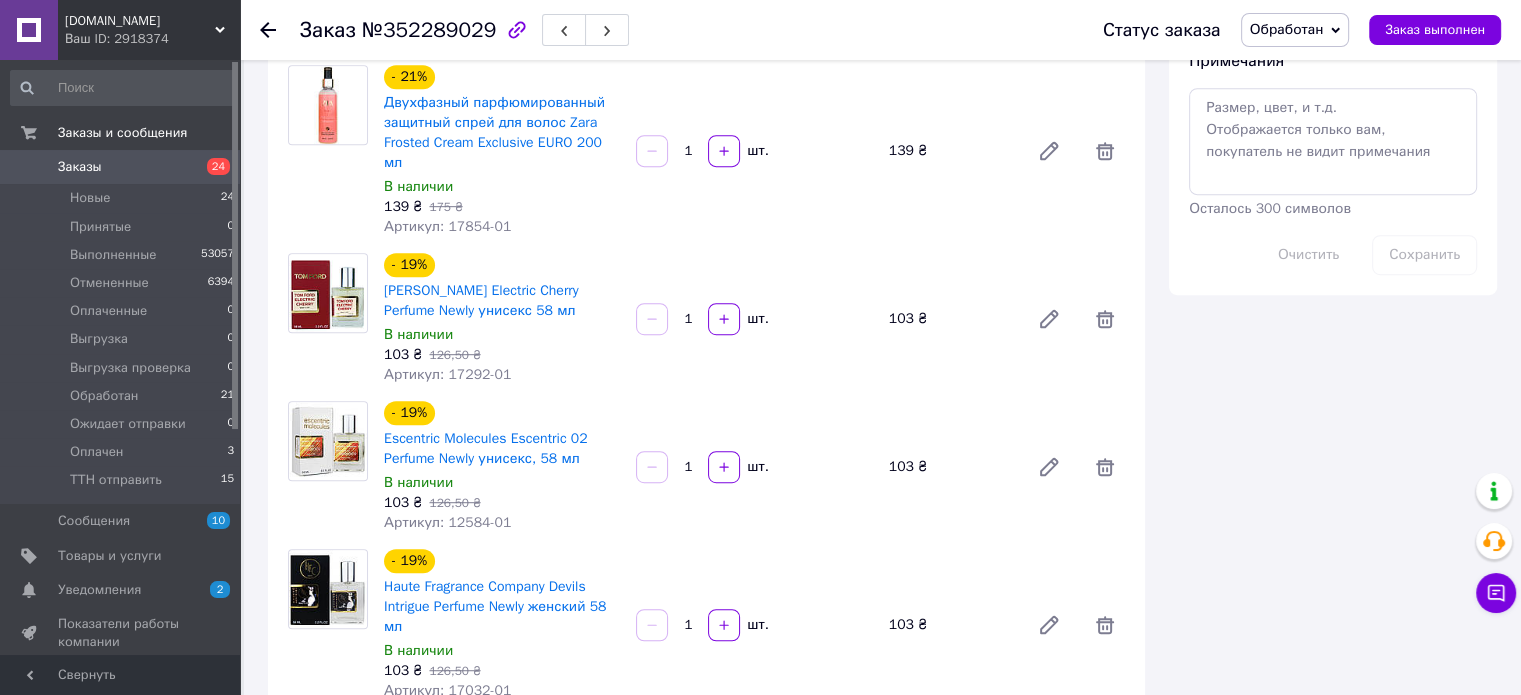 click on "шт." at bounding box center (756, 319) 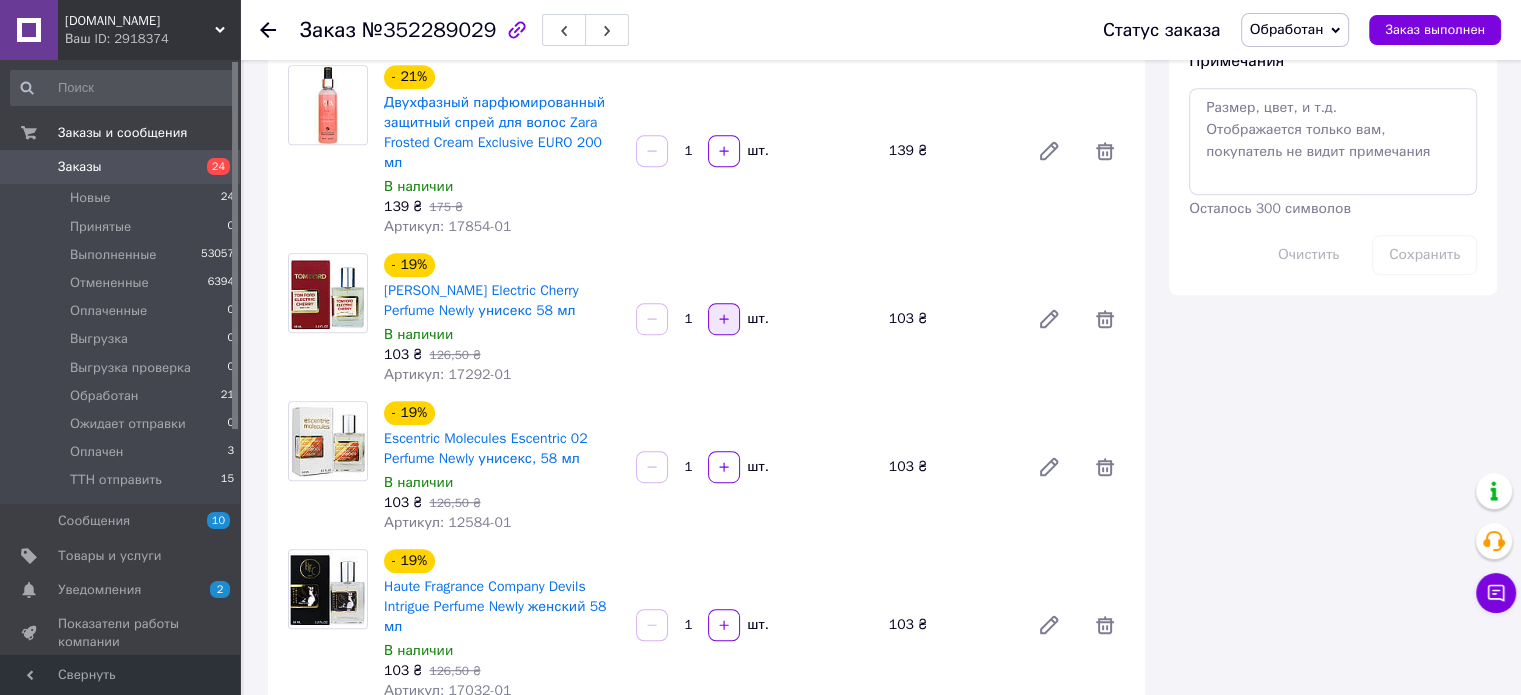 click at bounding box center [724, 319] 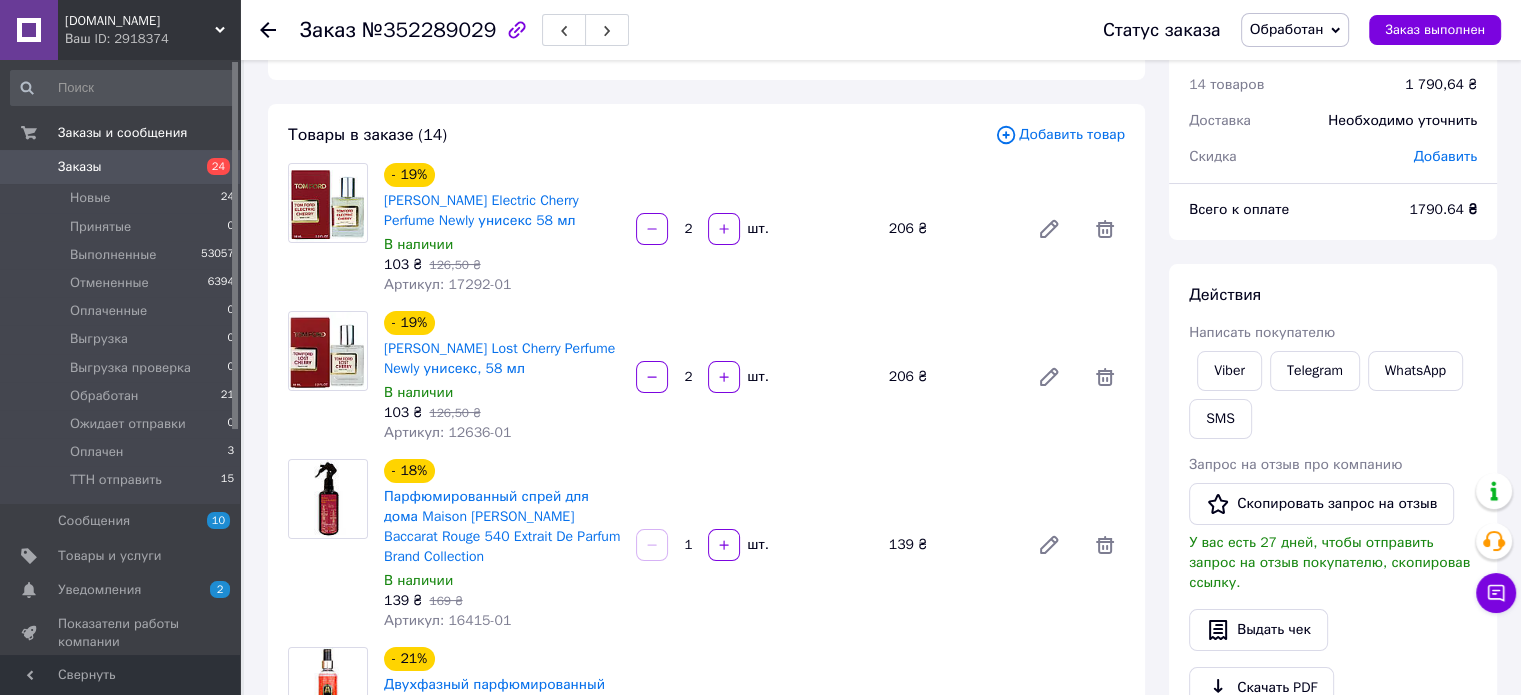 scroll, scrollTop: 0, scrollLeft: 0, axis: both 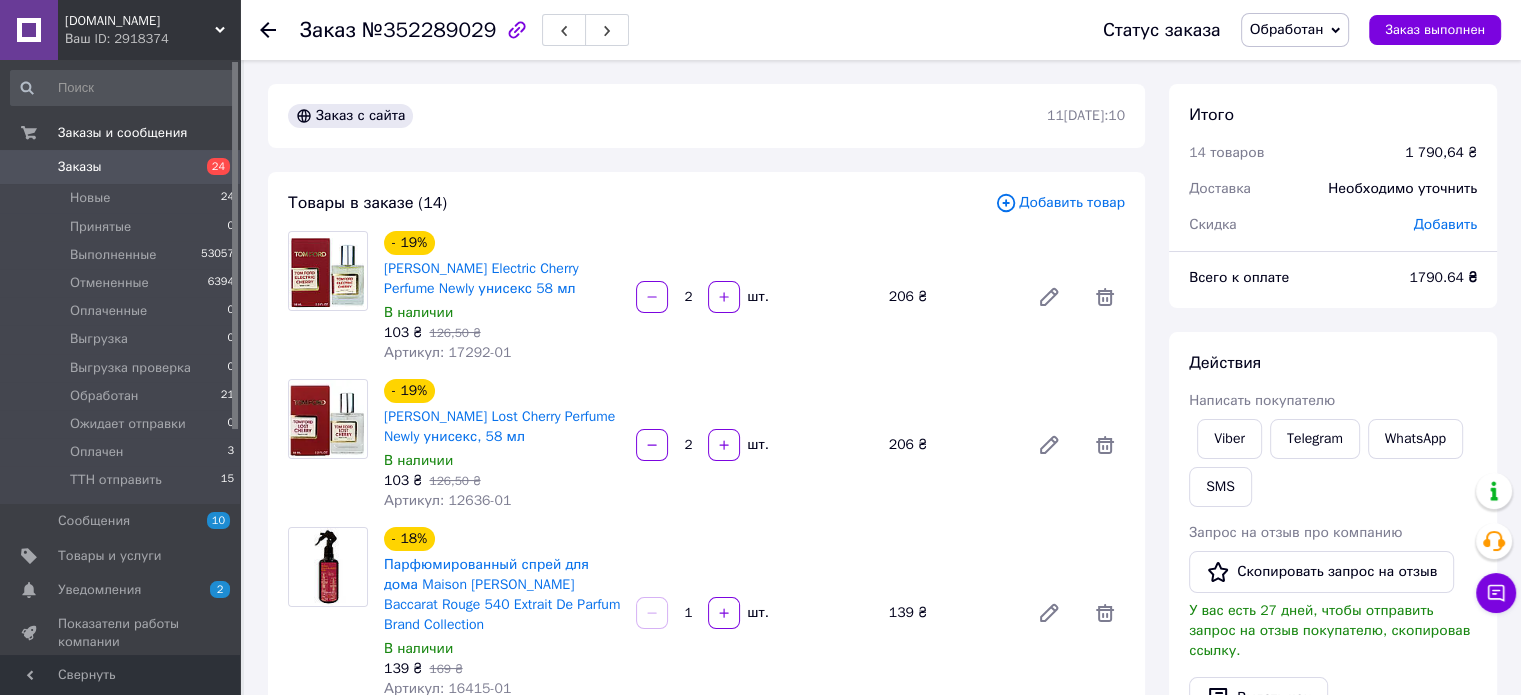 click on "Добавить товар" at bounding box center [1060, 203] 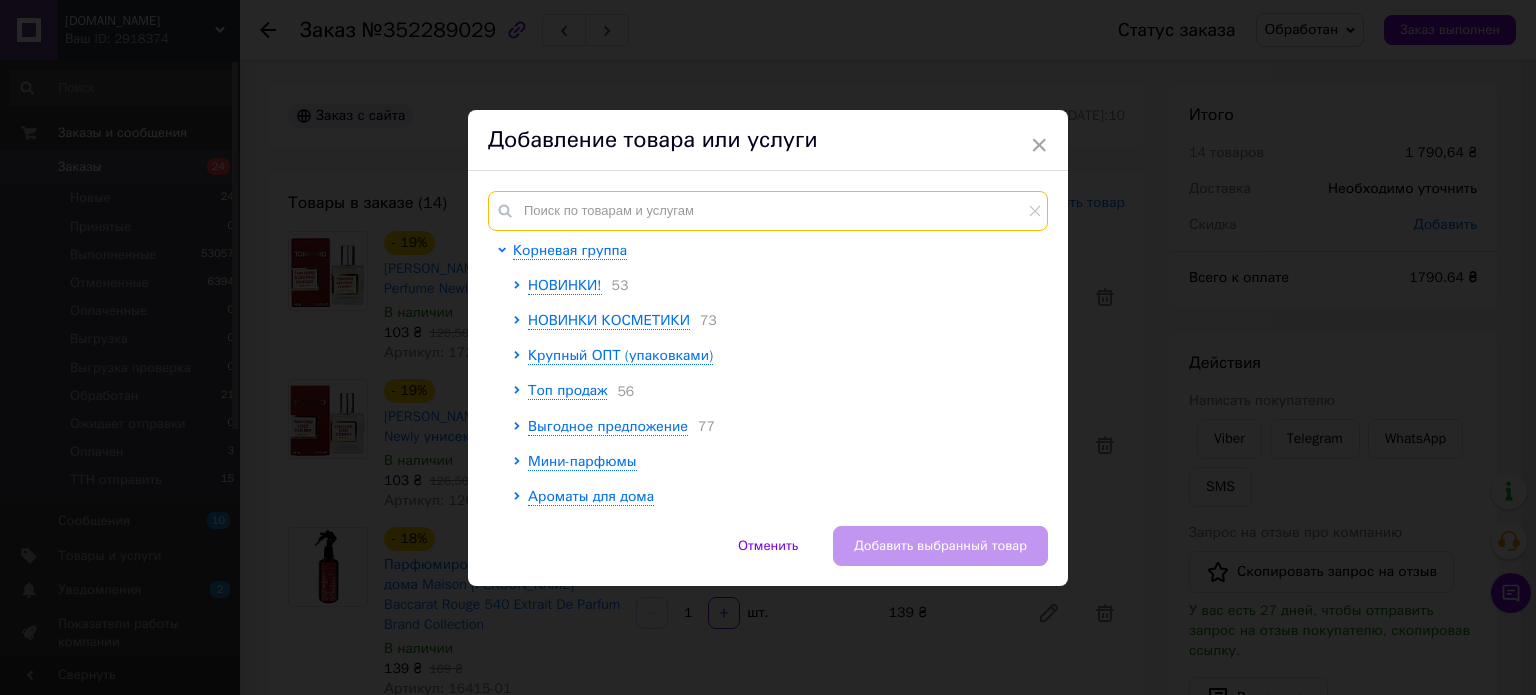 click at bounding box center [768, 211] 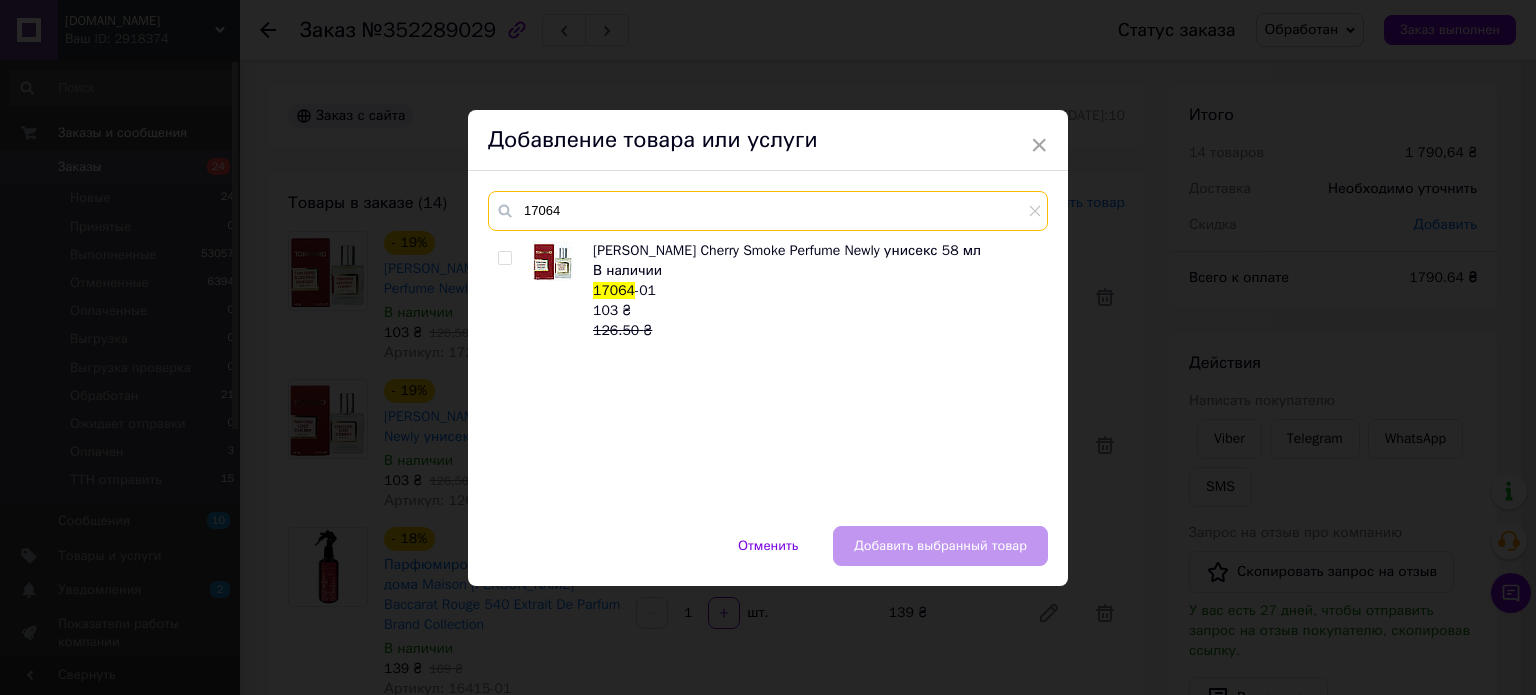 type on "17064" 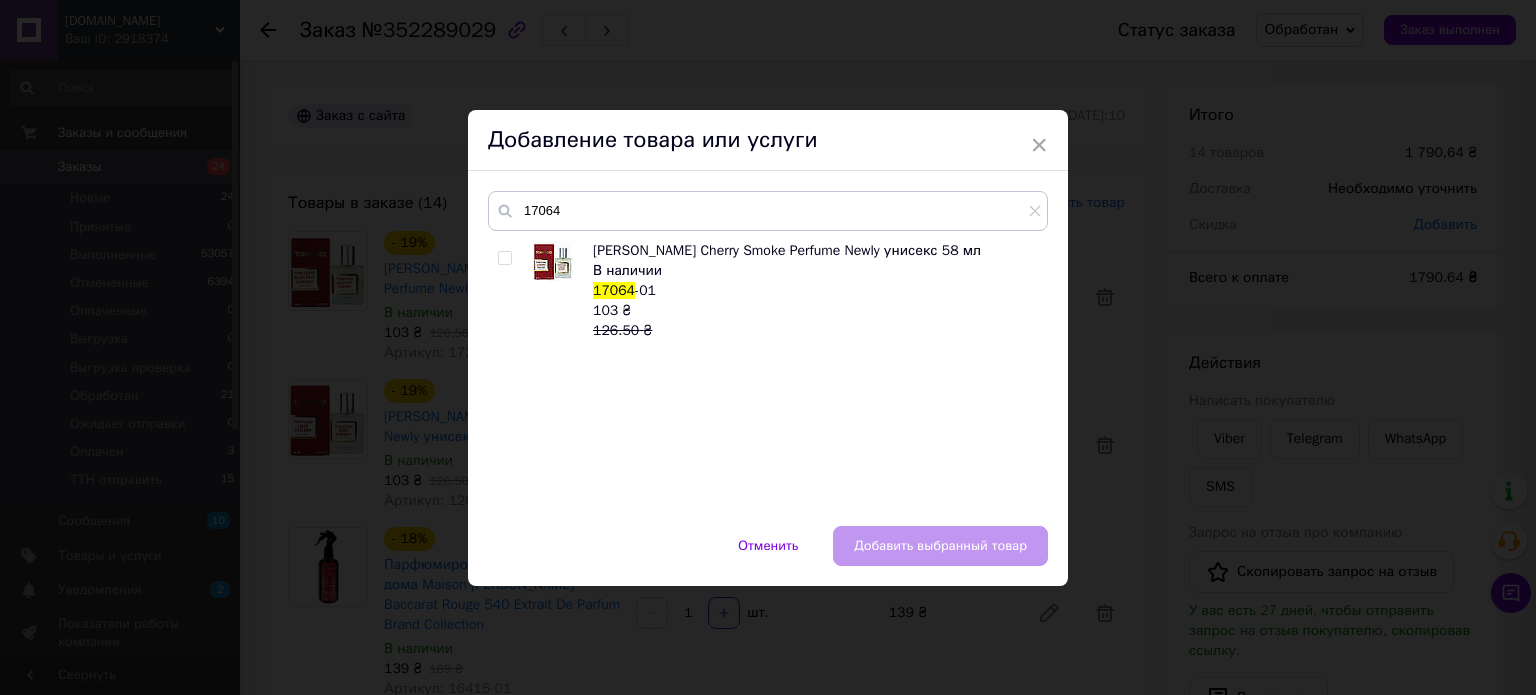click at bounding box center (504, 258) 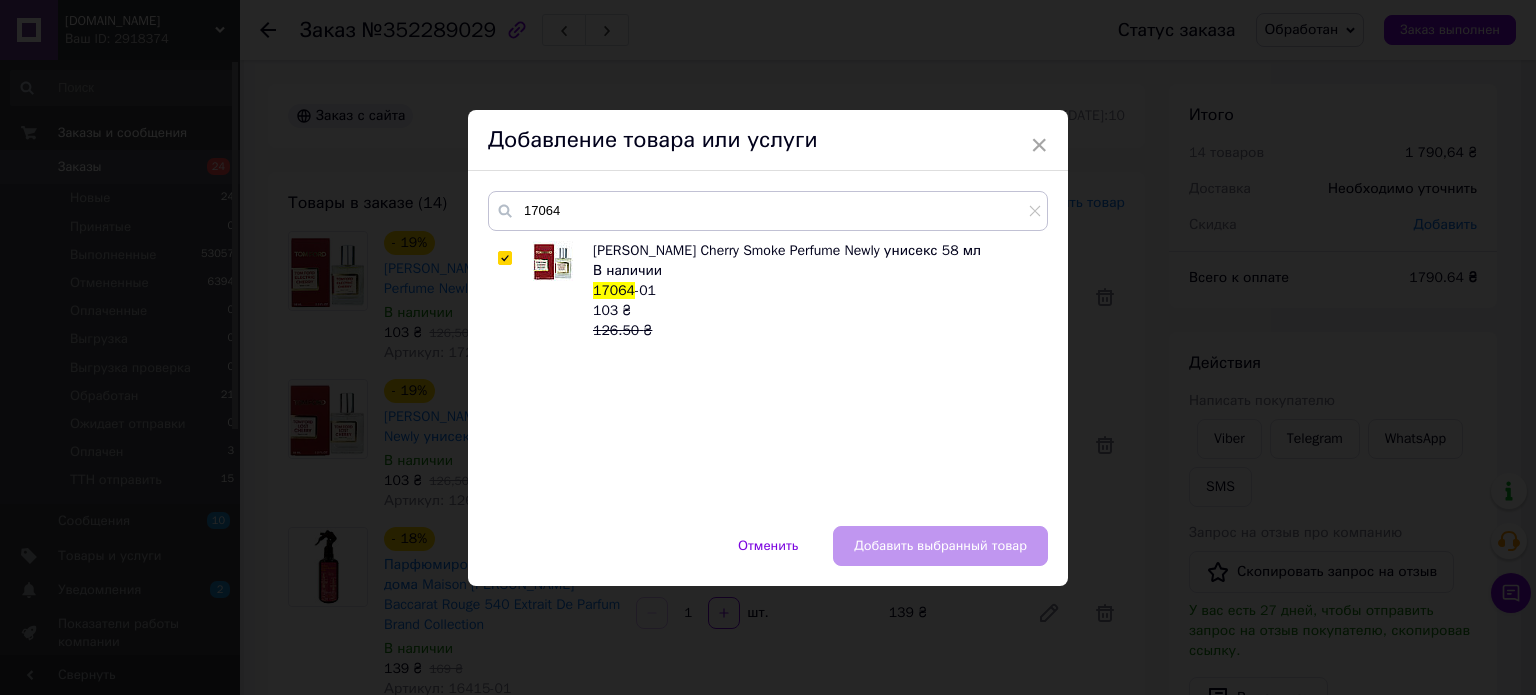 checkbox on "true" 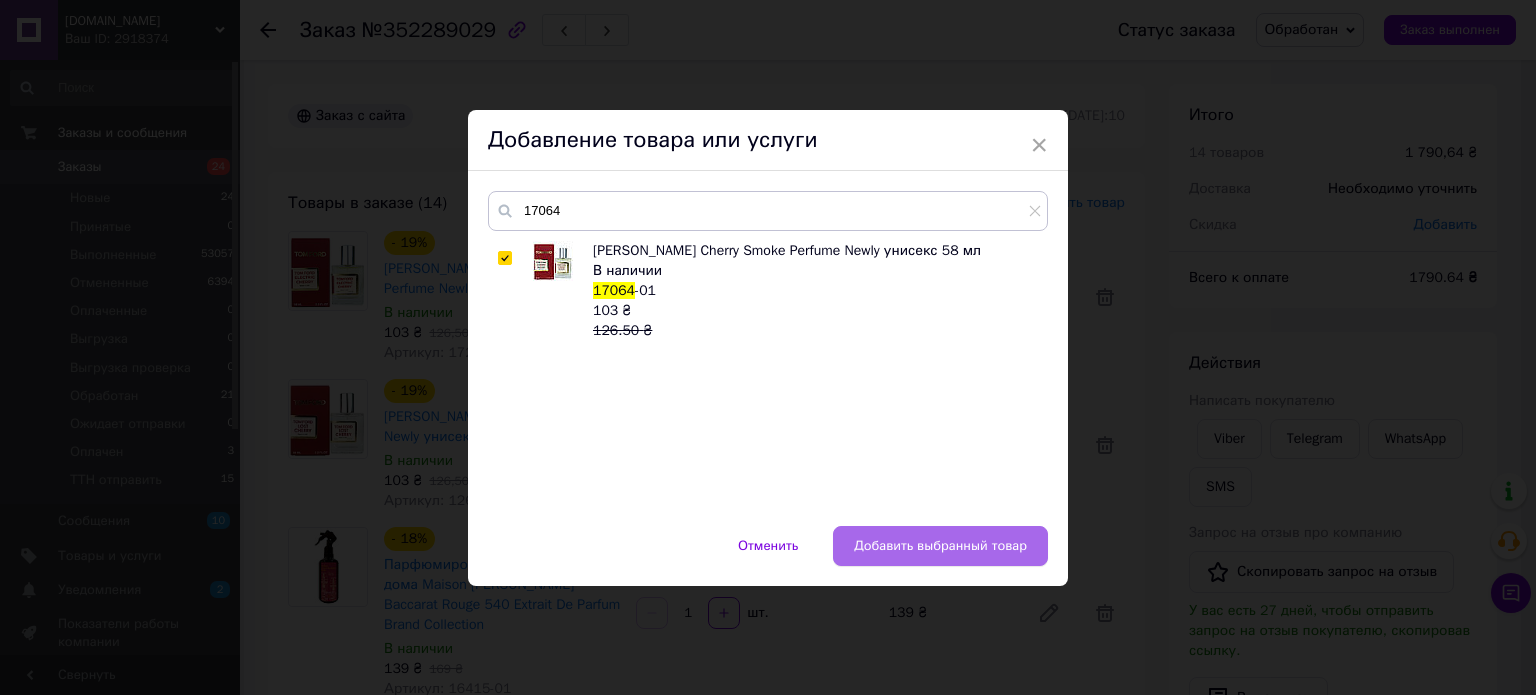 click on "Добавить выбранный товар" at bounding box center [940, 546] 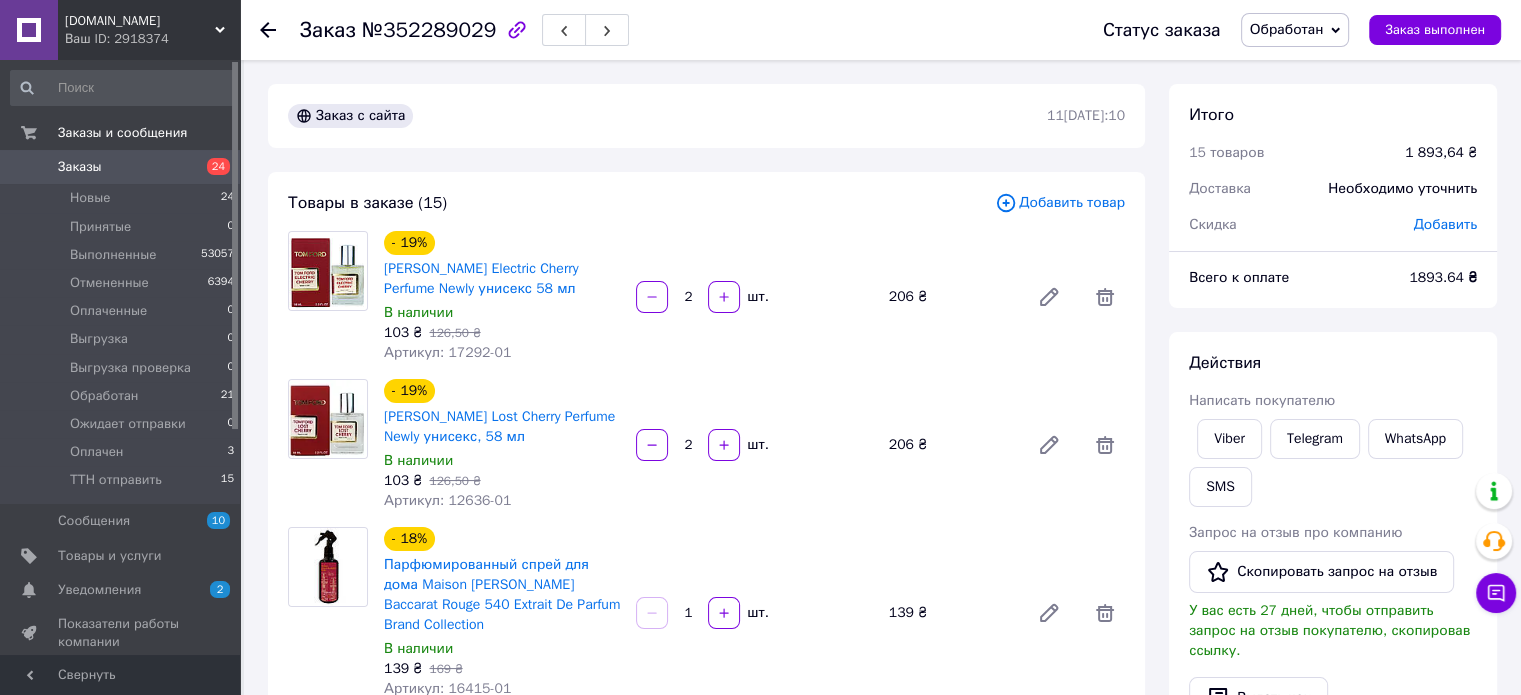 click on "Товары в заказе (15) Добавить товар - 19% [PERSON_NAME] Electric Cherry Perfume Newly унисекс 58 мл В наличии 103 ₴   126,50 ₴ Артикул: 17292-01 2   шт. 206 ₴ - 19% [PERSON_NAME] Lost Cherry Perfume Newly унисекс, 58 мл В наличии 103 ₴   126,50 ₴ Артикул: 12636-01 2   шт. 206 ₴ - 18% Парфюмированный спрей для дома Maison [PERSON_NAME] Baccarat Rouge 540 Extrait De Parfum Brand Collection В наличии 139 ₴   169 ₴ Артикул: 16415-01 1   шт. 139 ₴ - 21% Двухфазный парфюмированный защитный спрей для волос [PERSON_NAME] Collection Hayati Exclusive EURO 200 мл В наличии 139 ₴   175 ₴ Артикул: 17820-01 1   шт. 139 ₴ - 21% Двухфазный парфюмированный защитный спрей для волос [PERSON_NAME] Watermelon Ice Exclusive EURO 200 мл В наличии 139 ₴   175 ₴ 1 1" at bounding box center [706, 1437] 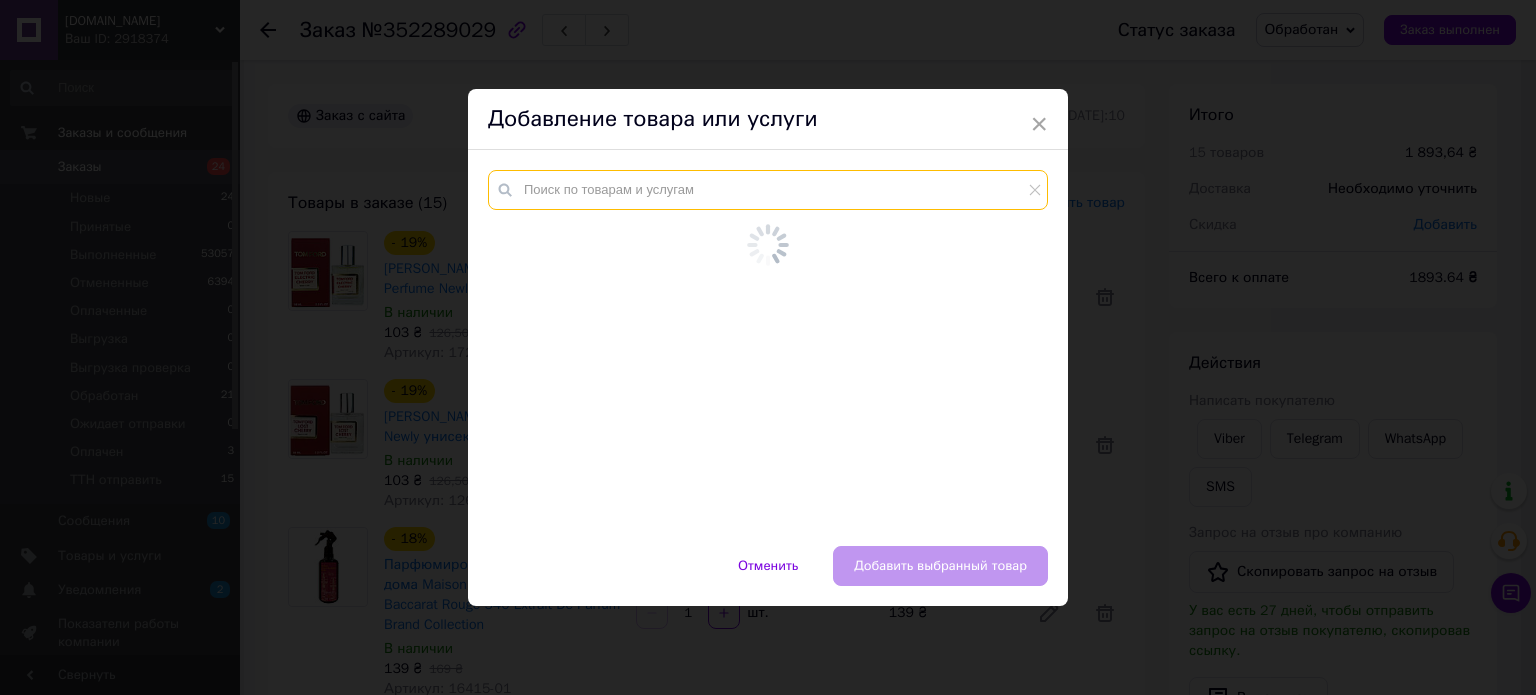 click at bounding box center (768, 190) 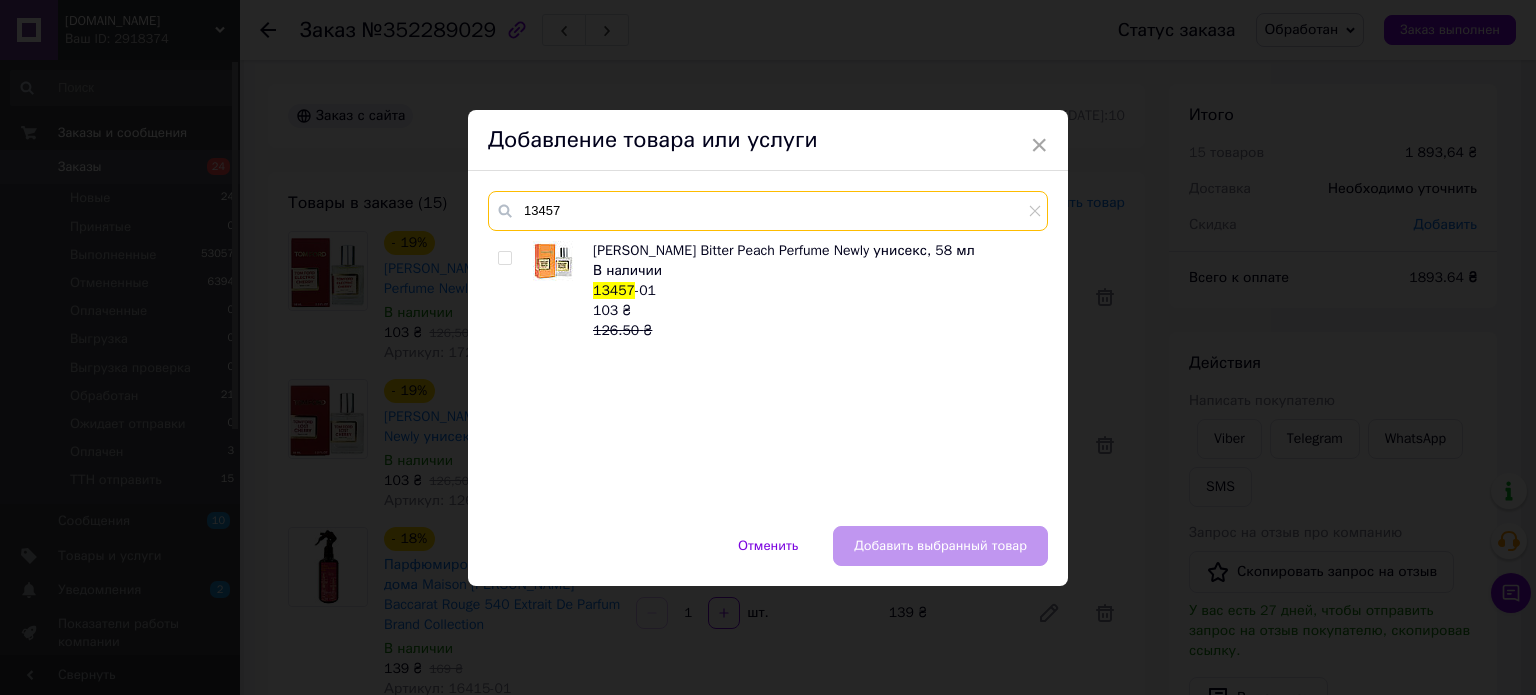 type on "13457" 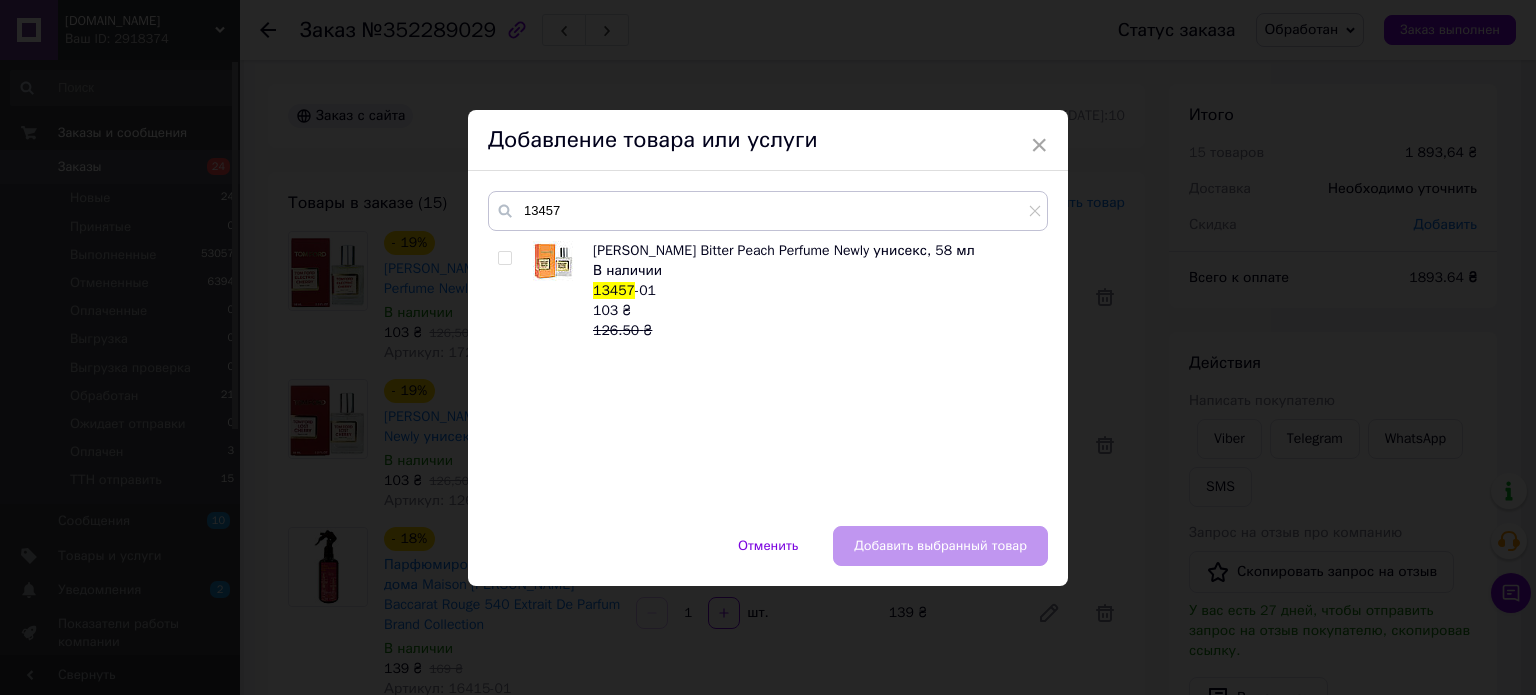 click on "[PERSON_NAME] Bitter Peach Perfume Newly унисекс, 58 мл В наличии 13457 -01 103   ₴ 126.50   ₴" at bounding box center (767, 373) 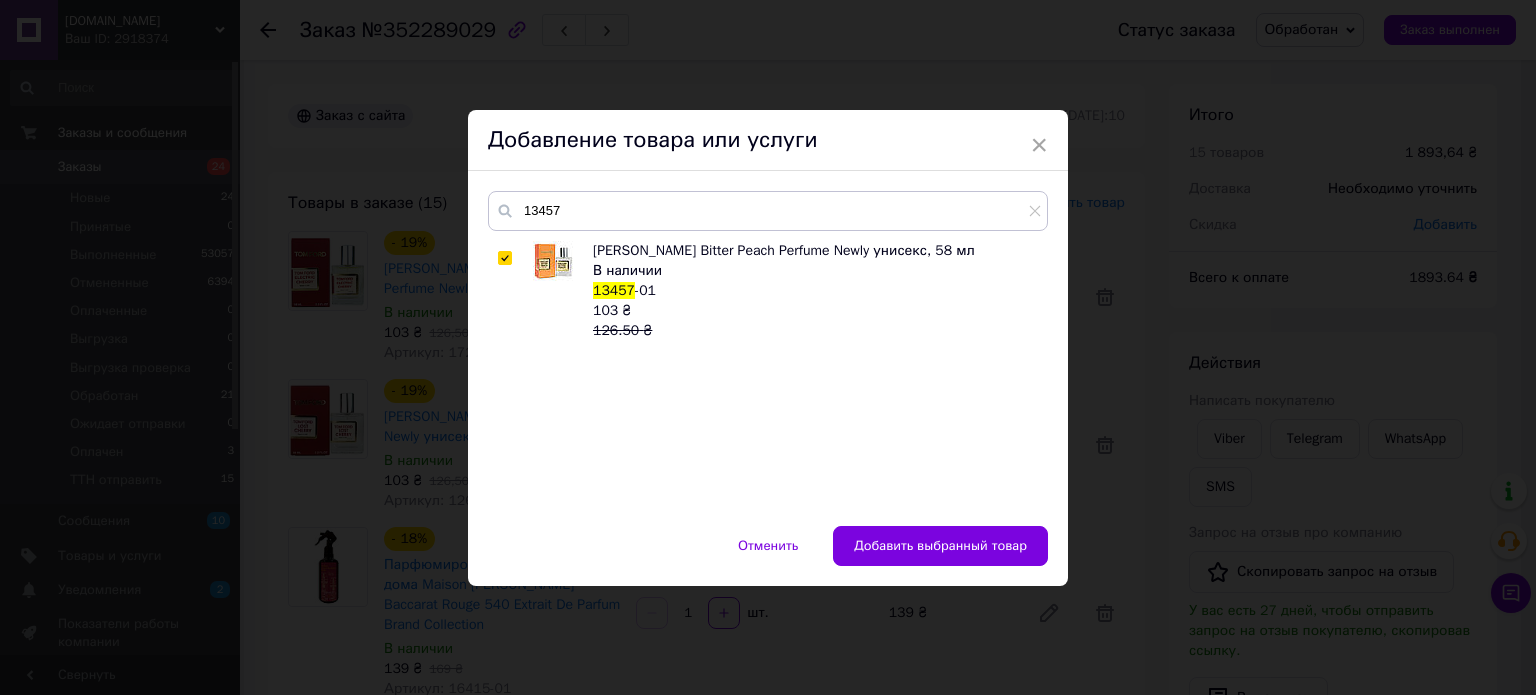 click on "Добавить выбранный товар" at bounding box center [940, 546] 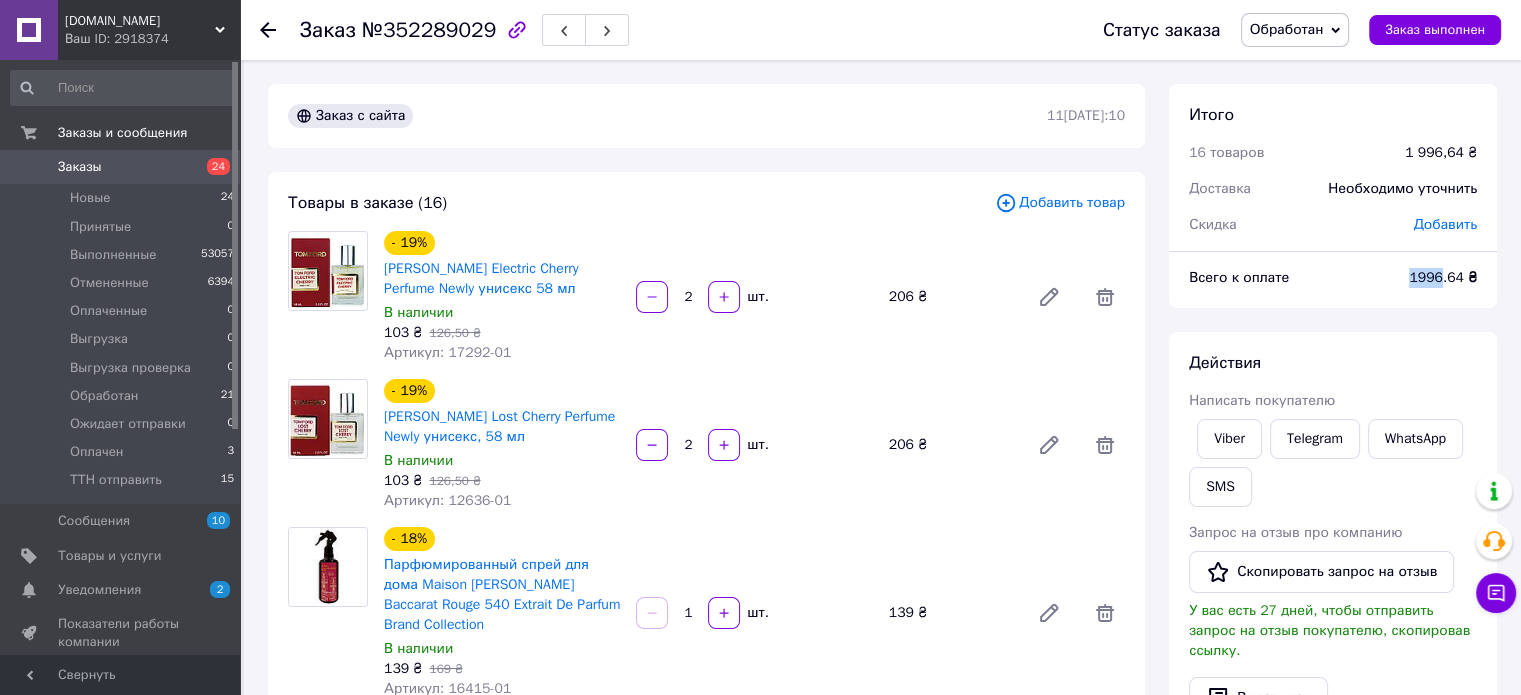 drag, startPoint x: 1444, startPoint y: 278, endPoint x: 1389, endPoint y: 278, distance: 55 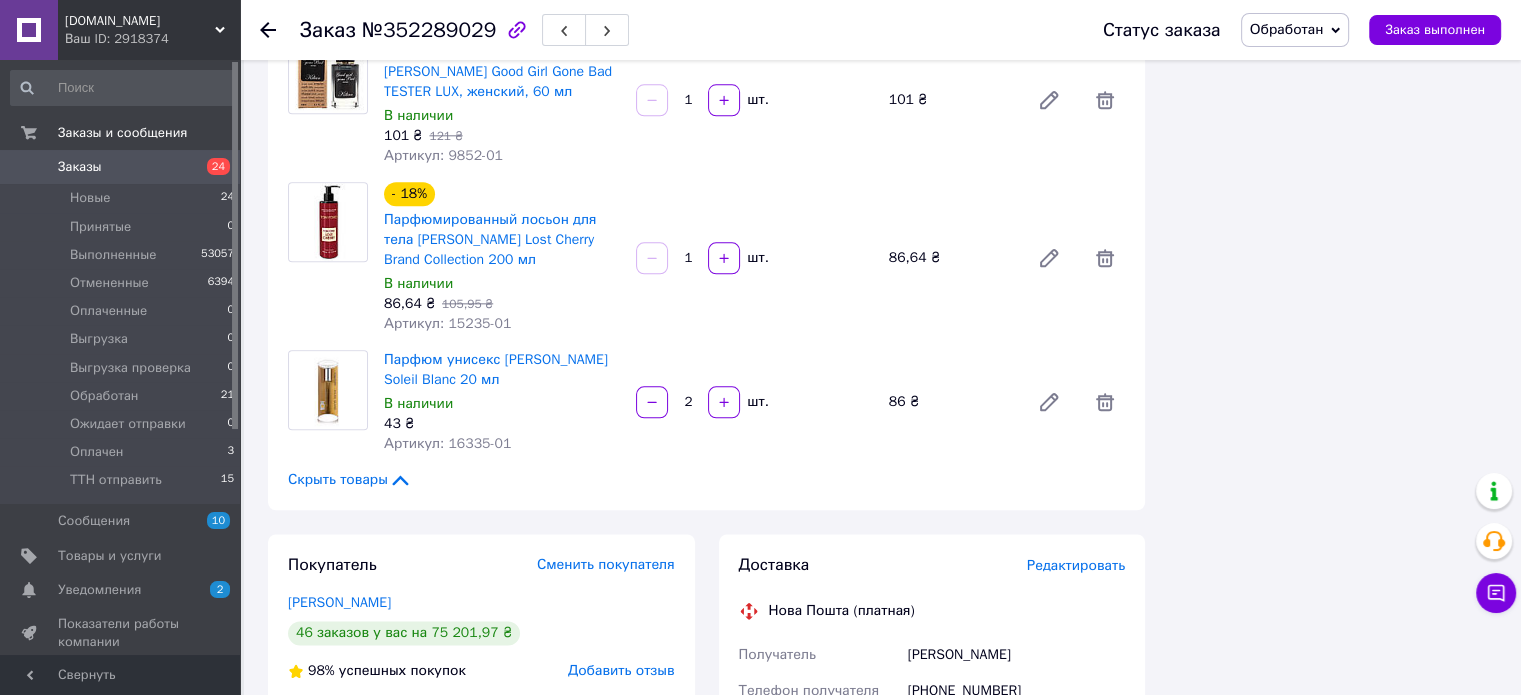 scroll, scrollTop: 2533, scrollLeft: 0, axis: vertical 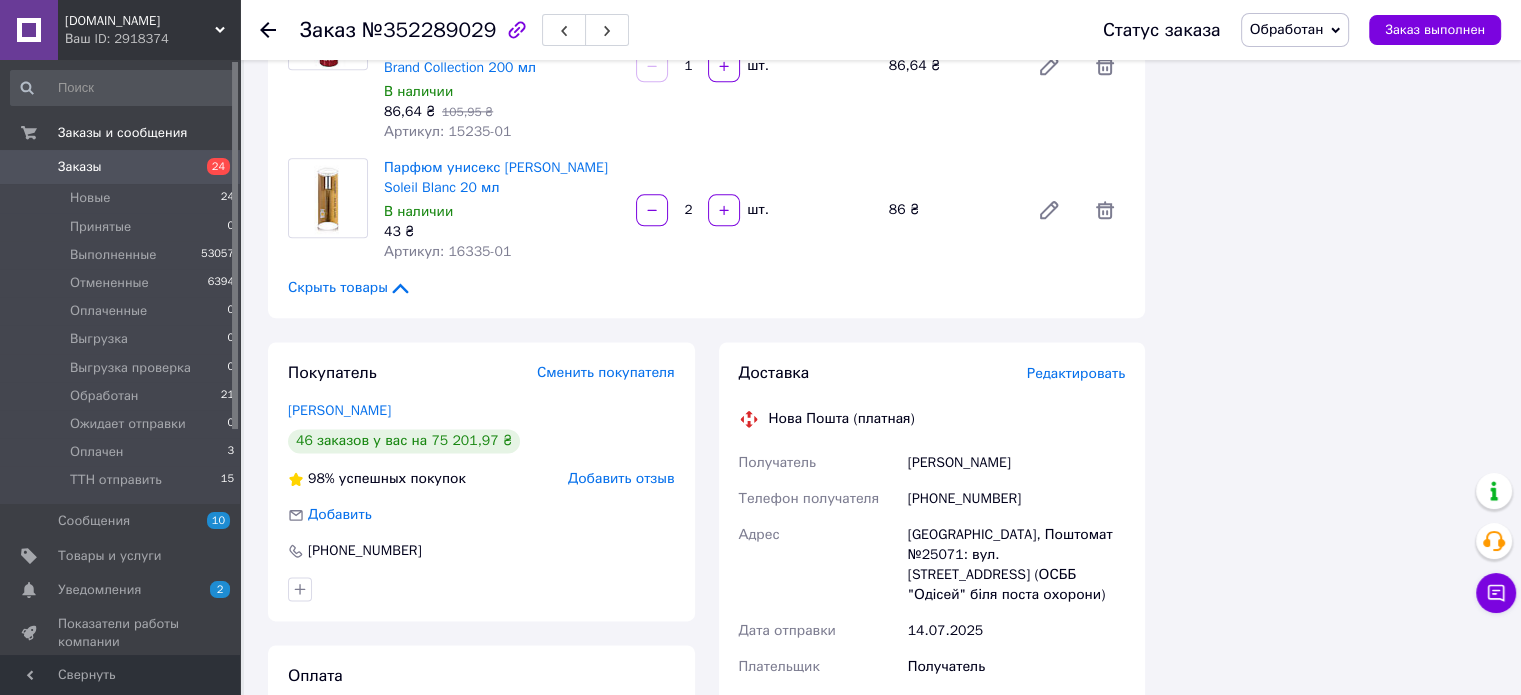click 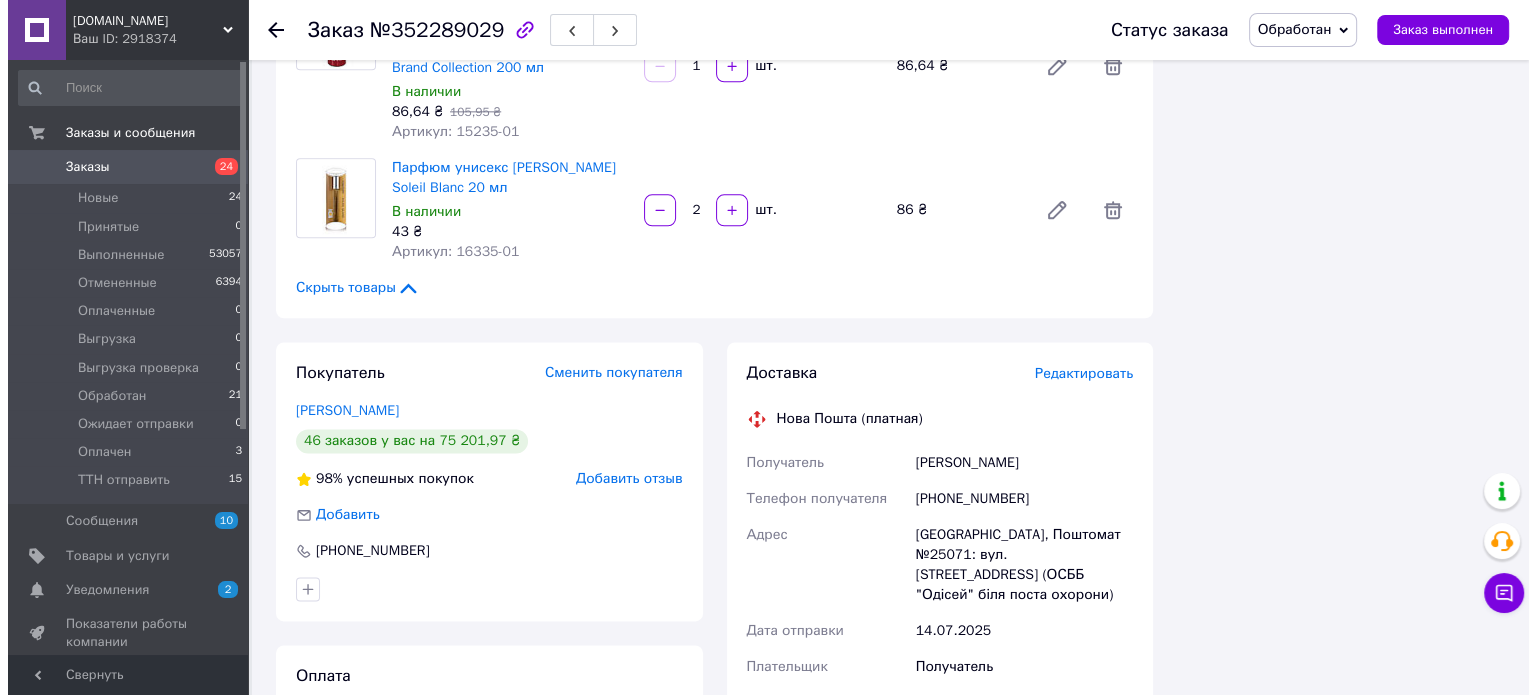 scroll, scrollTop: 0, scrollLeft: 0, axis: both 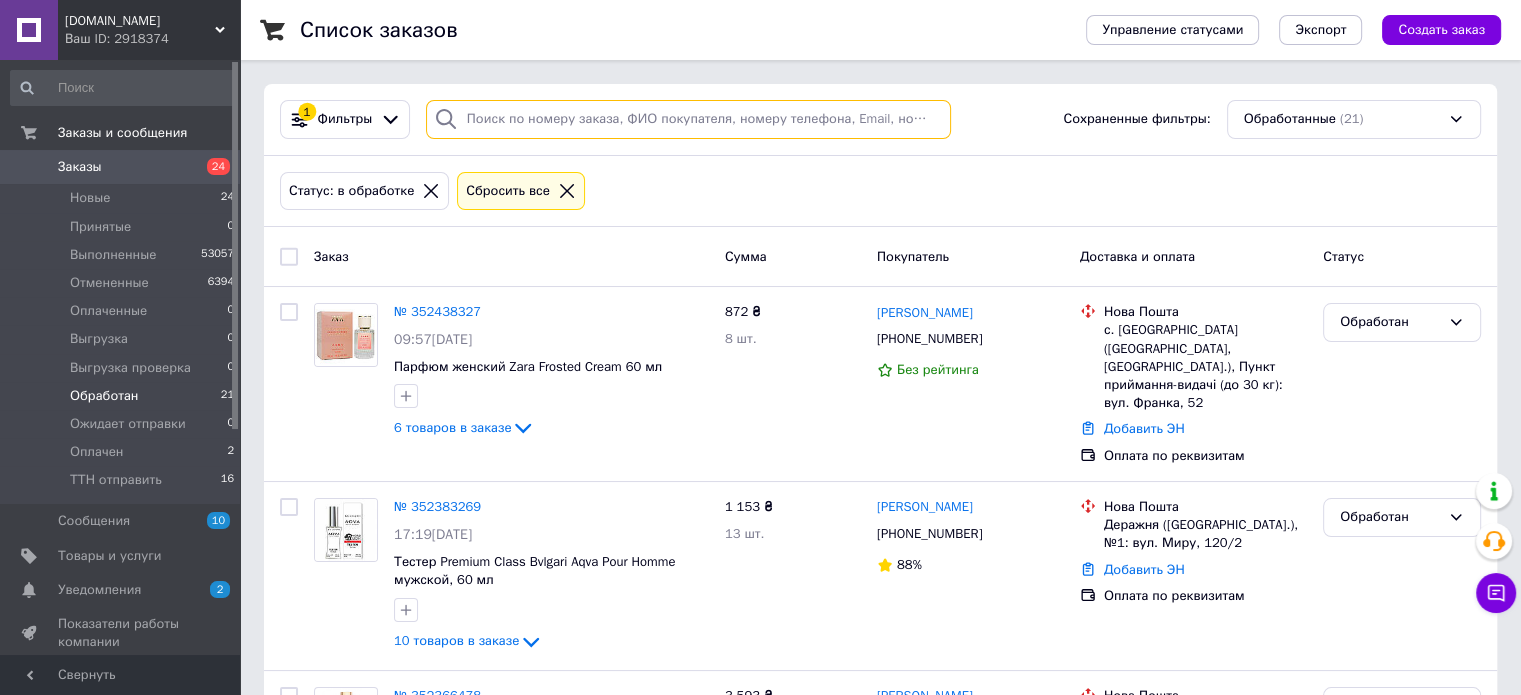 click at bounding box center [688, 119] 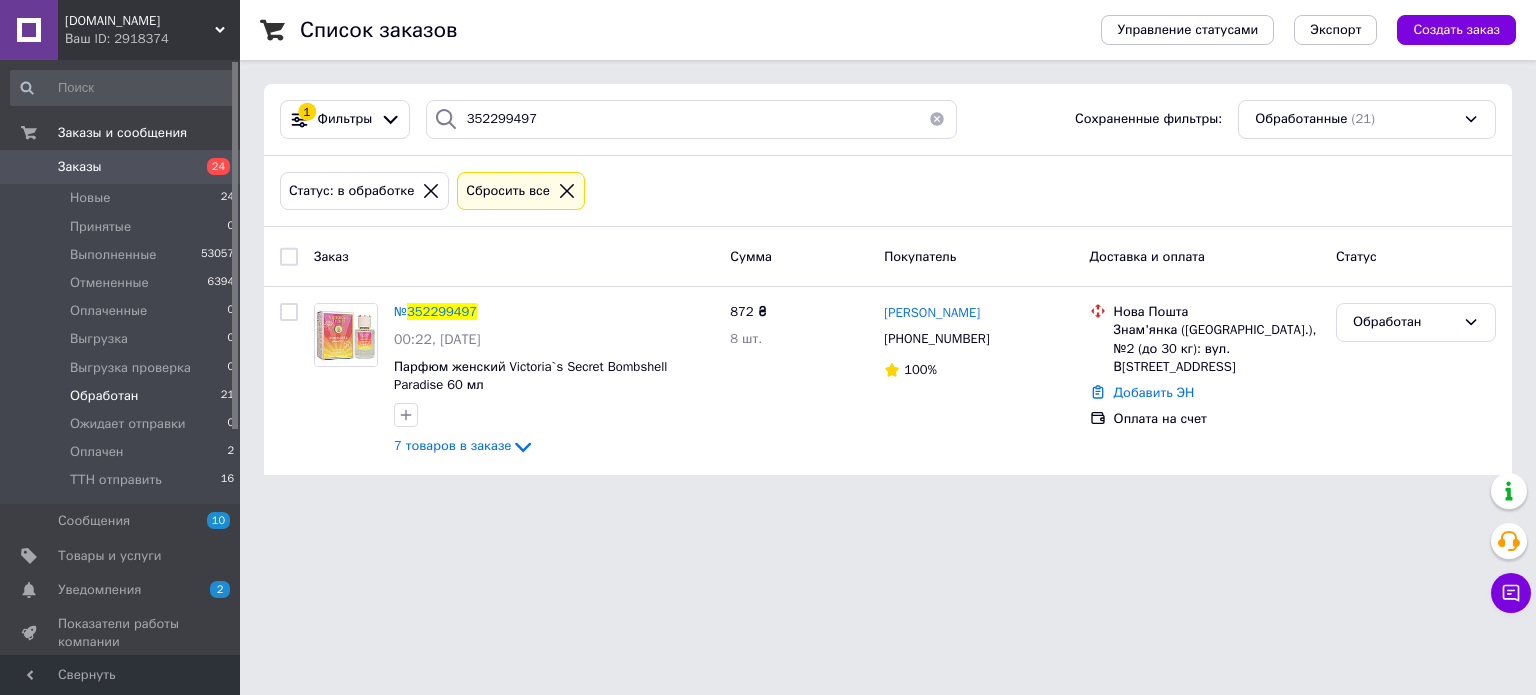 click on "Обработан" at bounding box center (1404, 322) 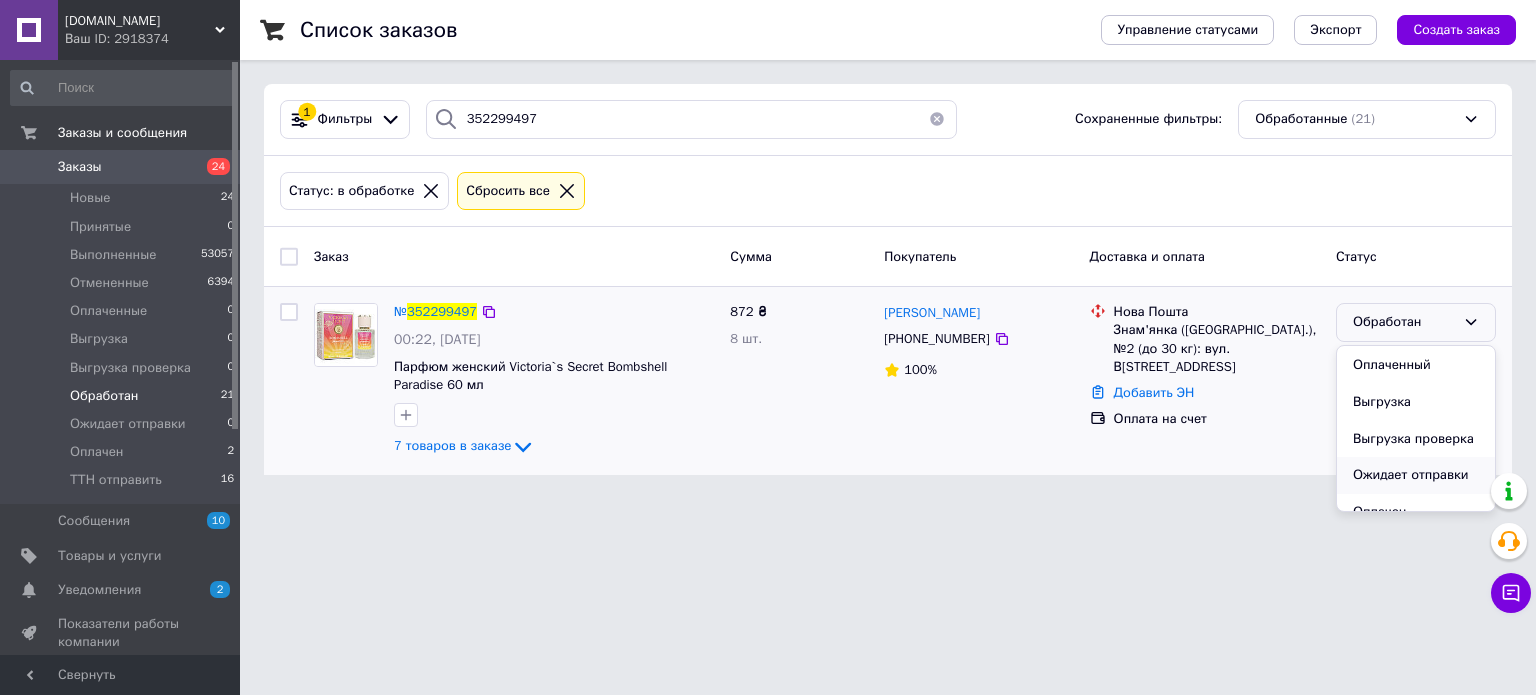 scroll, scrollTop: 163, scrollLeft: 0, axis: vertical 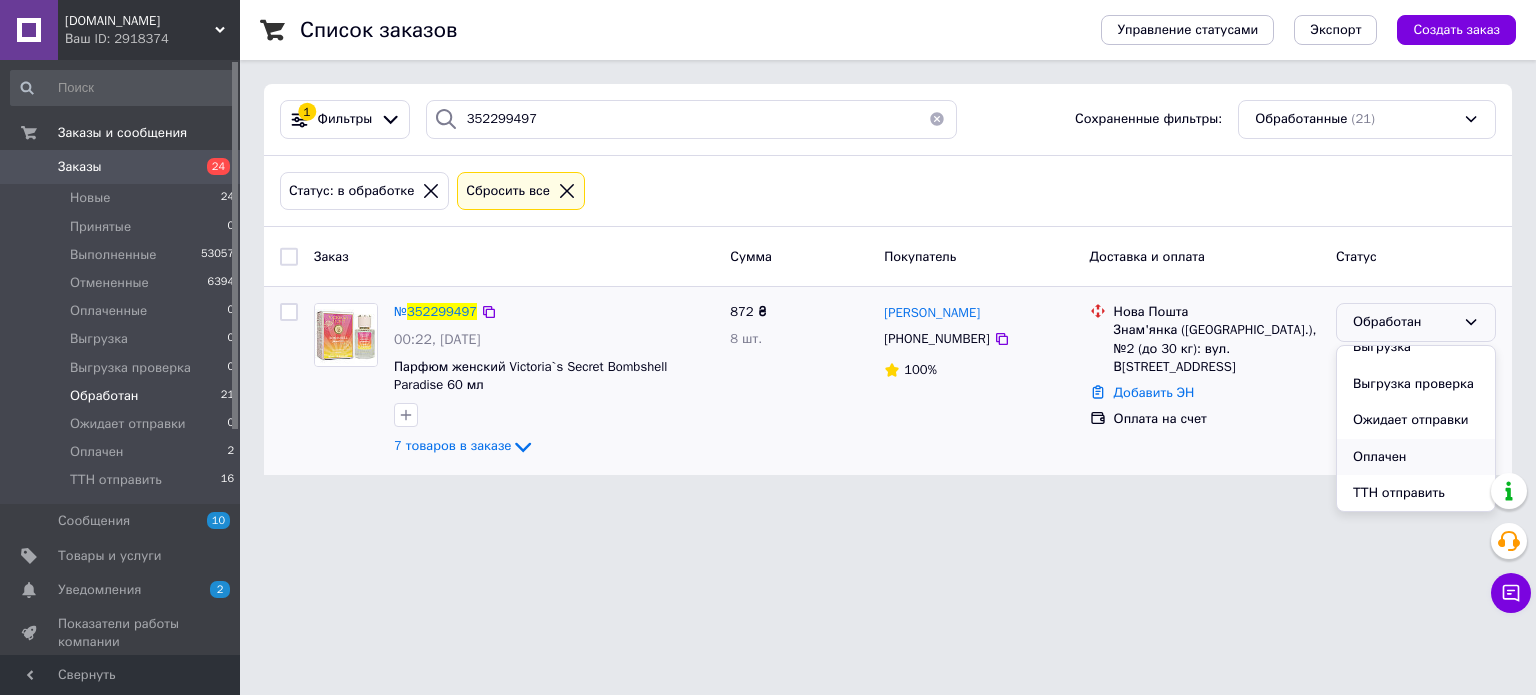click on "Оплачен" at bounding box center [1416, 457] 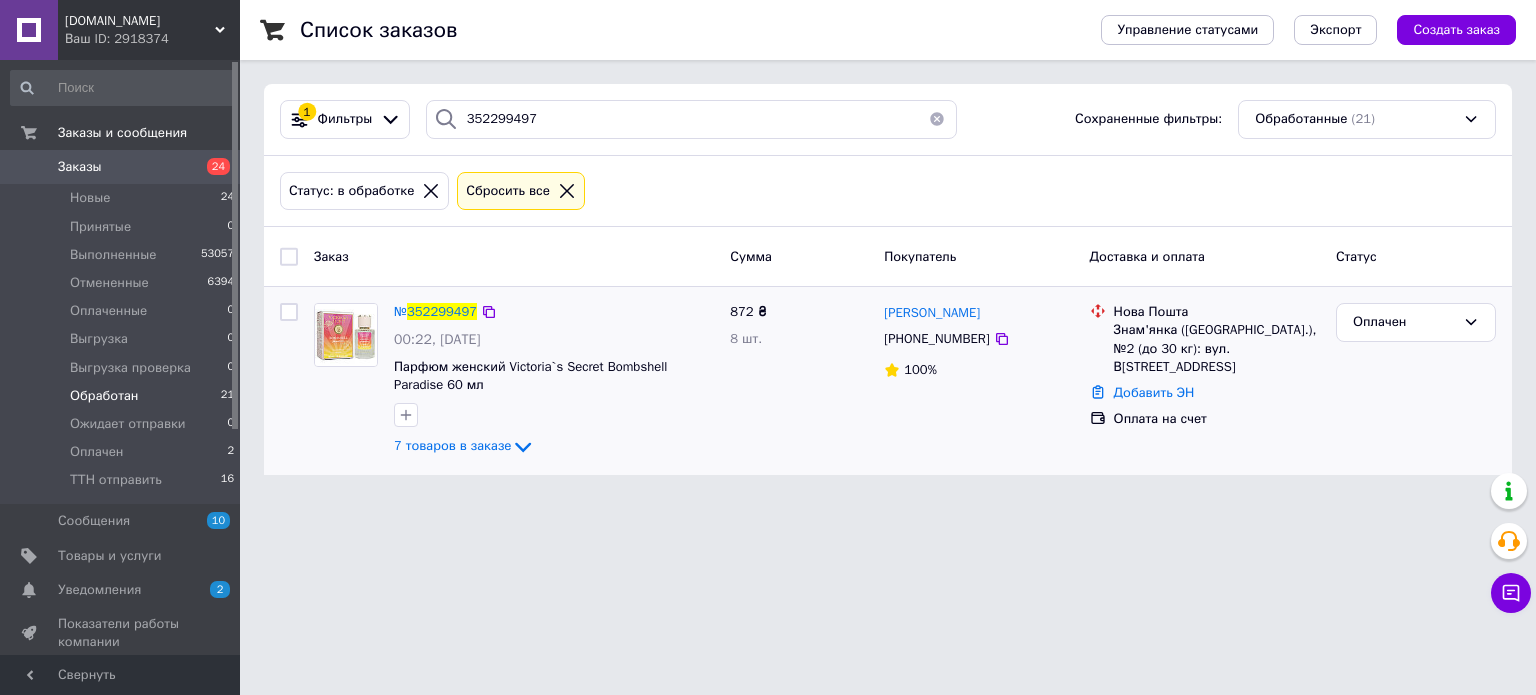 drag, startPoint x: 1020, startPoint y: 313, endPoint x: 881, endPoint y: 304, distance: 139.29106 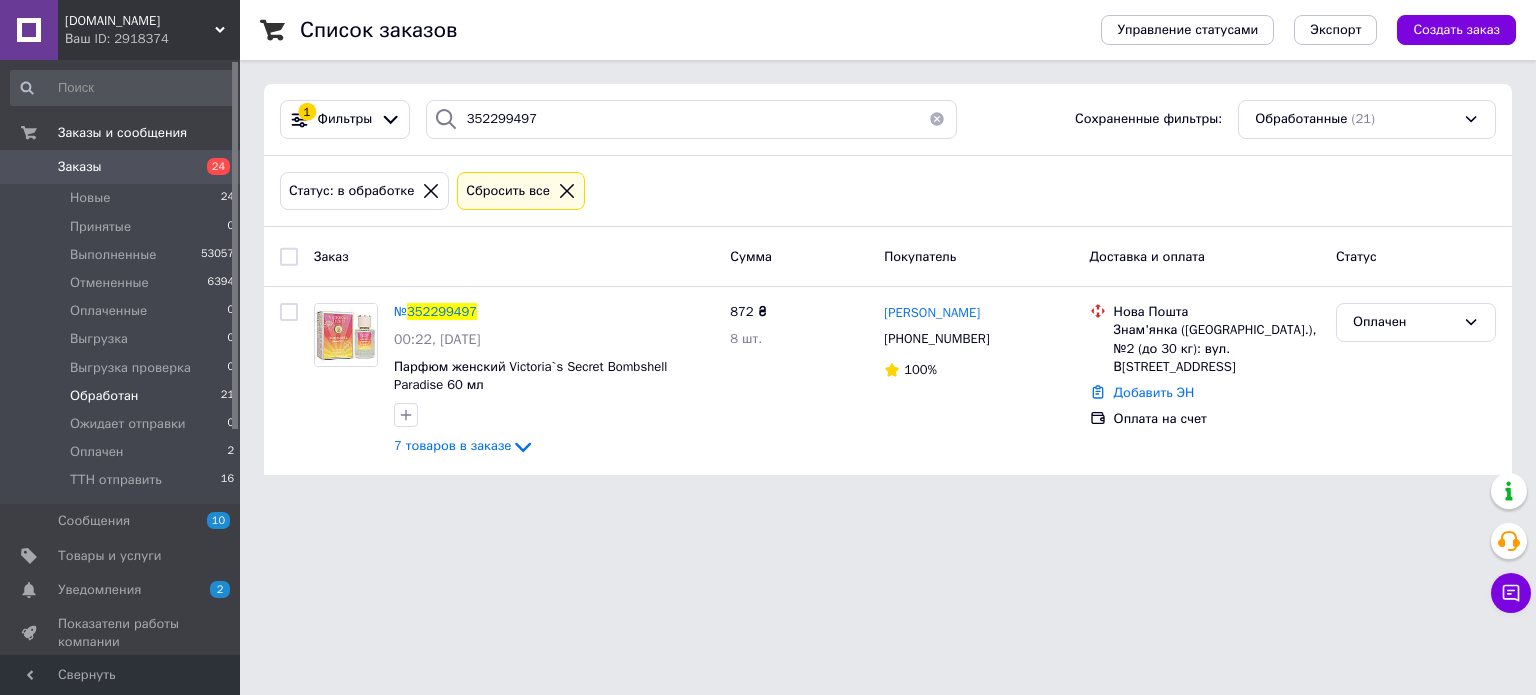 click on "[DOMAIN_NAME] Ваш ID: 2918374 Сайт [DOMAIN_NAME] Кабинет покупателя Проверить состояние системы Страница на портале Справка Выйти Заказы и сообщения Заказы 24 Новые 24 Принятые 0 Выполненные 53057 Отмененные 6394 Оплаченные 0 Выгрузка 0 Выгрузка проверка 0 Обработан 21 Ожидает отправки 0 Оплачен 2 ТТН отправить 16 Сообщения 10 Товары и услуги Уведомления 2 0 Показатели работы компании Панель управления Отзывы Покупатели Каталог ProSale Аналитика Управление сайтом Кошелек компании Маркет Настройки Тарифы и счета Prom микс 20 000 1 352299497" at bounding box center (768, 249) 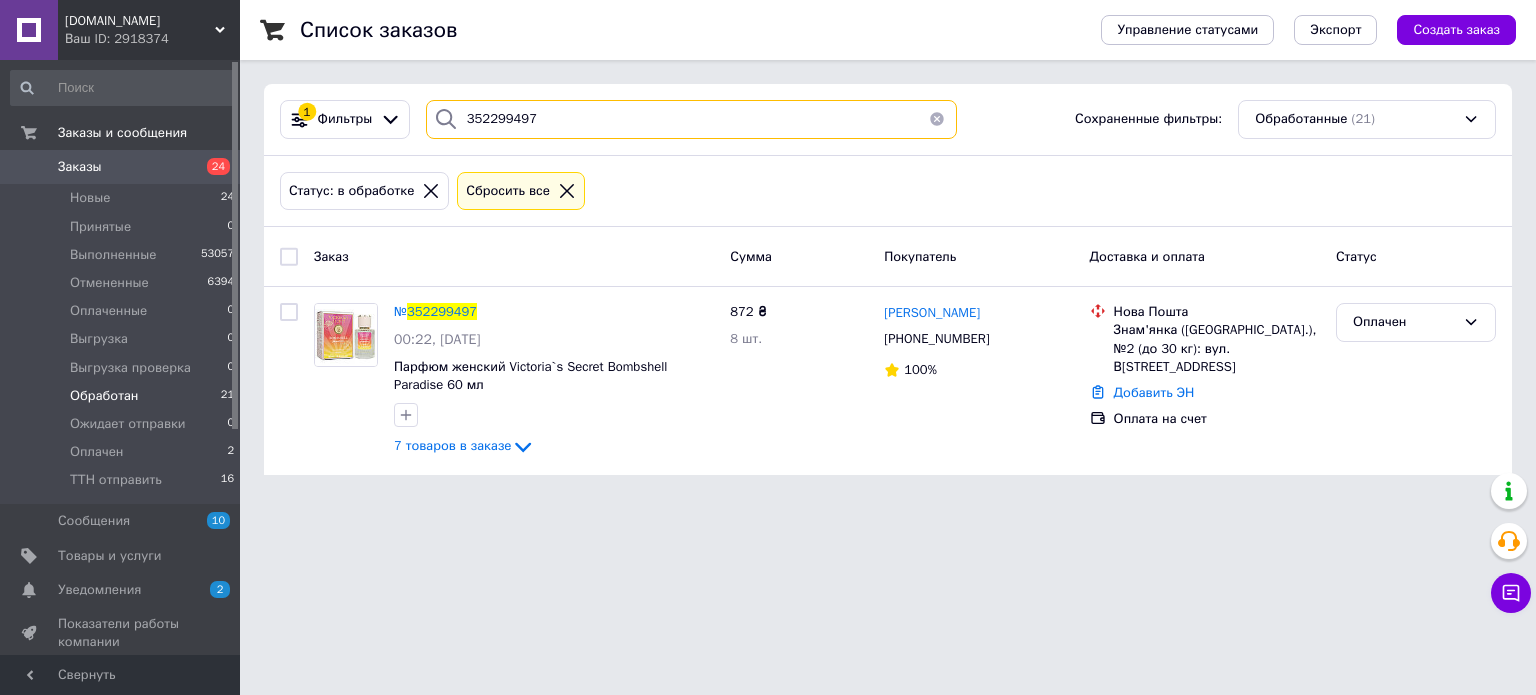 click on "1 Фильтры 352299497 Сохраненные фильтры: Обработанные (21)" at bounding box center [888, 119] 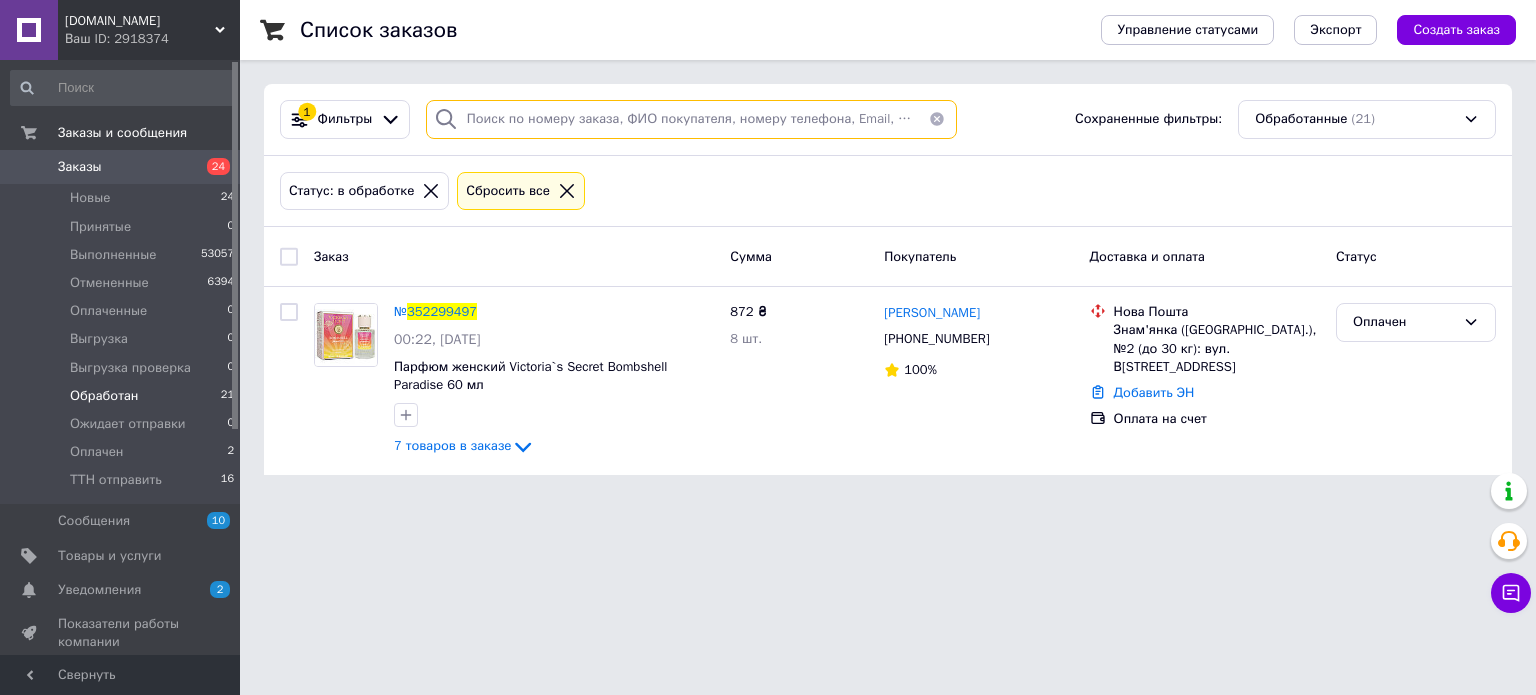 paste on "352383269" 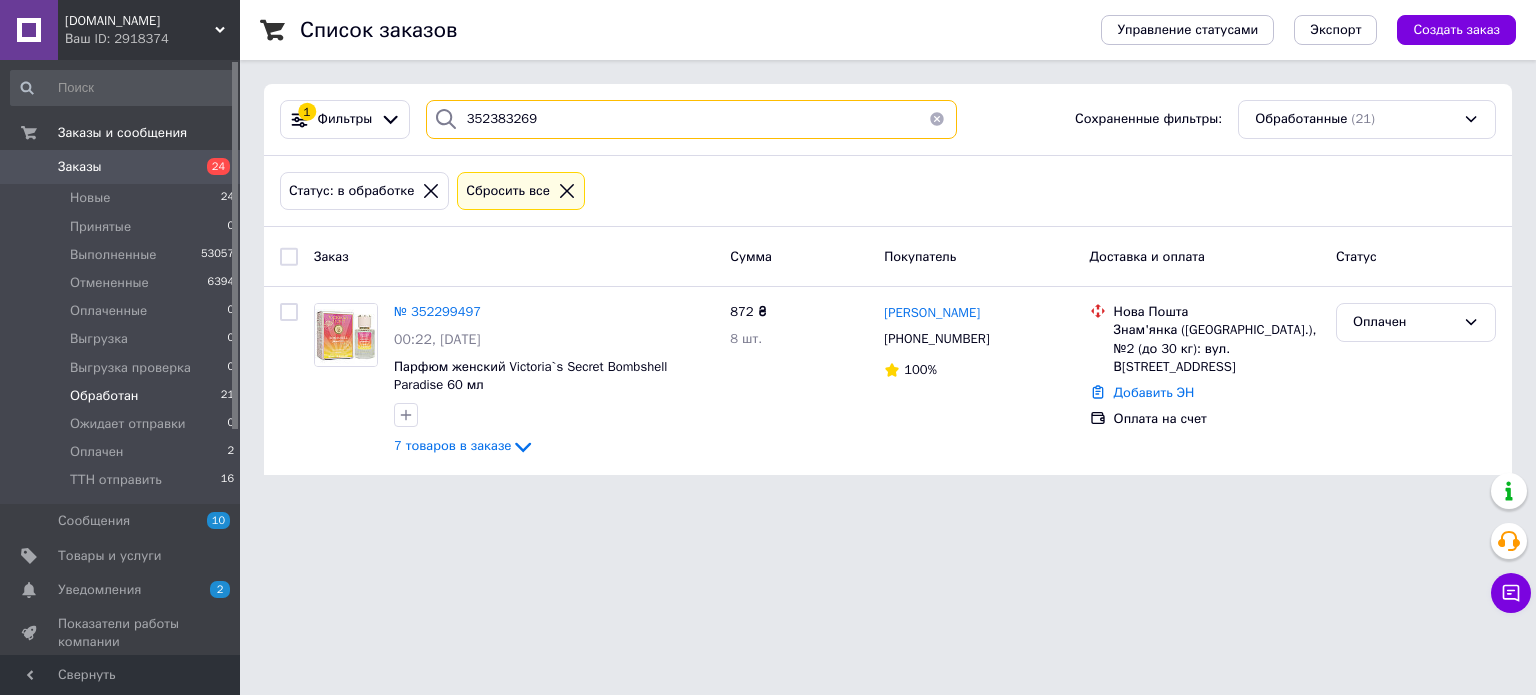 type on "352383269" 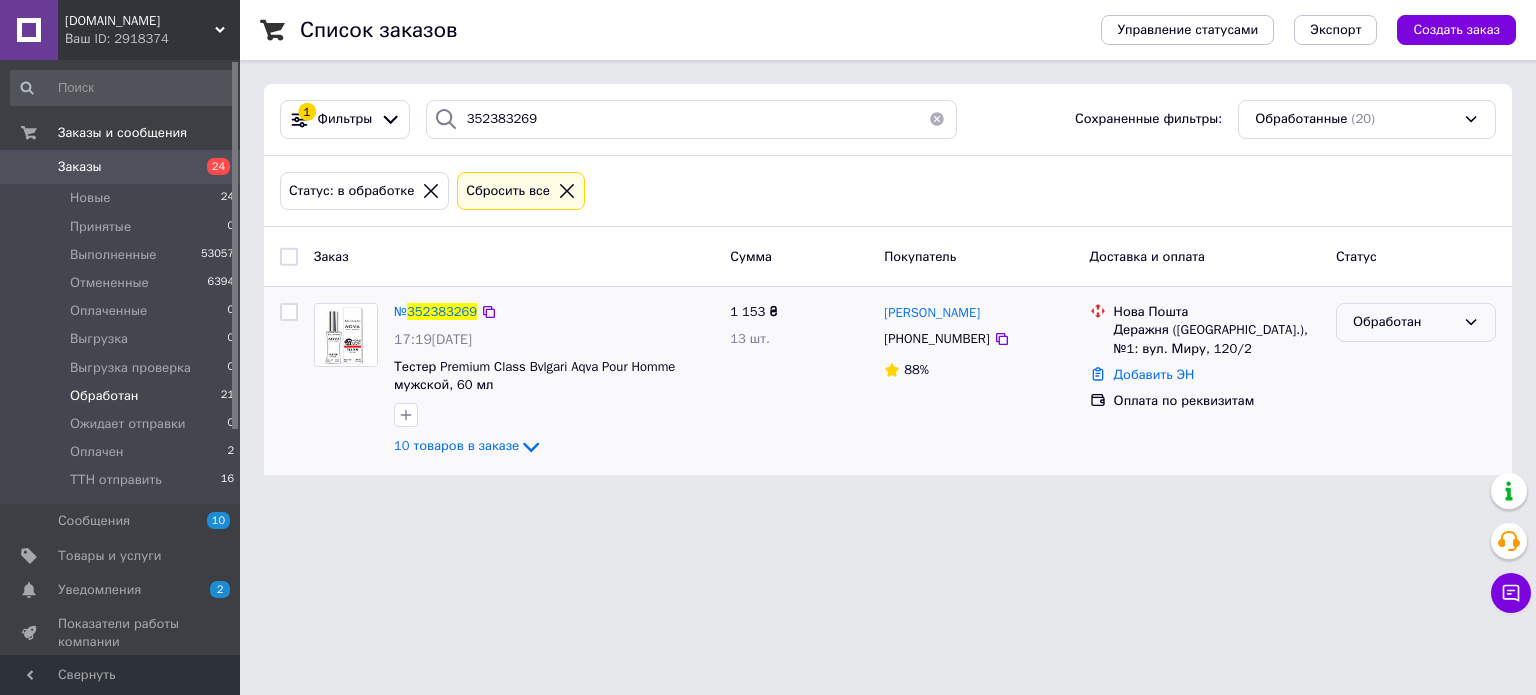 click on "Обработан" at bounding box center [1404, 322] 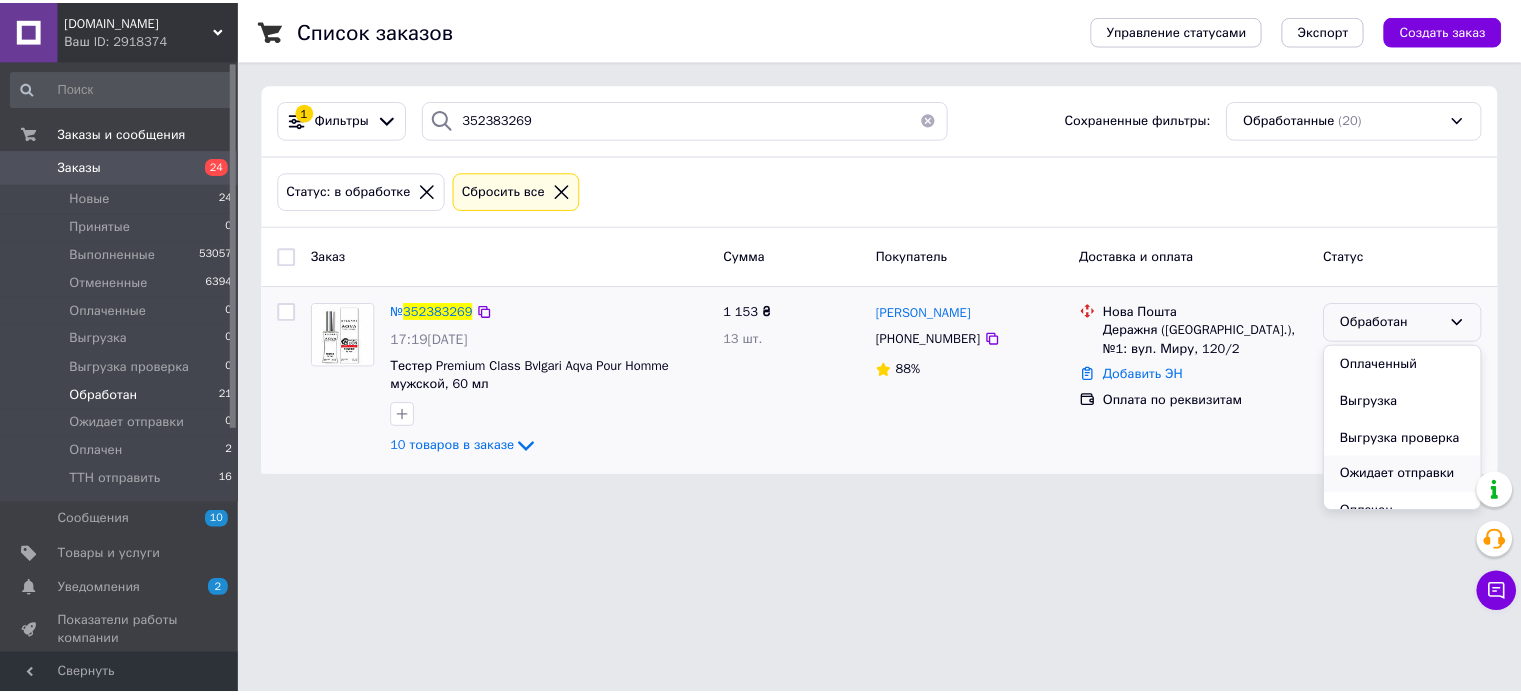 scroll, scrollTop: 163, scrollLeft: 0, axis: vertical 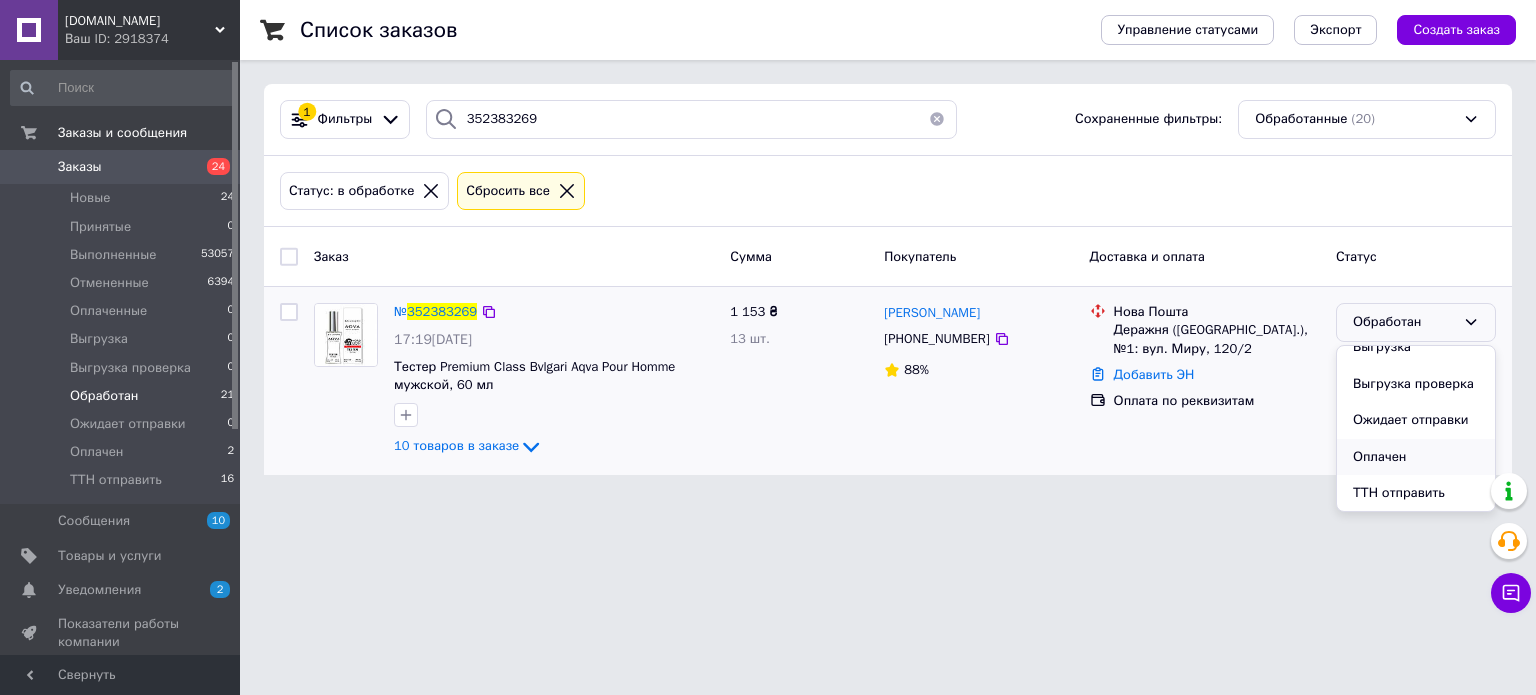 click on "Оплачен" at bounding box center (1416, 457) 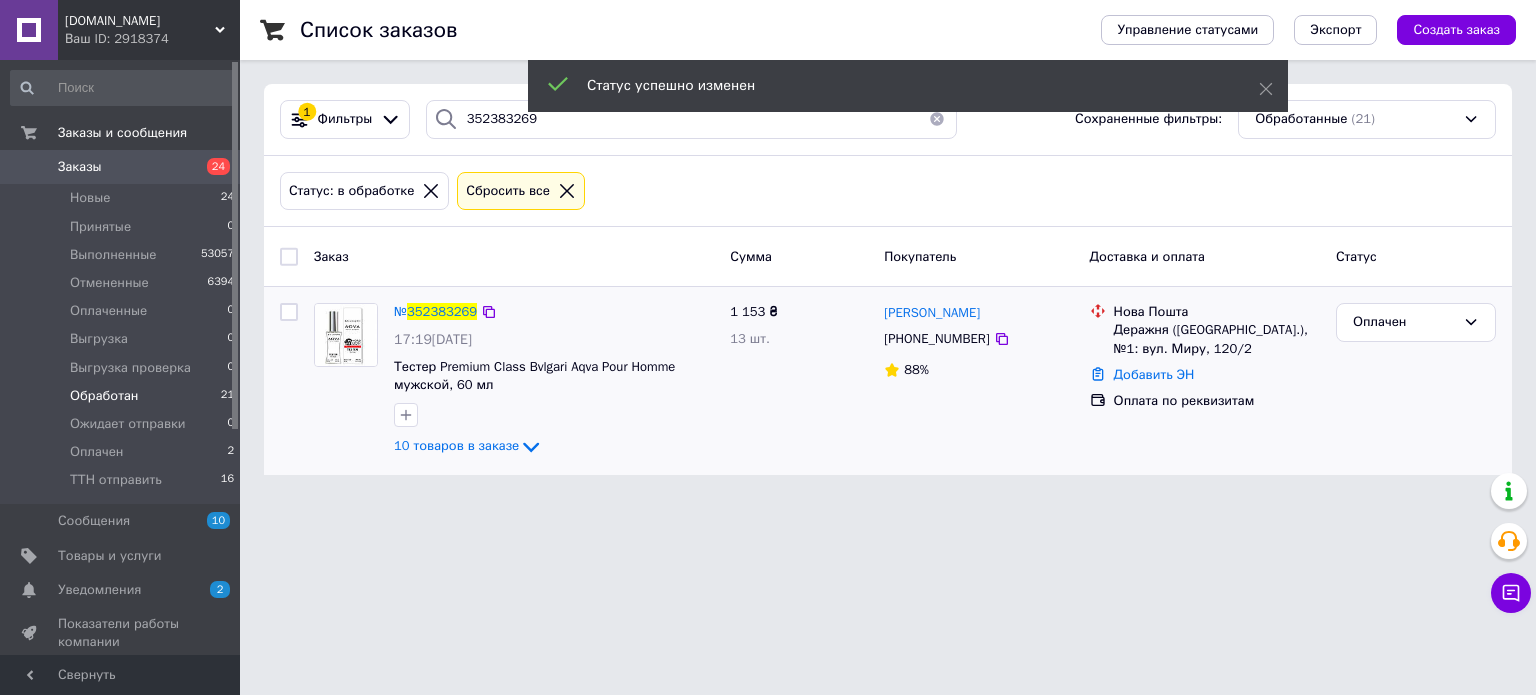 drag, startPoint x: 1001, startPoint y: 309, endPoint x: 881, endPoint y: 314, distance: 120.10412 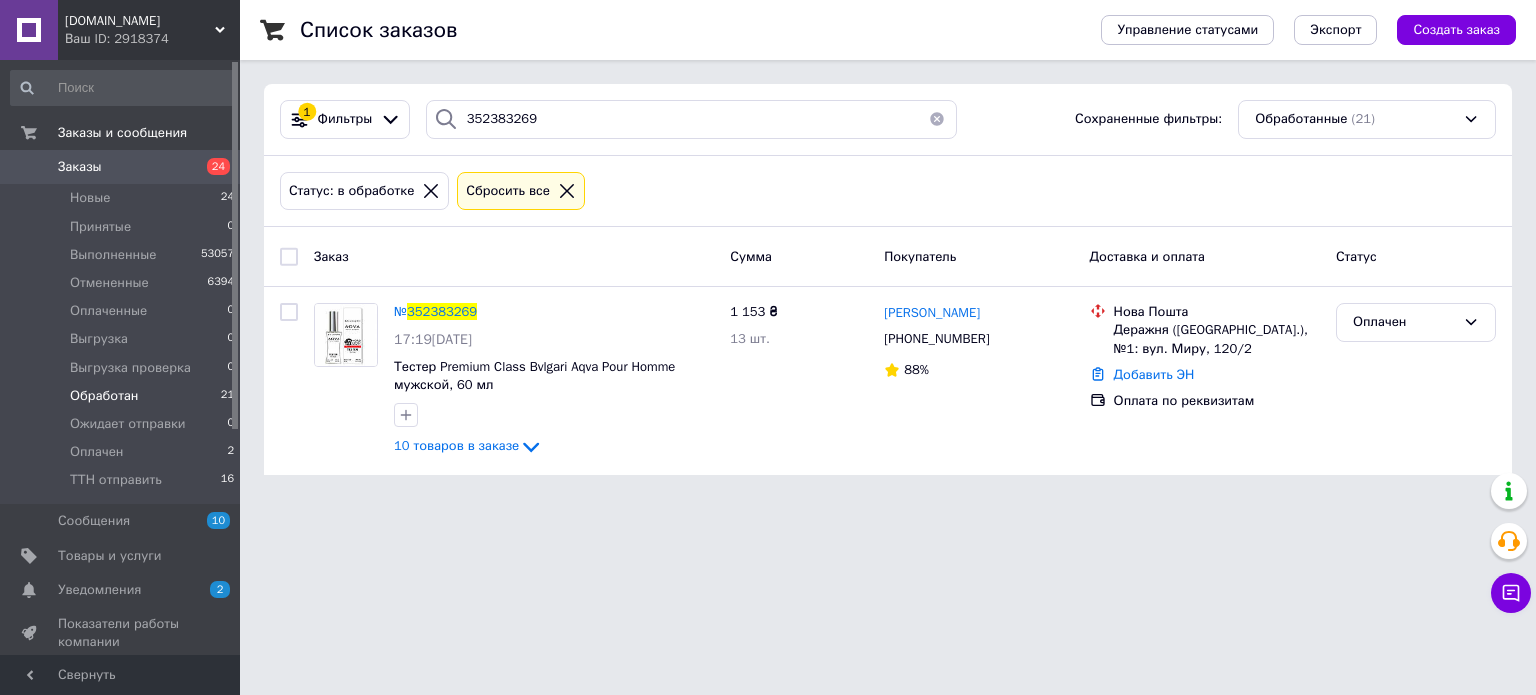 click on "[DOMAIN_NAME] Ваш ID: 2918374 Сайт [DOMAIN_NAME] Кабинет покупателя Проверить состояние системы Страница на портале Справка Выйти Заказы и сообщения Заказы 24 Новые 24 Принятые 0 Выполненные 53057 Отмененные 6394 Оплаченные 0 Выгрузка 0 Выгрузка проверка 0 Обработан 21 Ожидает отправки 0 Оплачен 2 ТТН отправить 16 Сообщения 10 Товары и услуги Уведомления 2 0 Показатели работы компании Панель управления Отзывы Покупатели Каталог ProSale Аналитика Управление сайтом Кошелек компании Маркет Настройки Тарифы и счета Prom микс 20 000 1 352383269" at bounding box center [768, 249] 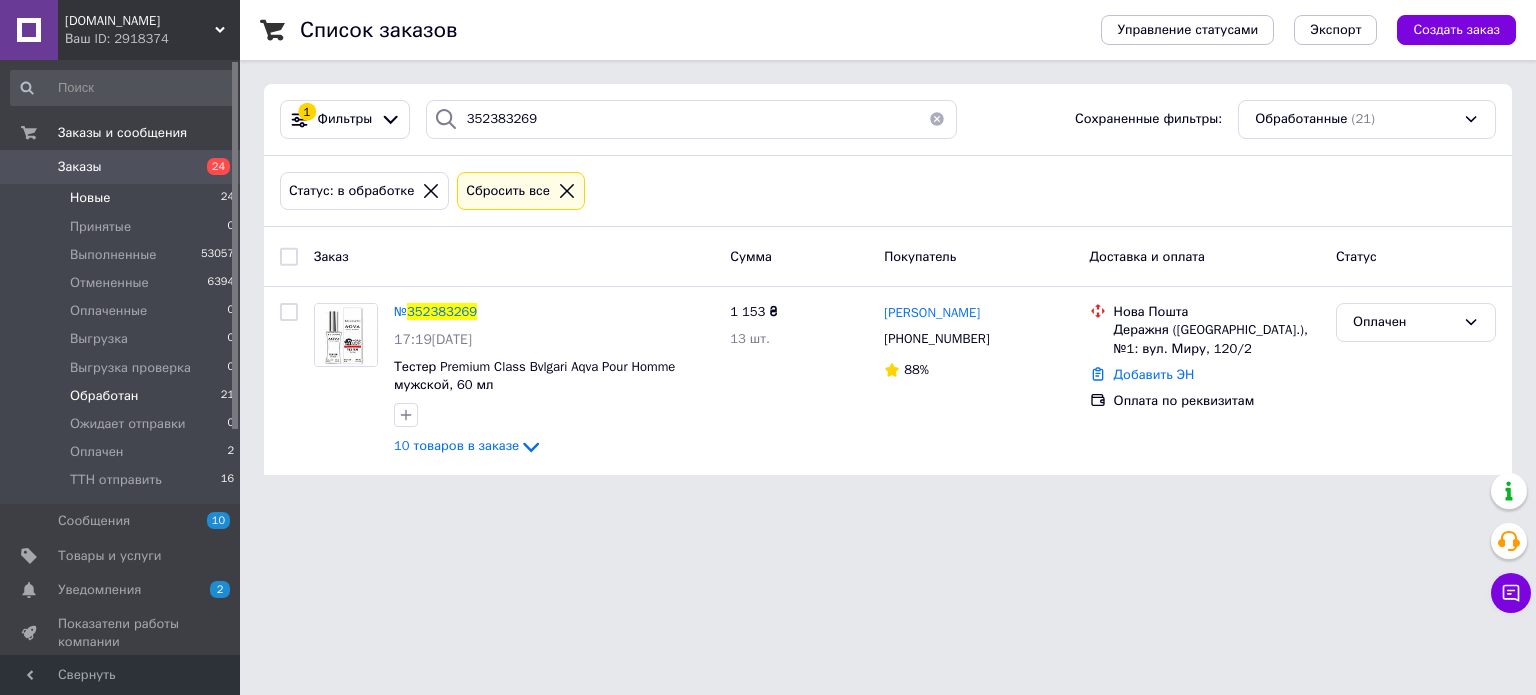 click on "Новые" at bounding box center [90, 198] 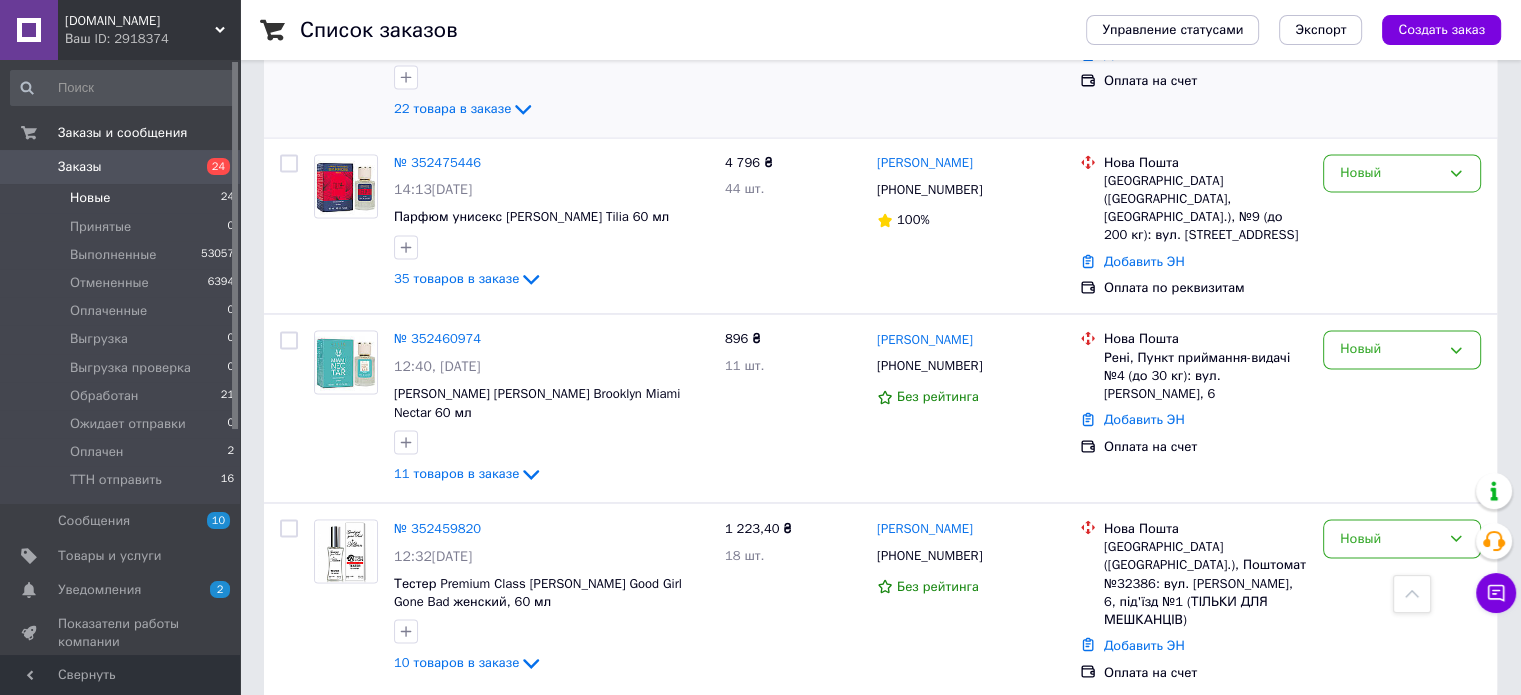scroll, scrollTop: 3324, scrollLeft: 0, axis: vertical 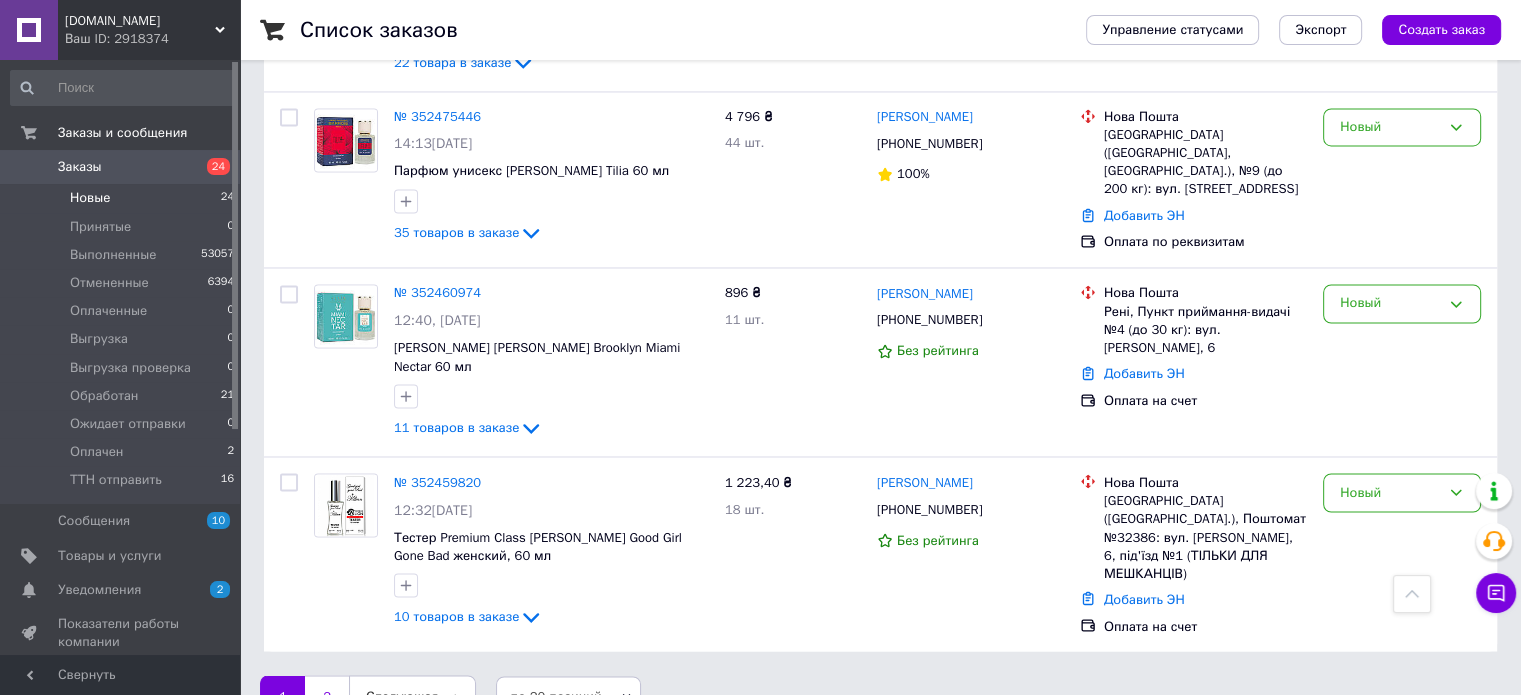 click on "2" at bounding box center [327, 696] 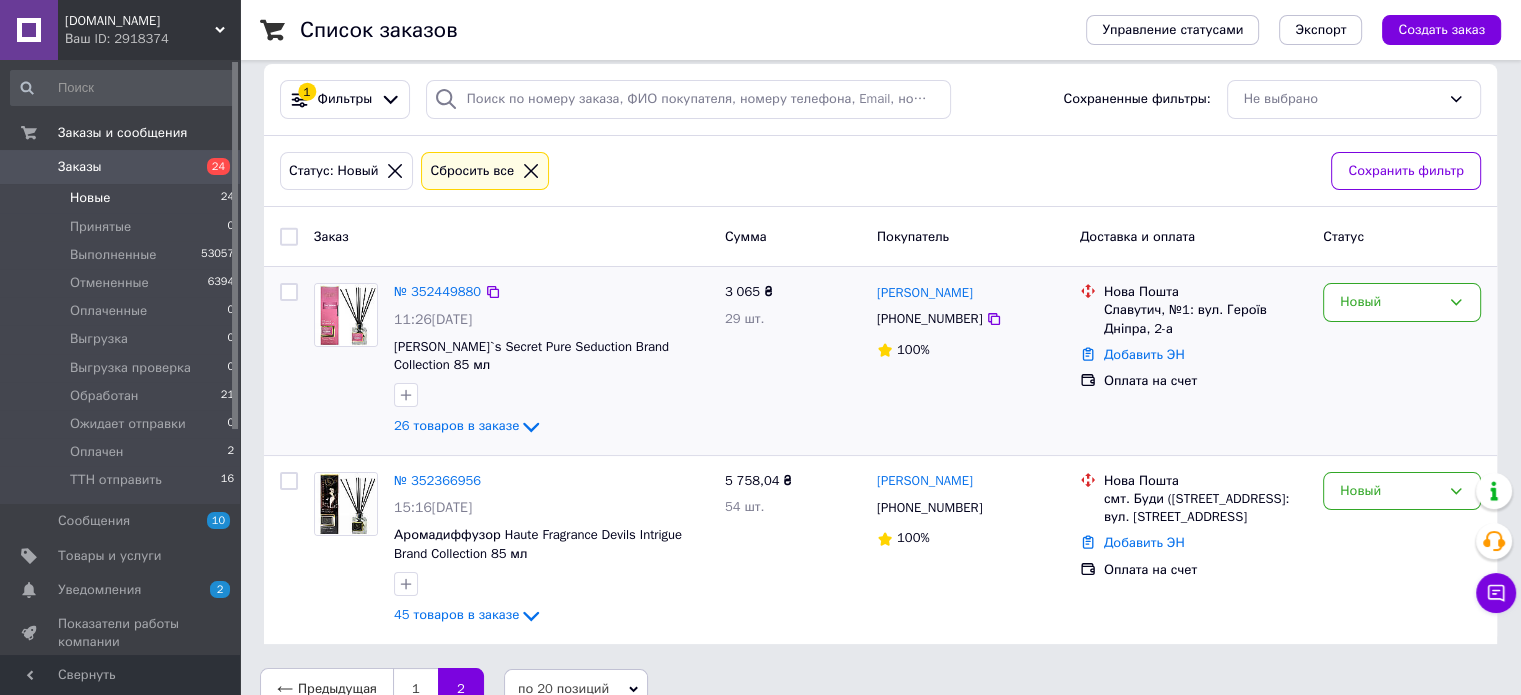 scroll, scrollTop: 53, scrollLeft: 0, axis: vertical 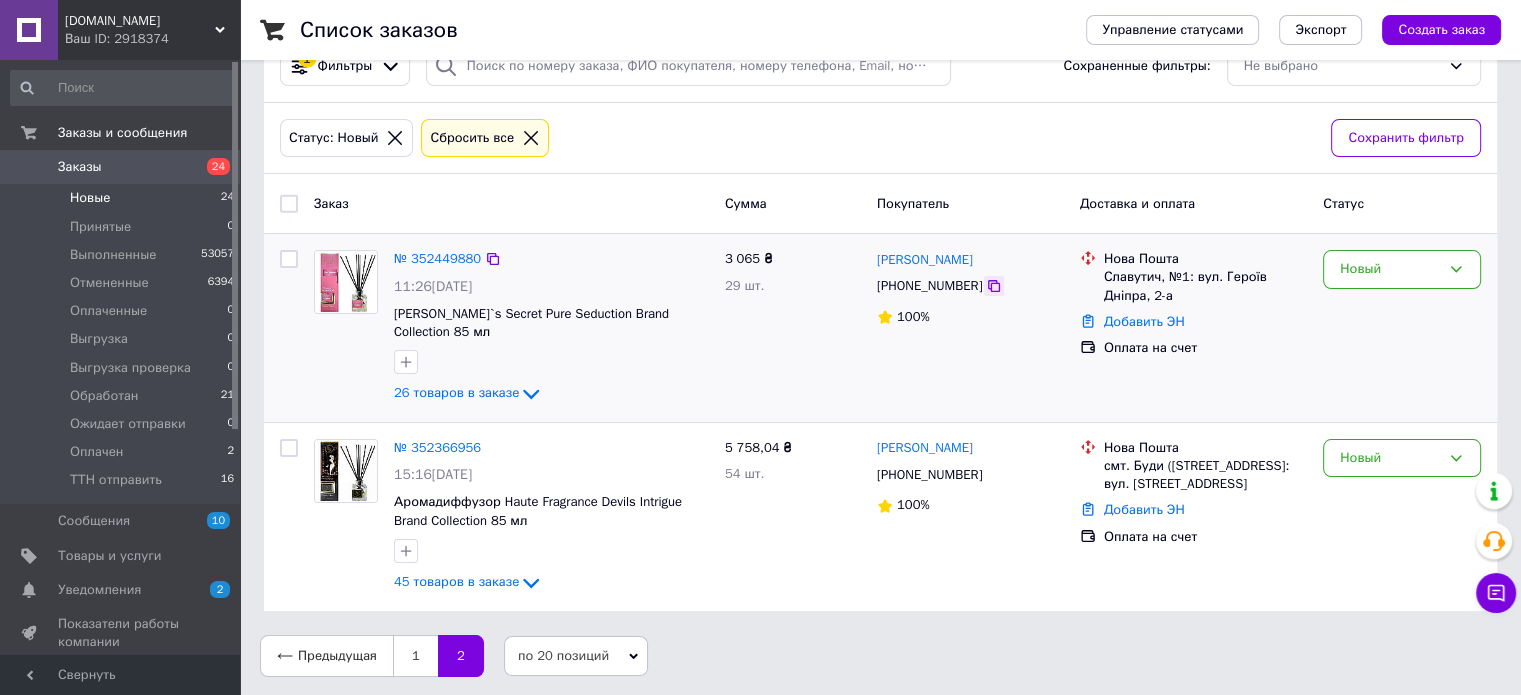 click 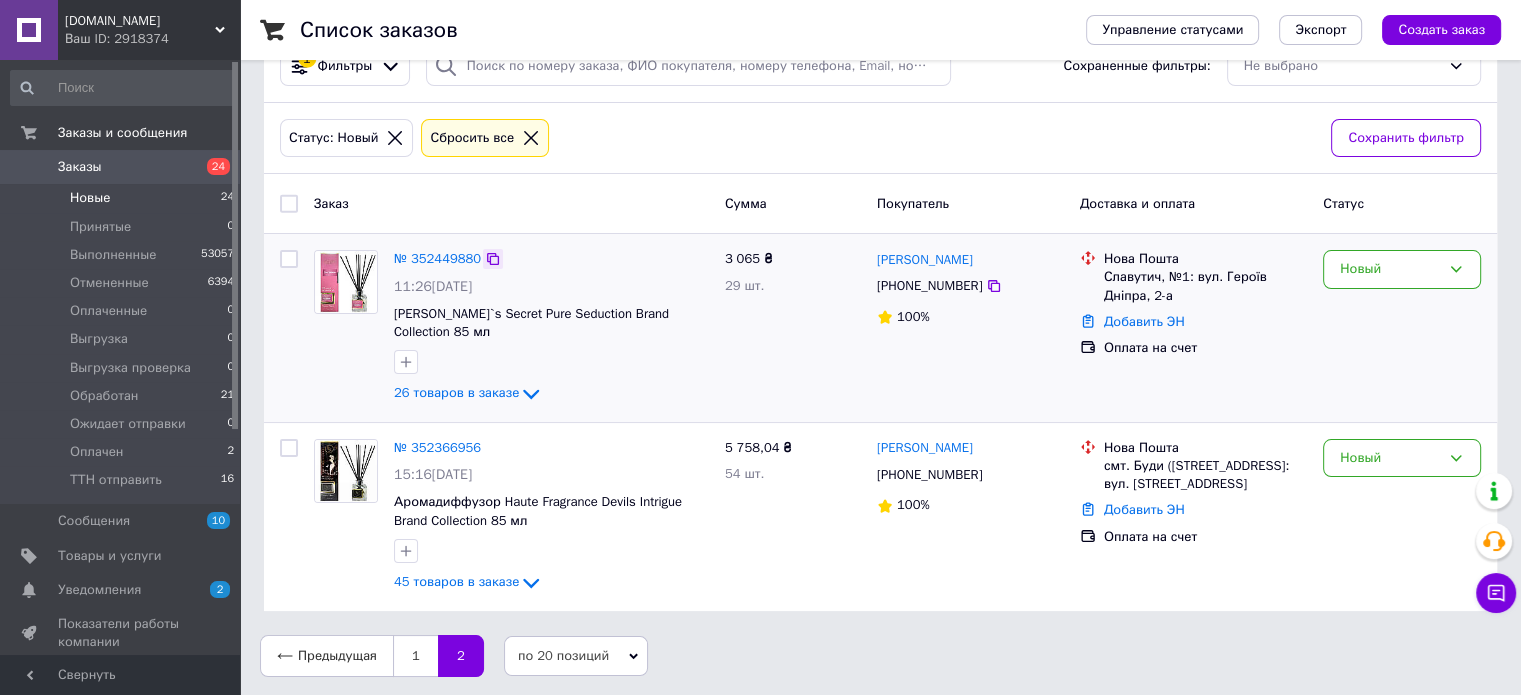 click 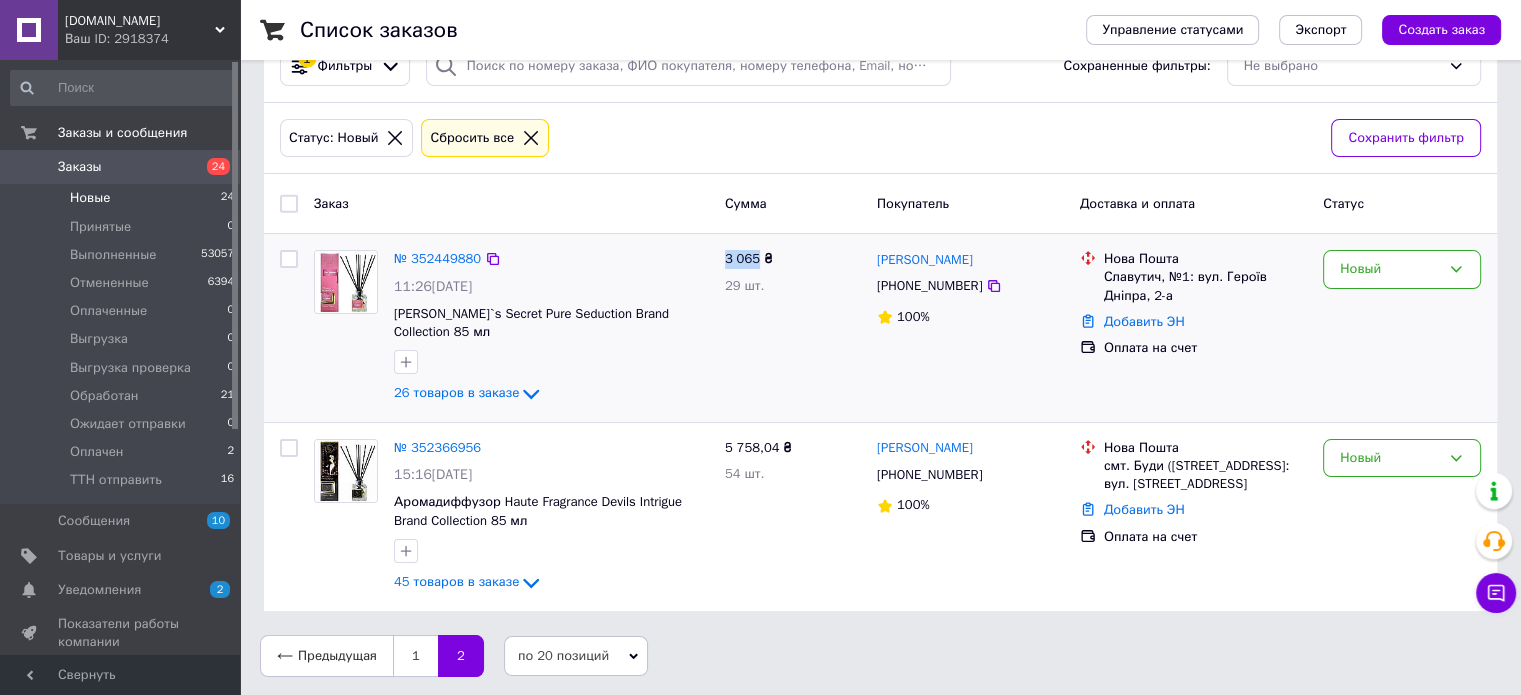 drag, startPoint x: 757, startPoint y: 259, endPoint x: 720, endPoint y: 258, distance: 37.01351 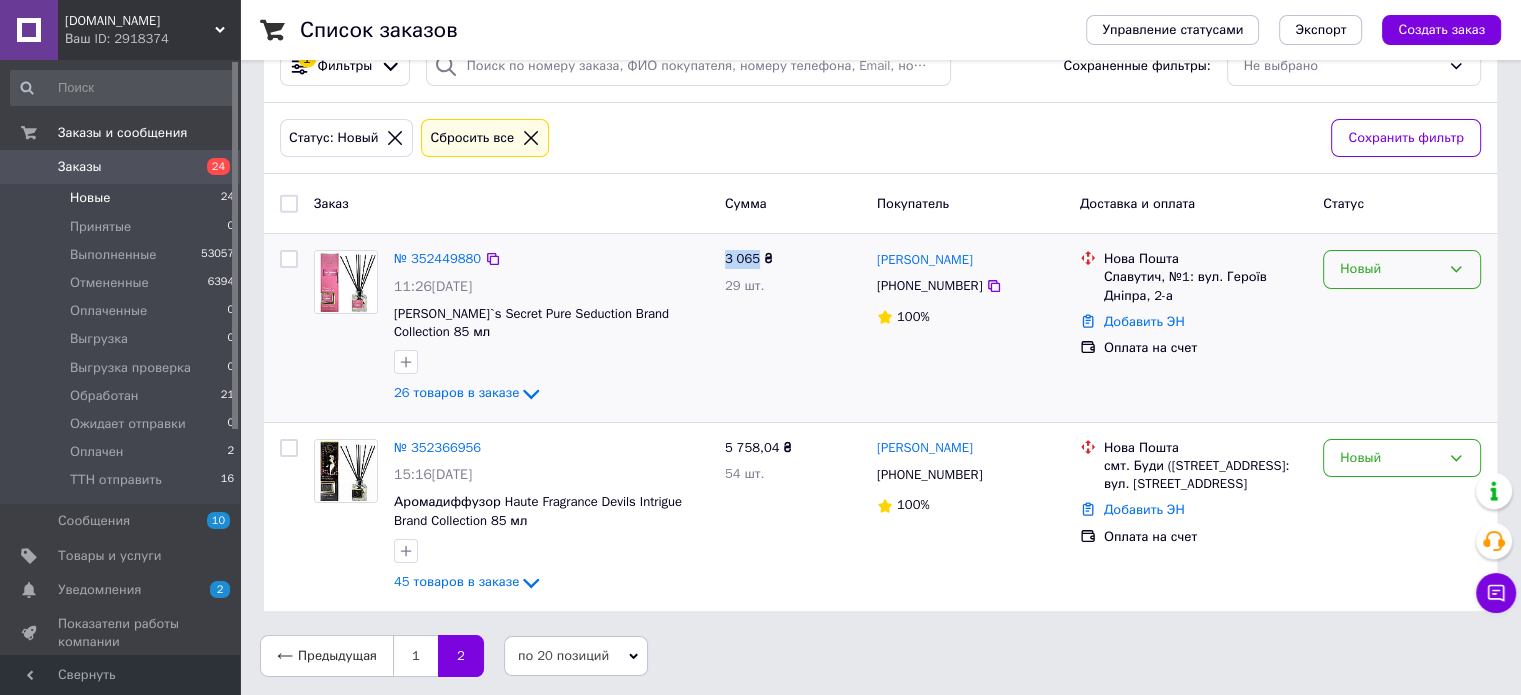 click on "Новый" at bounding box center (1390, 269) 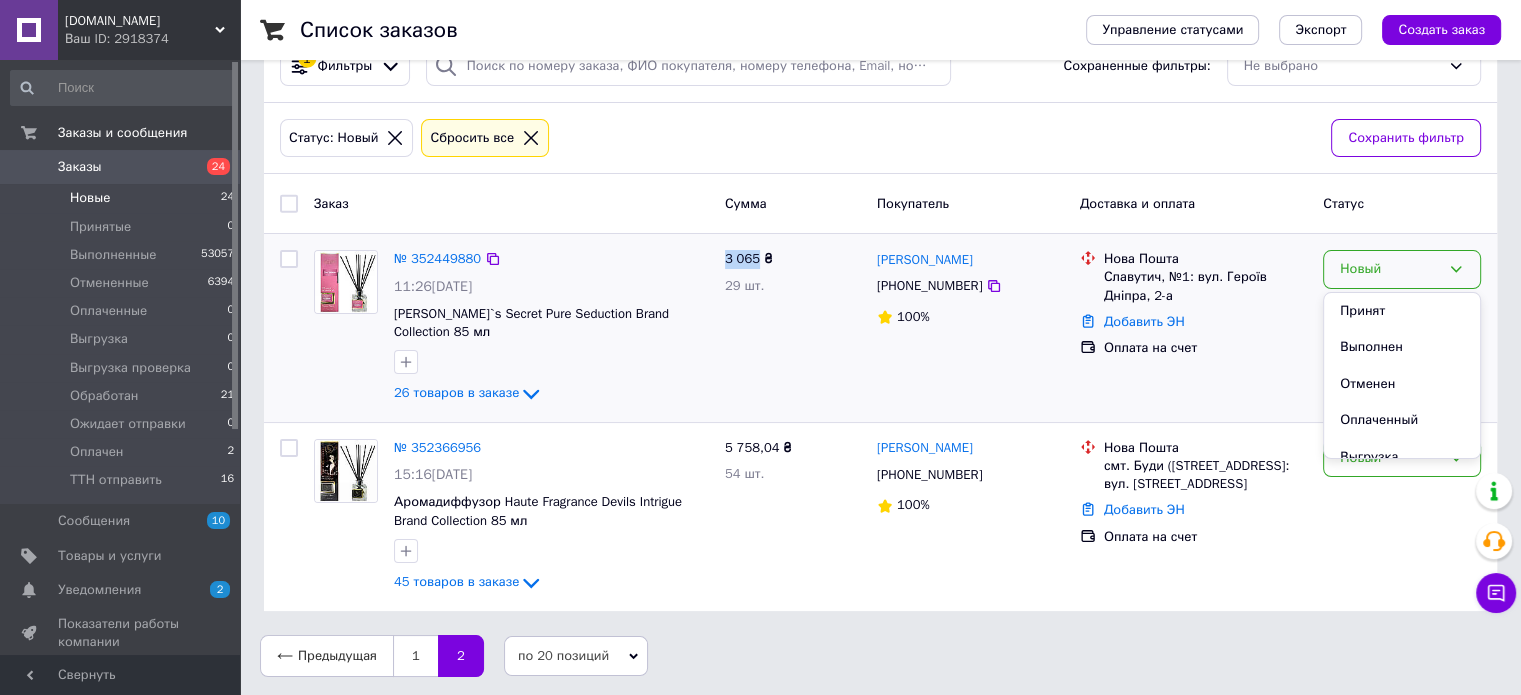 scroll, scrollTop: 200, scrollLeft: 0, axis: vertical 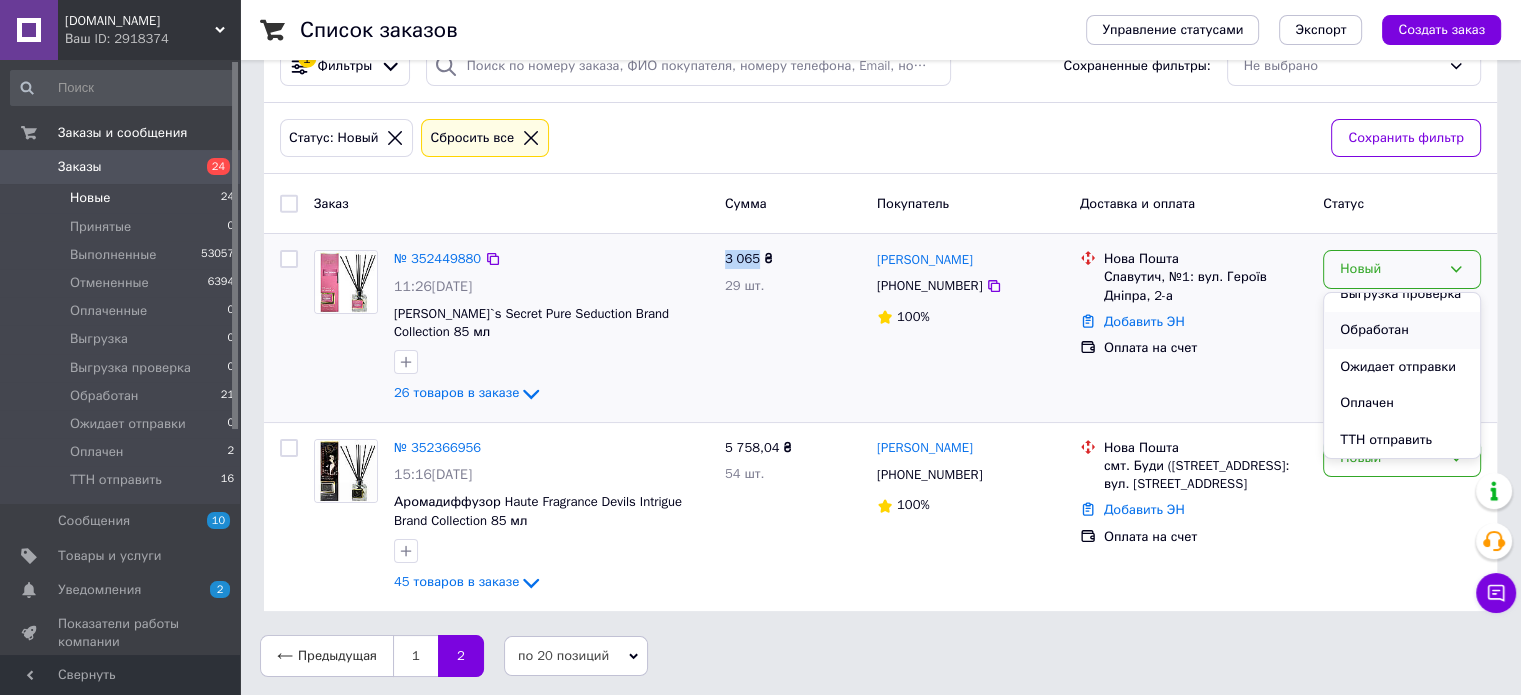 click on "Обработан" at bounding box center [1402, 330] 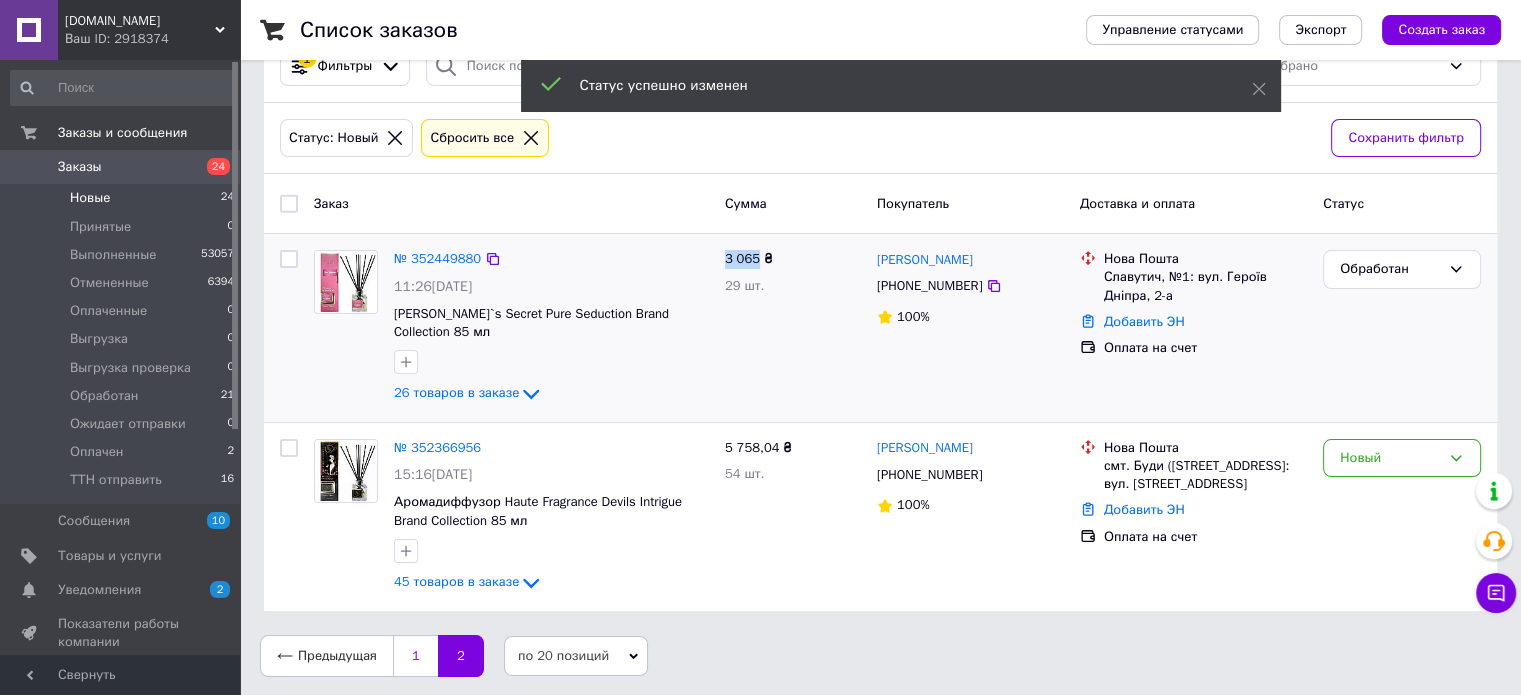 click on "1" at bounding box center (415, 656) 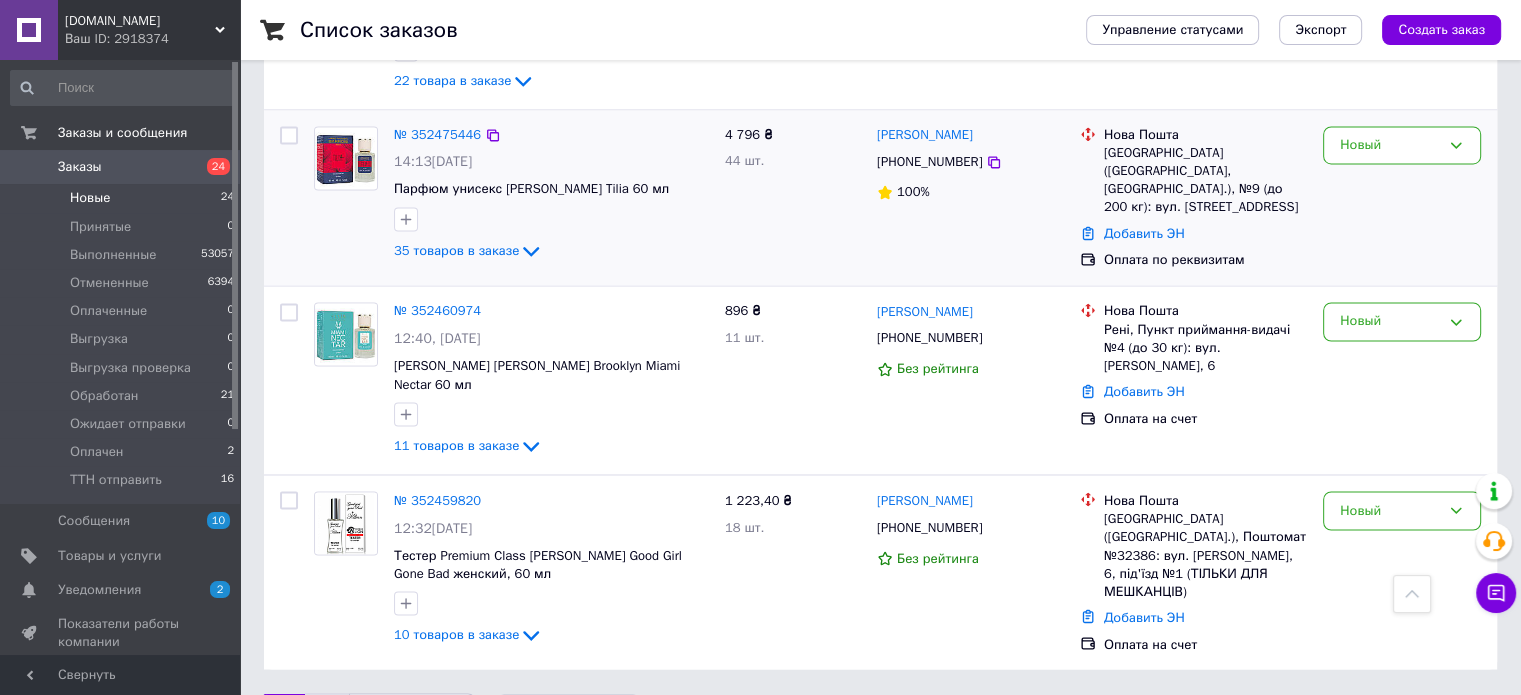 scroll, scrollTop: 3324, scrollLeft: 0, axis: vertical 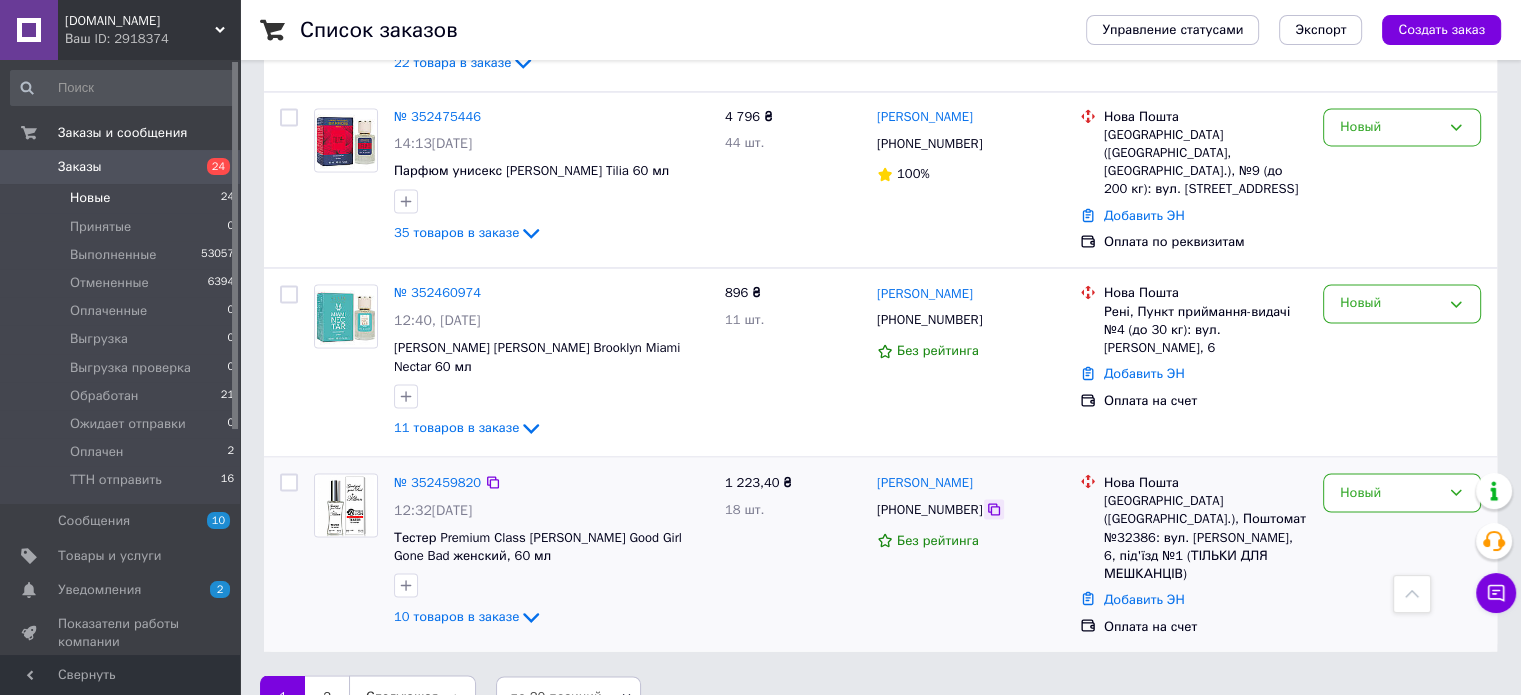 click 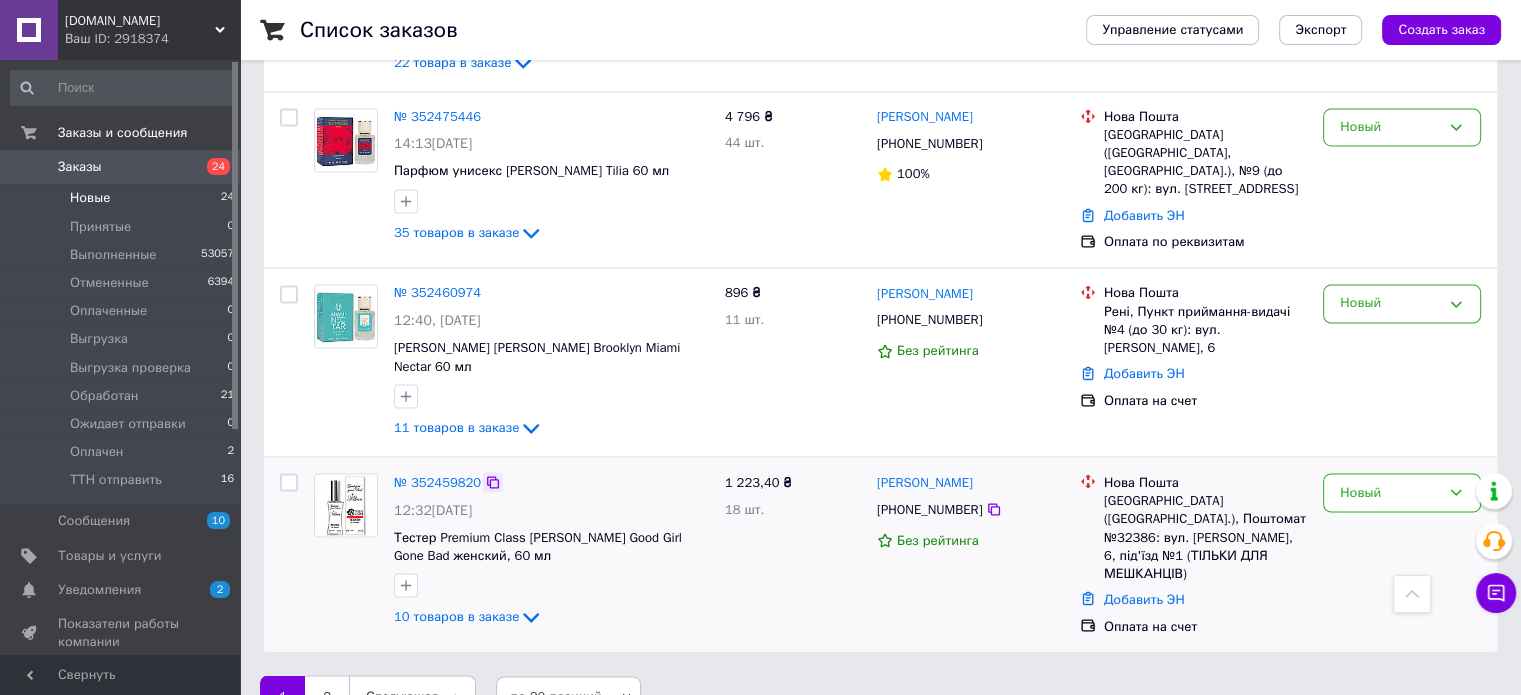click 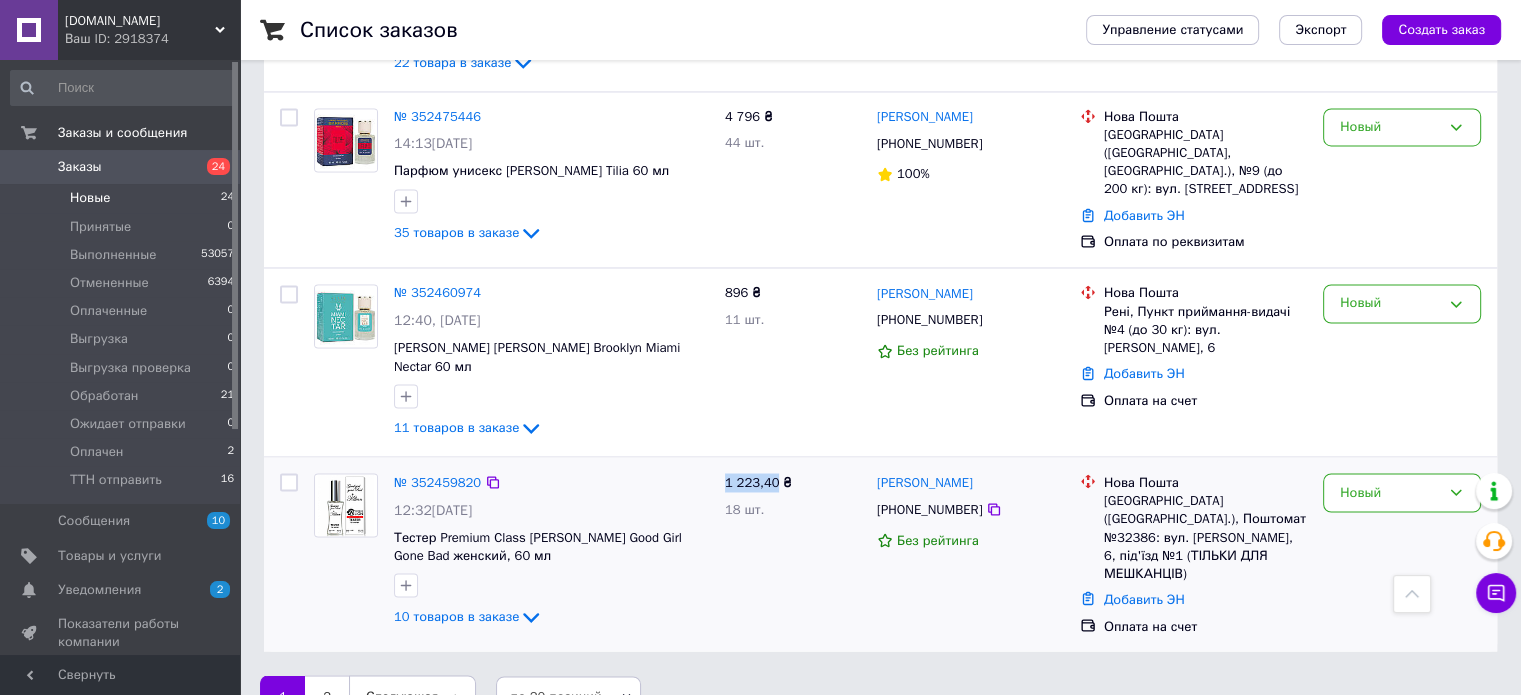 drag, startPoint x: 776, startPoint y: 450, endPoint x: 724, endPoint y: 447, distance: 52.086468 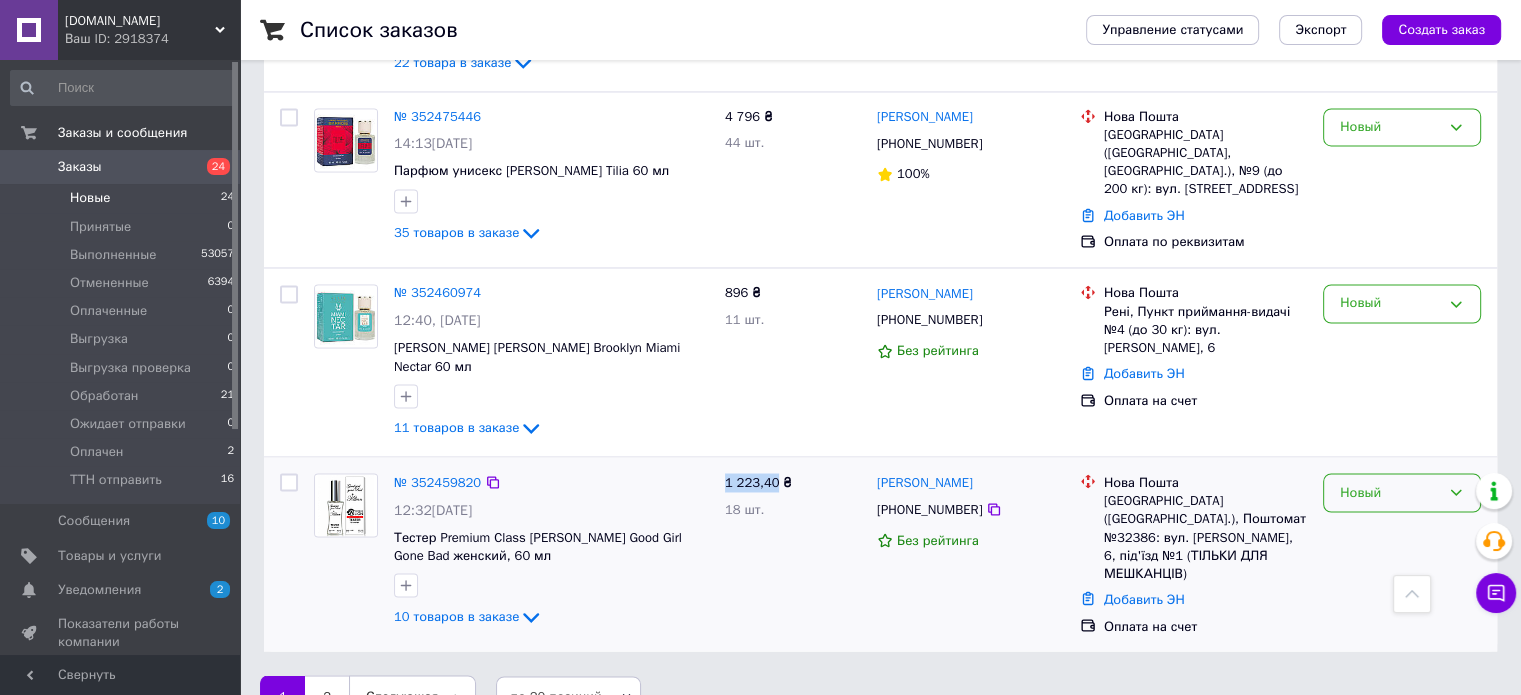 click on "Новый" at bounding box center (1390, 492) 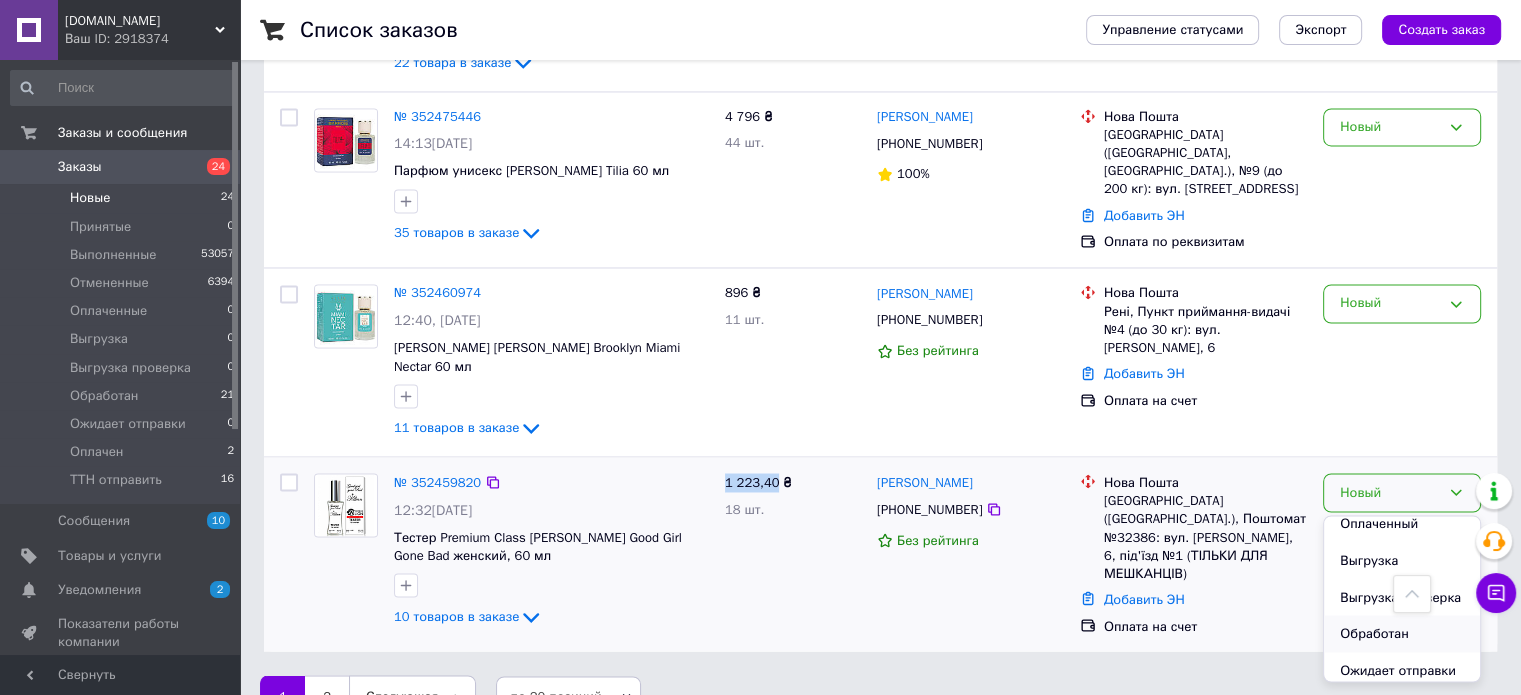 scroll, scrollTop: 200, scrollLeft: 0, axis: vertical 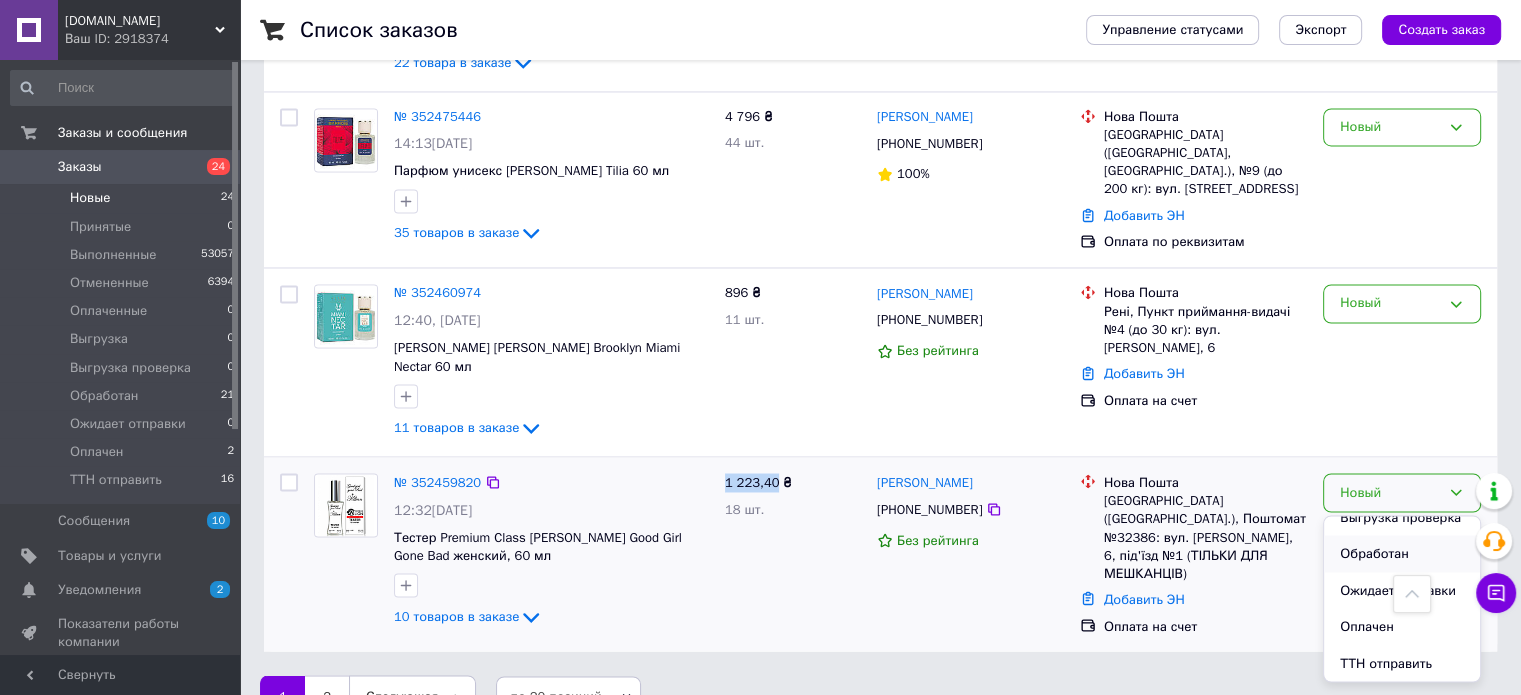 click on "Обработан" at bounding box center [1402, 553] 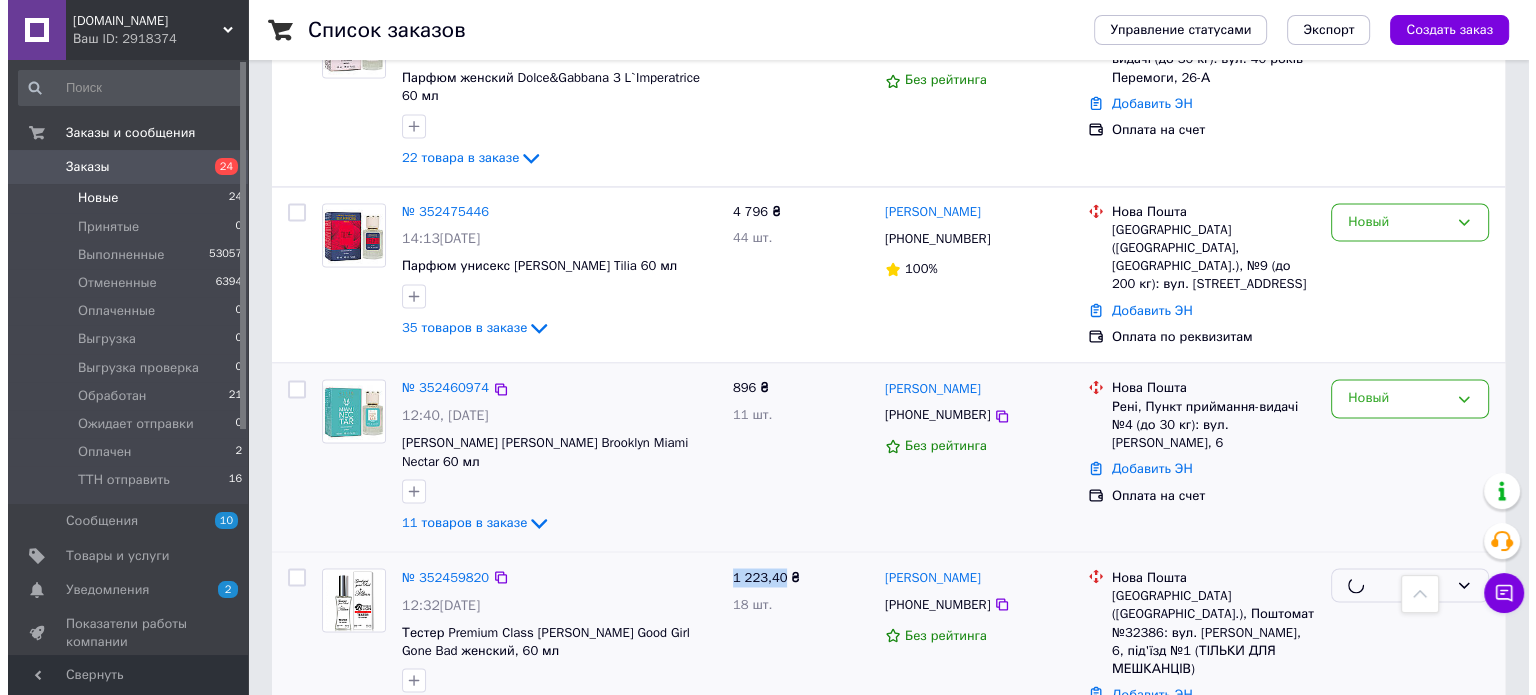 scroll, scrollTop: 3190, scrollLeft: 0, axis: vertical 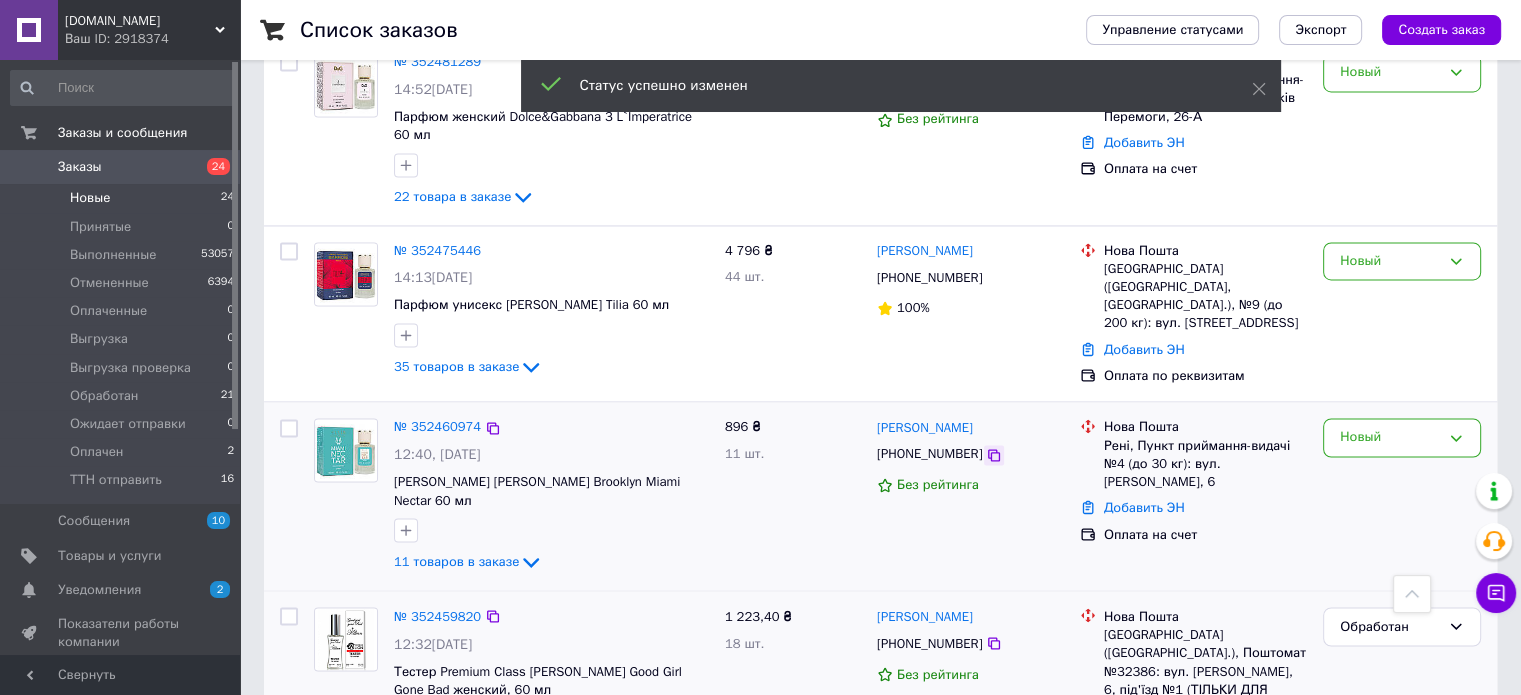 click 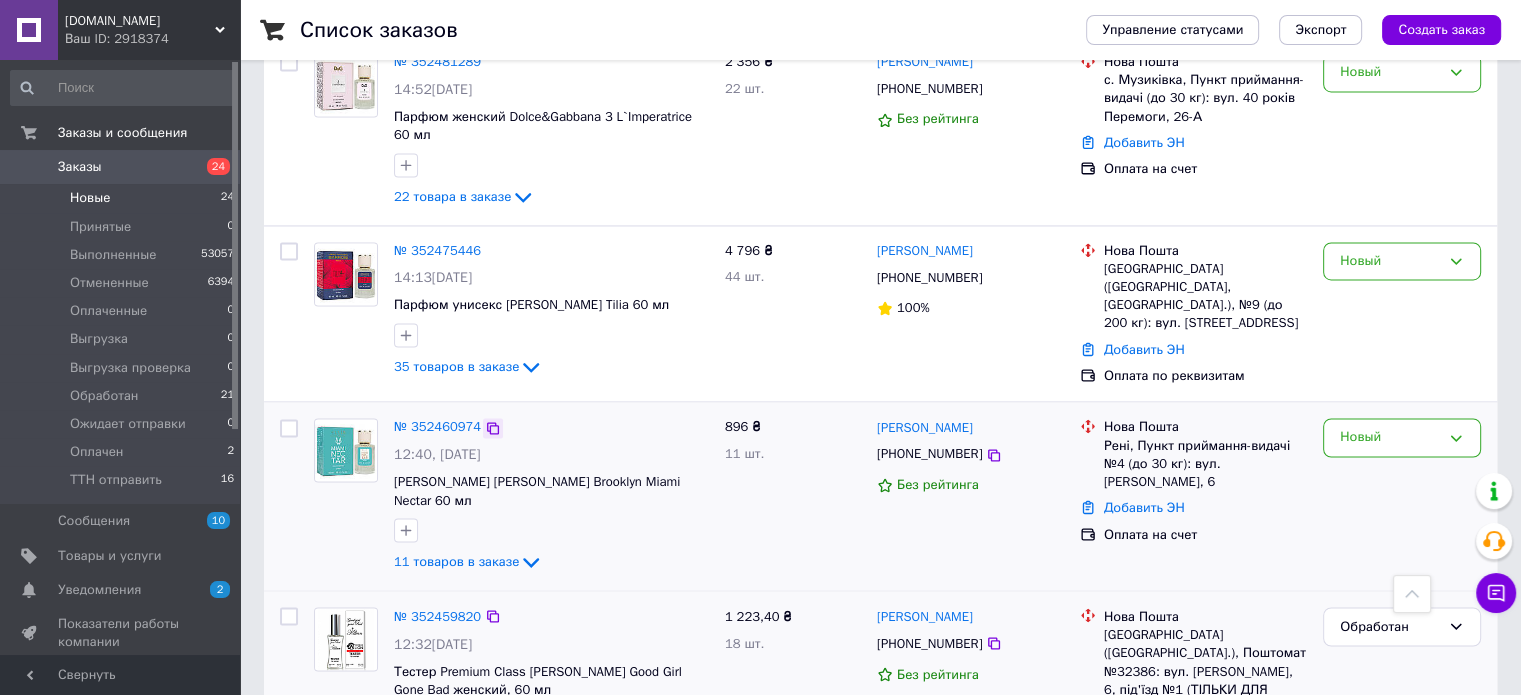 click 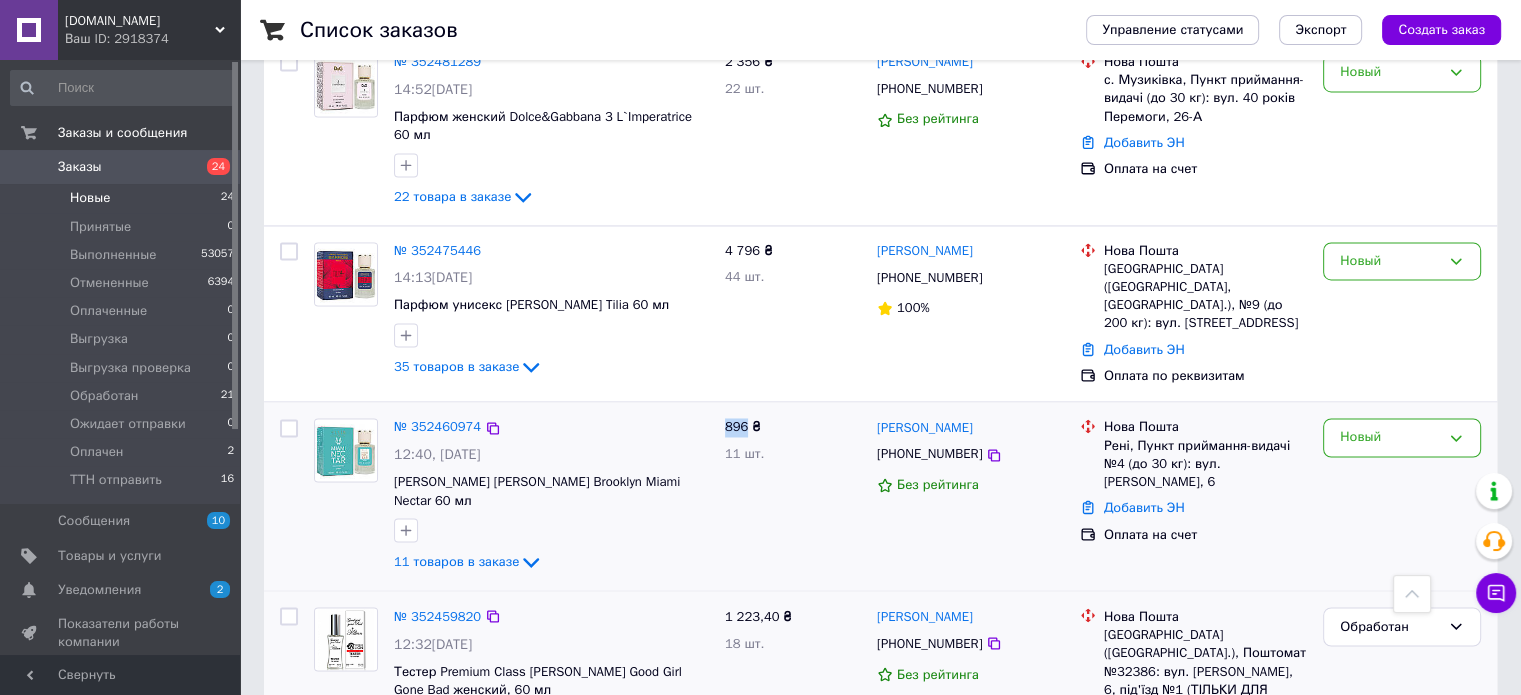 drag, startPoint x: 746, startPoint y: 405, endPoint x: 718, endPoint y: 405, distance: 28 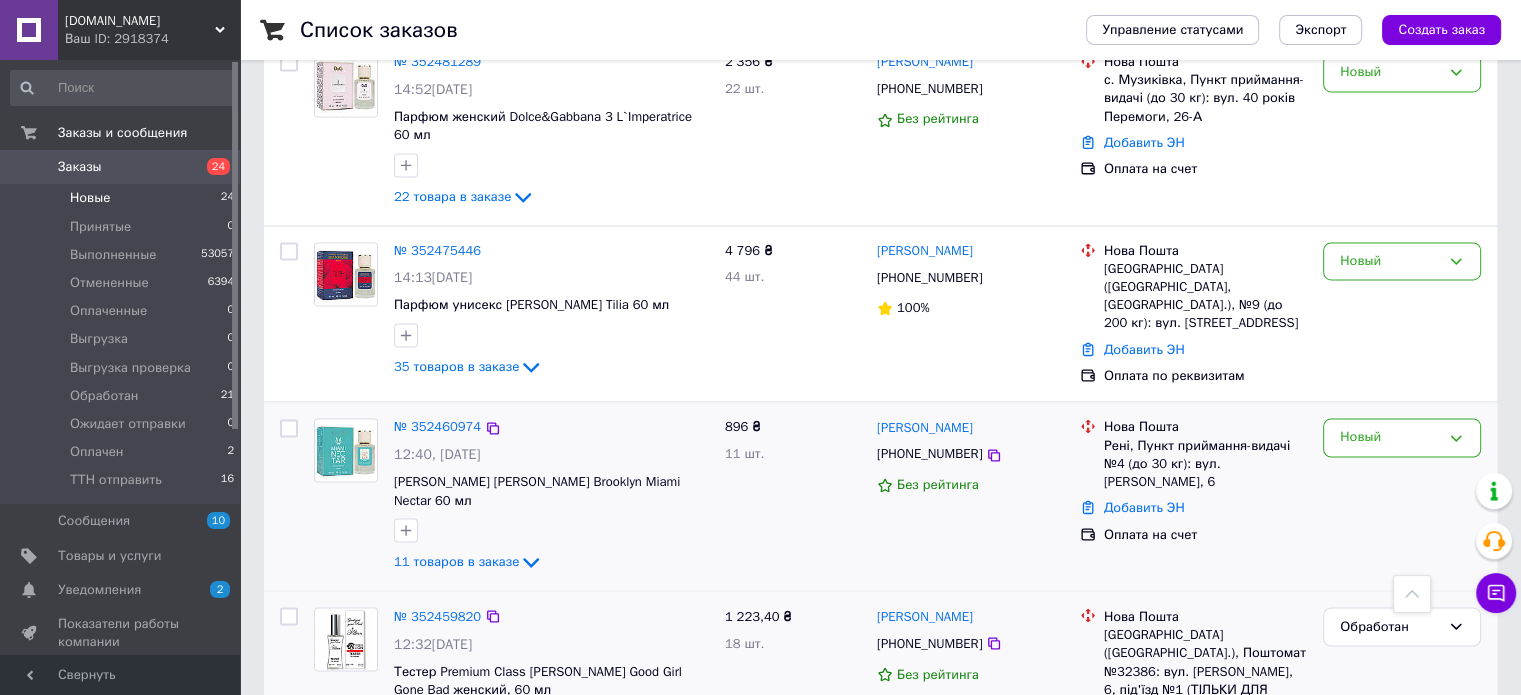 click on "[PHONE_NUMBER]" at bounding box center [929, 453] 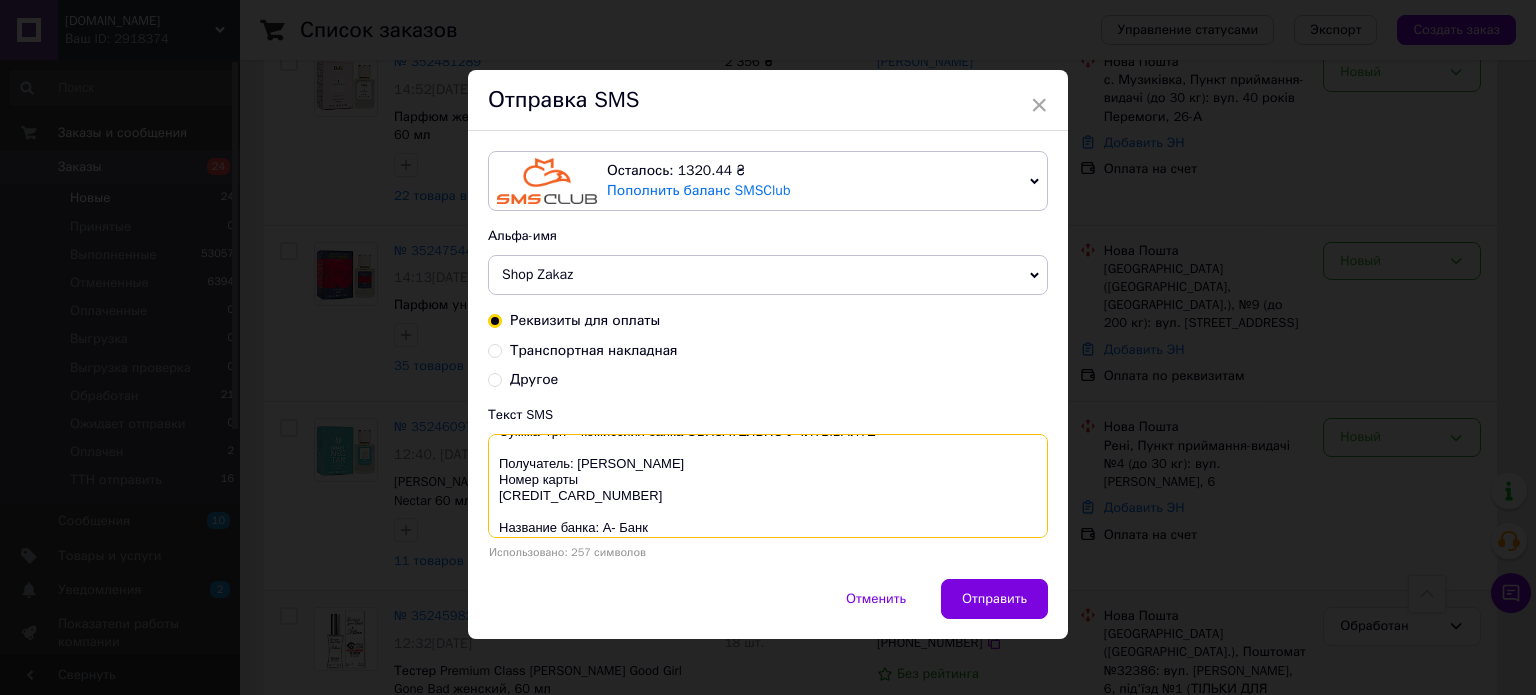 scroll, scrollTop: 0, scrollLeft: 0, axis: both 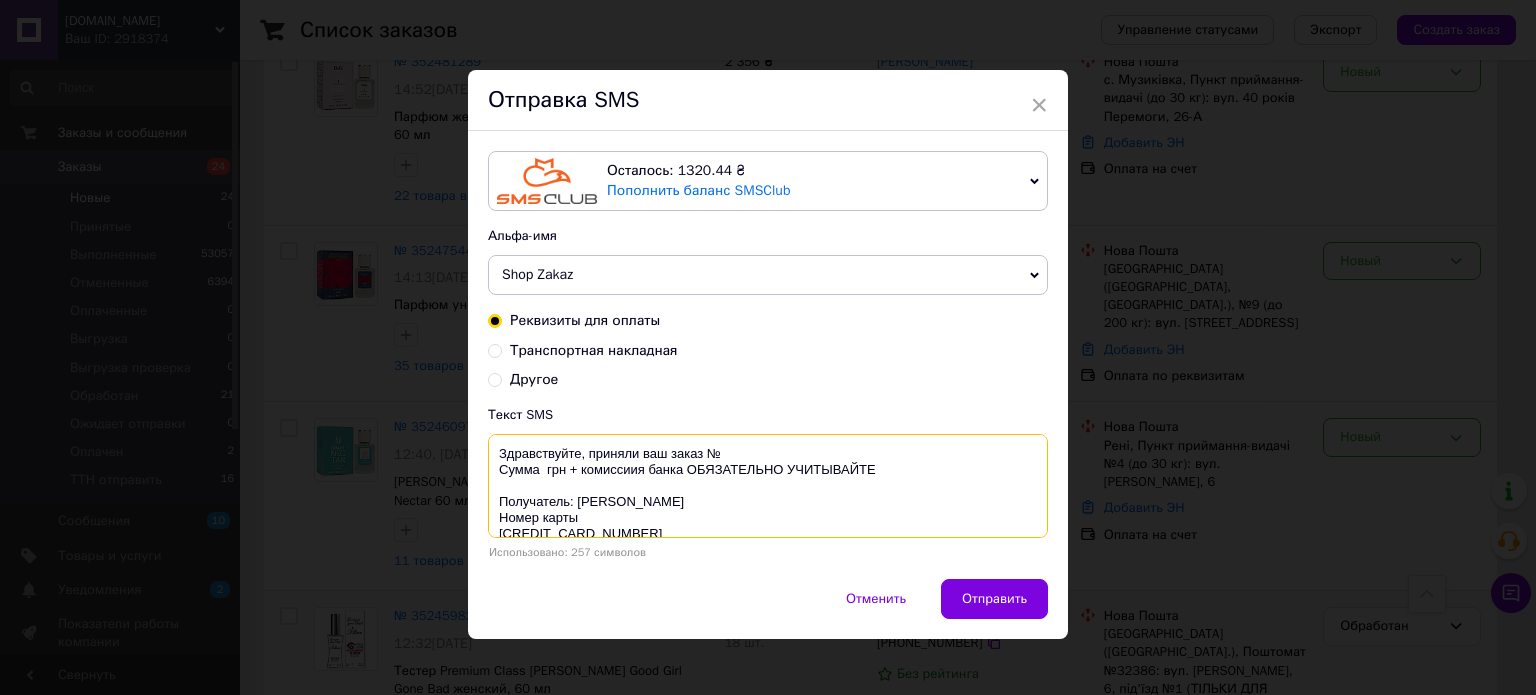 drag, startPoint x: 706, startPoint y: 515, endPoint x: 493, endPoint y: 438, distance: 226.49062 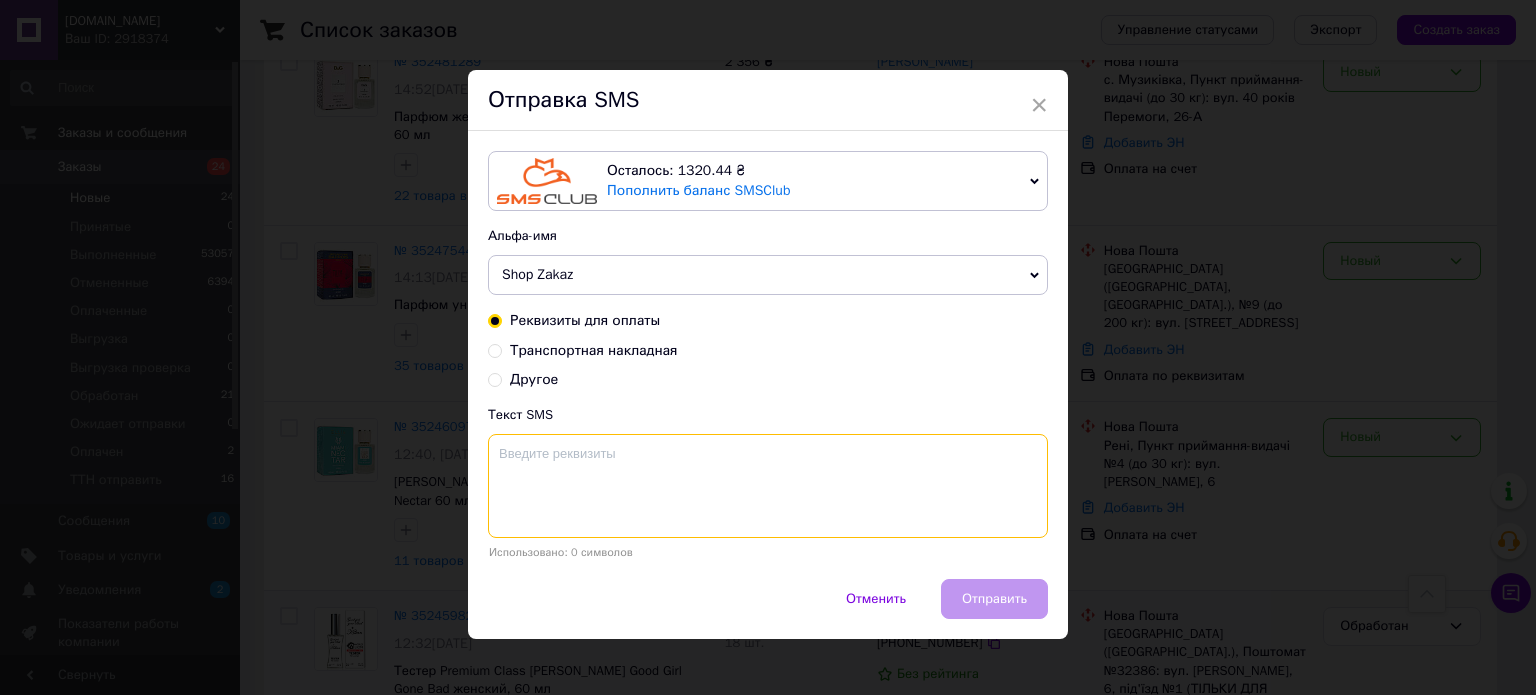 paste on "Добрий день(flower)
Прийняли Ваше замовлення №352460974
Сума: 896 грн
Отримувач:
ФОП [PERSON_NAME] [PERSON_NAME]
Номер IBAN
[FINANCIAL_ID]
РНОКПП/ЄДРПОУ
2834414453
Назва банку:
Приват Банк
Як сплатите, будь ласка,  надішліть СКРІН ОПЛАТИ
Дякуємо за замовлення!" 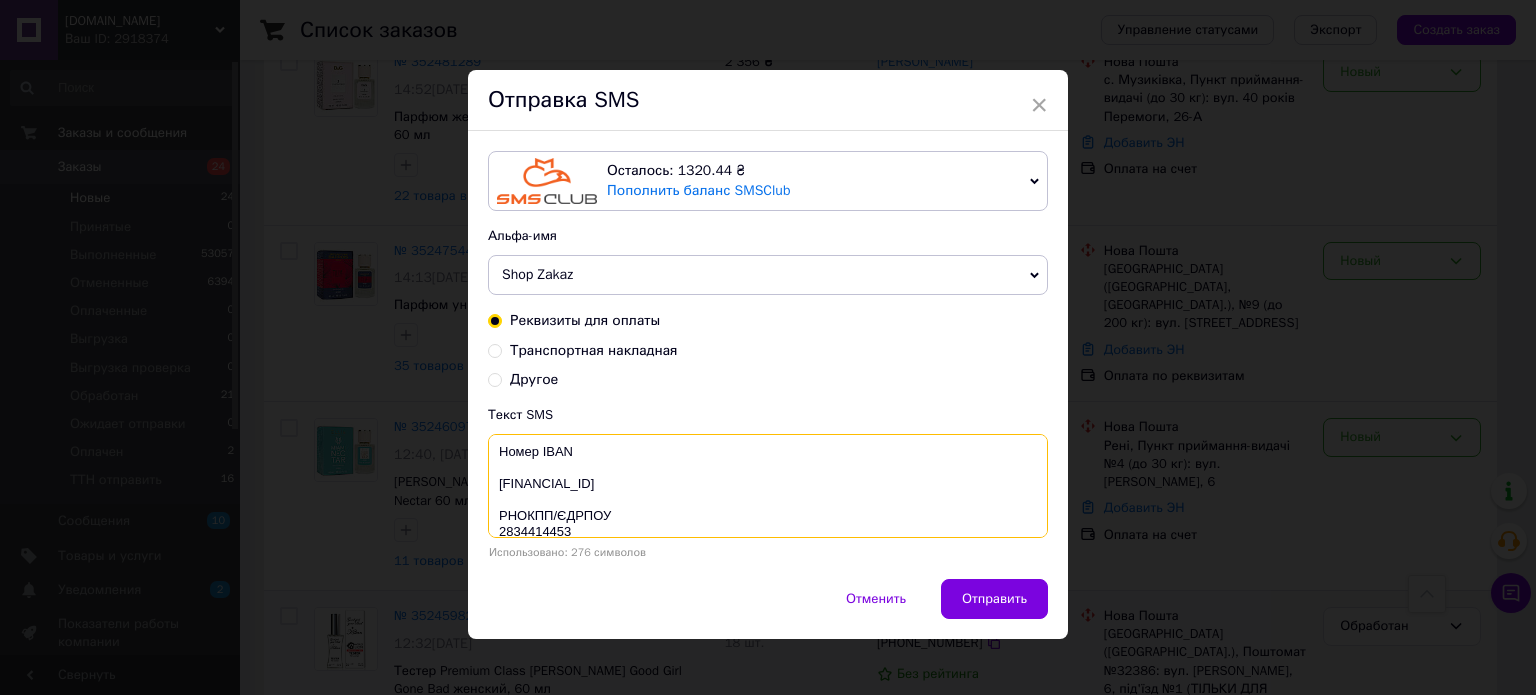 scroll, scrollTop: 0, scrollLeft: 0, axis: both 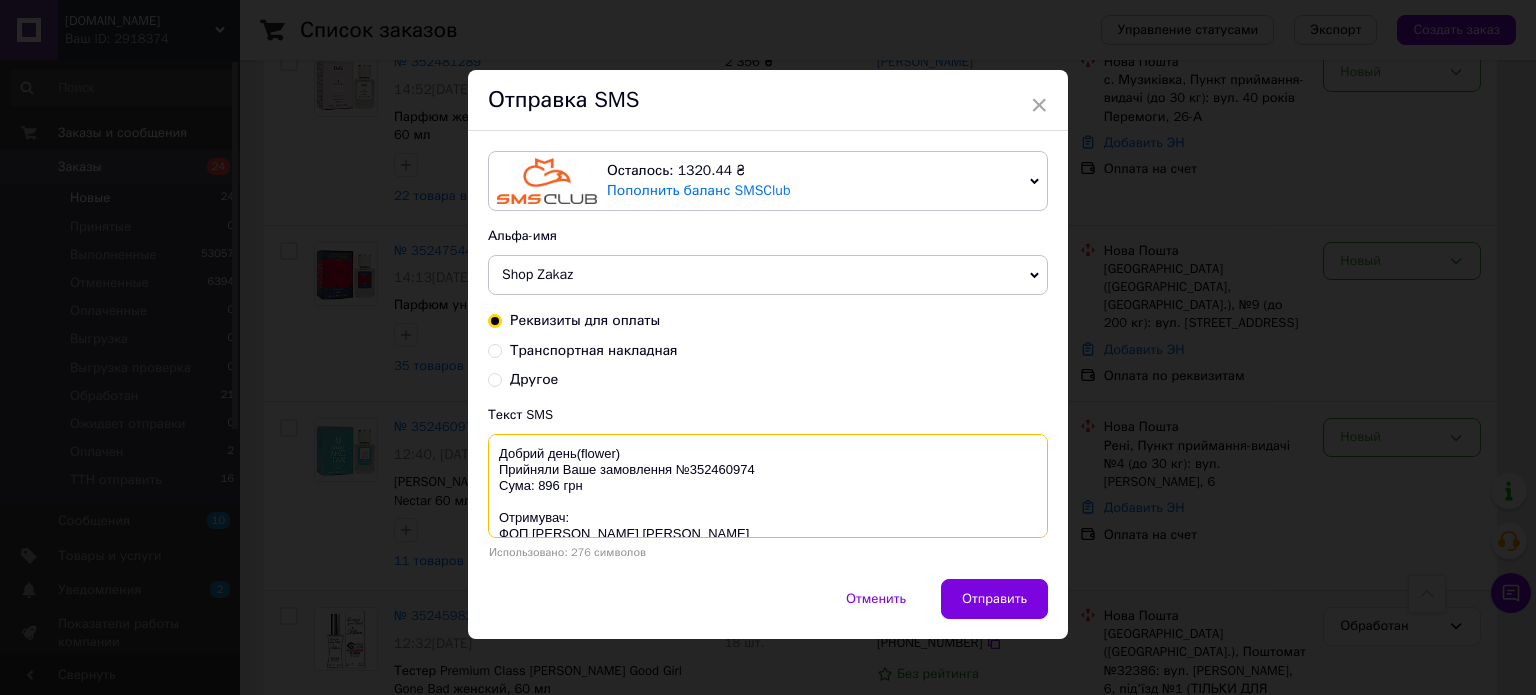 drag, startPoint x: 624, startPoint y: 443, endPoint x: 527, endPoint y: 445, distance: 97.020615 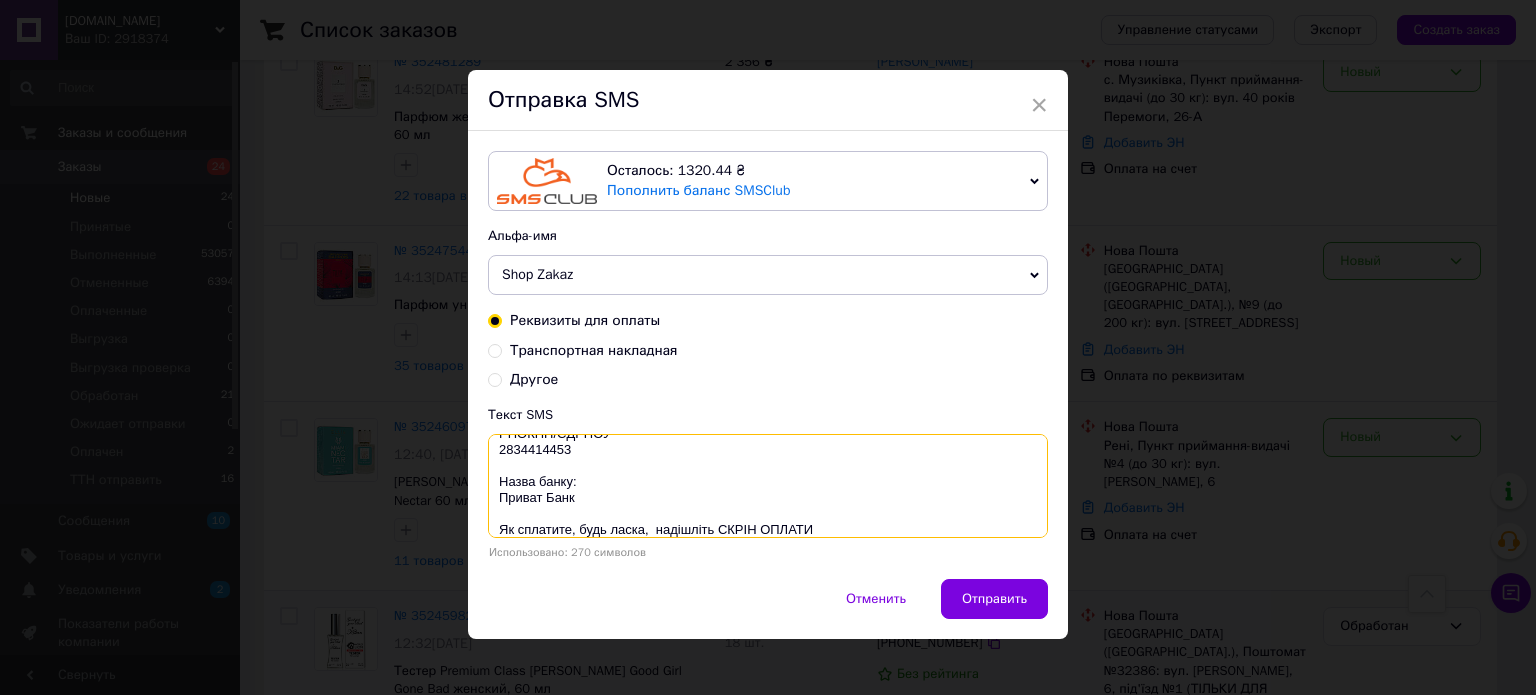 scroll, scrollTop: 224, scrollLeft: 0, axis: vertical 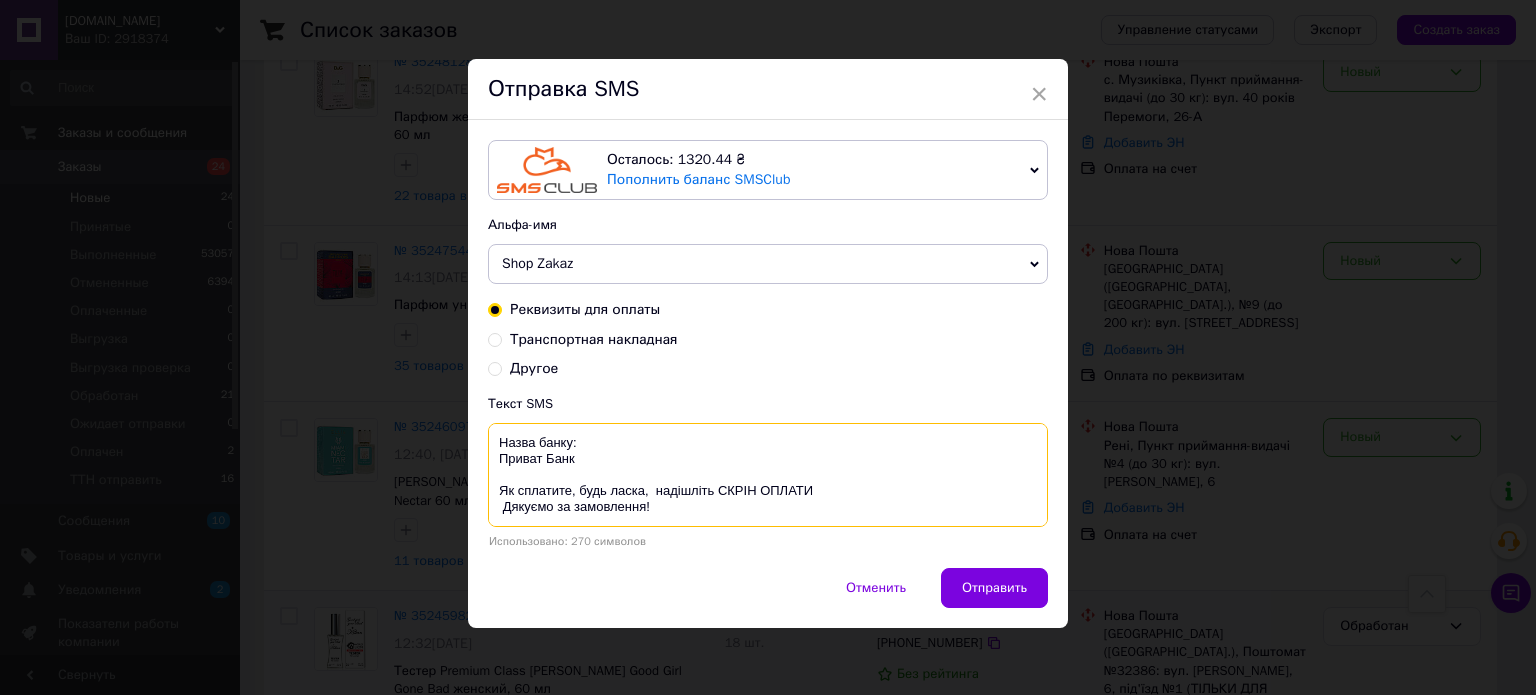 click on "Доброго ранку
Прийняли Ваше замовлення №352460974
Сума: 896 грн
Отримувач:
ФОП [PERSON_NAME] [PERSON_NAME]
Номер IBAN
[FINANCIAL_ID]
РНОКПП/ЄДРПОУ
2834414453
Назва банку:
Приват Банк
Як сплатите, будь ласка,  надішліть СКРІН ОПЛАТИ
Дякуємо за замовлення!" at bounding box center [768, 475] 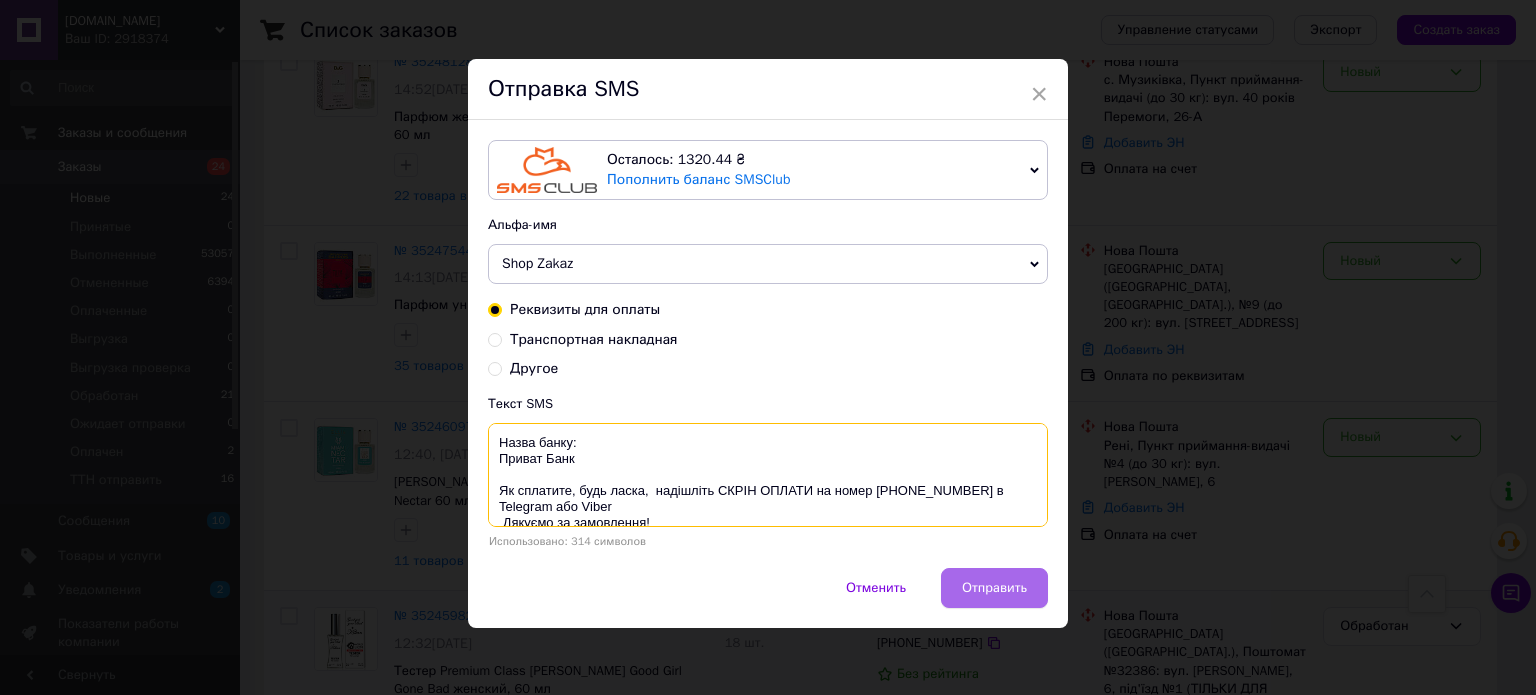 type on "Доброго ранку
Прийняли Ваше замовлення №352460974
Сума: 896 грн
Отримувач:
ФОП [PERSON_NAME] [PERSON_NAME]
Номер IBAN
[FINANCIAL_ID]
РНОКПП/ЄДРПОУ
2834414453
Назва банку:
Приват Банк
Як сплатите, будь ласка,  надішліть СКРІН ОПЛАТИ на номер [PHONE_NUMBER] в Telegram або Viber
Дякуємо за замовлення!" 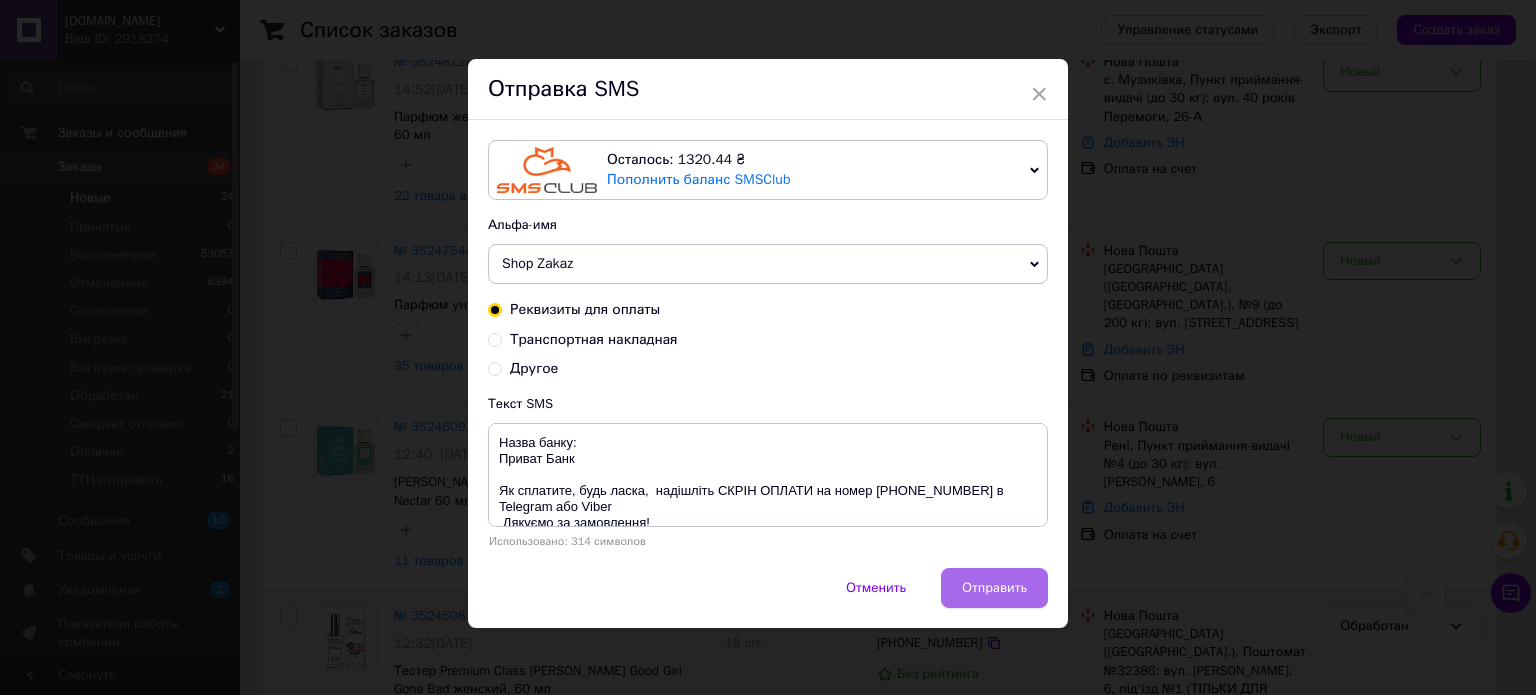 click on "Отправить" at bounding box center (994, 588) 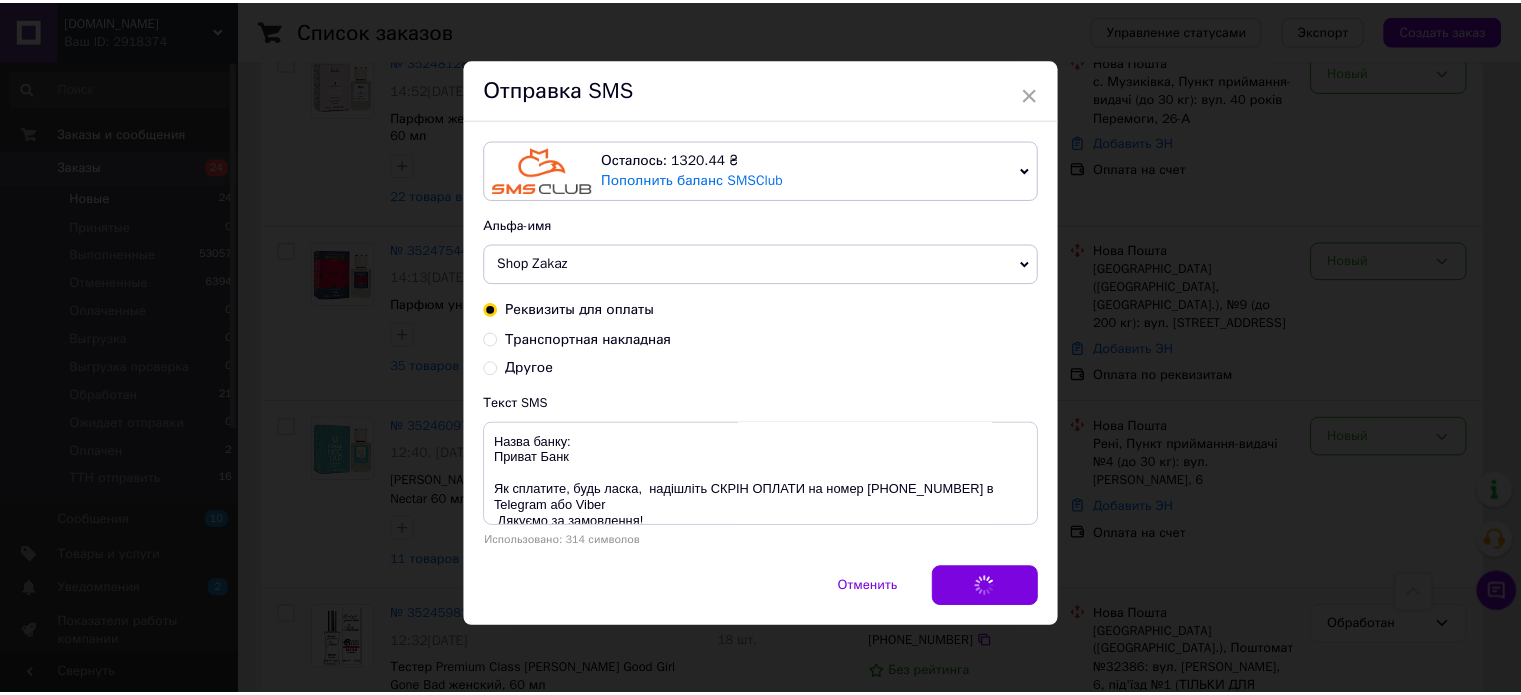 scroll, scrollTop: 0, scrollLeft: 0, axis: both 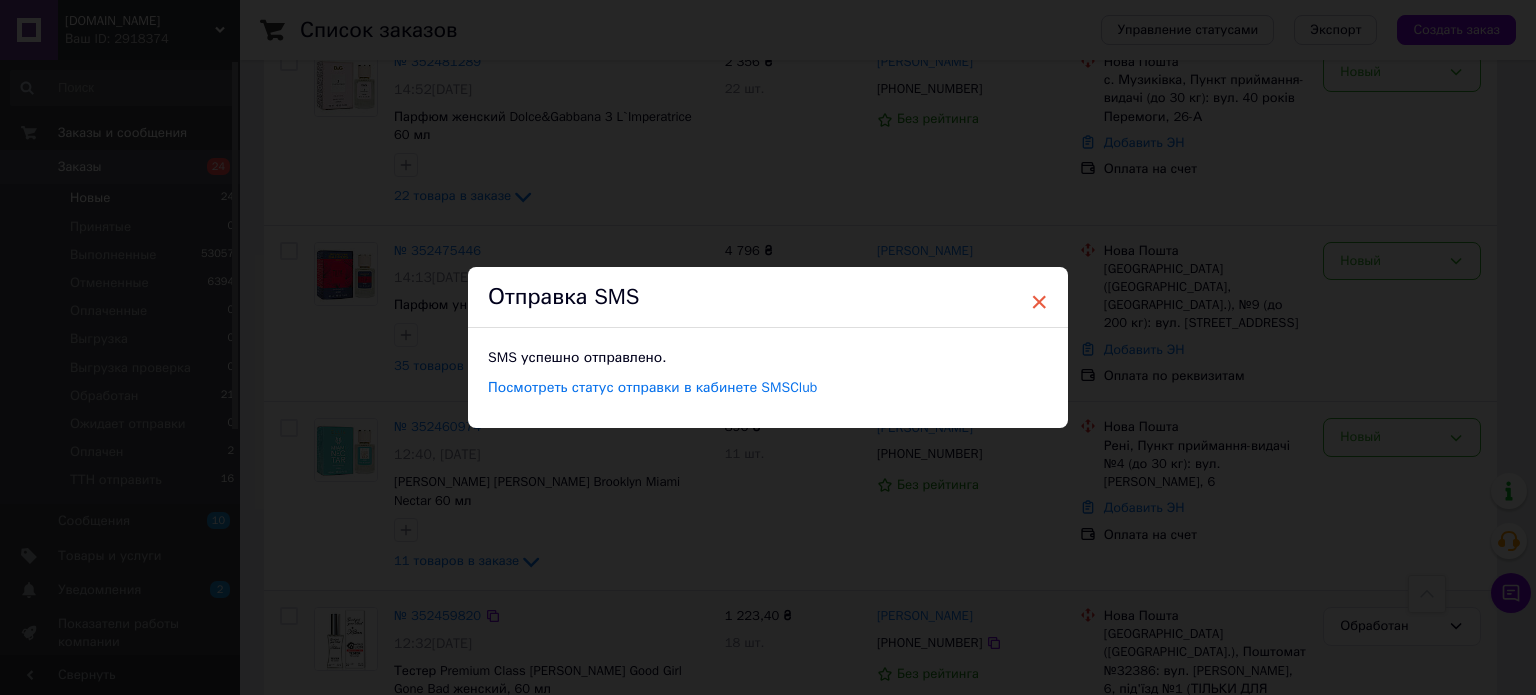 click on "×" at bounding box center (1039, 302) 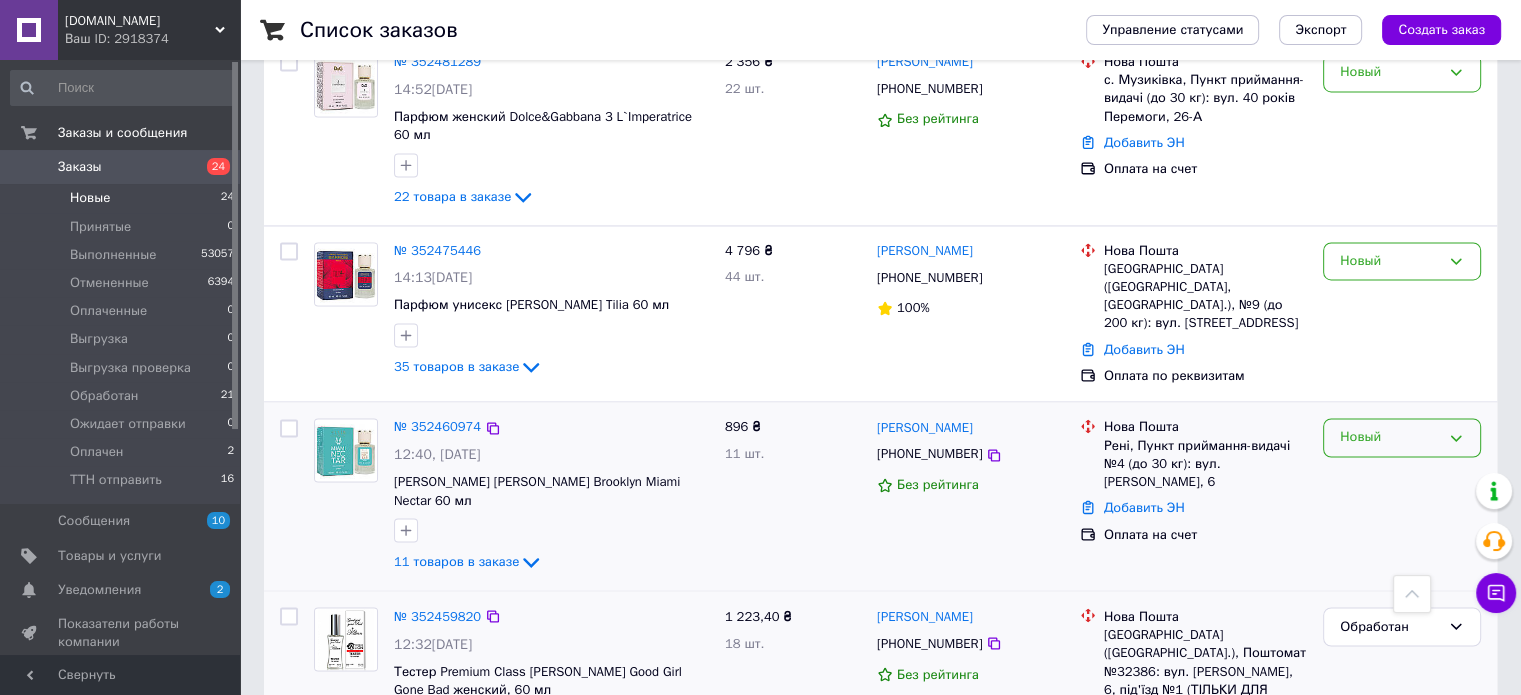 click on "Новый" at bounding box center [1402, 437] 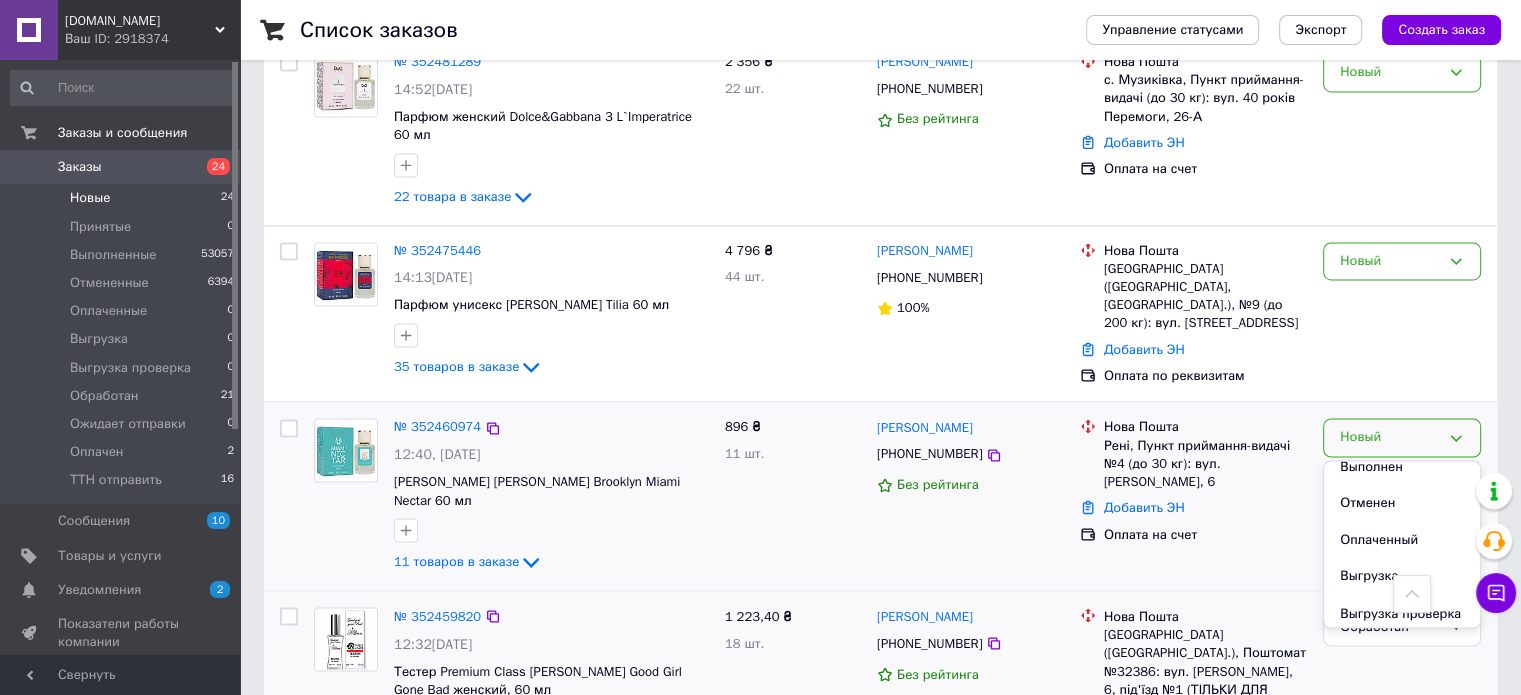 scroll, scrollTop: 200, scrollLeft: 0, axis: vertical 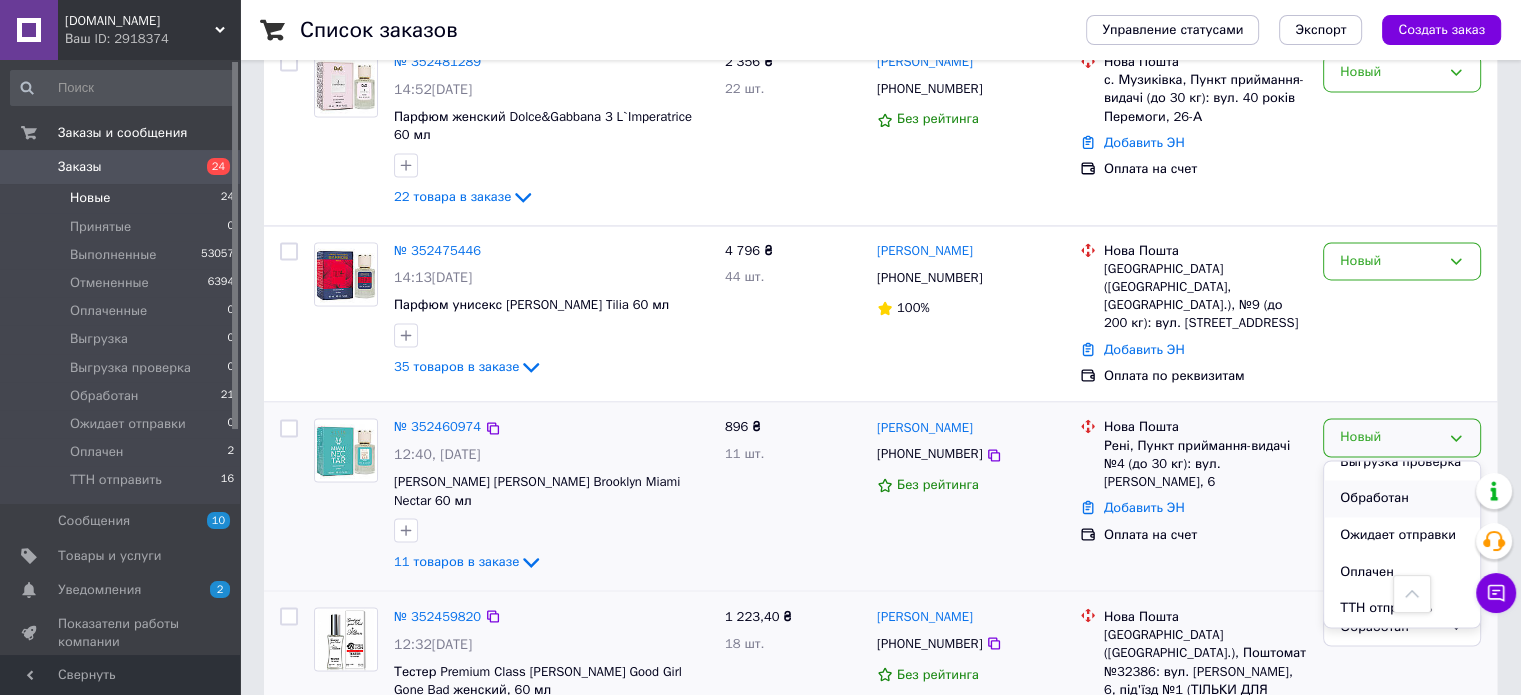 click on "Обработан" at bounding box center [1402, 498] 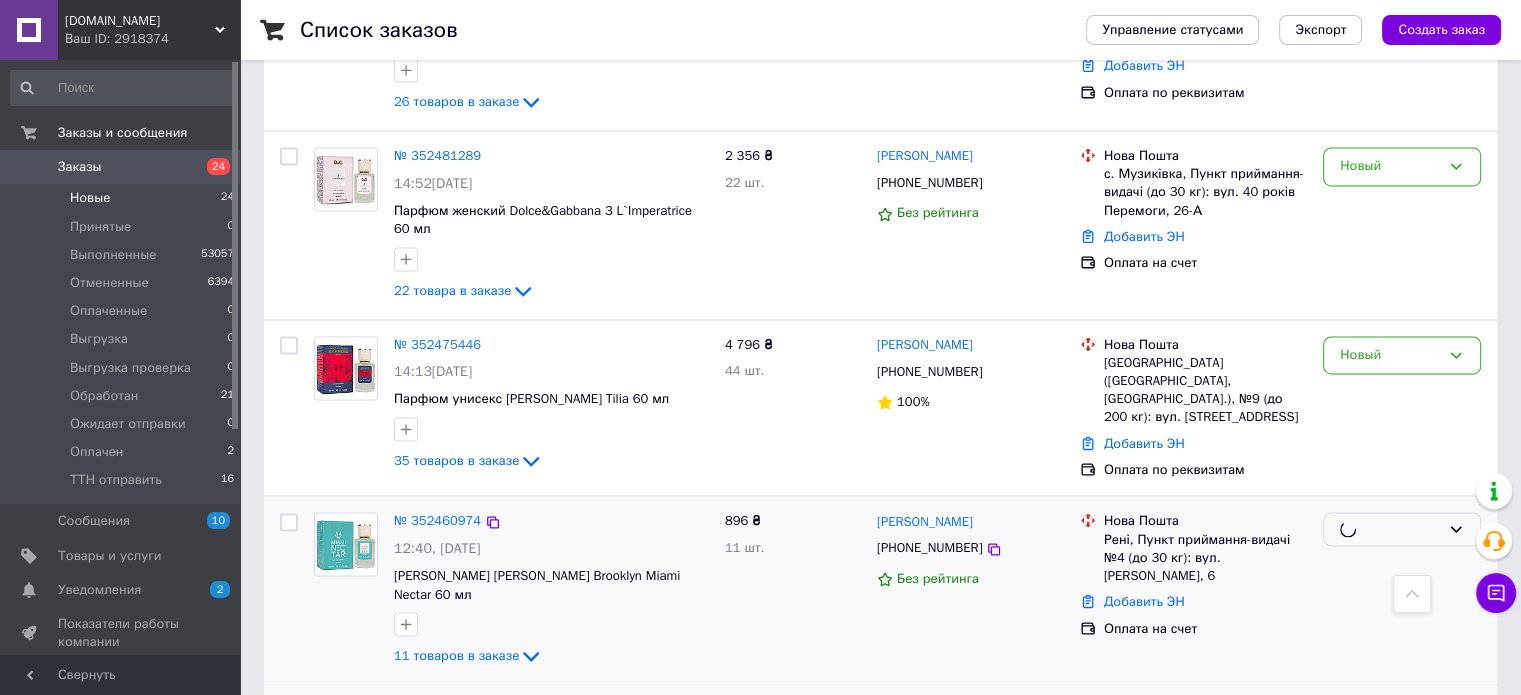 scroll, scrollTop: 3057, scrollLeft: 0, axis: vertical 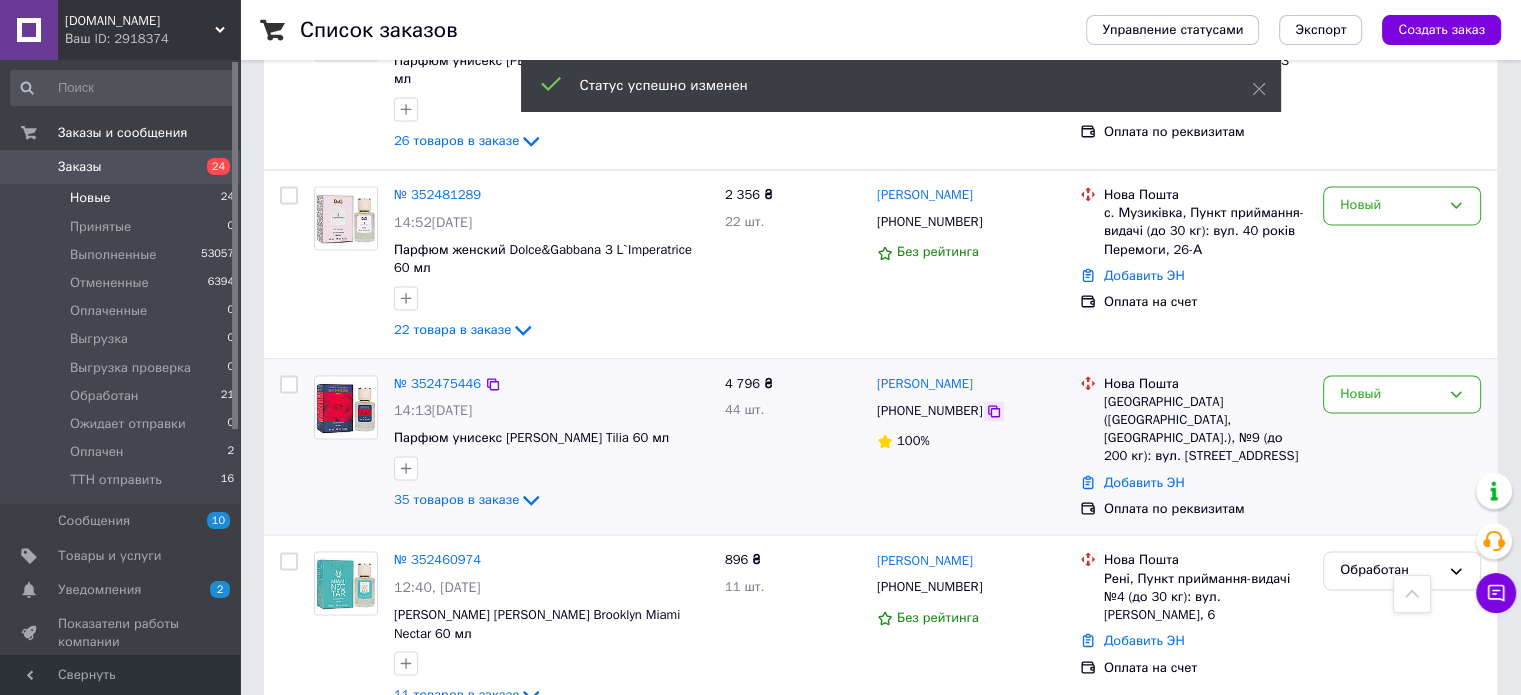 click 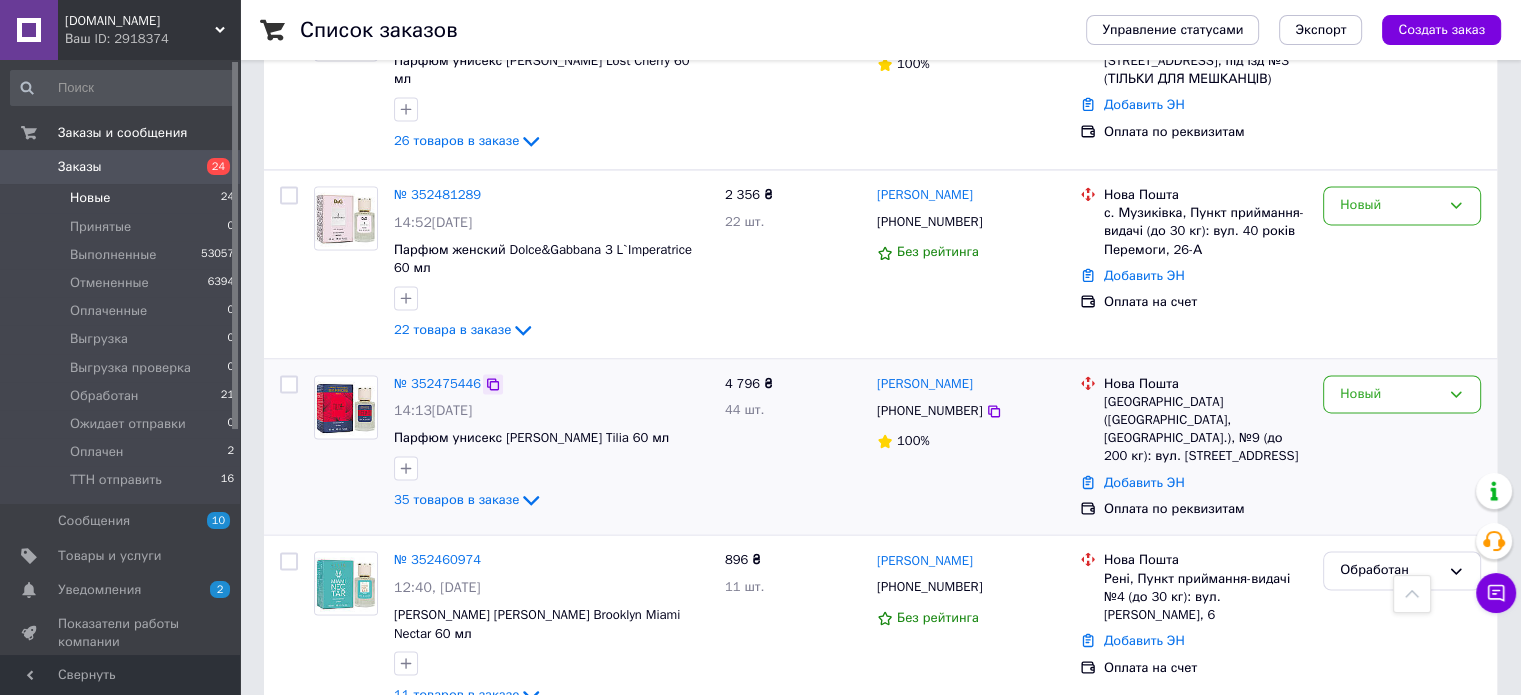 click 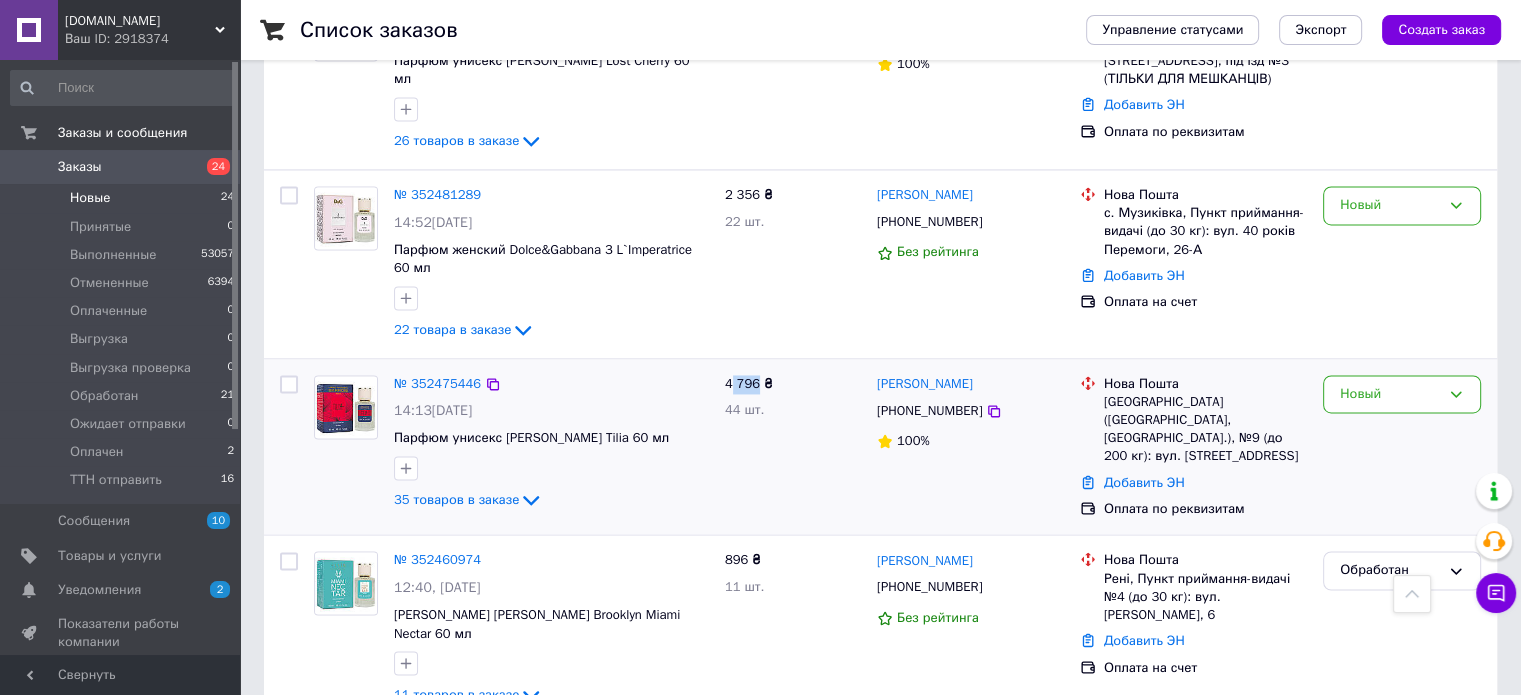 drag, startPoint x: 758, startPoint y: 371, endPoint x: 728, endPoint y: 371, distance: 30 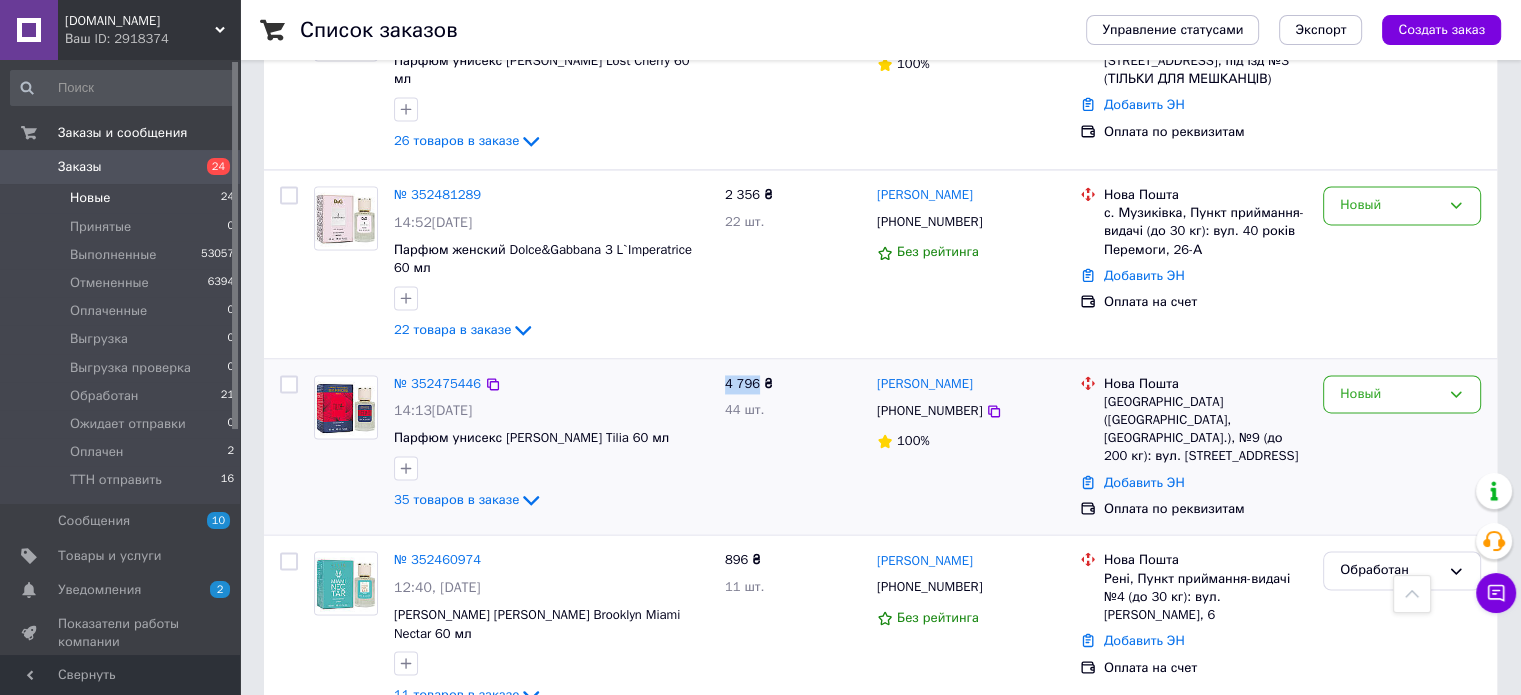 drag, startPoint x: 755, startPoint y: 371, endPoint x: 722, endPoint y: 371, distance: 33 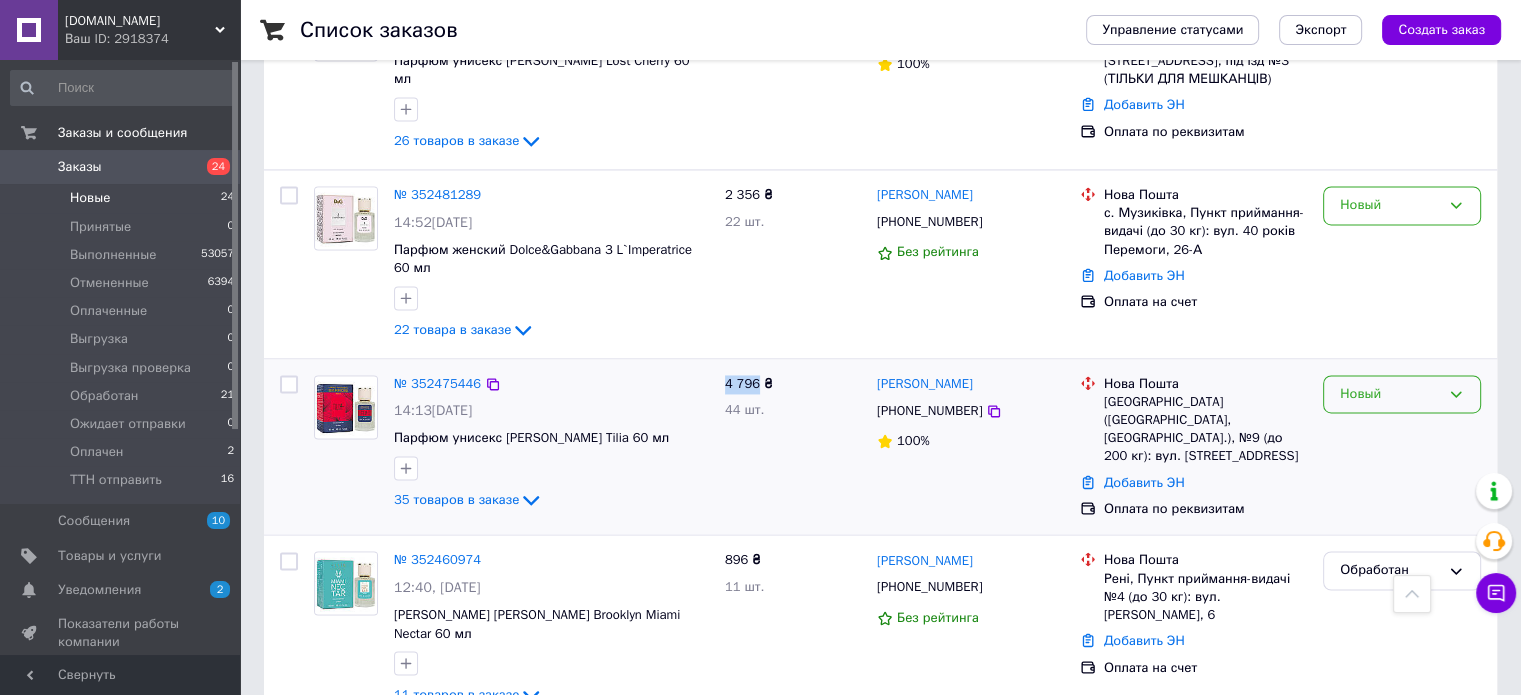 click on "Новый" at bounding box center [1390, 394] 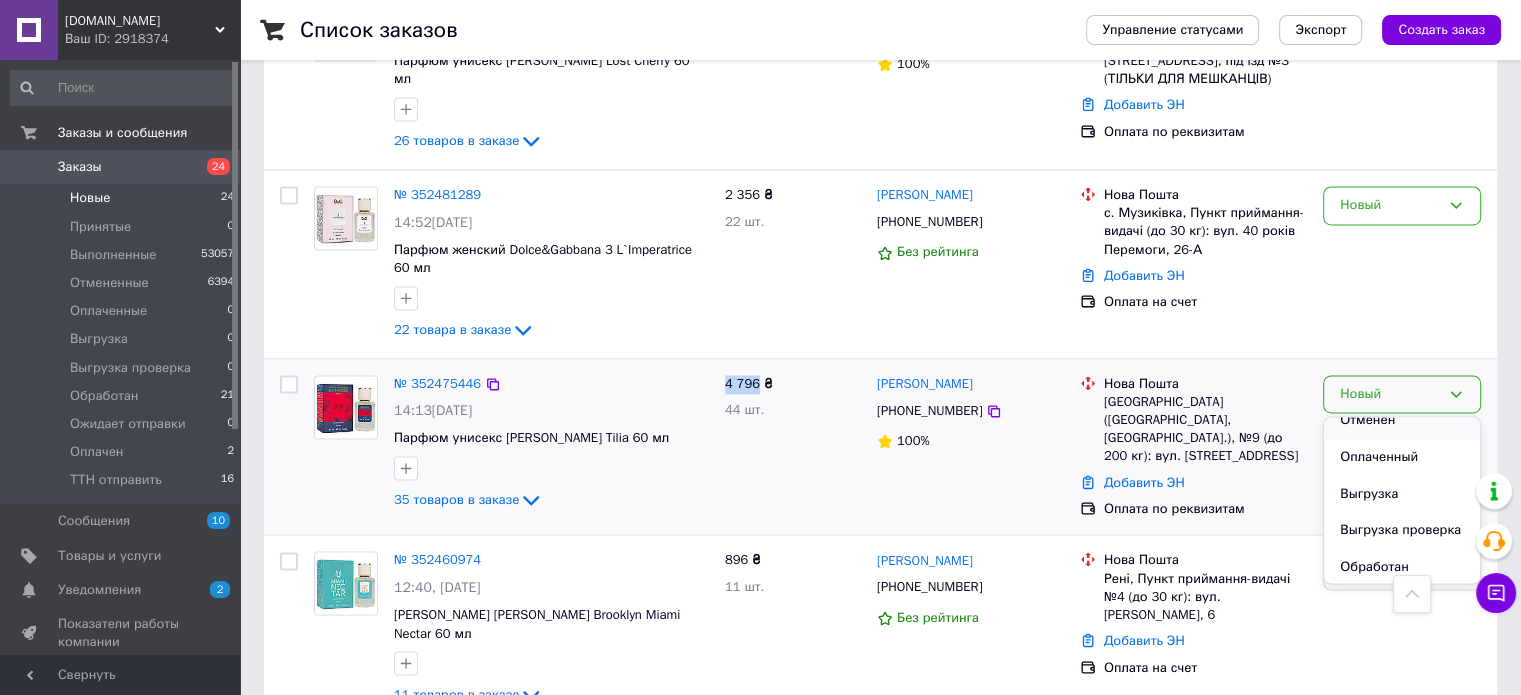 scroll, scrollTop: 200, scrollLeft: 0, axis: vertical 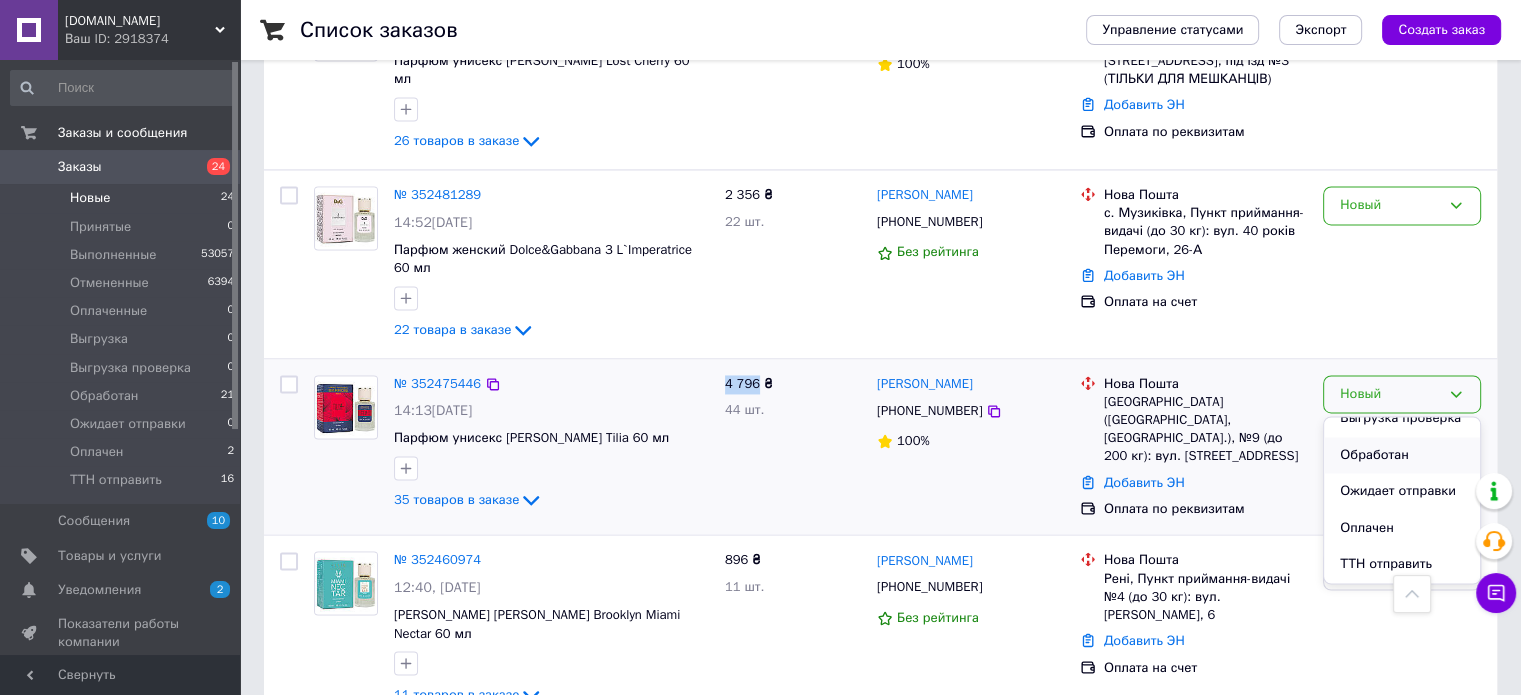 click on "Обработан" at bounding box center (1402, 455) 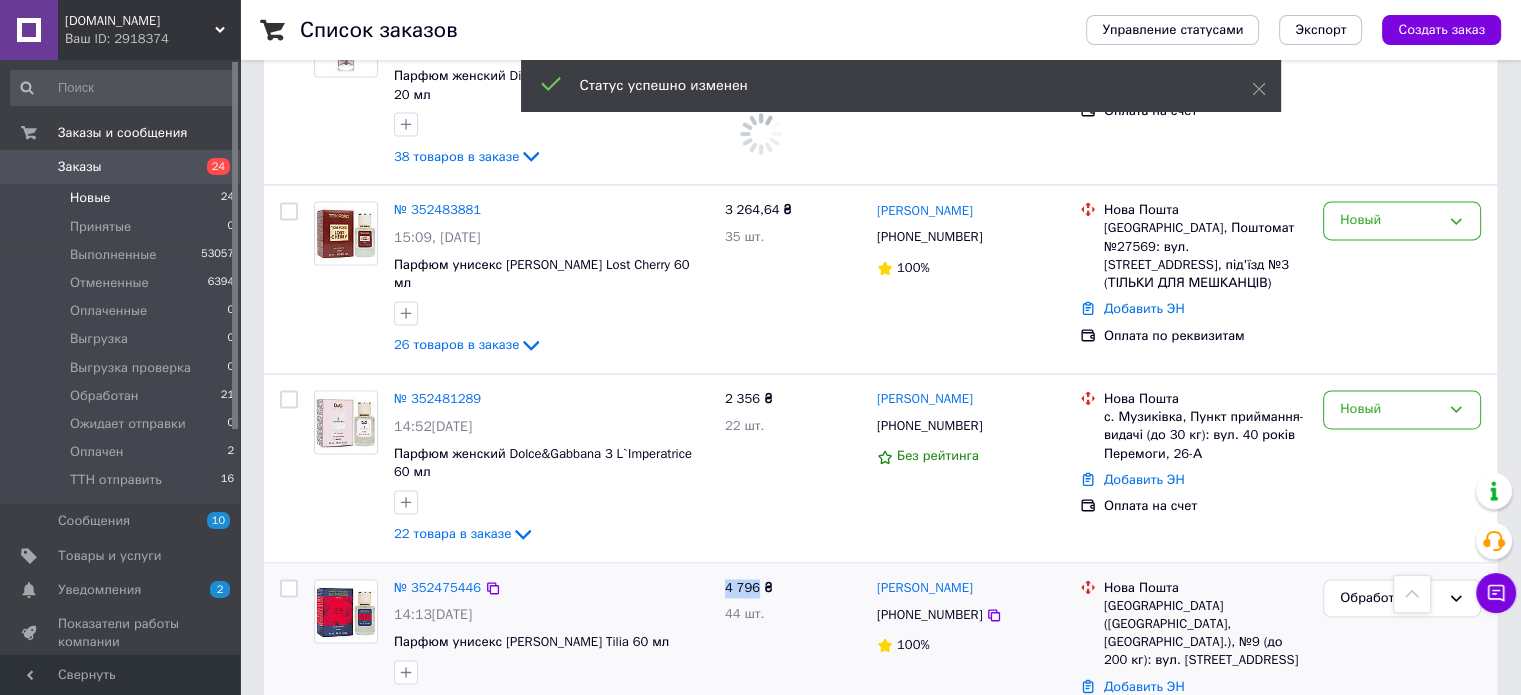 scroll, scrollTop: 2790, scrollLeft: 0, axis: vertical 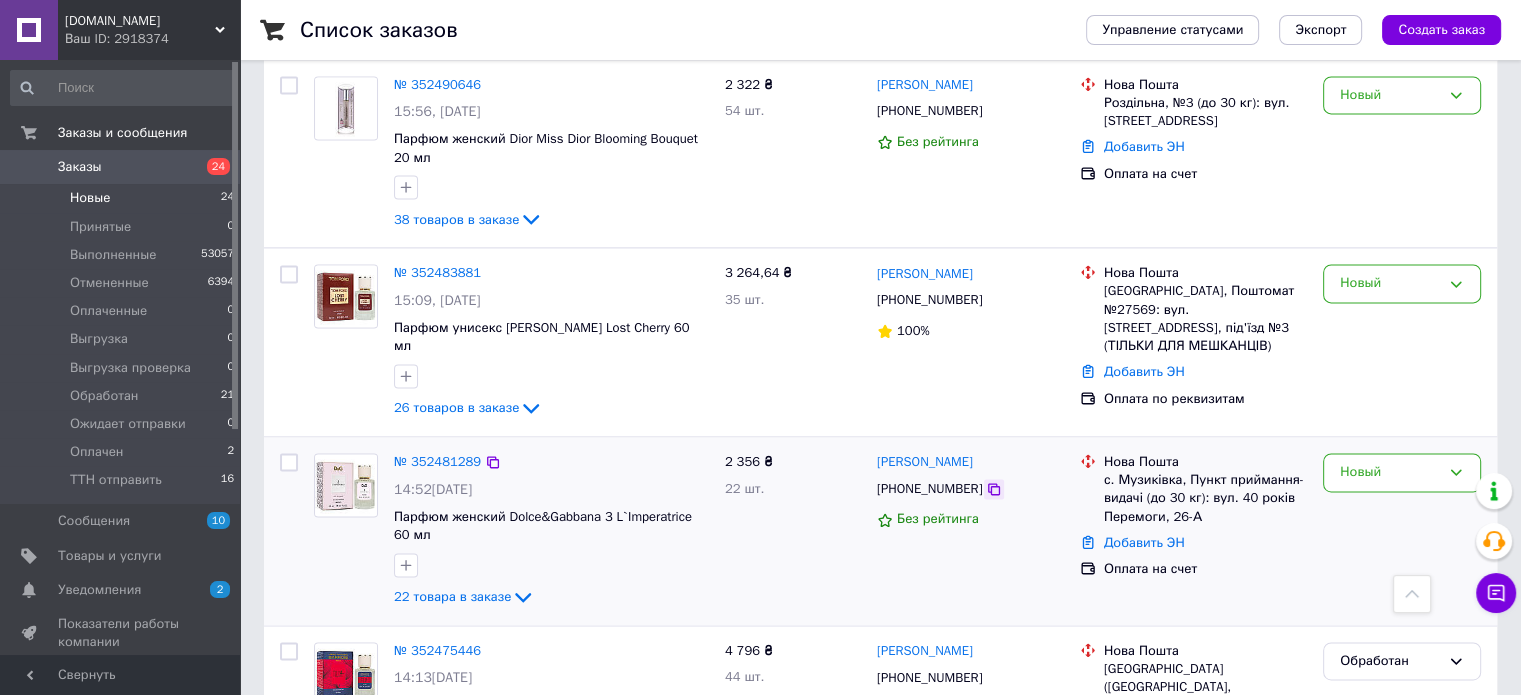 click 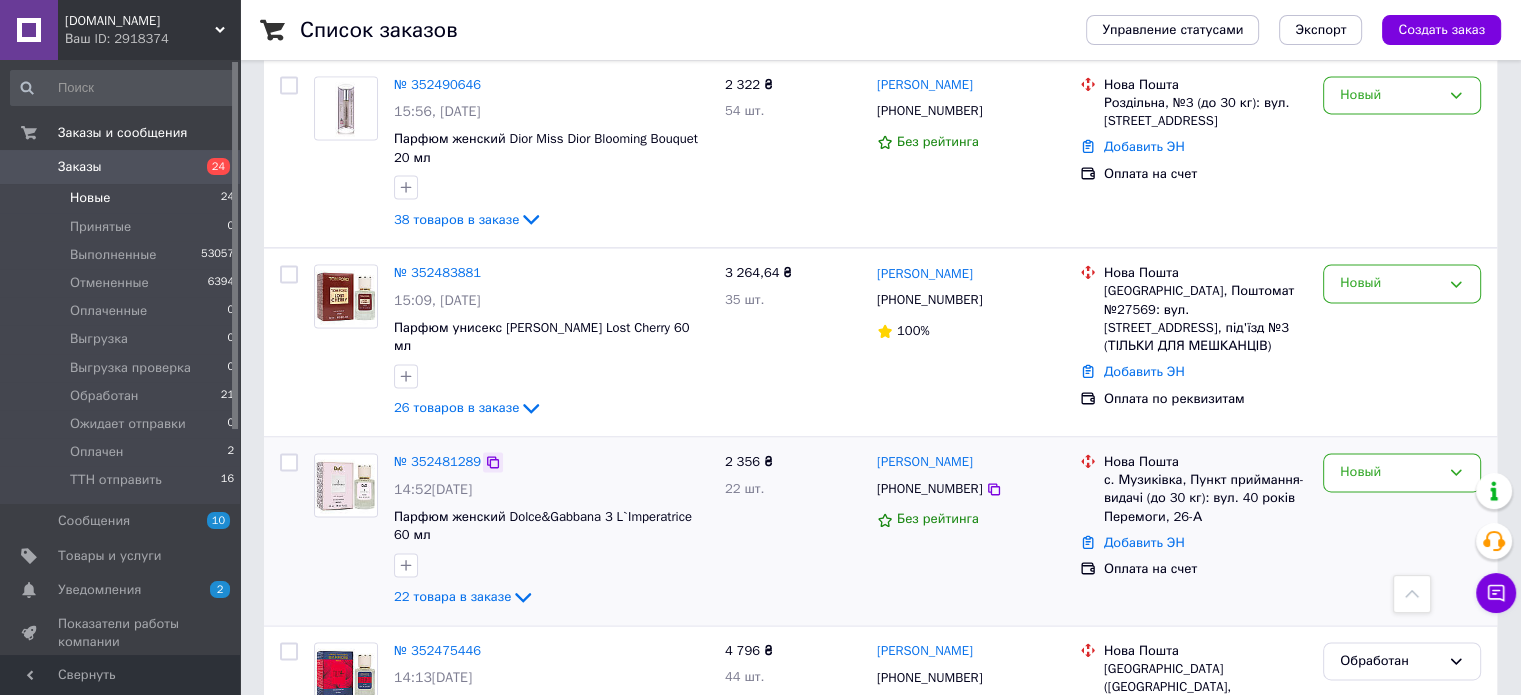 click 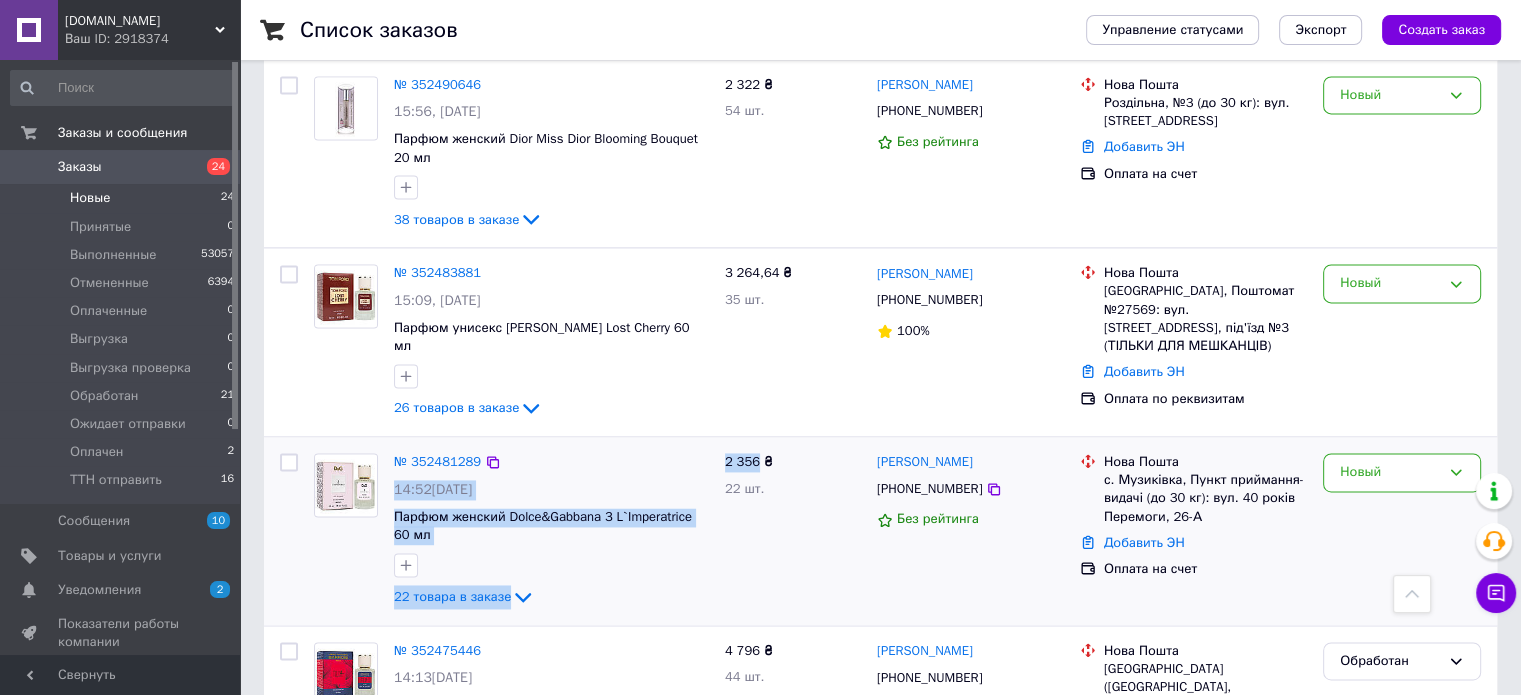 drag, startPoint x: 758, startPoint y: 452, endPoint x: 710, endPoint y: 451, distance: 48.010414 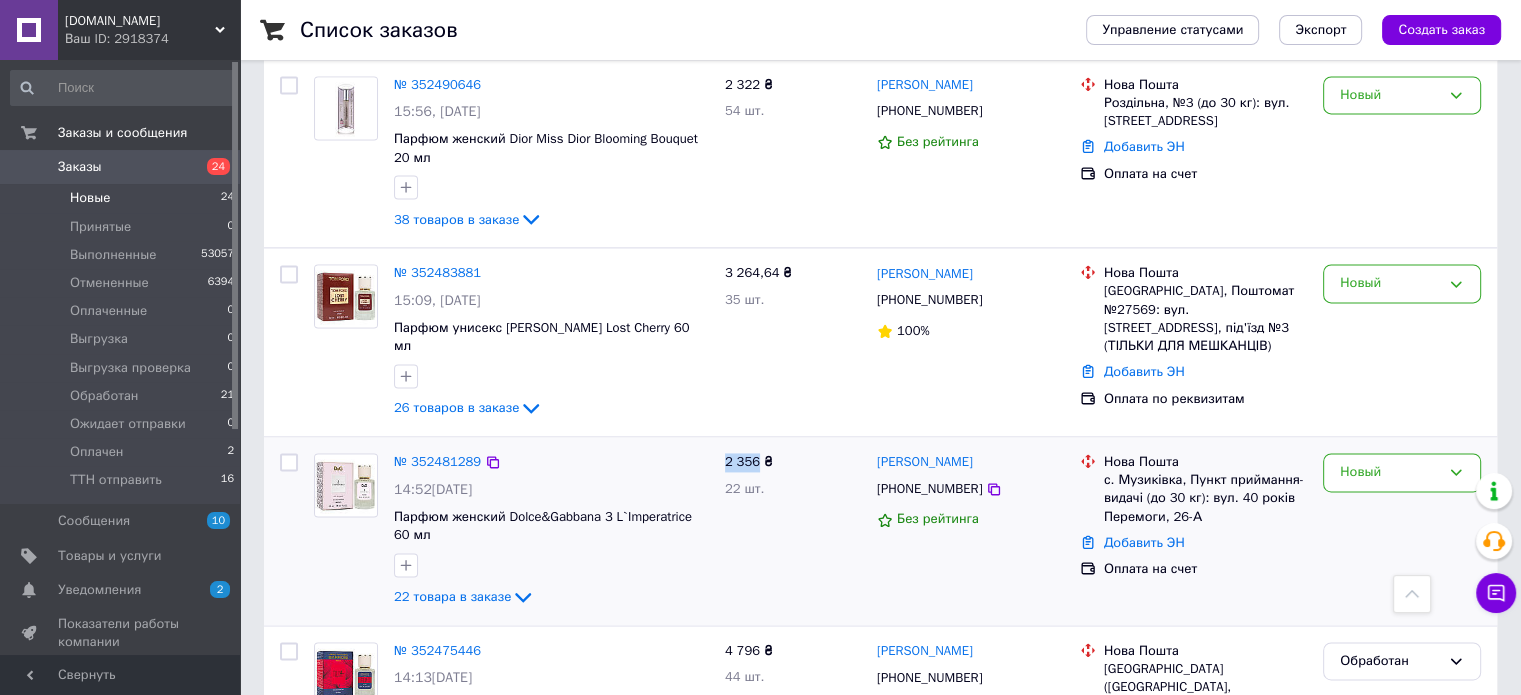 drag, startPoint x: 758, startPoint y: 446, endPoint x: 718, endPoint y: 446, distance: 40 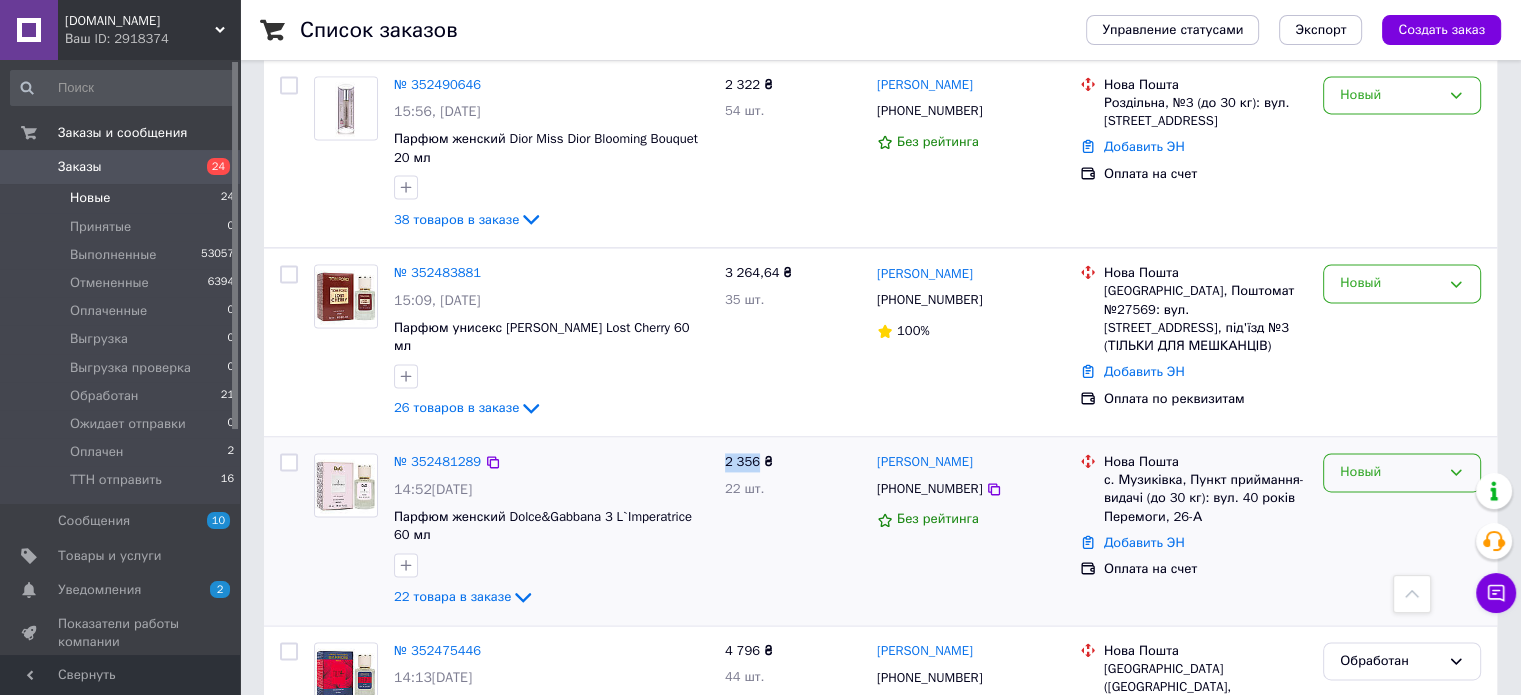 click on "Новый" at bounding box center (1390, 472) 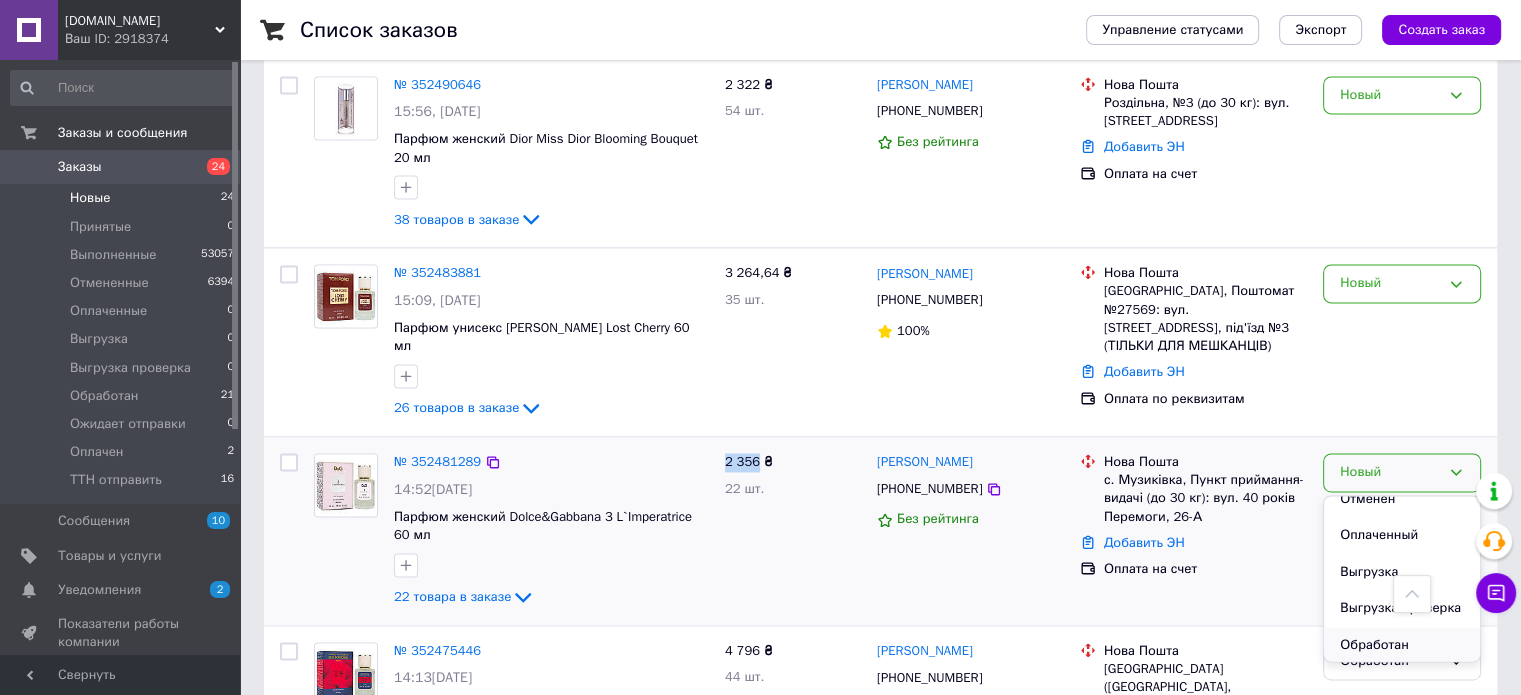 scroll, scrollTop: 200, scrollLeft: 0, axis: vertical 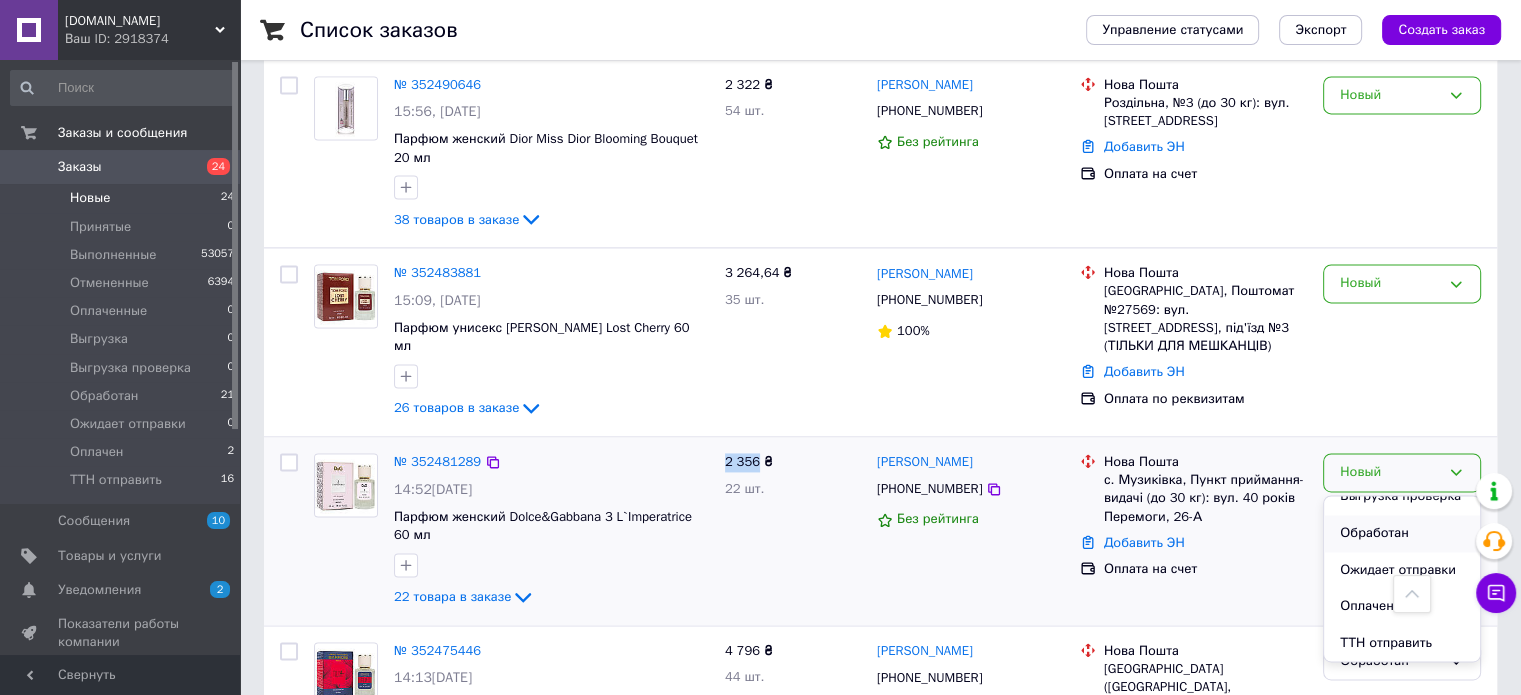 click on "Обработан" at bounding box center (1402, 533) 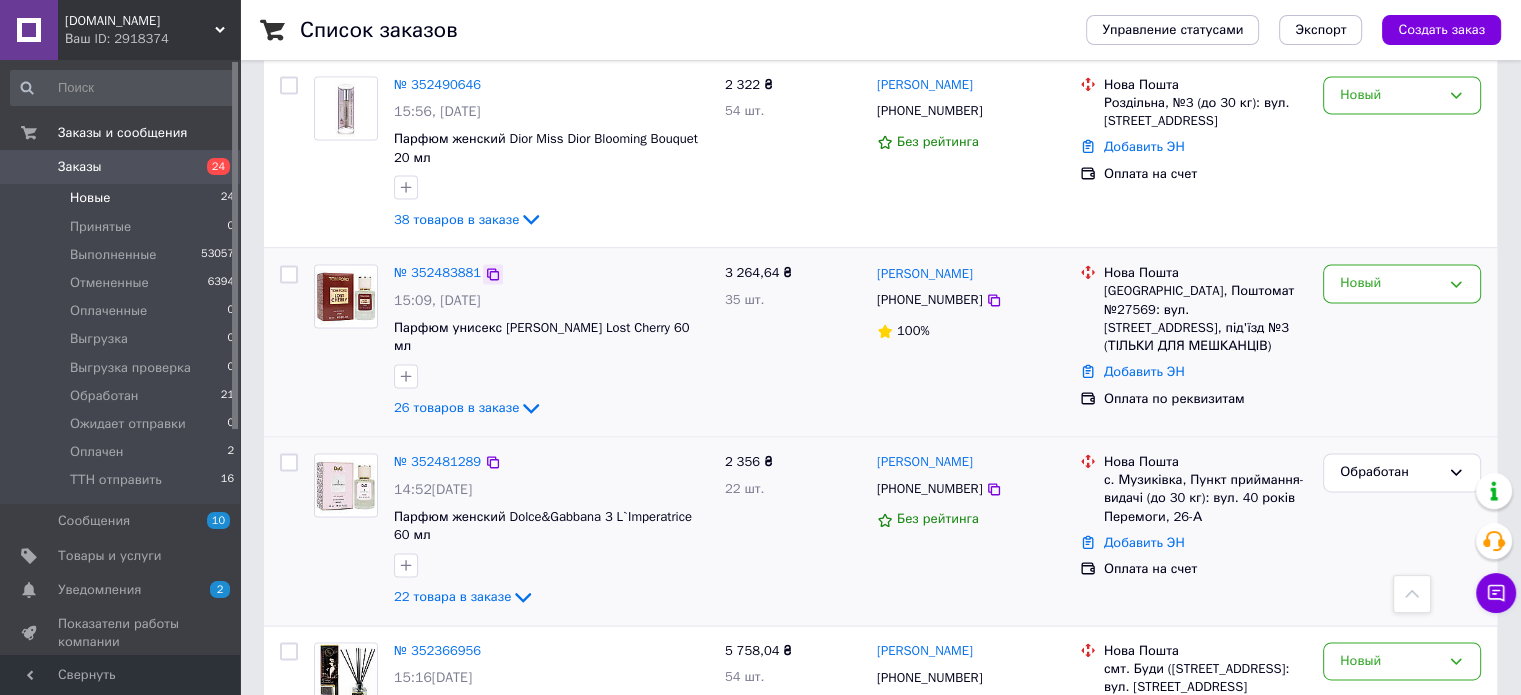 click 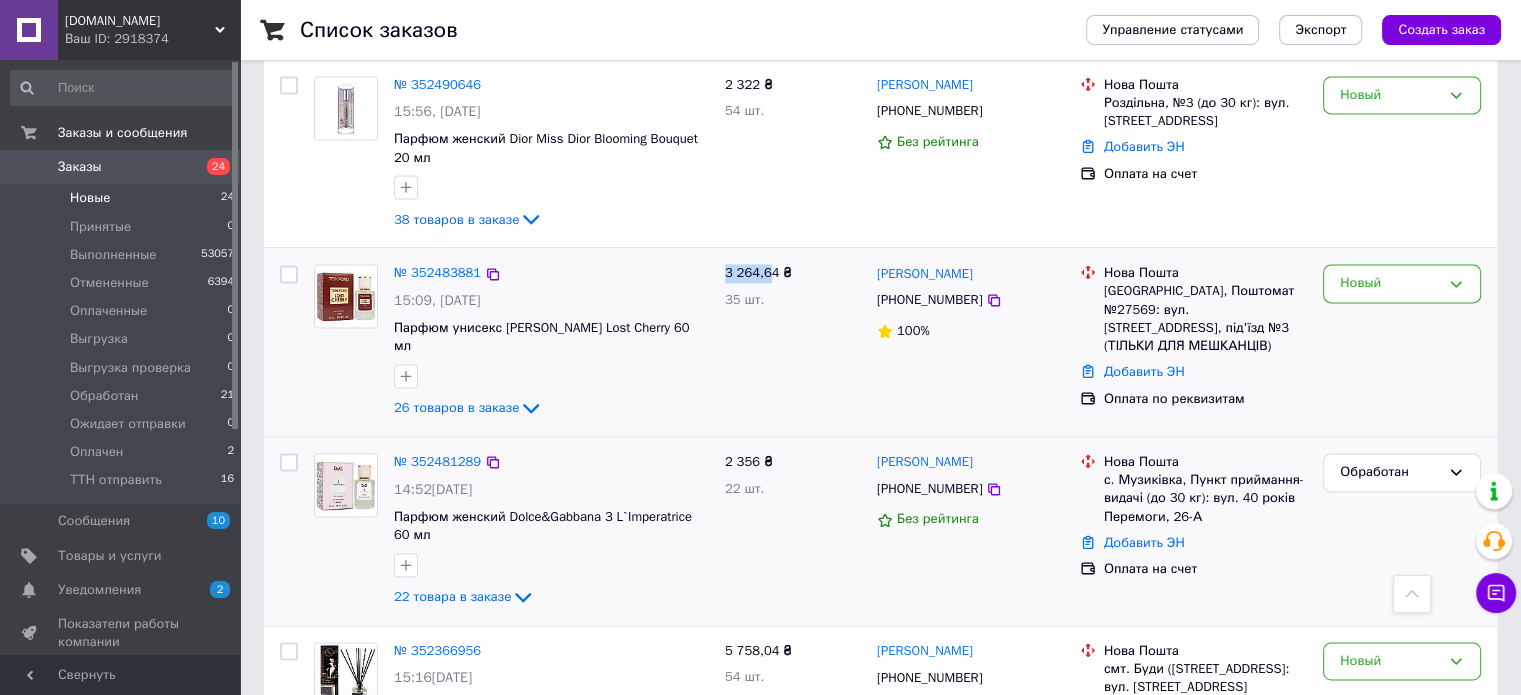 drag, startPoint x: 772, startPoint y: 279, endPoint x: 722, endPoint y: 277, distance: 50.039986 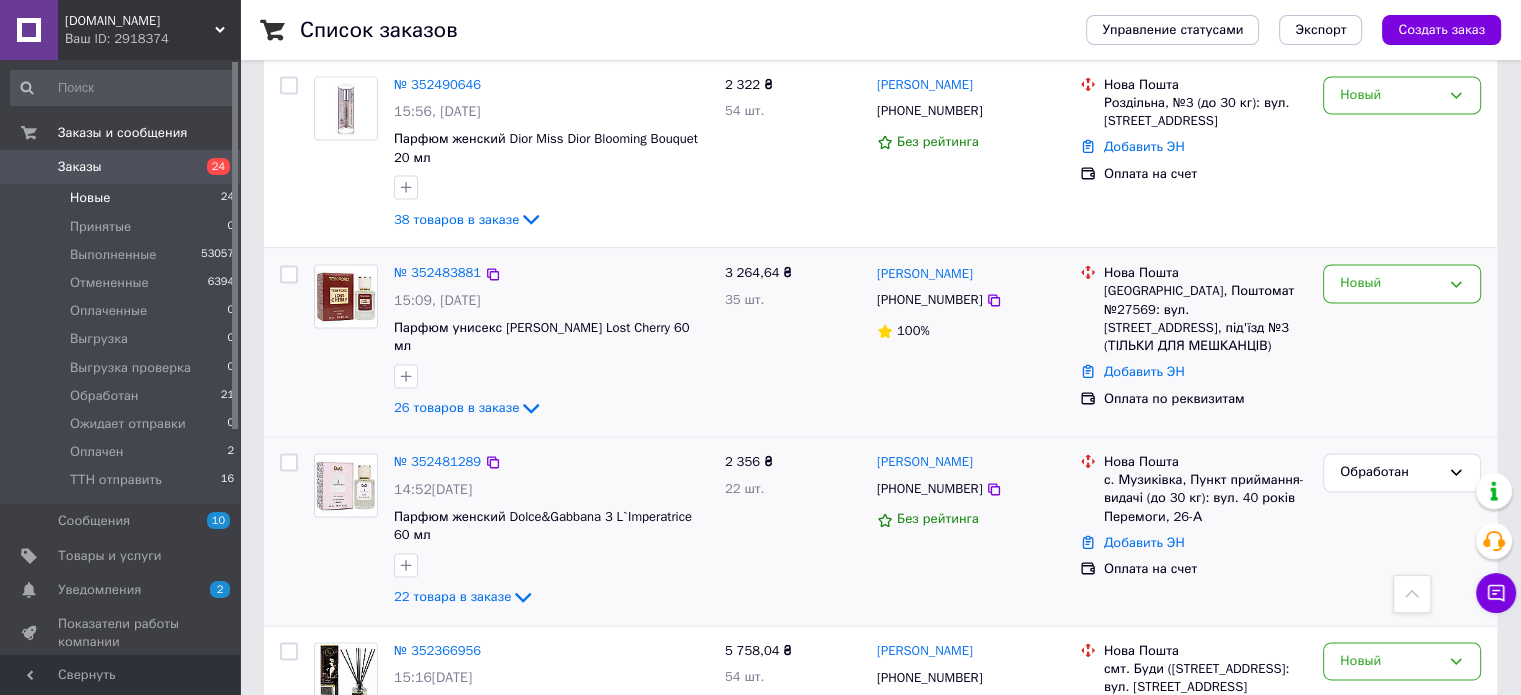 click on "3 264,64 ₴" at bounding box center [758, 272] 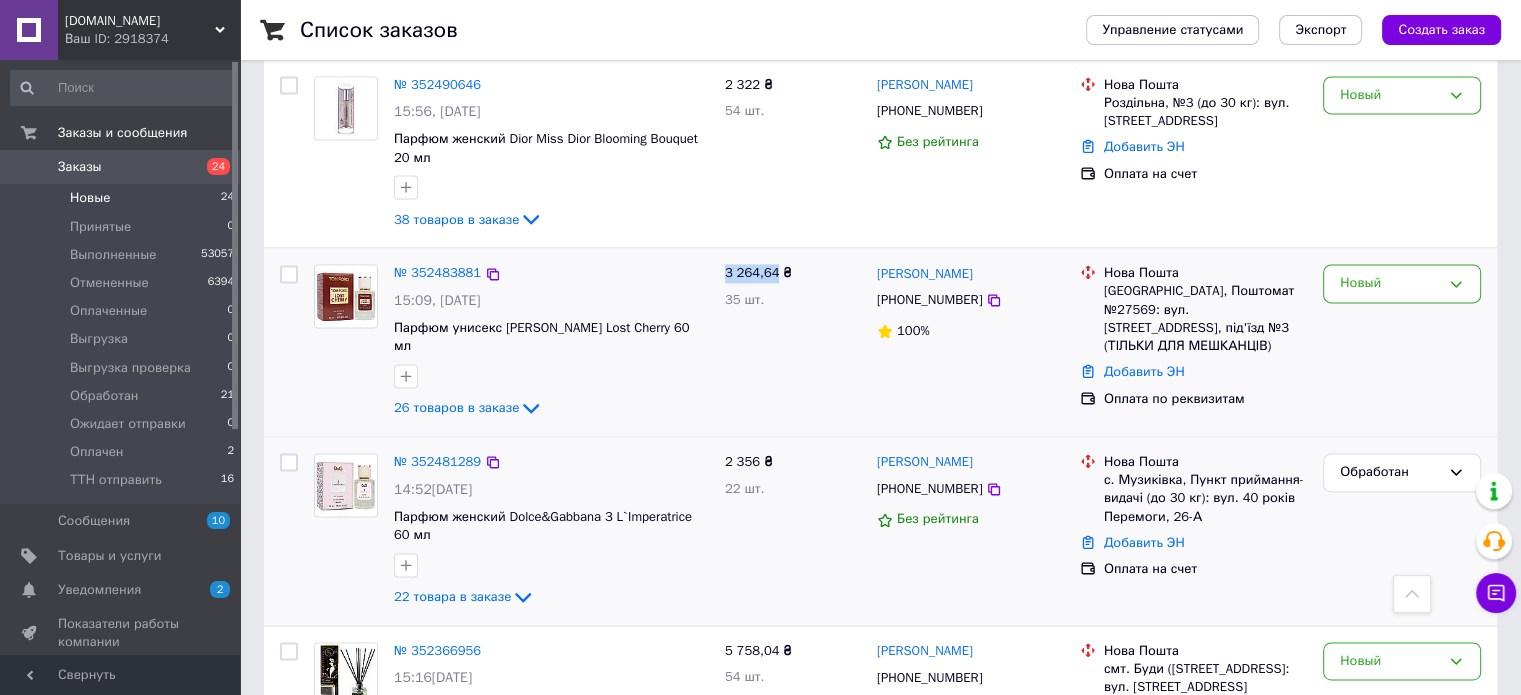 drag, startPoint x: 775, startPoint y: 281, endPoint x: 724, endPoint y: 280, distance: 51.009804 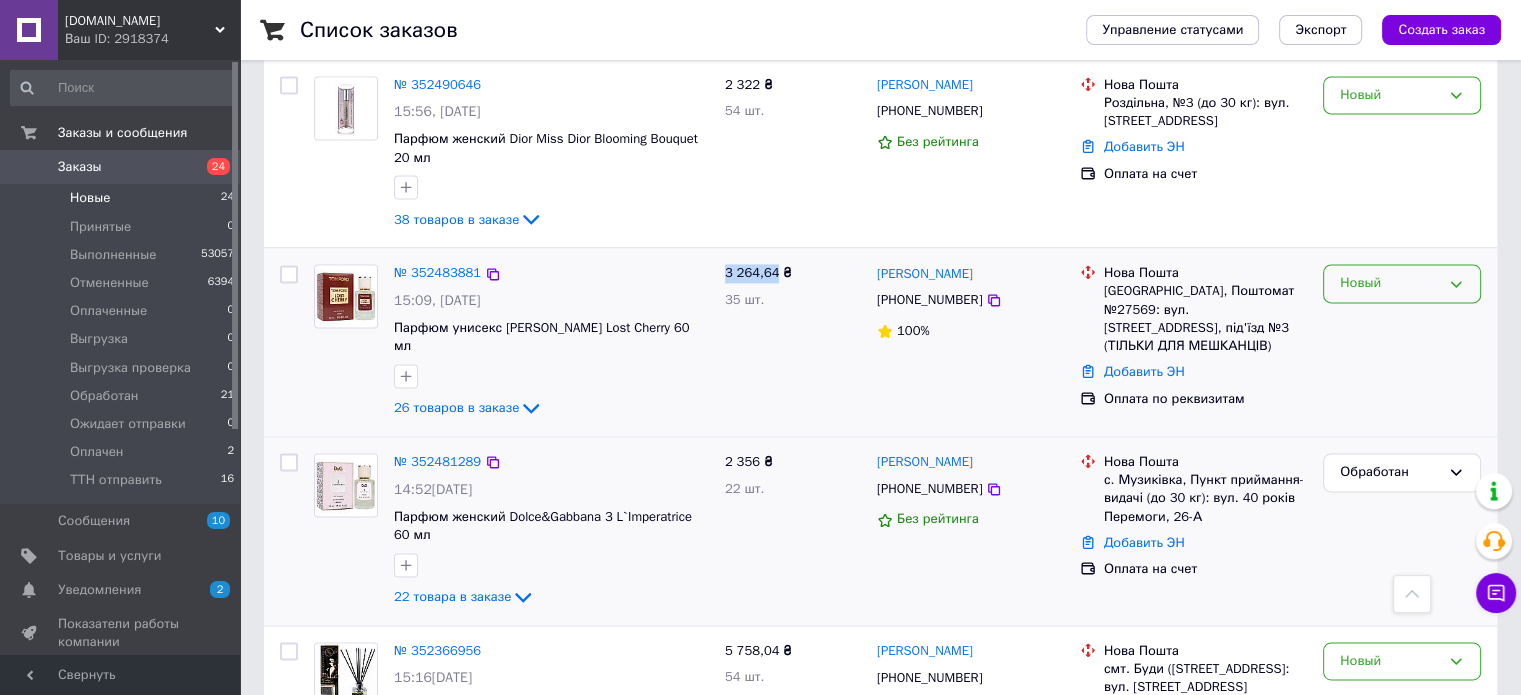 click on "Новый" at bounding box center [1402, 283] 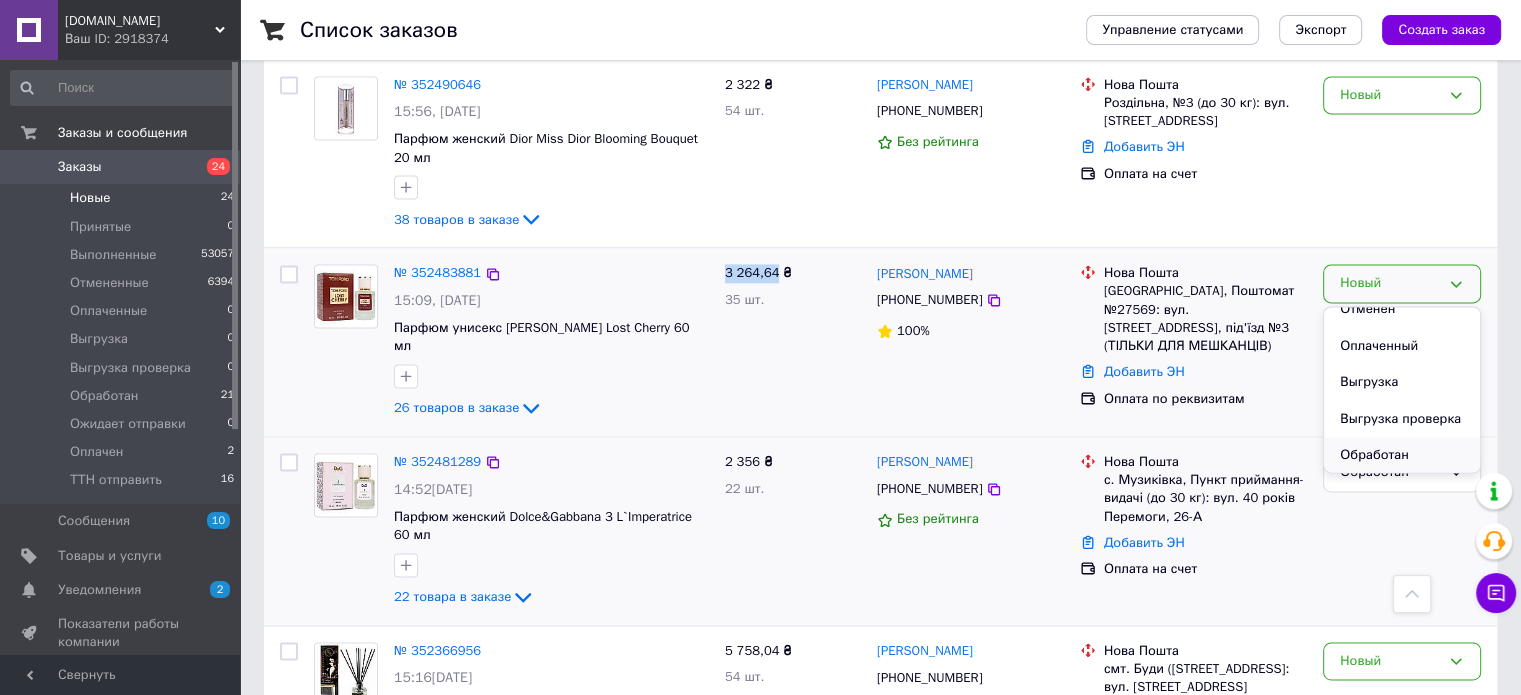 scroll, scrollTop: 200, scrollLeft: 0, axis: vertical 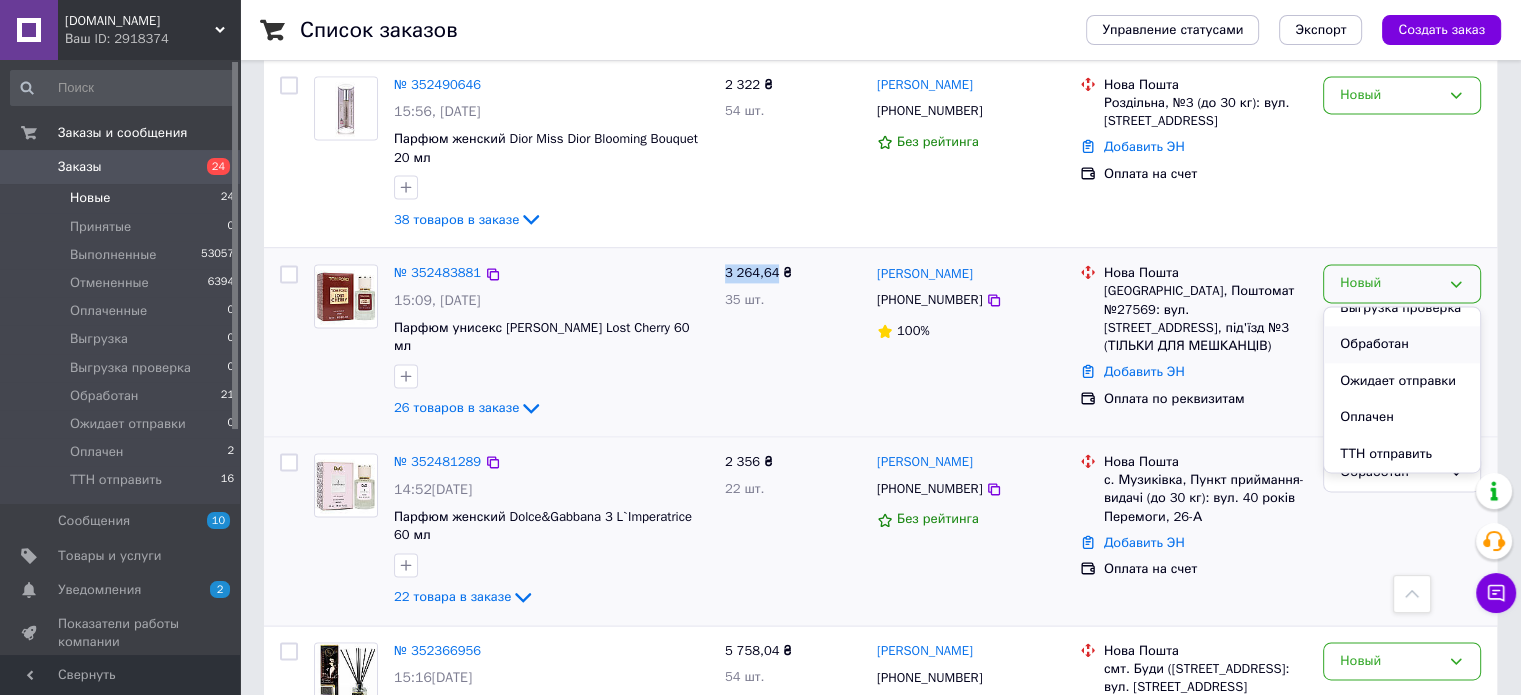click on "Обработан" at bounding box center (1402, 344) 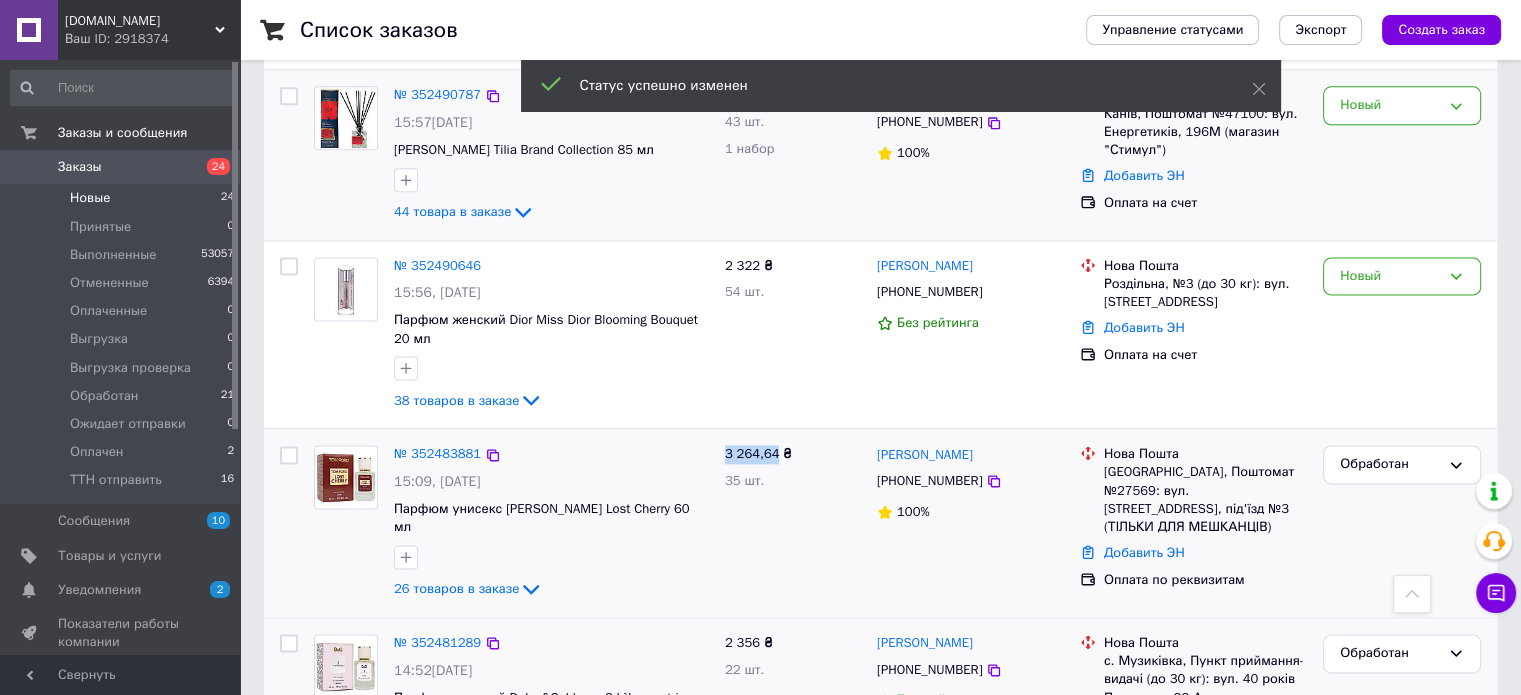 scroll, scrollTop: 2524, scrollLeft: 0, axis: vertical 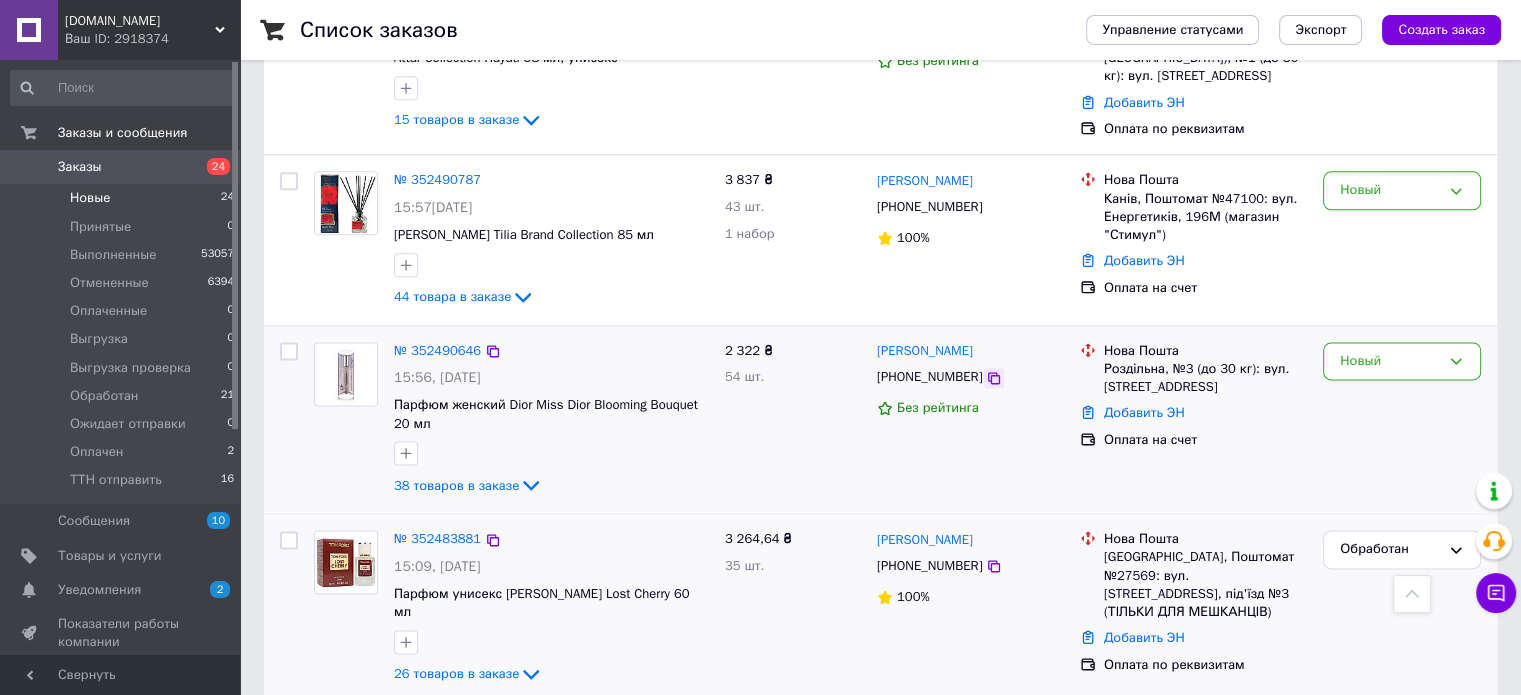 click 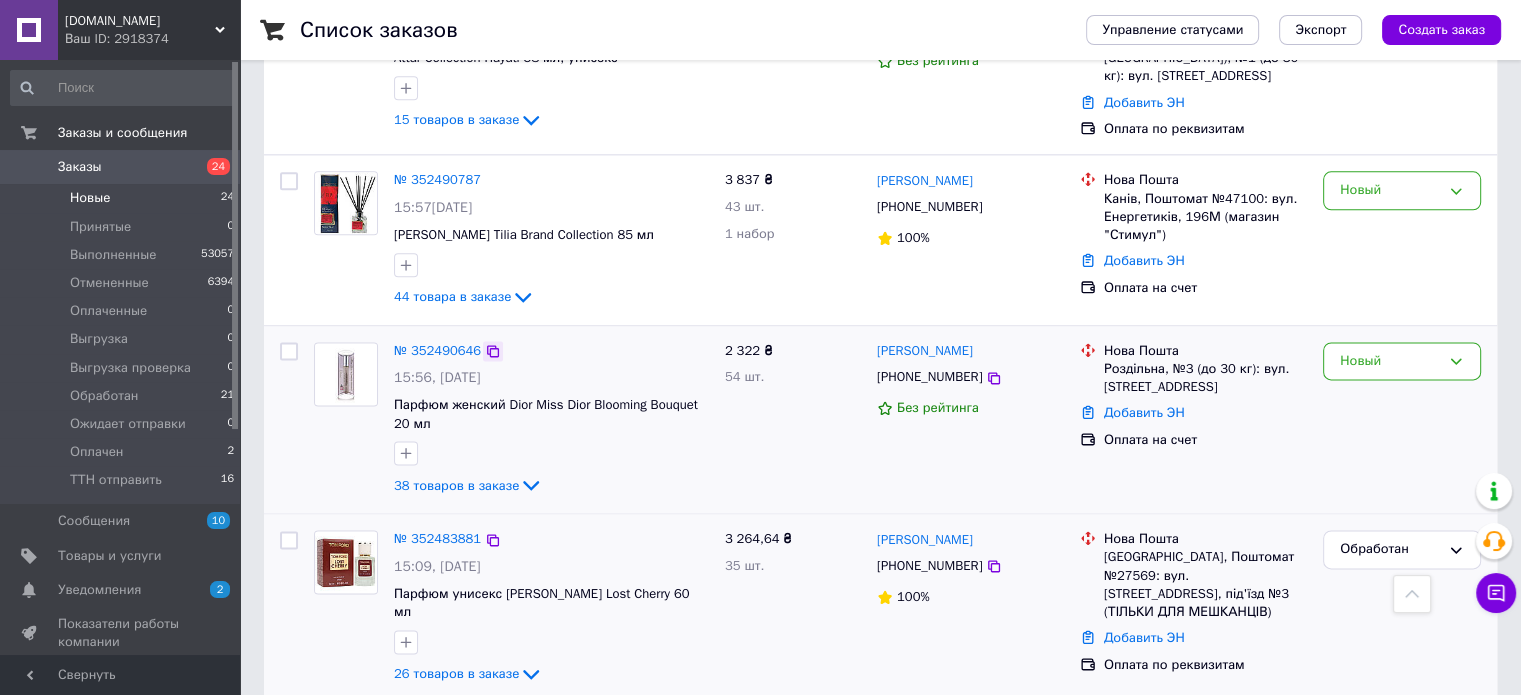 click 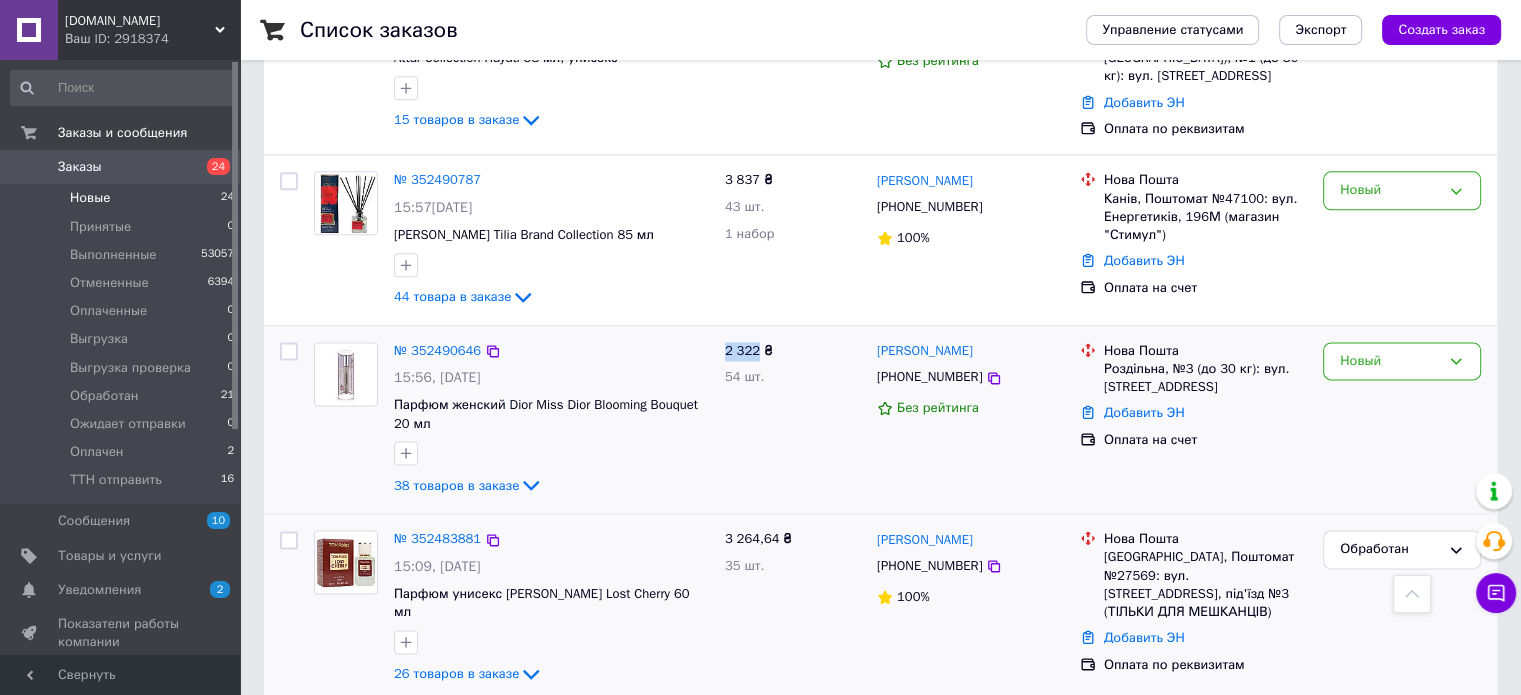 drag, startPoint x: 760, startPoint y: 358, endPoint x: 722, endPoint y: 358, distance: 38 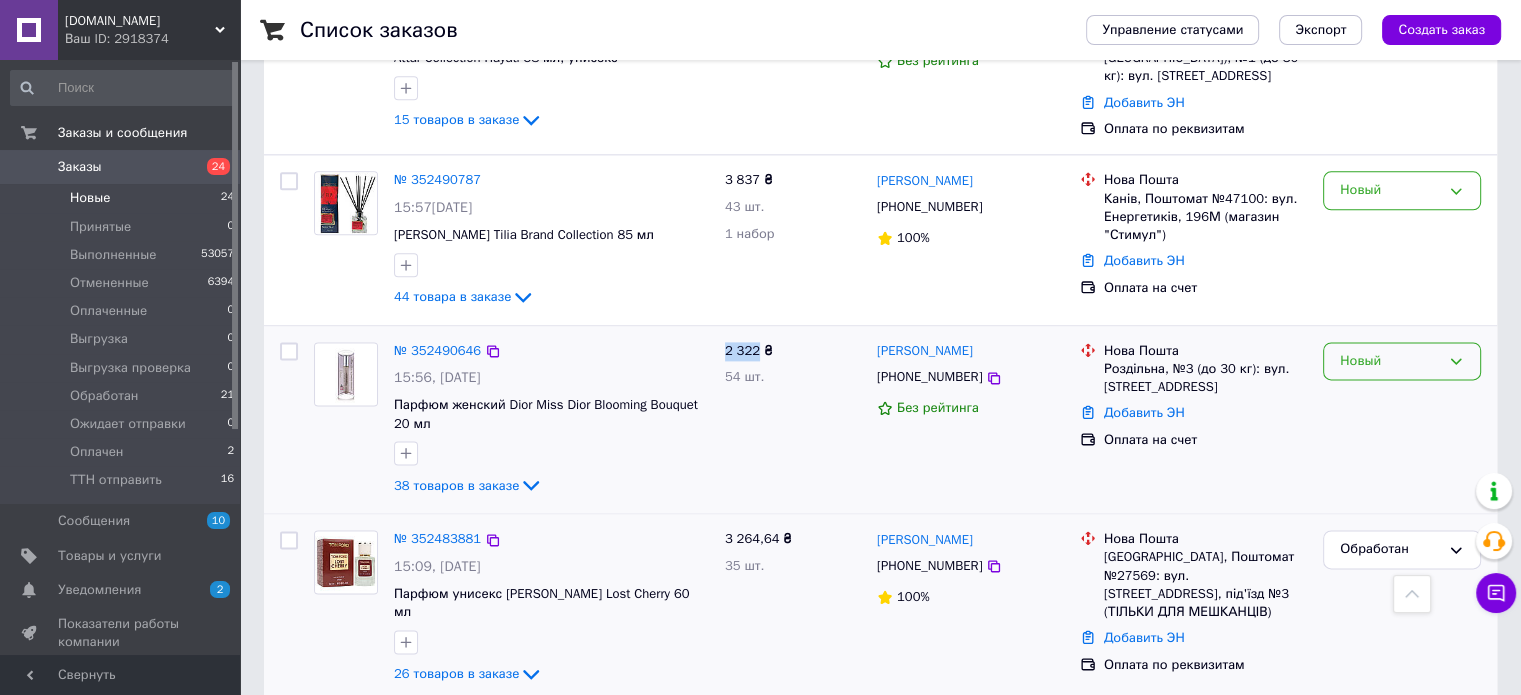 click on "Новый" at bounding box center [1390, 361] 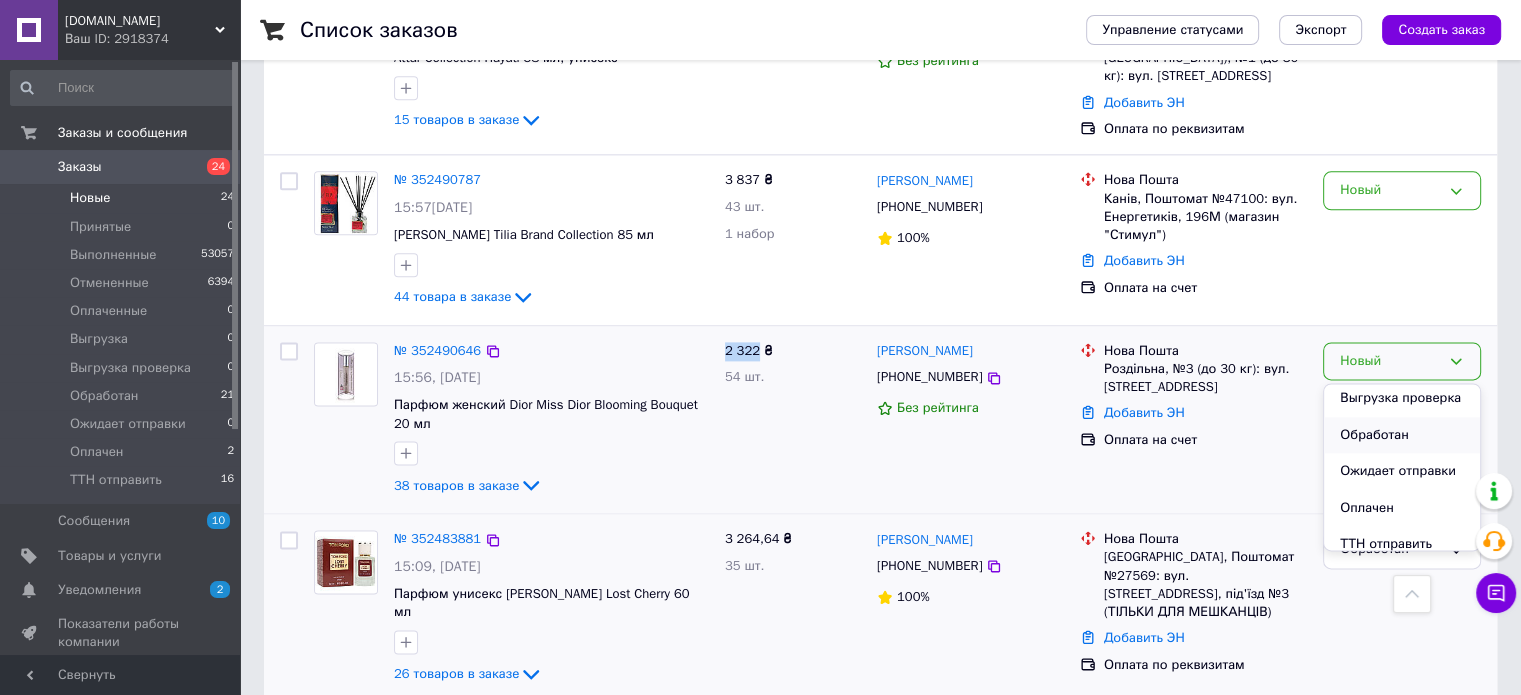 scroll, scrollTop: 200, scrollLeft: 0, axis: vertical 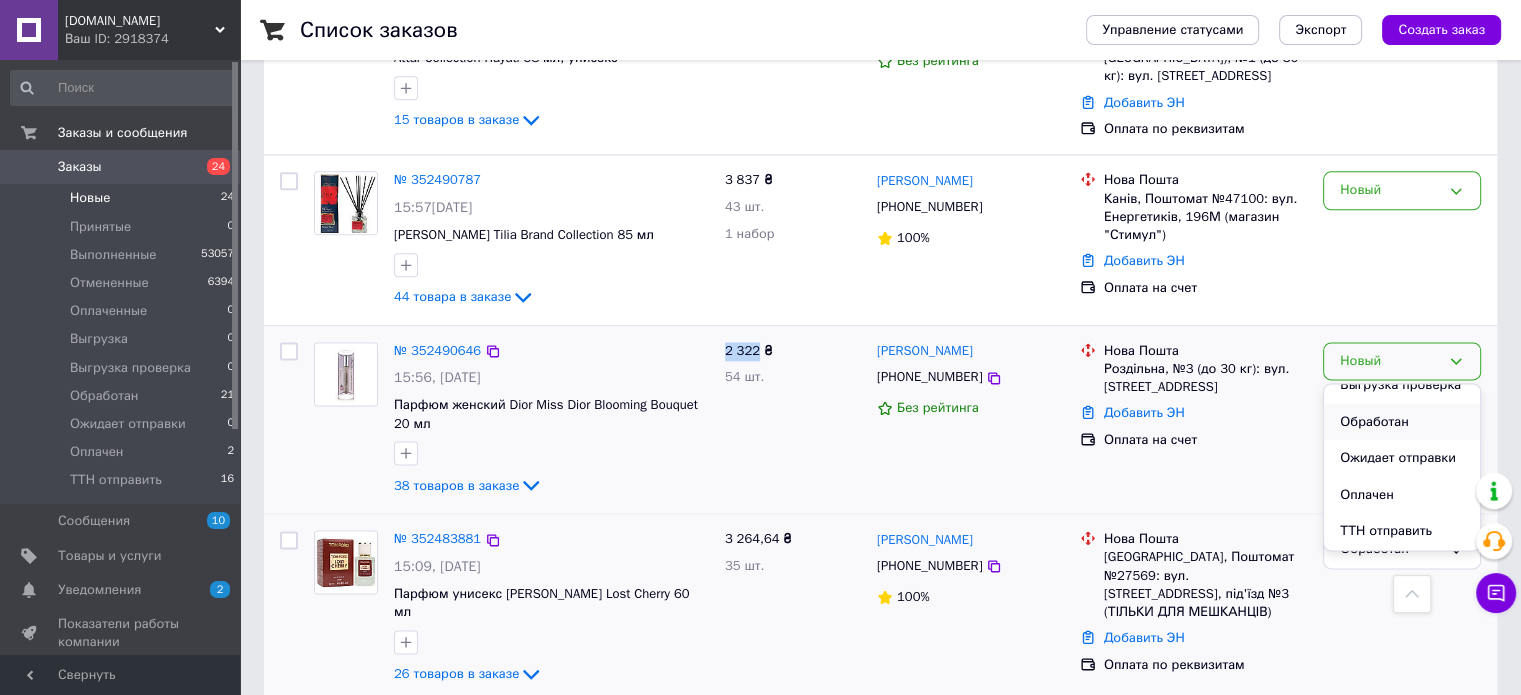 click on "Обработан" at bounding box center (1402, 422) 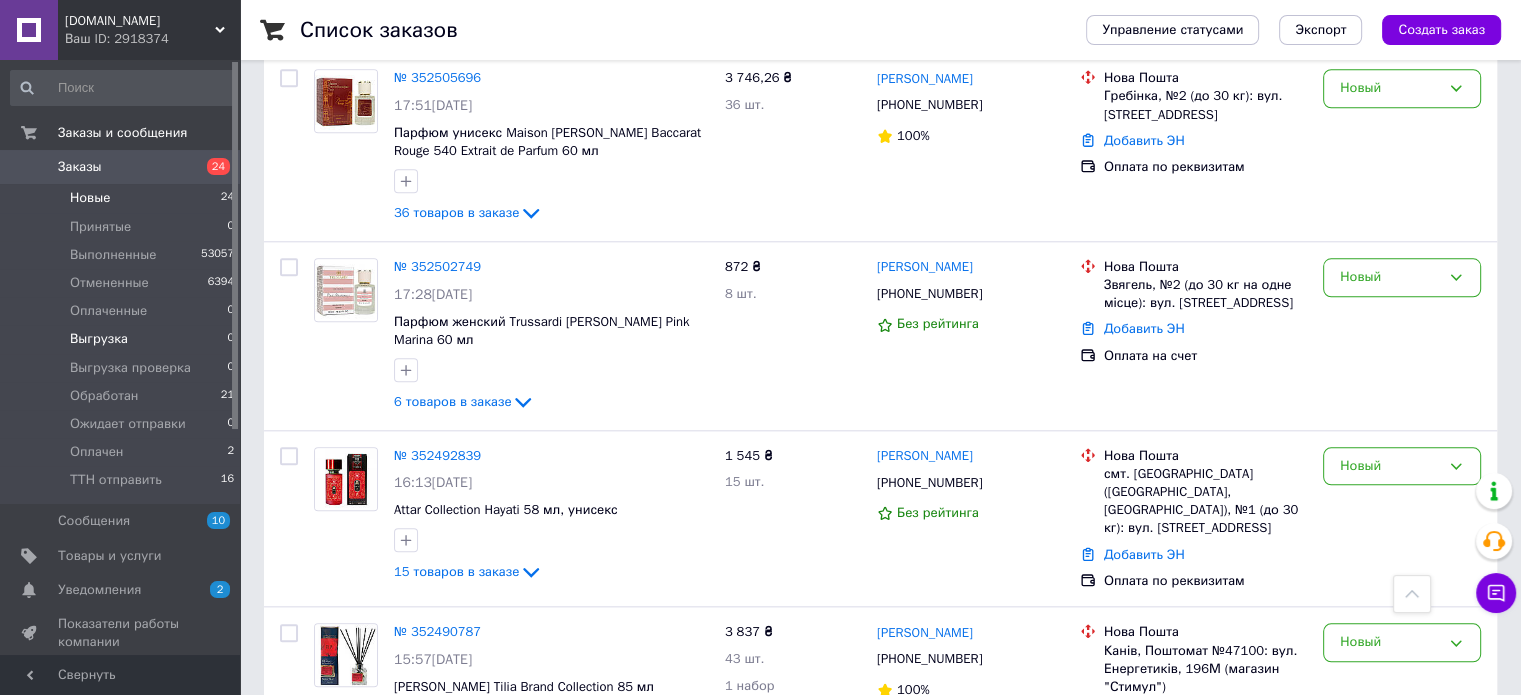 scroll, scrollTop: 1990, scrollLeft: 0, axis: vertical 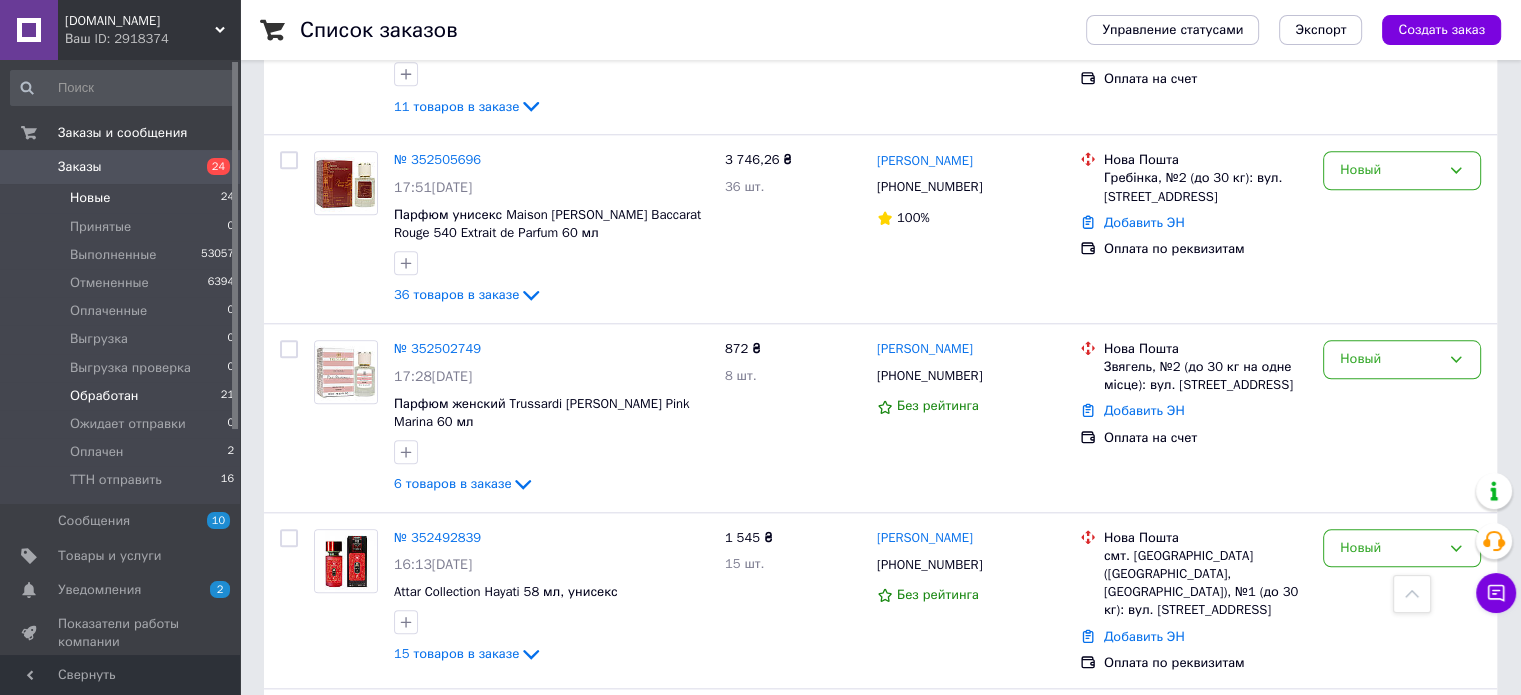 click on "Обработан" at bounding box center (104, 396) 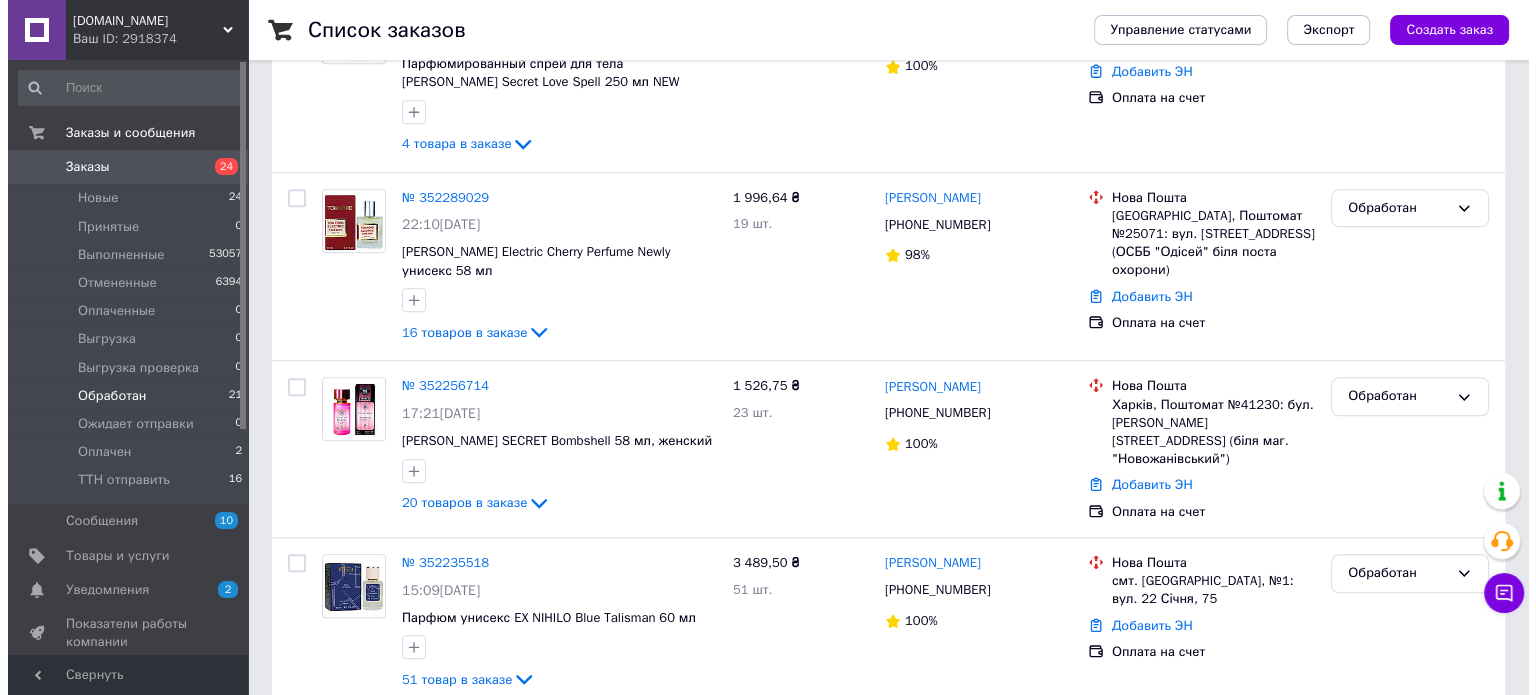 scroll, scrollTop: 0, scrollLeft: 0, axis: both 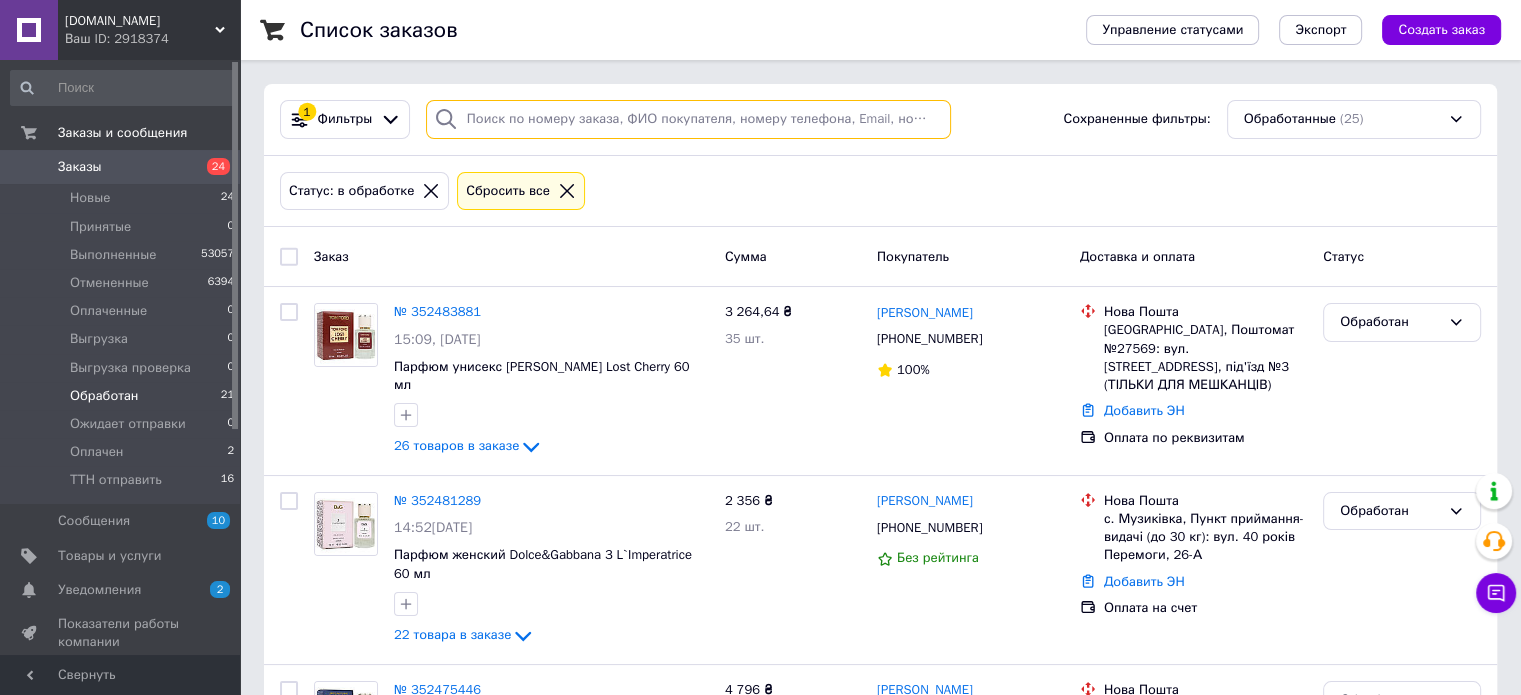 click at bounding box center [688, 119] 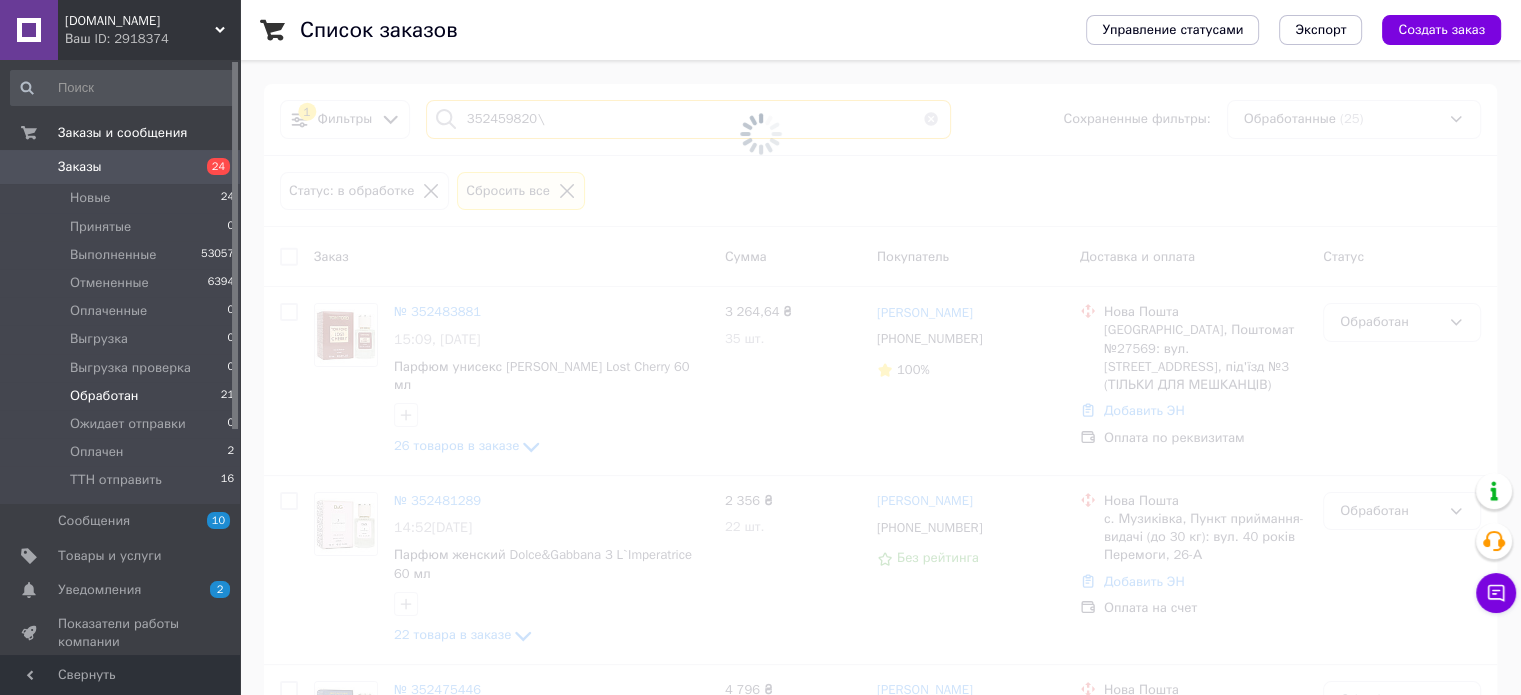 type on "352459820" 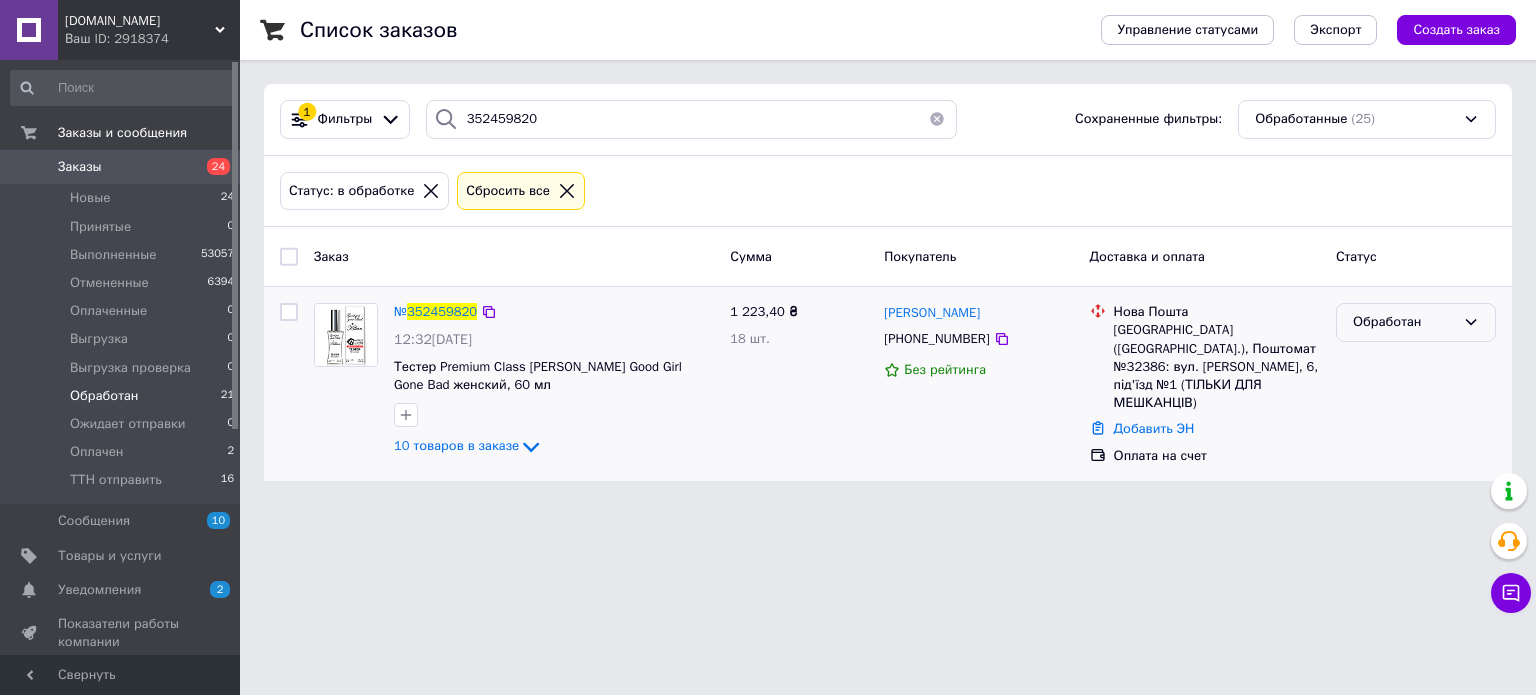 click on "Обработан" at bounding box center [1404, 322] 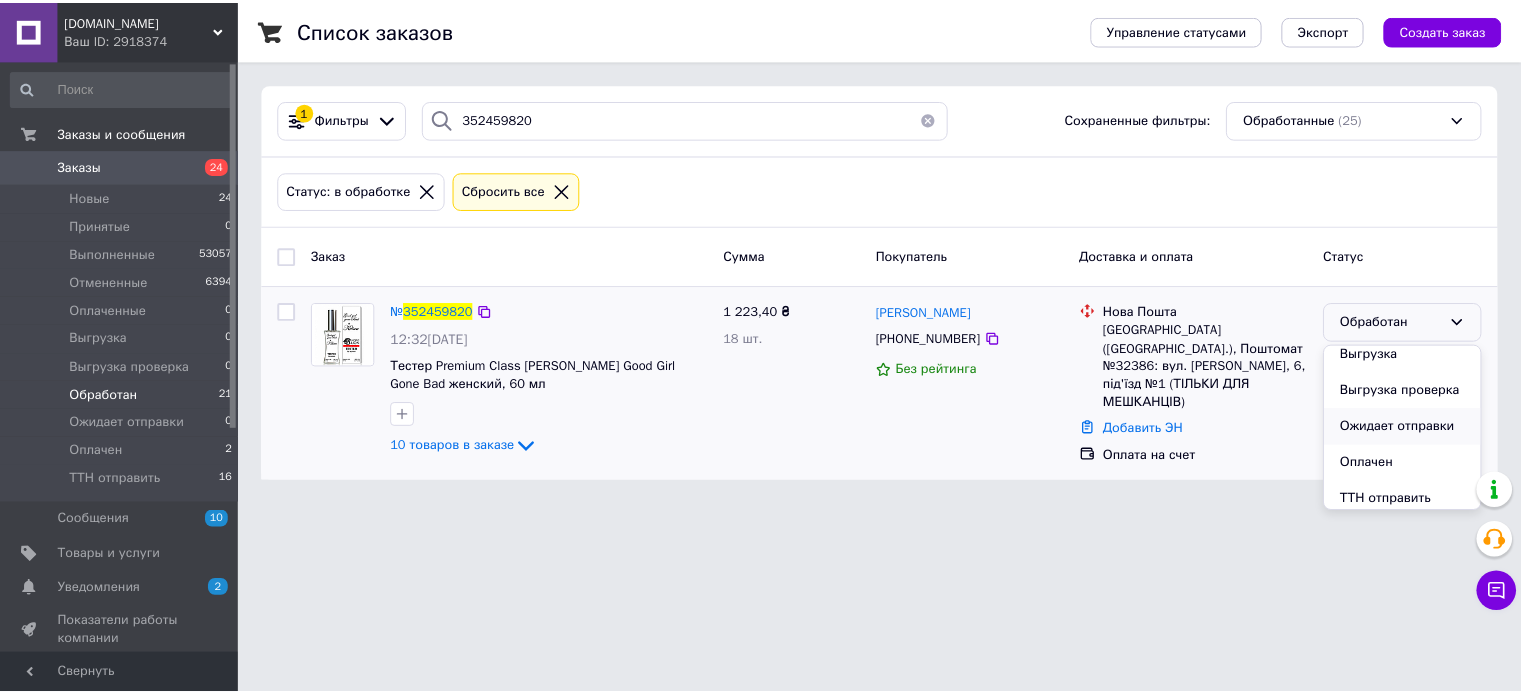 scroll, scrollTop: 163, scrollLeft: 0, axis: vertical 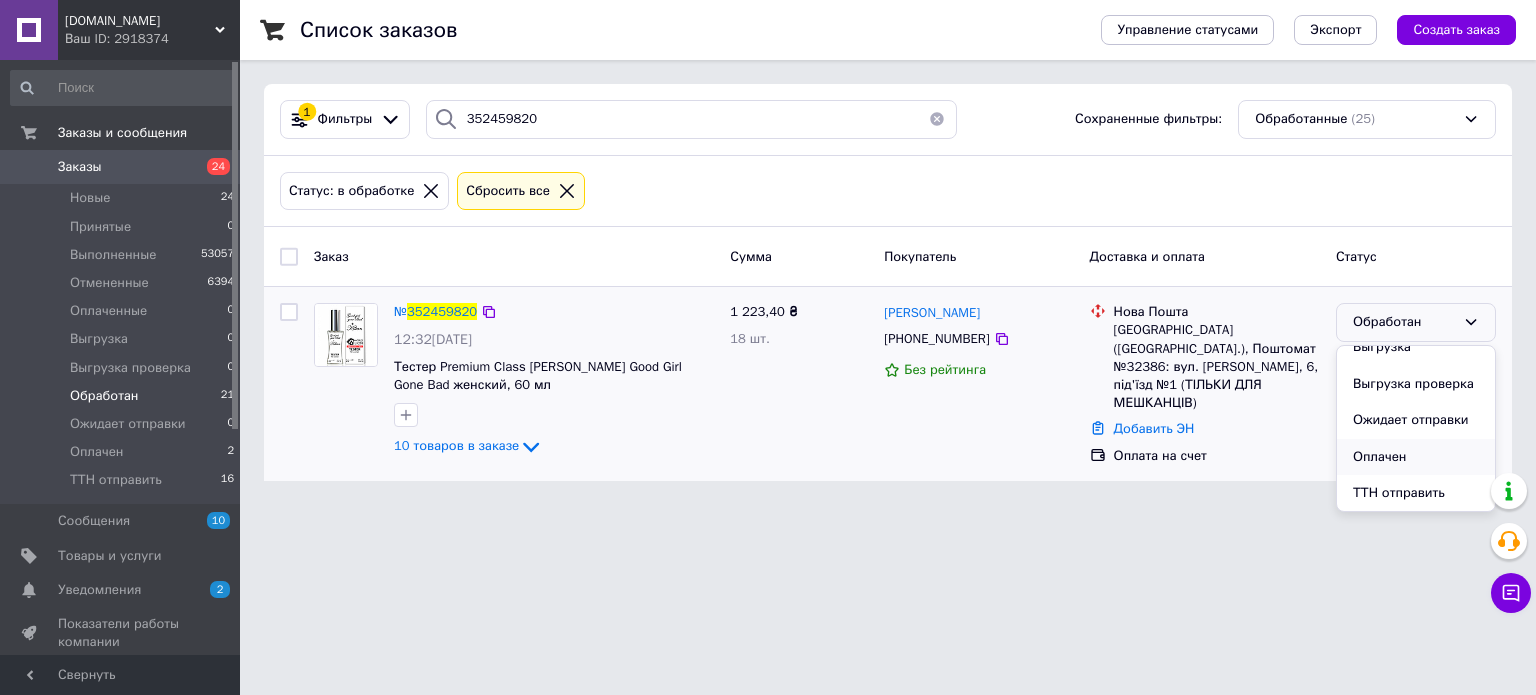 click on "Оплачен" at bounding box center (1416, 457) 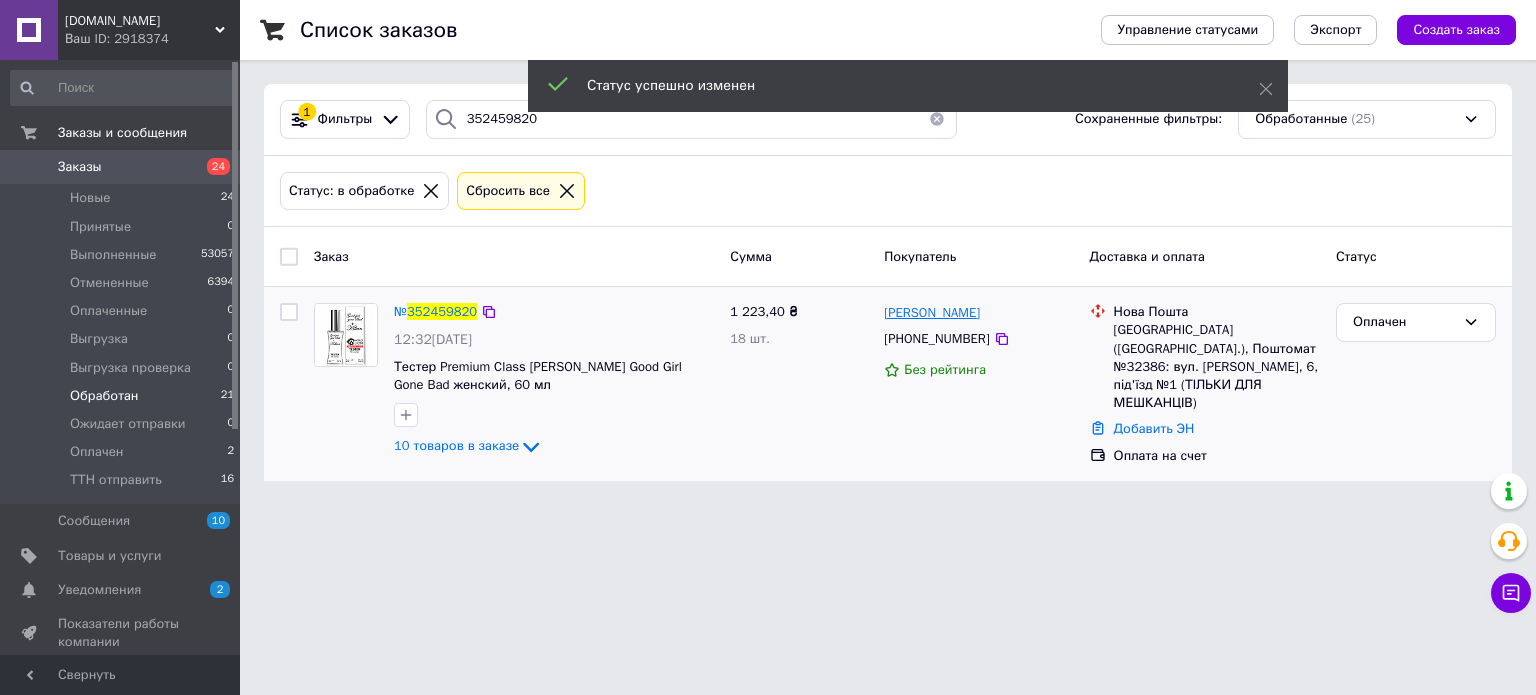 drag, startPoint x: 1014, startPoint y: 314, endPoint x: 887, endPoint y: 315, distance: 127.00394 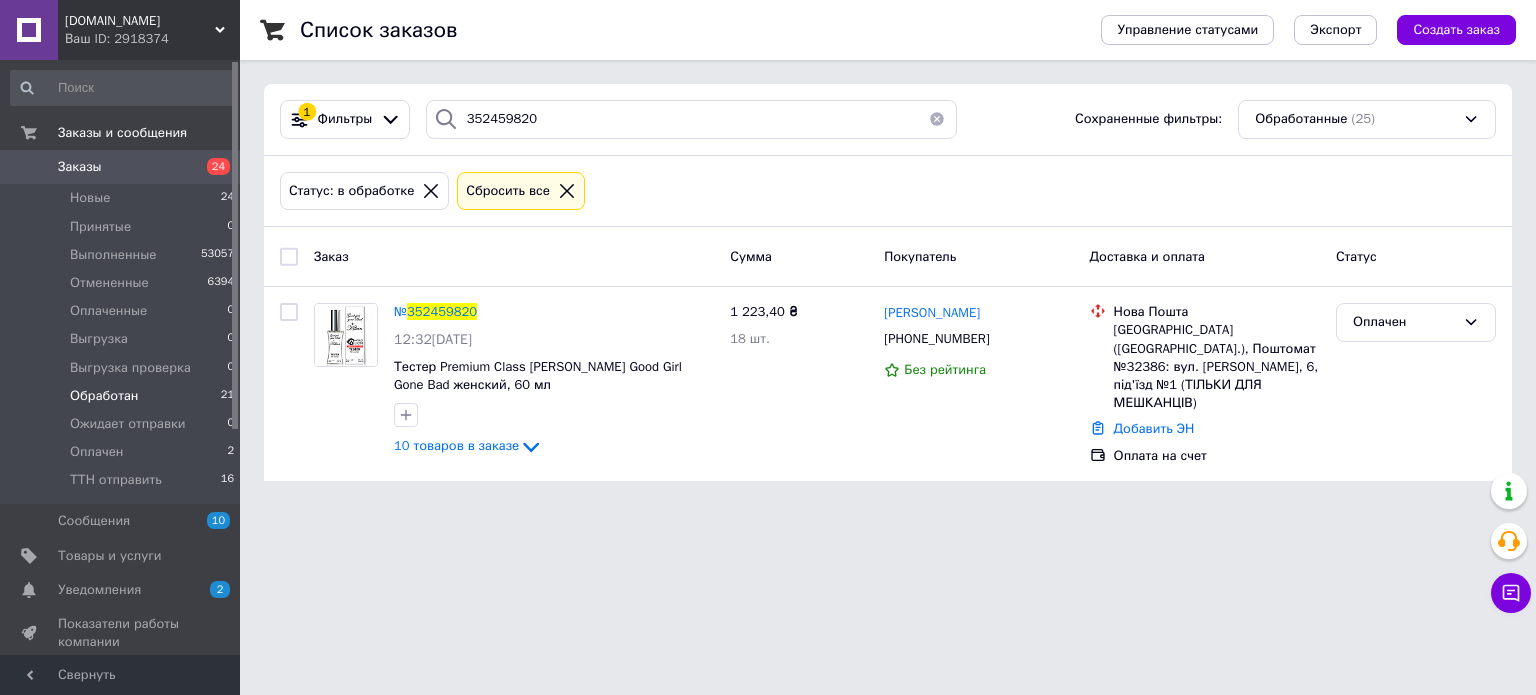 click on "[DOMAIN_NAME] Ваш ID: 2918374 Сайт [DOMAIN_NAME] Кабинет покупателя Проверить состояние системы Страница на портале Справка Выйти Заказы и сообщения Заказы 24 Новые 24 Принятые 0 Выполненные 53057 Отмененные 6394 Оплаченные 0 Выгрузка 0 Выгрузка проверка 0 Обработан 21 Ожидает отправки 0 Оплачен 2 ТТН отправить 16 Сообщения 10 Товары и услуги Уведомления 2 0 Показатели работы компании Панель управления Отзывы Покупатели Каталог ProSale Аналитика Управление сайтом Кошелек компании Маркет Настройки Тарифы и счета Prom микс 20 000 1 352459820" at bounding box center [768, 252] 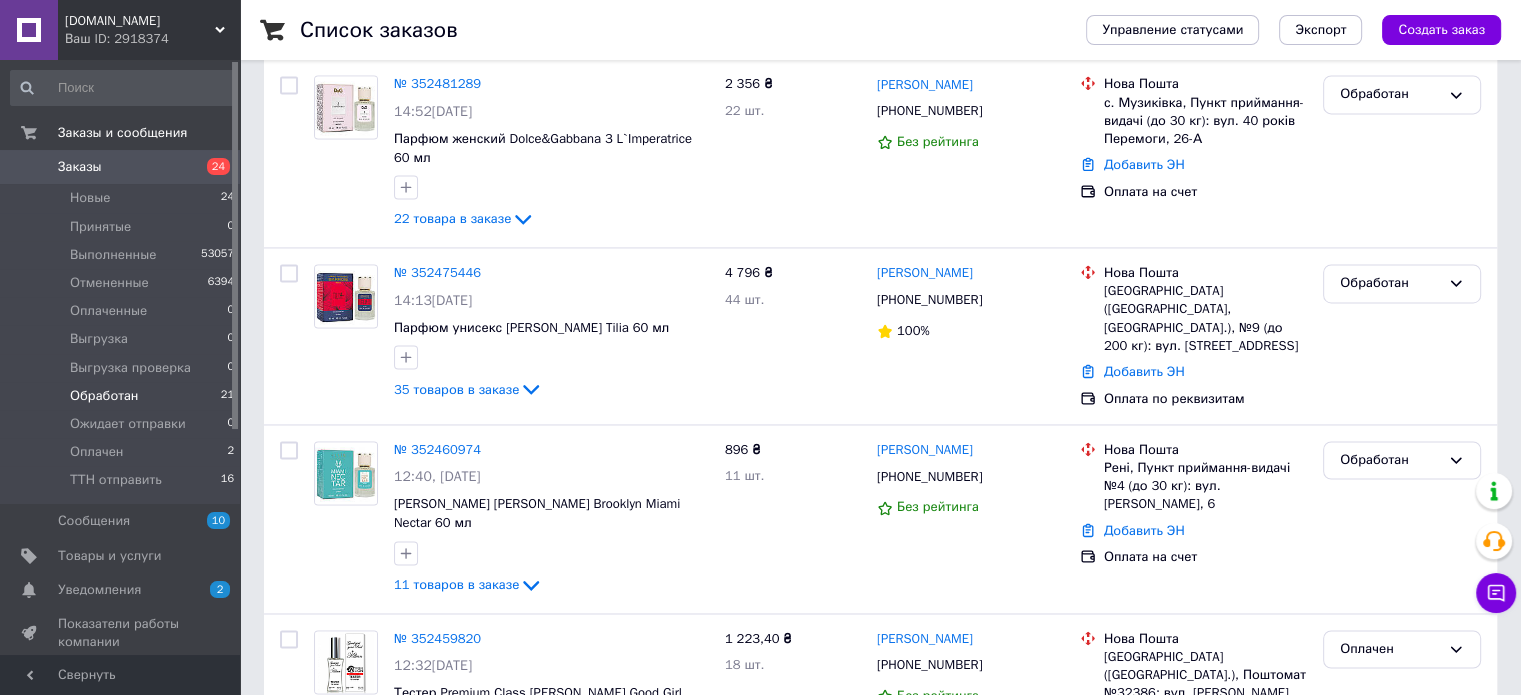 scroll, scrollTop: 3252, scrollLeft: 0, axis: vertical 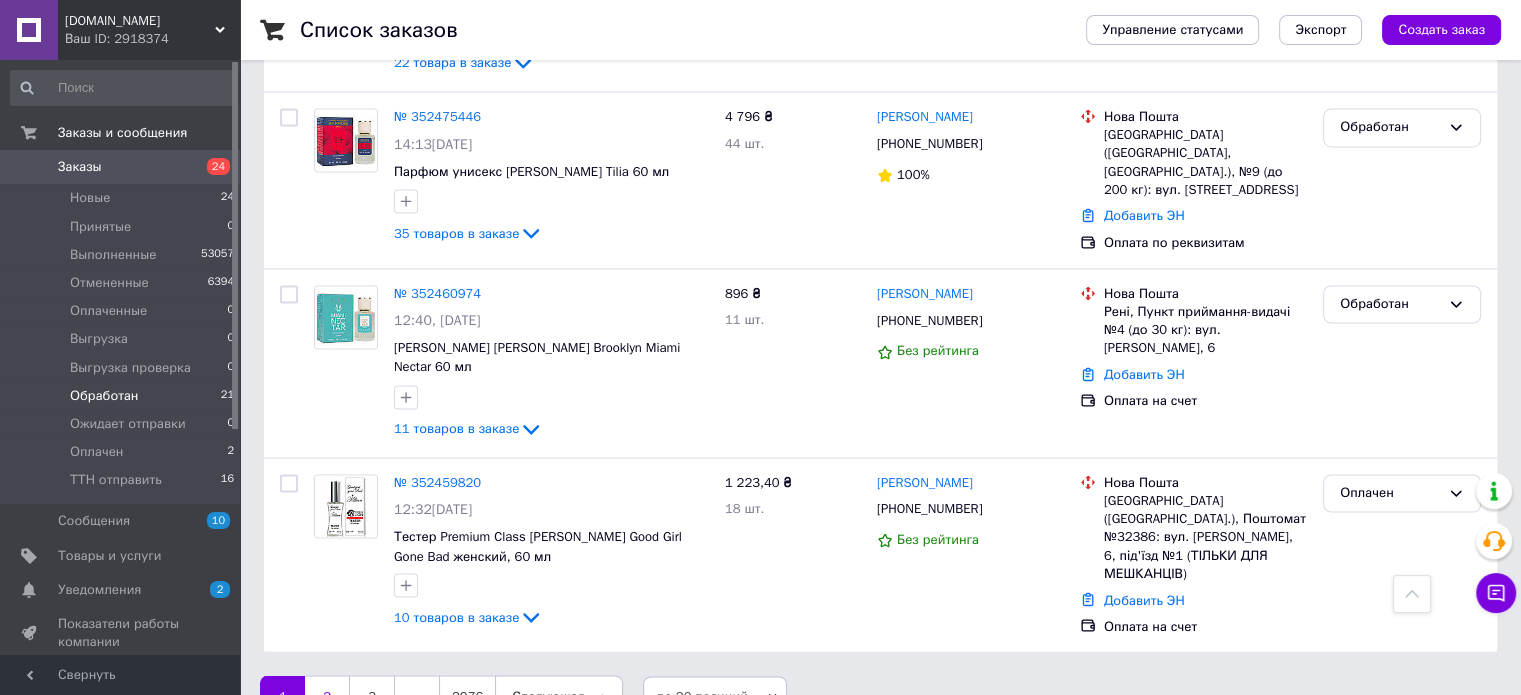 click on "2" at bounding box center (327, 696) 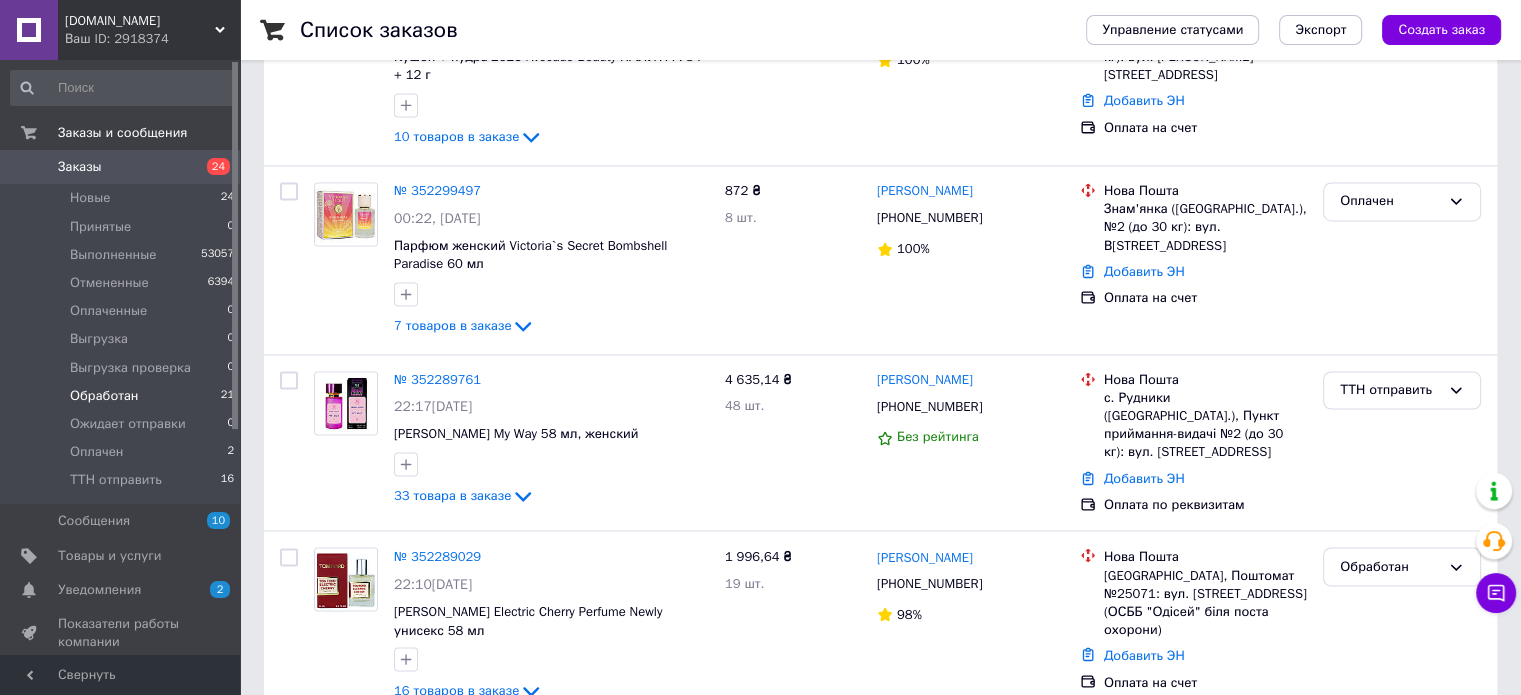 scroll, scrollTop: 0, scrollLeft: 0, axis: both 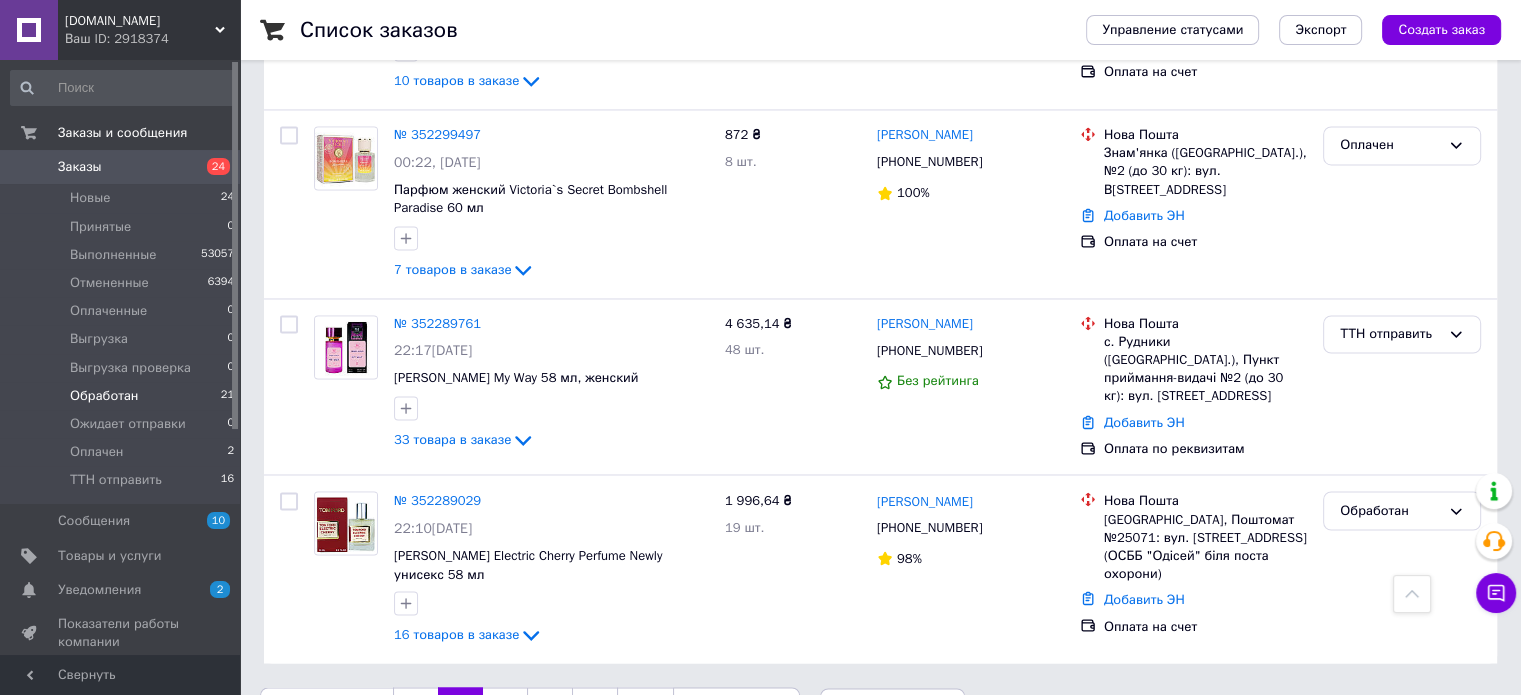 click on "3" at bounding box center [505, 708] 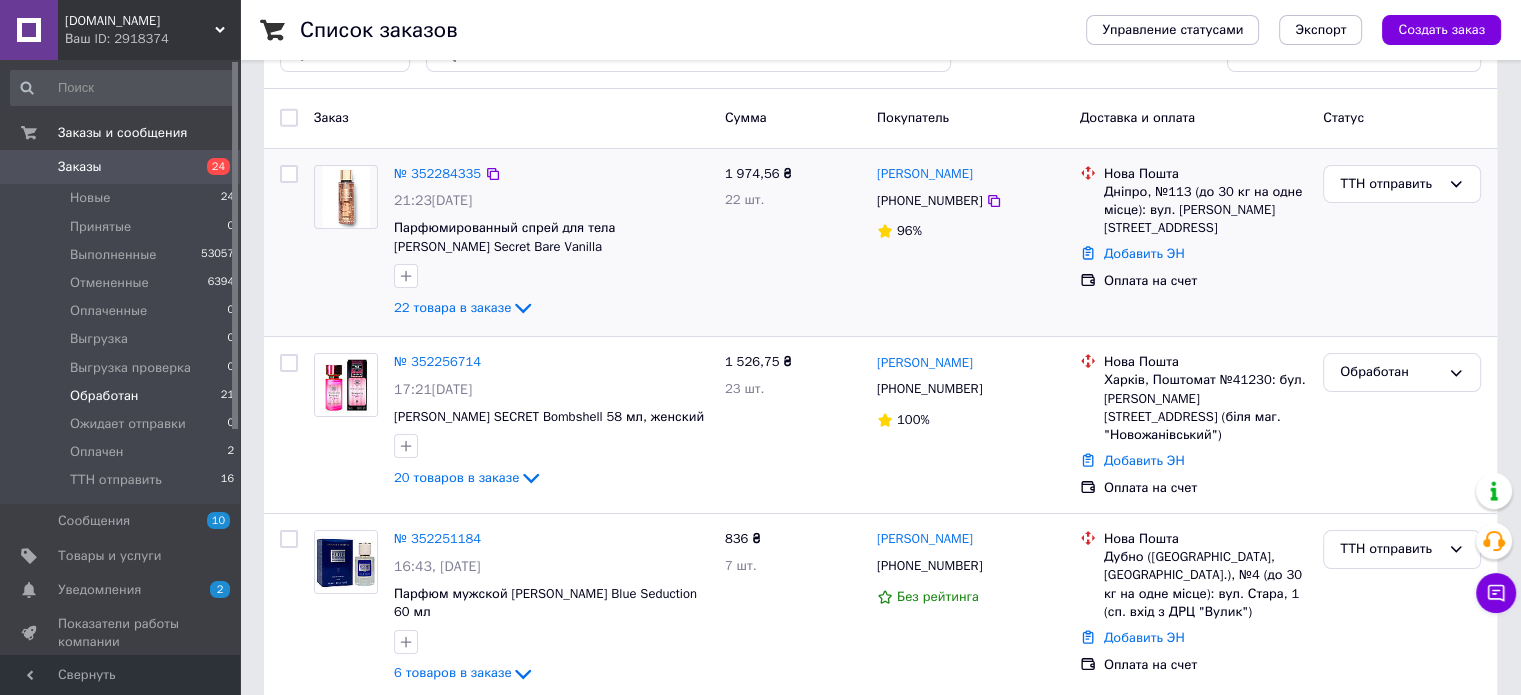 scroll, scrollTop: 0, scrollLeft: 0, axis: both 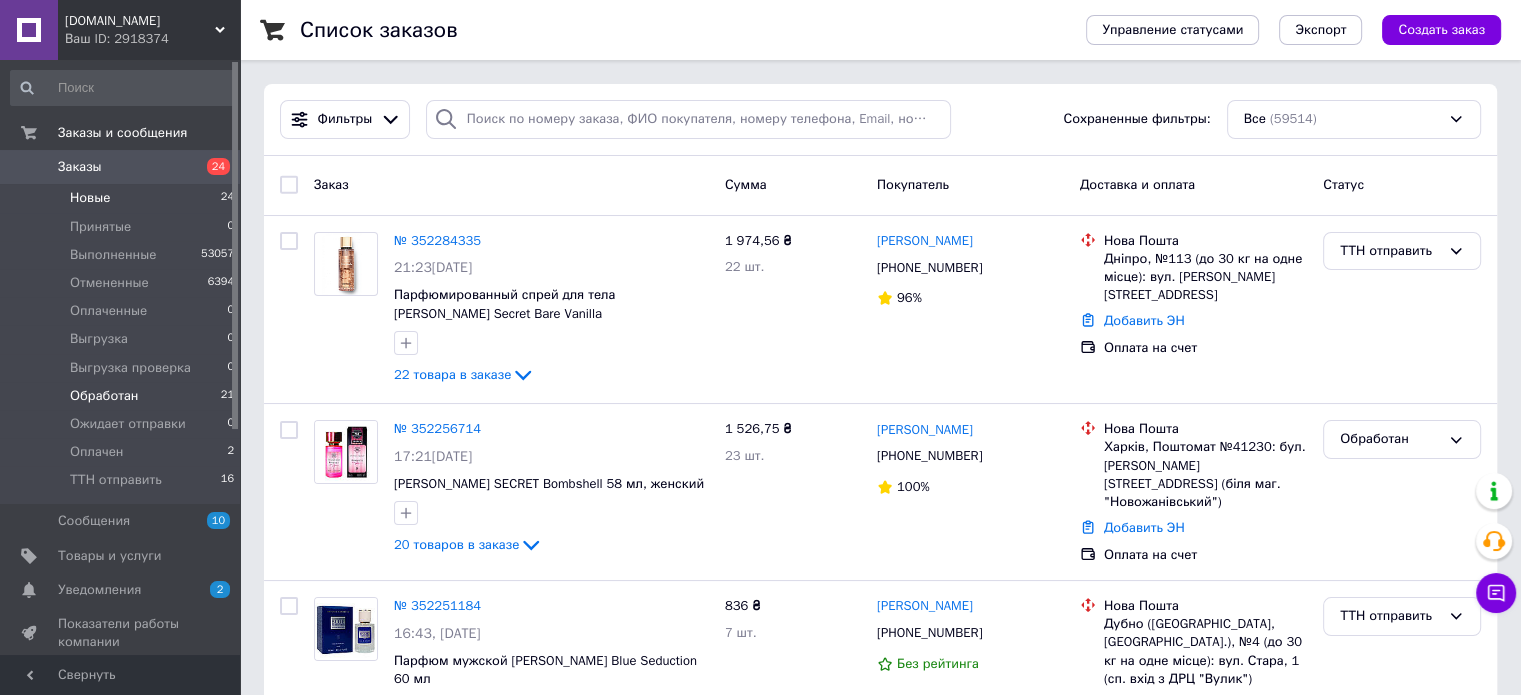click on "Новые" at bounding box center [90, 198] 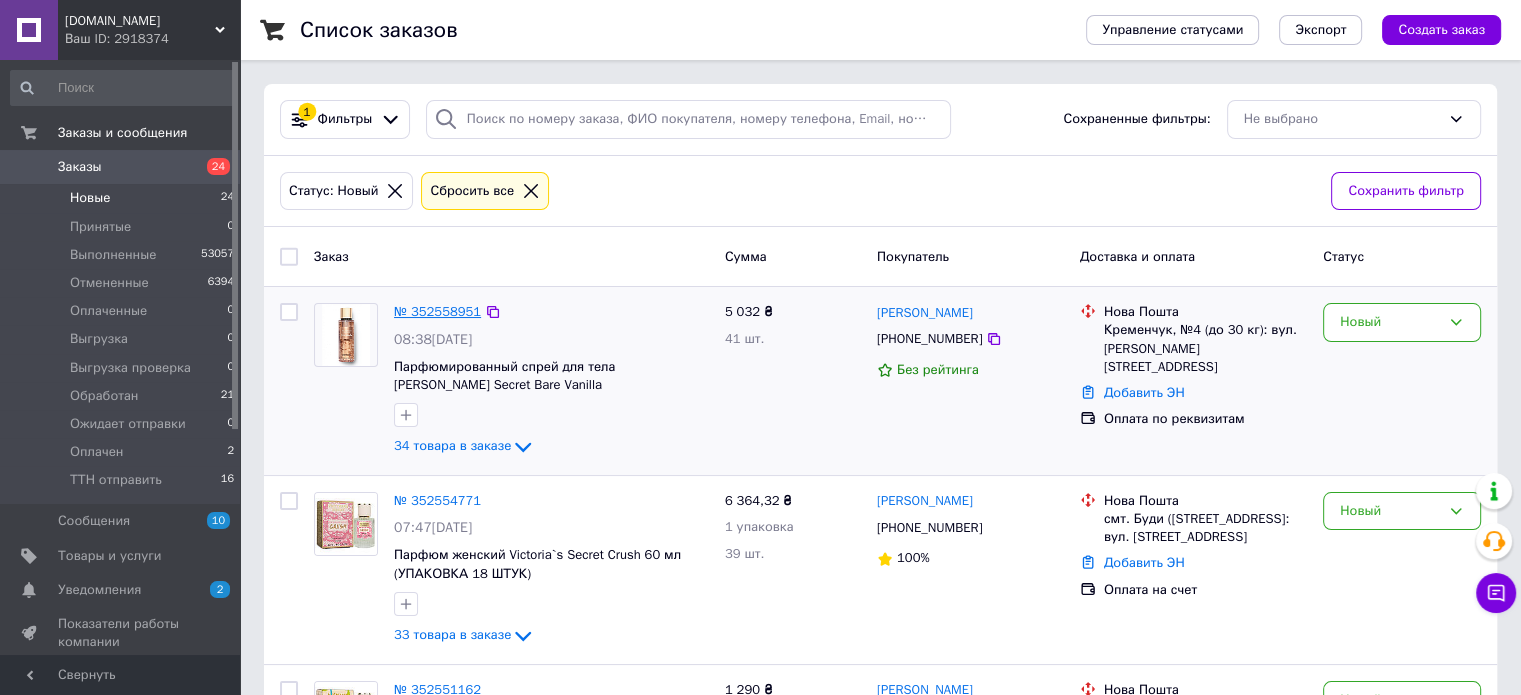 click on "№ 352558951" at bounding box center [437, 311] 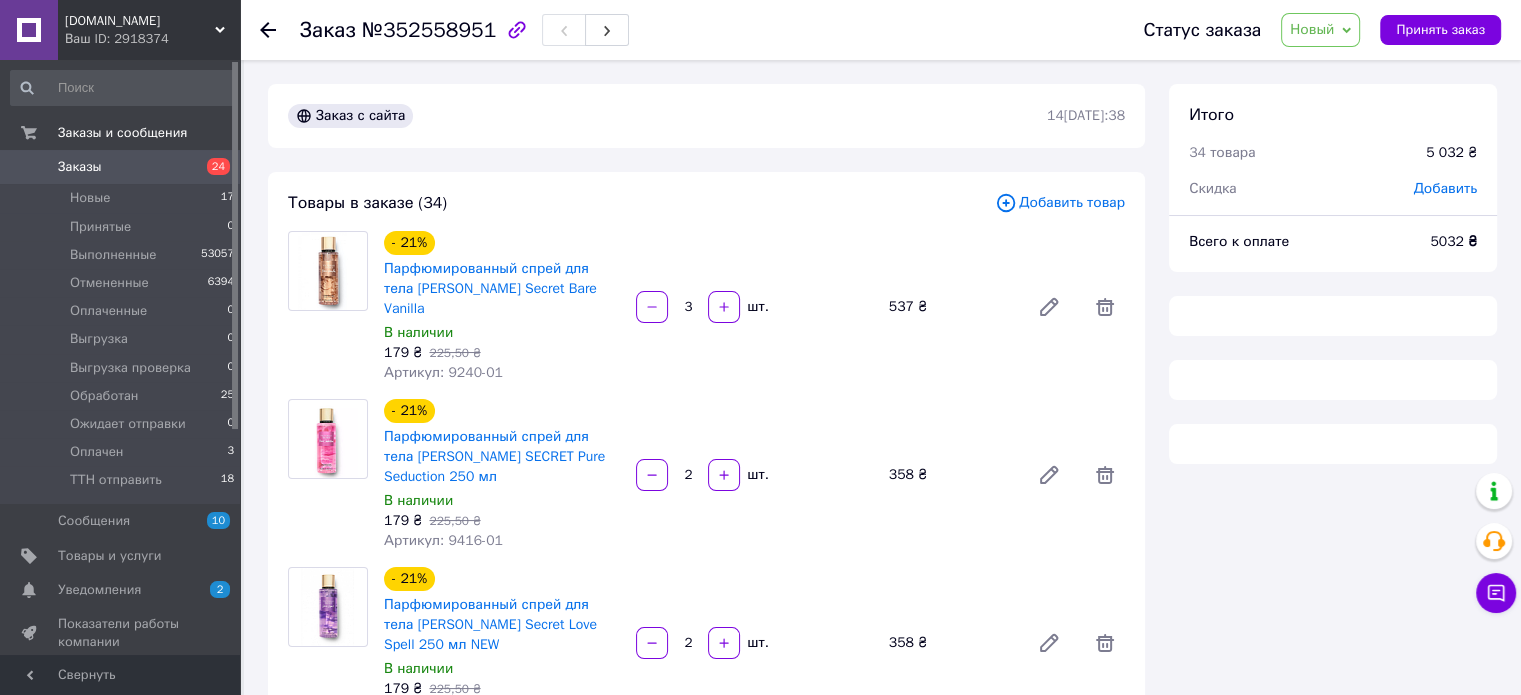 click on "Добавить" at bounding box center [1445, 189] 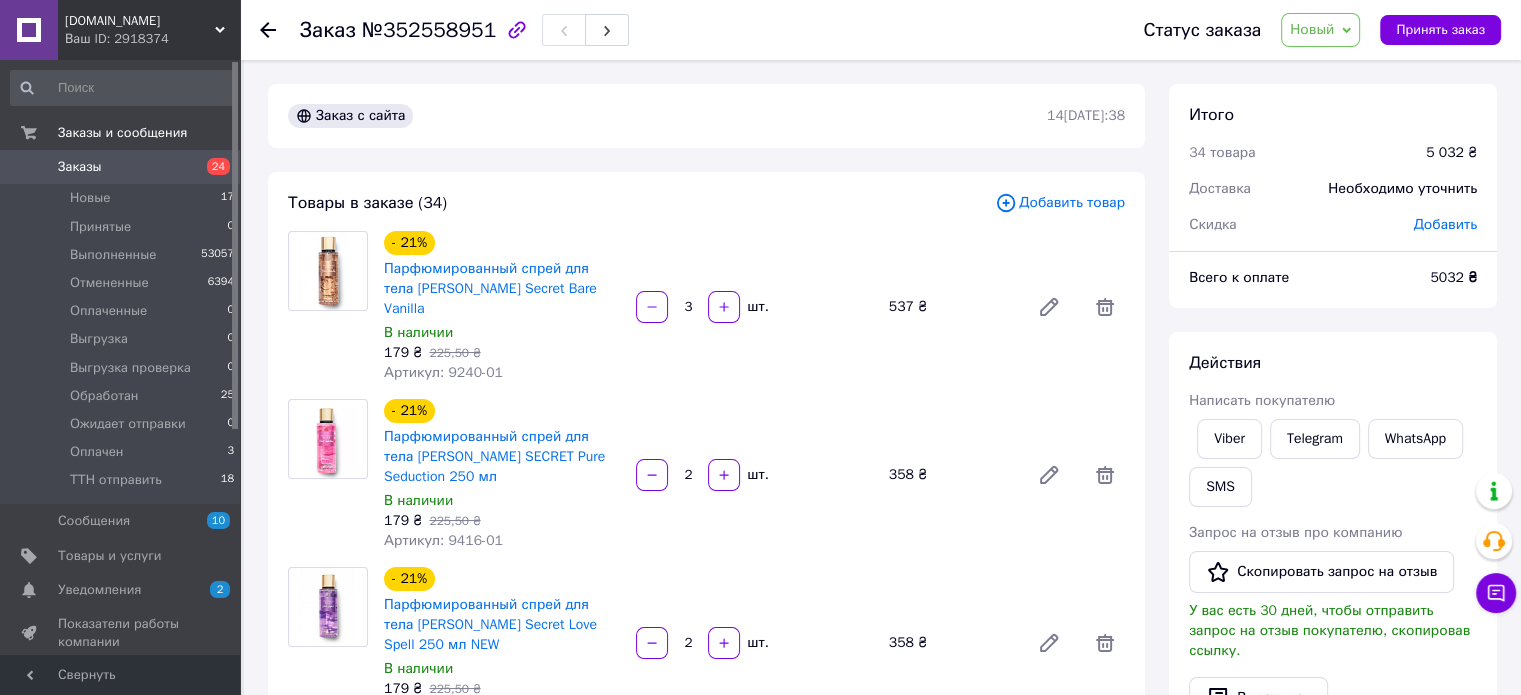 click on "Необходимо уточнить" at bounding box center [1402, 189] 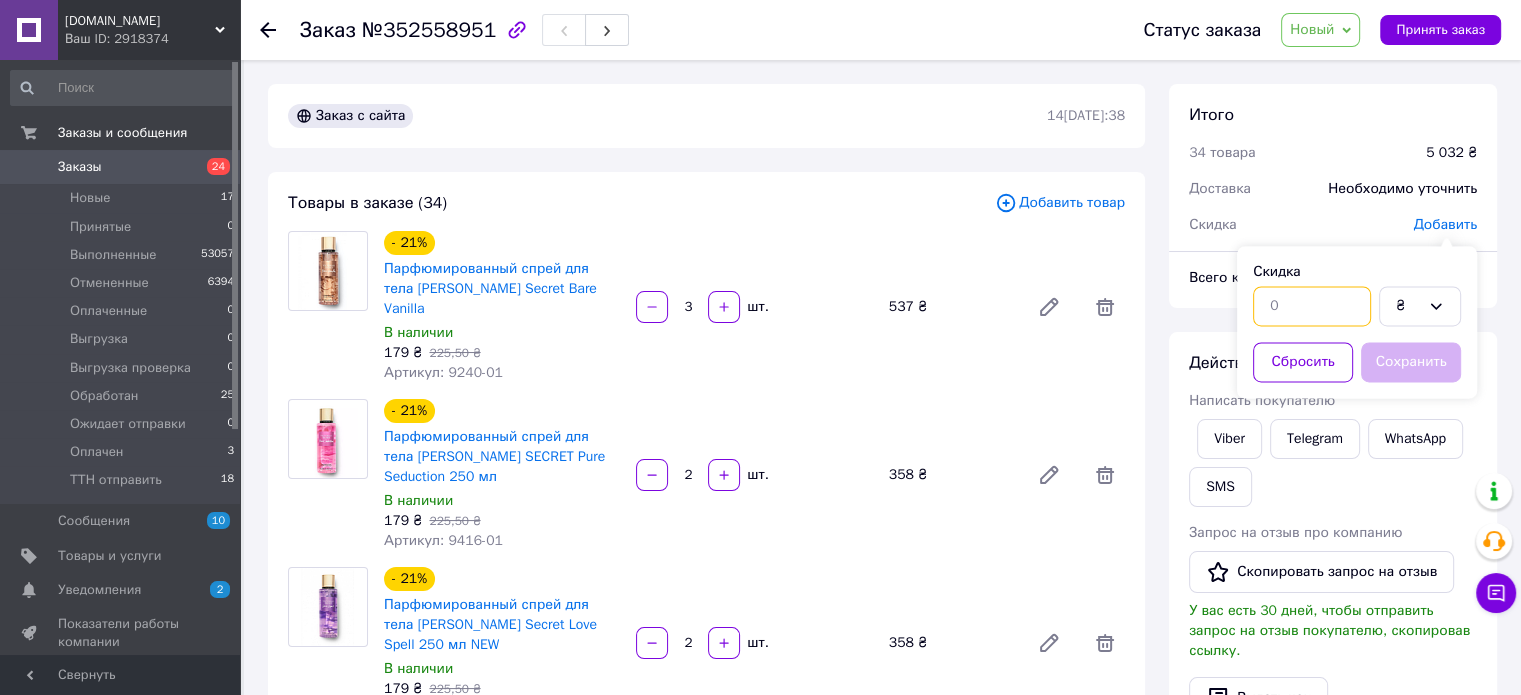 click at bounding box center [1312, 306] 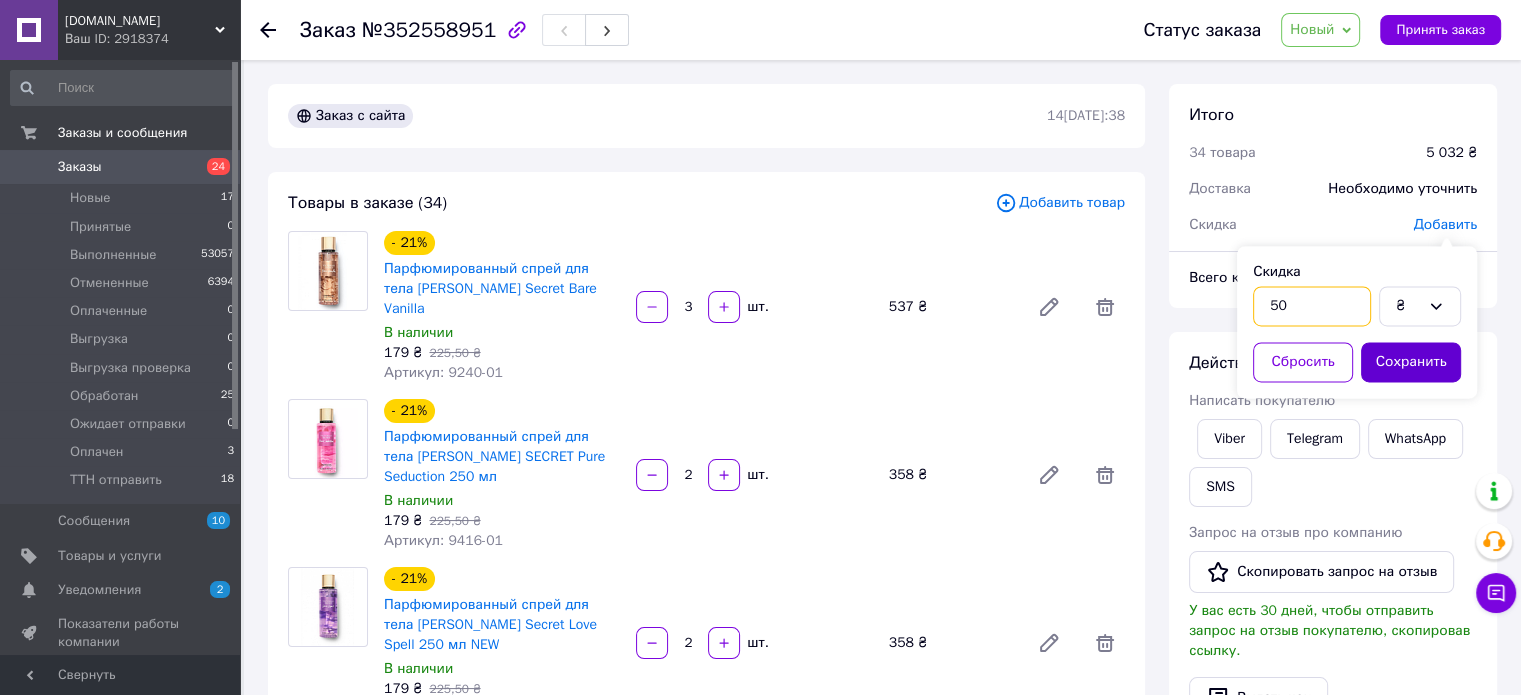 type on "50" 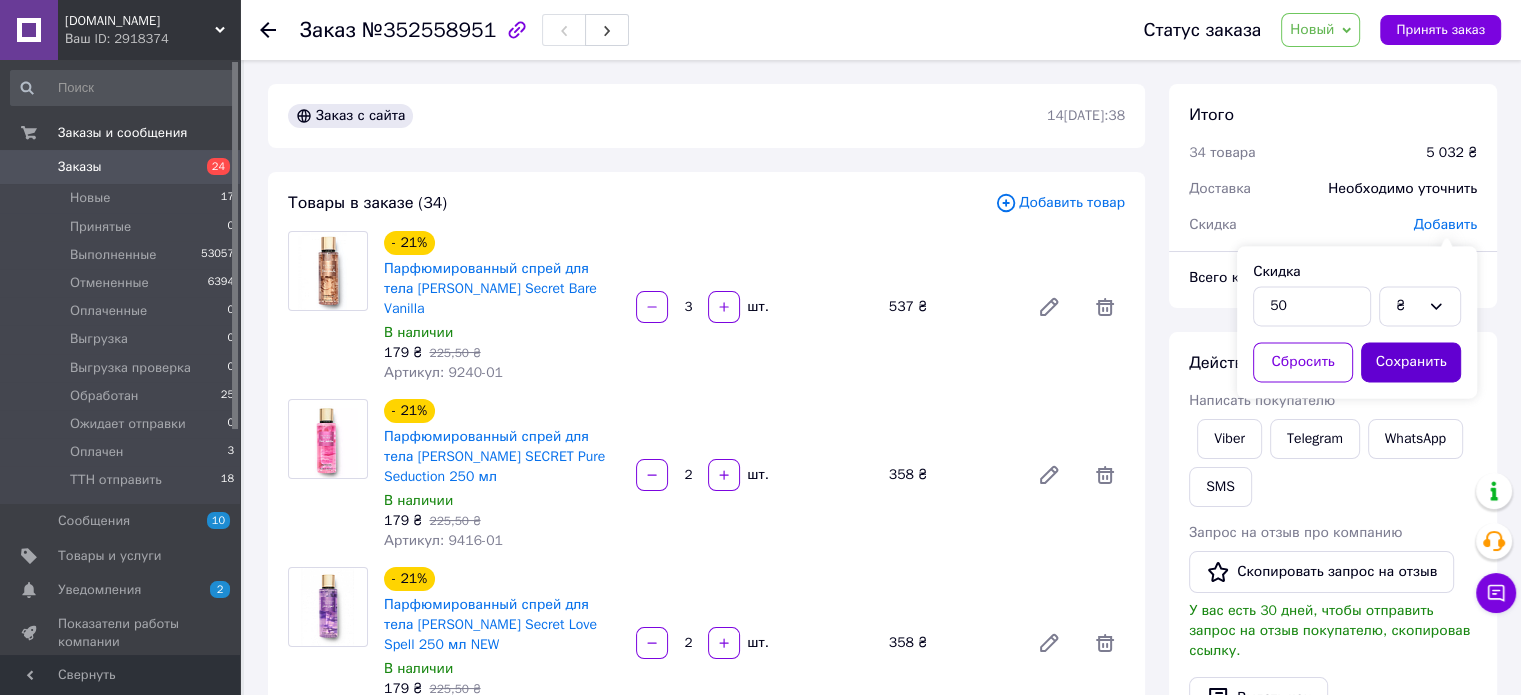click on "Сохранить" at bounding box center (1411, 362) 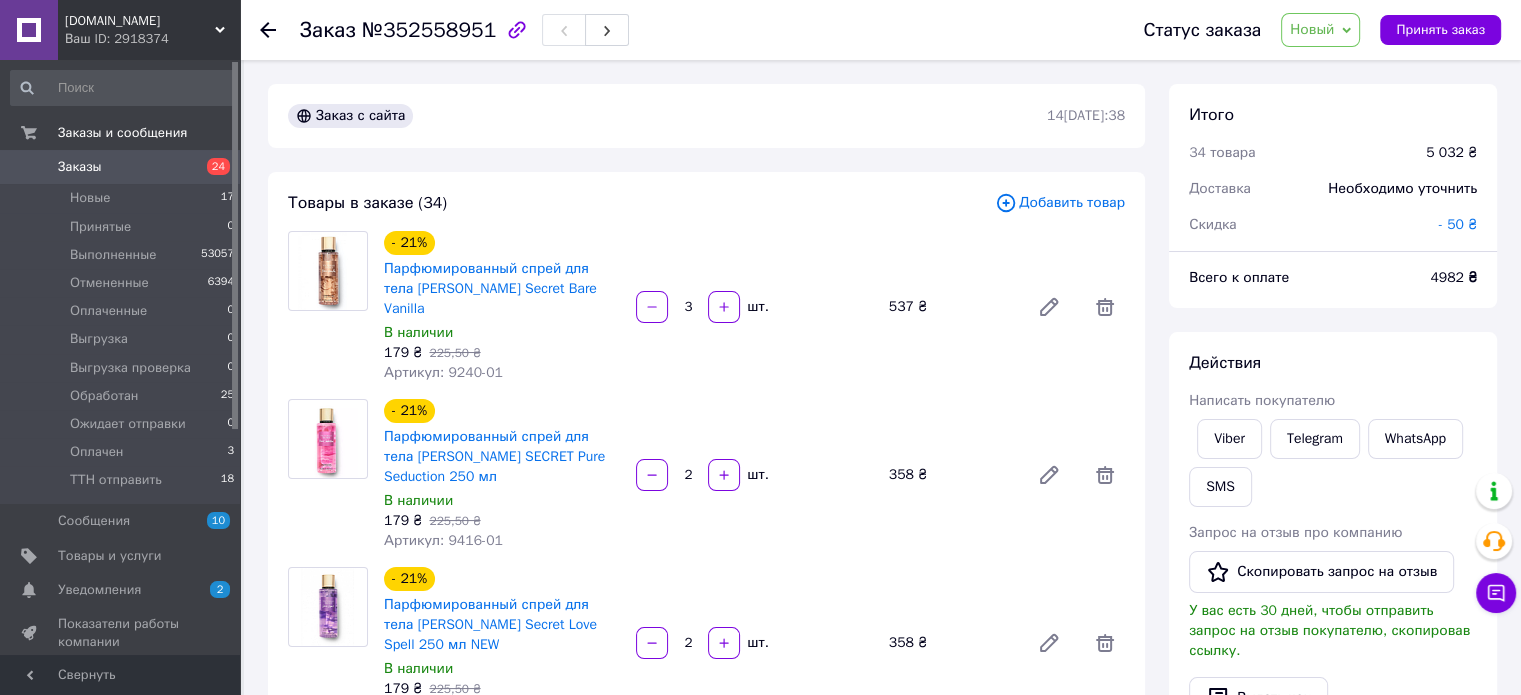 click on "№352558951" at bounding box center (429, 30) 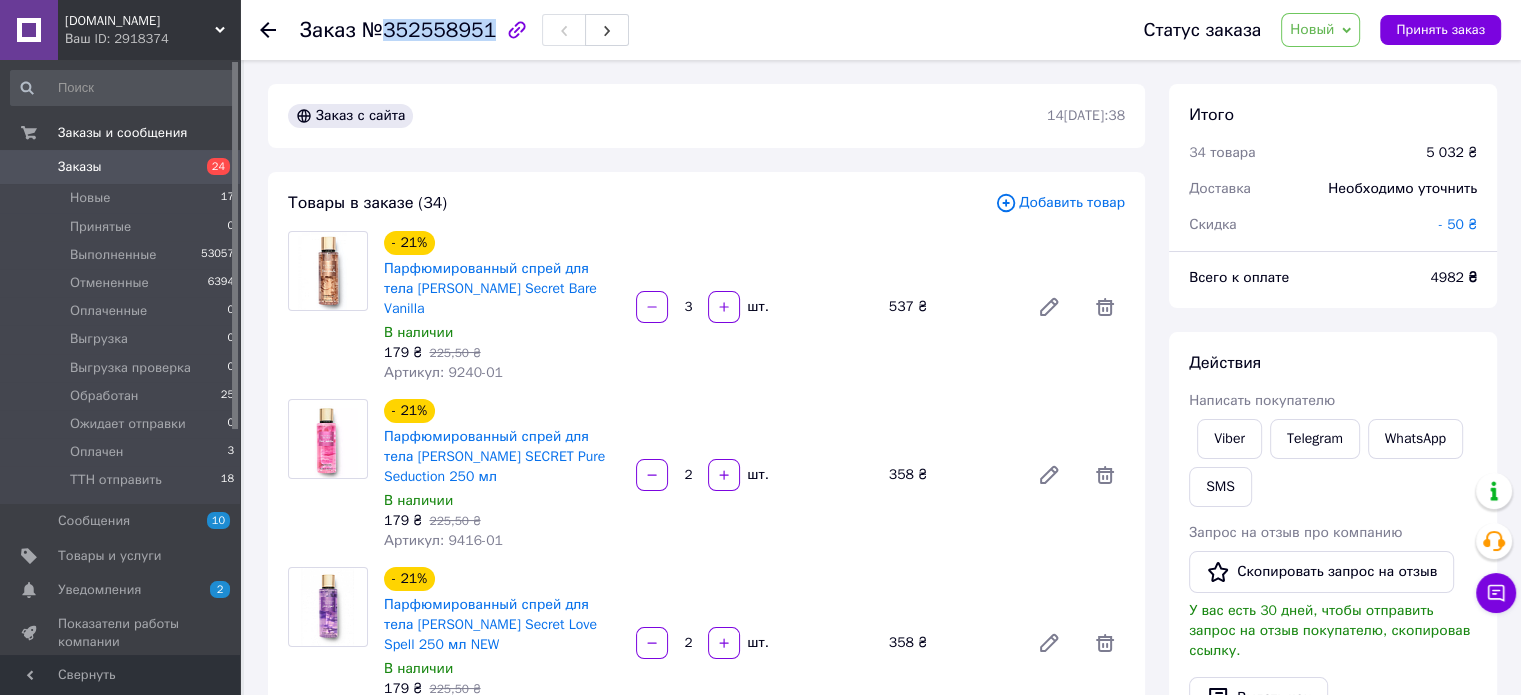 click on "№352558951" at bounding box center [429, 30] 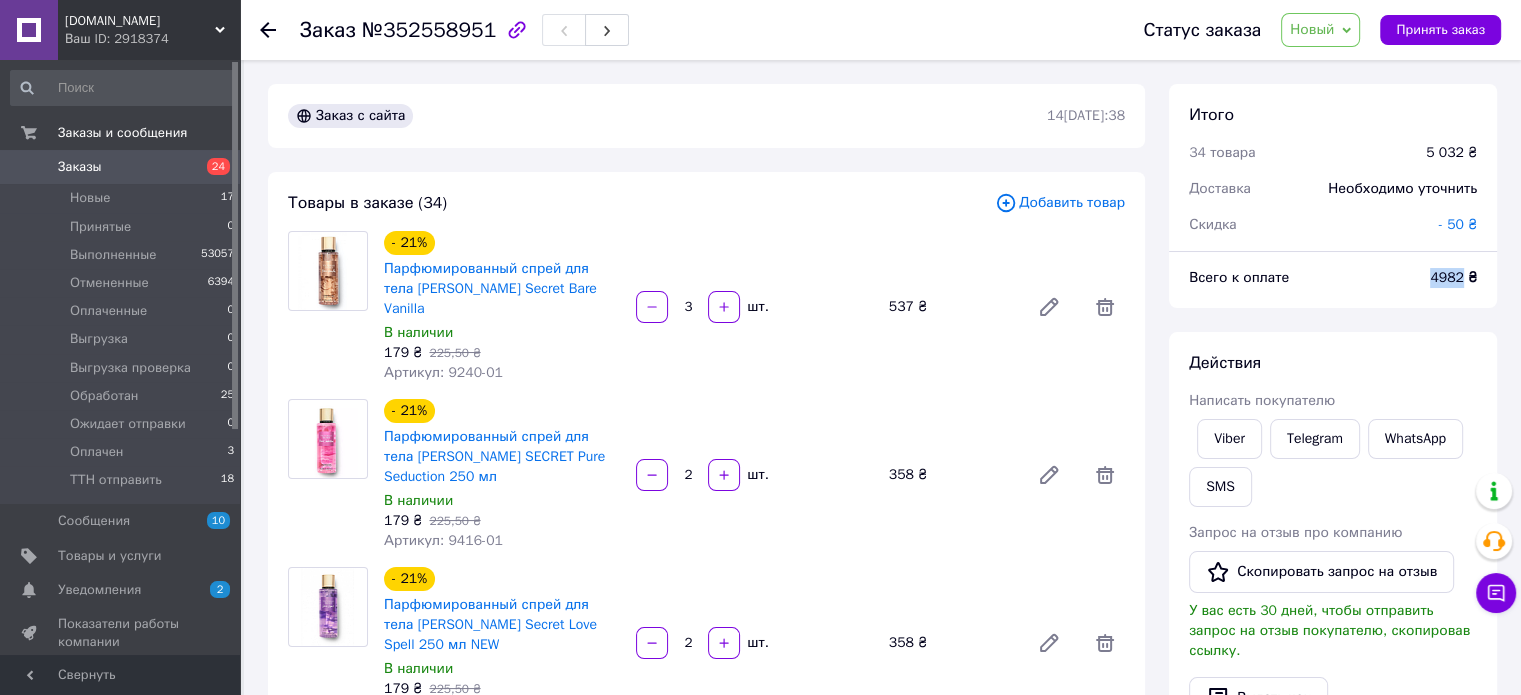drag, startPoint x: 1463, startPoint y: 282, endPoint x: 1431, endPoint y: 281, distance: 32.01562 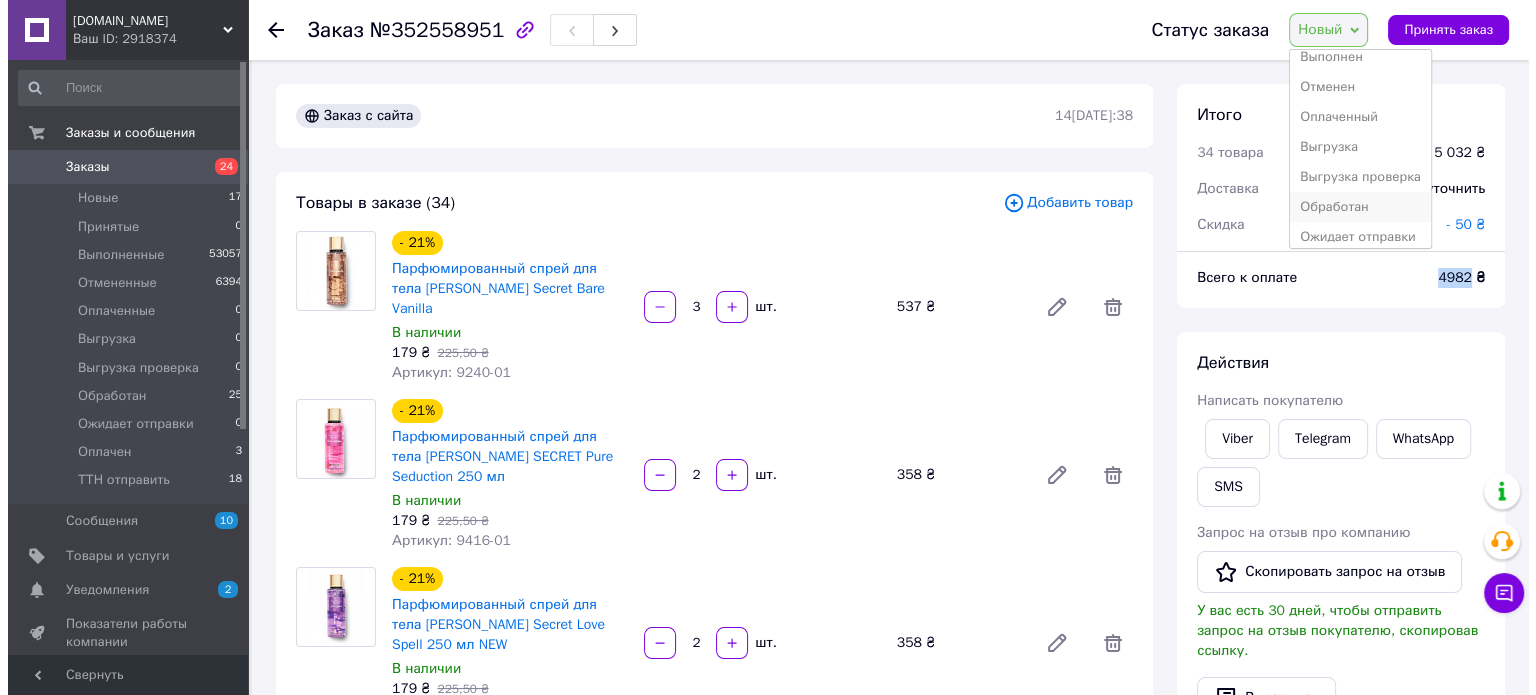 scroll, scrollTop: 112, scrollLeft: 0, axis: vertical 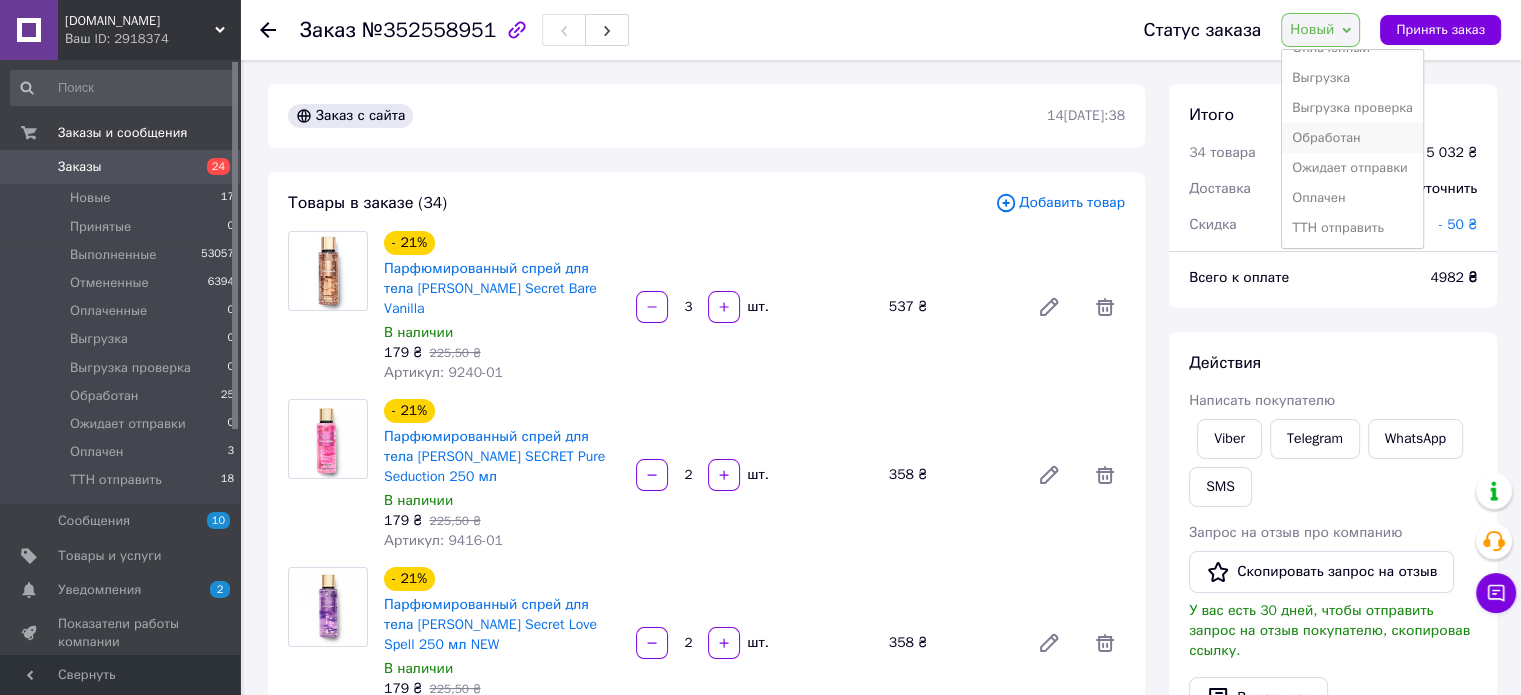 click on "Обработан" at bounding box center [1352, 138] 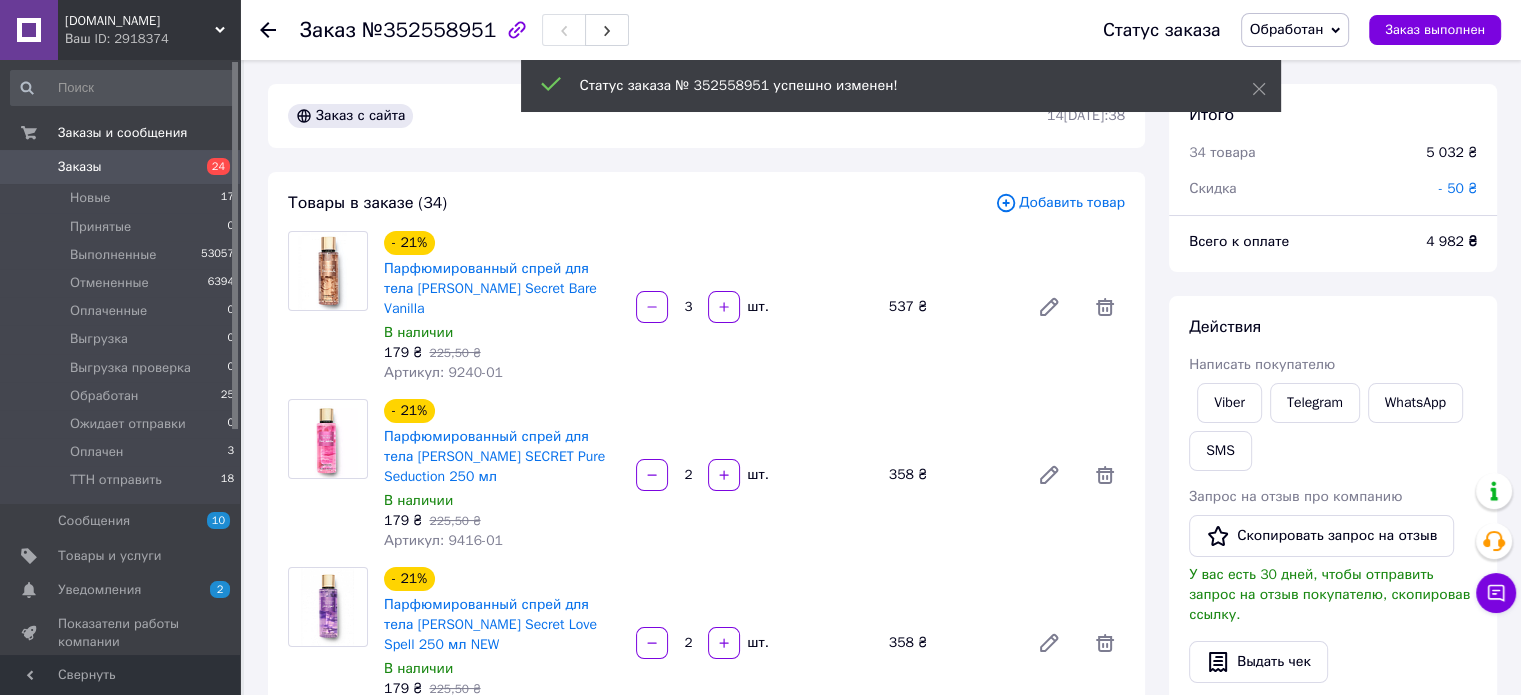 click 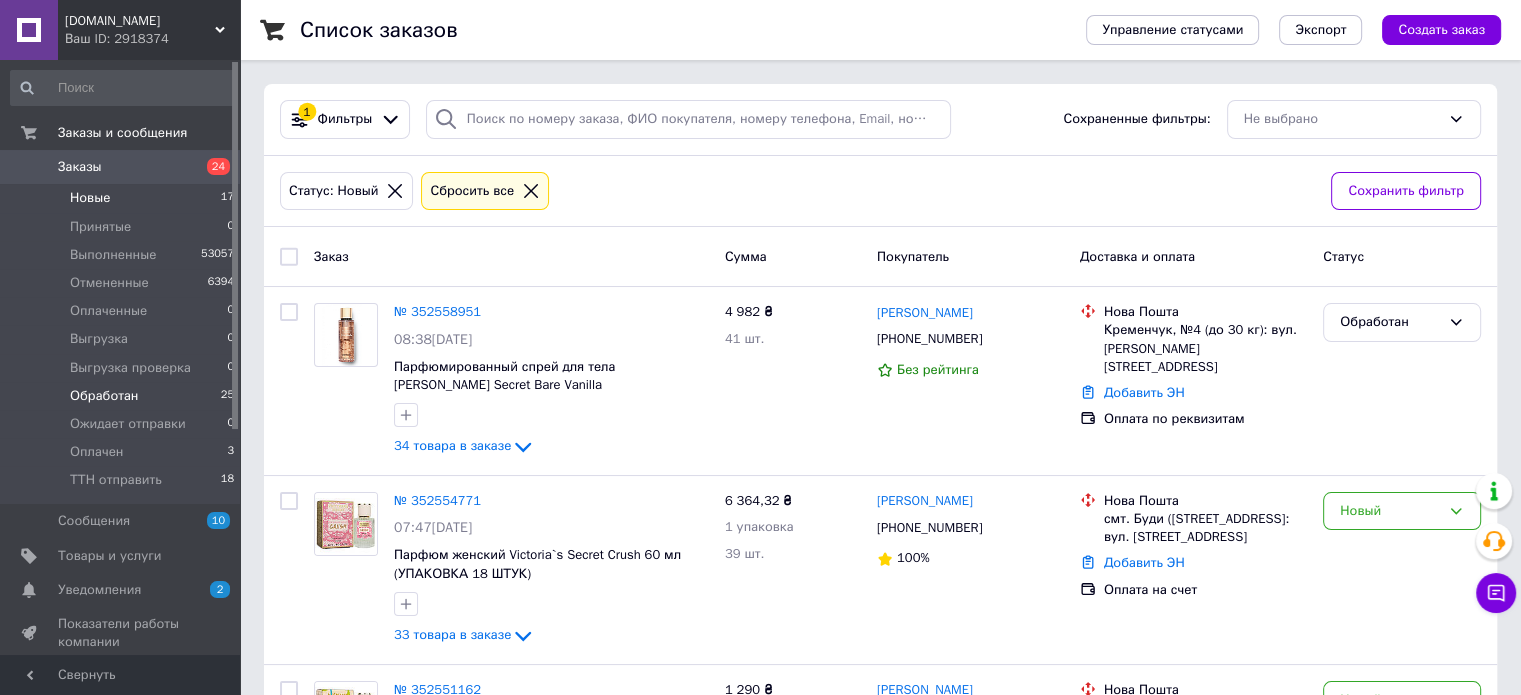 click on "Обработан" at bounding box center (104, 396) 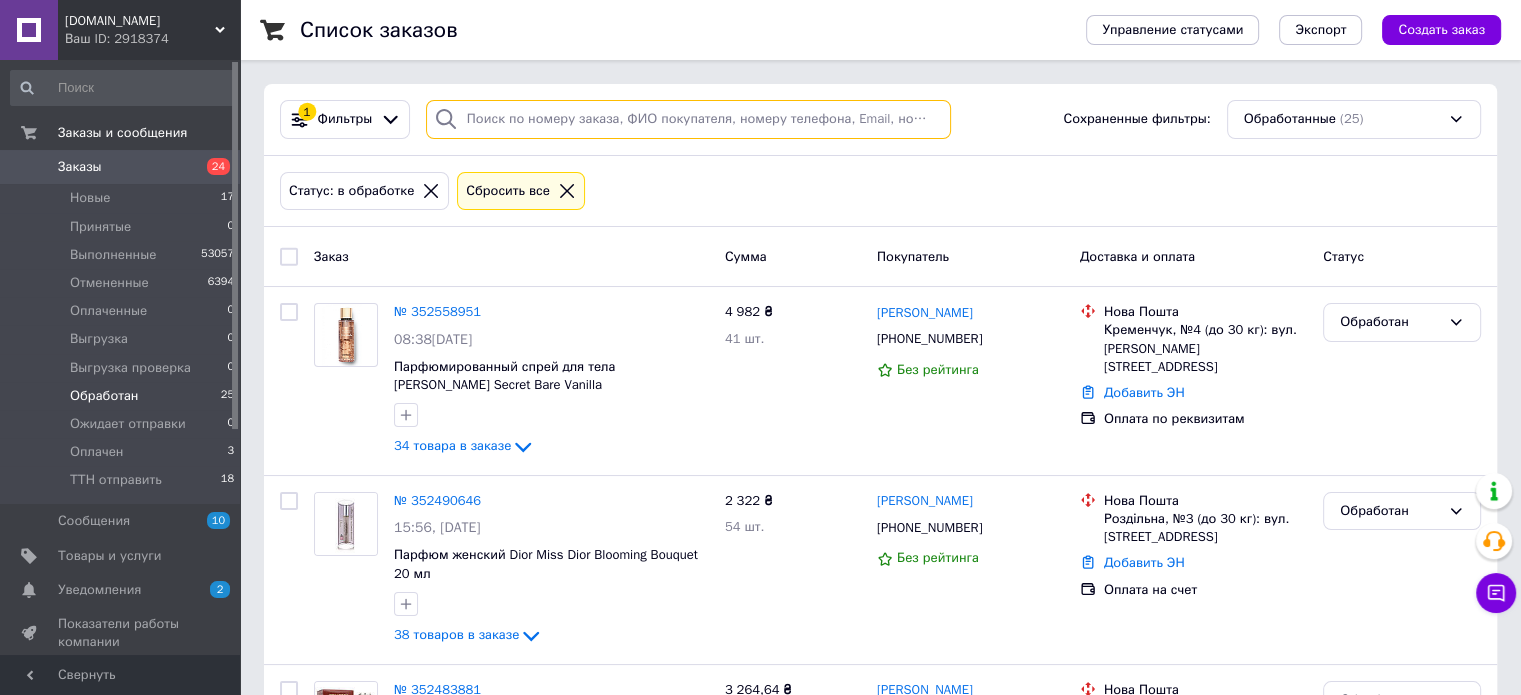 click at bounding box center (688, 119) 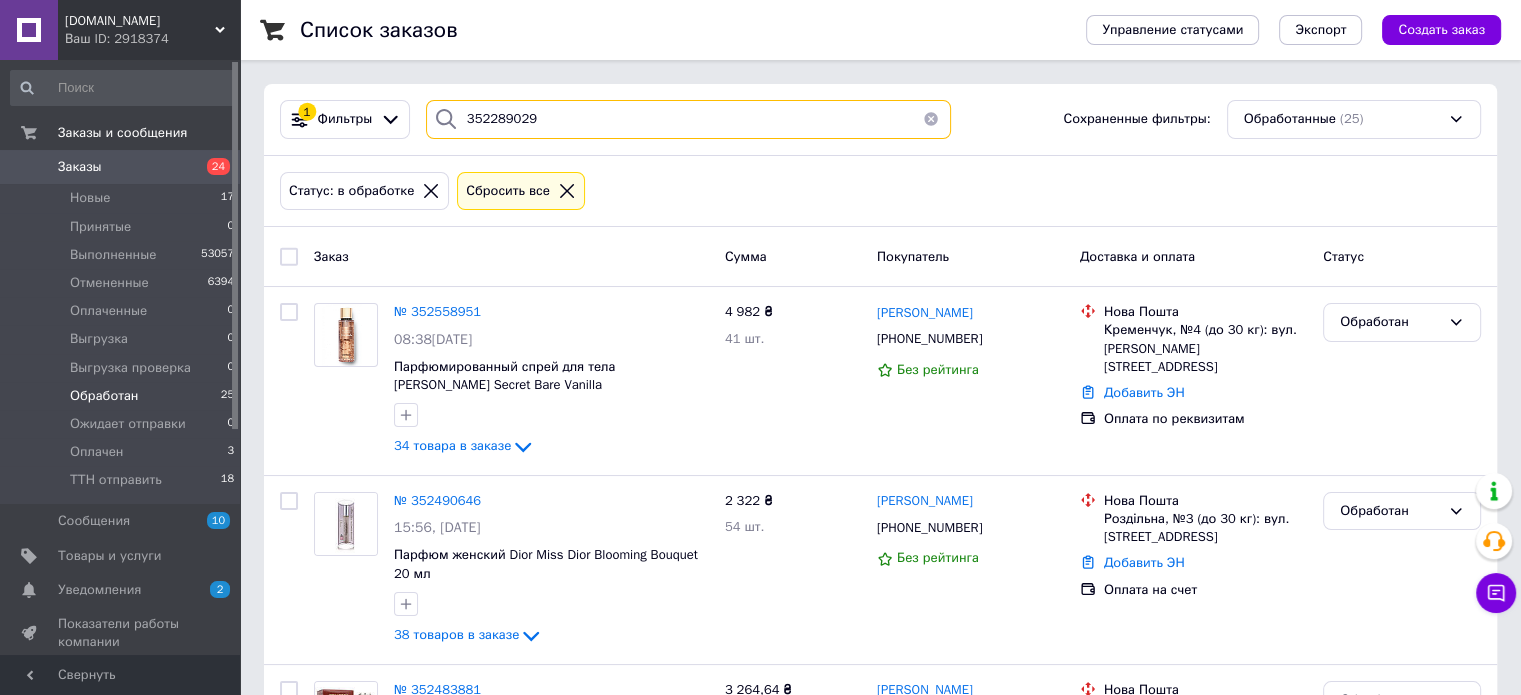 type on "352289029" 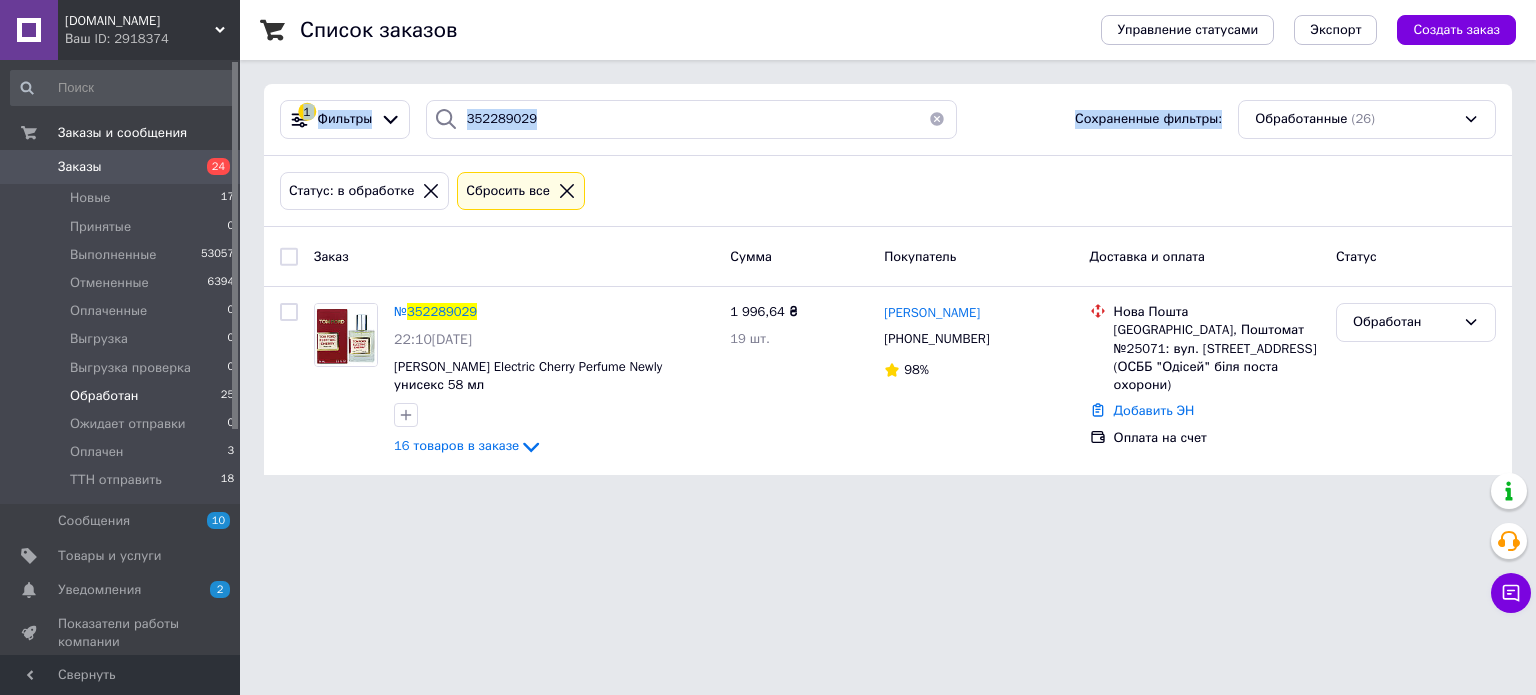 drag, startPoint x: 1532, startPoint y: 51, endPoint x: 1535, endPoint y: 85, distance: 34.132095 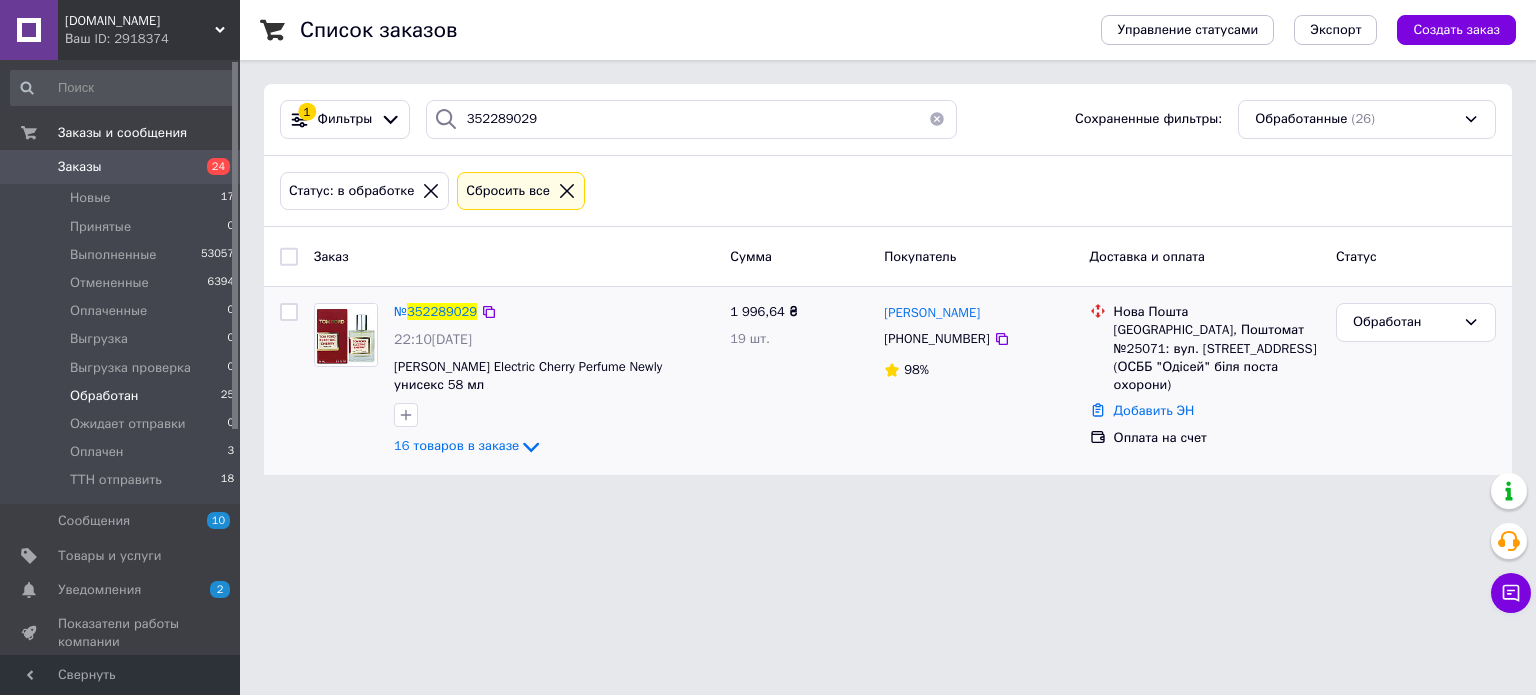 click on "Обработан" at bounding box center (1416, 381) 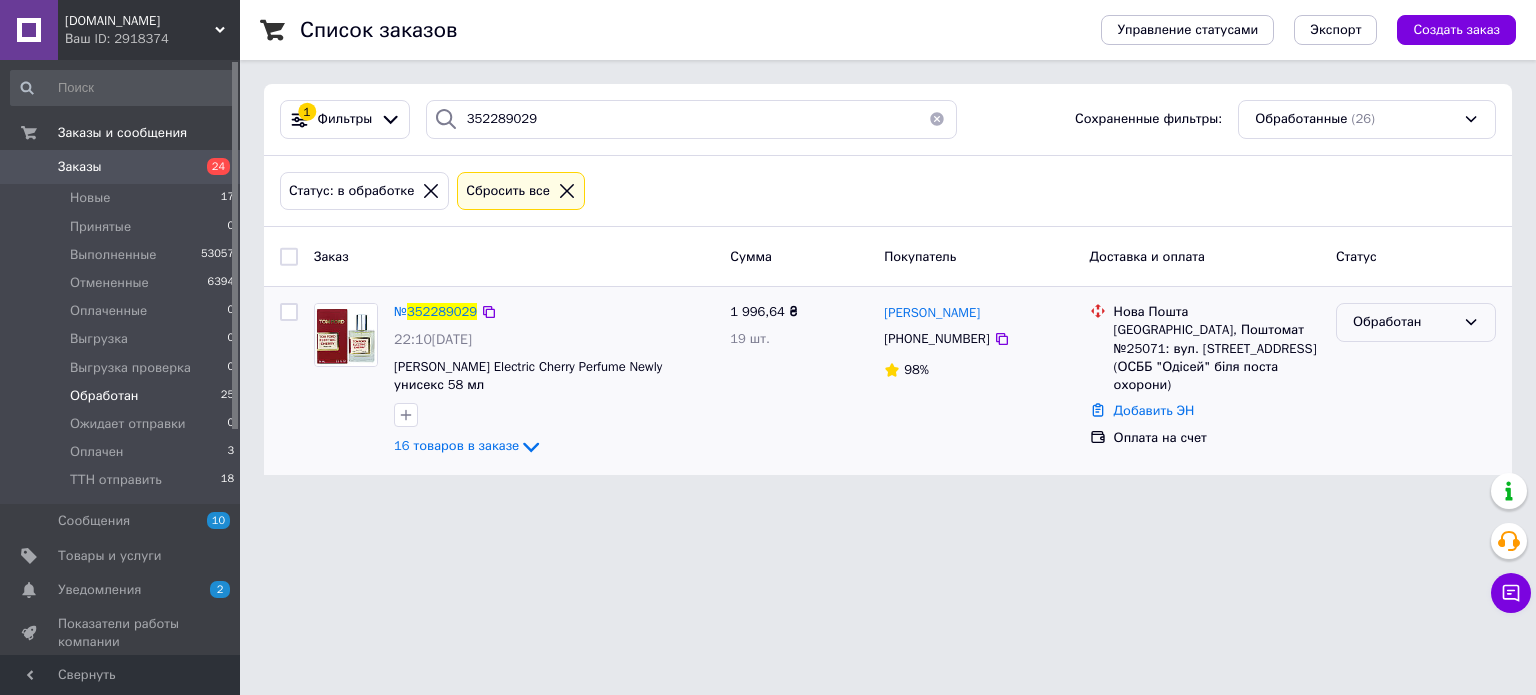 click on "Обработан" at bounding box center [1416, 322] 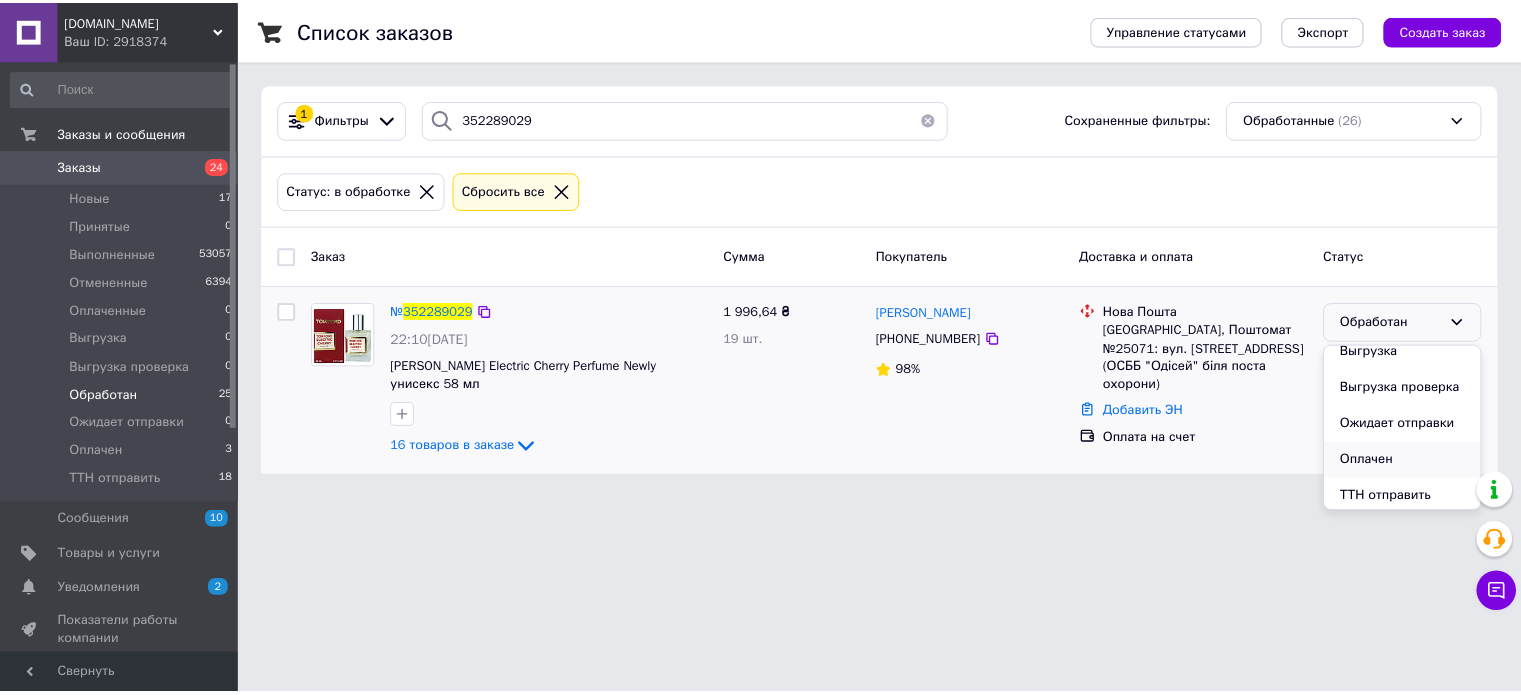 scroll, scrollTop: 163, scrollLeft: 0, axis: vertical 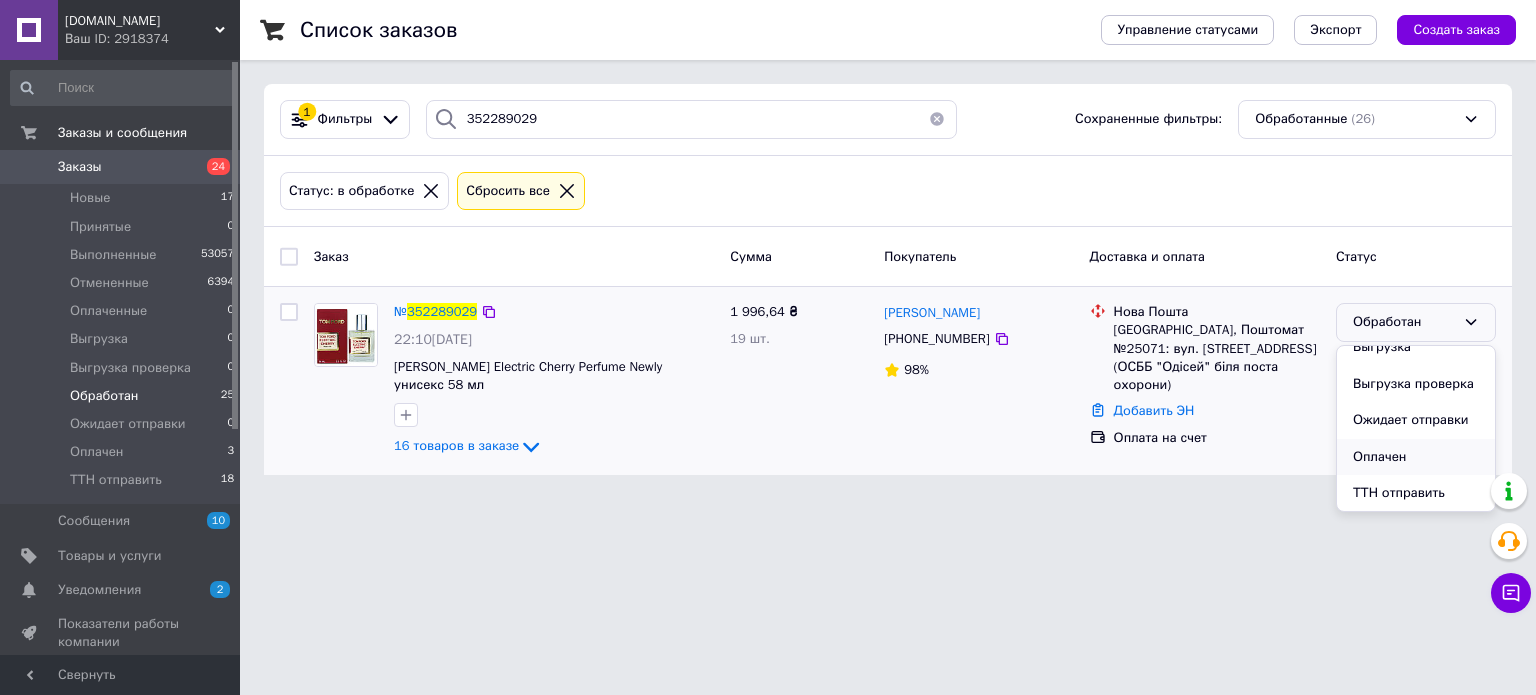 click on "Оплачен" at bounding box center (1416, 457) 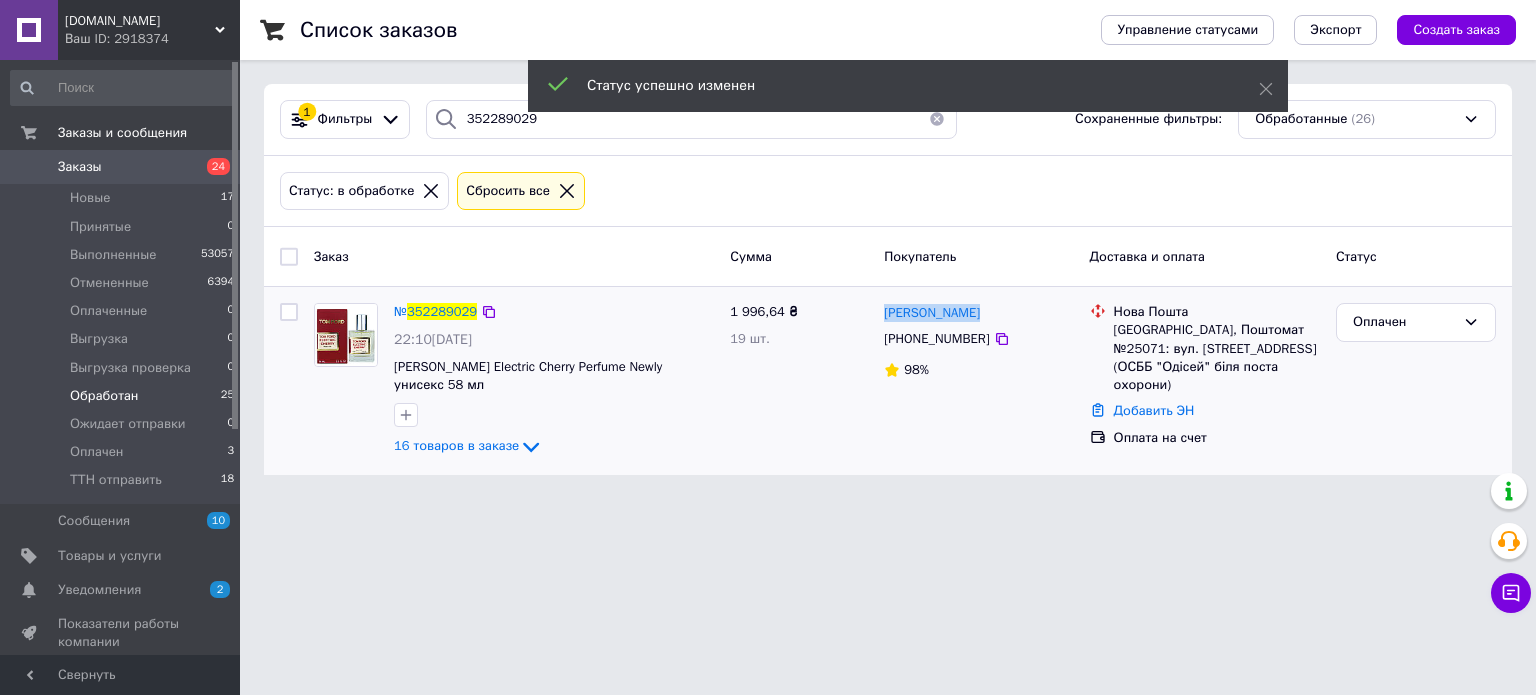 drag, startPoint x: 984, startPoint y: 313, endPoint x: 880, endPoint y: 311, distance: 104.019226 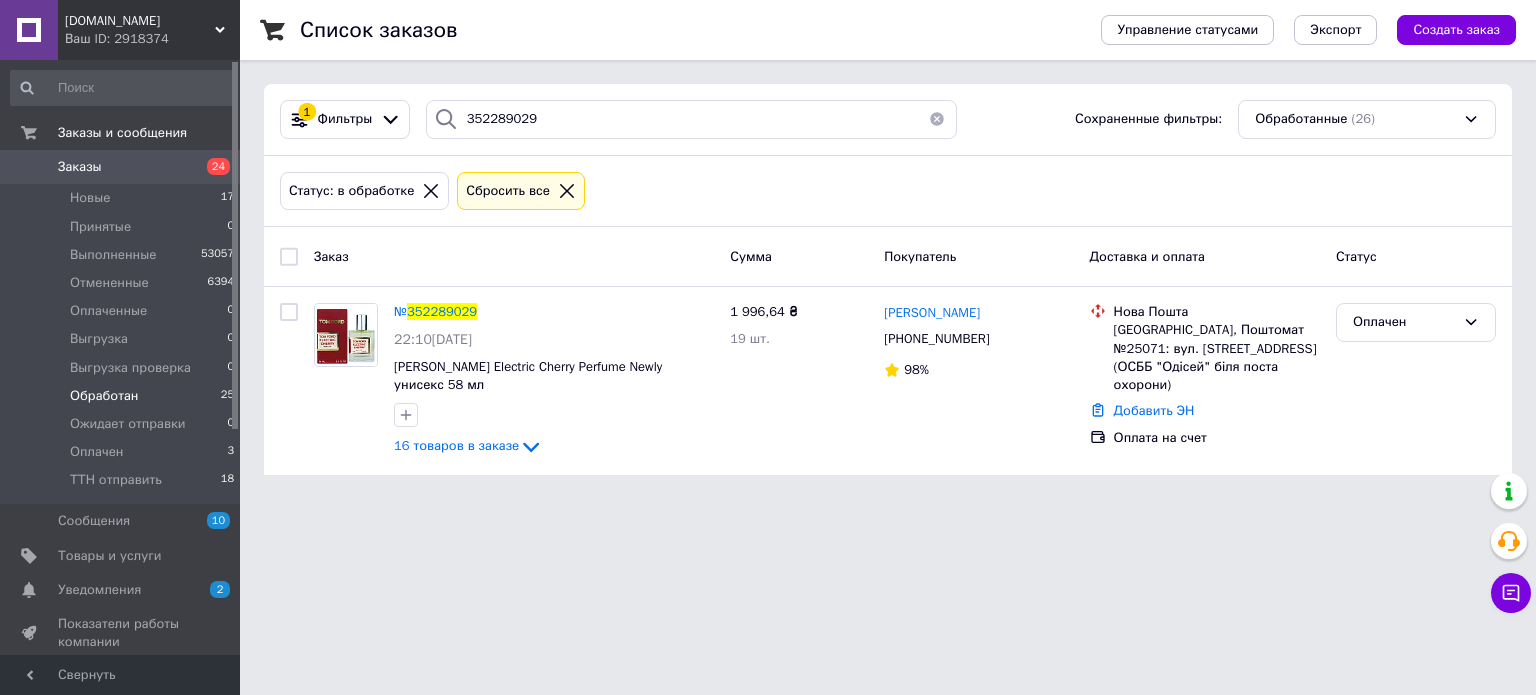 click on "[DOMAIN_NAME] Ваш ID: 2918374 Сайт [DOMAIN_NAME] Кабинет покупателя Проверить состояние системы Страница на портале Справка Выйти Заказы и сообщения Заказы 24 Новые 17 Принятые 0 Выполненные 53057 Отмененные 6394 Оплаченные 0 Выгрузка 0 Выгрузка проверка 0 Обработан 25 Ожидает отправки 0 Оплачен 3 ТТН отправить 18 Сообщения 10 Товары и услуги Уведомления 2 0 Показатели работы компании Панель управления Отзывы Покупатели Каталог ProSale Аналитика Управление сайтом Кошелек компании Маркет Настройки Тарифы и счета Prom микс 20 000 1 352289029" at bounding box center (768, 249) 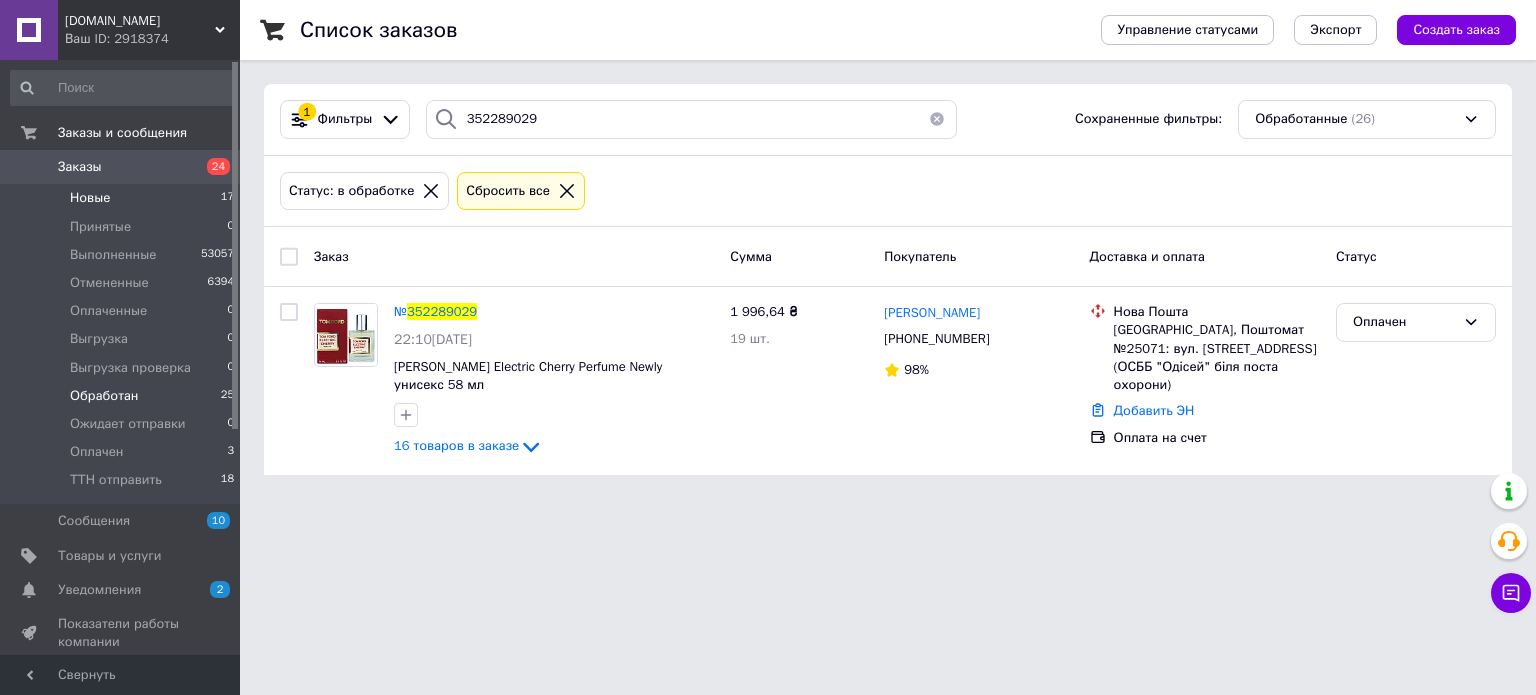 click on "Новые 17" at bounding box center [123, 198] 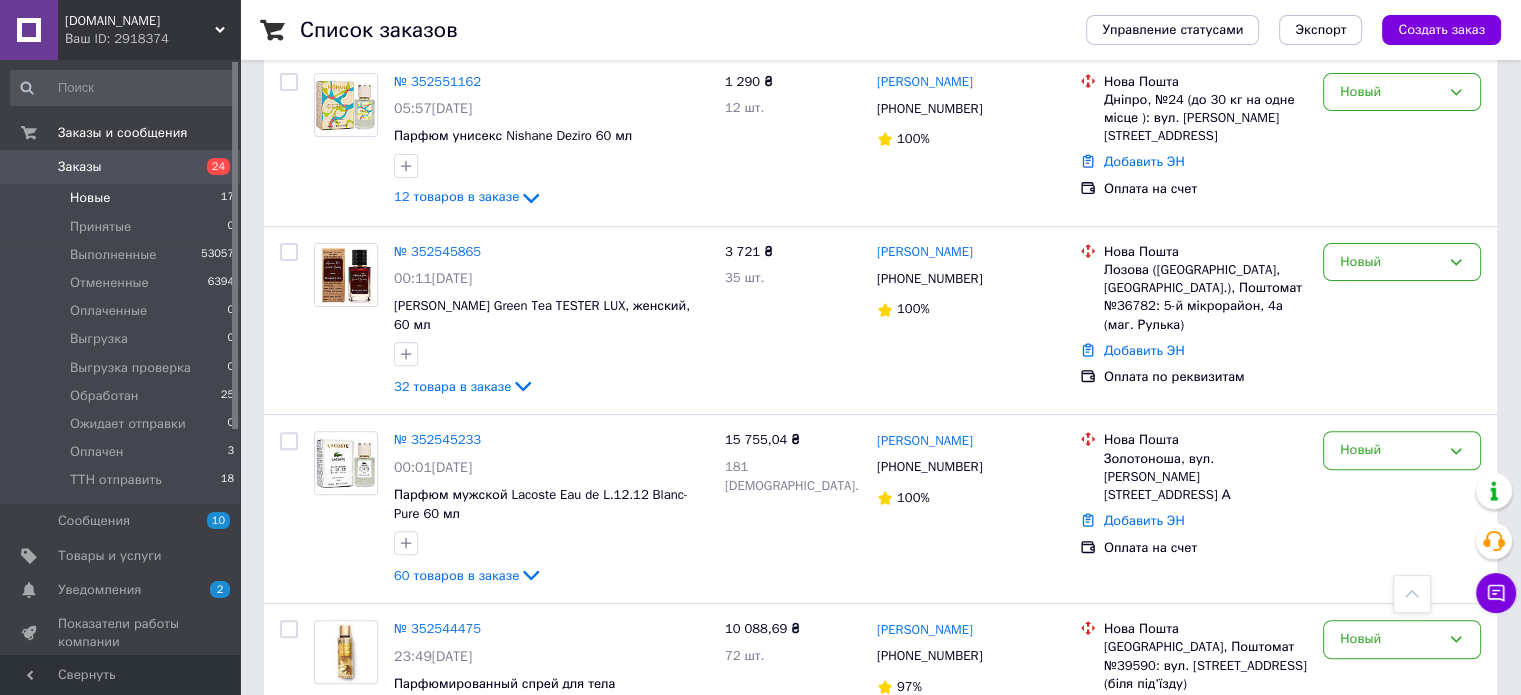 scroll, scrollTop: 666, scrollLeft: 0, axis: vertical 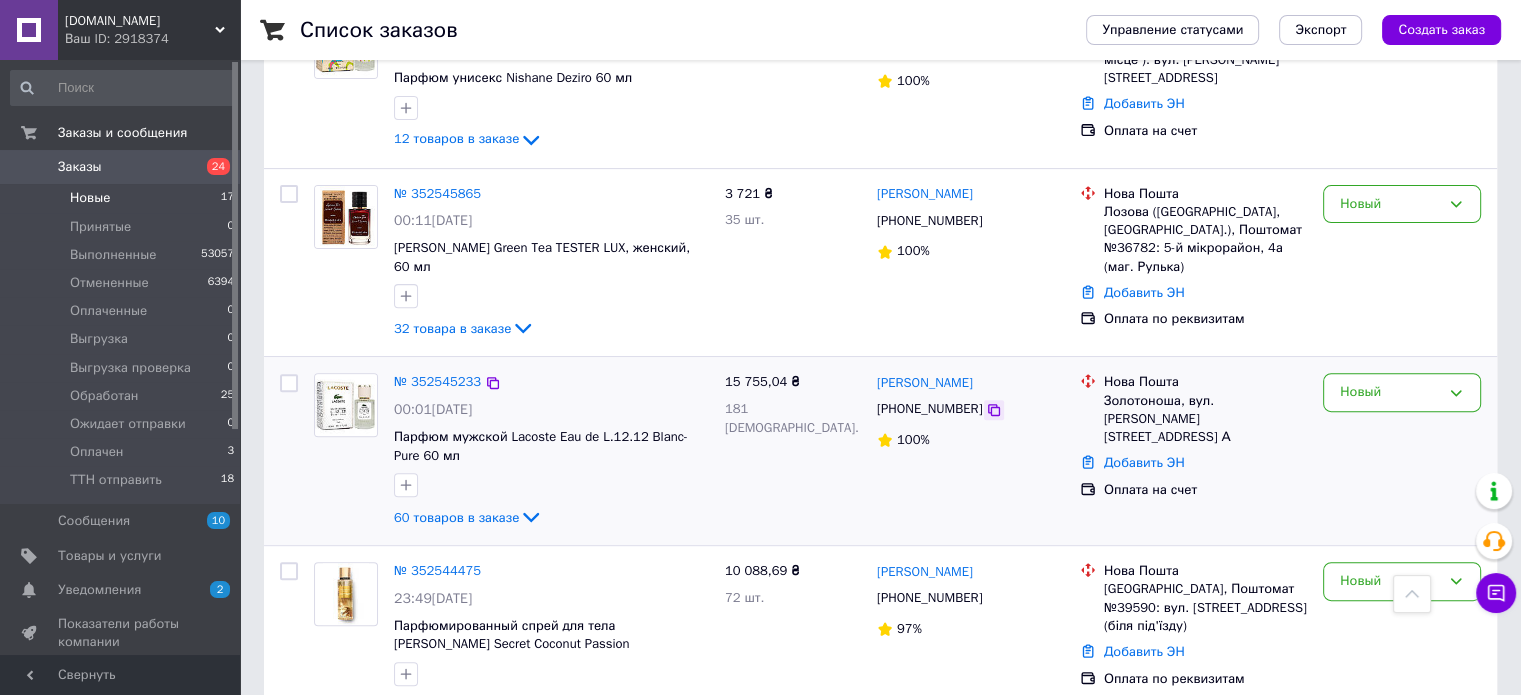 click 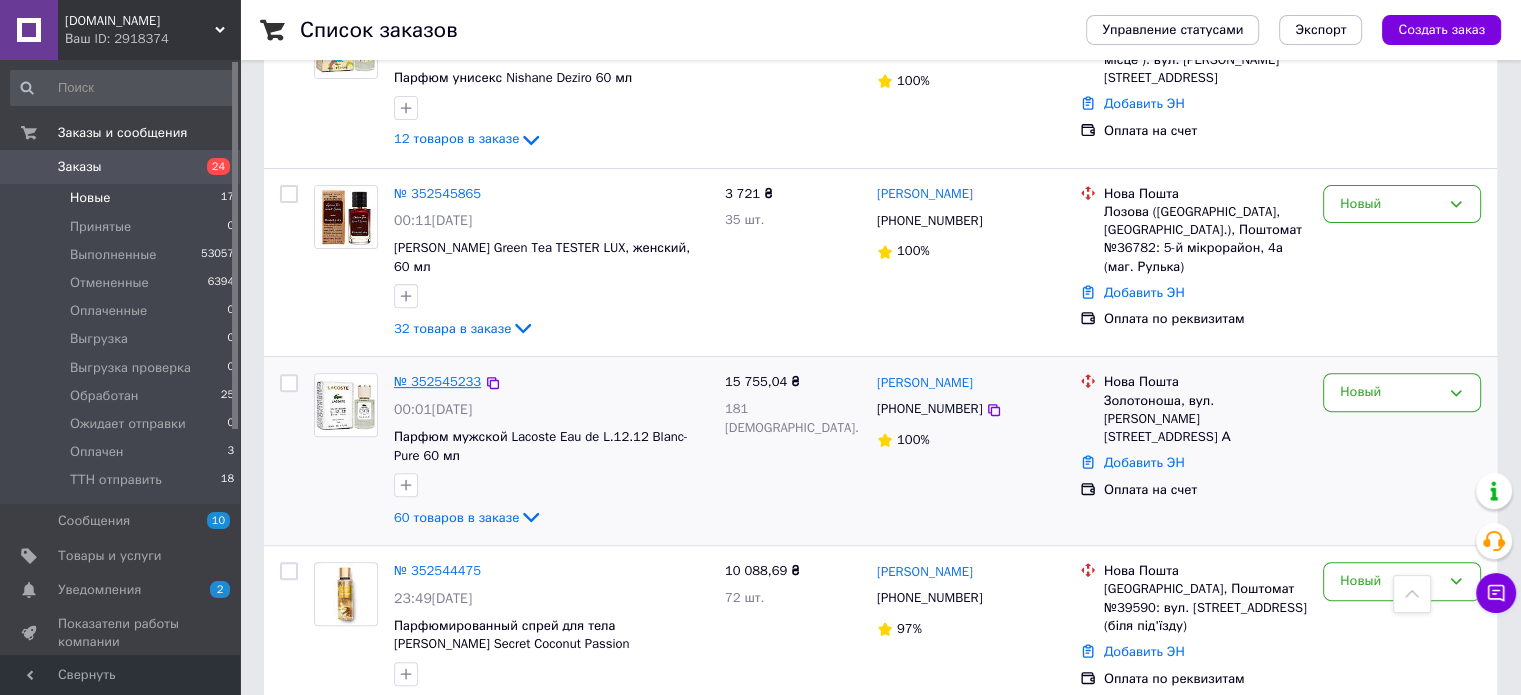 click on "№ 352545233" at bounding box center (437, 381) 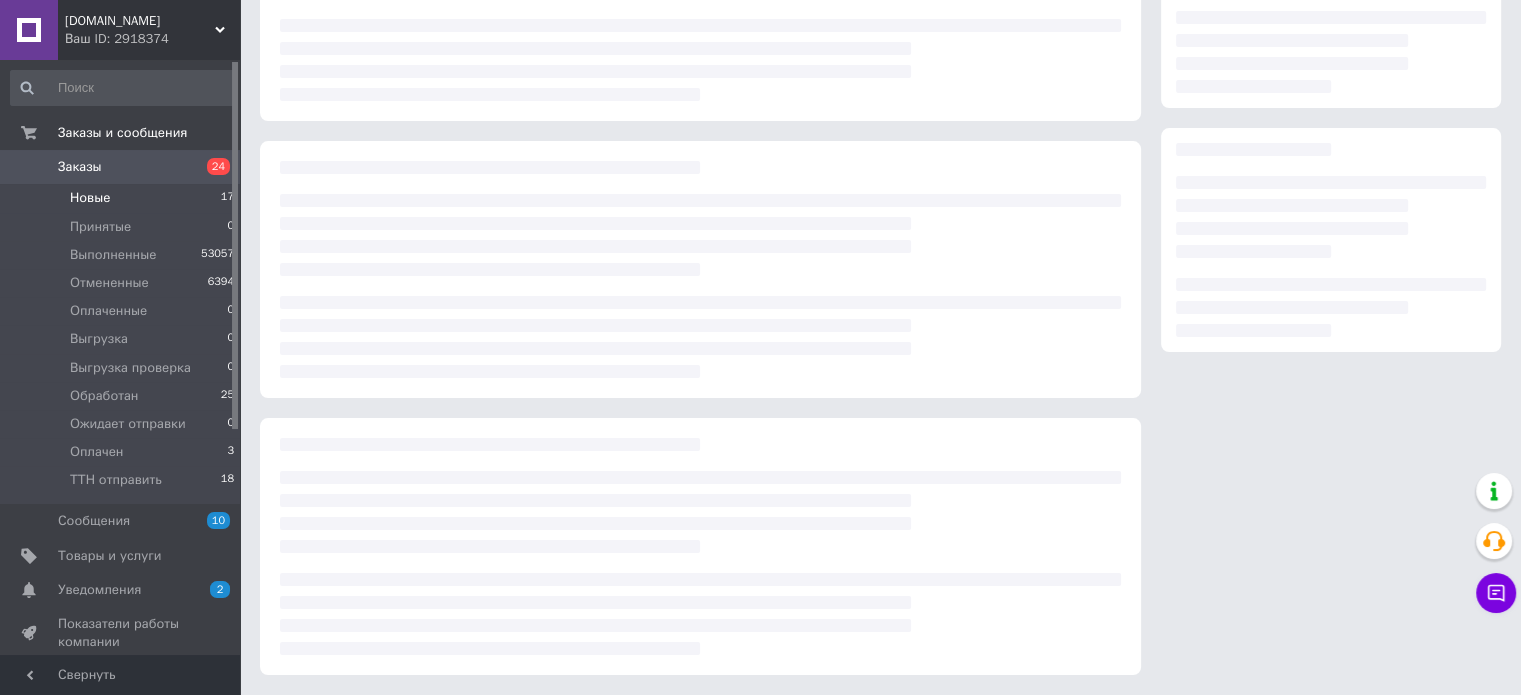 scroll, scrollTop: 0, scrollLeft: 0, axis: both 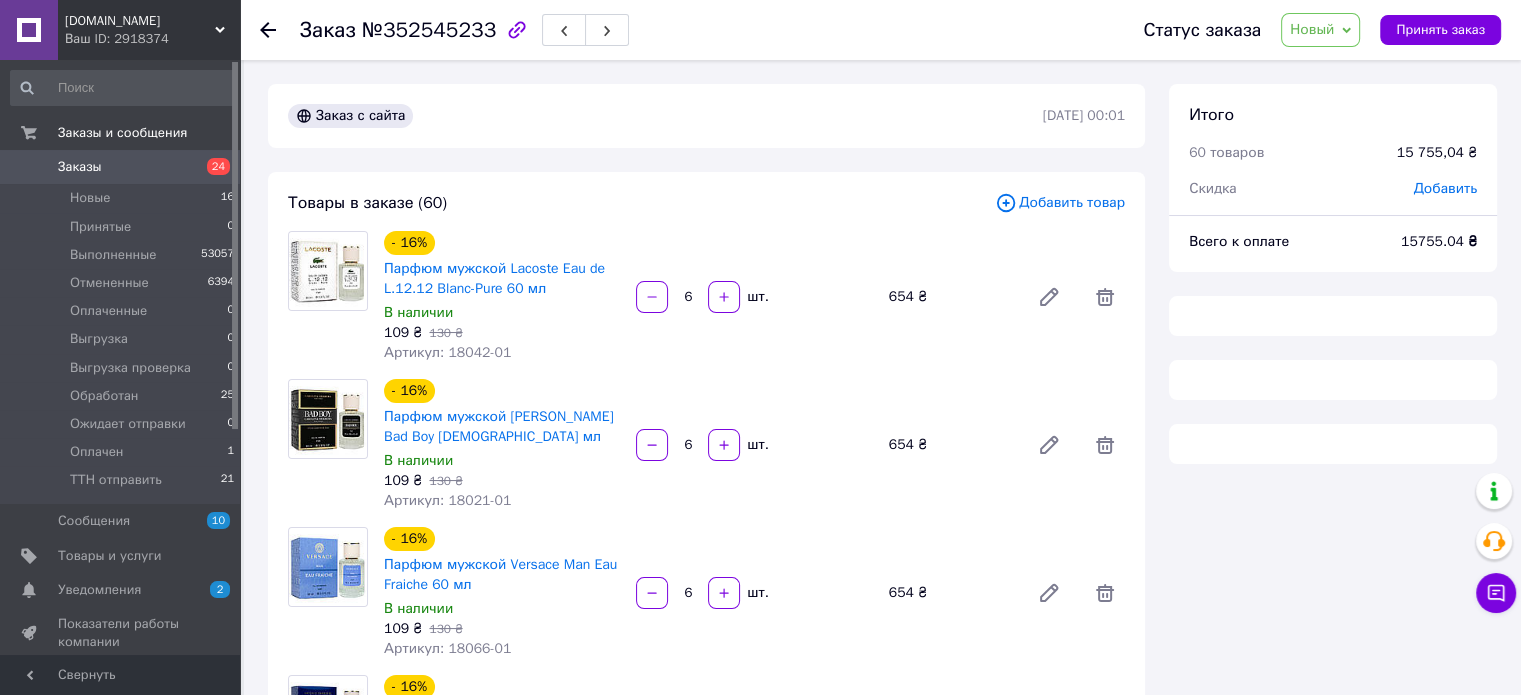 click on "Добавить" at bounding box center [1445, 189] 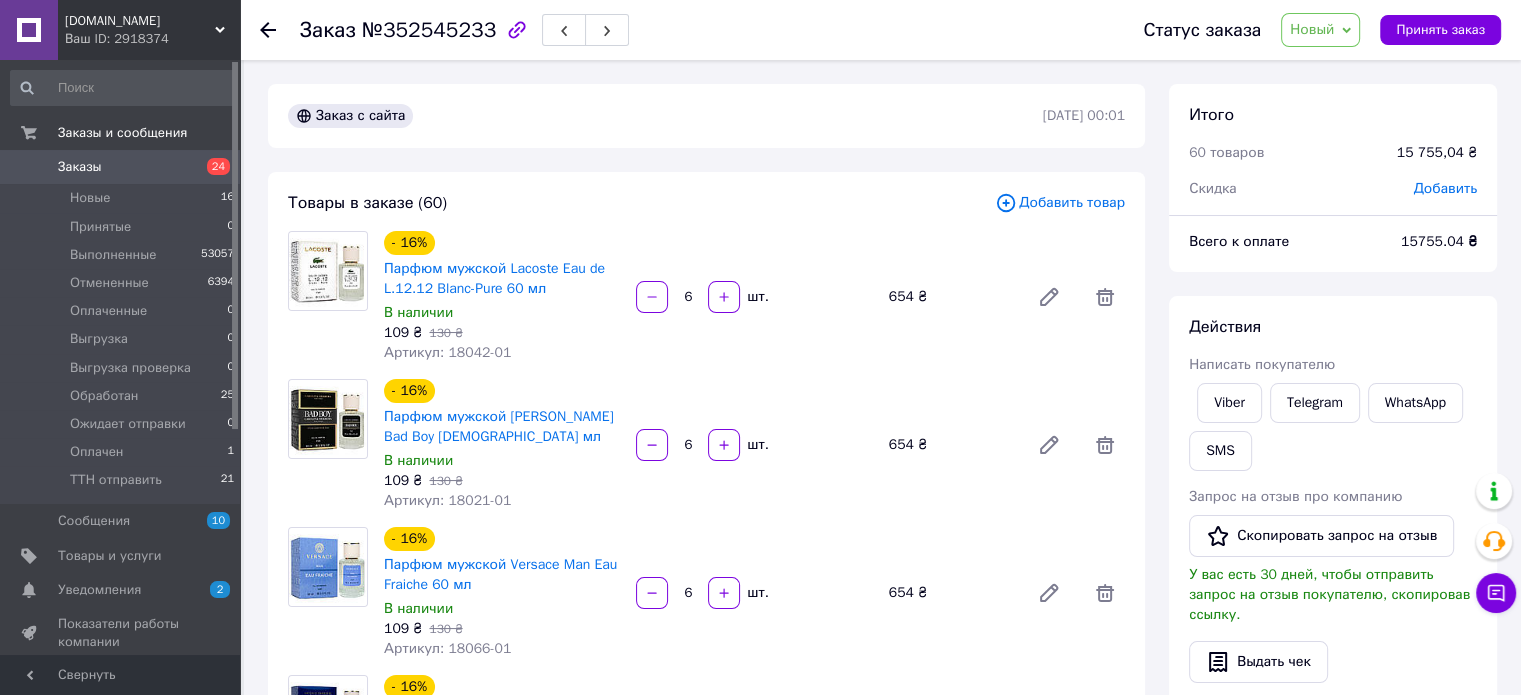 click on "Добавить" at bounding box center (1445, 188) 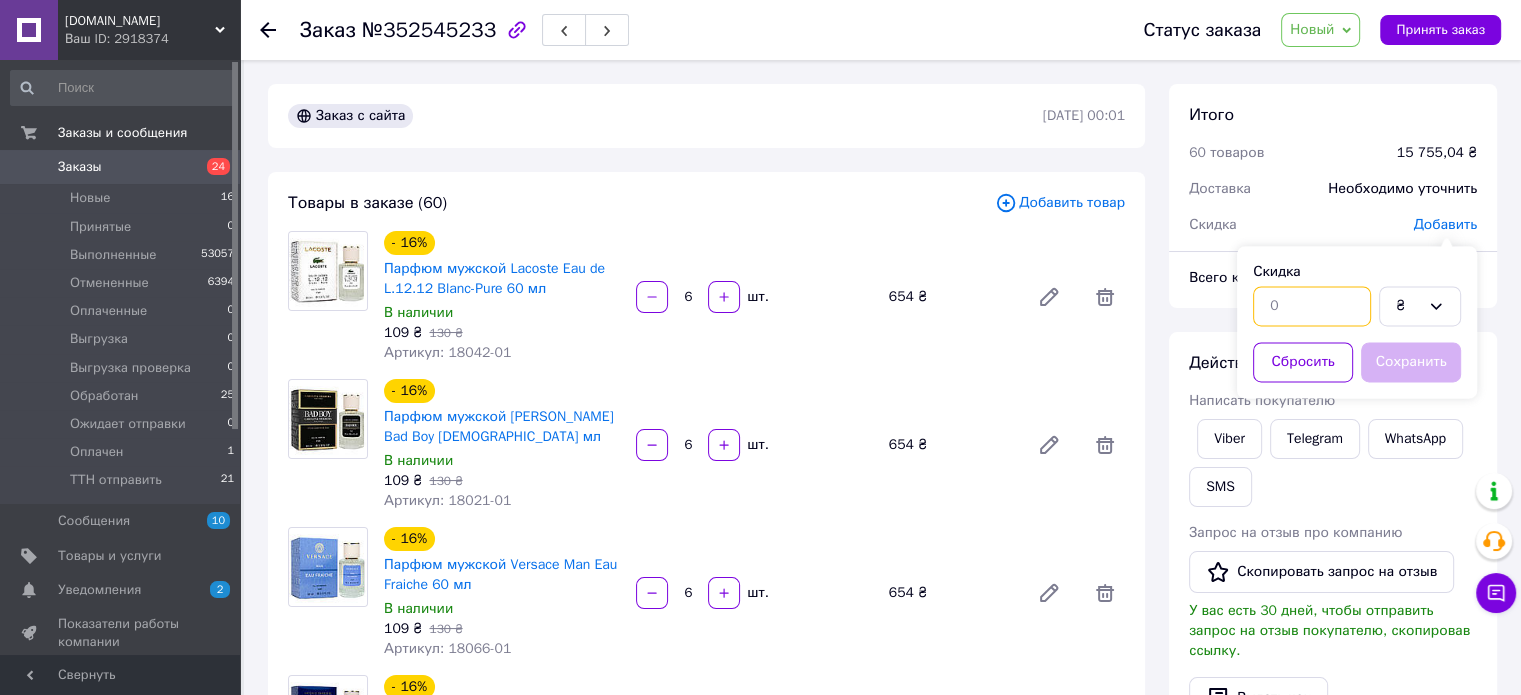 click at bounding box center (1312, 306) 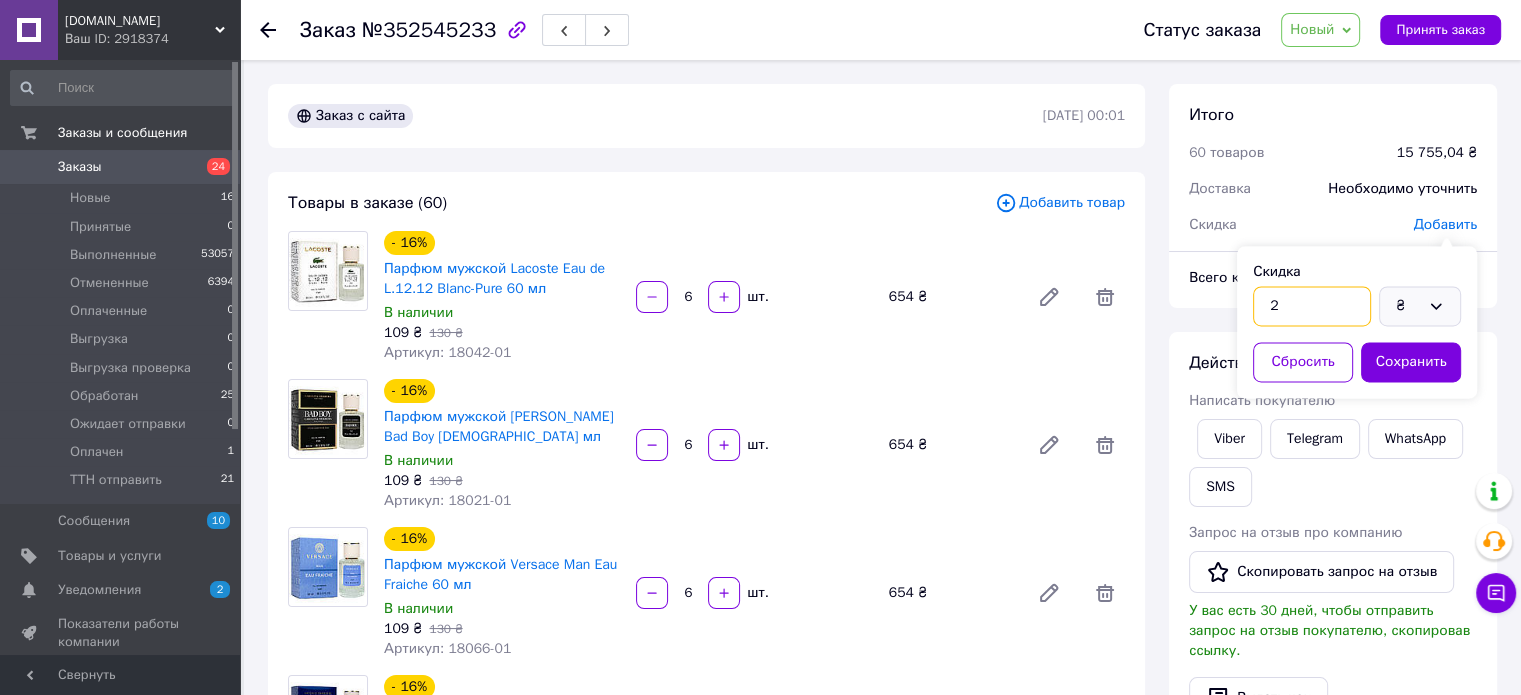 type on "2" 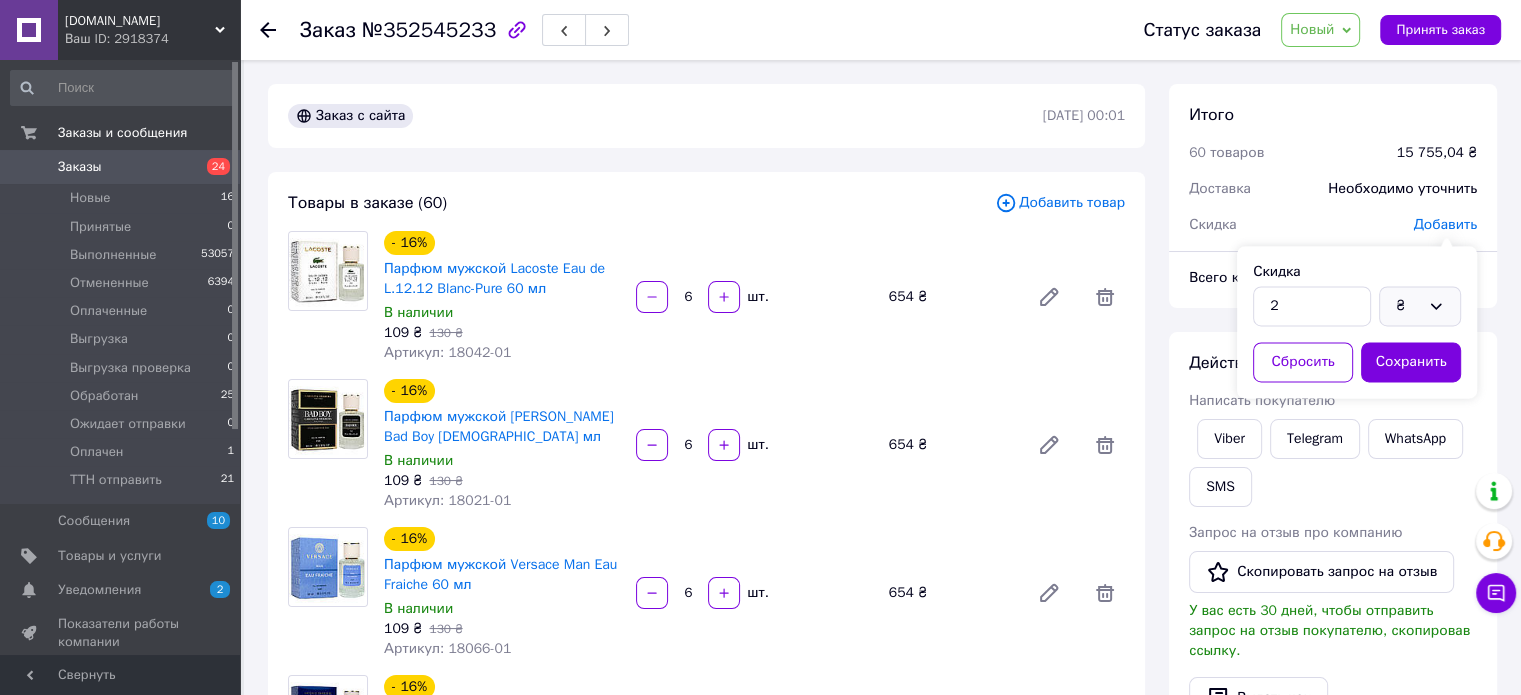 click on "₴" at bounding box center [1420, 306] 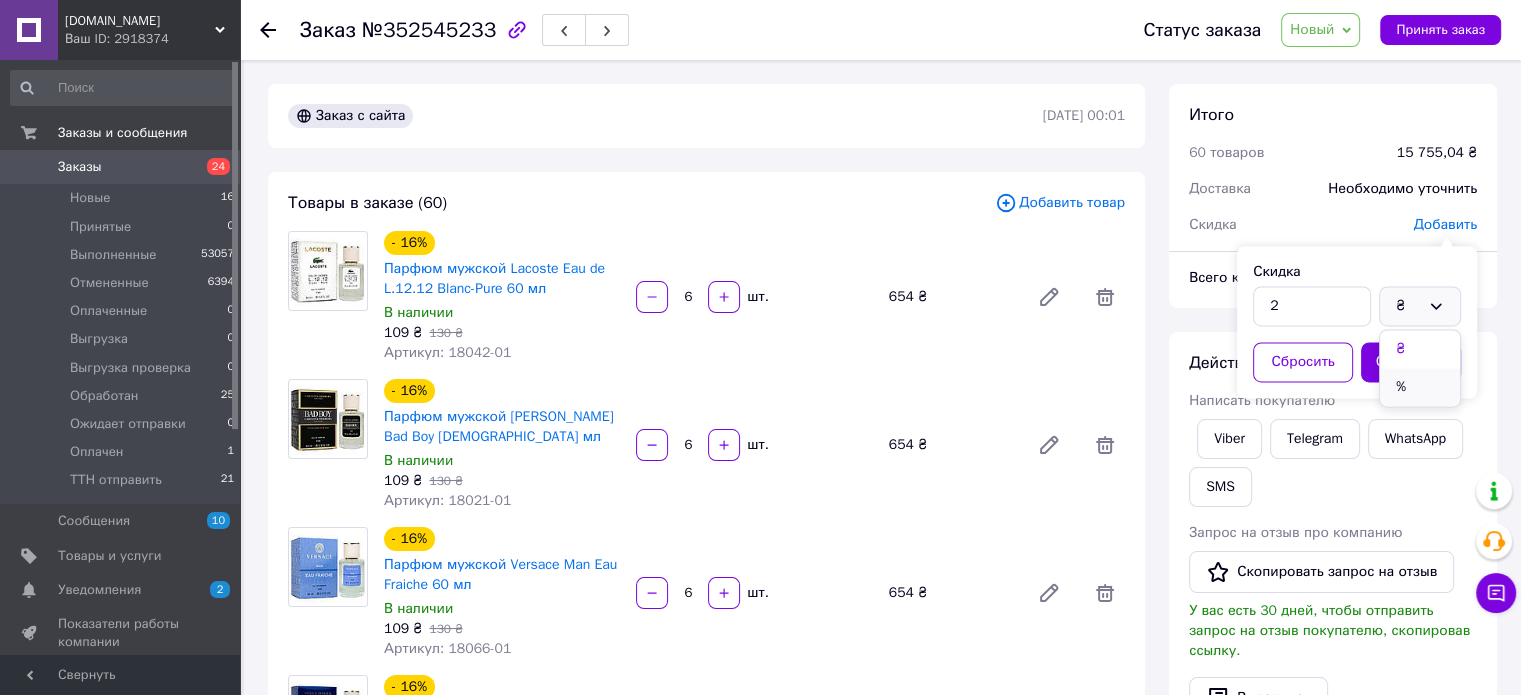 click on "%" at bounding box center (1420, 387) 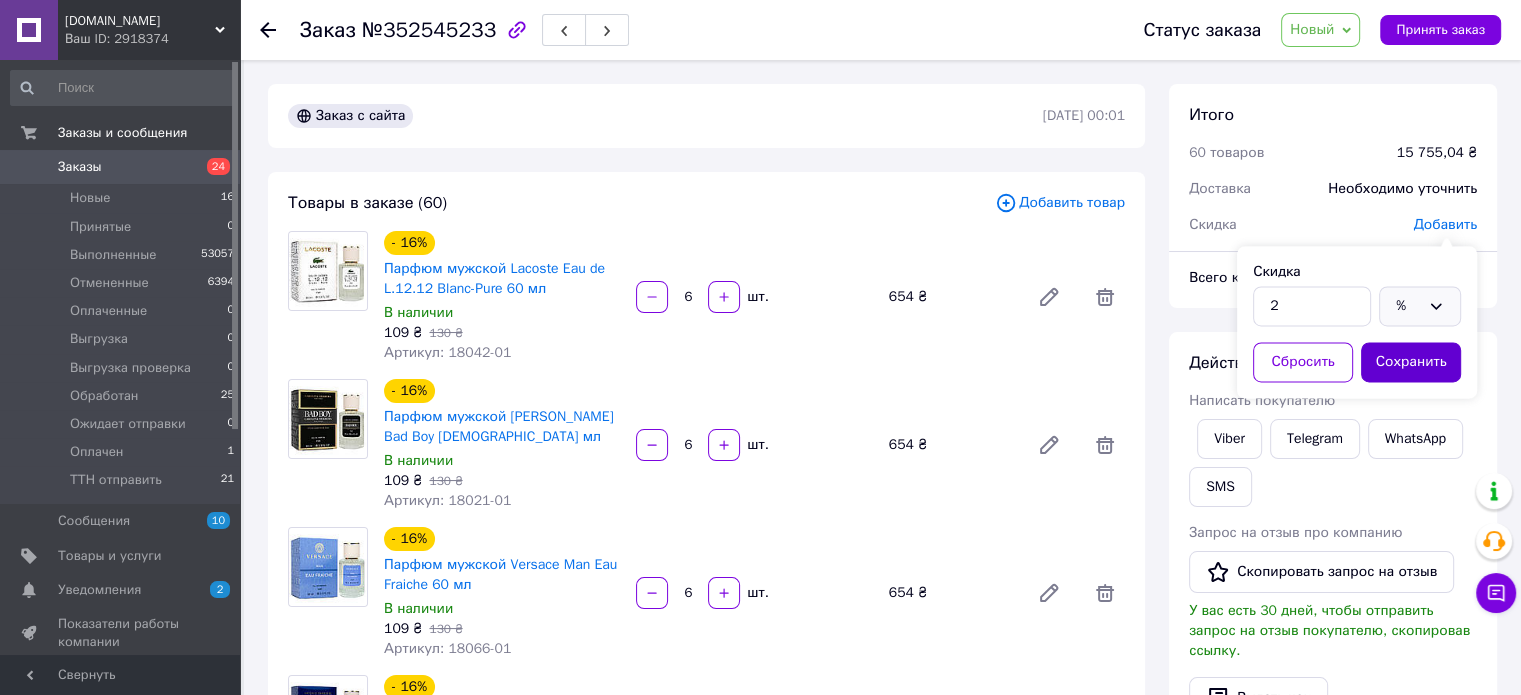 click on "Сохранить" at bounding box center (1411, 362) 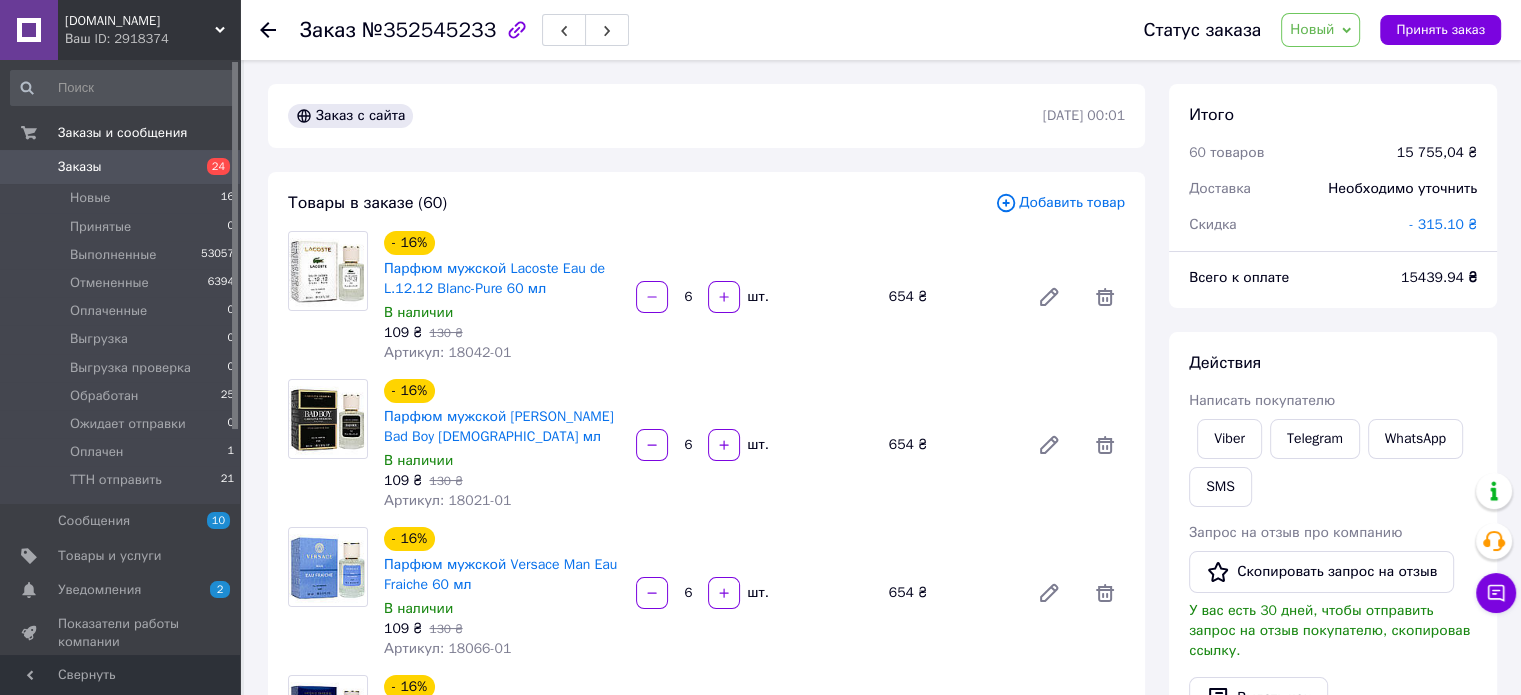 click on "- 315.10 ₴" at bounding box center [1443, 224] 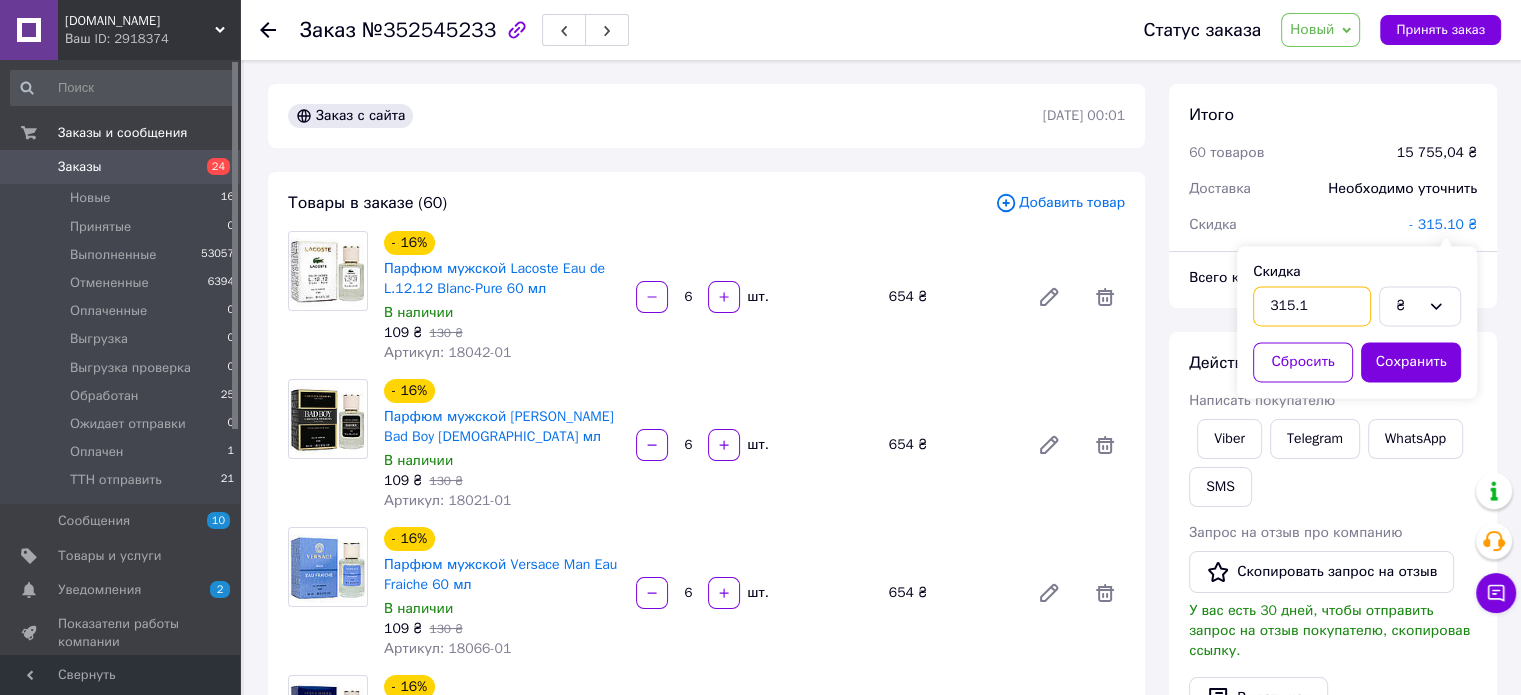 click on "315.1" at bounding box center [1312, 306] 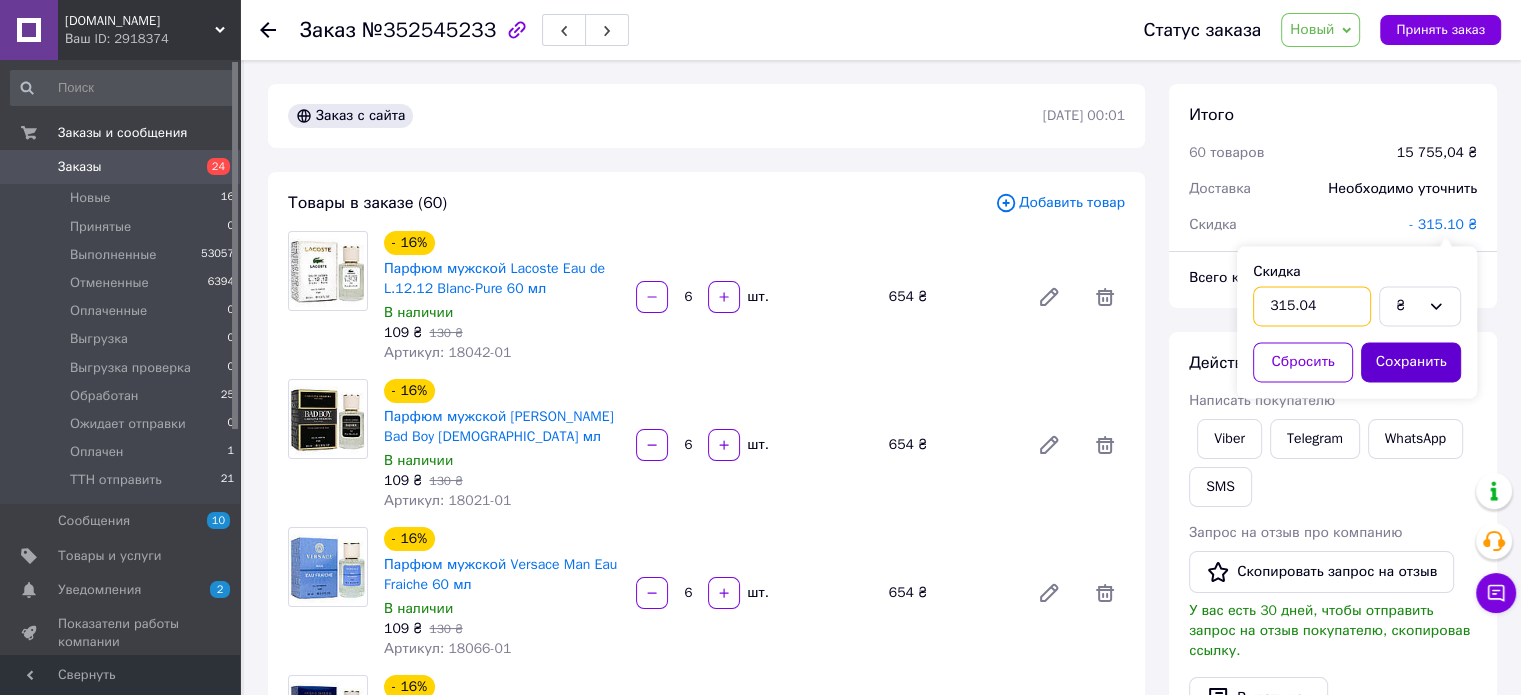 type on "315.04" 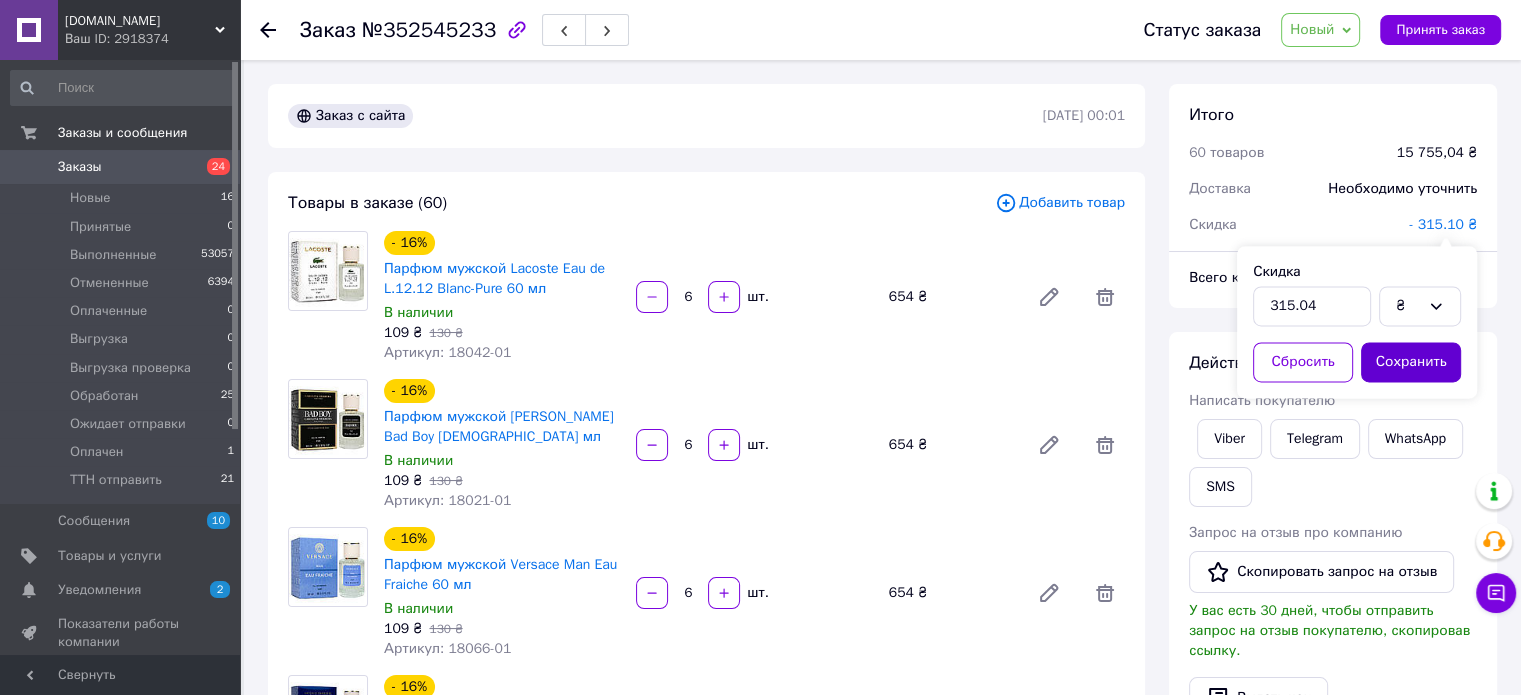 click on "Сохранить" at bounding box center [1411, 362] 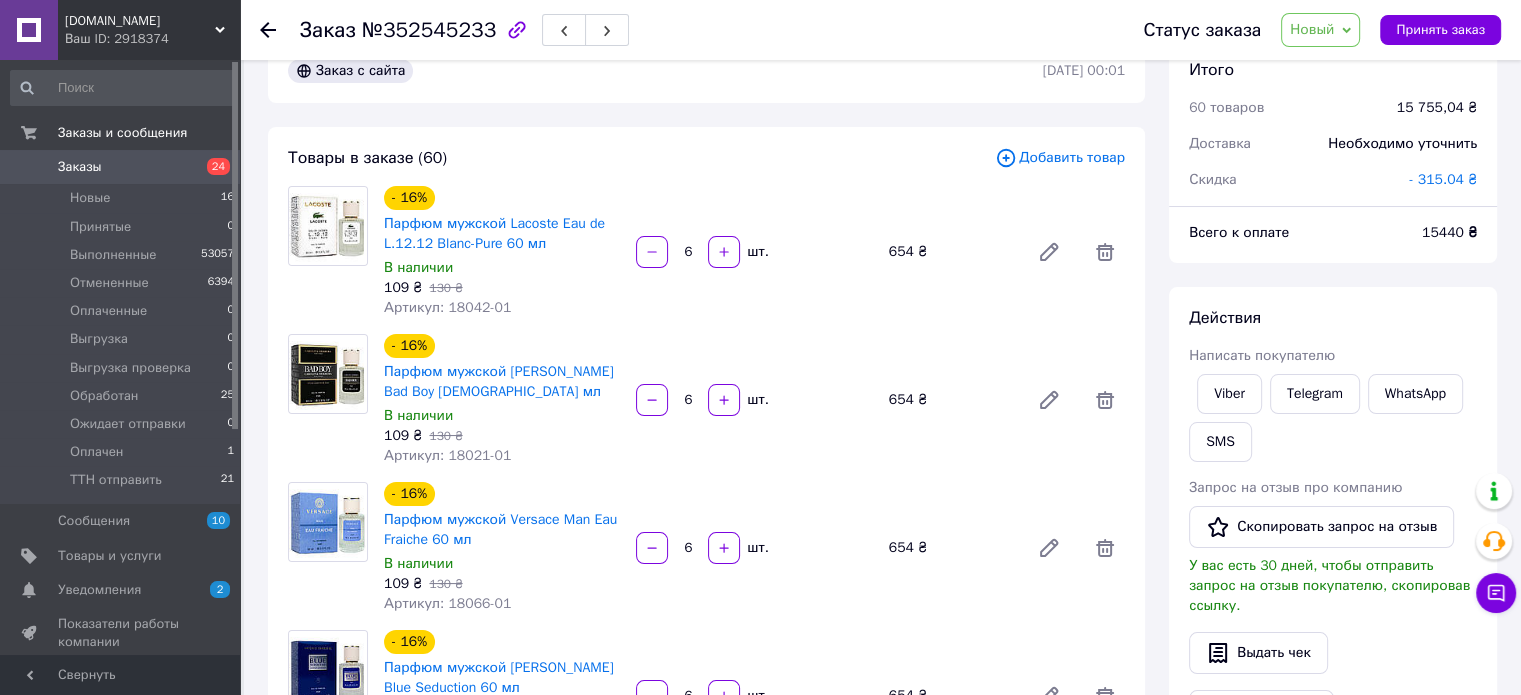 scroll, scrollTop: 0, scrollLeft: 0, axis: both 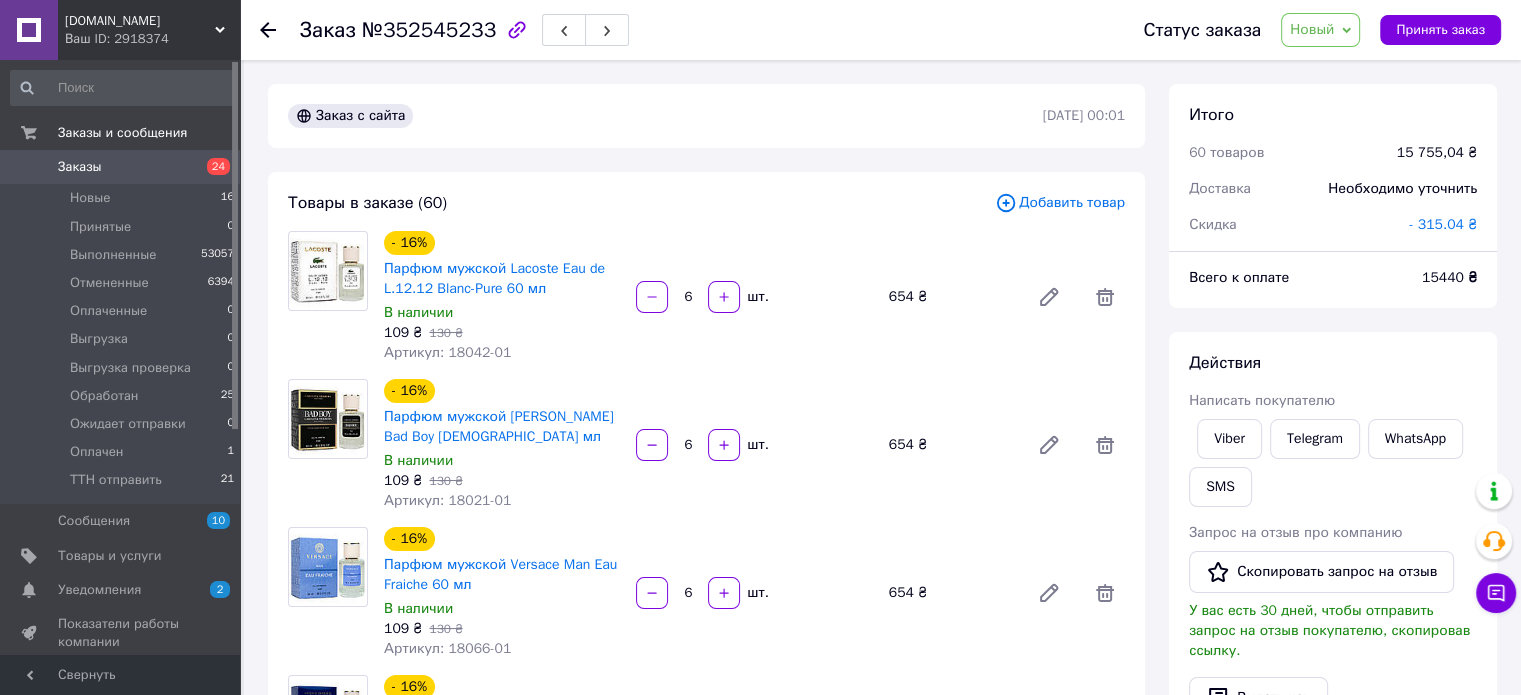 click on "№352545233" at bounding box center (429, 30) 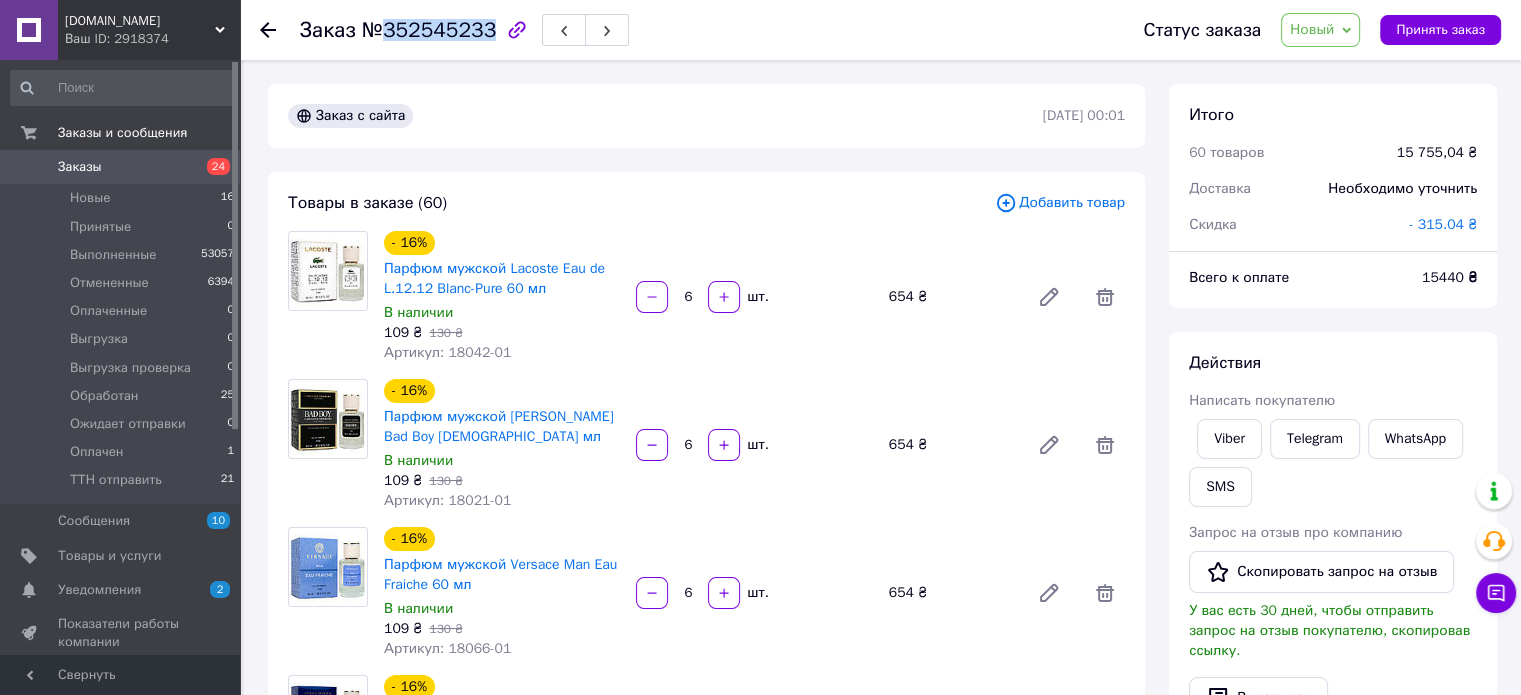click on "№352545233" at bounding box center [429, 30] 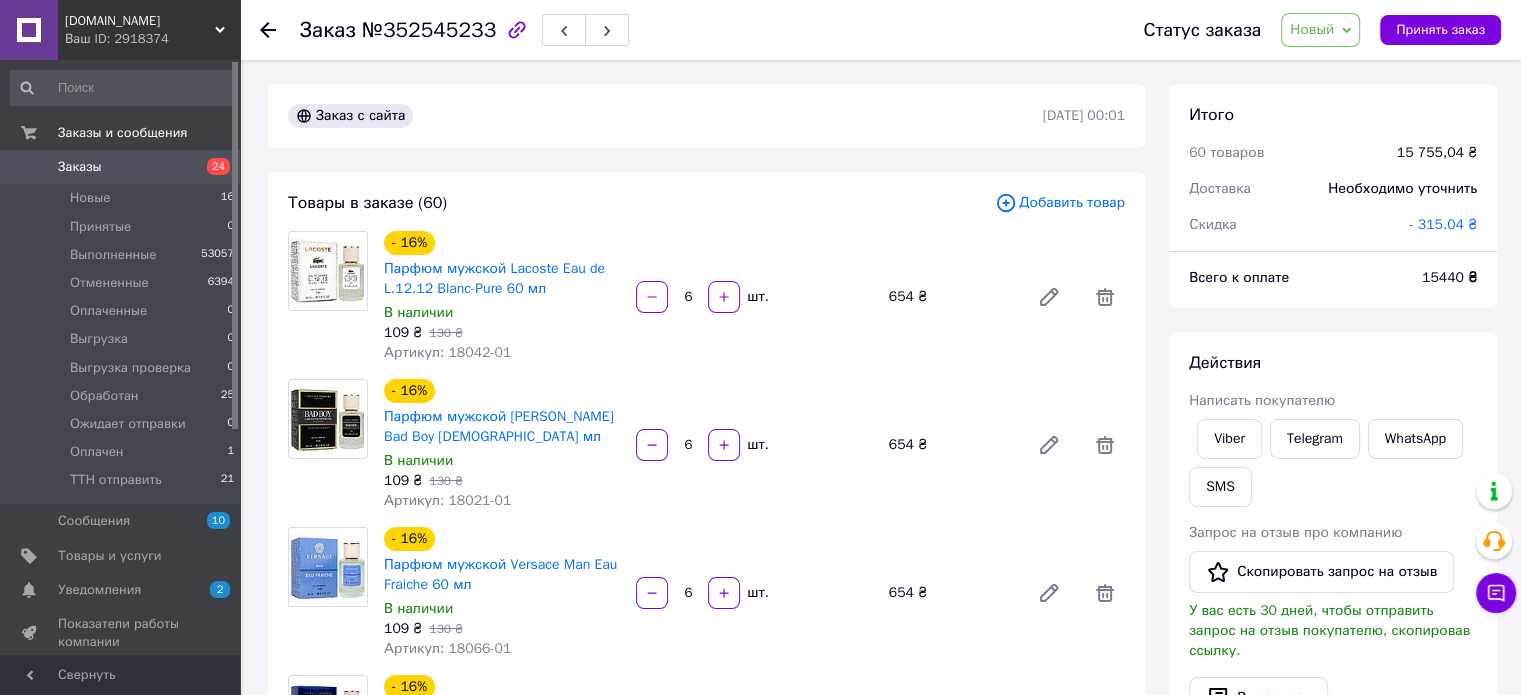 click on "15440 ₴" at bounding box center [1449, 277] 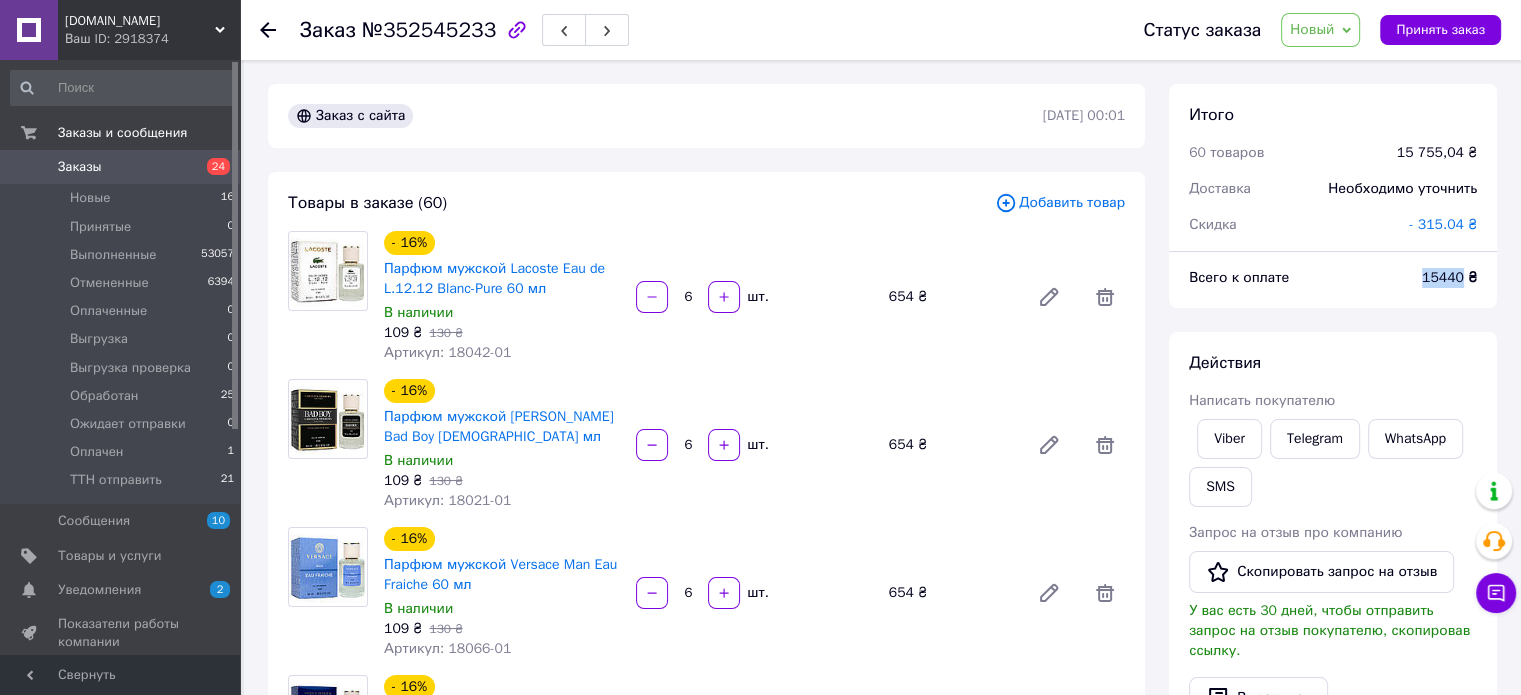 drag, startPoint x: 1464, startPoint y: 275, endPoint x: 1419, endPoint y: 276, distance: 45.01111 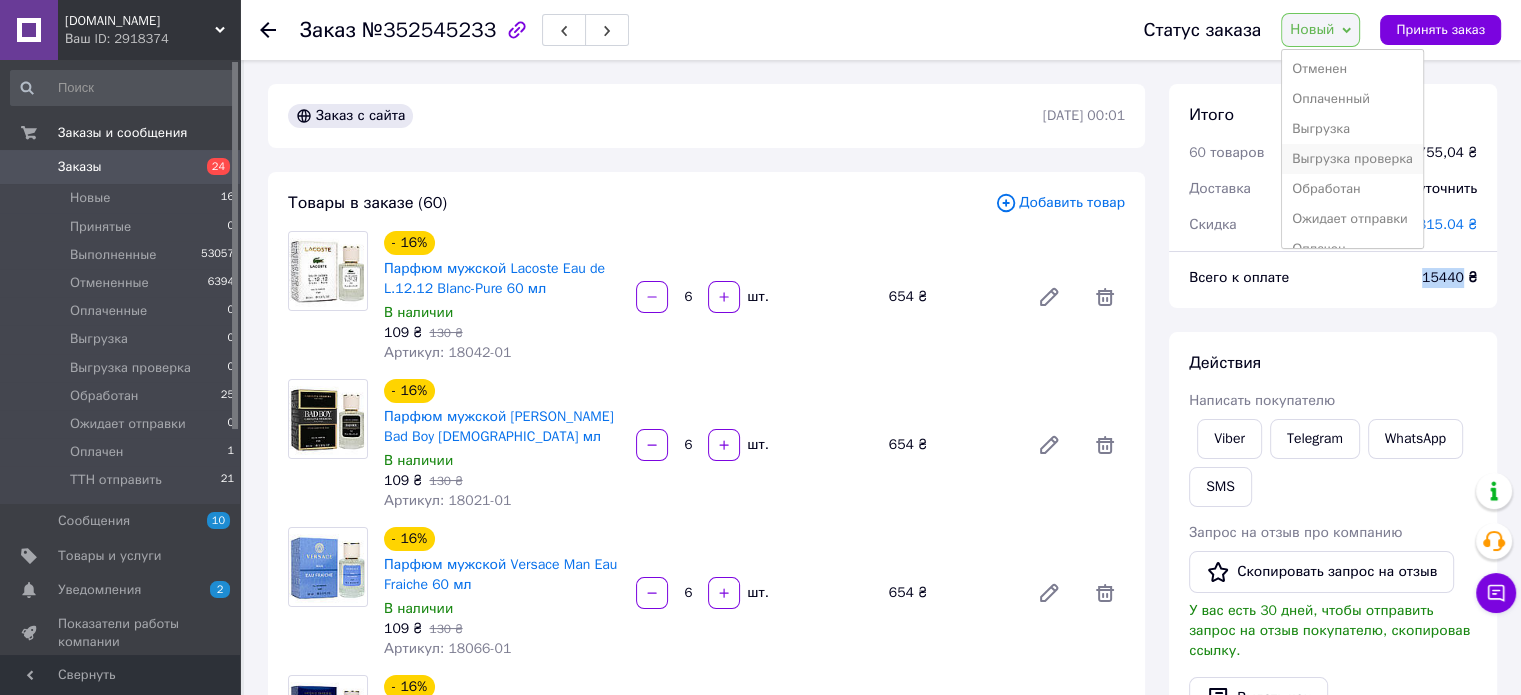 scroll, scrollTop: 112, scrollLeft: 0, axis: vertical 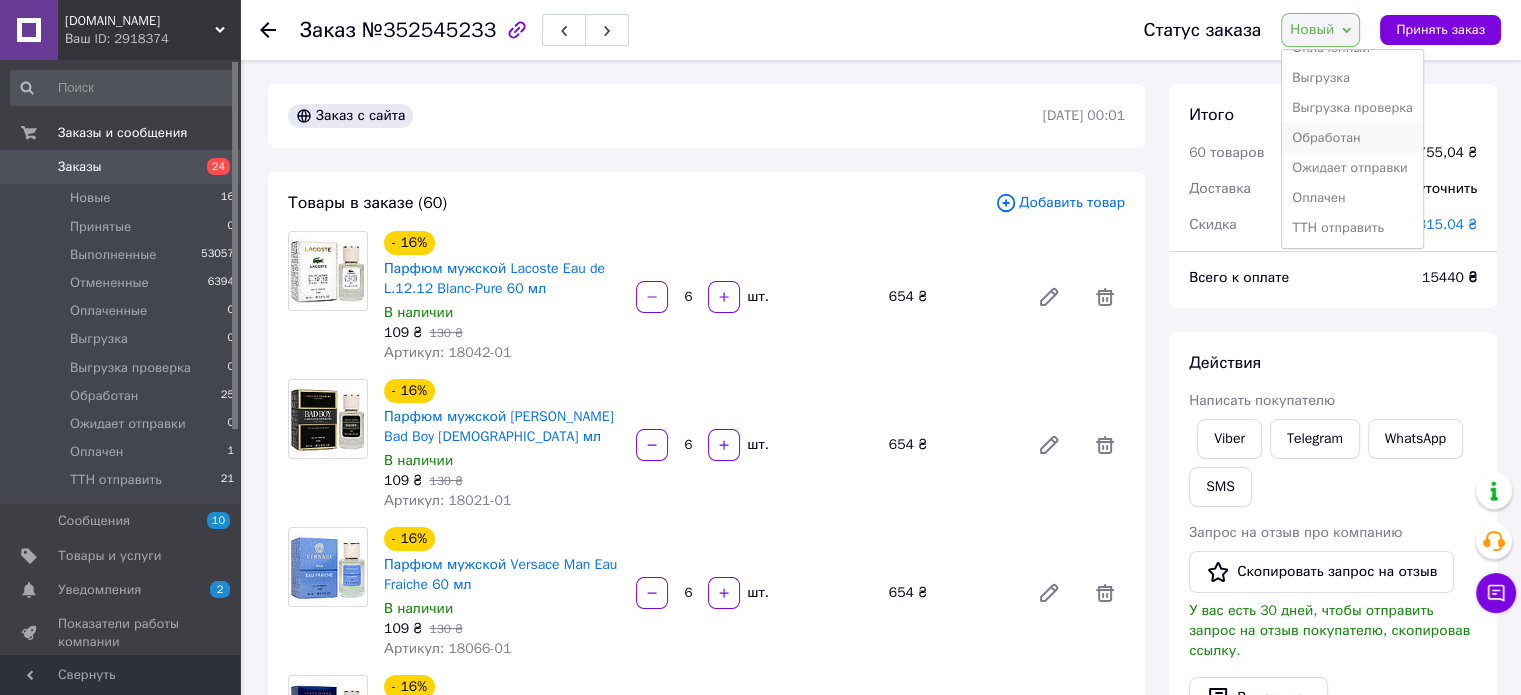 click on "Обработан" at bounding box center [1352, 138] 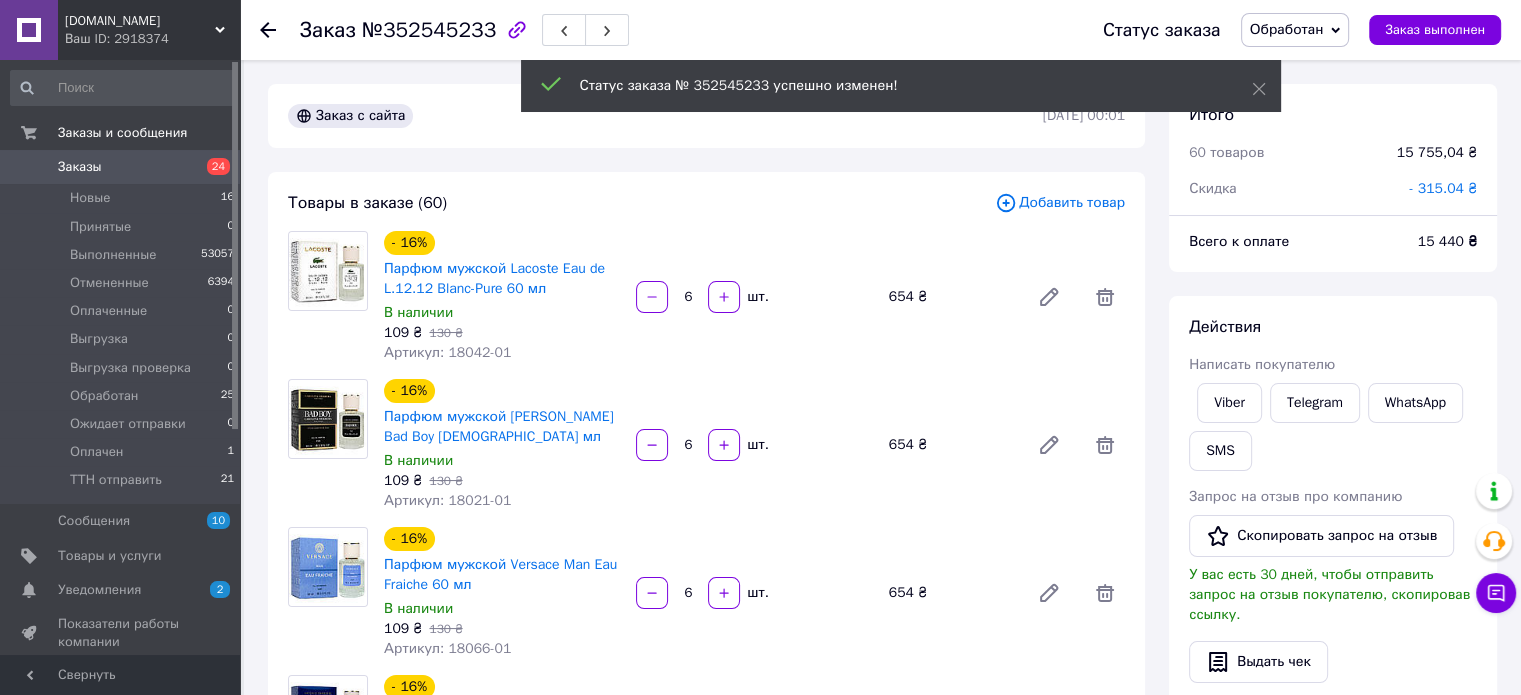 click 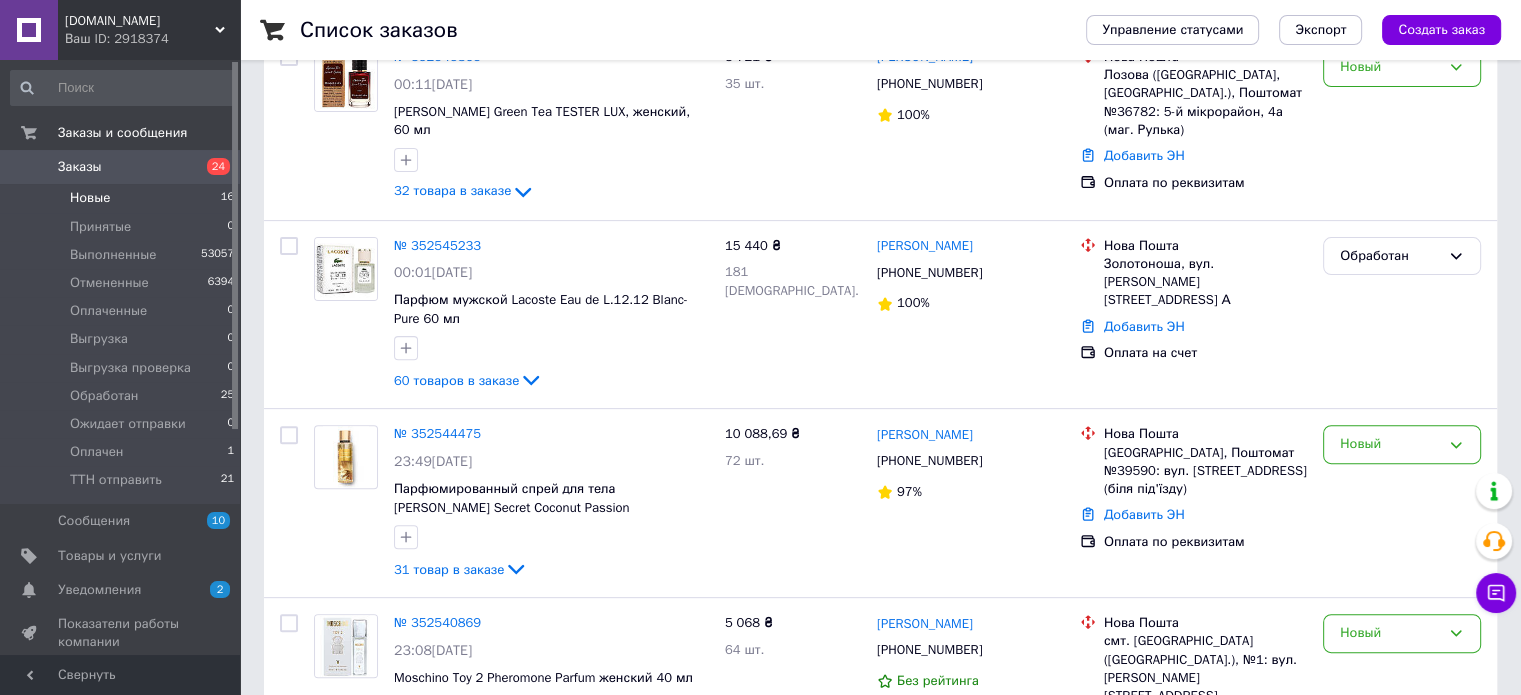 scroll, scrollTop: 666, scrollLeft: 0, axis: vertical 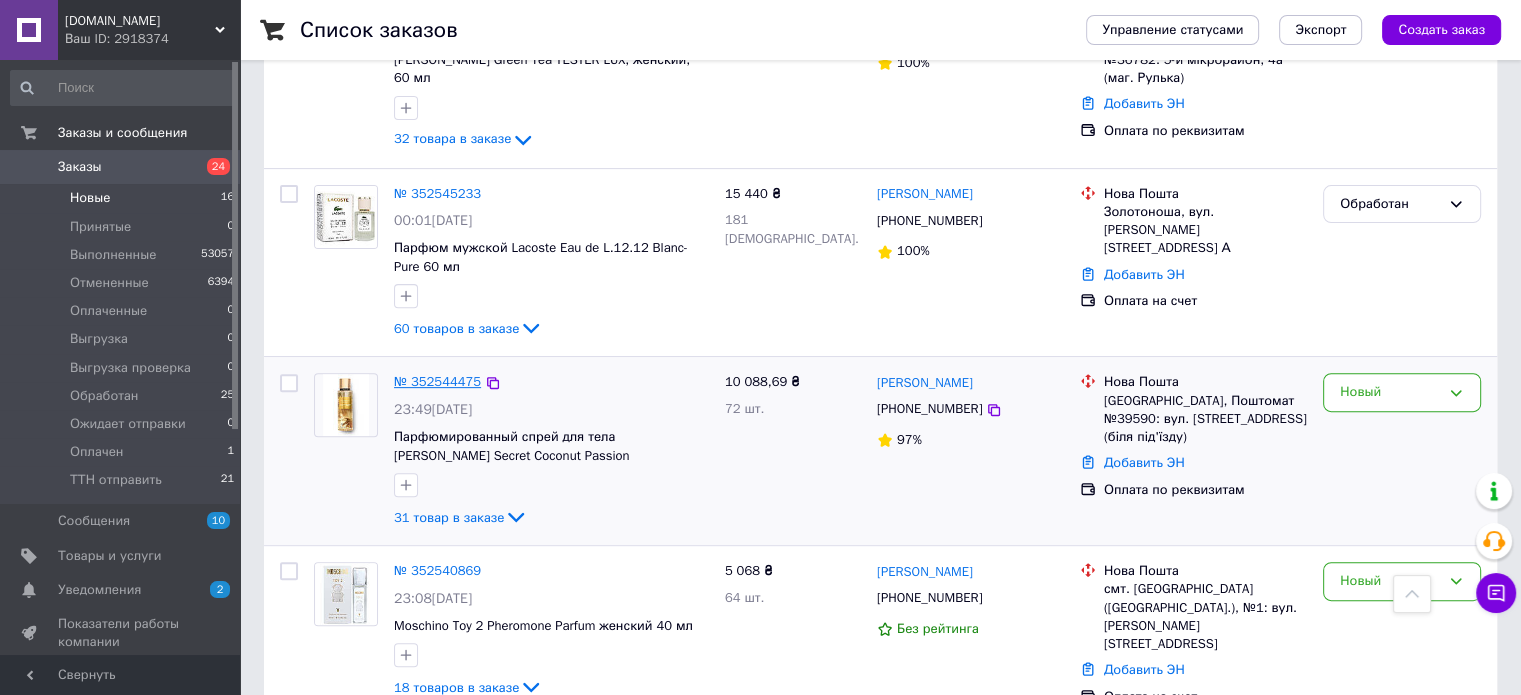 click on "№ 352544475" at bounding box center [437, 381] 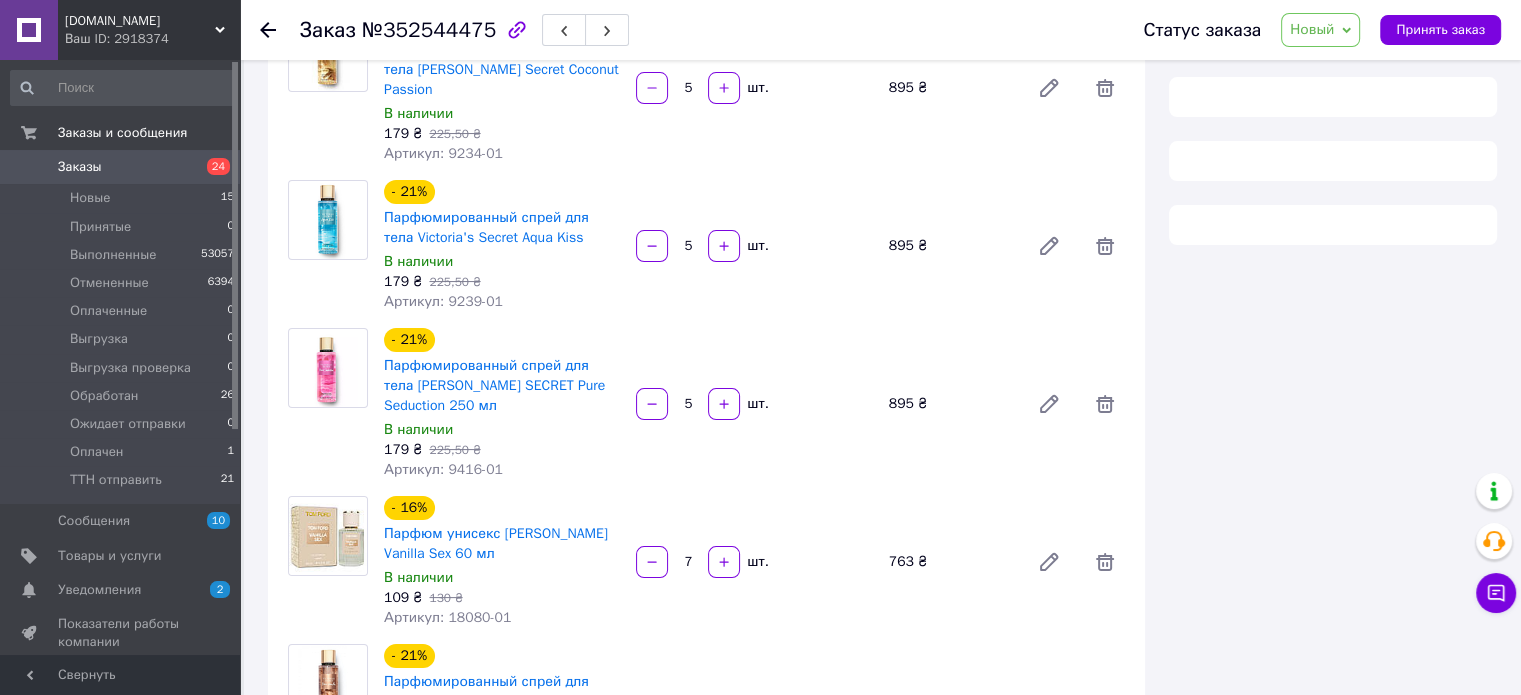 scroll, scrollTop: 0, scrollLeft: 0, axis: both 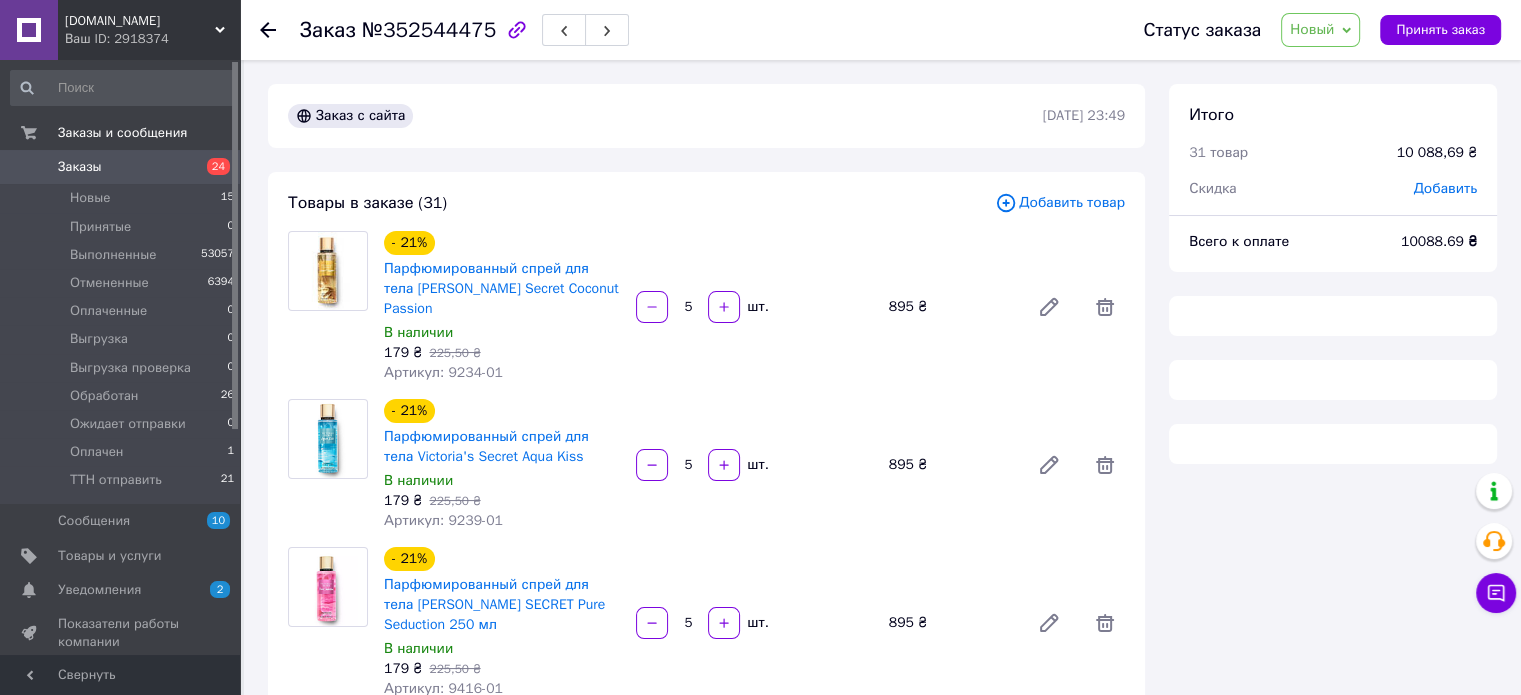click on "Добавить" at bounding box center (1445, 188) 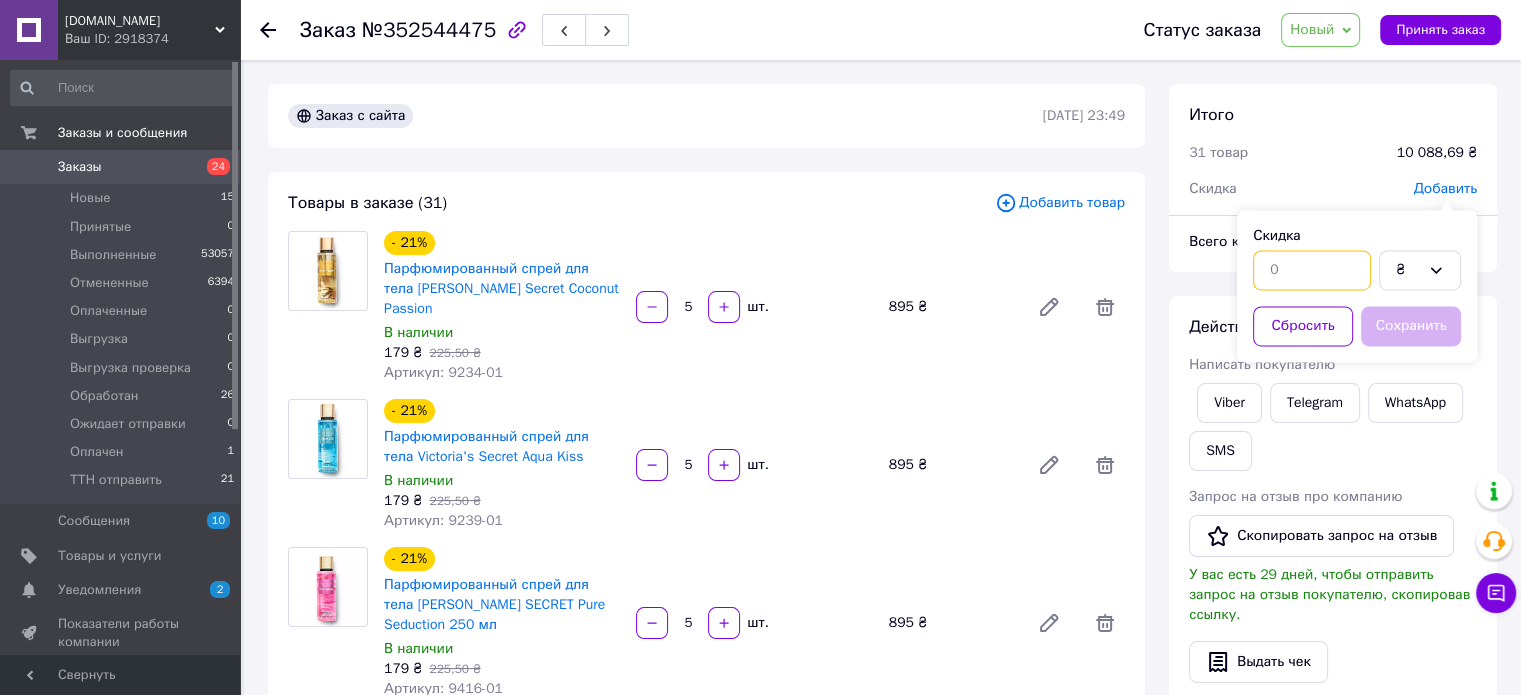 click at bounding box center (1312, 270) 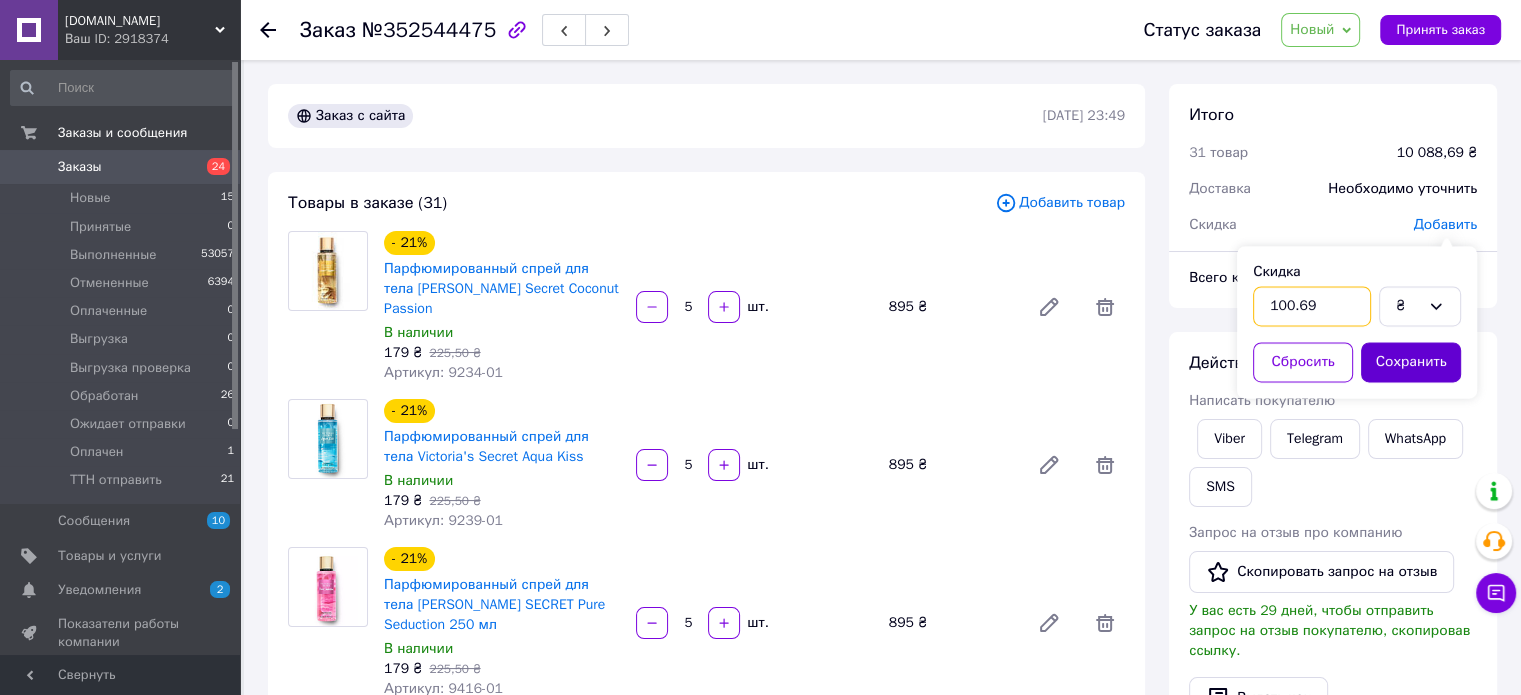 type on "100.69" 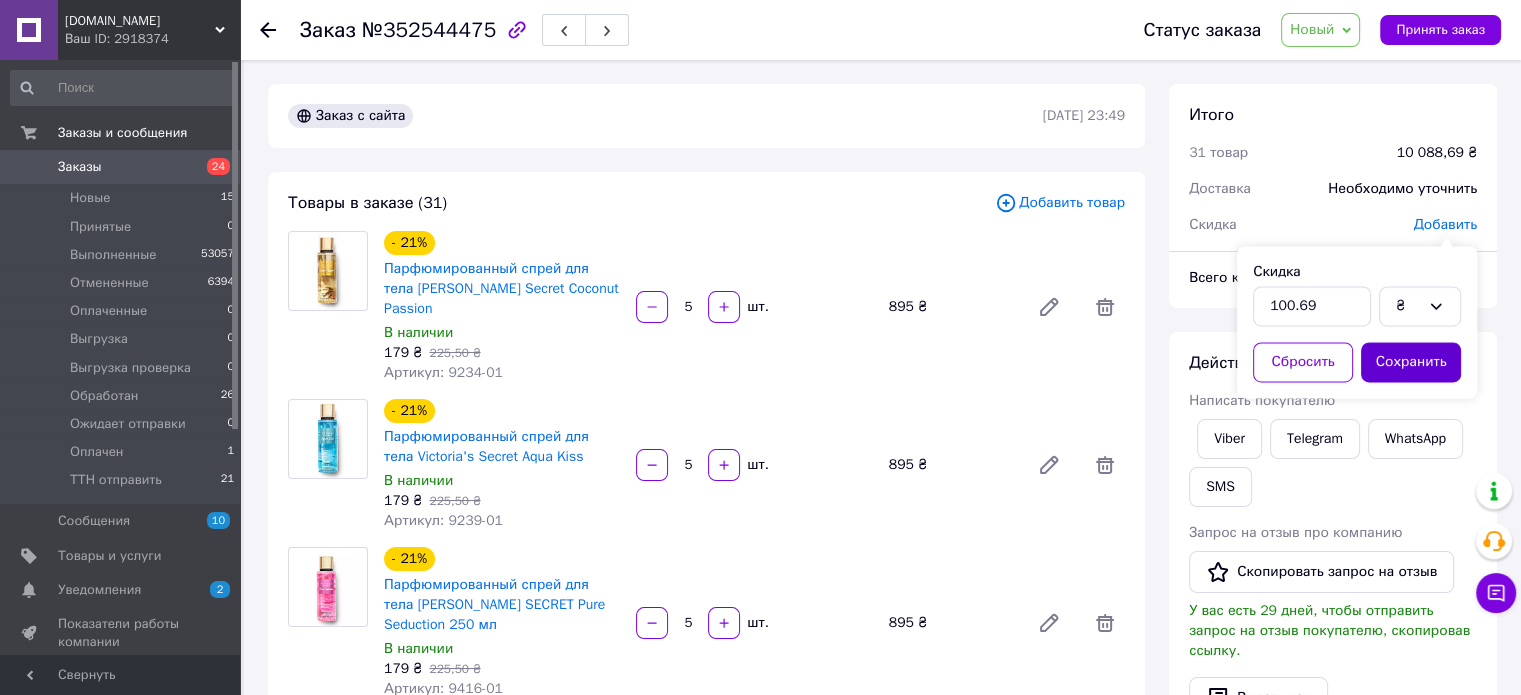 click on "Сохранить" at bounding box center [1411, 362] 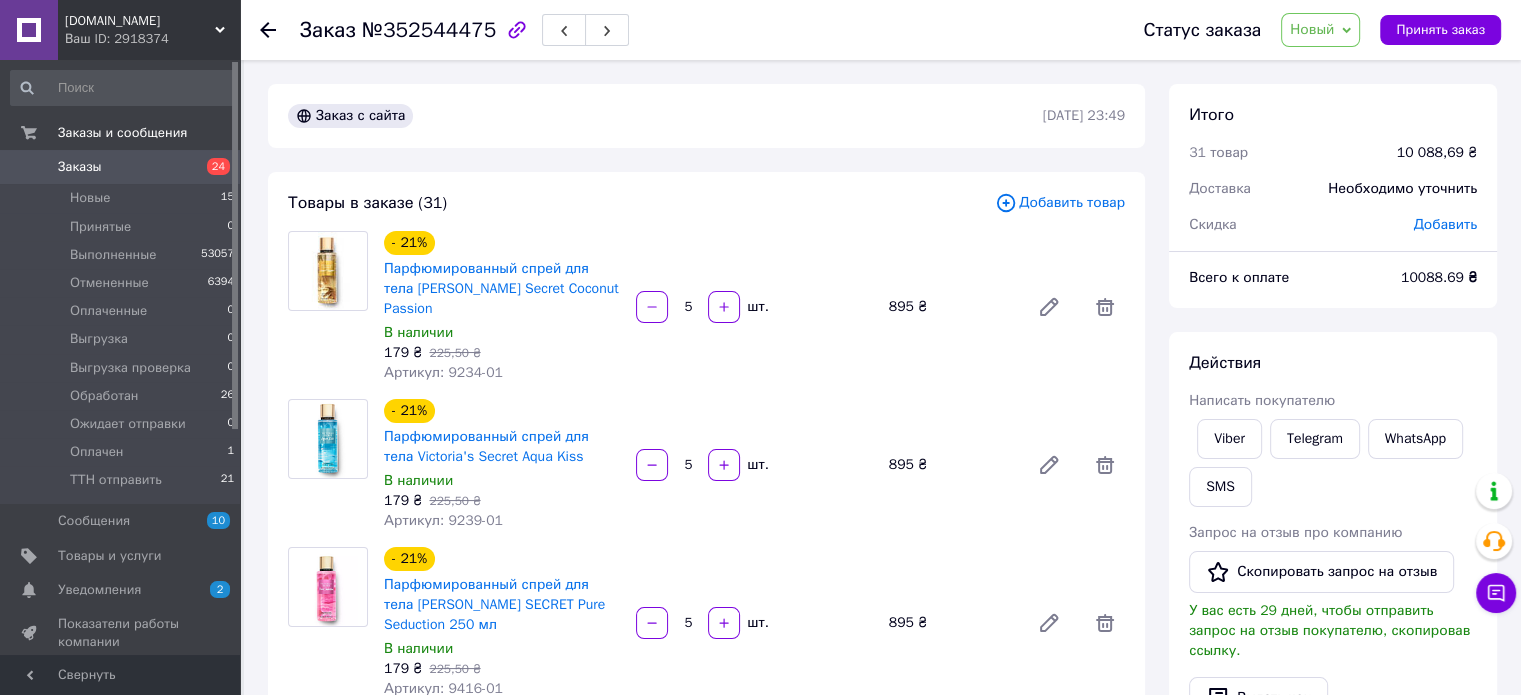 click on "№352544475" at bounding box center (429, 30) 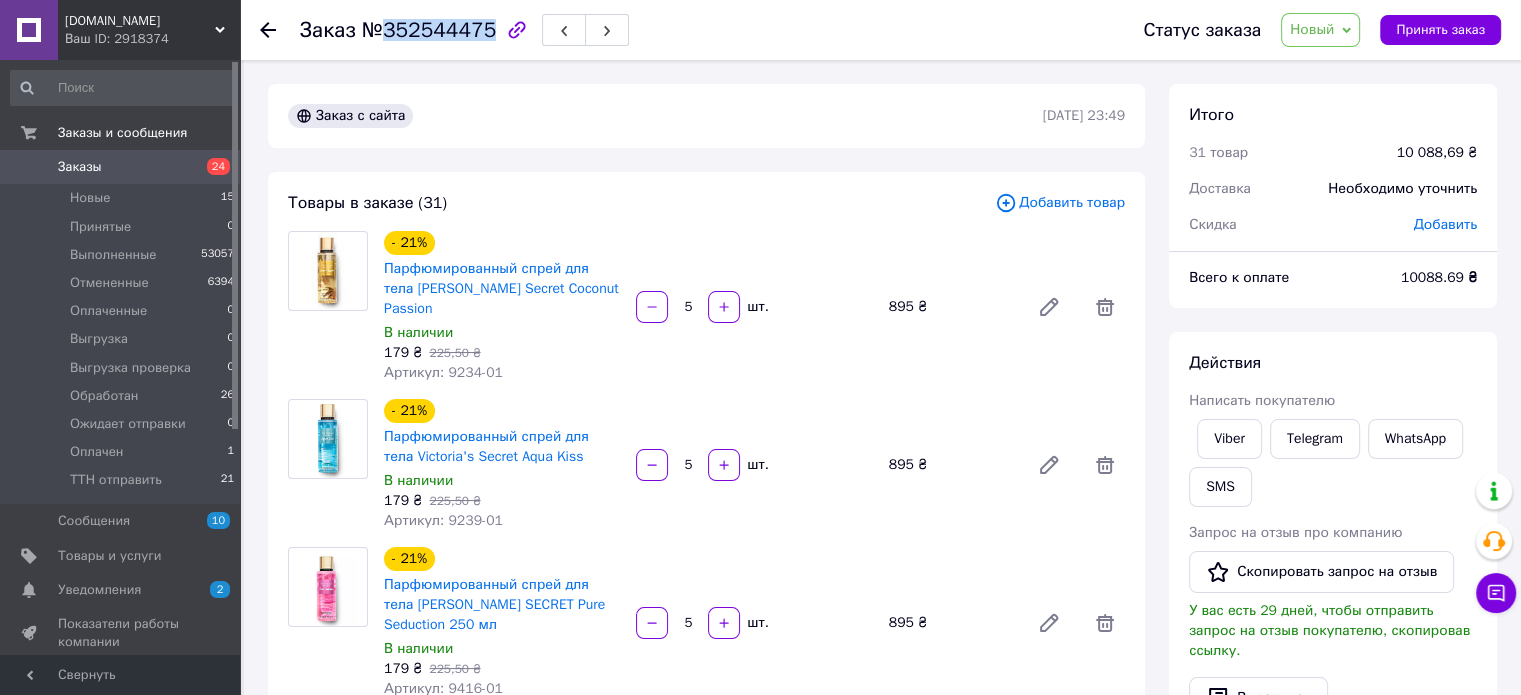click on "№352544475" at bounding box center [429, 30] 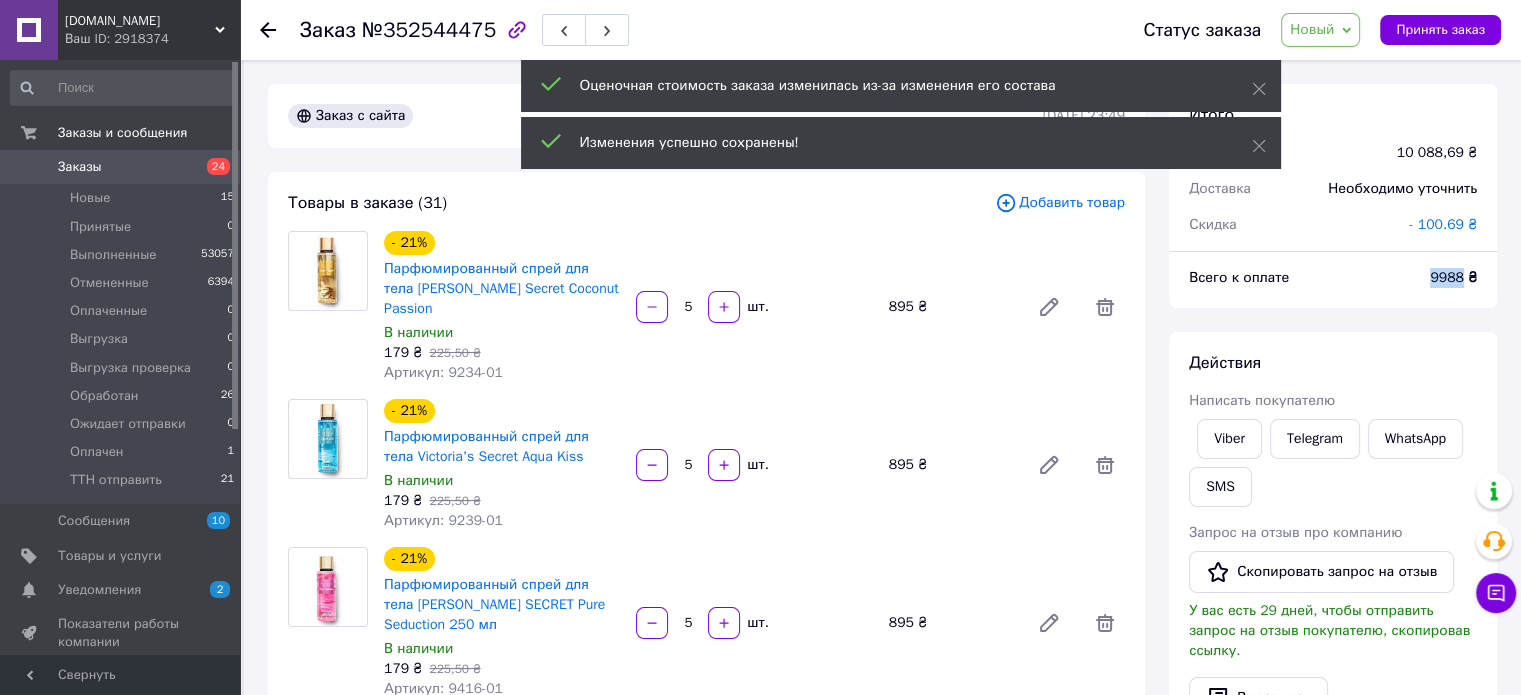 drag, startPoint x: 1461, startPoint y: 276, endPoint x: 1431, endPoint y: 277, distance: 30.016663 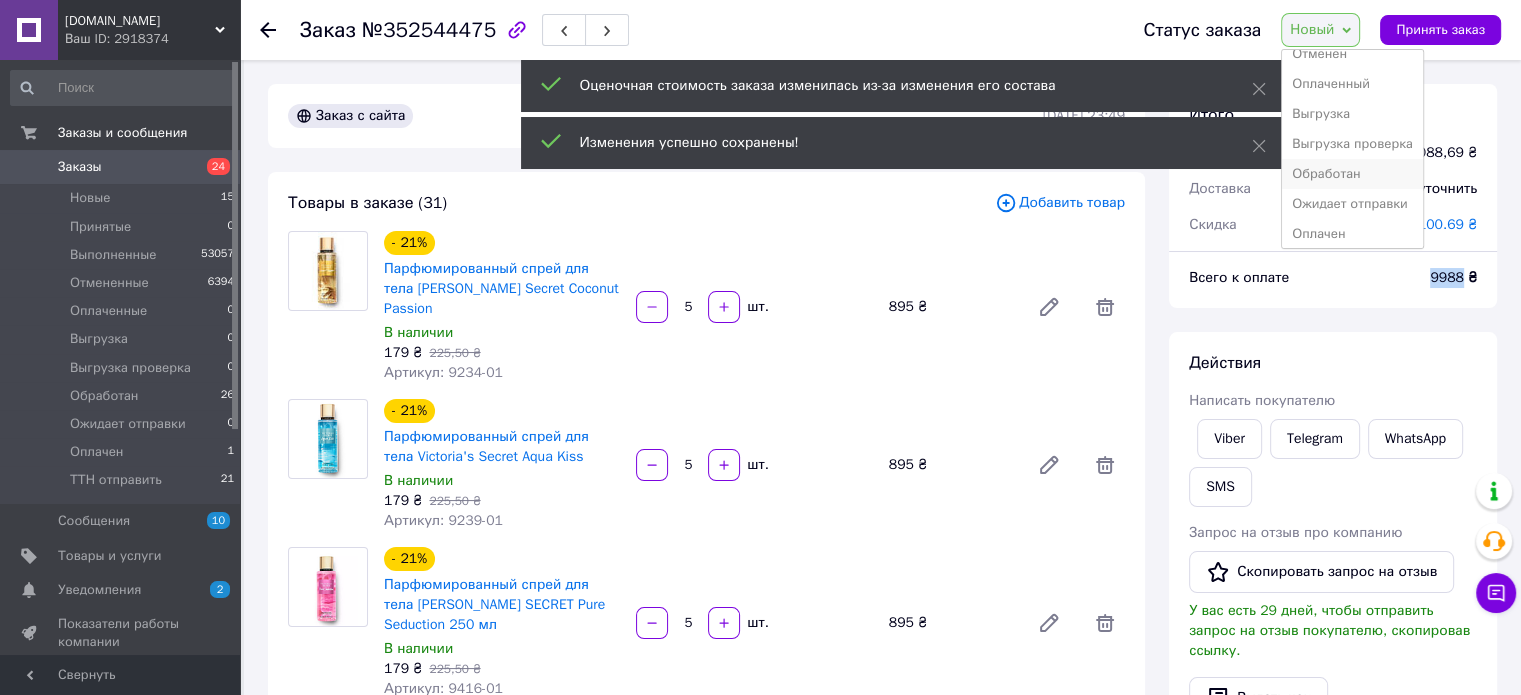 scroll, scrollTop: 112, scrollLeft: 0, axis: vertical 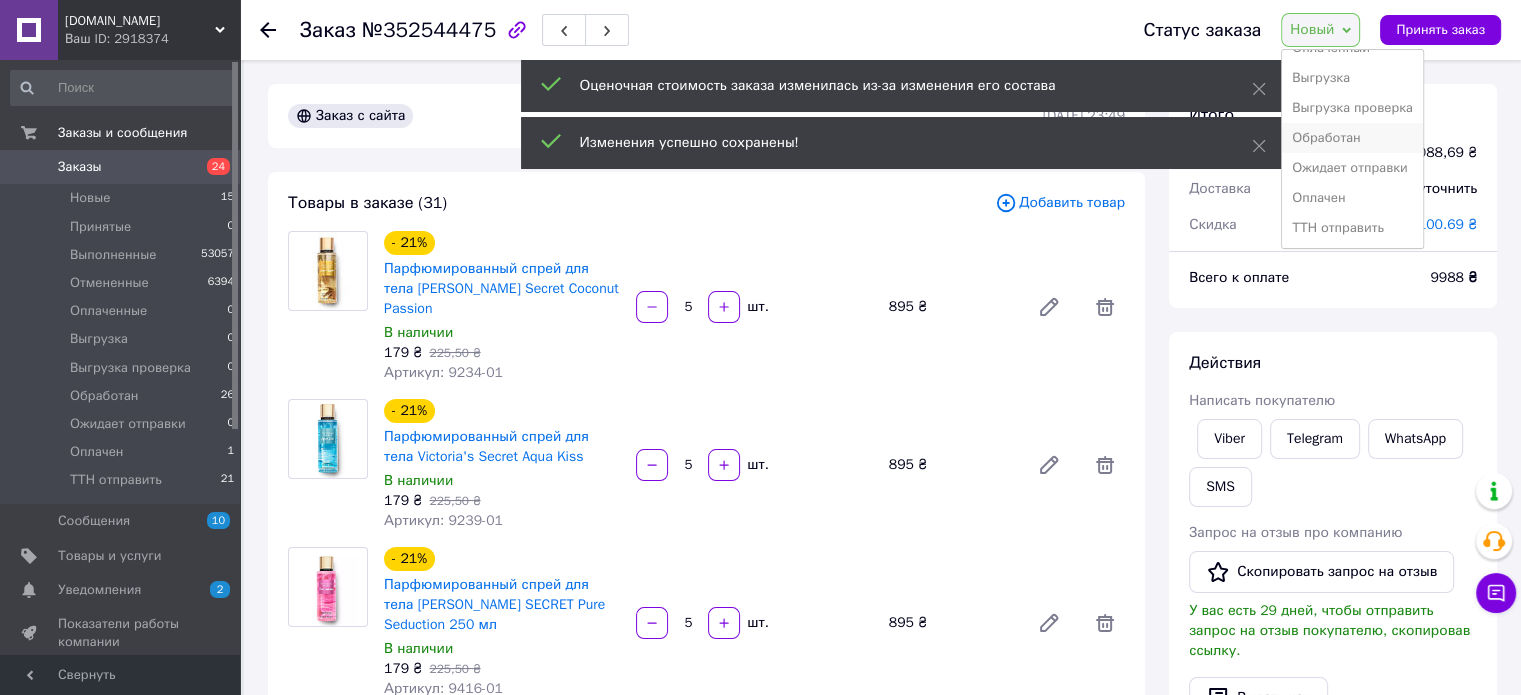 click on "Обработан" at bounding box center [1352, 138] 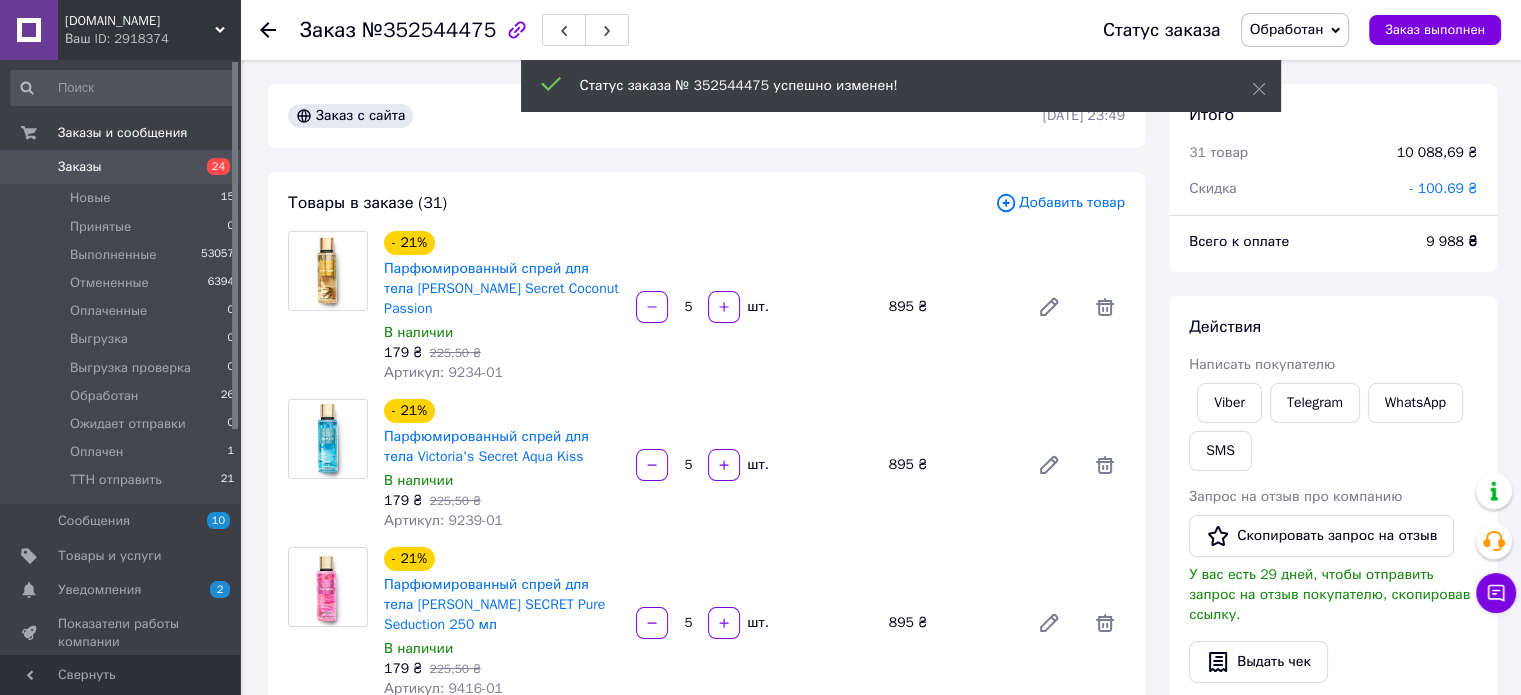 click 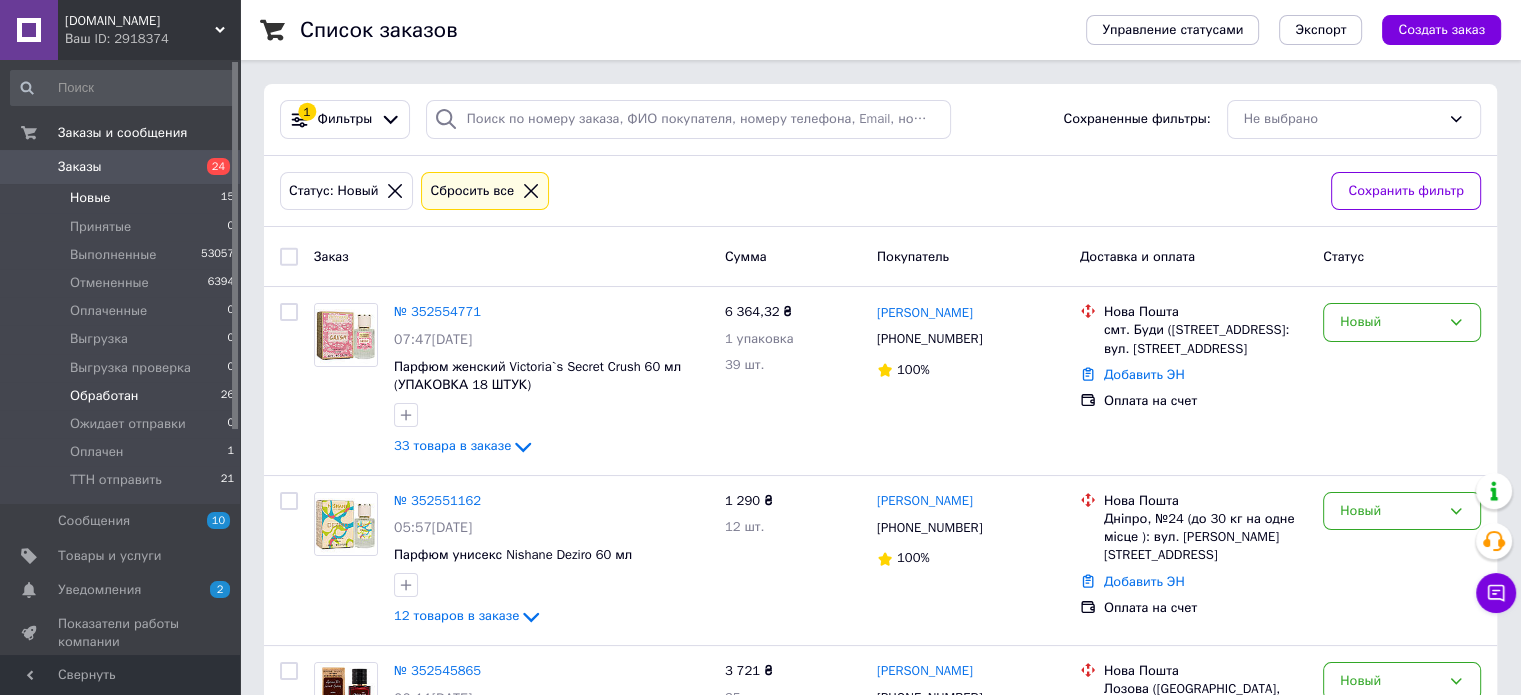click on "Обработан" at bounding box center (104, 396) 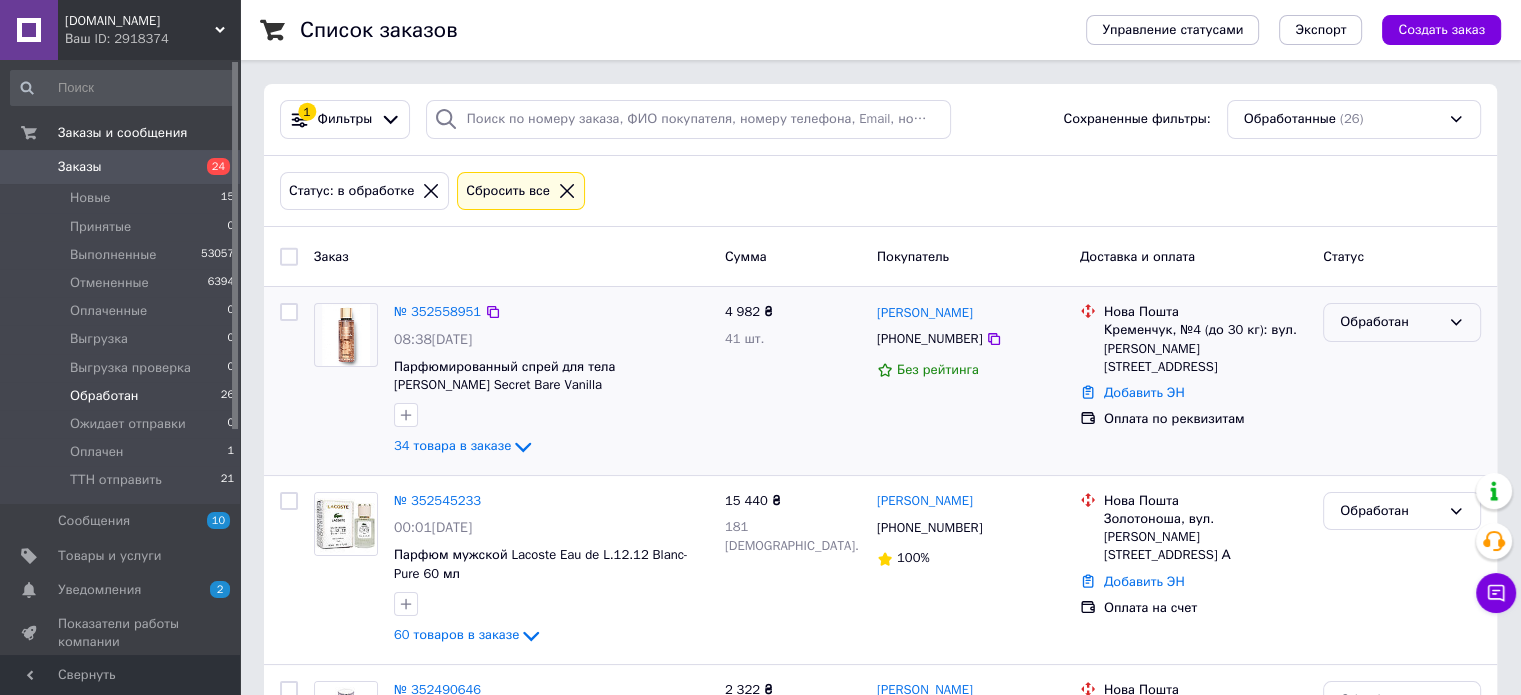 click on "Обработан" at bounding box center [1402, 322] 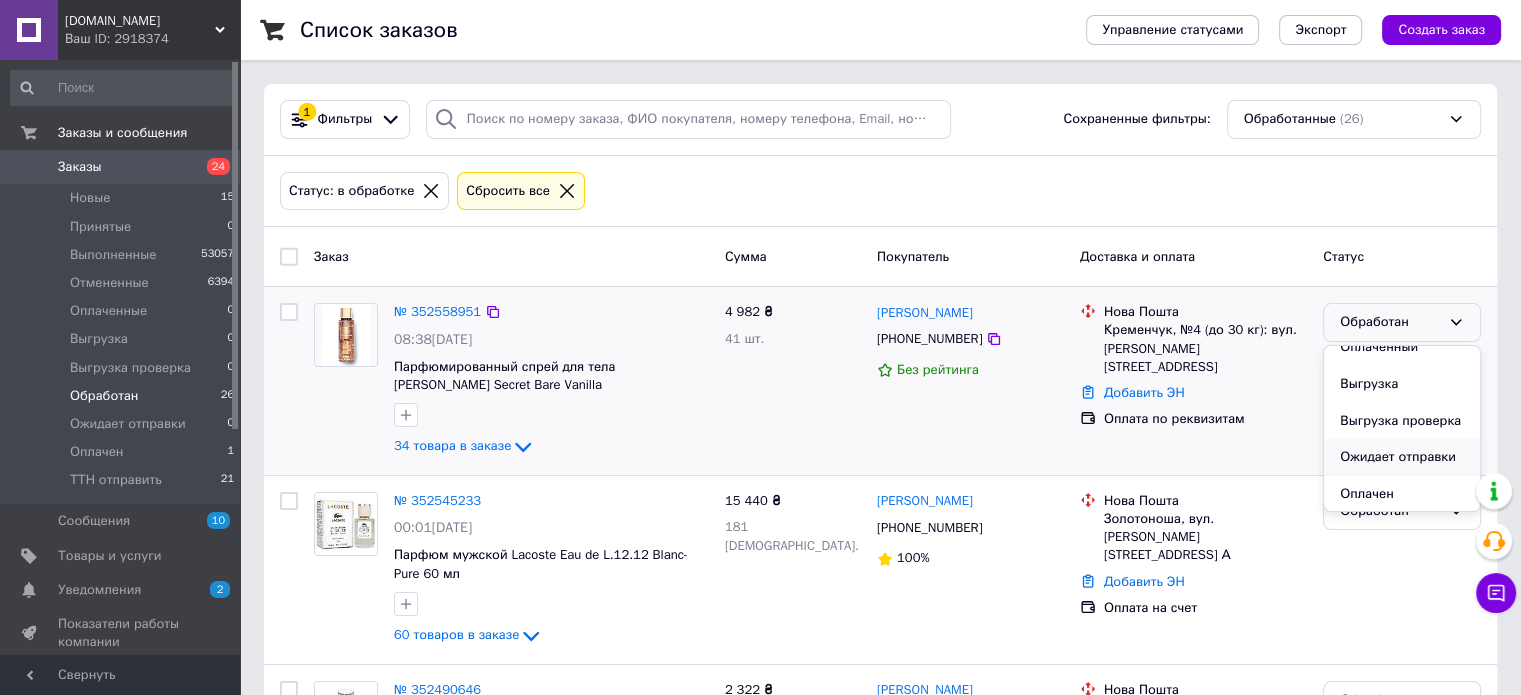 scroll, scrollTop: 163, scrollLeft: 0, axis: vertical 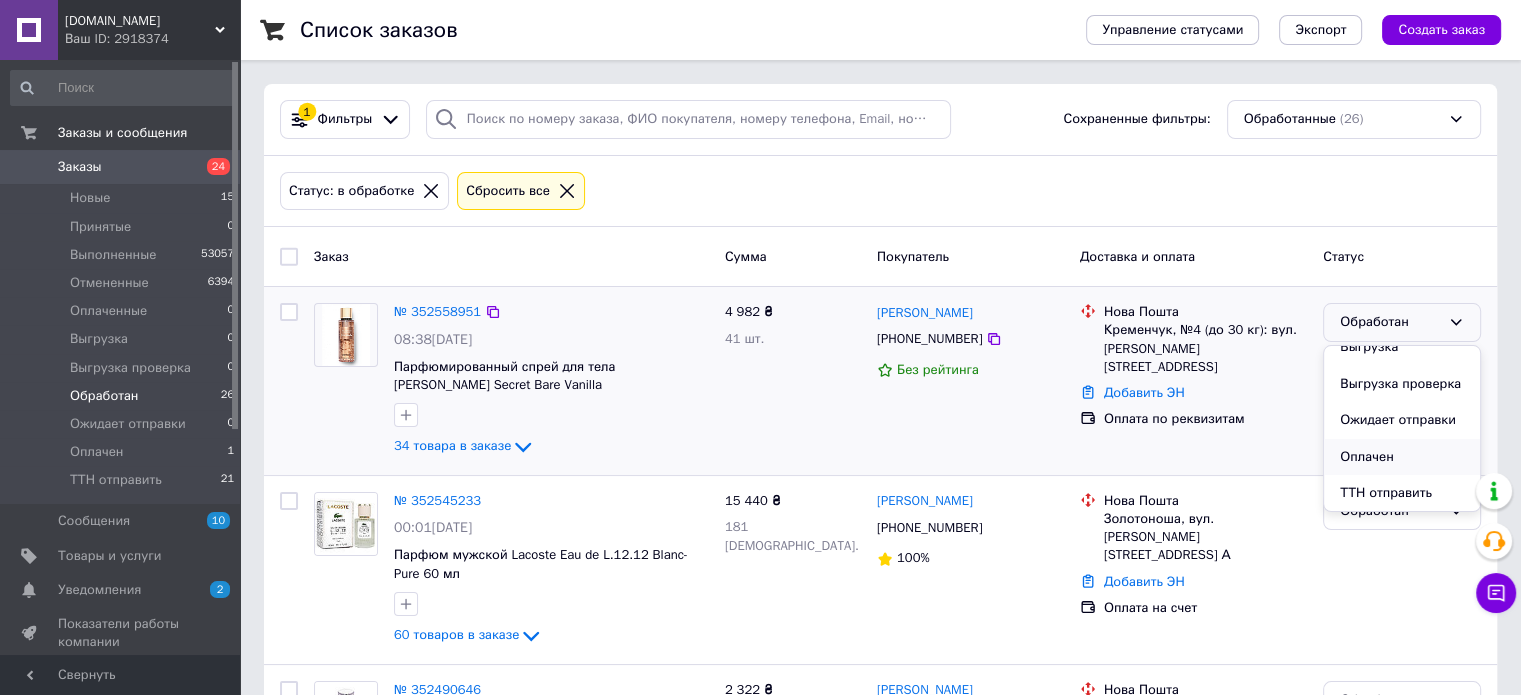 click on "Оплачен" at bounding box center (1402, 457) 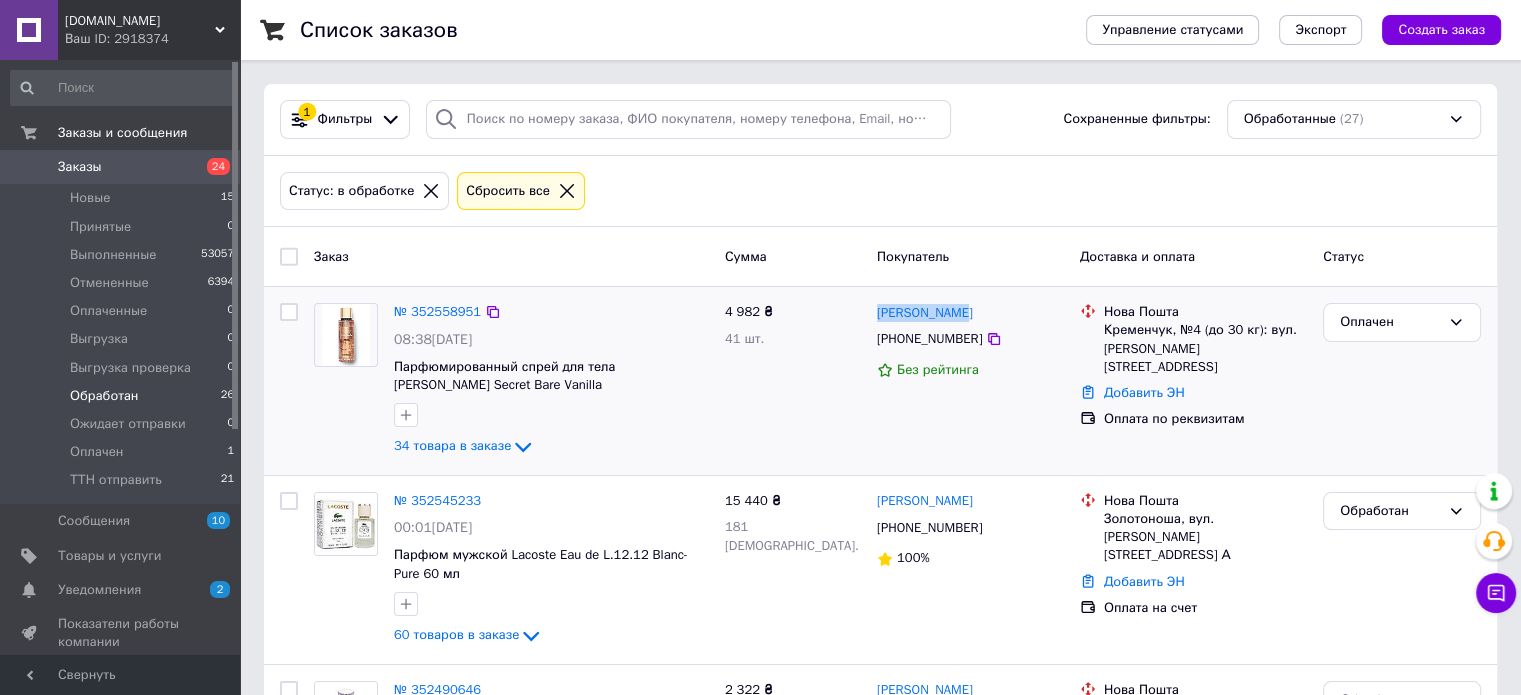 drag, startPoint x: 976, startPoint y: 312, endPoint x: 869, endPoint y: 311, distance: 107.00467 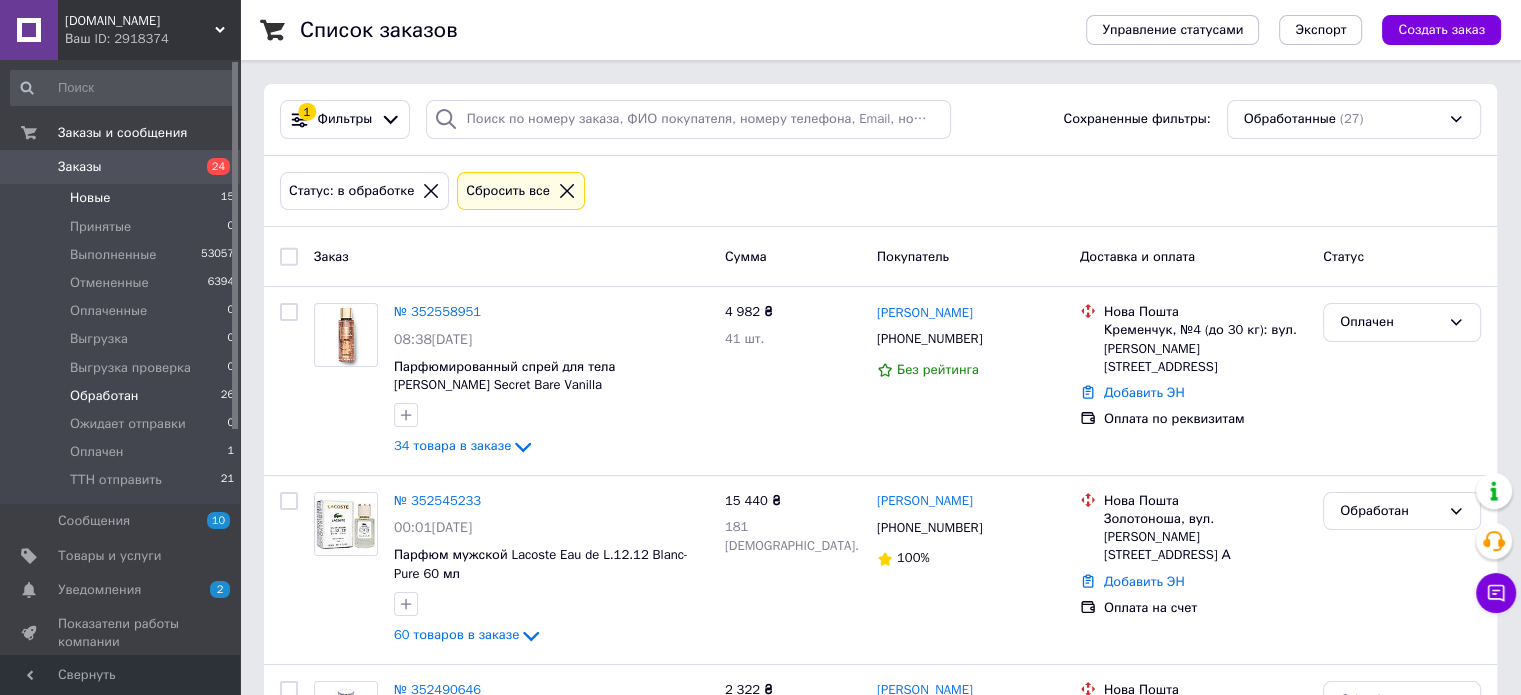 click on "Новые 15" at bounding box center (123, 198) 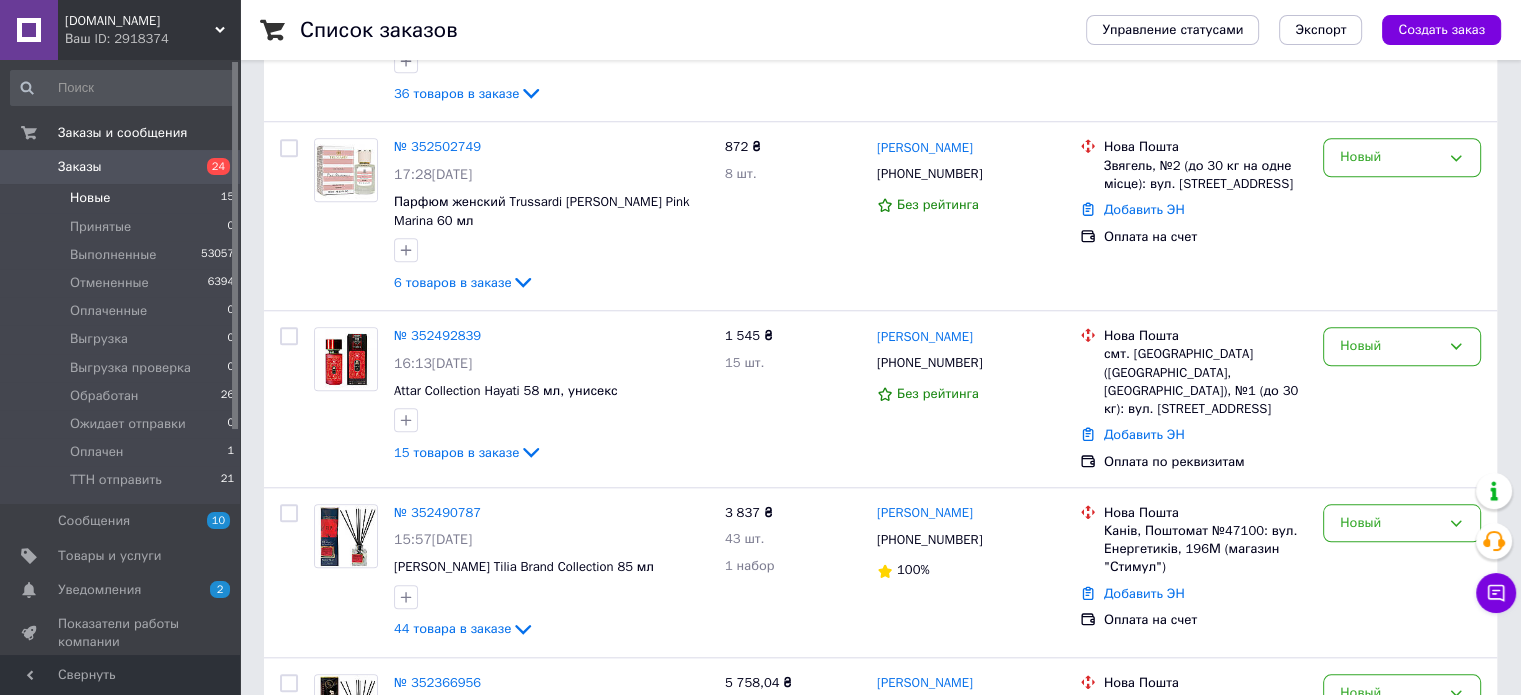 scroll, scrollTop: 1996, scrollLeft: 0, axis: vertical 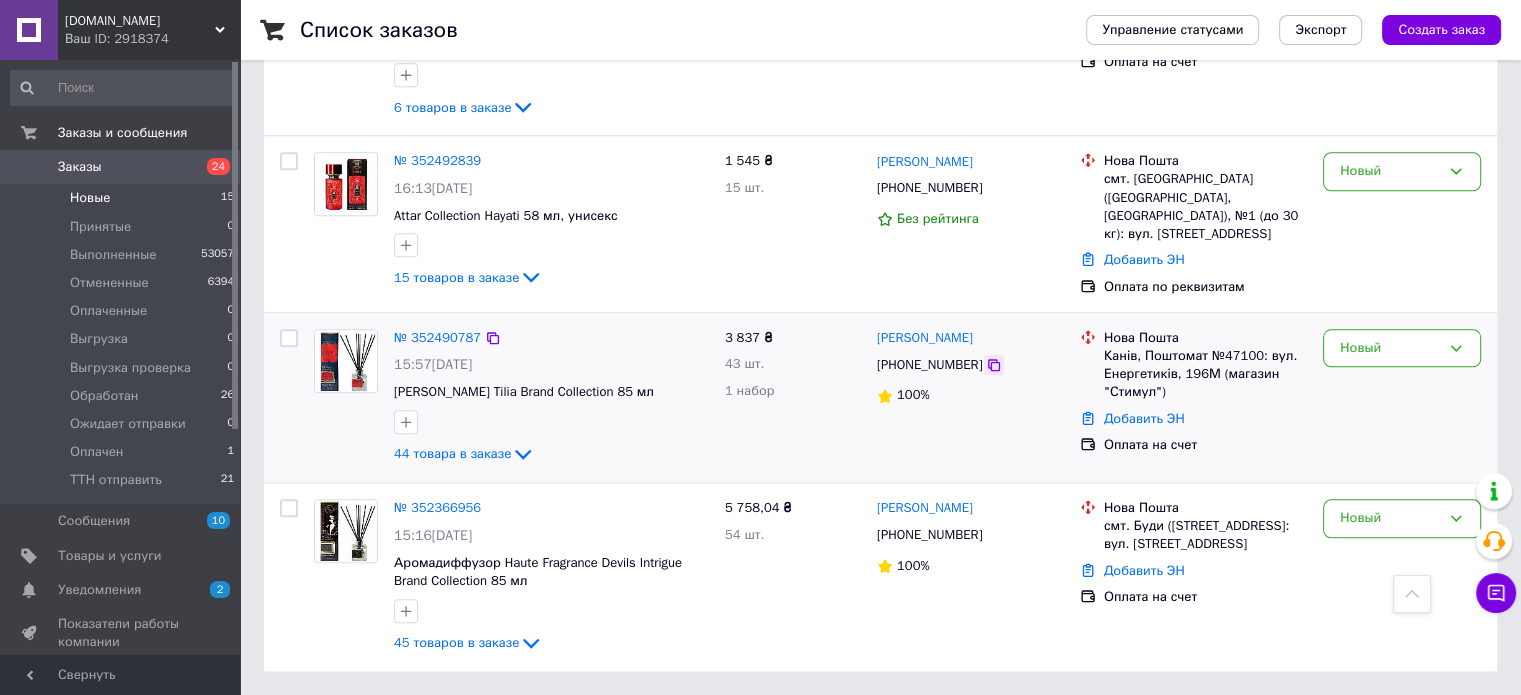 click 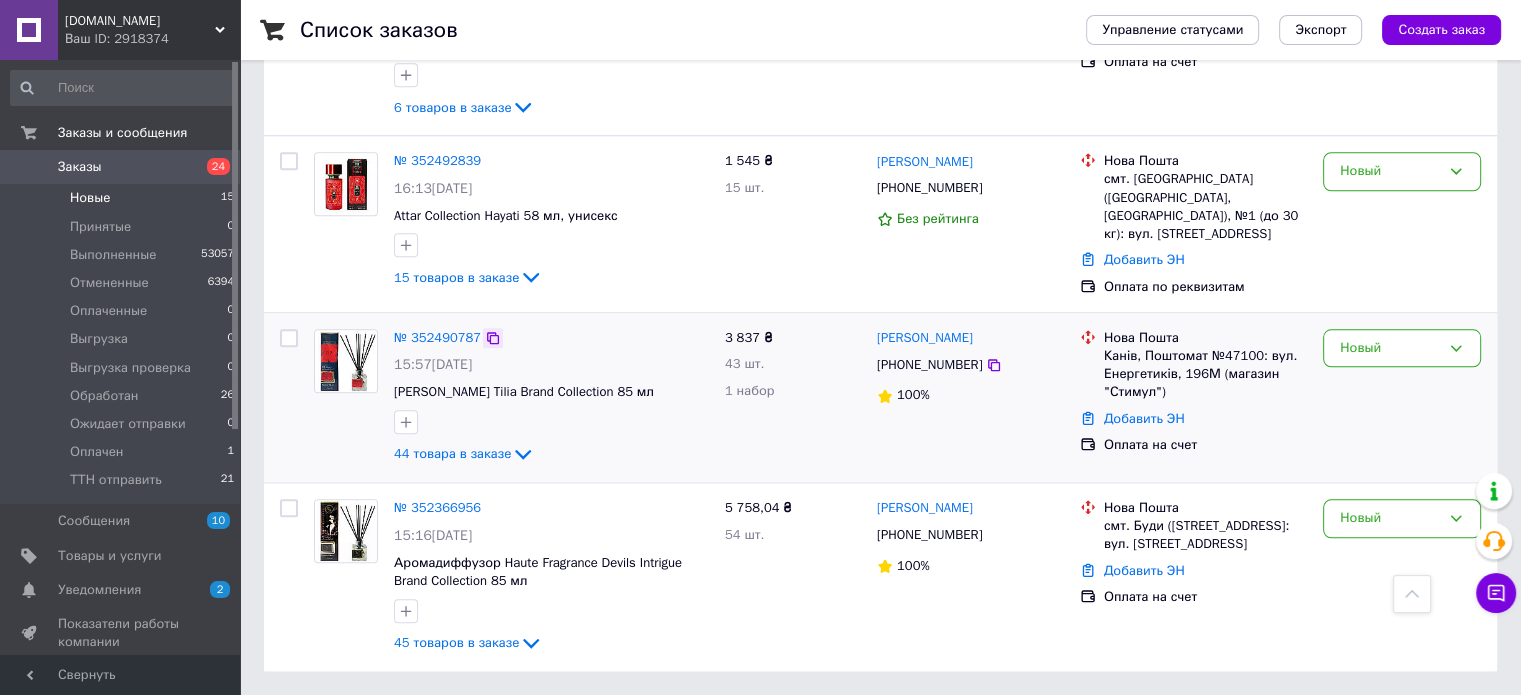 click at bounding box center [493, 338] 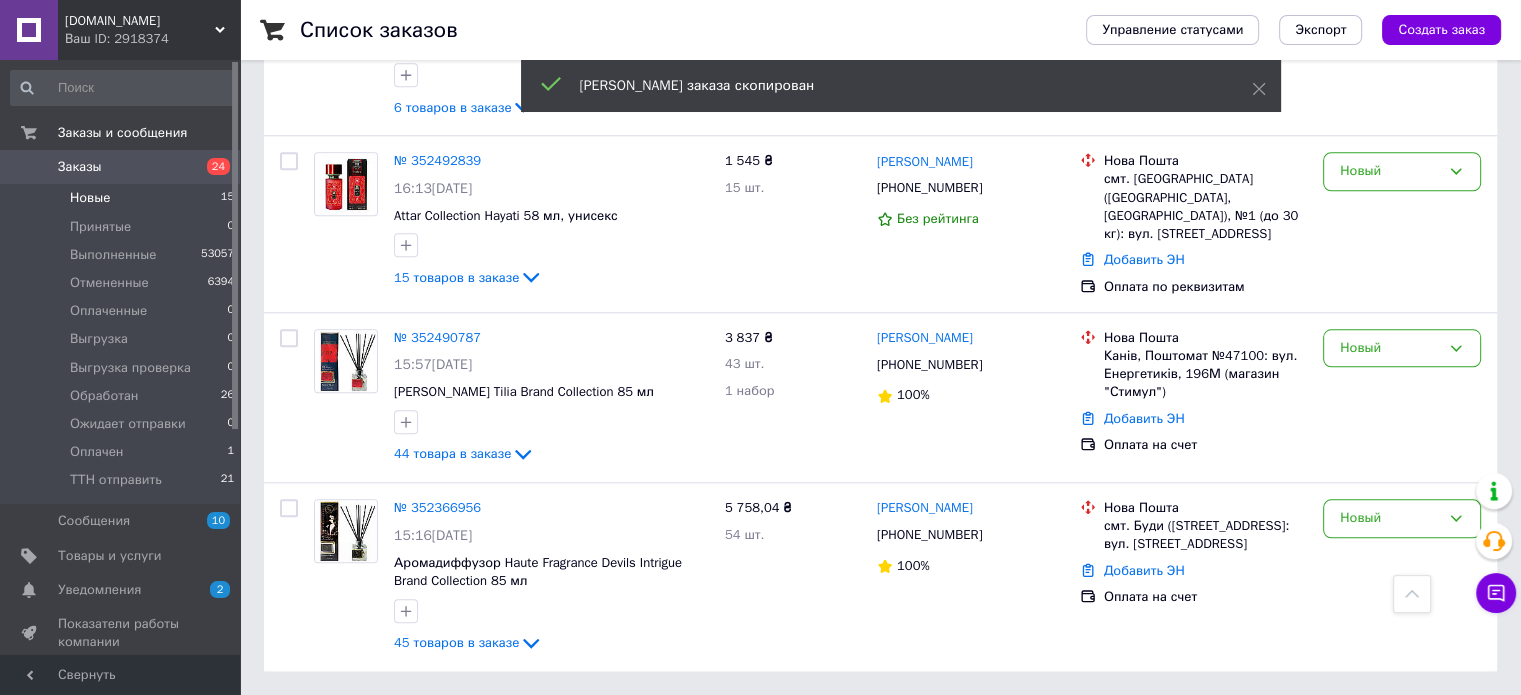 click on "Список заказов Управление статусами Экспорт Создать заказ 1 Фильтры Сохраненные фильтры: Не выбрано Статус: Новый Сбросить все Сохранить фильтр Заказ Сумма Покупатель Доставка и оплата Статус № 352554771 07:47[DATE] Парфюм женский Victoria`s Secret Crush 60 мл (УПАКОВКА 18 ШТУК) 33 товара в заказе 6 364,32 ₴ 1 упаковка 39 шт. [PERSON_NAME] [PHONE_NUMBER] 100% [GEOGRAPHIC_DATA]. Буди ([STREET_ADDRESS]: вул. Залізнична, 13б Добавить ЭН Оплата на счет Новый № 352551162 05:57[DATE] Парфюм унисекс Nishane Deziro 60 мл 12 товаров в заказе 1 290 ₴ 12 шт. [PERSON_NAME]  [PHONE_NUMBER] 100% Нова Пошта Добавить ЭН Новый 3 721 ₴" at bounding box center (880, -647) 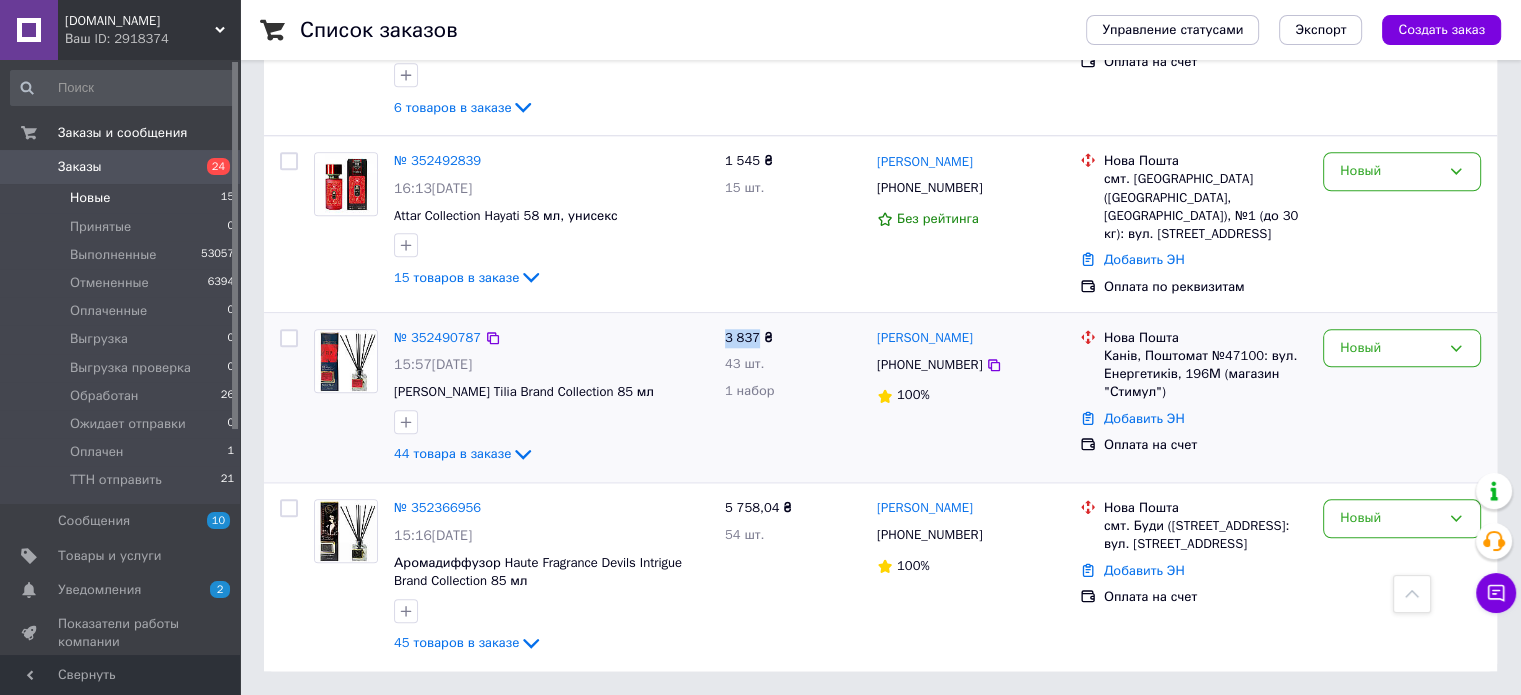 drag, startPoint x: 756, startPoint y: 318, endPoint x: 723, endPoint y: 317, distance: 33.01515 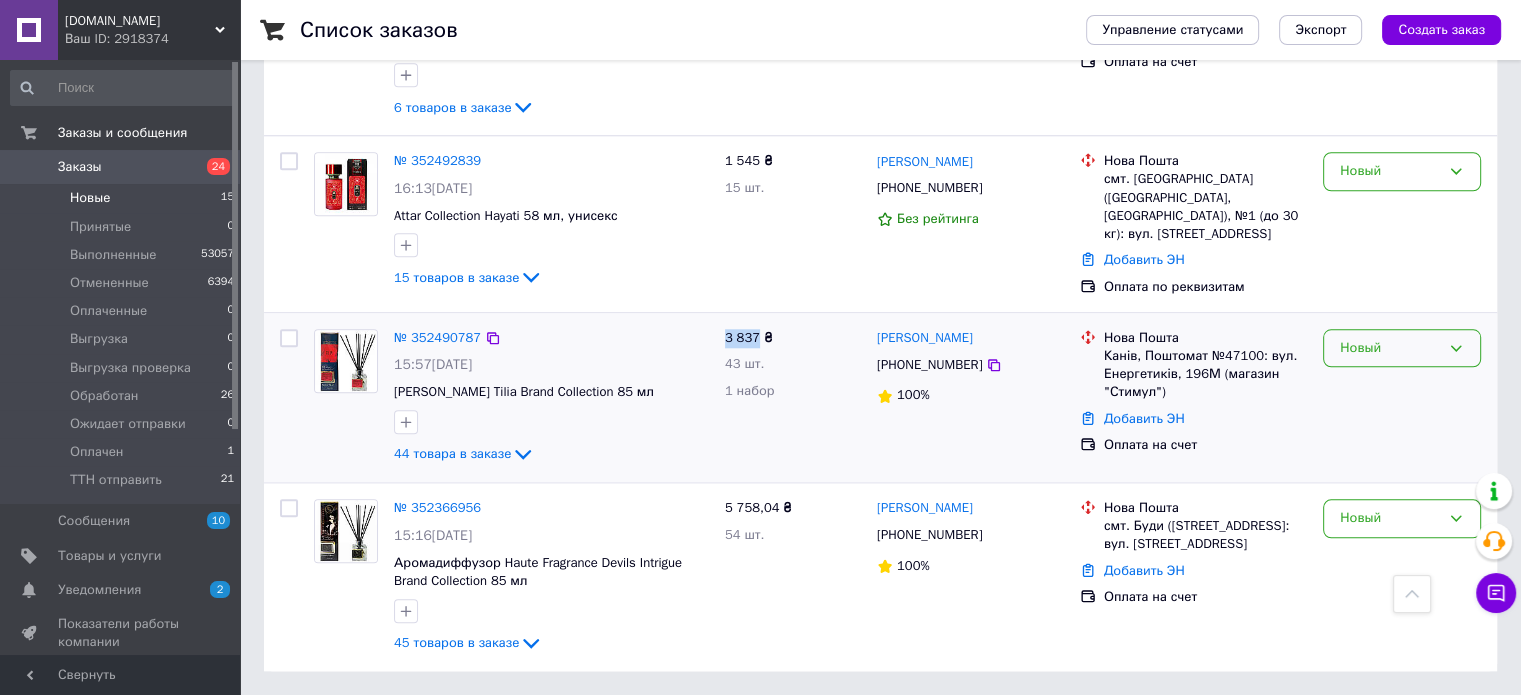click on "Новый" at bounding box center [1390, 348] 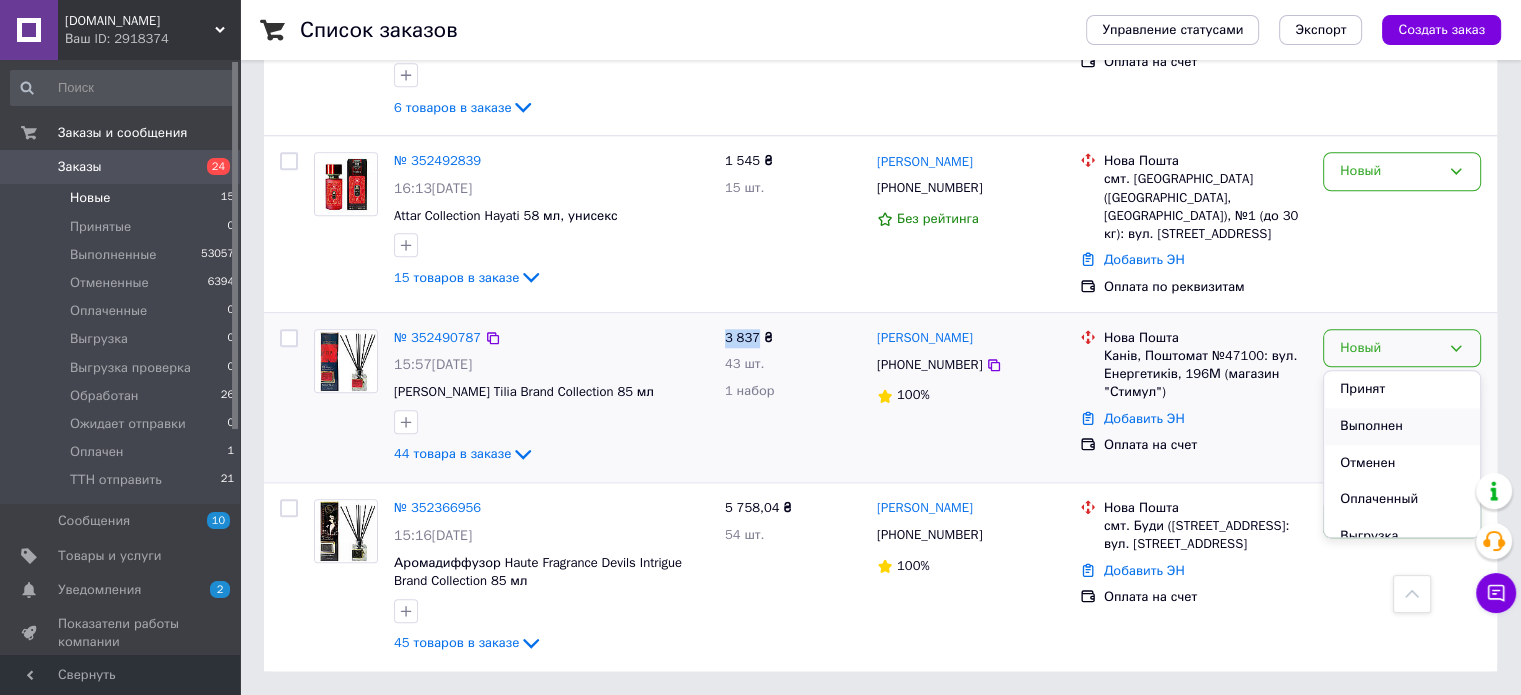 scroll, scrollTop: 200, scrollLeft: 0, axis: vertical 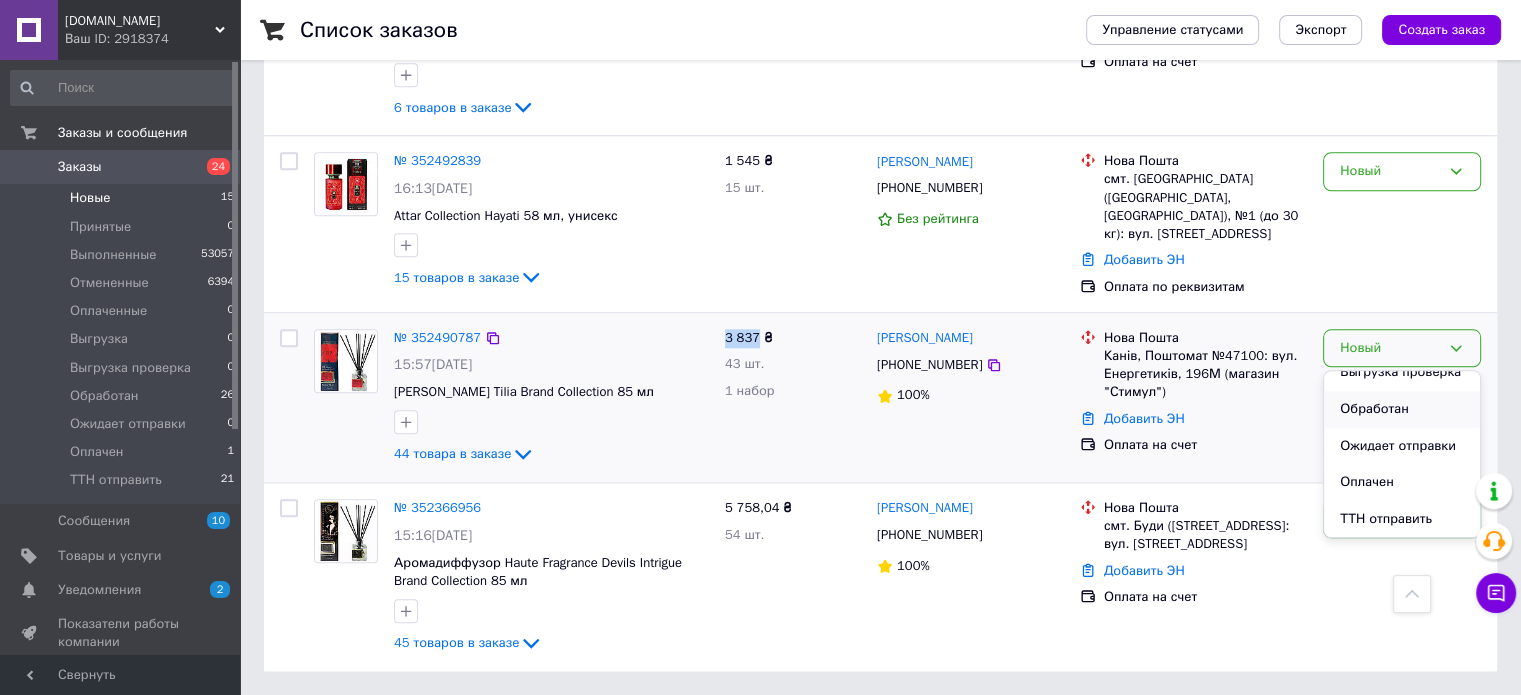 click on "Обработан" at bounding box center [1402, 409] 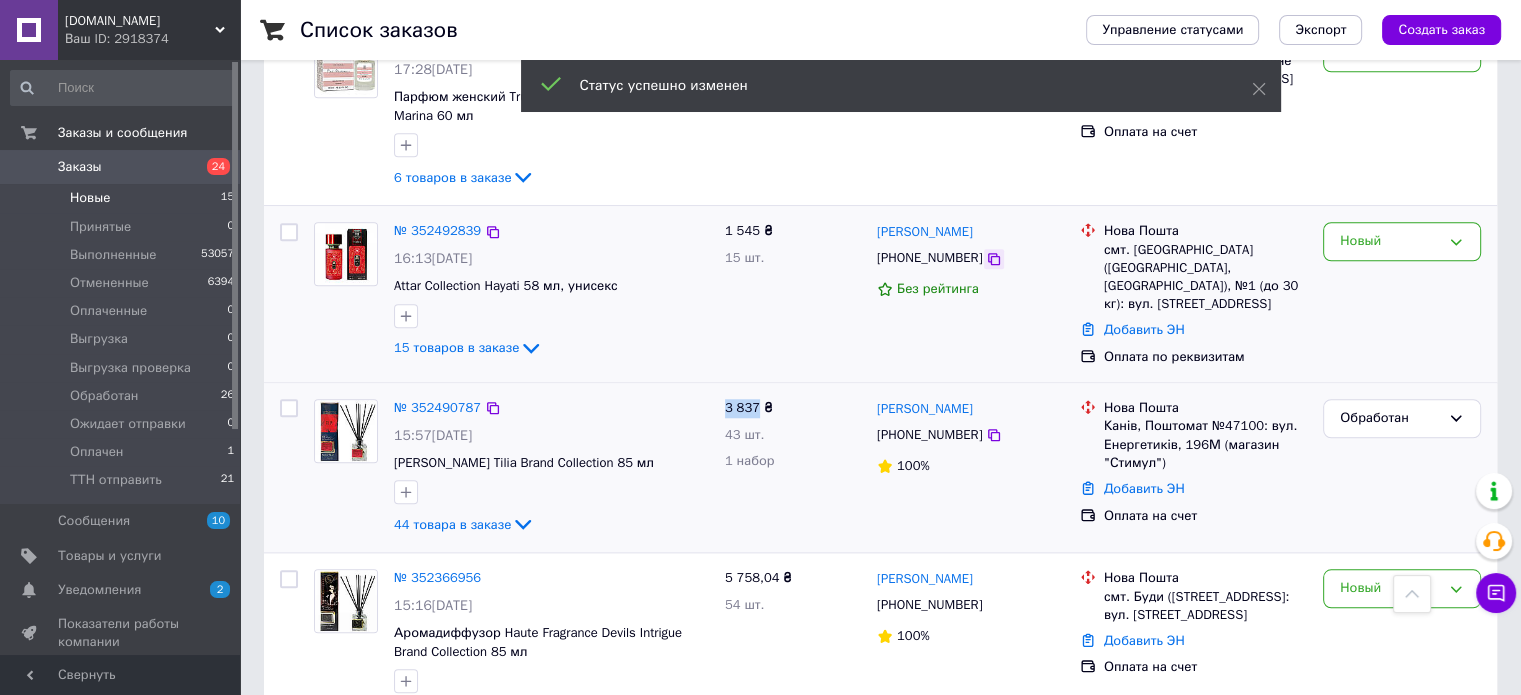 scroll, scrollTop: 1541, scrollLeft: 0, axis: vertical 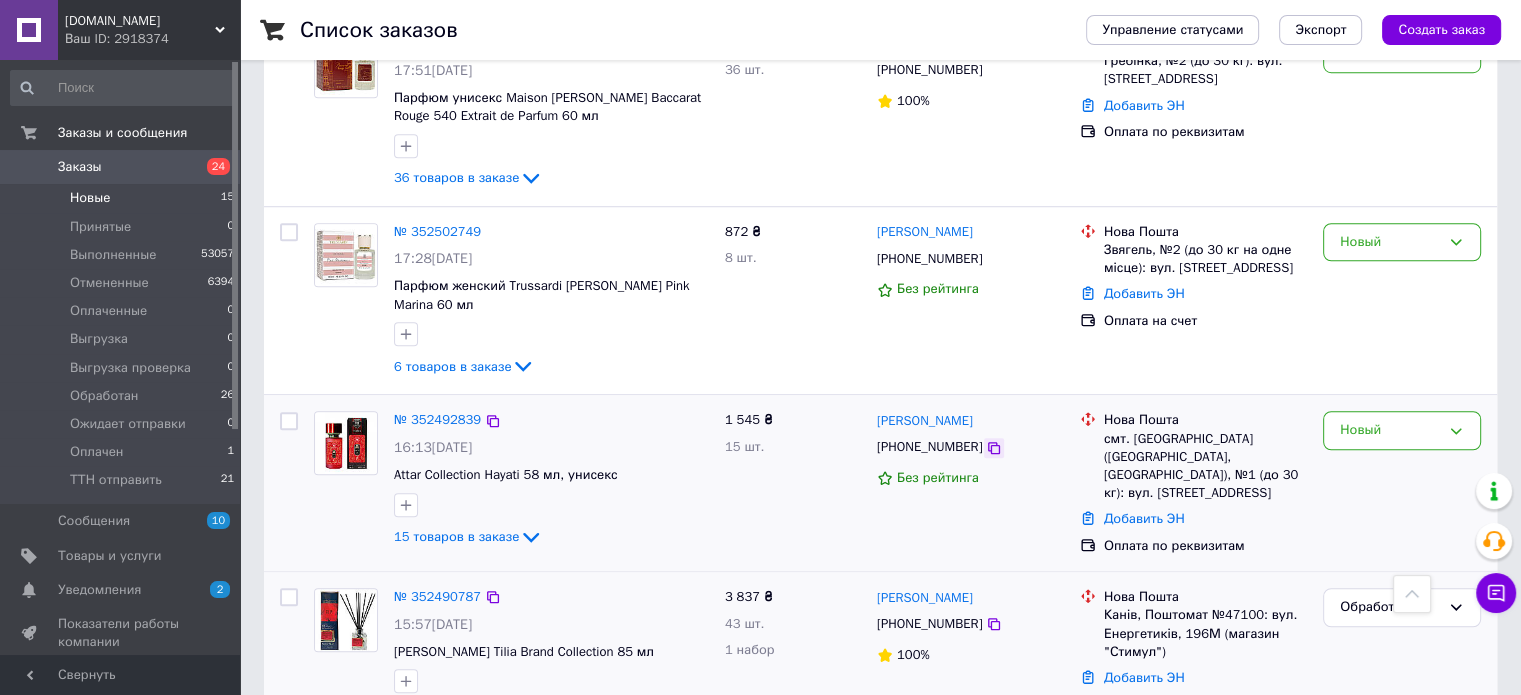 click 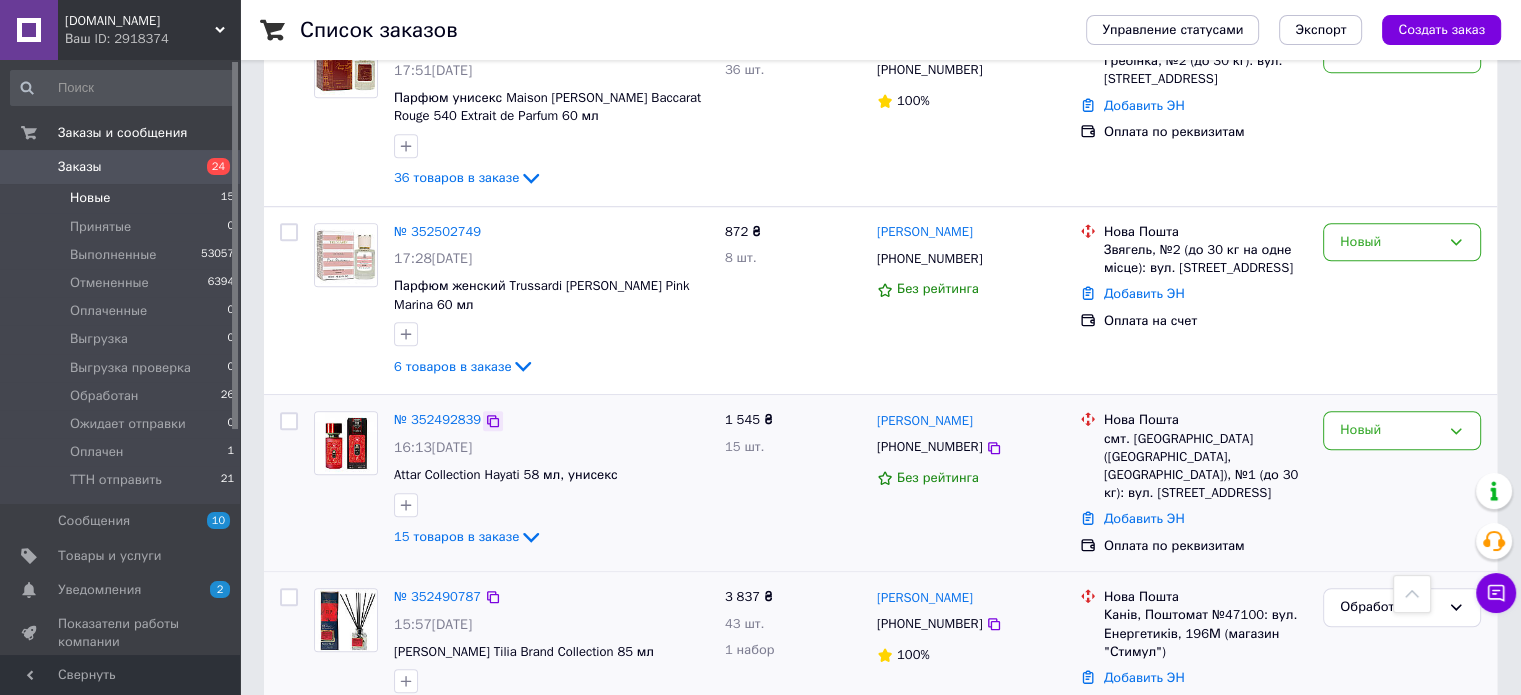 click 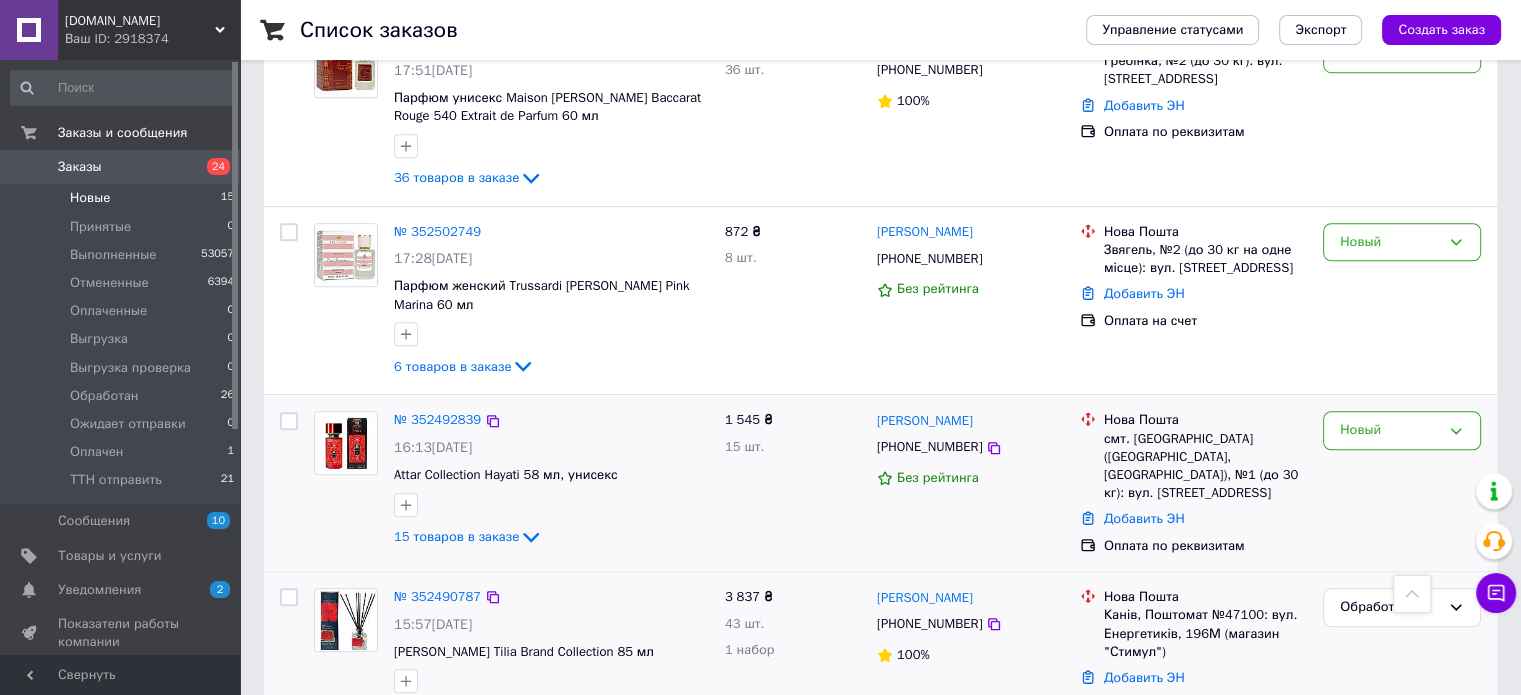 click on "1 545 ₴" at bounding box center (749, 419) 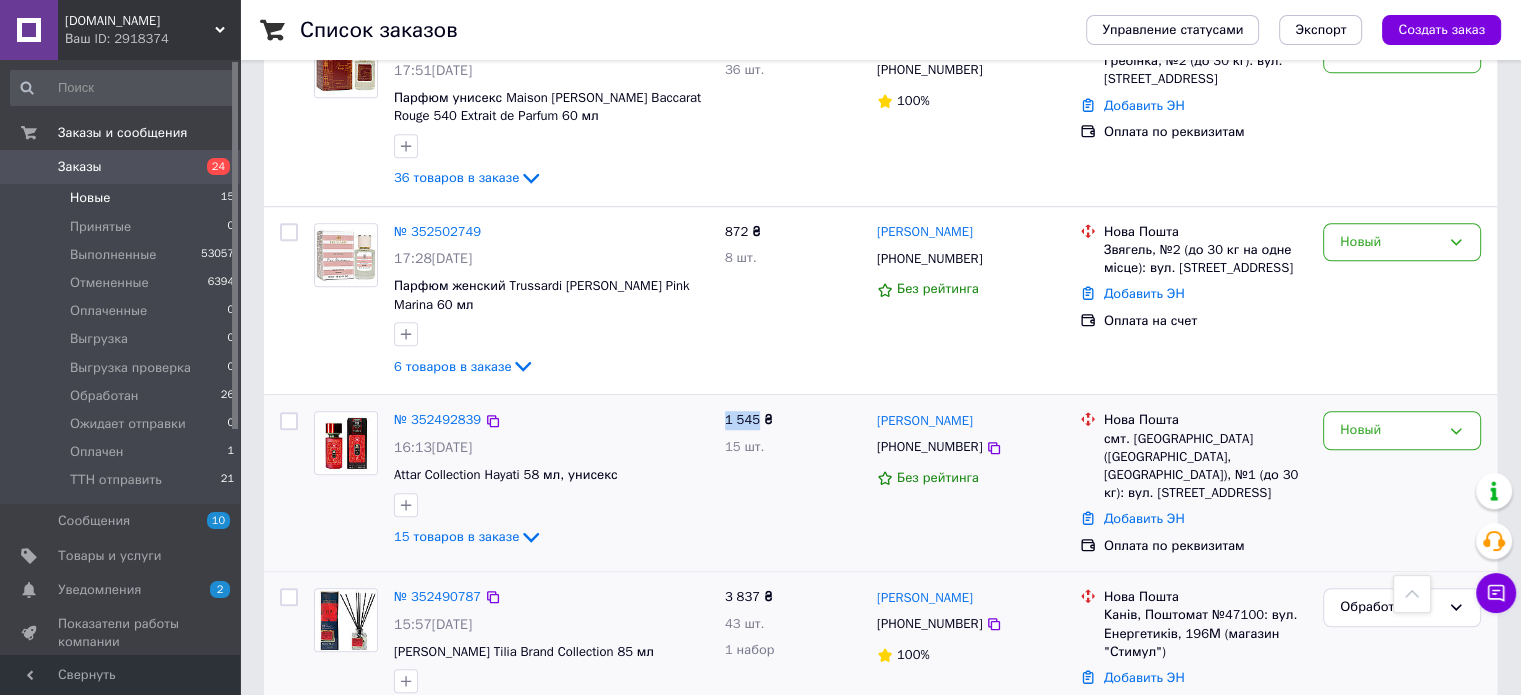 drag, startPoint x: 755, startPoint y: 408, endPoint x: 723, endPoint y: 410, distance: 32.06244 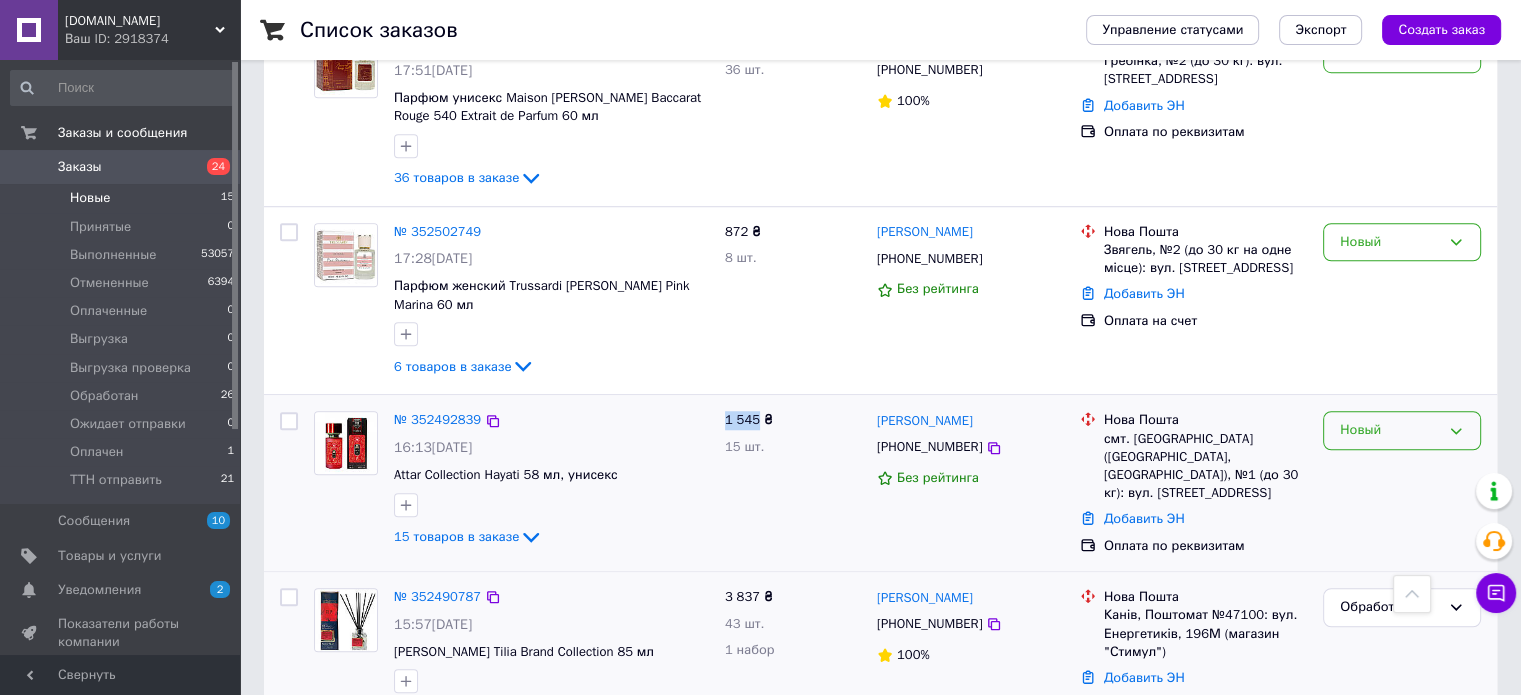 click on "Новый" at bounding box center [1390, 430] 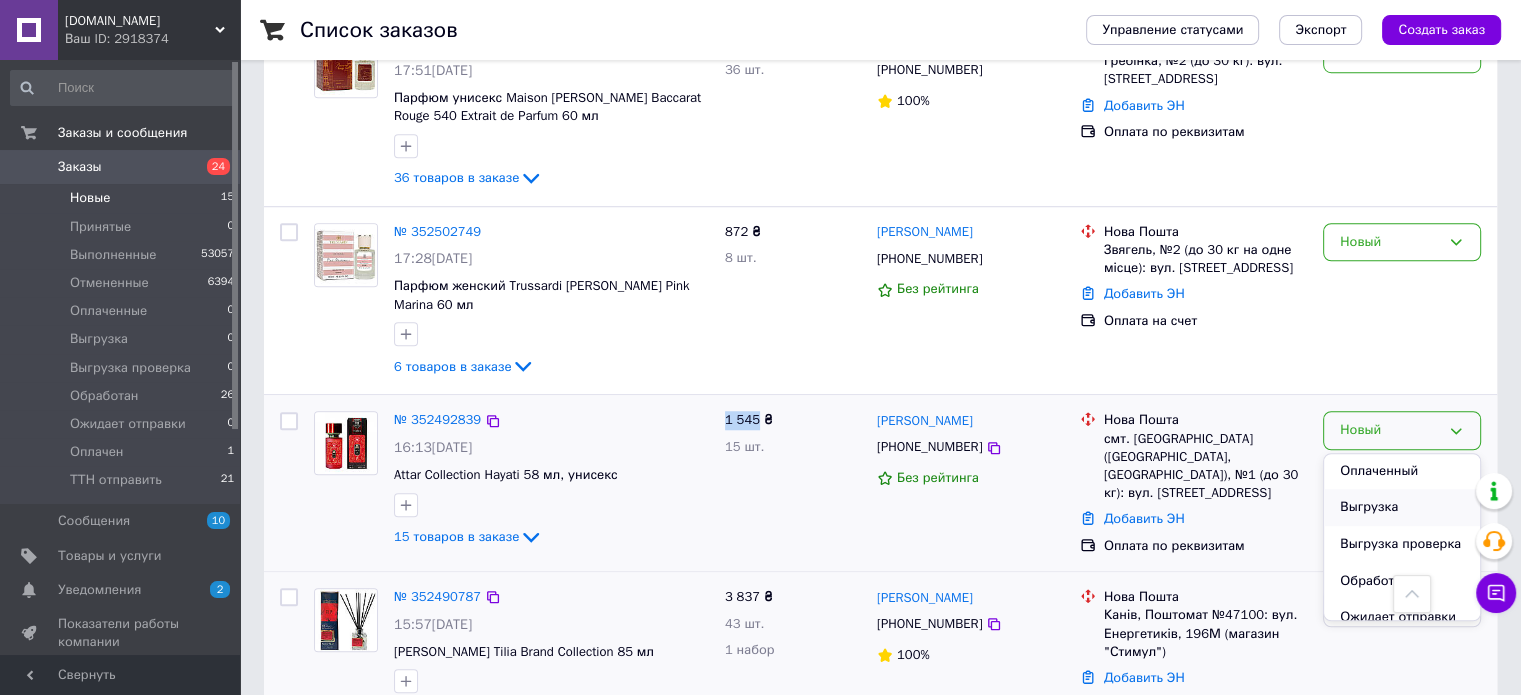 scroll, scrollTop: 133, scrollLeft: 0, axis: vertical 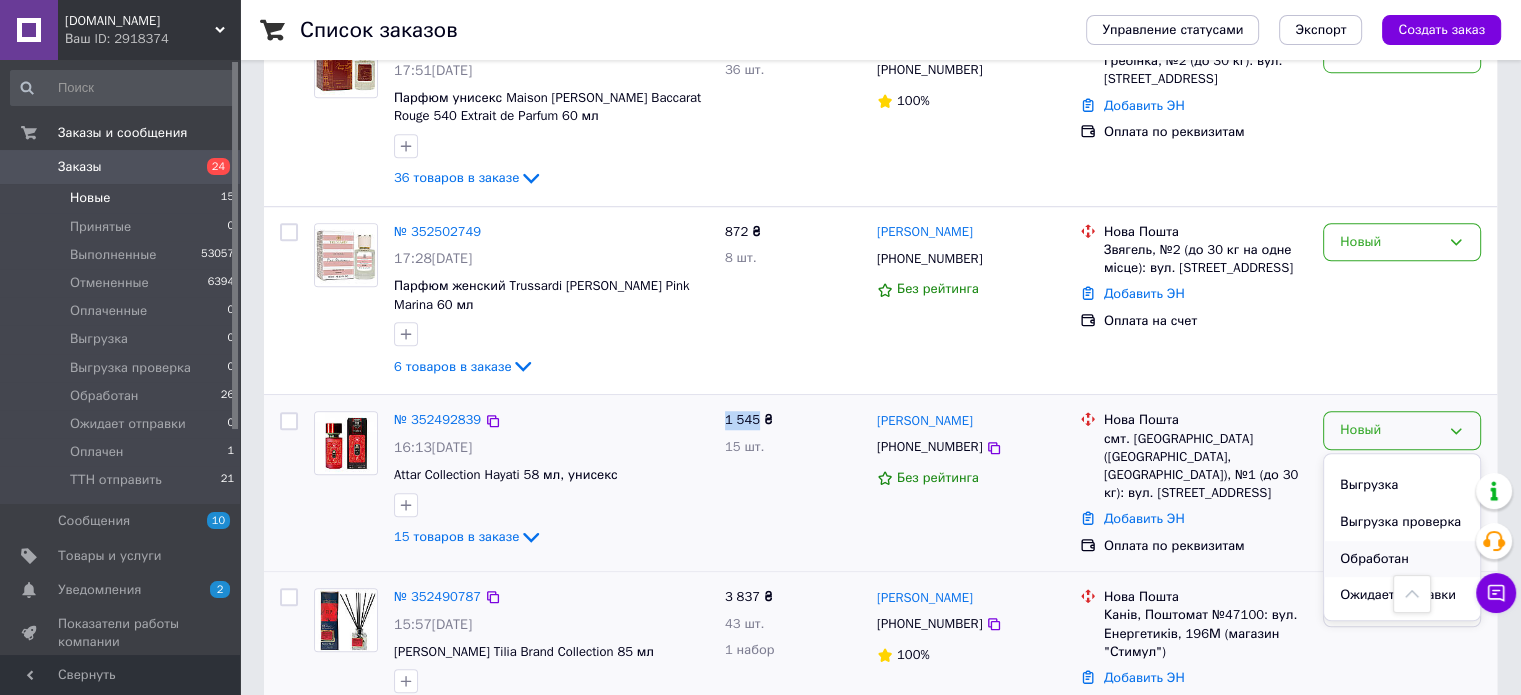 click on "Обработан" at bounding box center [1402, 559] 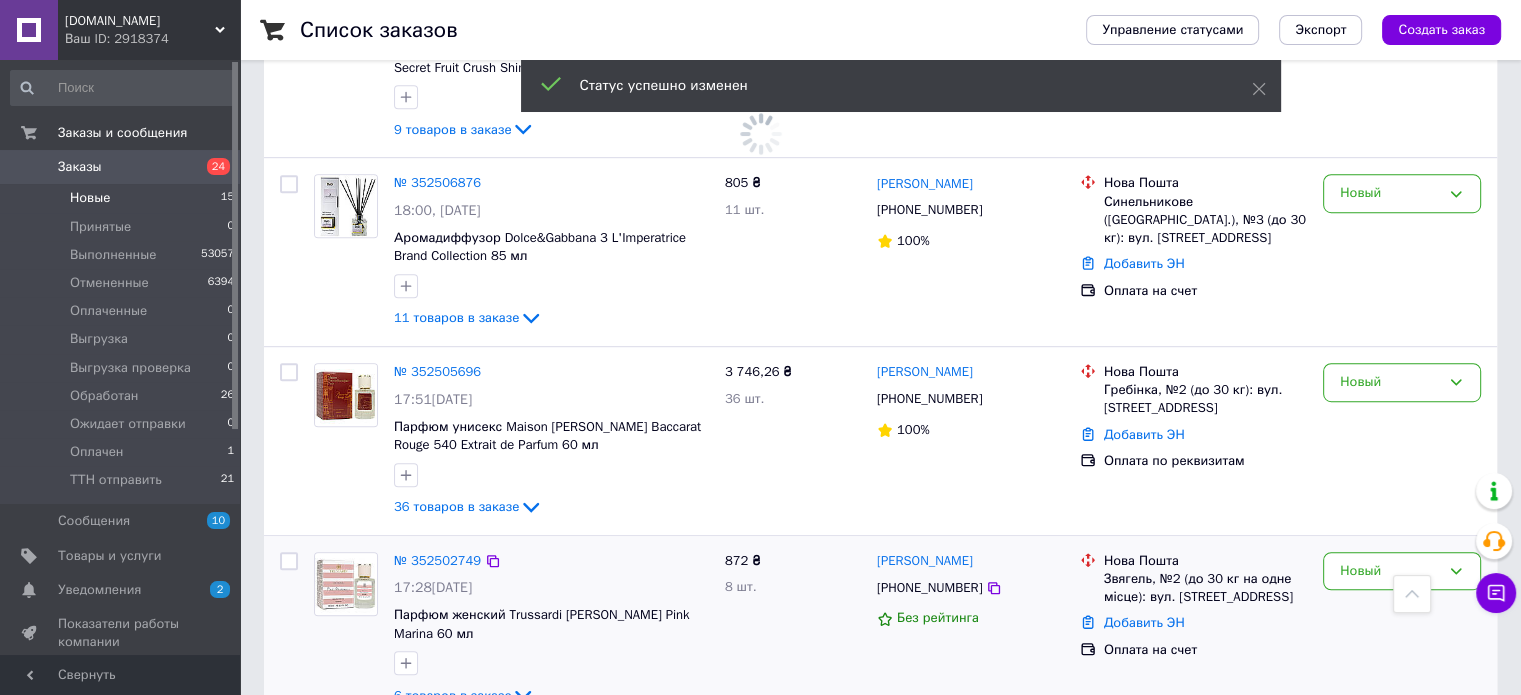 scroll, scrollTop: 1408, scrollLeft: 0, axis: vertical 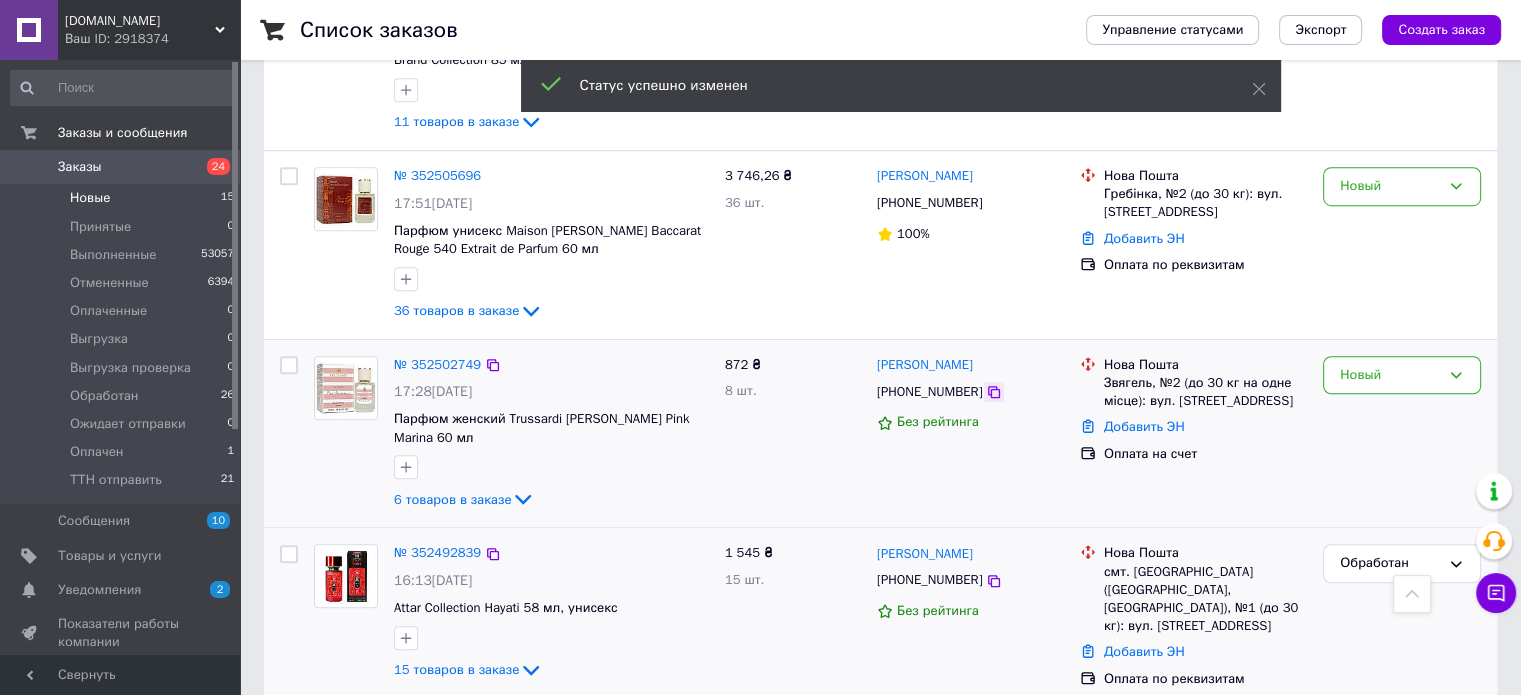 click 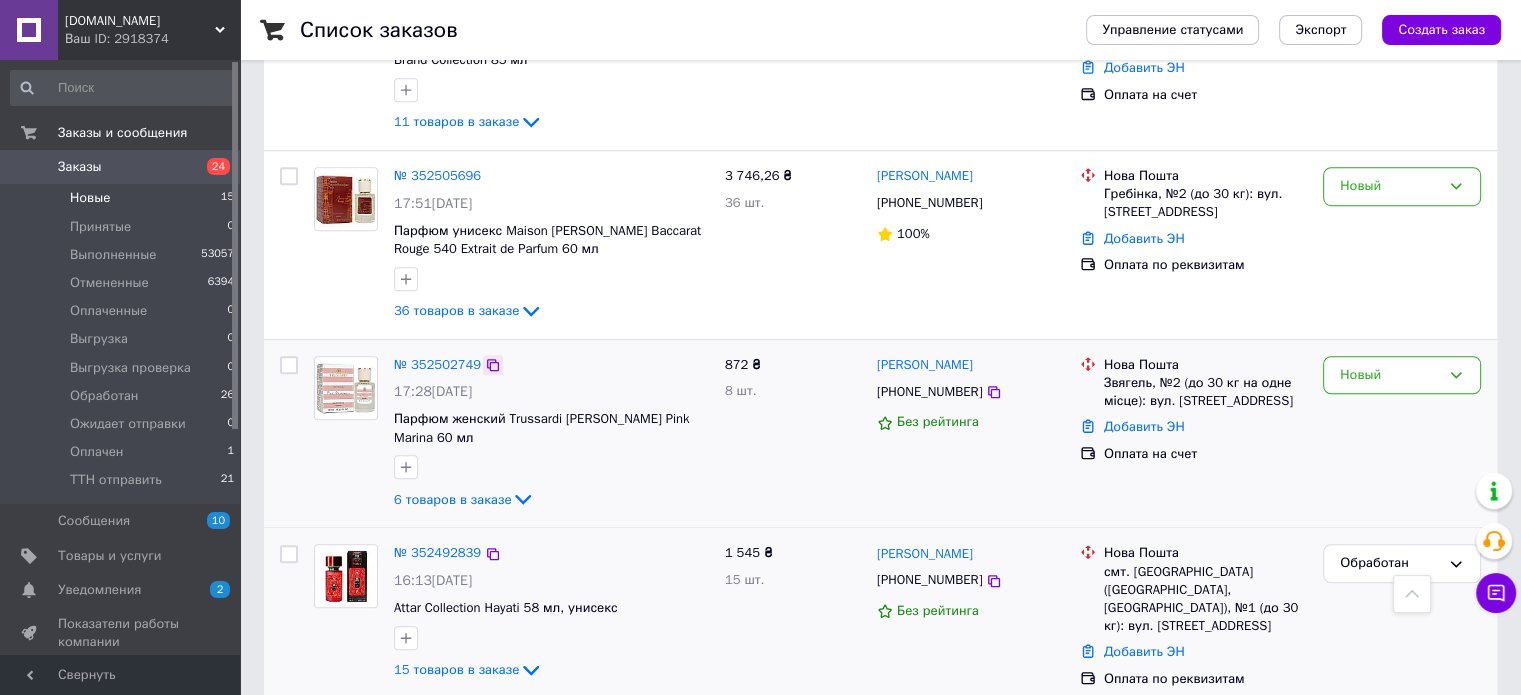 click 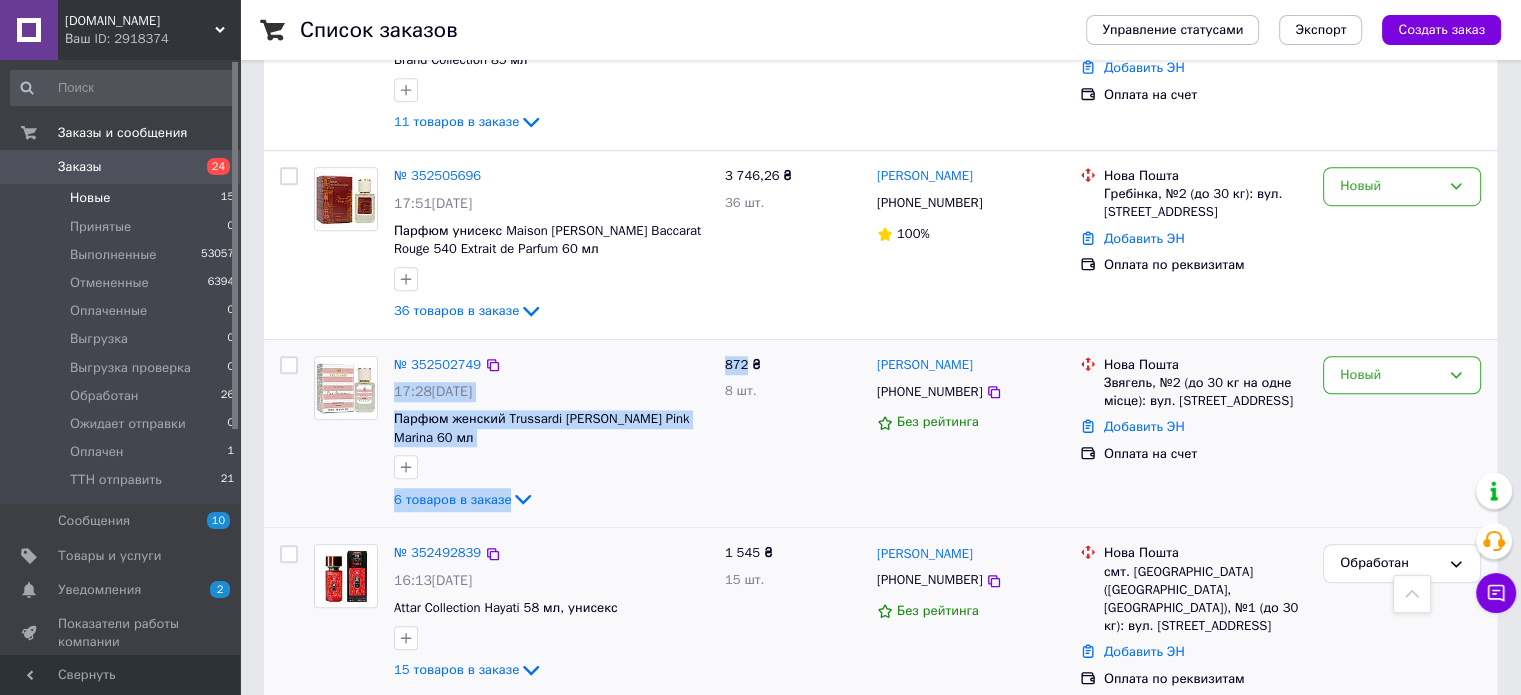 drag, startPoint x: 741, startPoint y: 374, endPoint x: 708, endPoint y: 377, distance: 33.13608 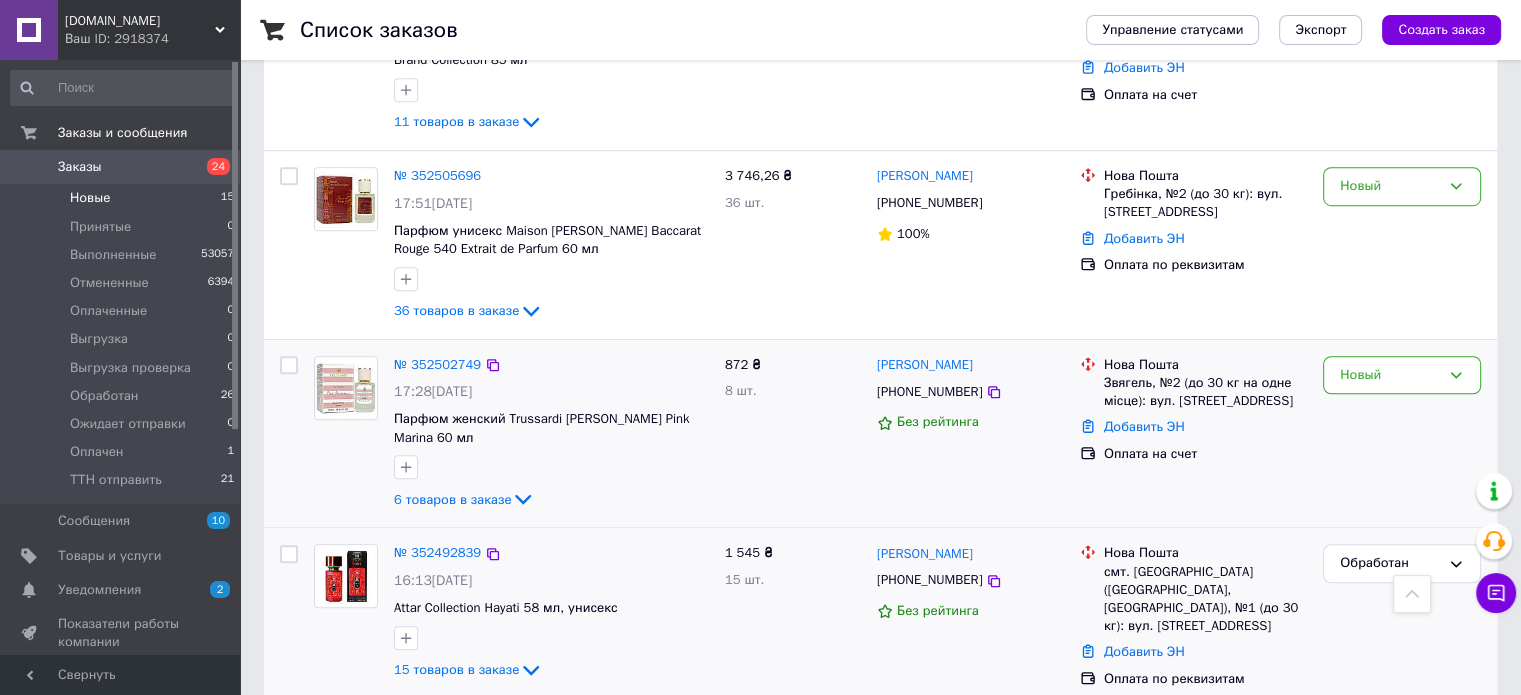 click on "872 ₴ 8 шт." at bounding box center (793, 434) 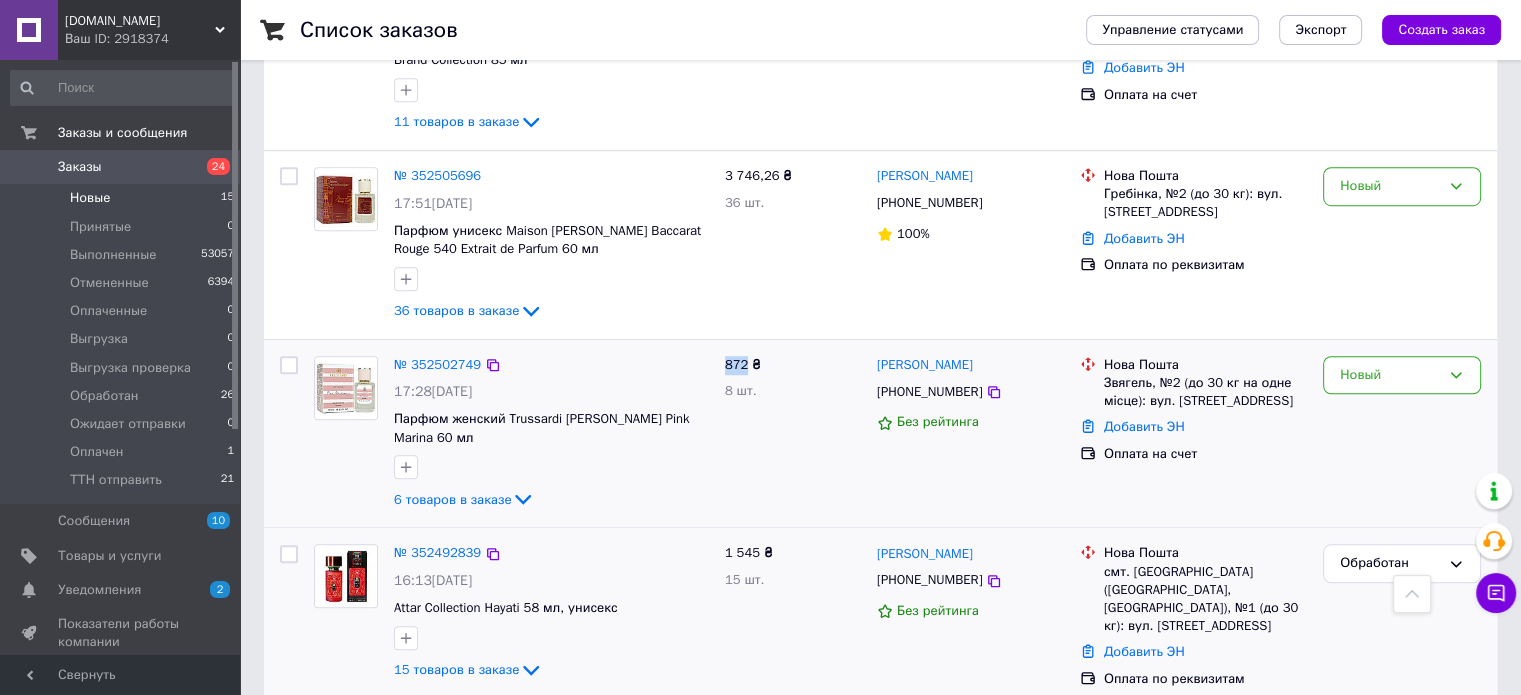 drag, startPoint x: 746, startPoint y: 371, endPoint x: 724, endPoint y: 370, distance: 22.022715 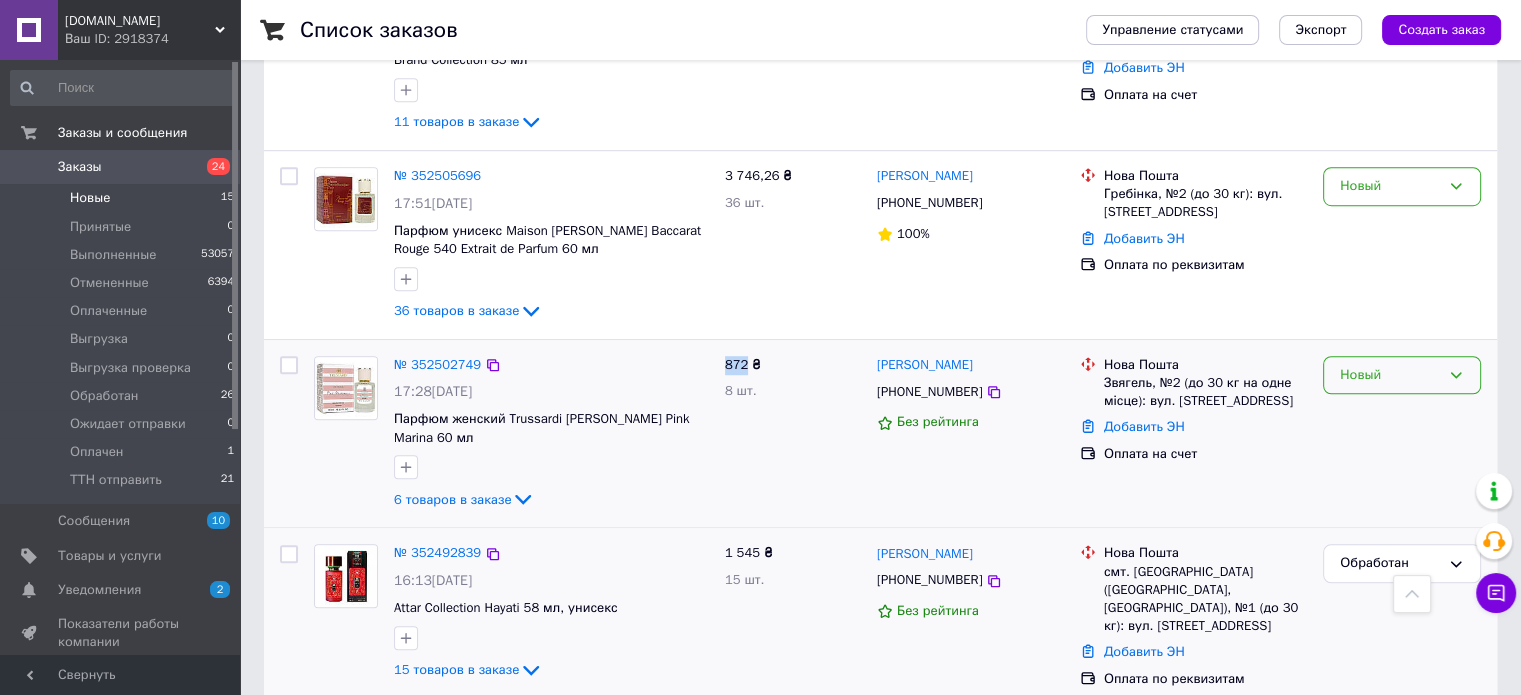 click on "Новый" at bounding box center [1390, 375] 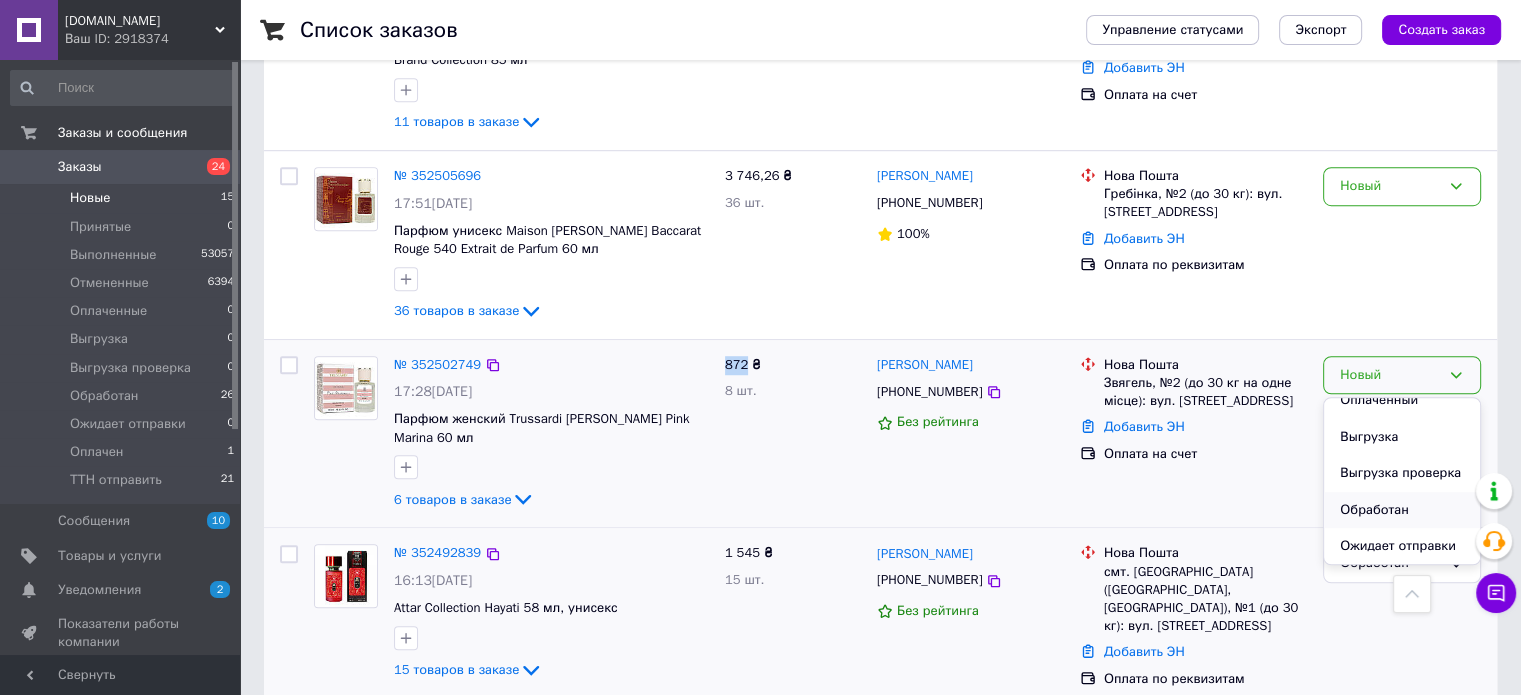 scroll, scrollTop: 200, scrollLeft: 0, axis: vertical 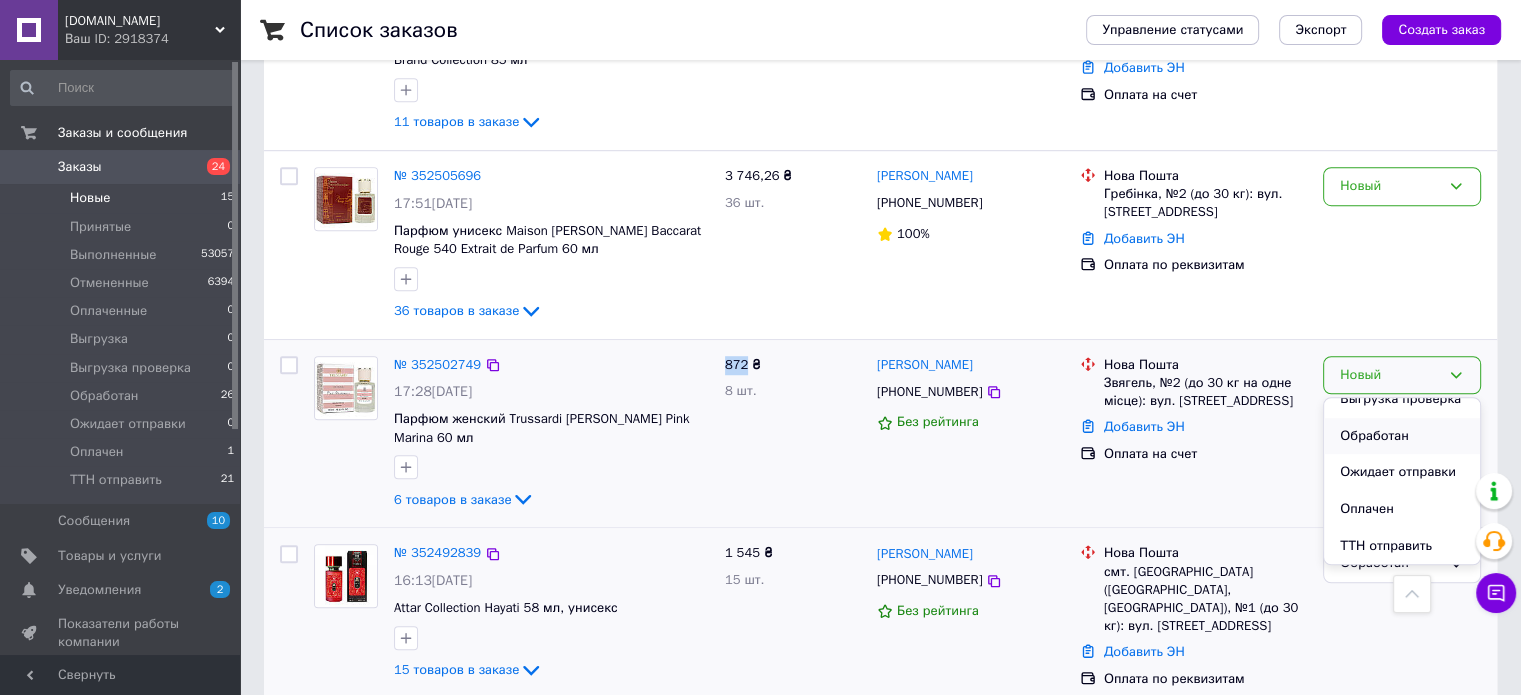click on "Обработан" at bounding box center (1402, 436) 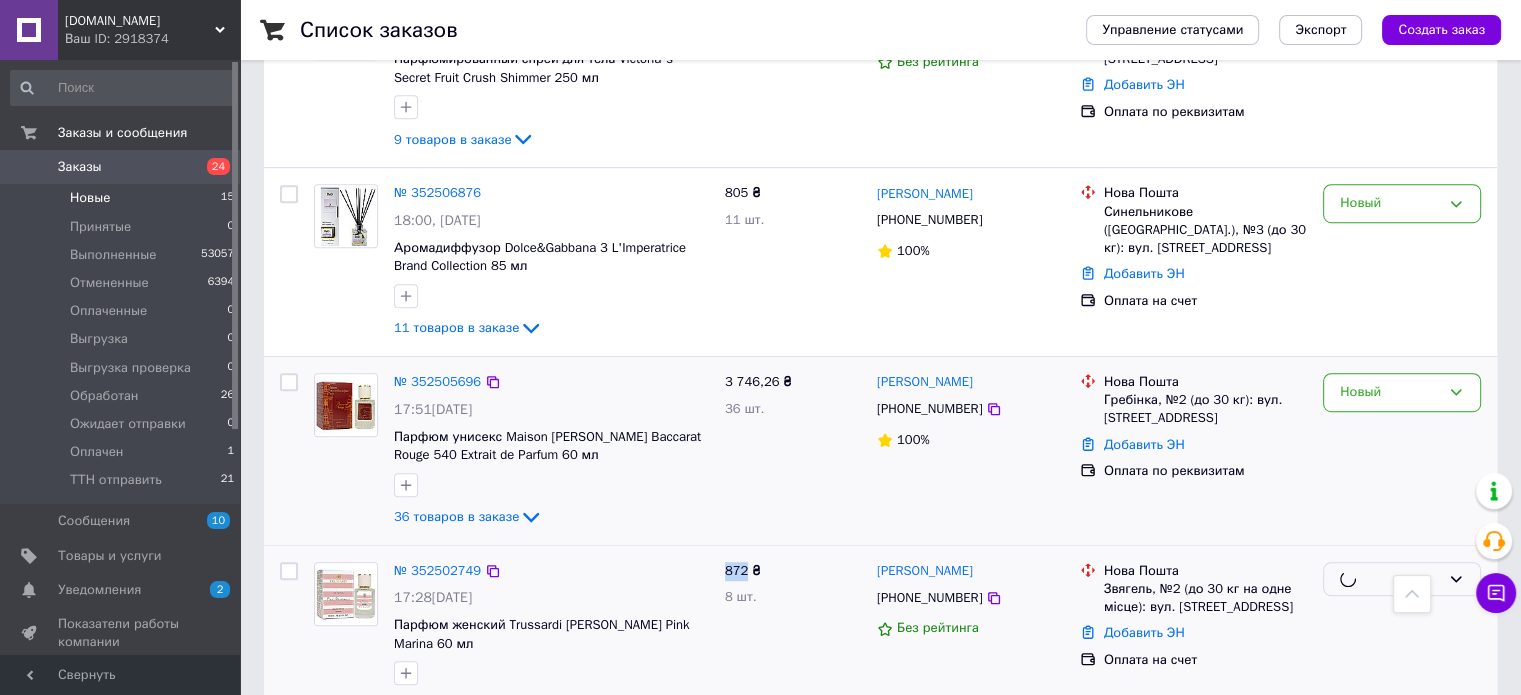 scroll, scrollTop: 1141, scrollLeft: 0, axis: vertical 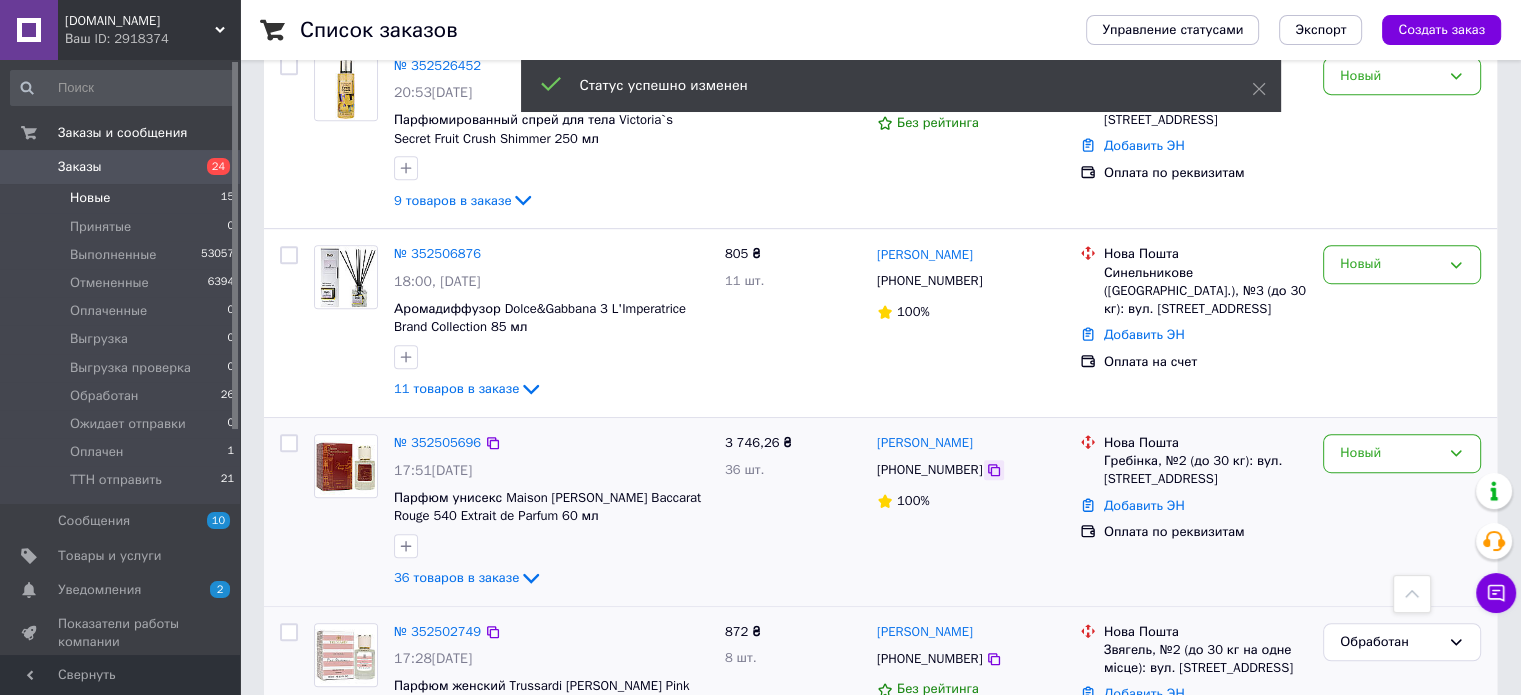 click 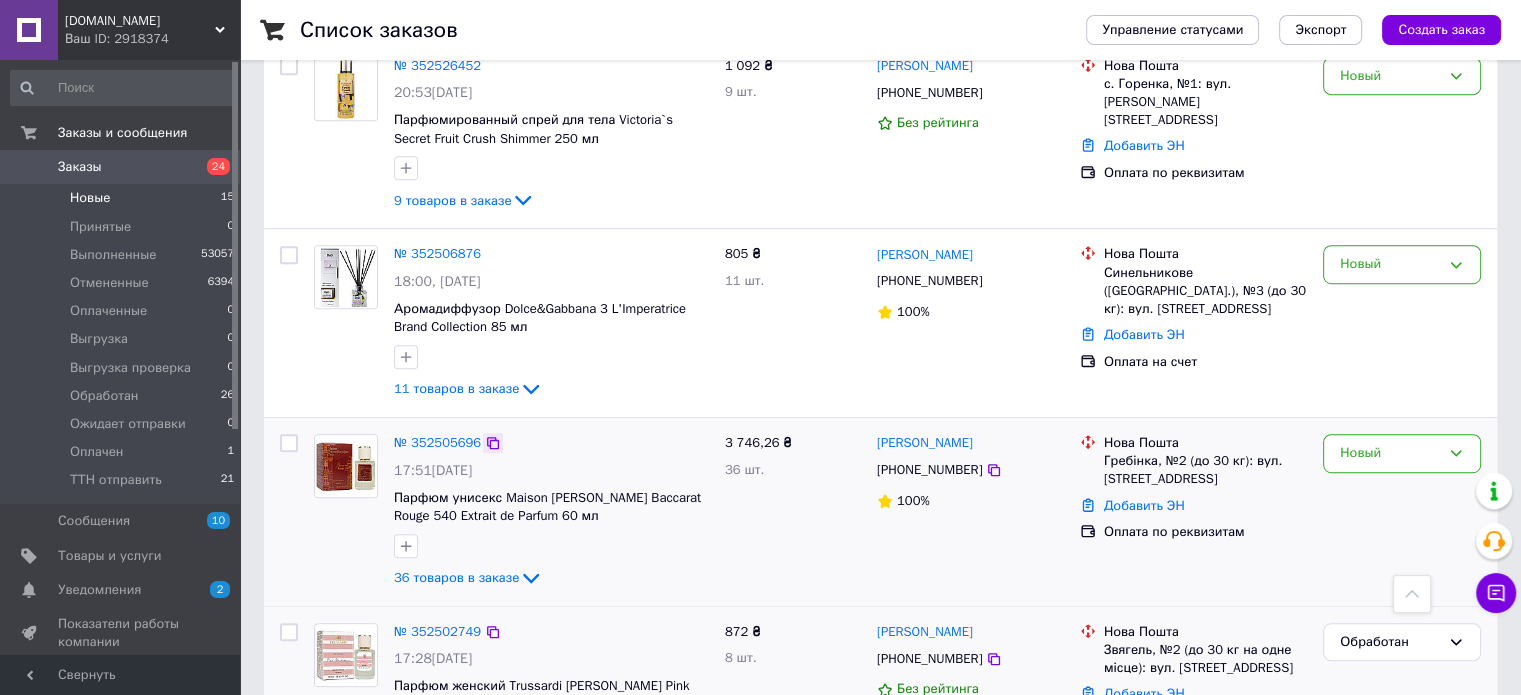 click 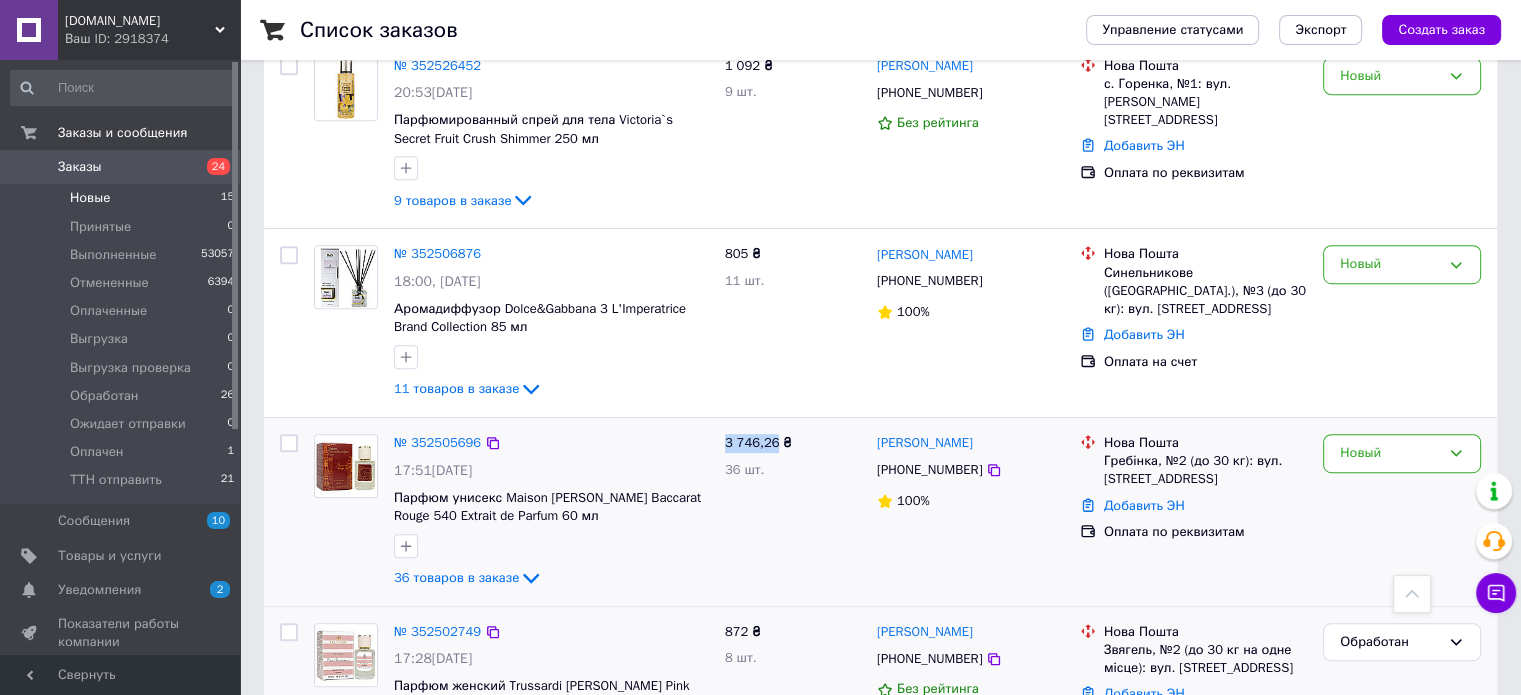 drag, startPoint x: 775, startPoint y: 452, endPoint x: 719, endPoint y: 451, distance: 56.008926 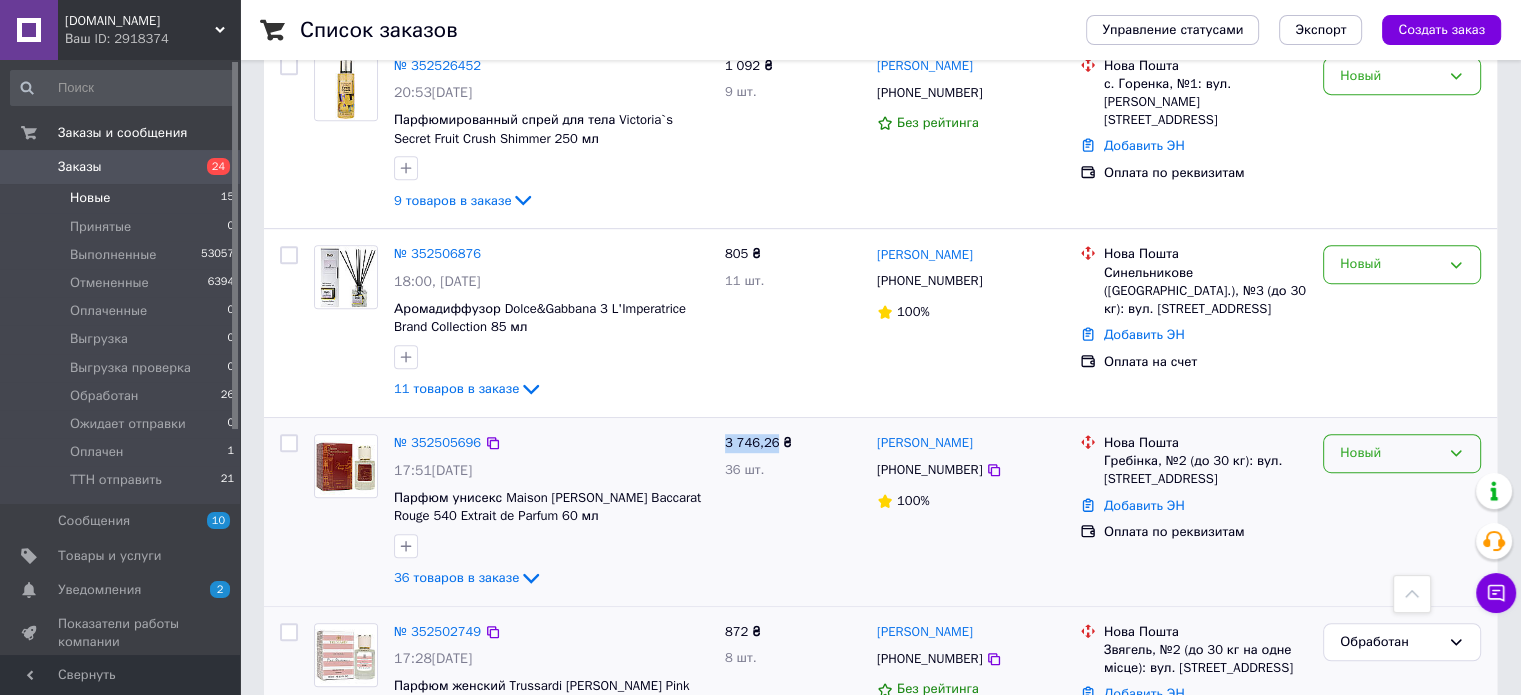 click on "Новый" at bounding box center [1390, 453] 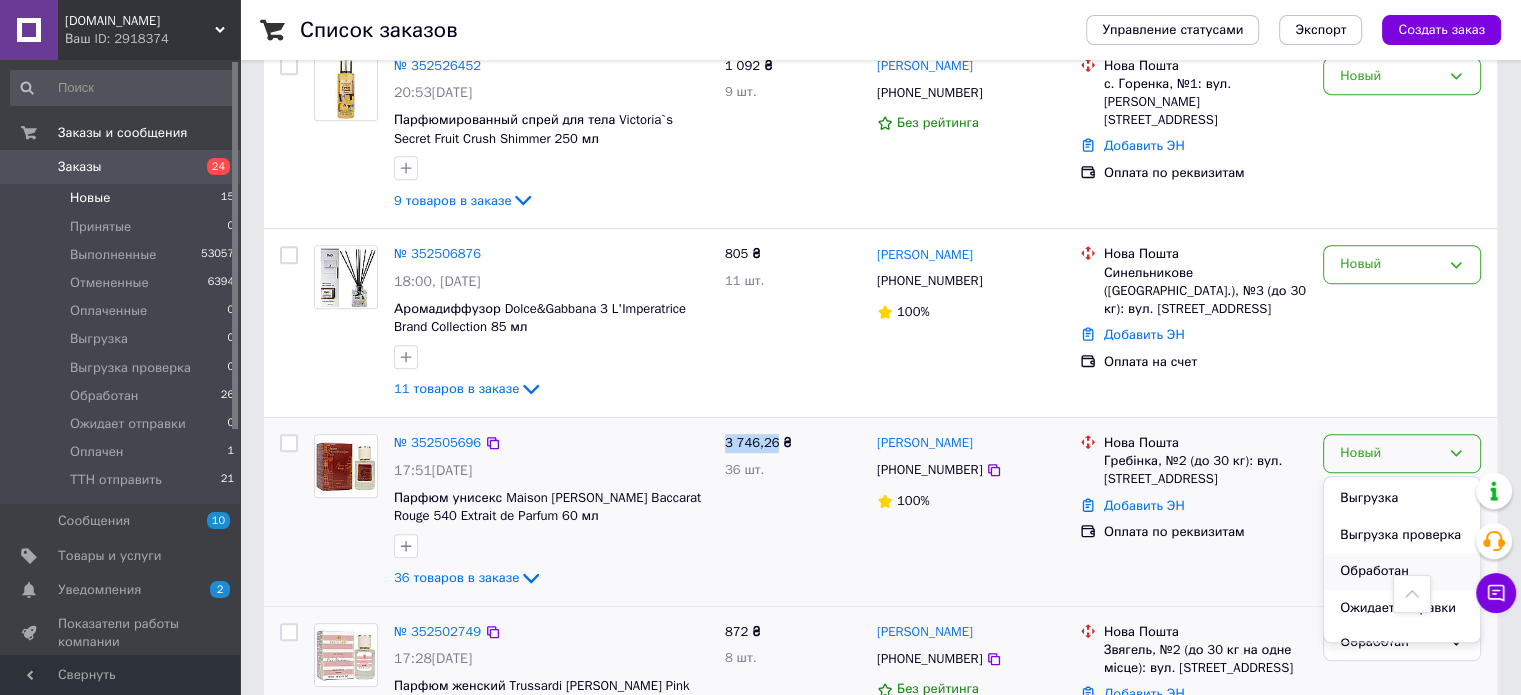 scroll, scrollTop: 200, scrollLeft: 0, axis: vertical 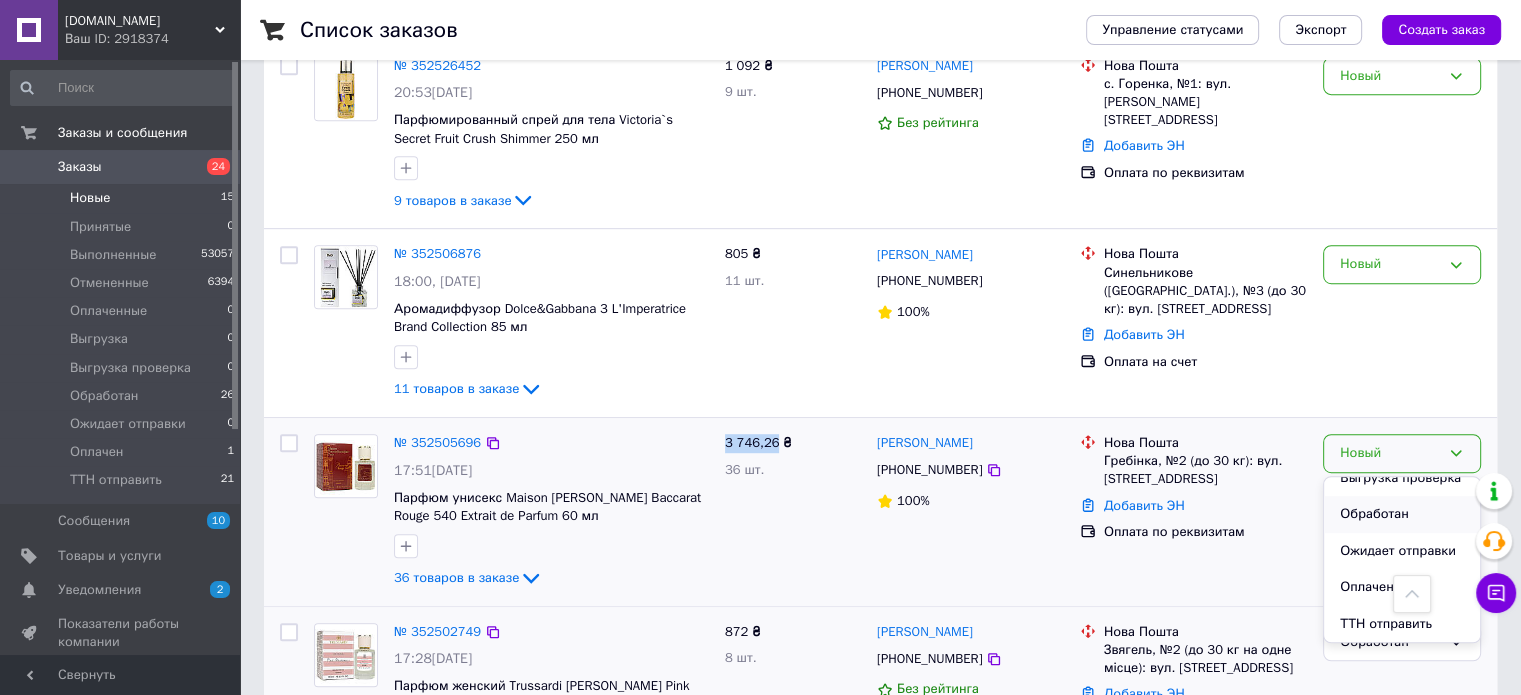click on "Обработан" at bounding box center [1402, 514] 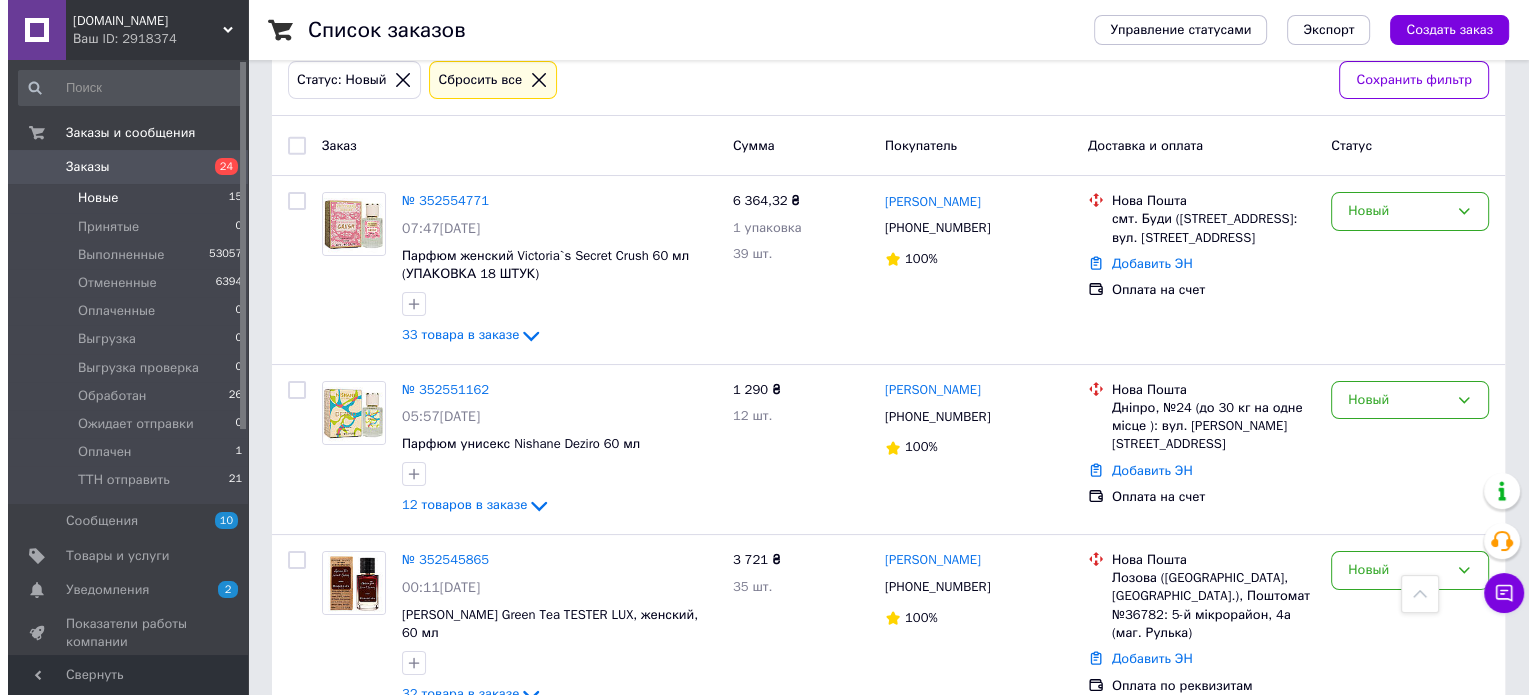 scroll, scrollTop: 0, scrollLeft: 0, axis: both 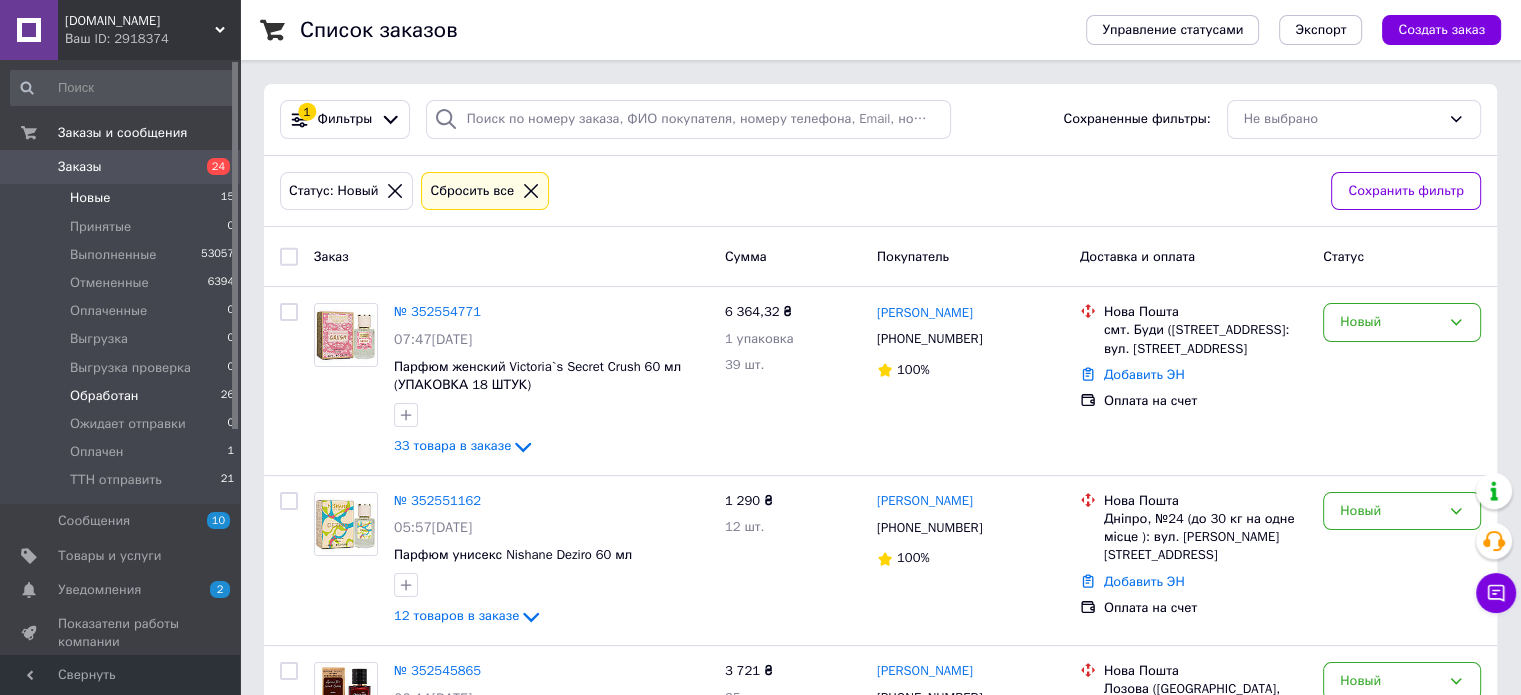 click on "Обработан" at bounding box center [104, 396] 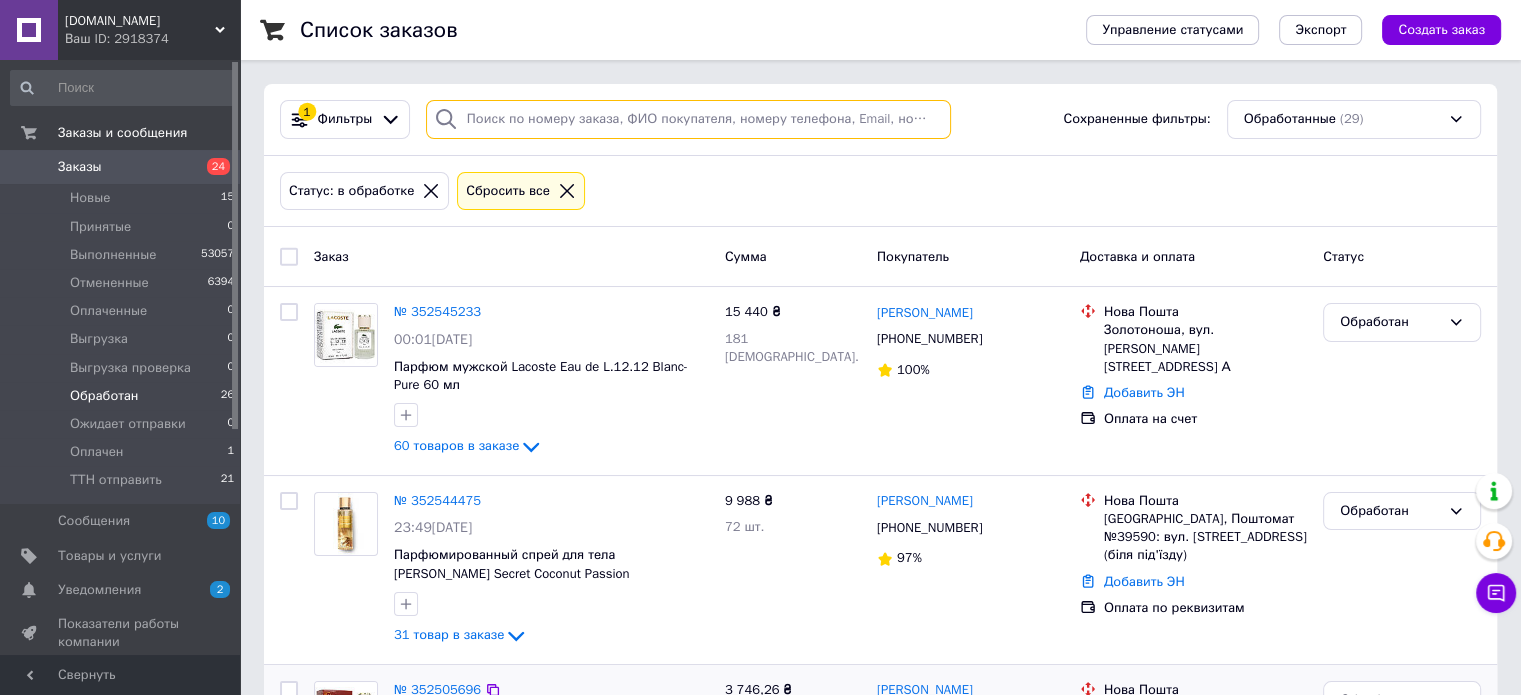 click at bounding box center (688, 119) 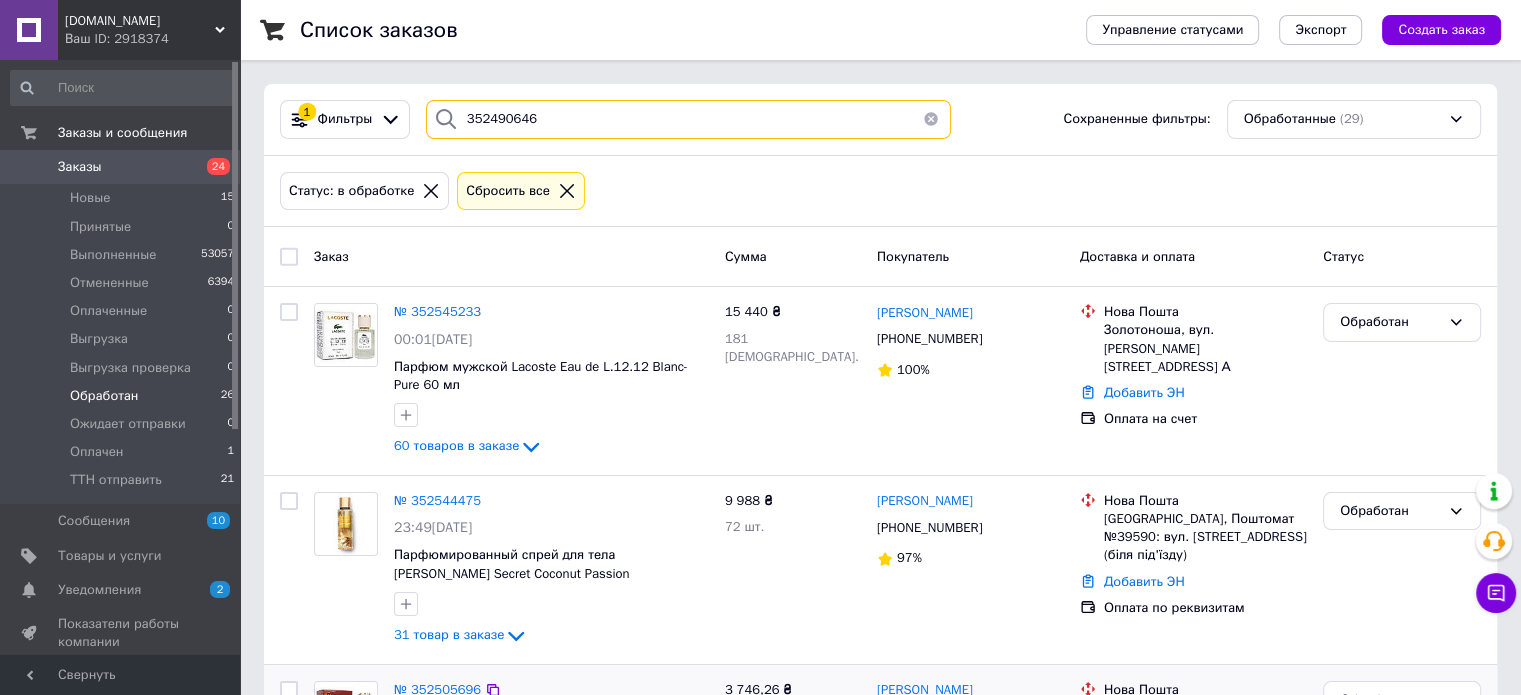 type on "352490646" 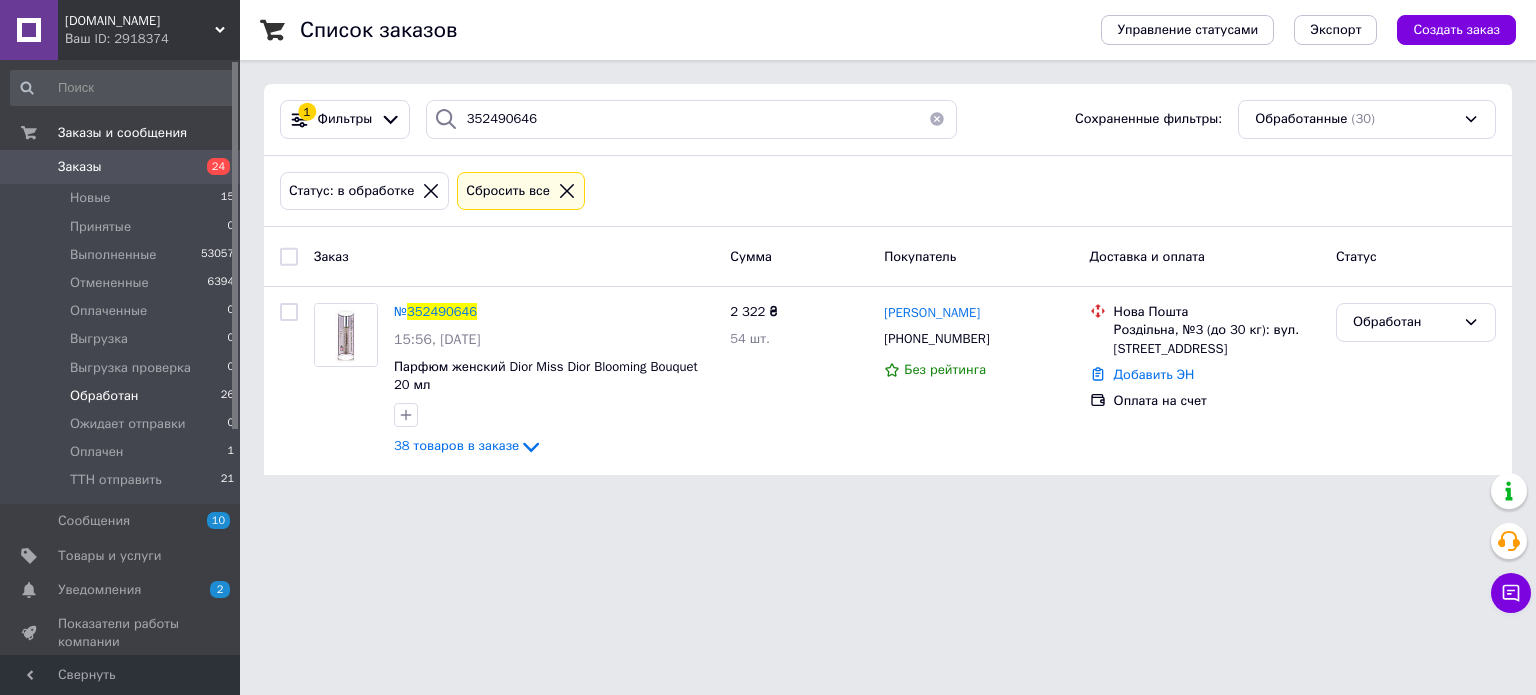 click on "Обработан" at bounding box center (1404, 322) 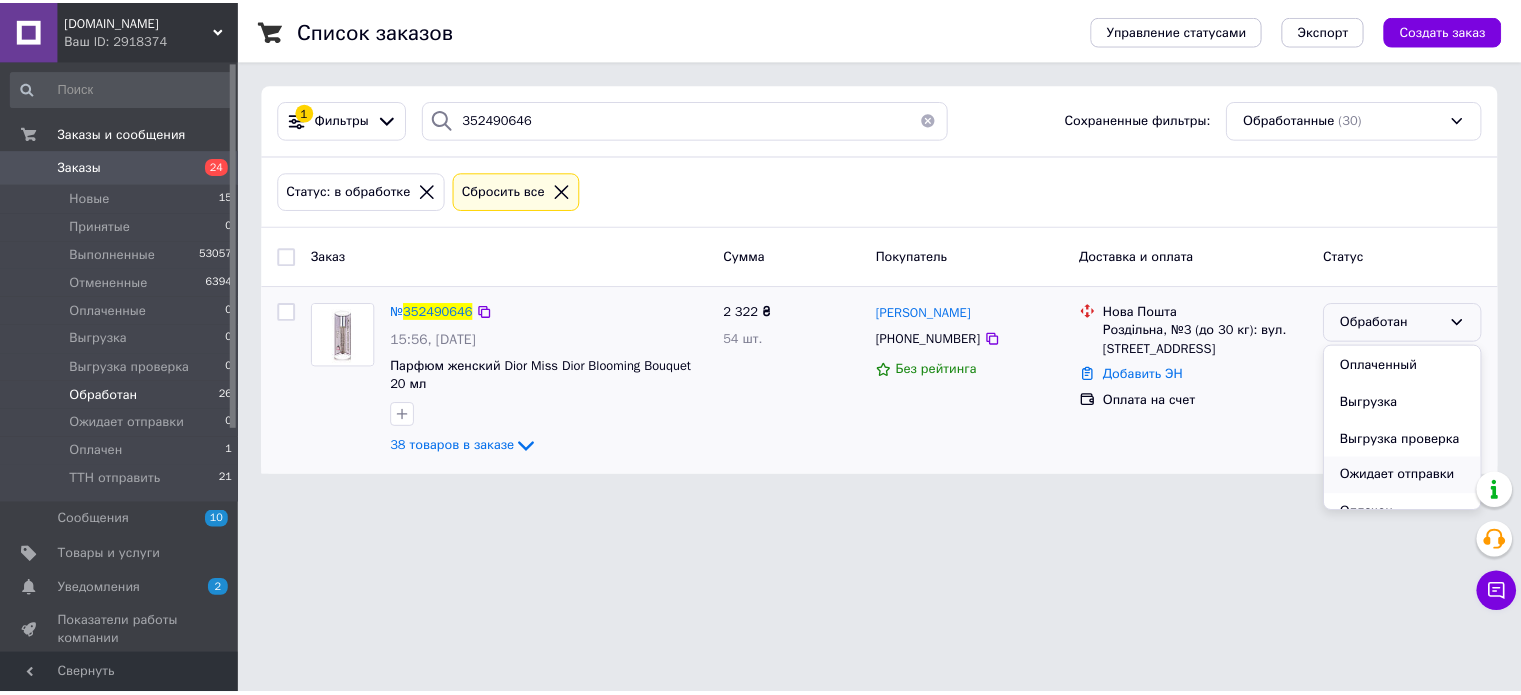 scroll, scrollTop: 163, scrollLeft: 0, axis: vertical 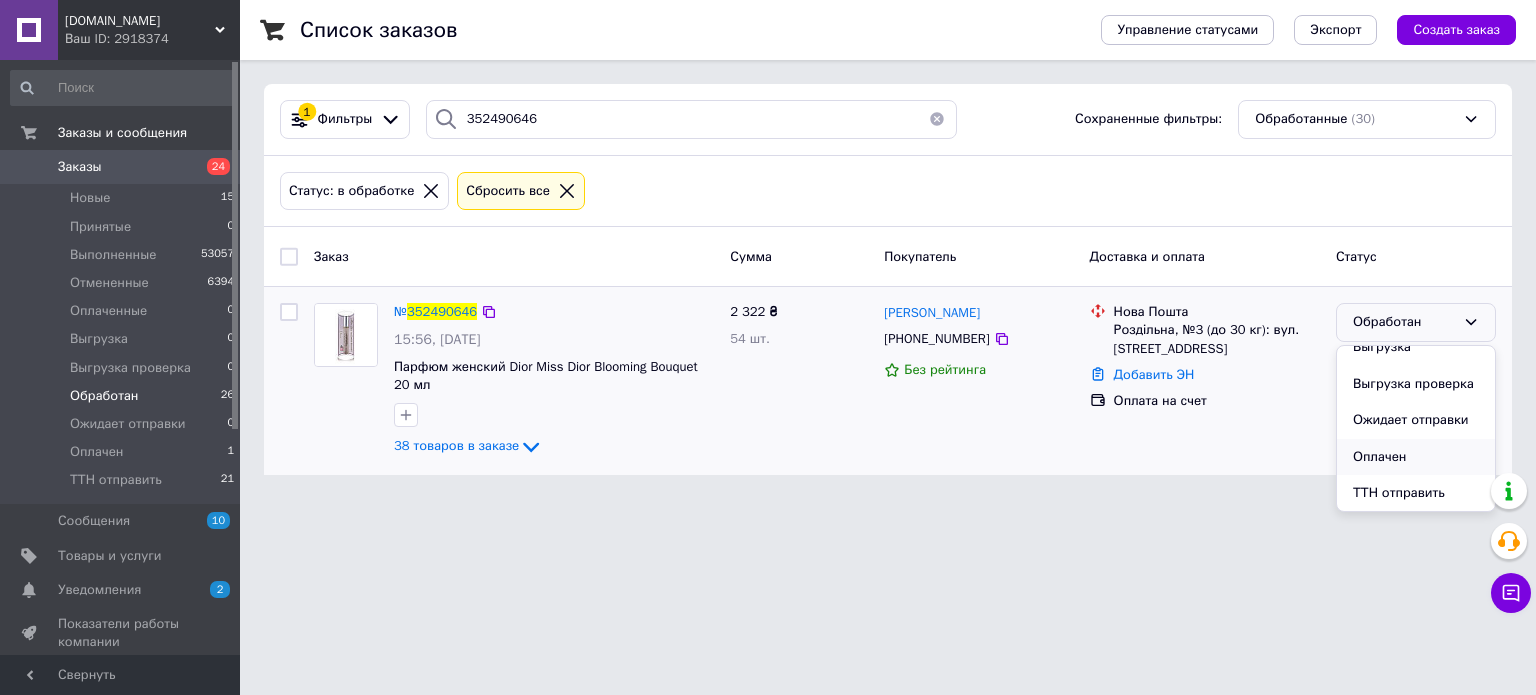 click on "Оплачен" at bounding box center (1416, 457) 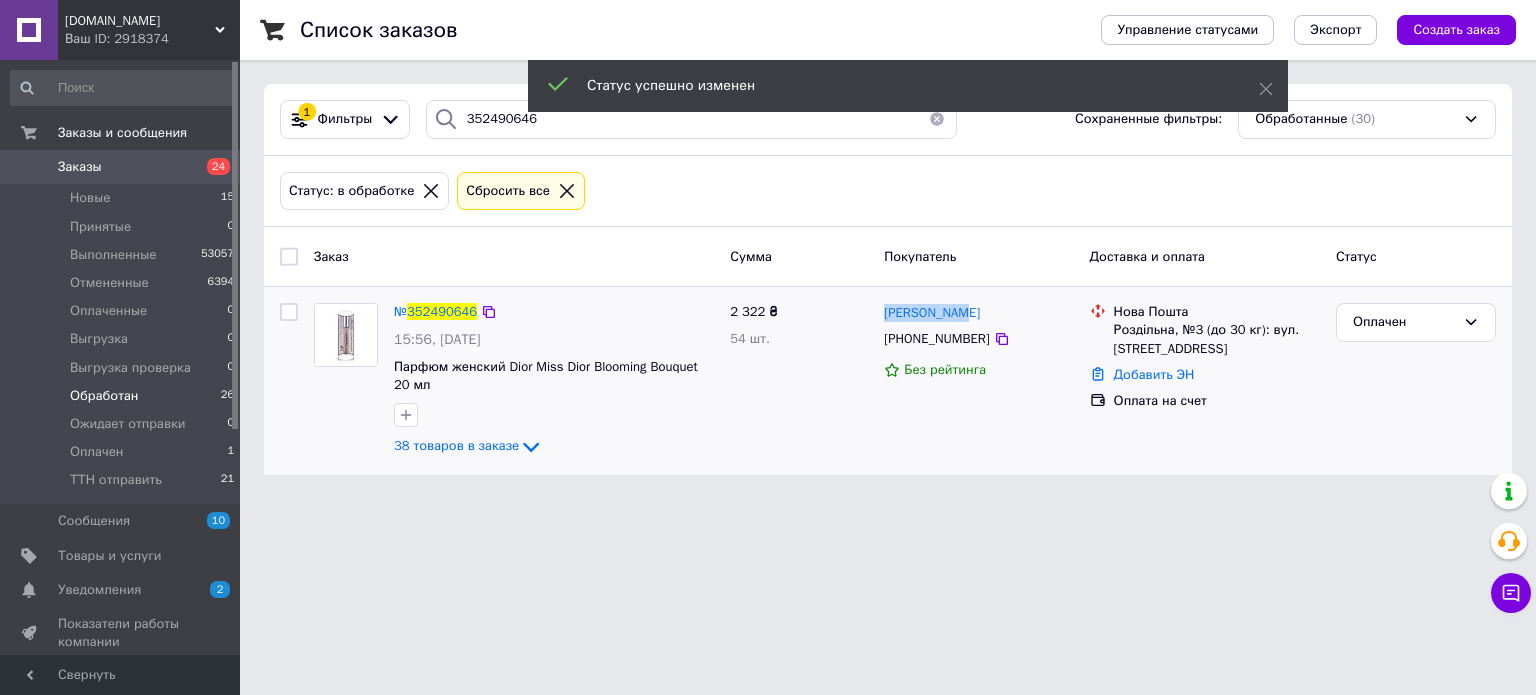 drag, startPoint x: 944, startPoint y: 311, endPoint x: 880, endPoint y: 310, distance: 64.00781 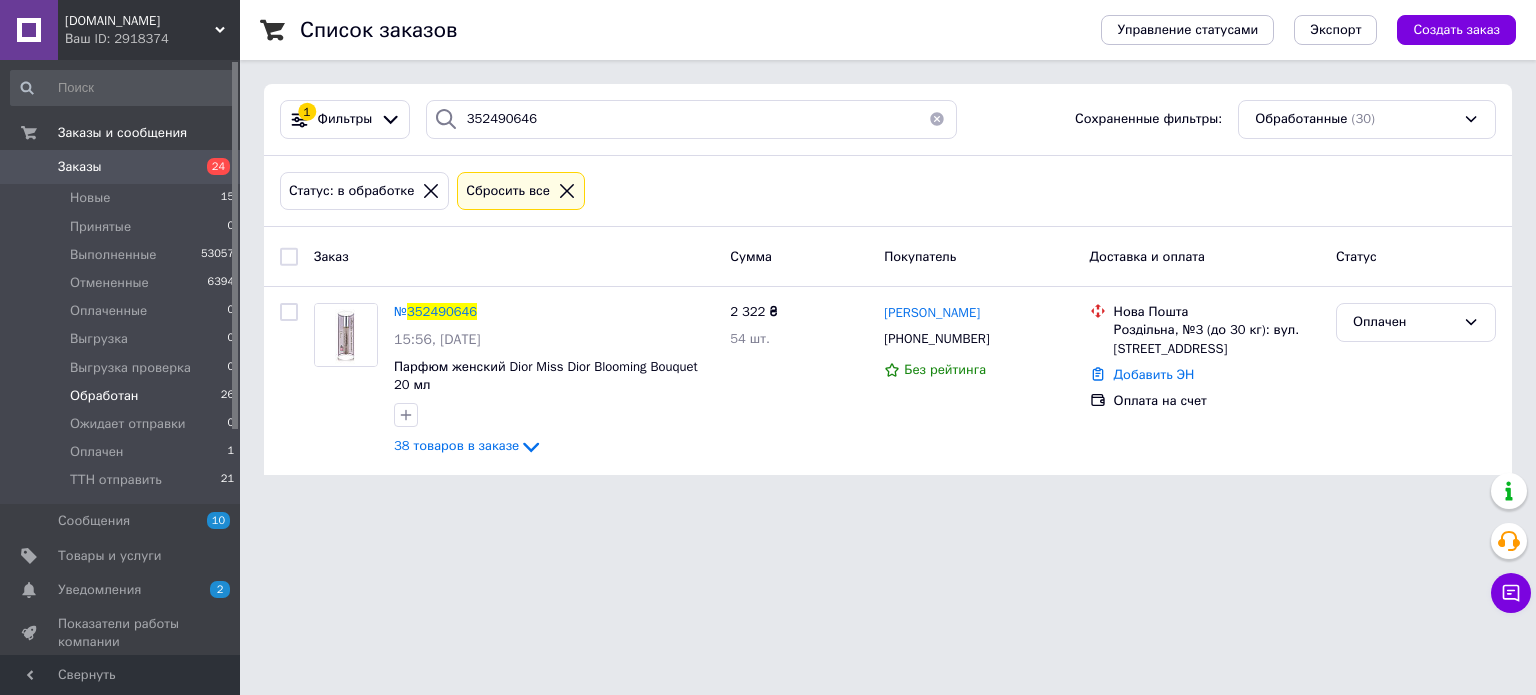 click on "[DOMAIN_NAME] Ваш ID: 2918374 Сайт [DOMAIN_NAME] Кабинет покупателя Проверить состояние системы Страница на портале Справка Выйти Заказы и сообщения Заказы 24 Новые 15 Принятые 0 Выполненные 53057 Отмененные 6394 Оплаченные 0 Выгрузка 0 Выгрузка проверка 0 Обработан 26 Ожидает отправки 0 Оплачен 1 ТТН отправить 21 Сообщения 10 Товары и услуги Уведомления 2 0 Показатели работы компании Панель управления Отзывы Покупатели Каталог ProSale Аналитика Управление сайтом Кошелек компании Маркет Настройки Тарифы и счета Prom микс 20 000 1 352490646" at bounding box center (768, 249) 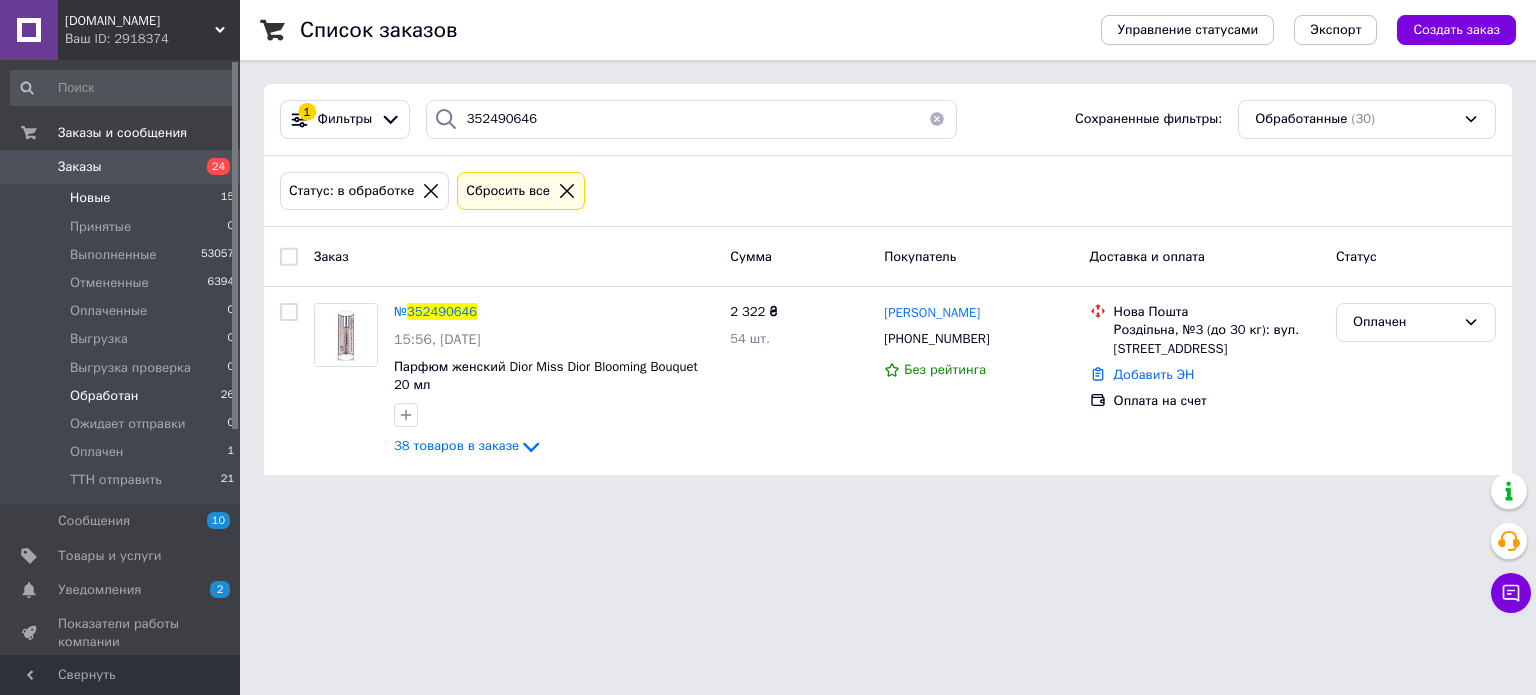 click on "Новые" at bounding box center [90, 198] 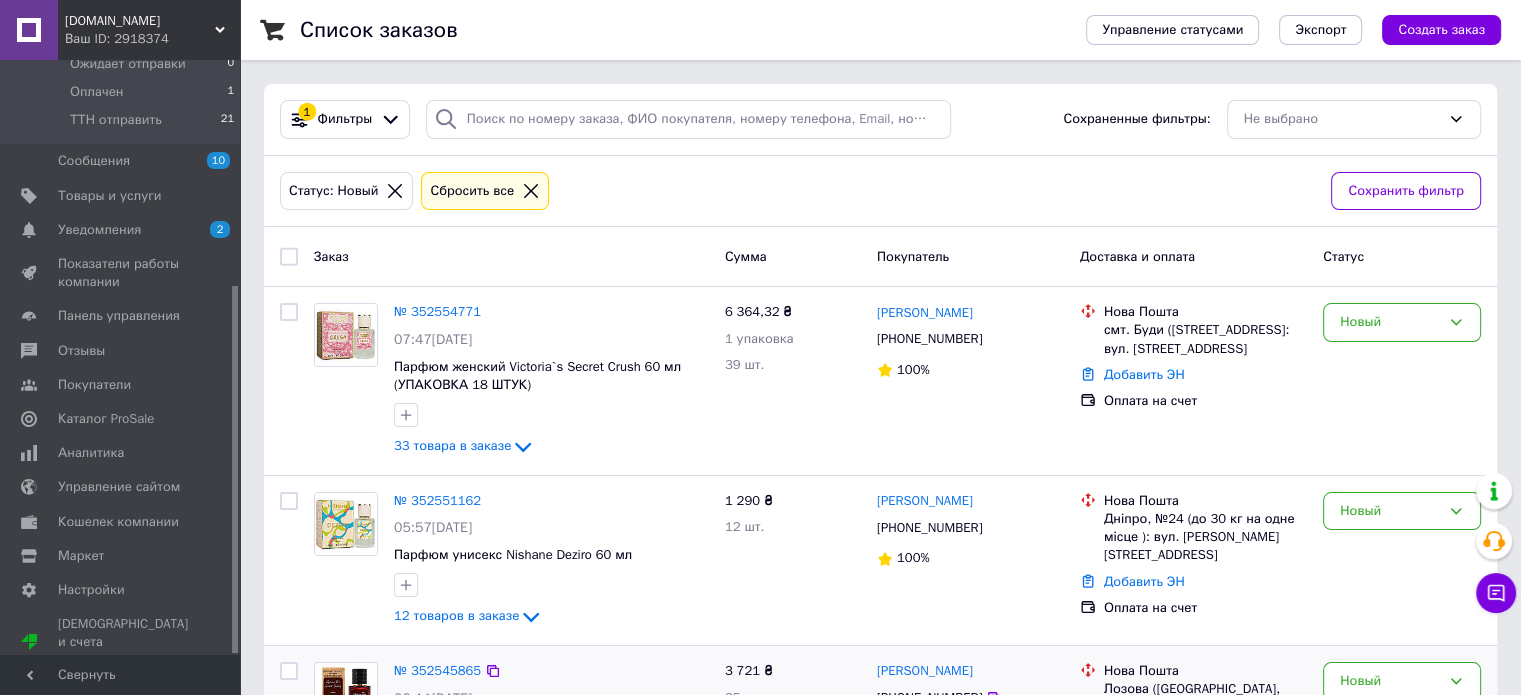scroll, scrollTop: 364, scrollLeft: 0, axis: vertical 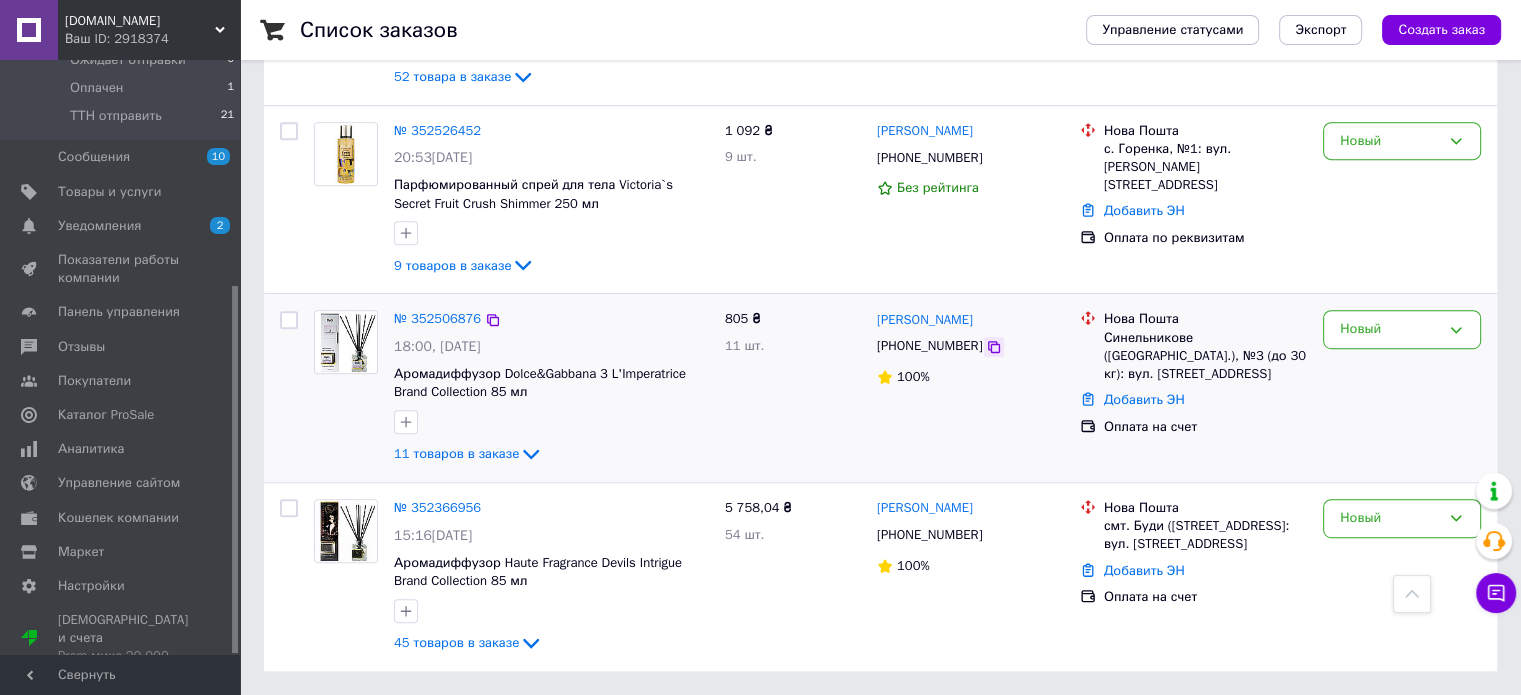 click 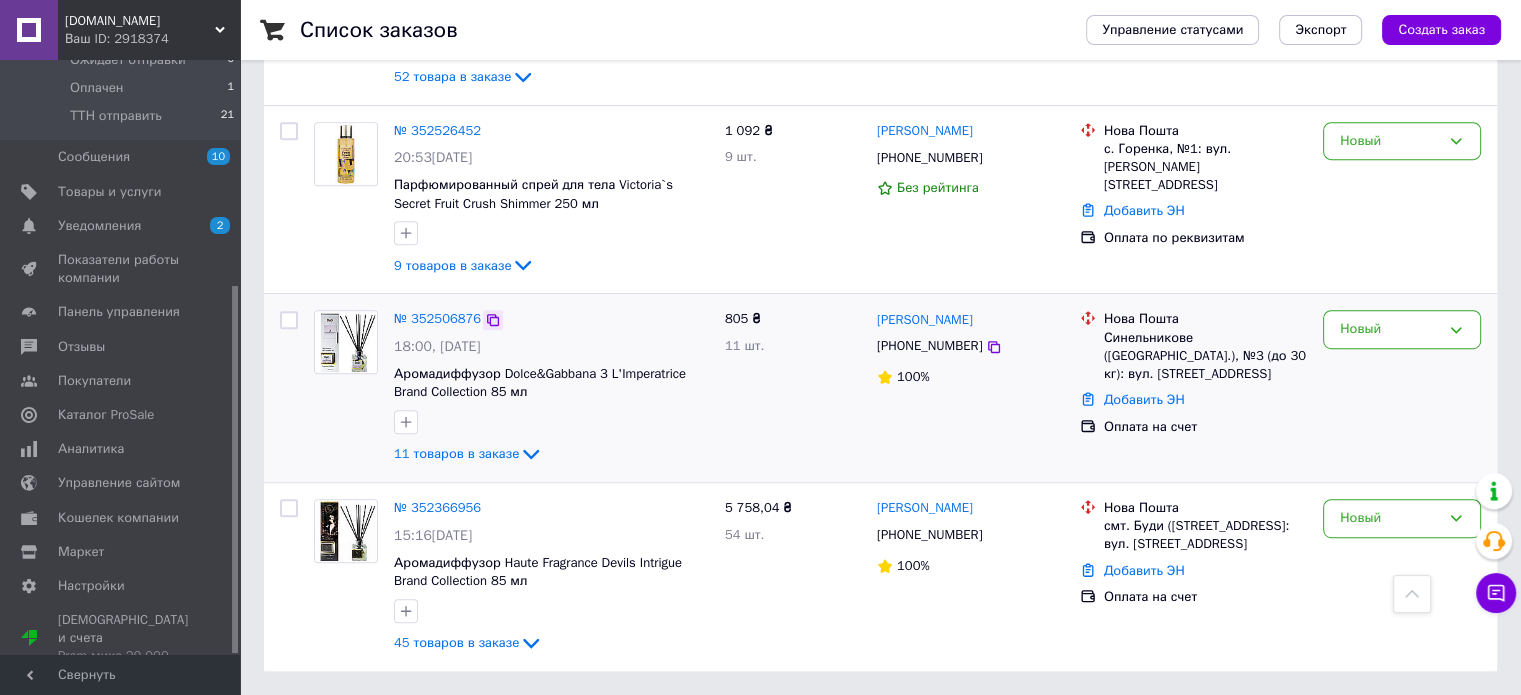 click 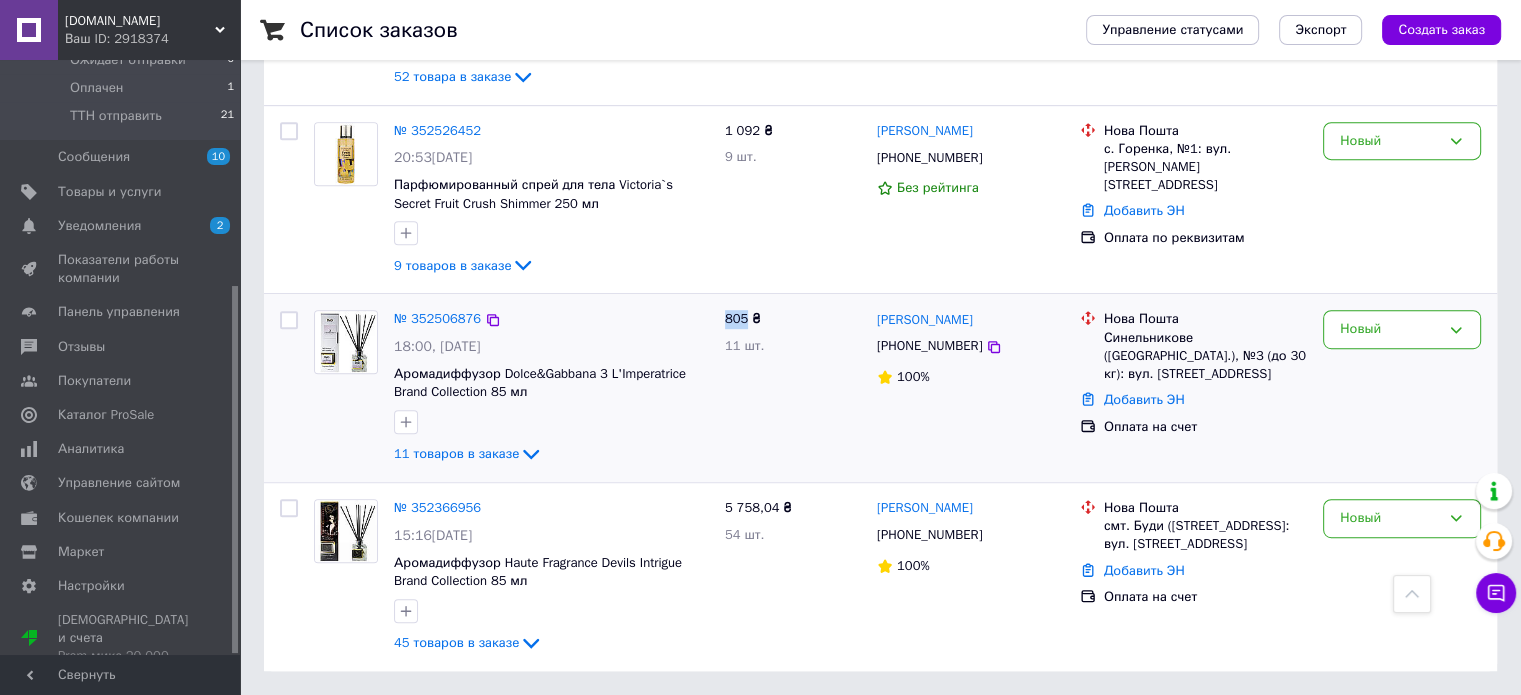 drag, startPoint x: 744, startPoint y: 323, endPoint x: 727, endPoint y: 322, distance: 17.029387 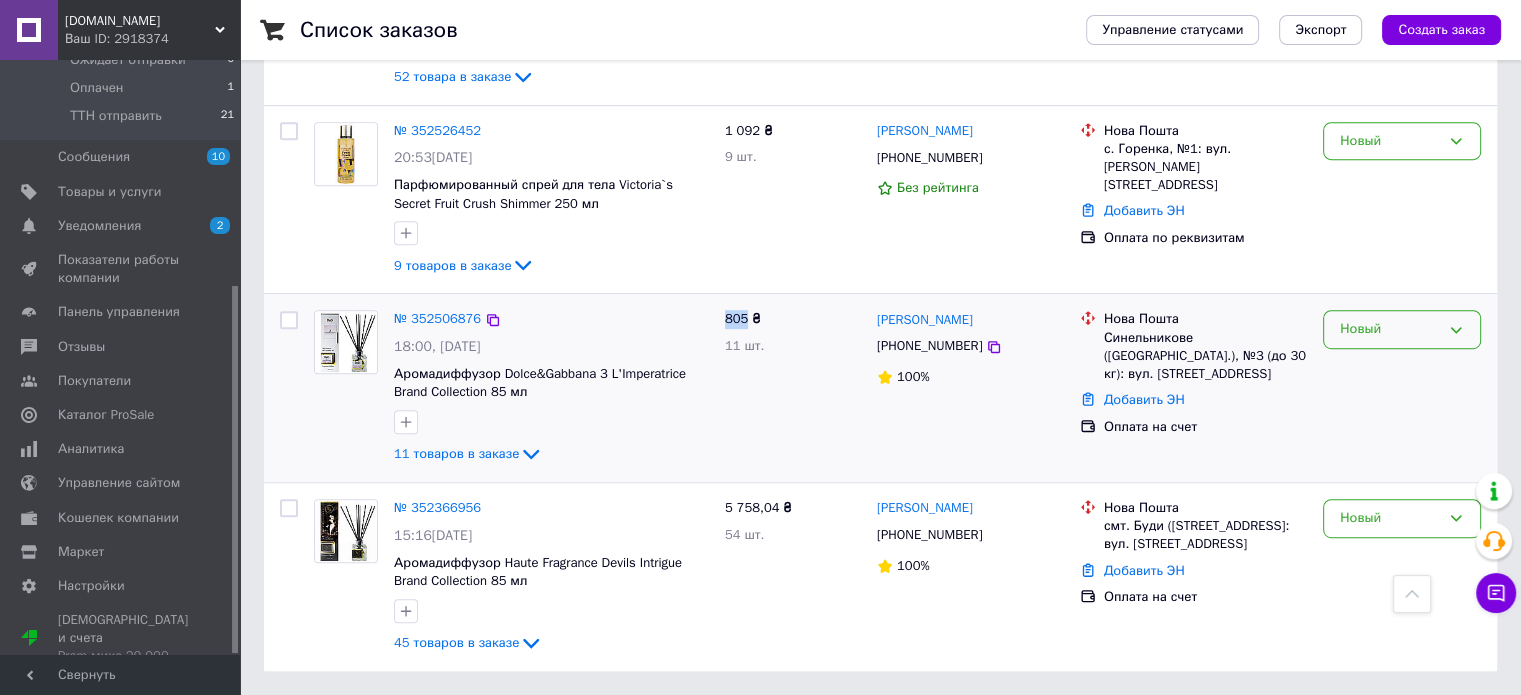 click on "Новый" at bounding box center (1402, 329) 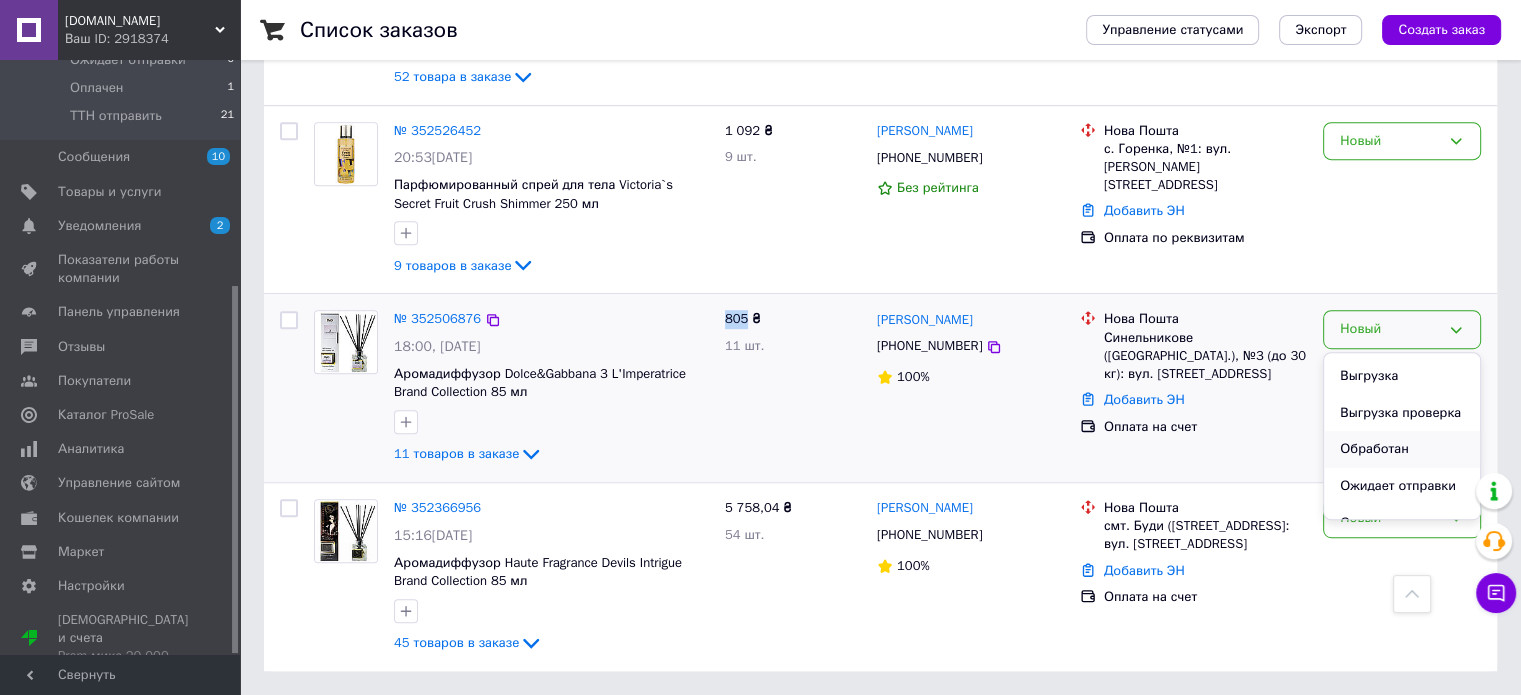 scroll, scrollTop: 200, scrollLeft: 0, axis: vertical 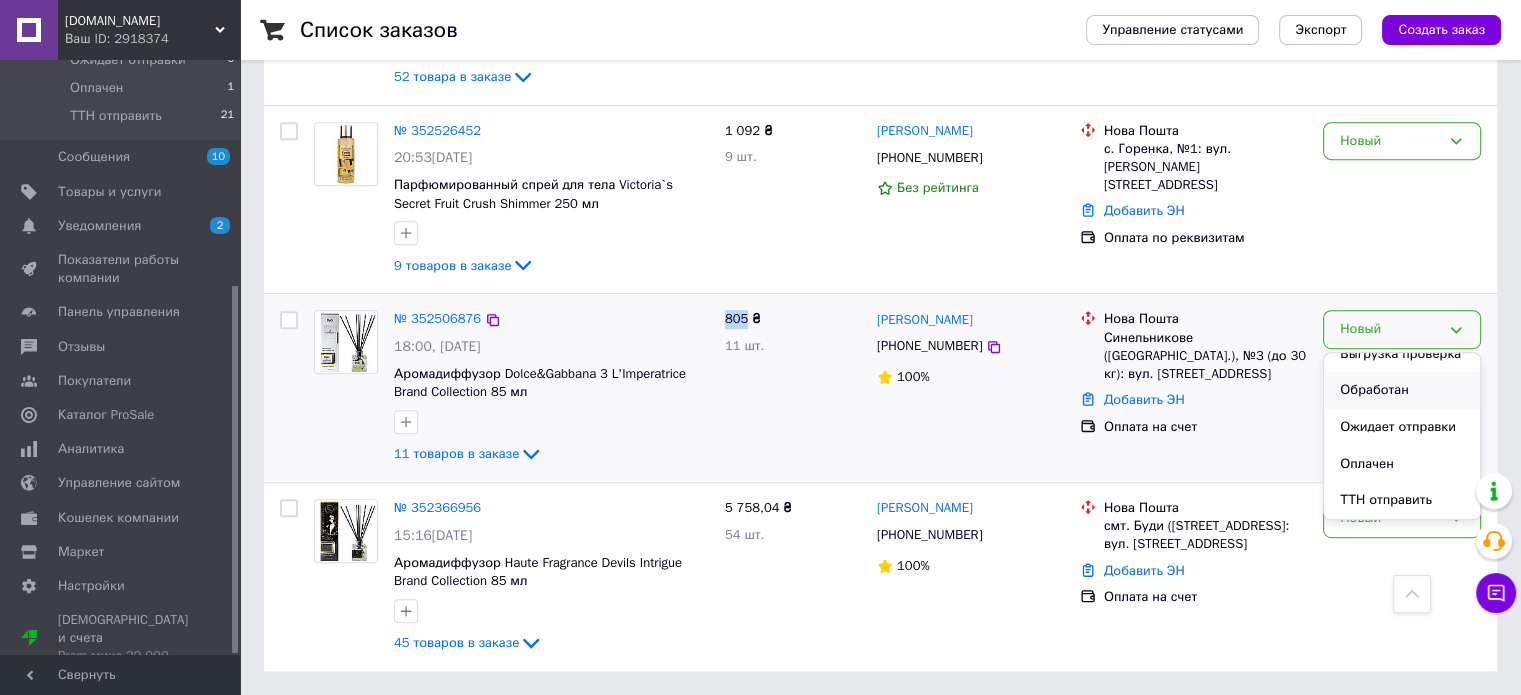 click on "Обработан" at bounding box center [1402, 390] 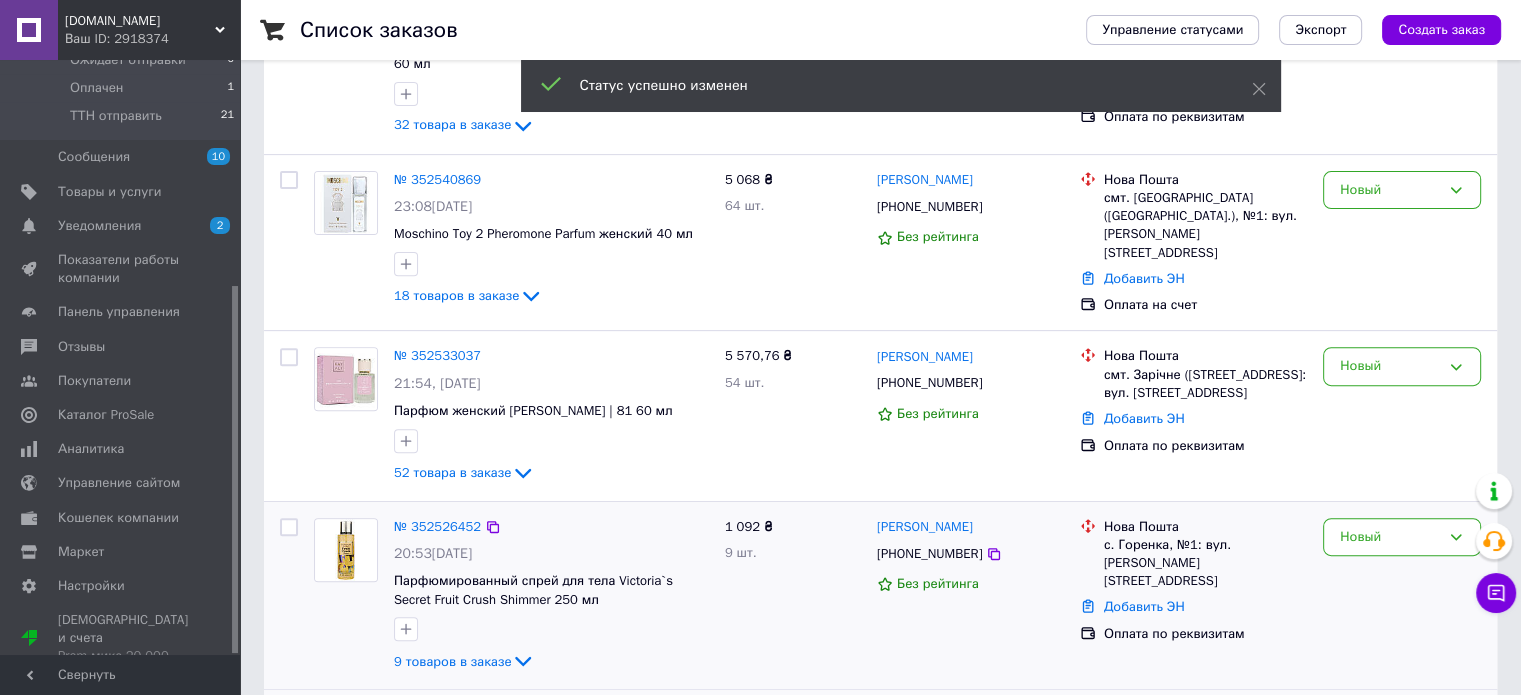 scroll, scrollTop: 800, scrollLeft: 0, axis: vertical 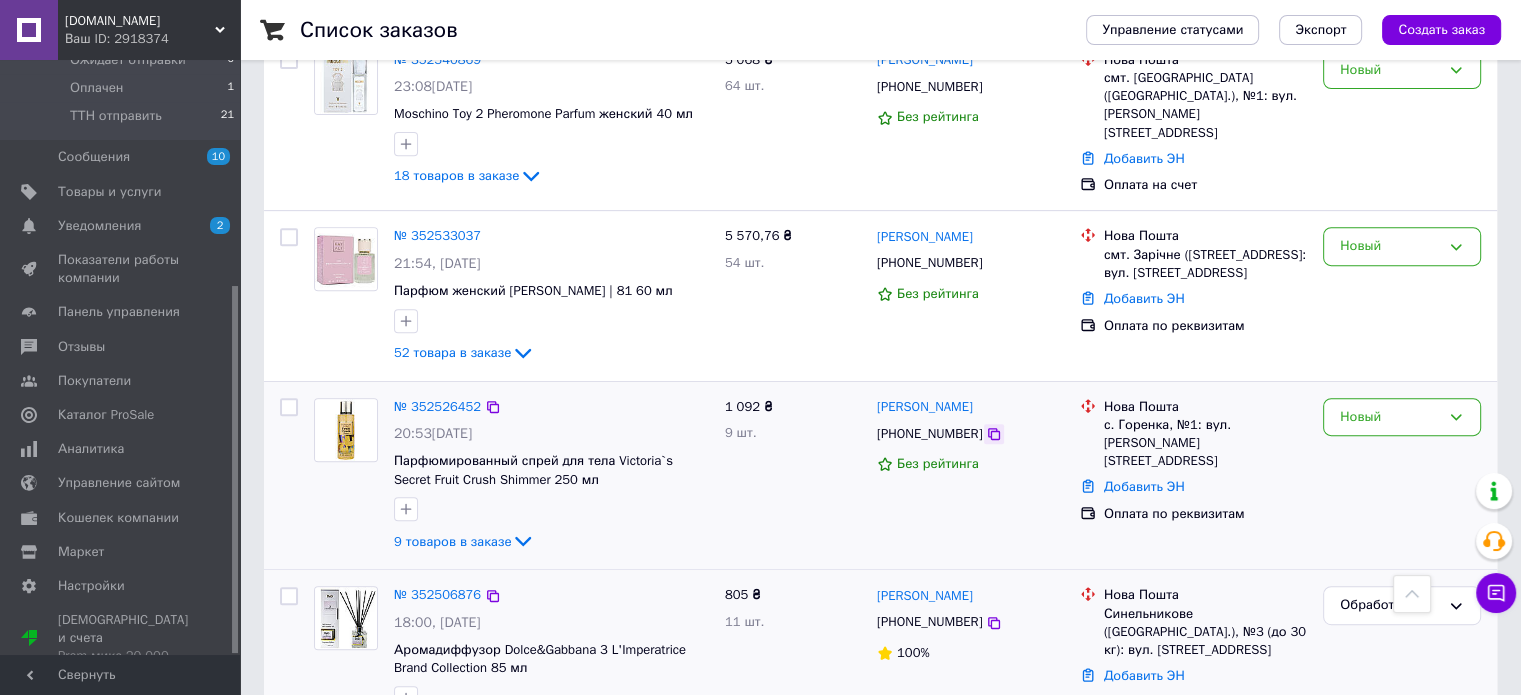 click 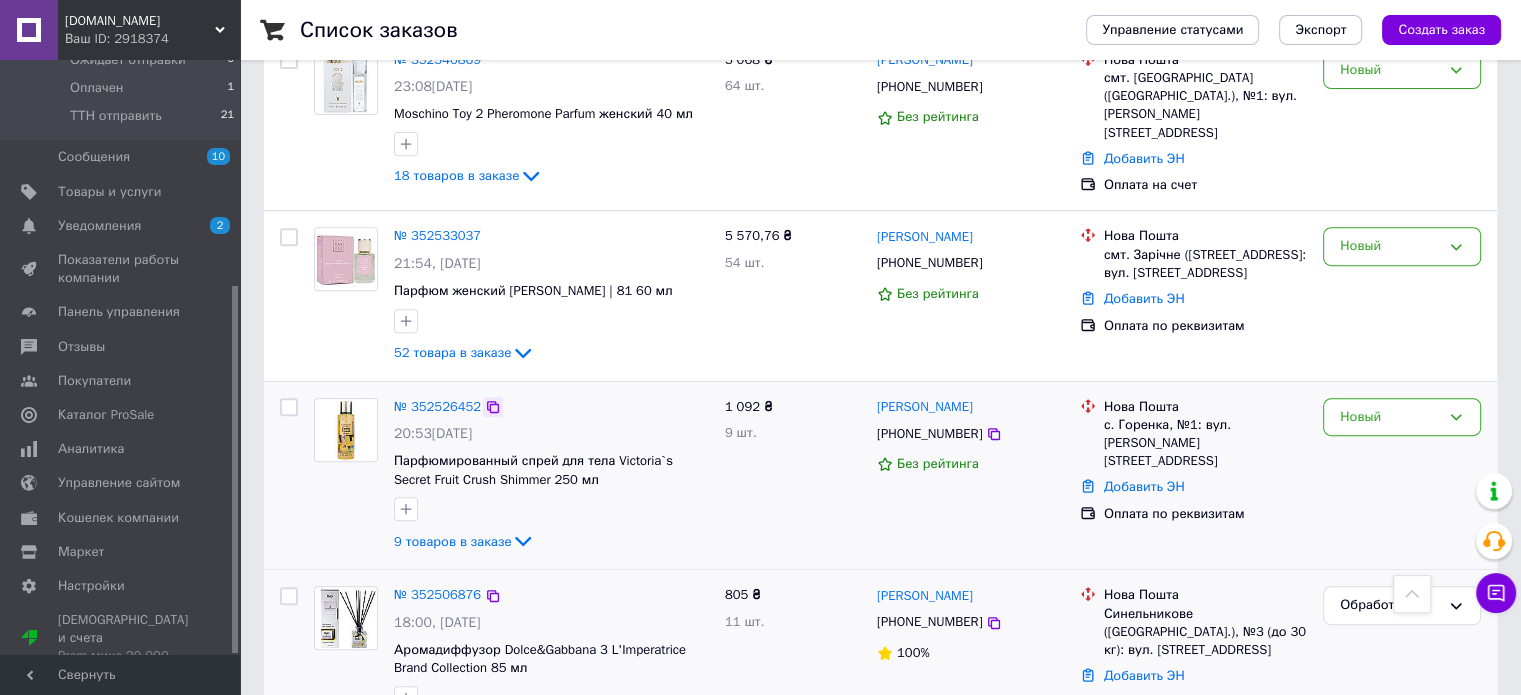 click 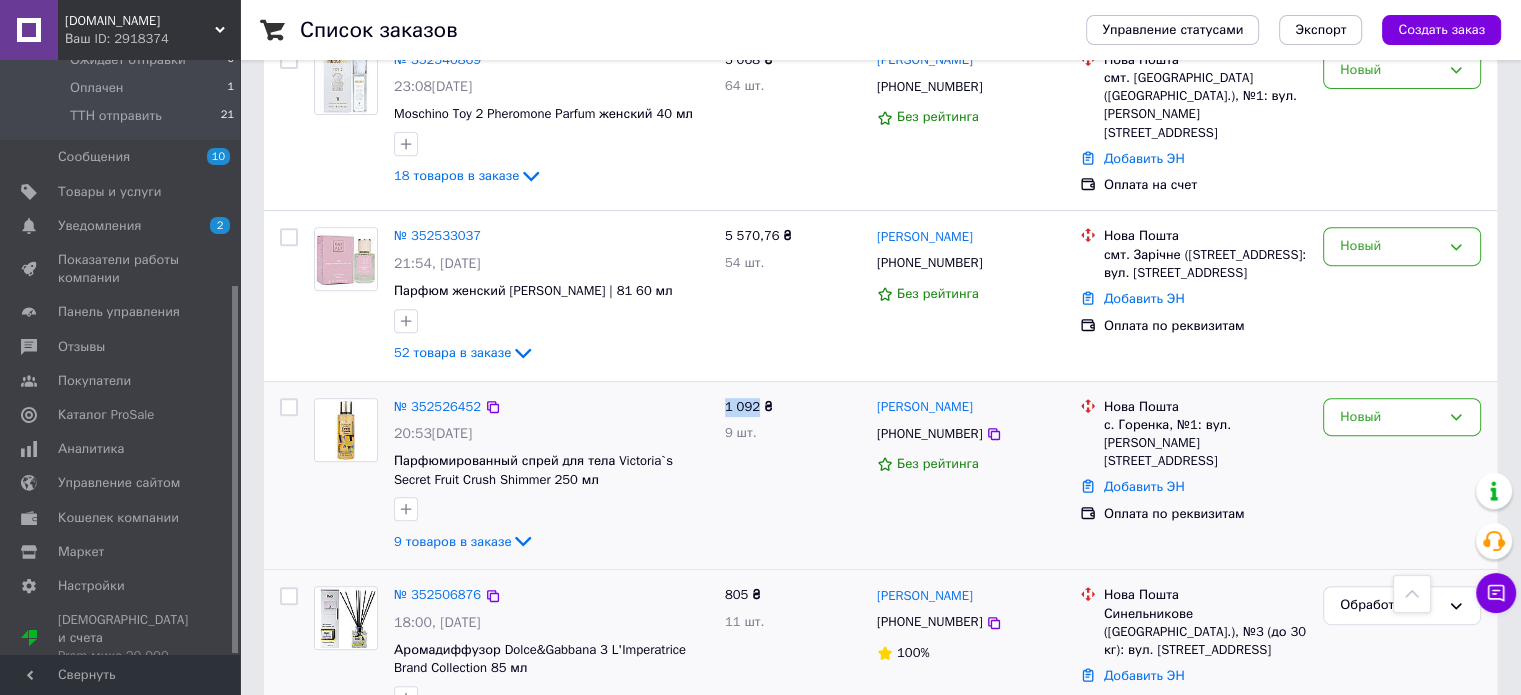 drag, startPoint x: 755, startPoint y: 416, endPoint x: 724, endPoint y: 417, distance: 31.016125 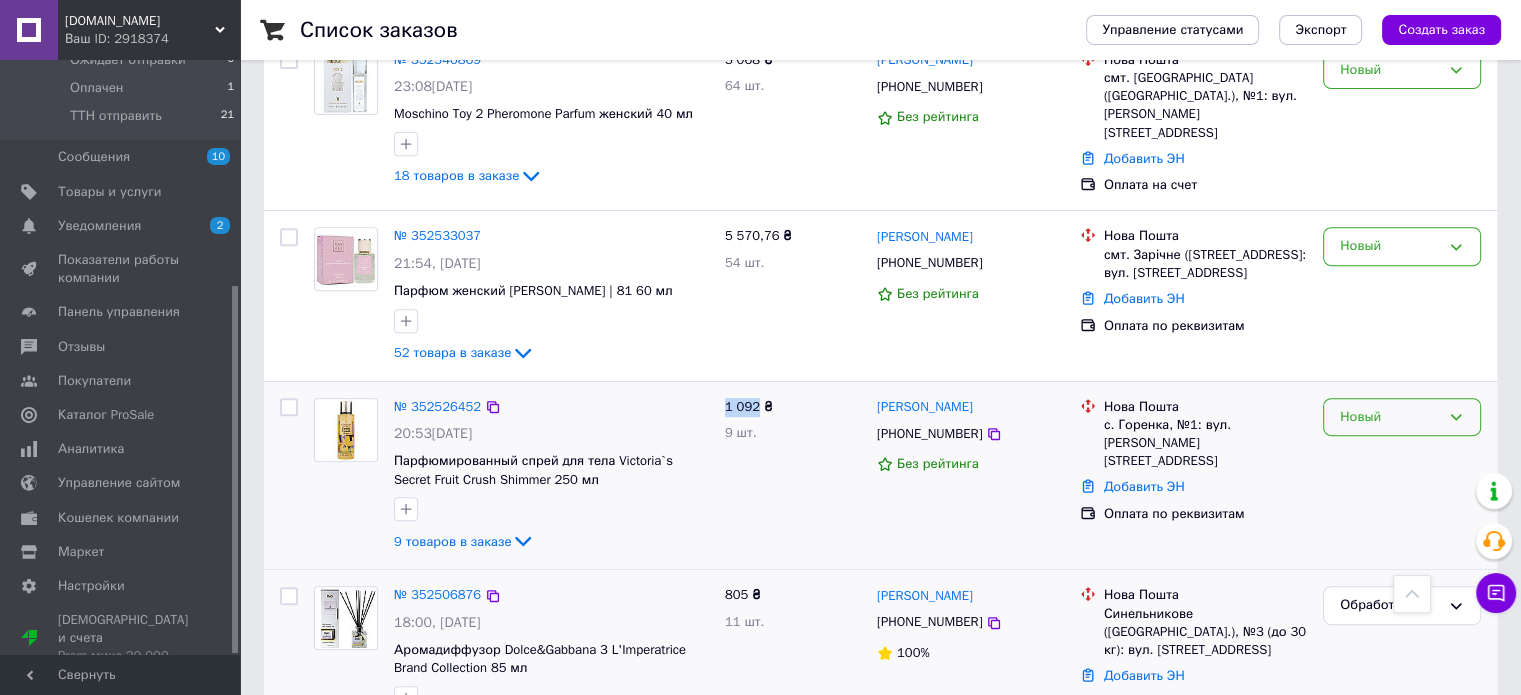 click on "Новый" at bounding box center [1402, 417] 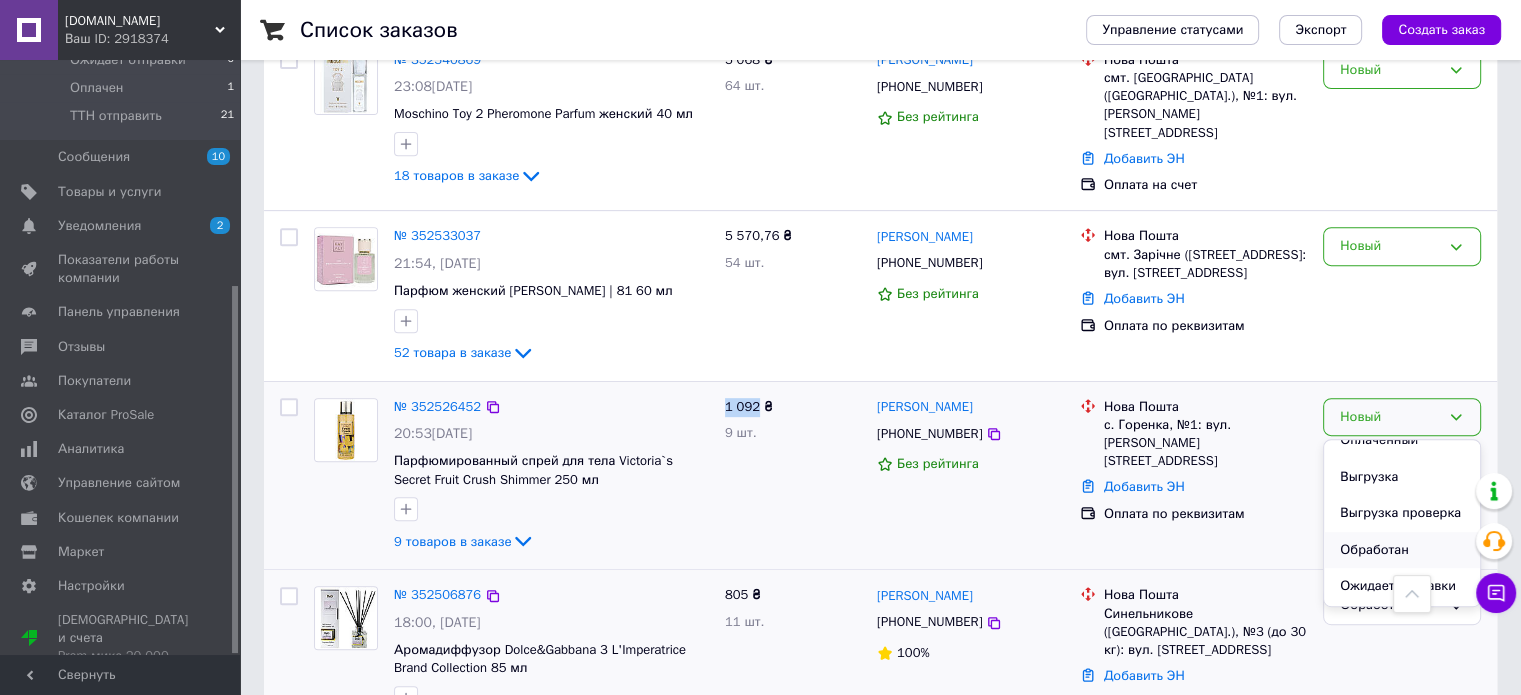 scroll, scrollTop: 200, scrollLeft: 0, axis: vertical 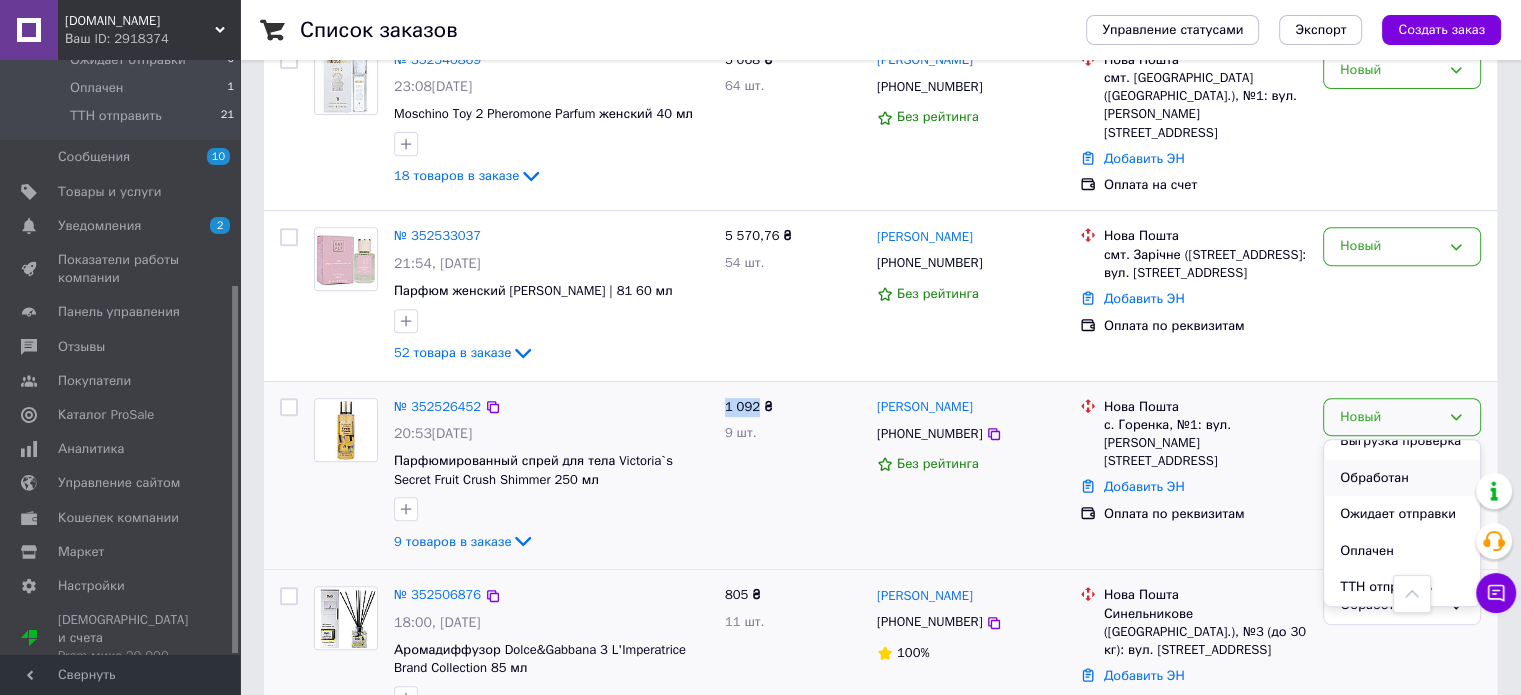 click on "Обработан" at bounding box center [1402, 478] 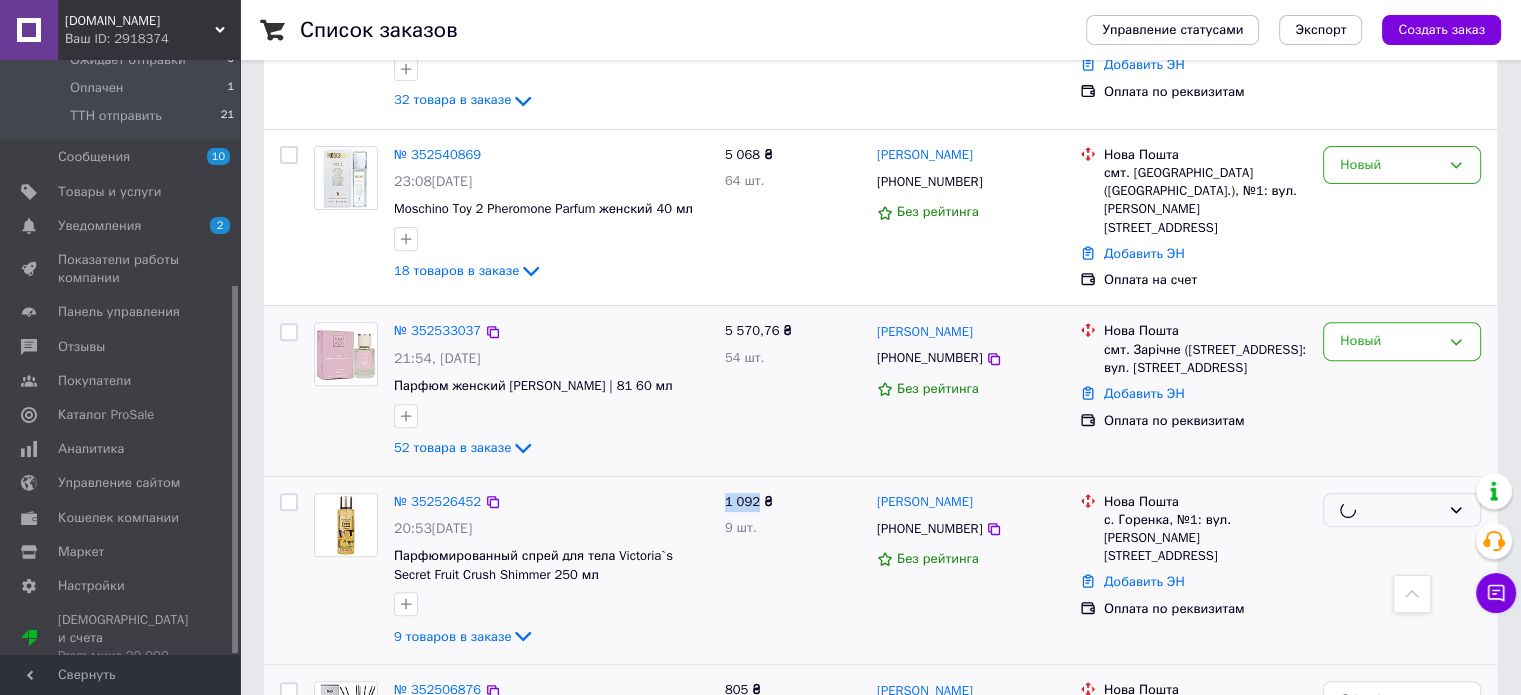 scroll, scrollTop: 666, scrollLeft: 0, axis: vertical 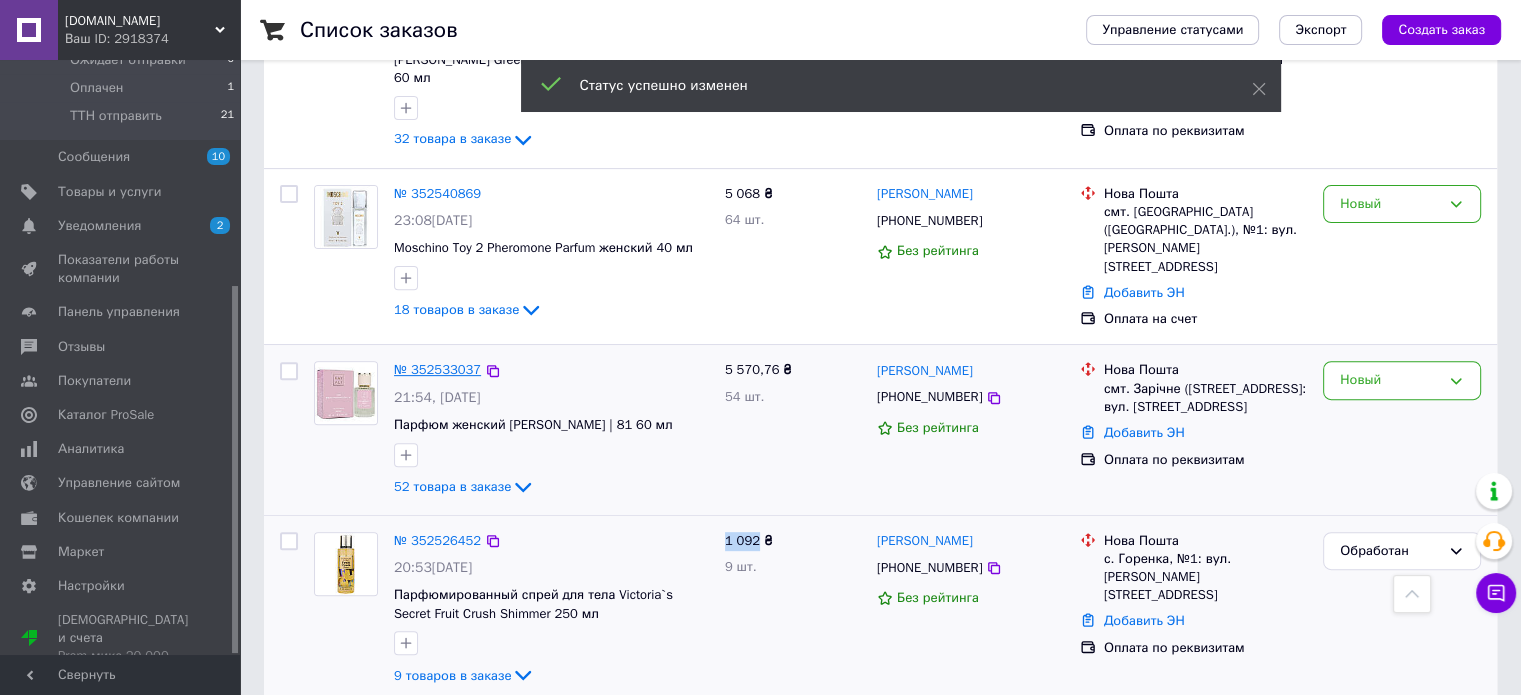 click on "№ 352533037" at bounding box center (437, 369) 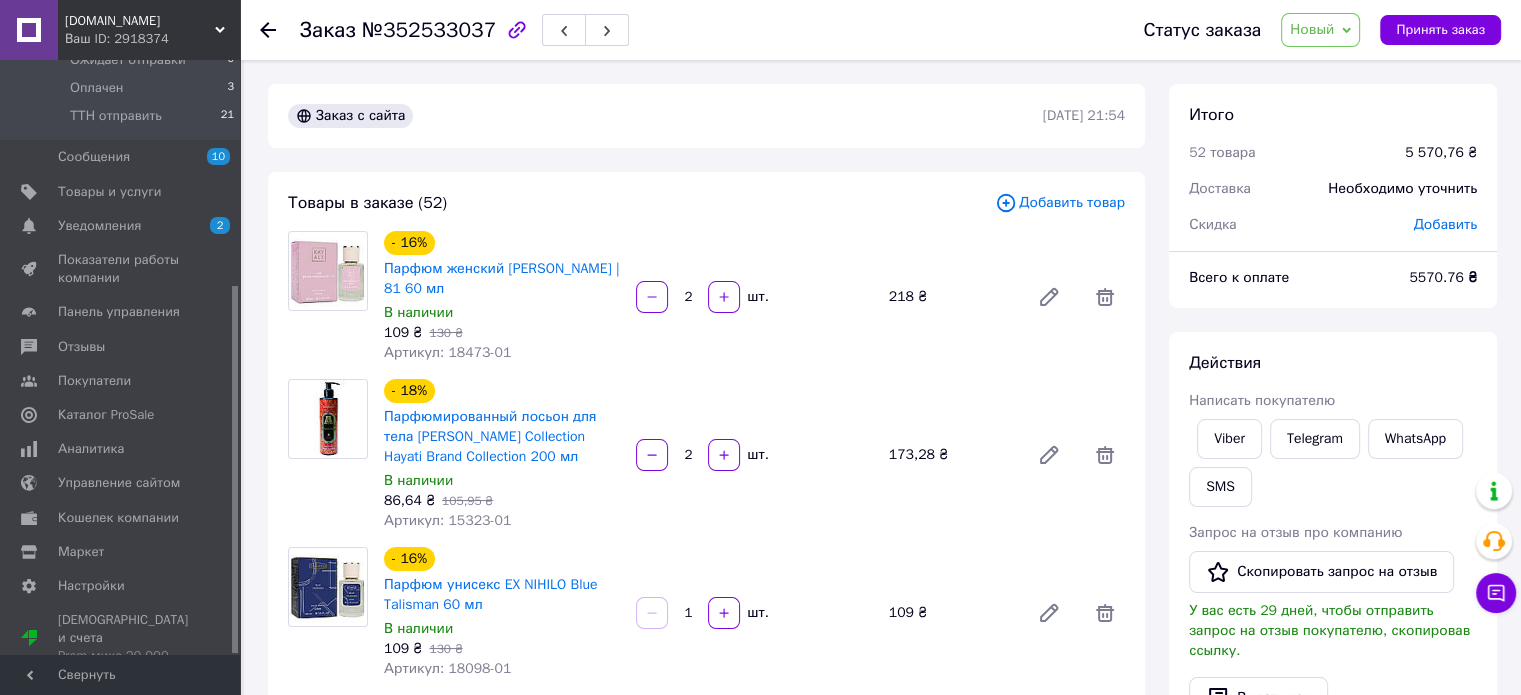 click on "Добавить" at bounding box center [1445, 224] 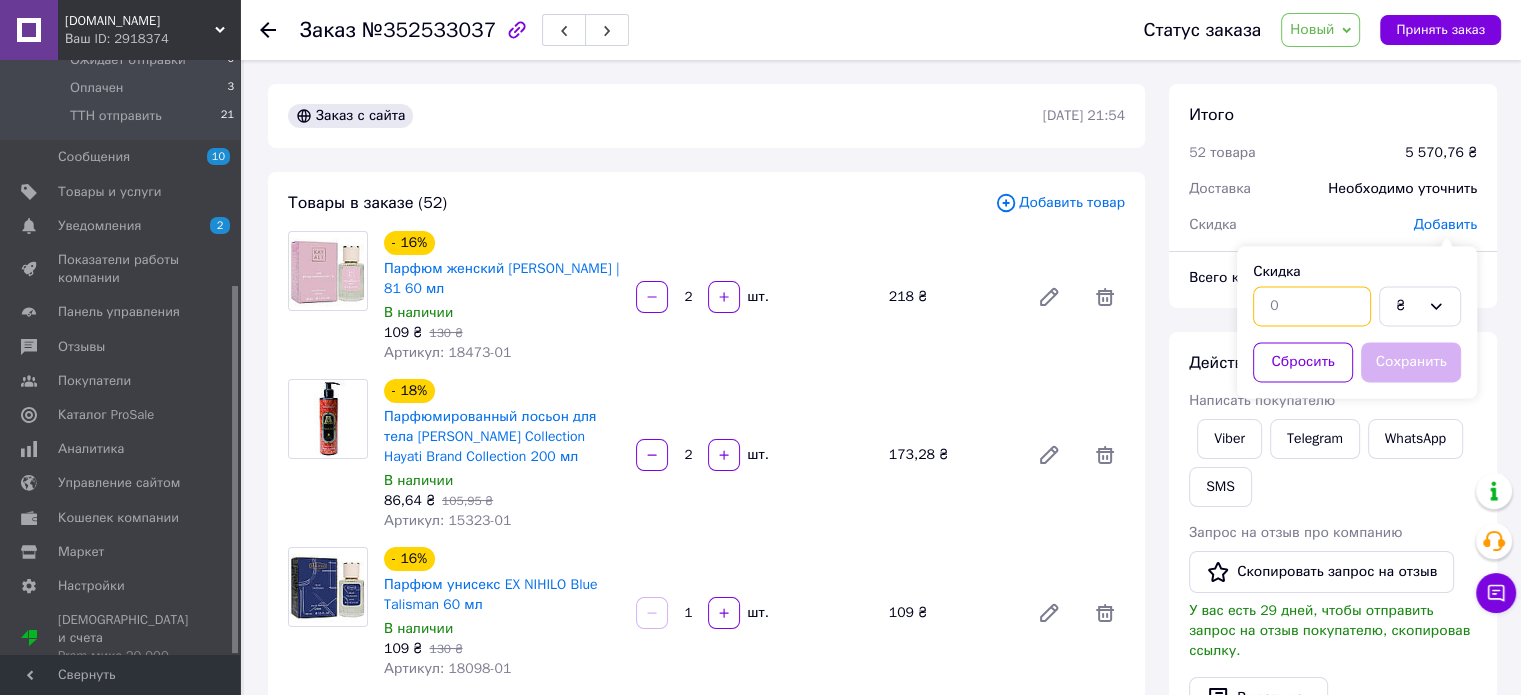 click at bounding box center [1312, 306] 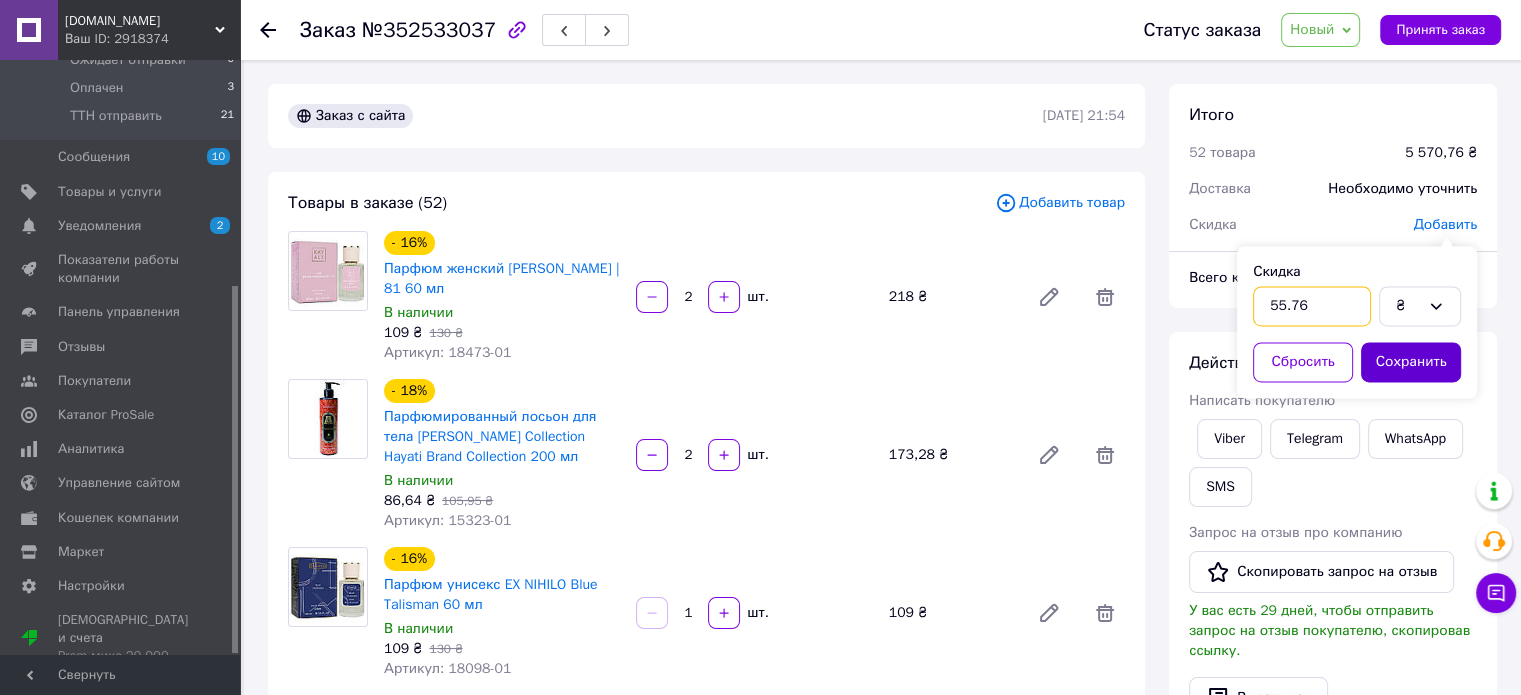 type on "55.76" 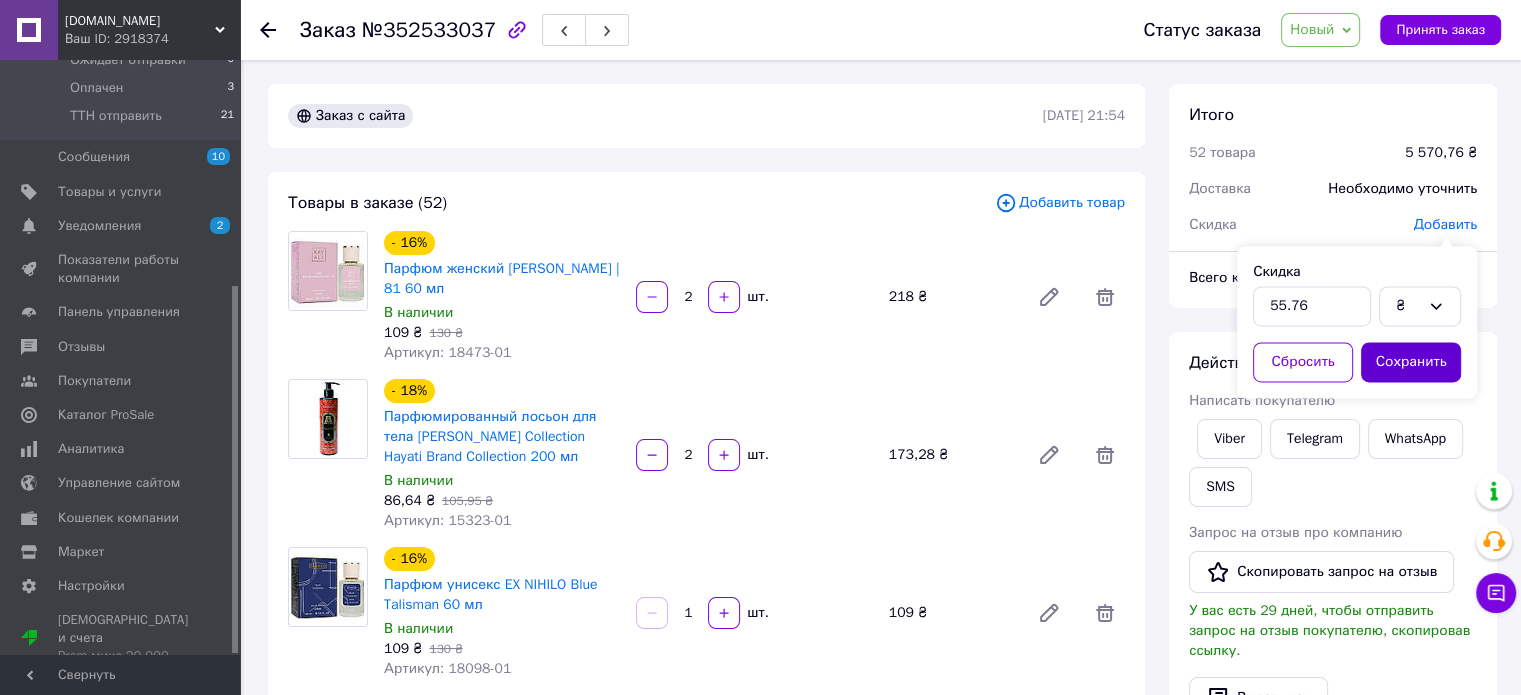 click on "Сохранить" at bounding box center (1411, 362) 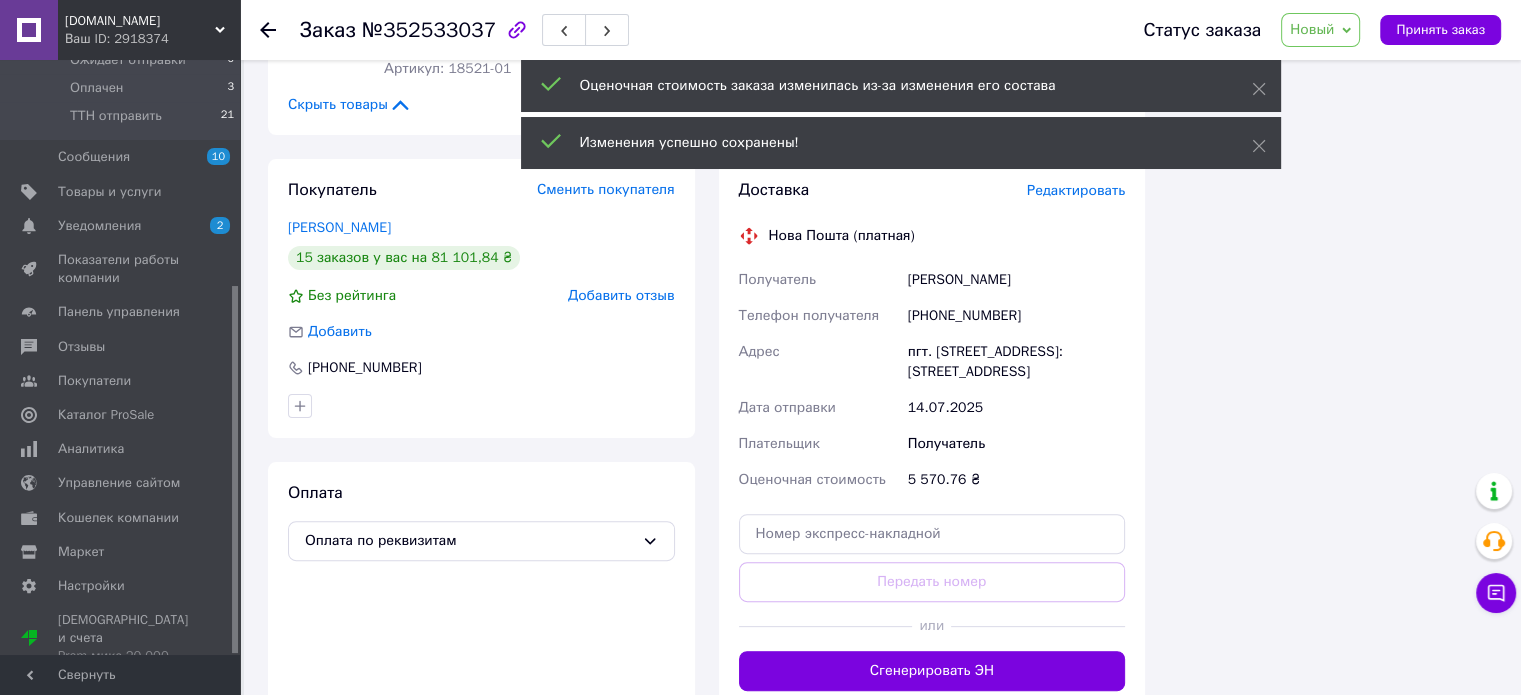scroll, scrollTop: 7960, scrollLeft: 0, axis: vertical 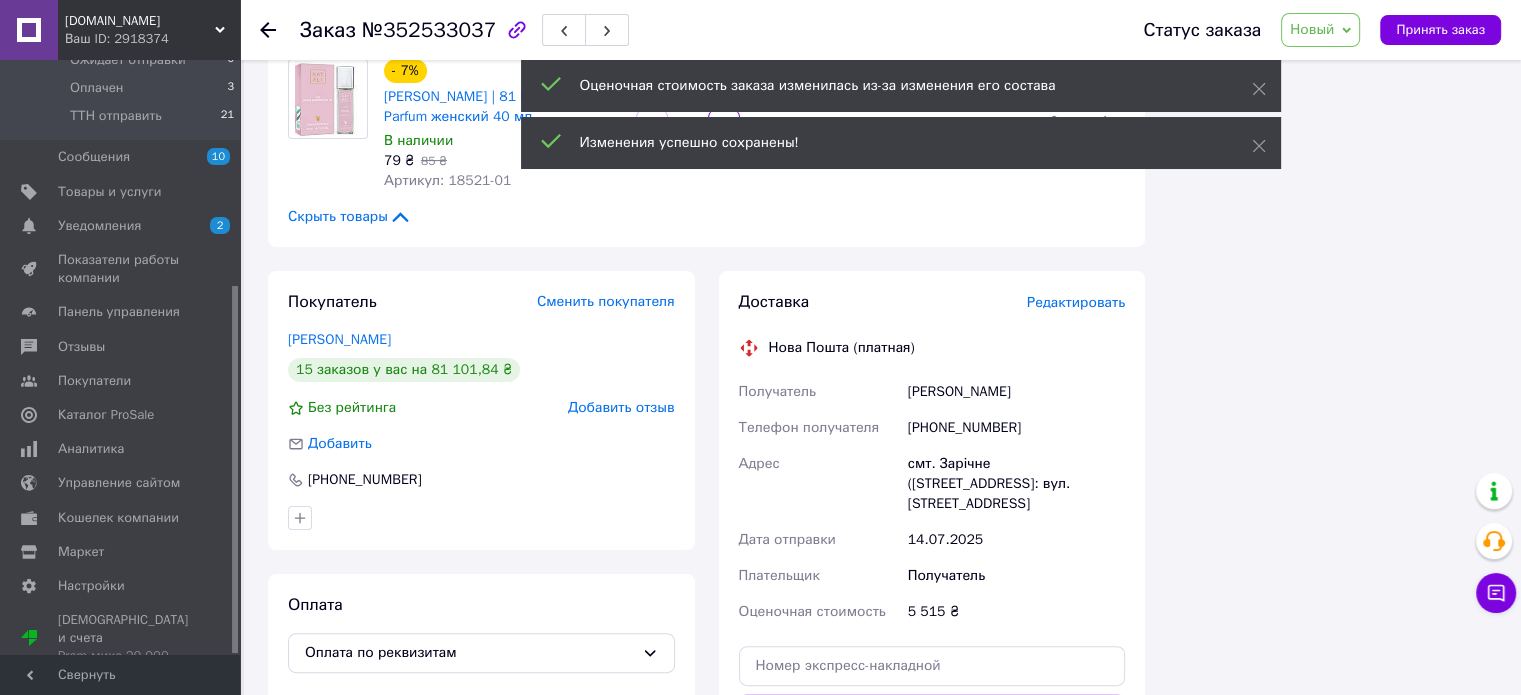 click on "[PHONE_NUMBER]" at bounding box center [1016, 428] 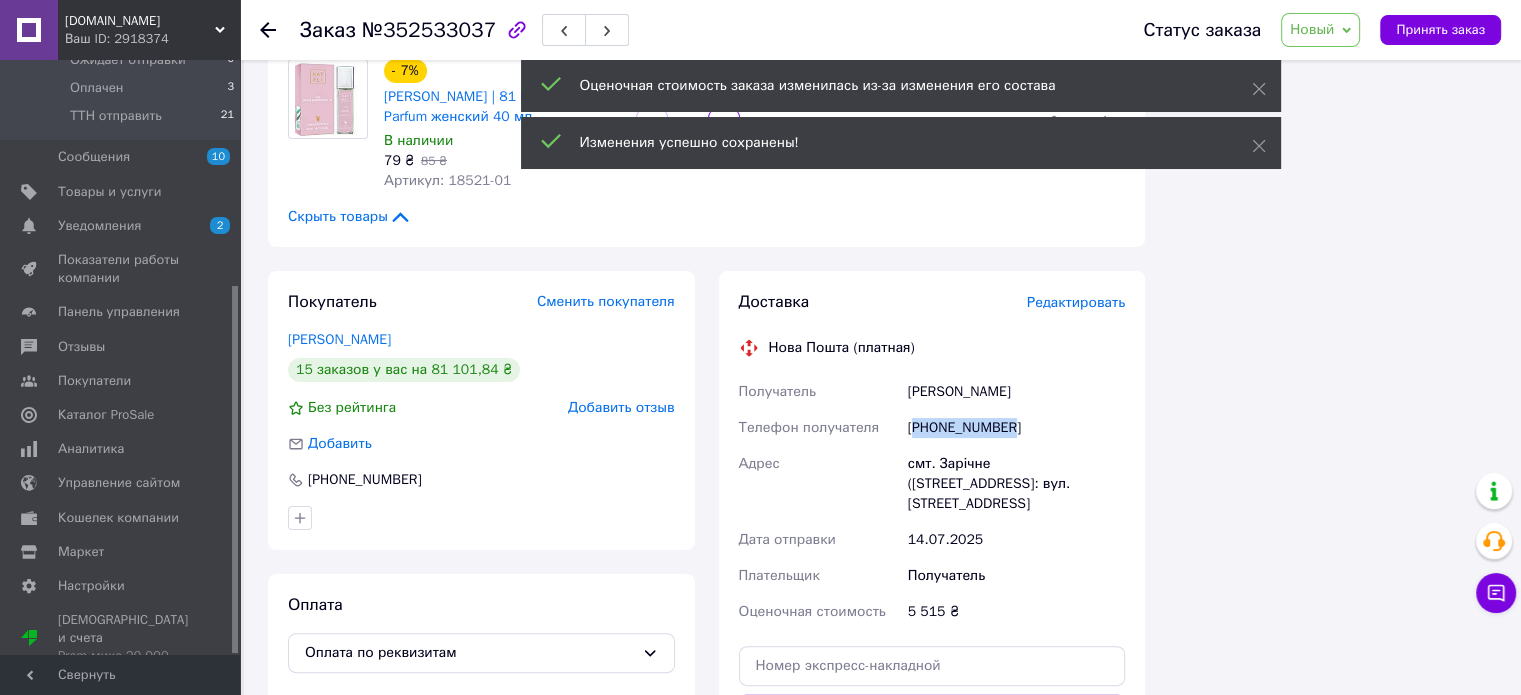 click on "[PHONE_NUMBER]" at bounding box center (1016, 428) 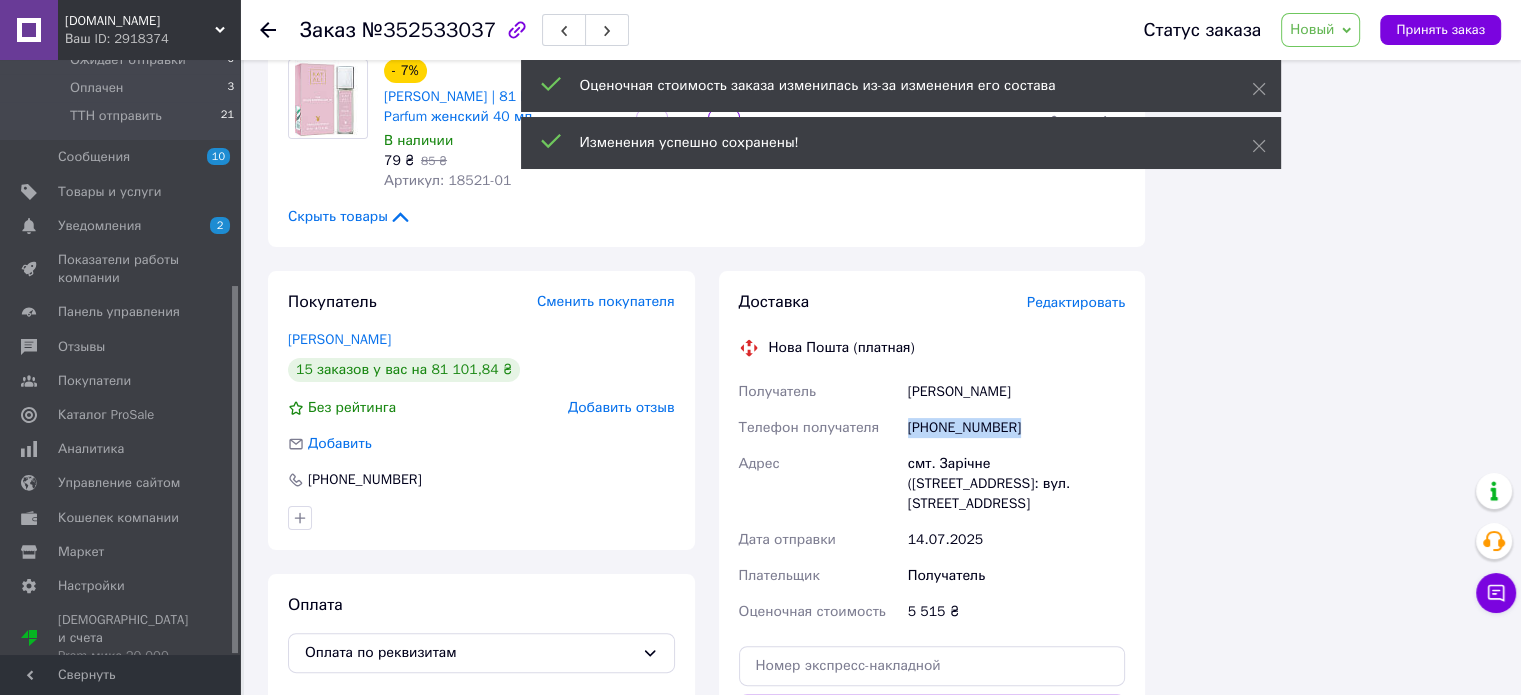 click on "[PHONE_NUMBER]" at bounding box center [1016, 428] 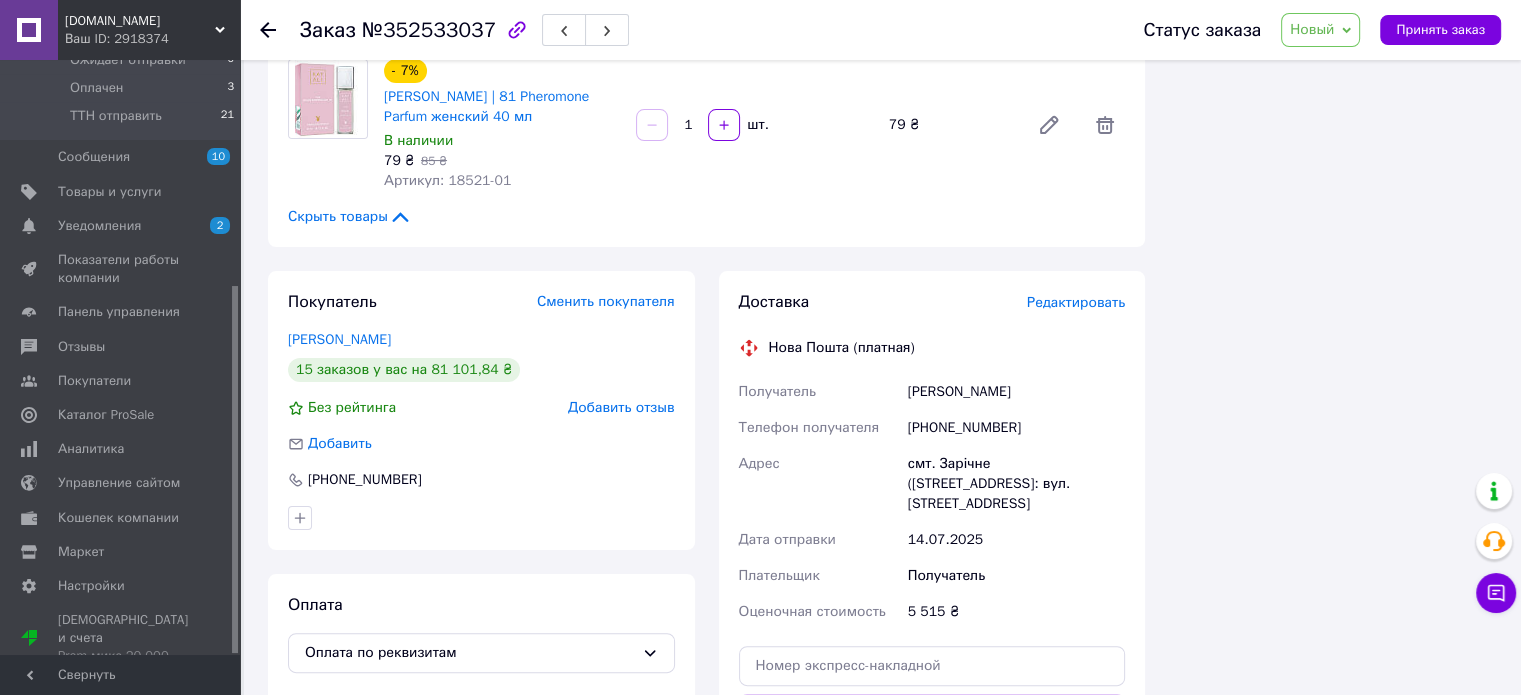 click on "№352533037" at bounding box center (429, 30) 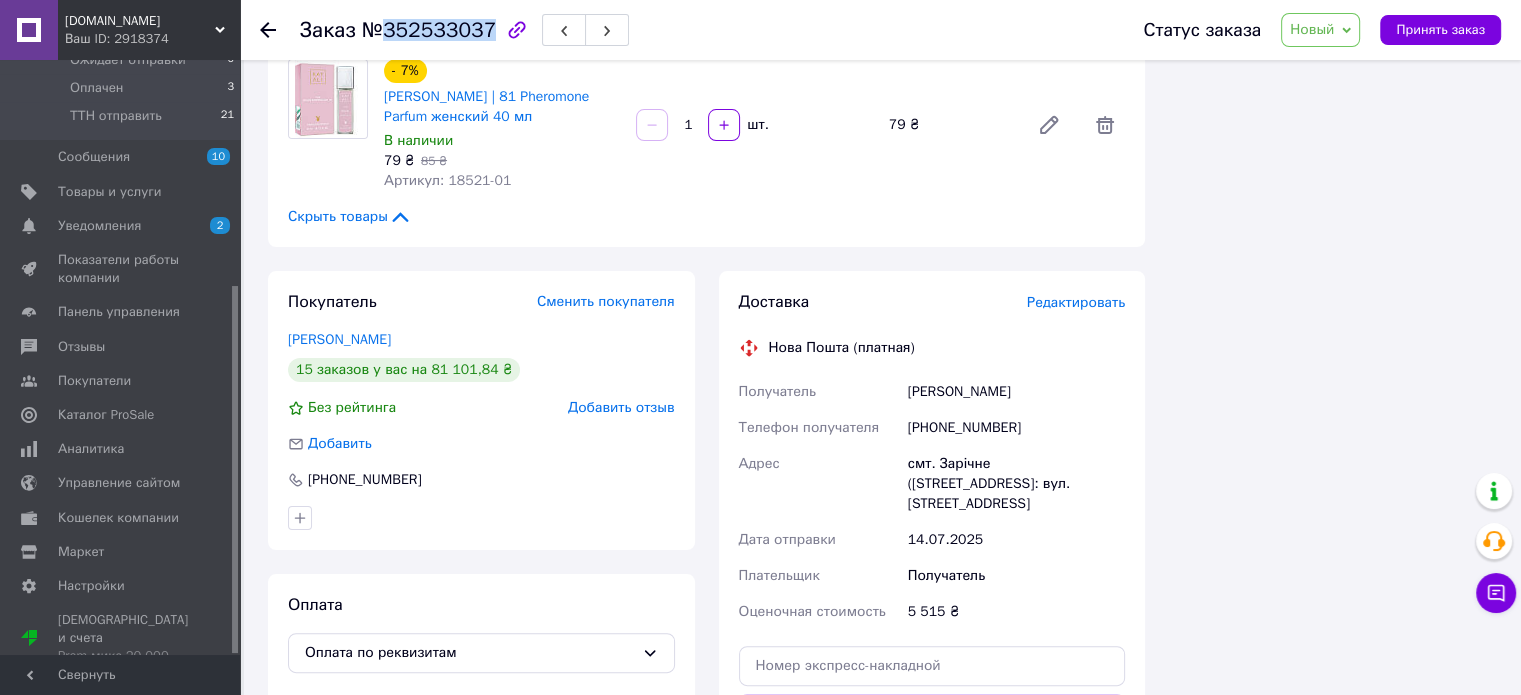 click on "№352533037" at bounding box center [429, 30] 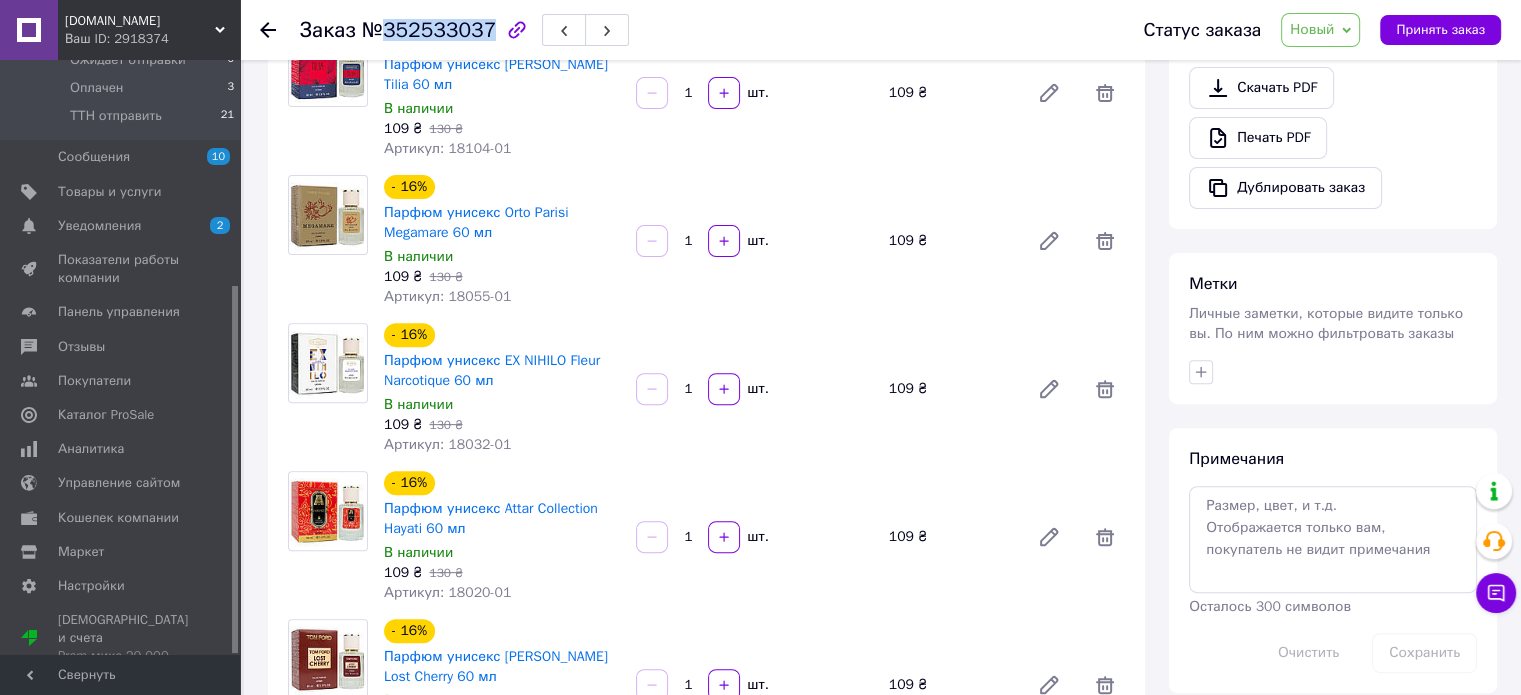 scroll, scrollTop: 0, scrollLeft: 0, axis: both 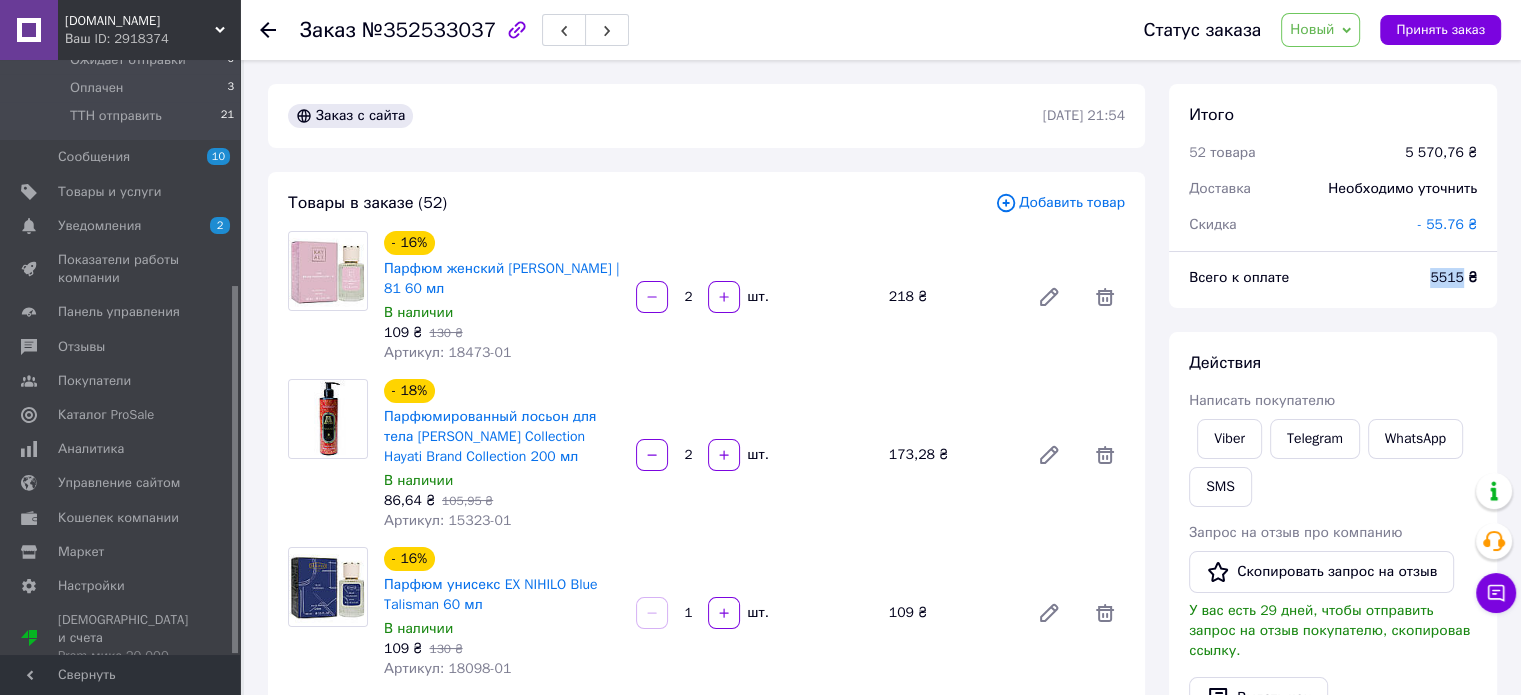 drag, startPoint x: 1464, startPoint y: 273, endPoint x: 1431, endPoint y: 273, distance: 33 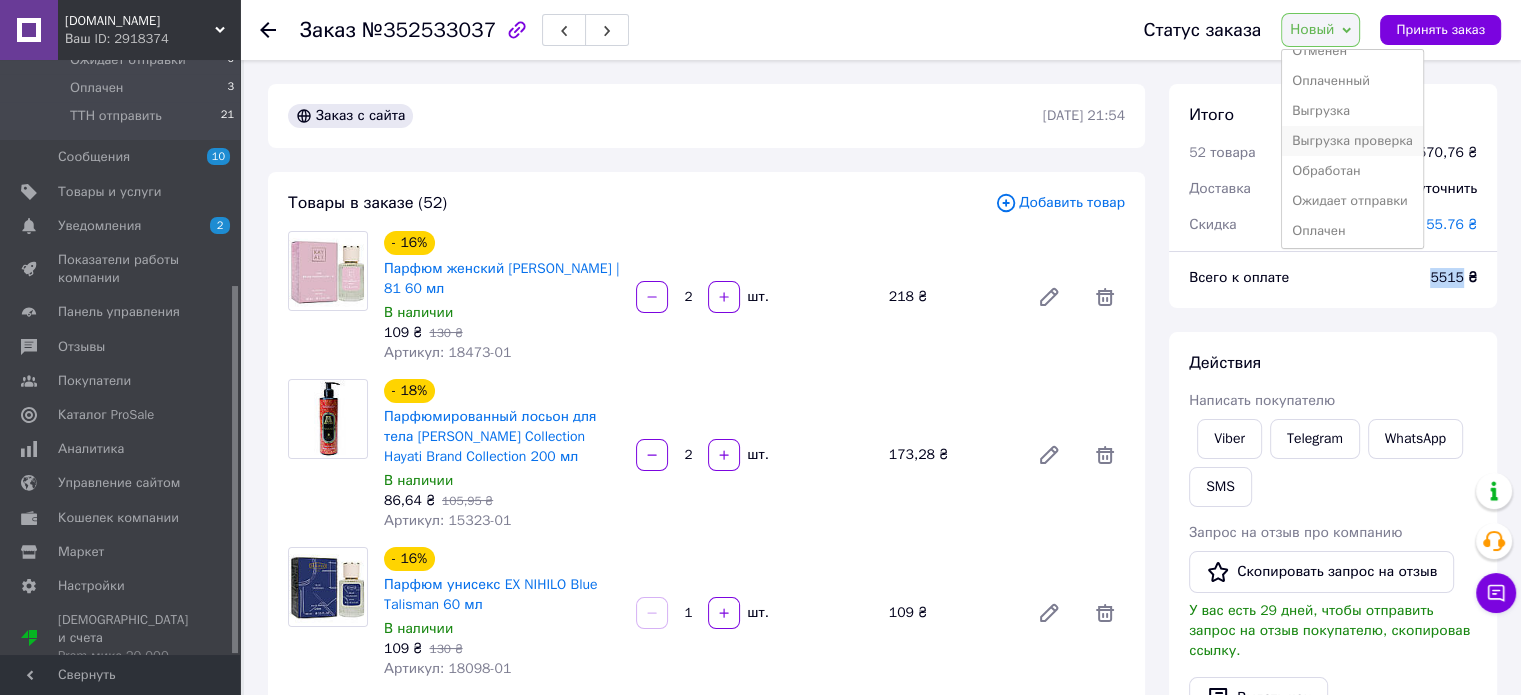scroll, scrollTop: 112, scrollLeft: 0, axis: vertical 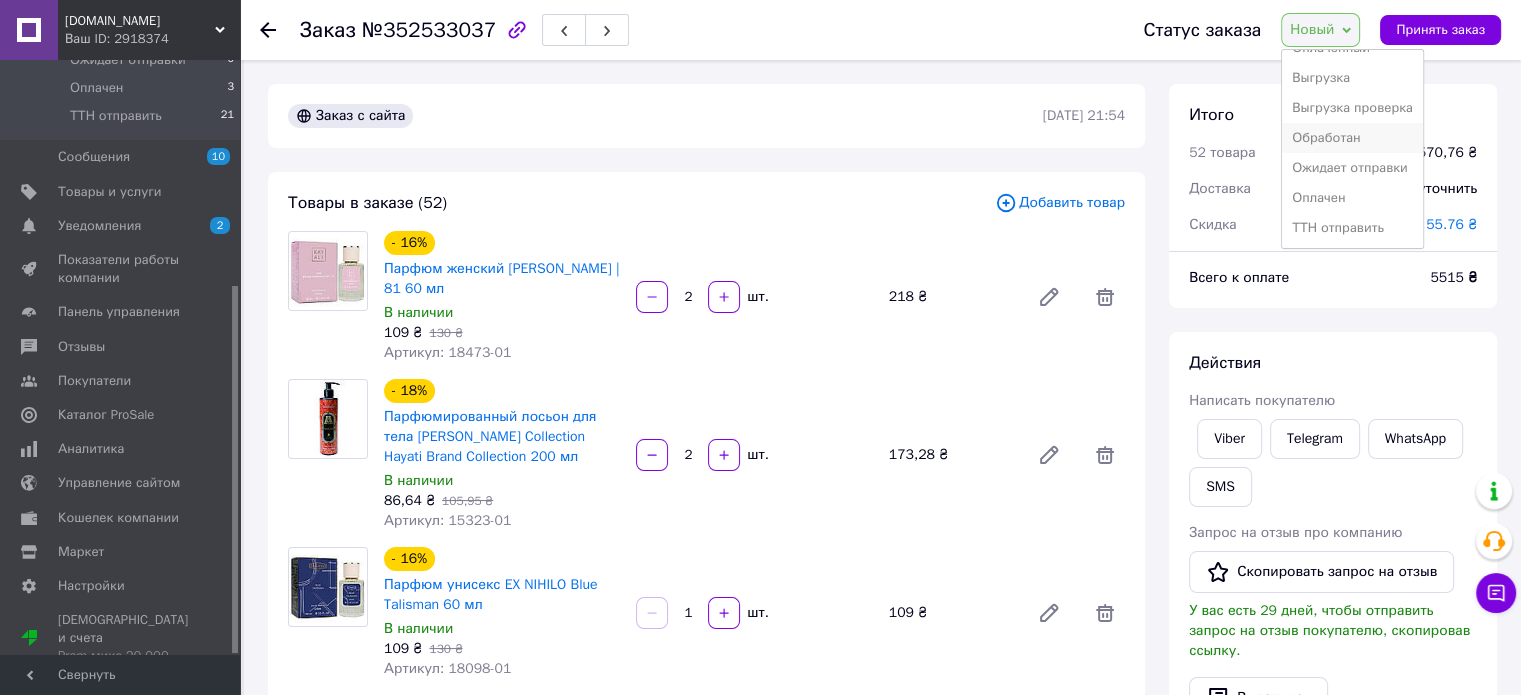 click on "Обработан" at bounding box center (1352, 138) 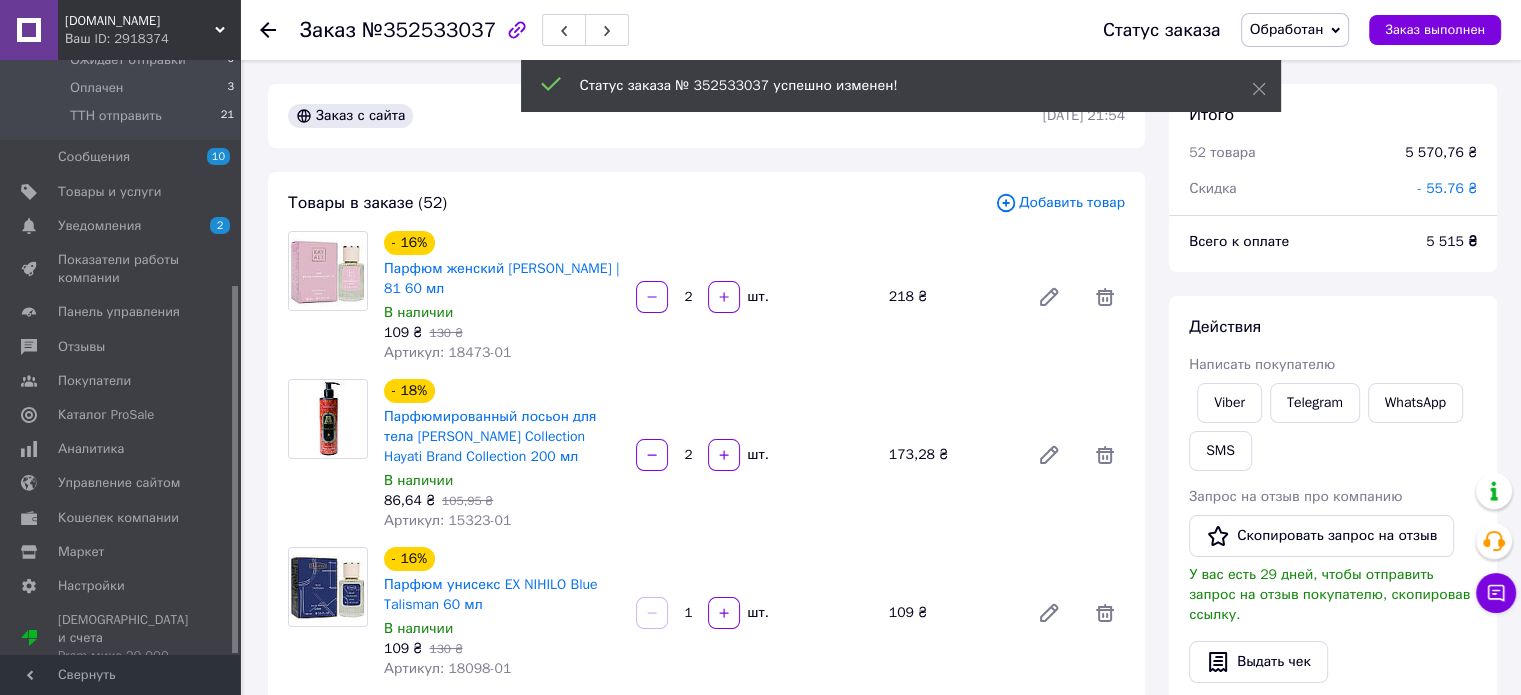click 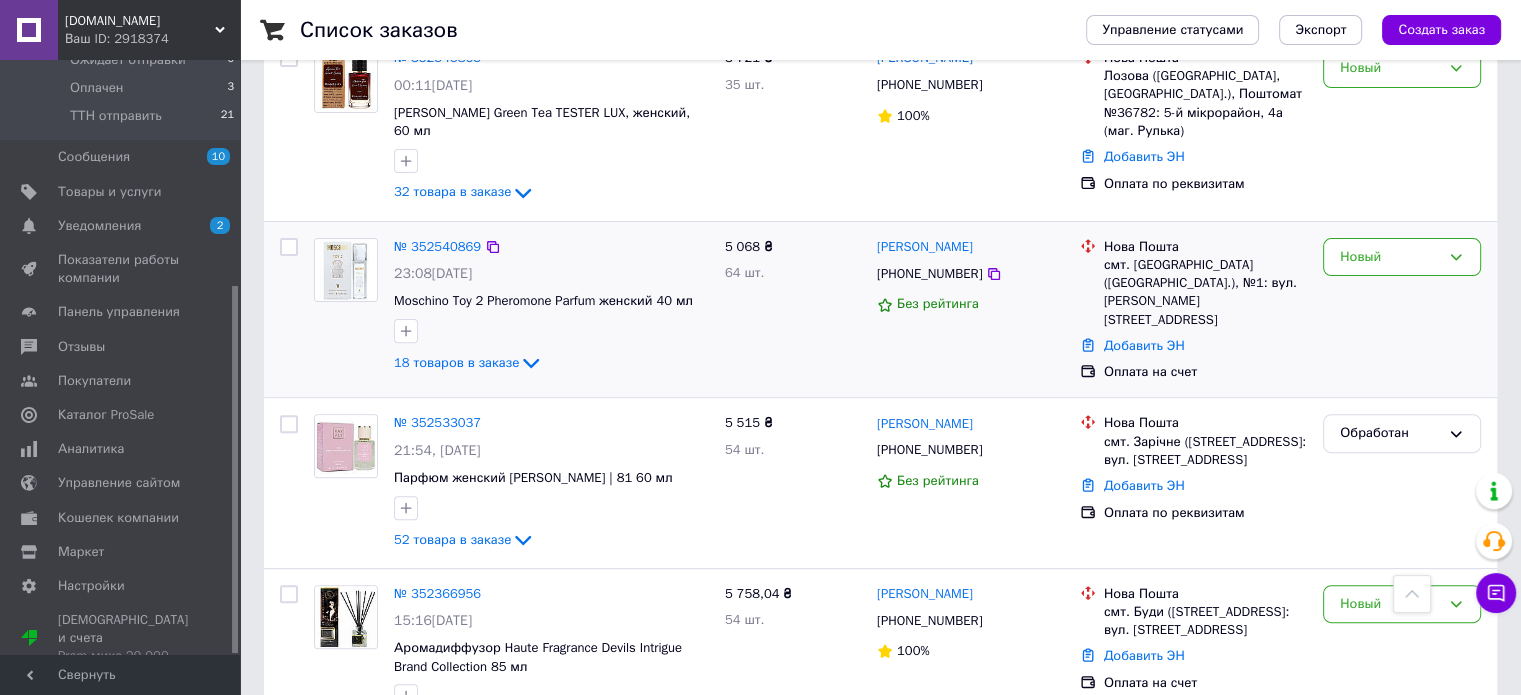 scroll, scrollTop: 574, scrollLeft: 0, axis: vertical 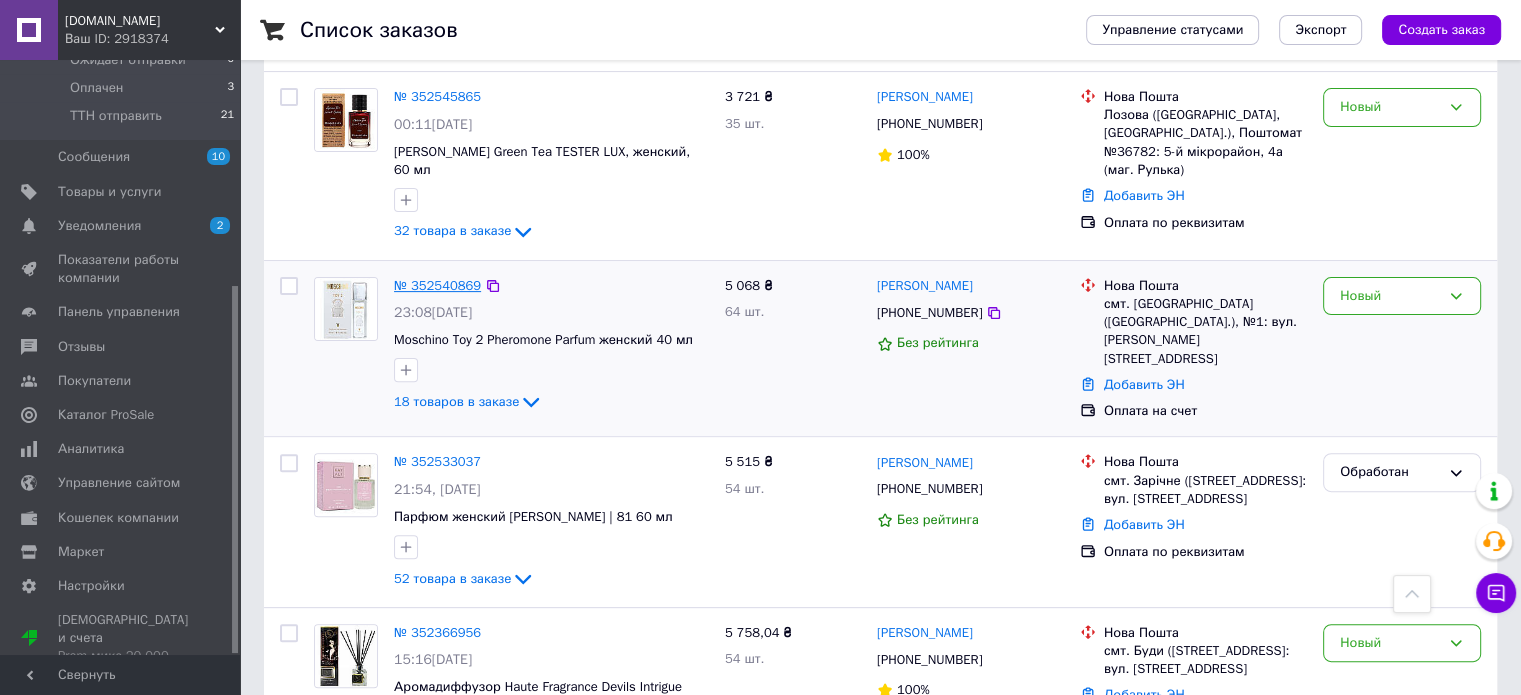 click on "№ 352540869" at bounding box center [437, 285] 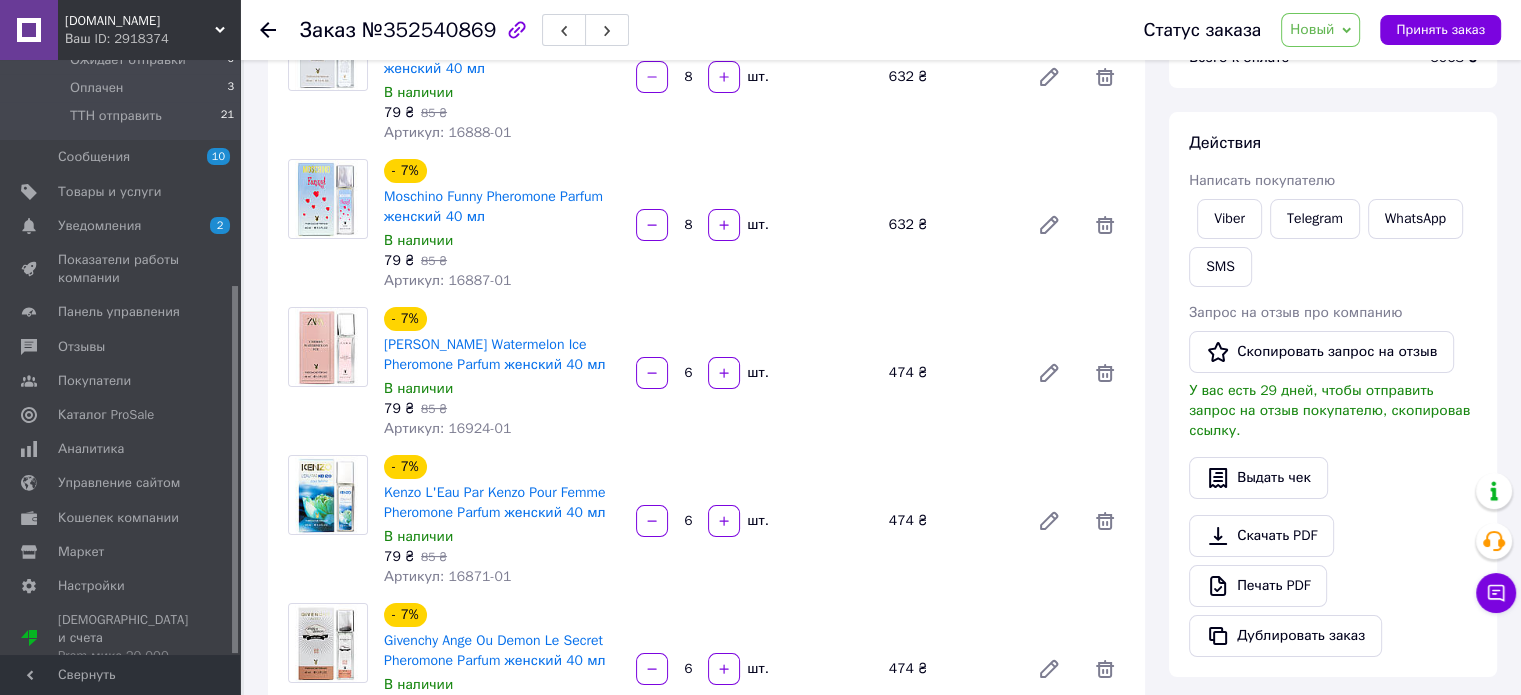 scroll, scrollTop: 0, scrollLeft: 0, axis: both 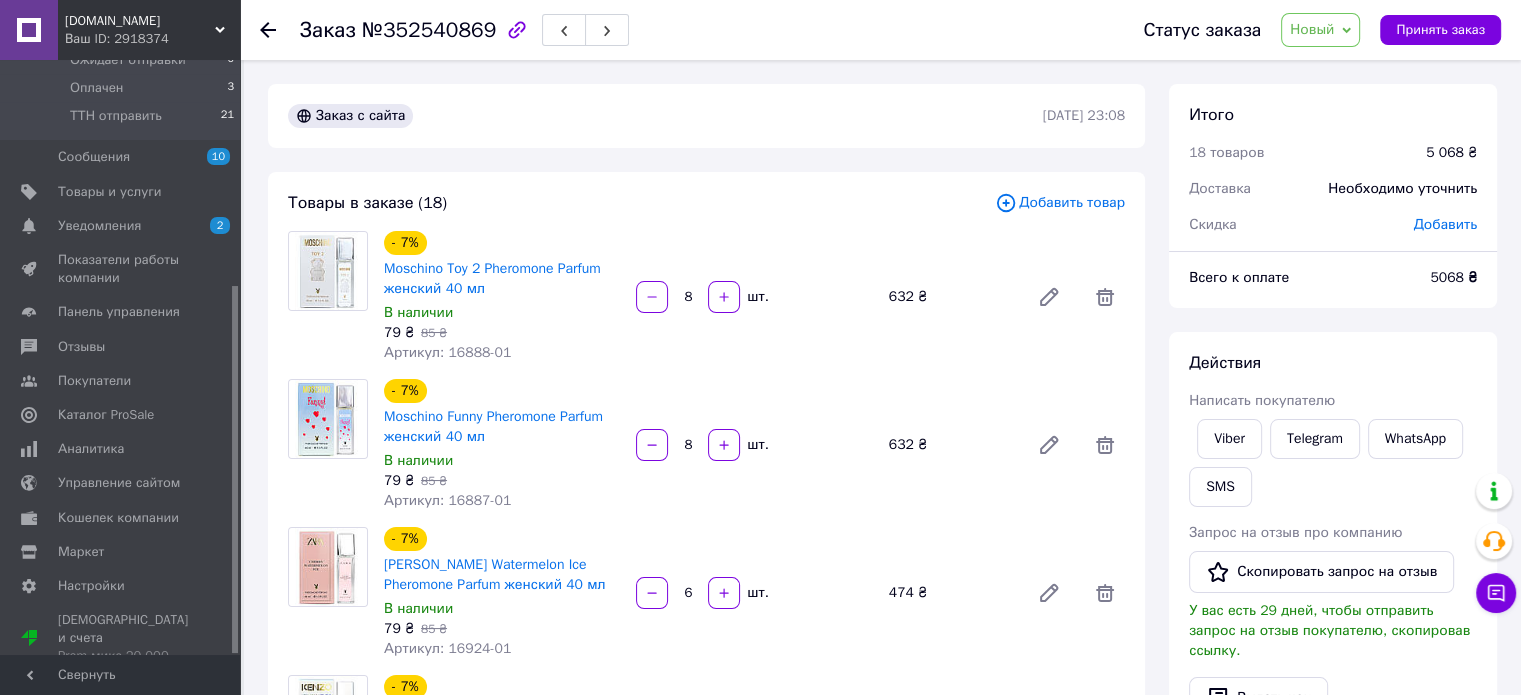 click on "Добавить" at bounding box center (1445, 225) 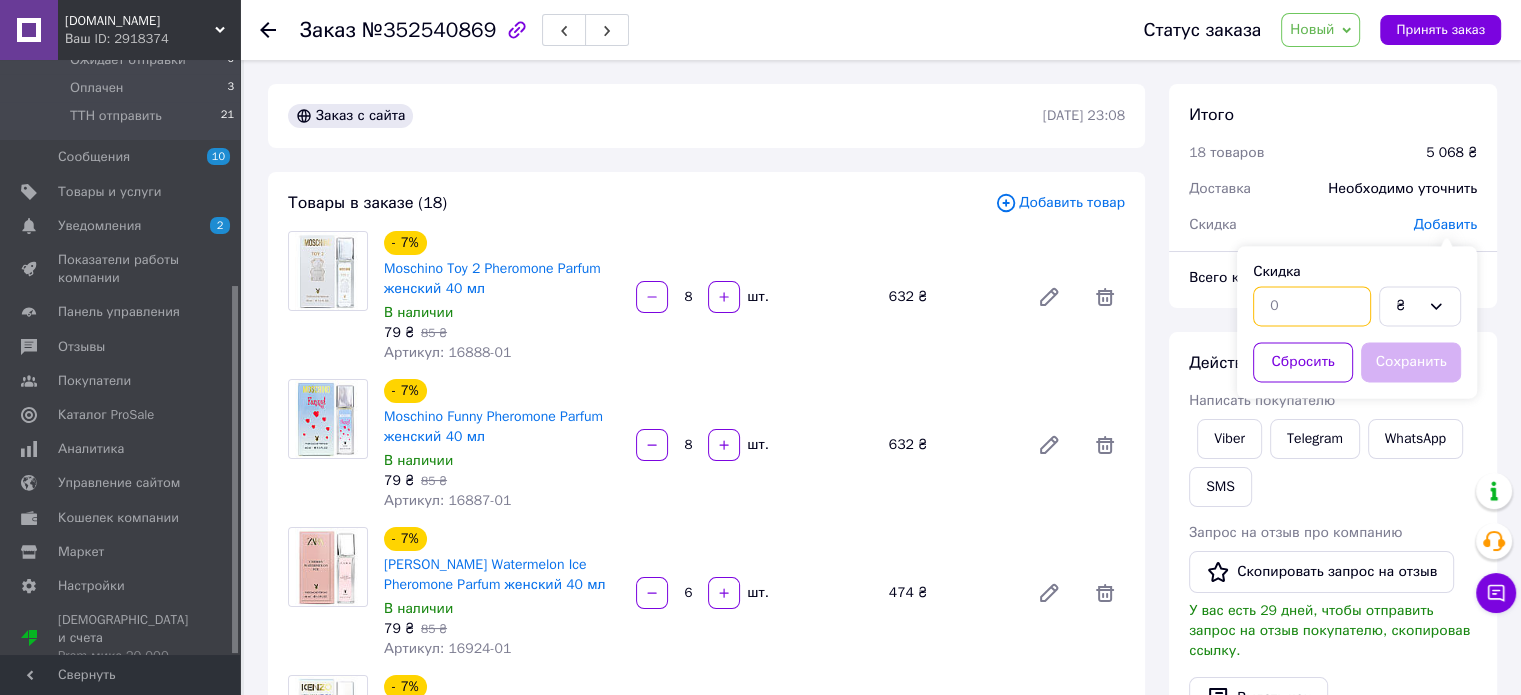 click at bounding box center (1312, 306) 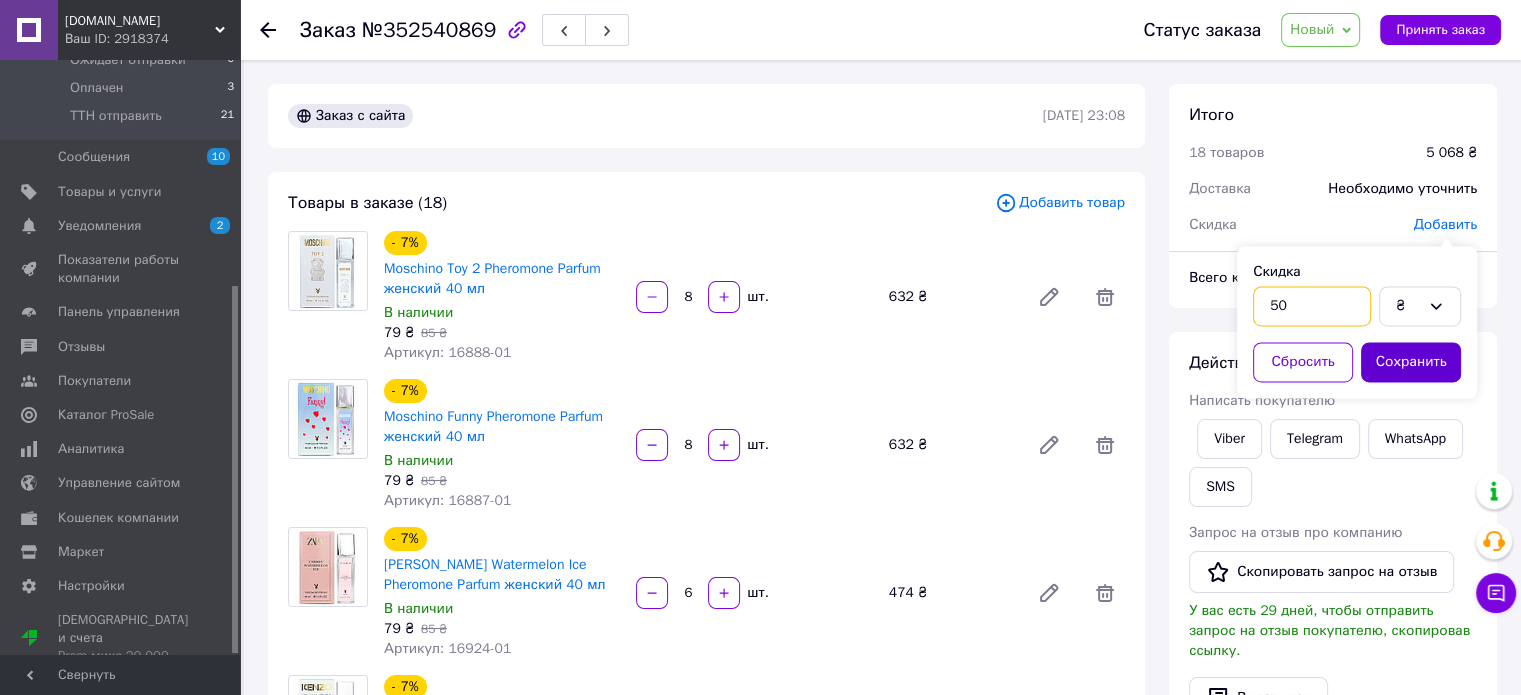 type on "50" 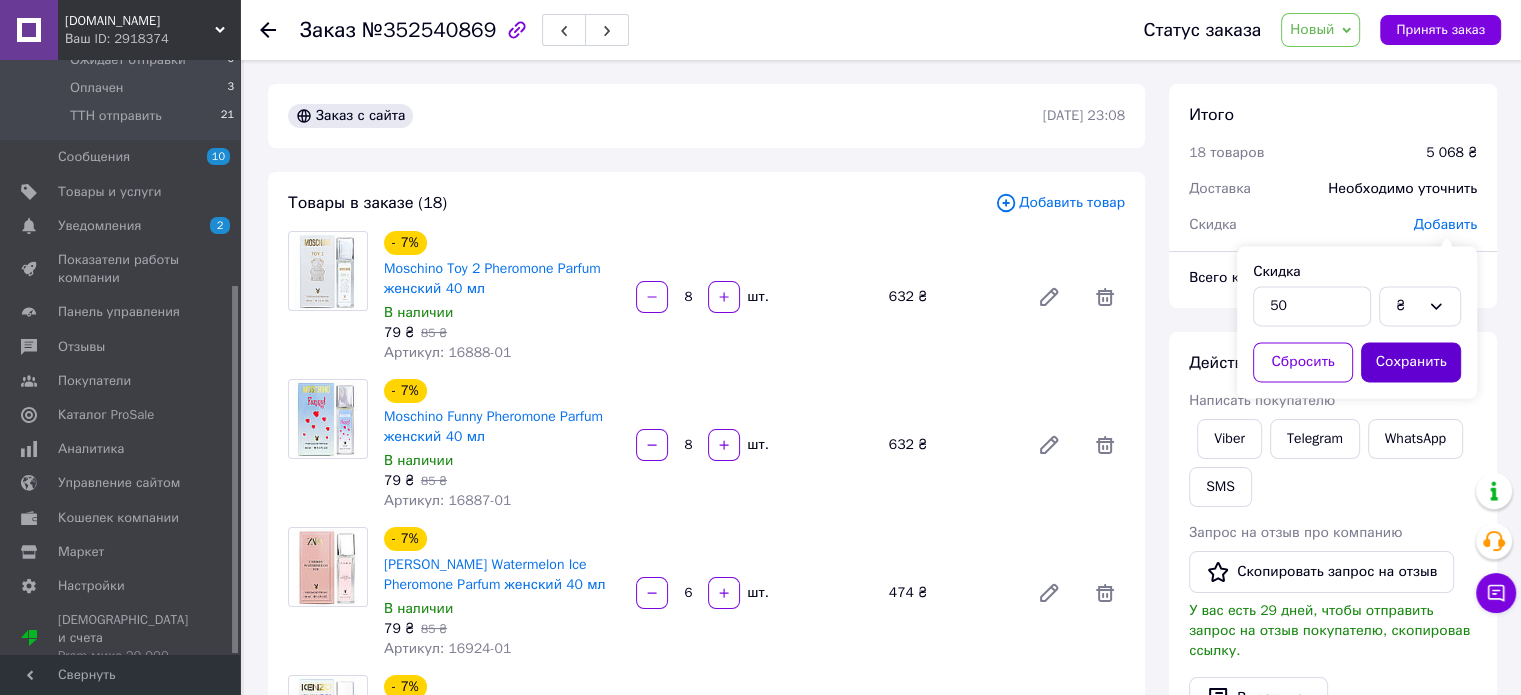 click on "Сохранить" at bounding box center (1411, 362) 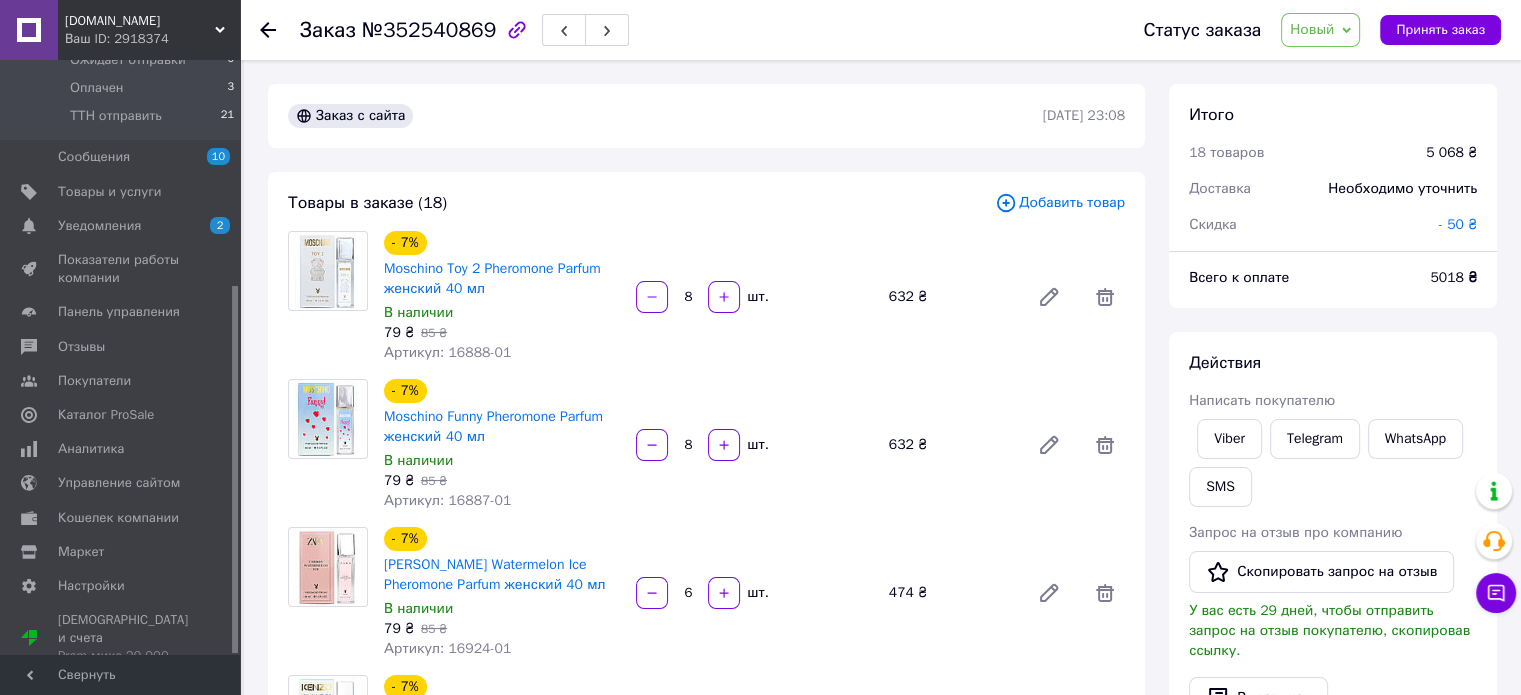click on "№352540869" at bounding box center (429, 30) 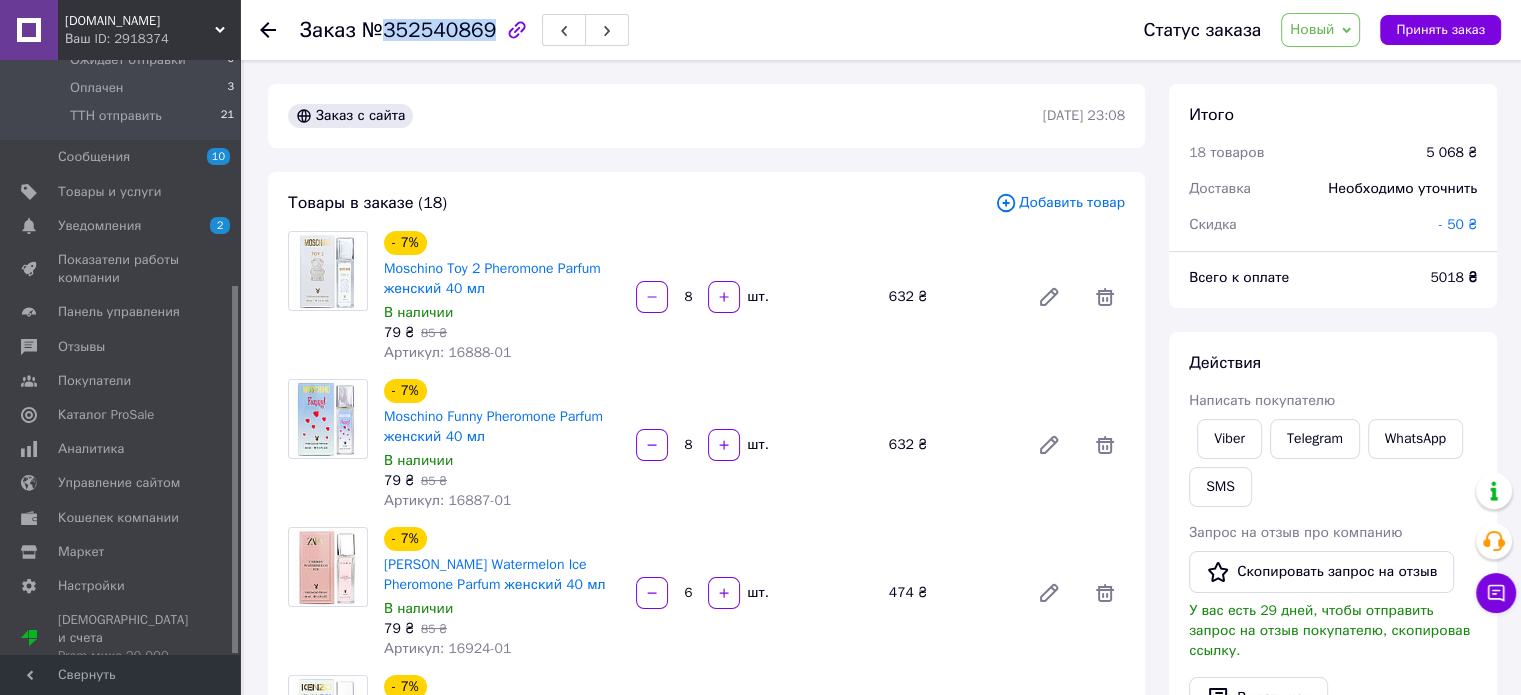 click on "№352540869" at bounding box center [429, 30] 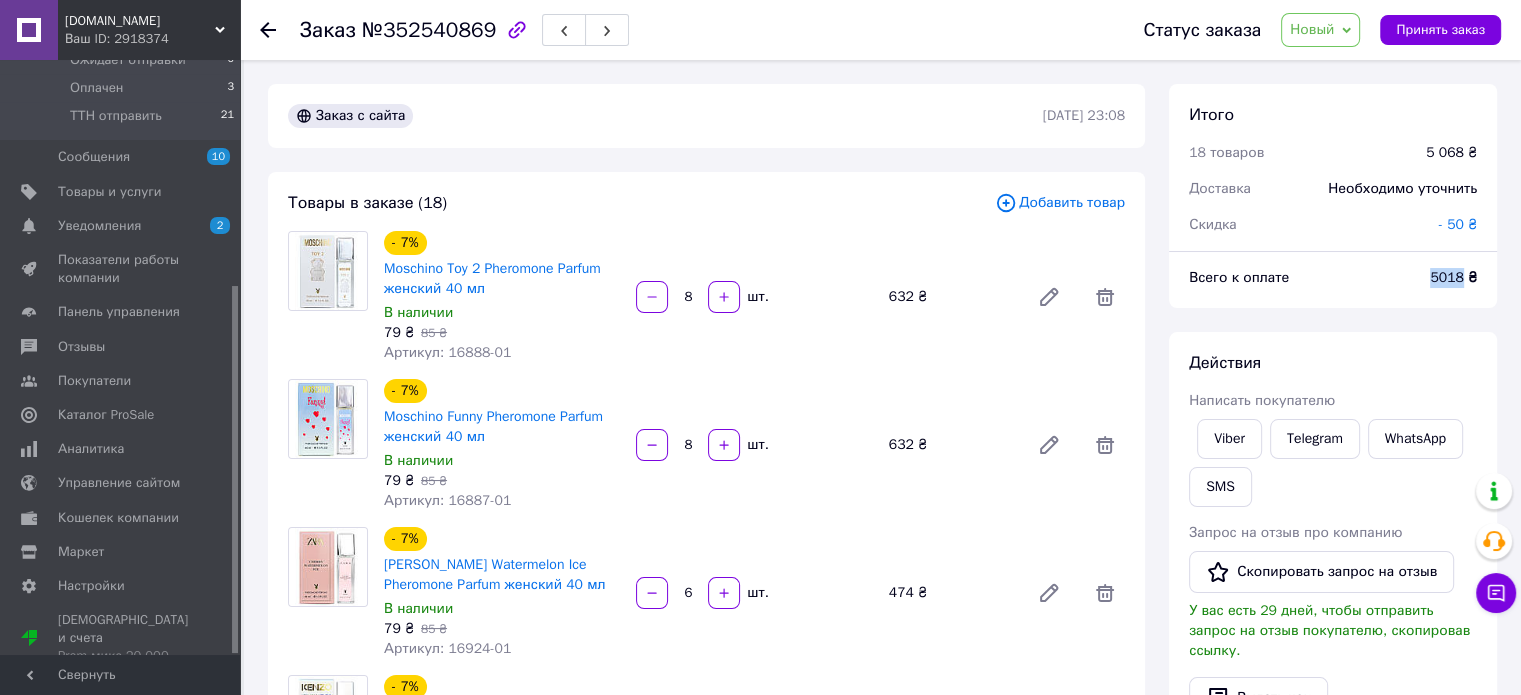 drag, startPoint x: 1461, startPoint y: 273, endPoint x: 1423, endPoint y: 277, distance: 38.209946 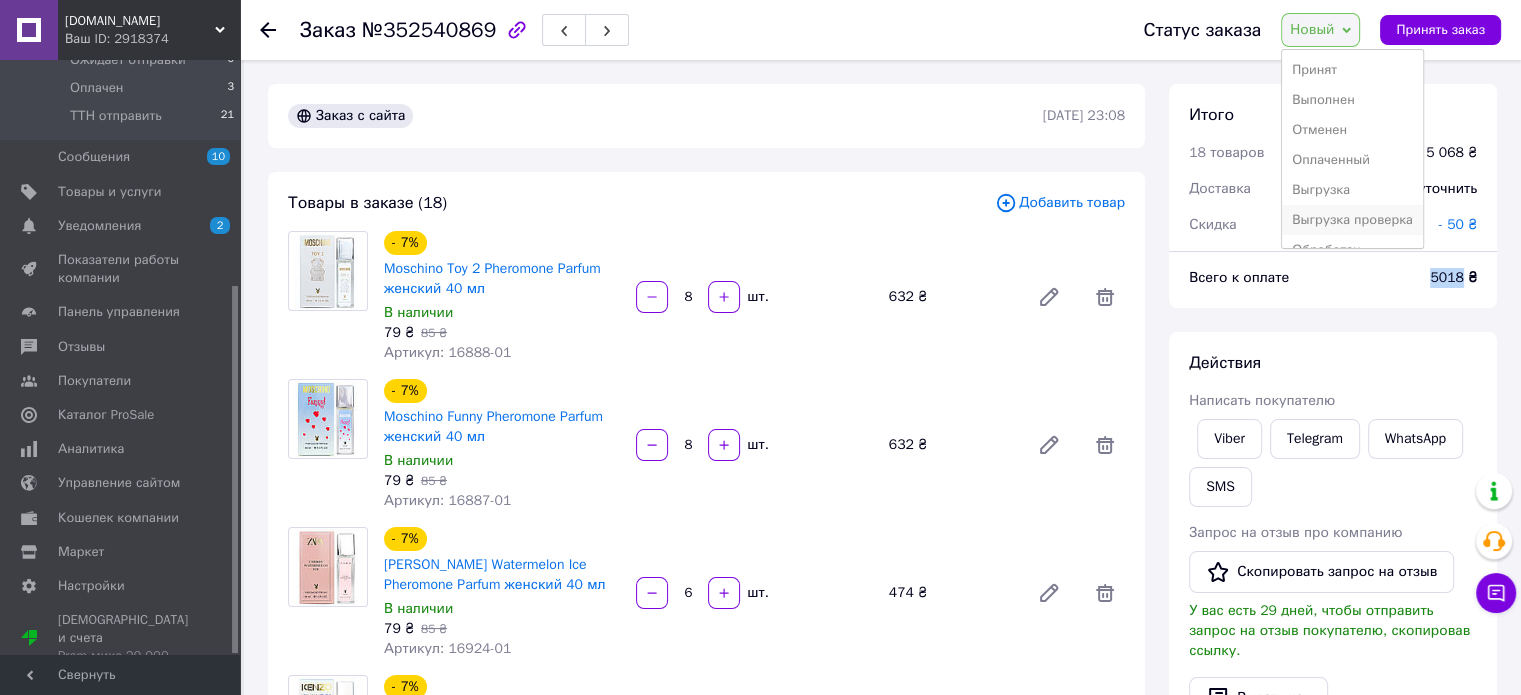 scroll, scrollTop: 112, scrollLeft: 0, axis: vertical 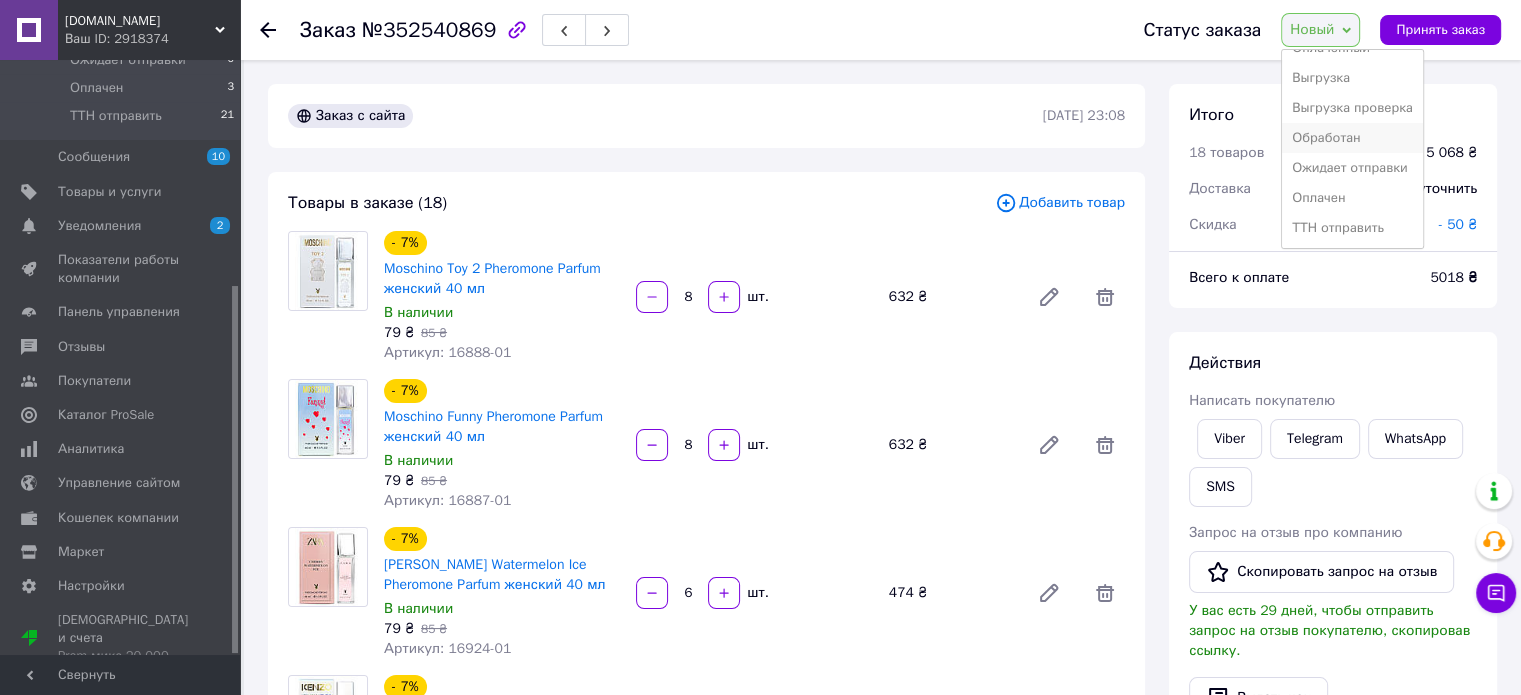 click on "Обработан" at bounding box center [1352, 138] 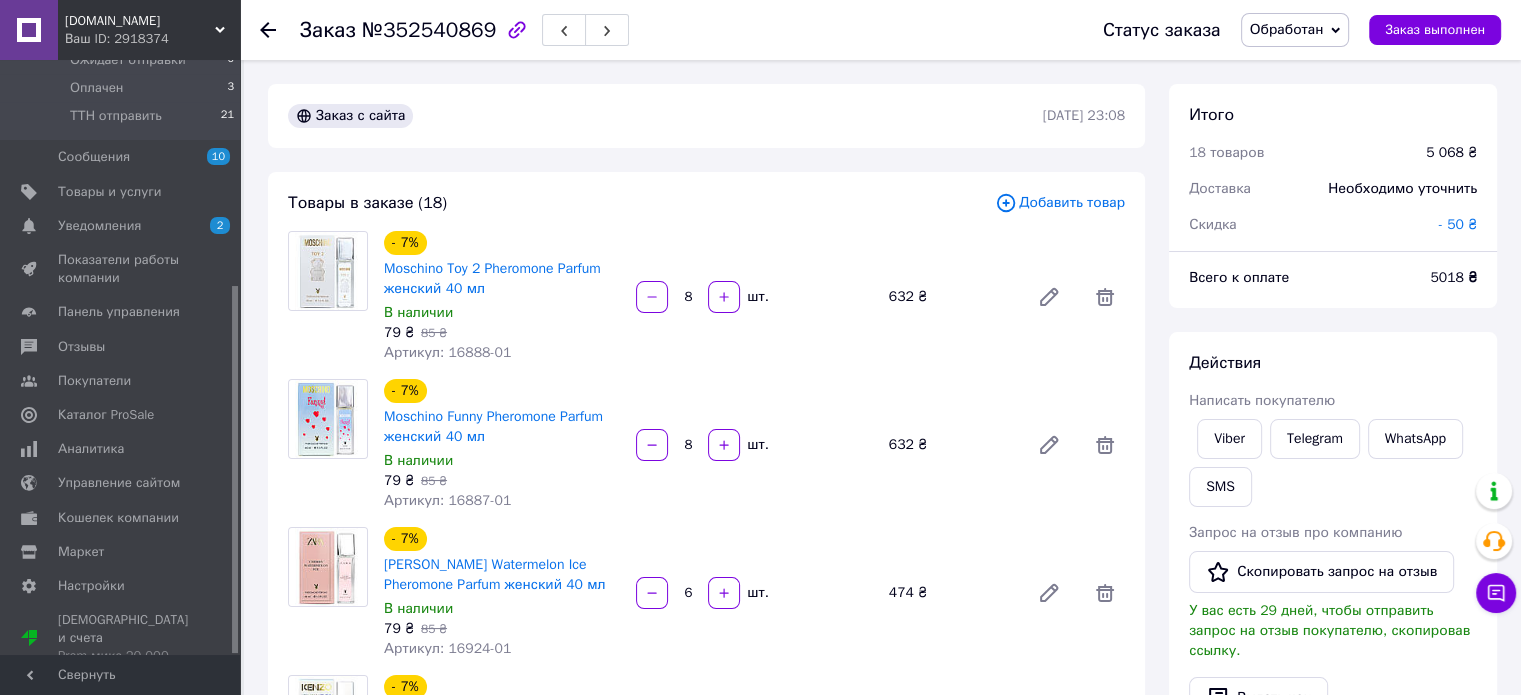 click 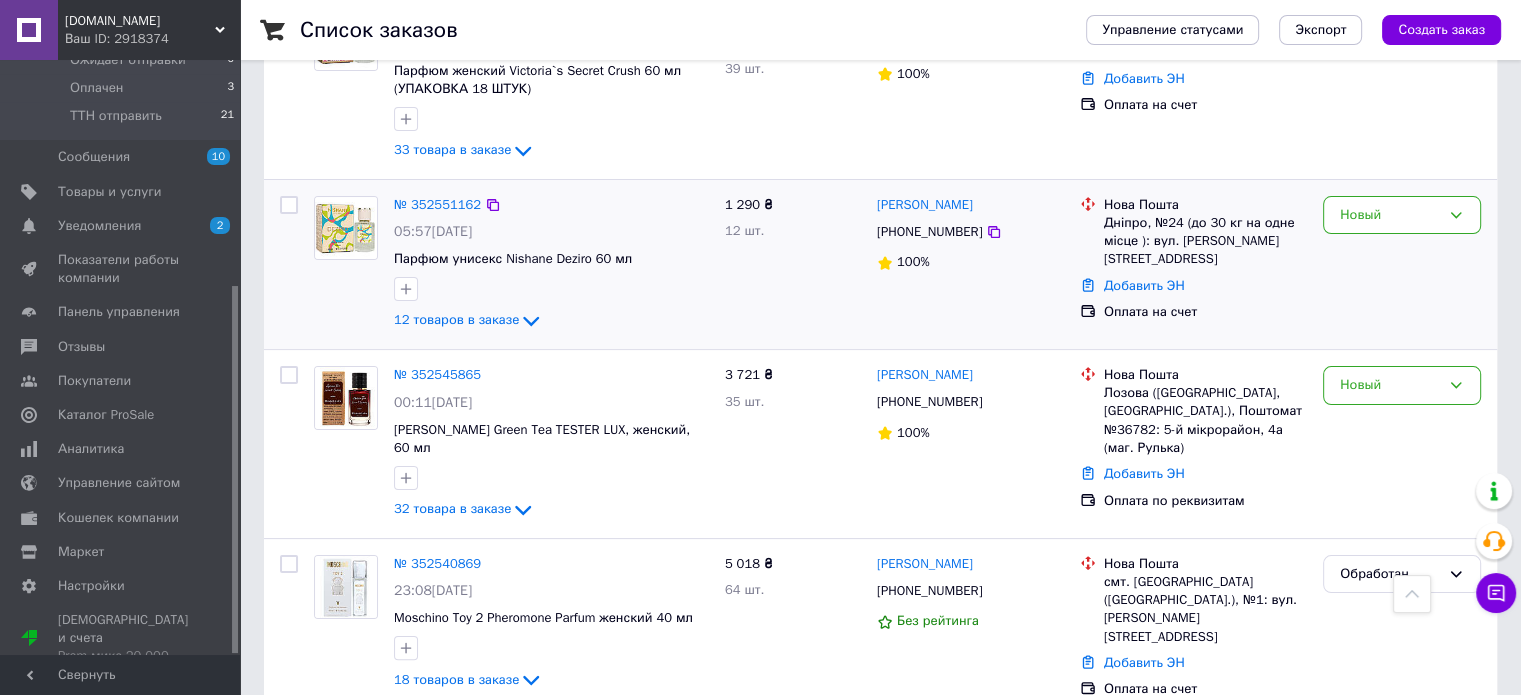 scroll, scrollTop: 252, scrollLeft: 0, axis: vertical 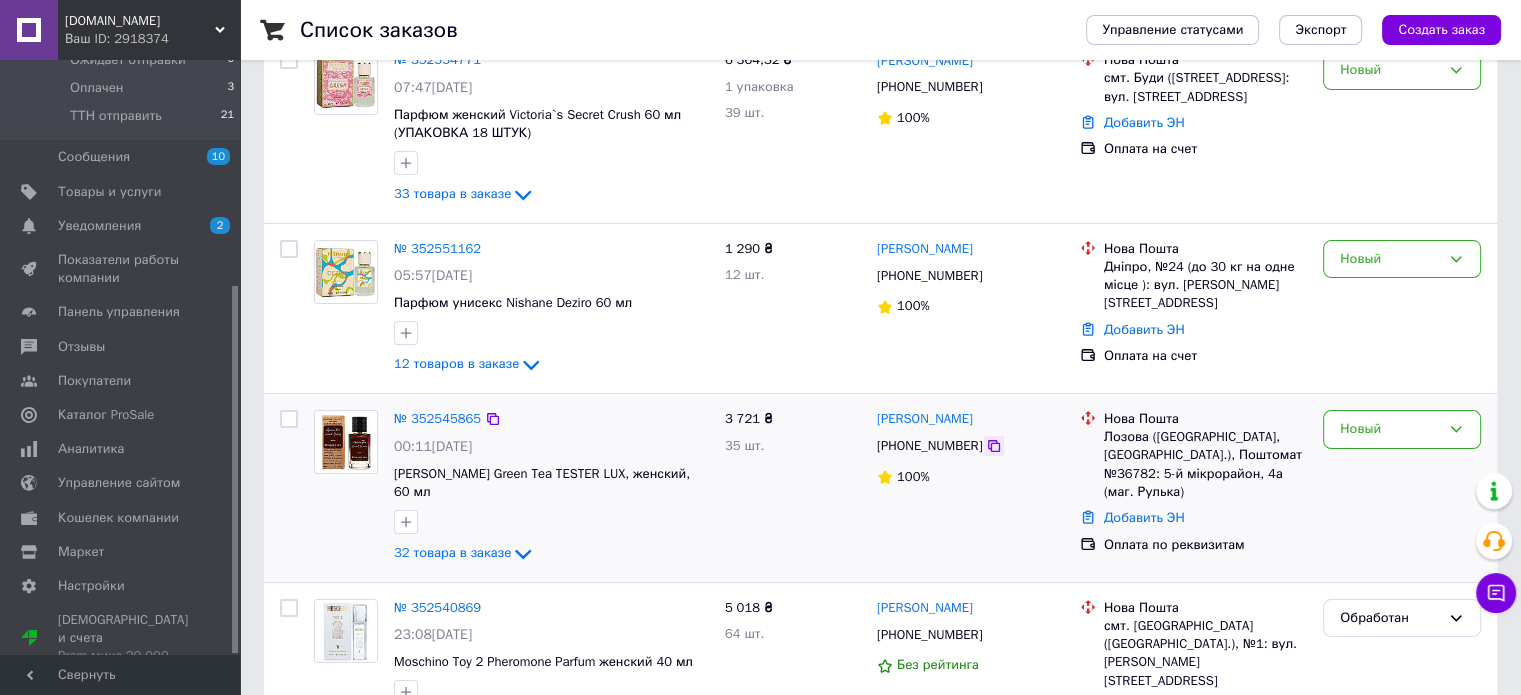 click 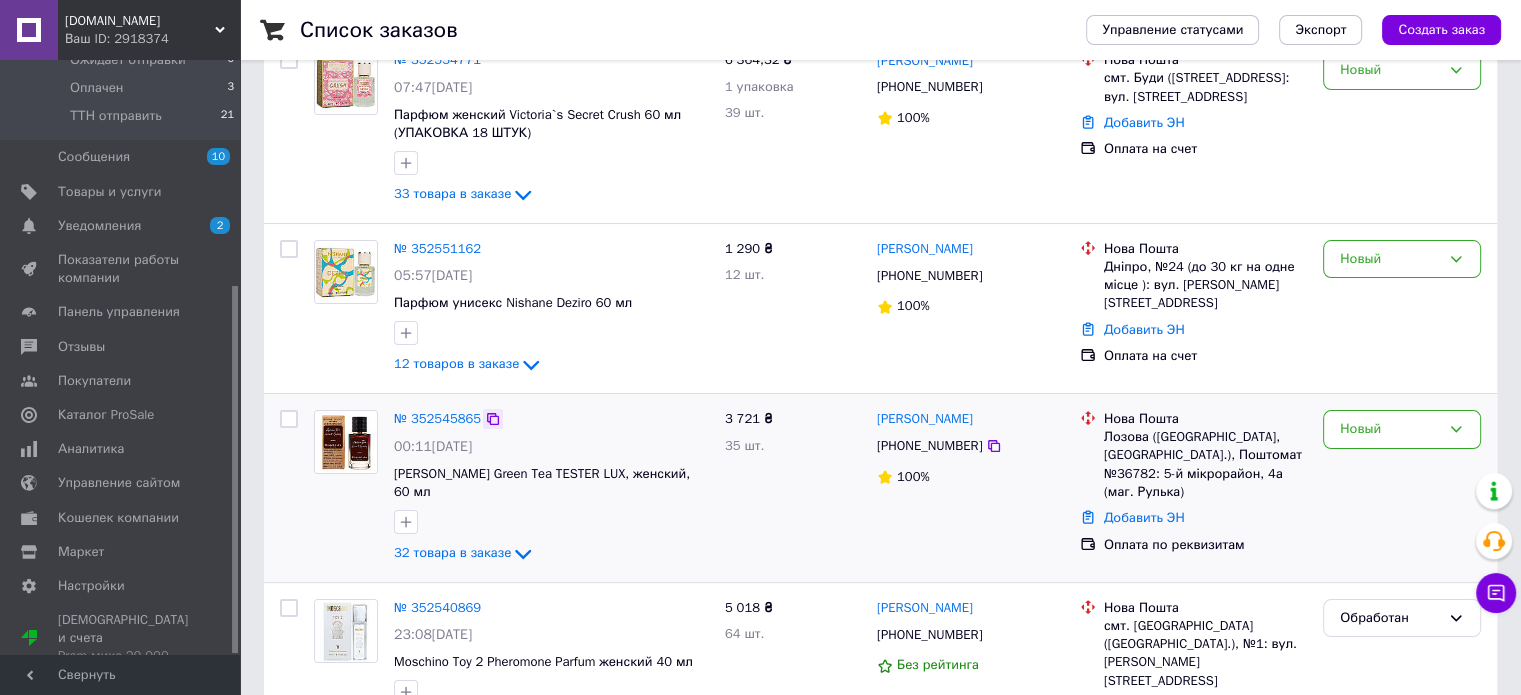 click 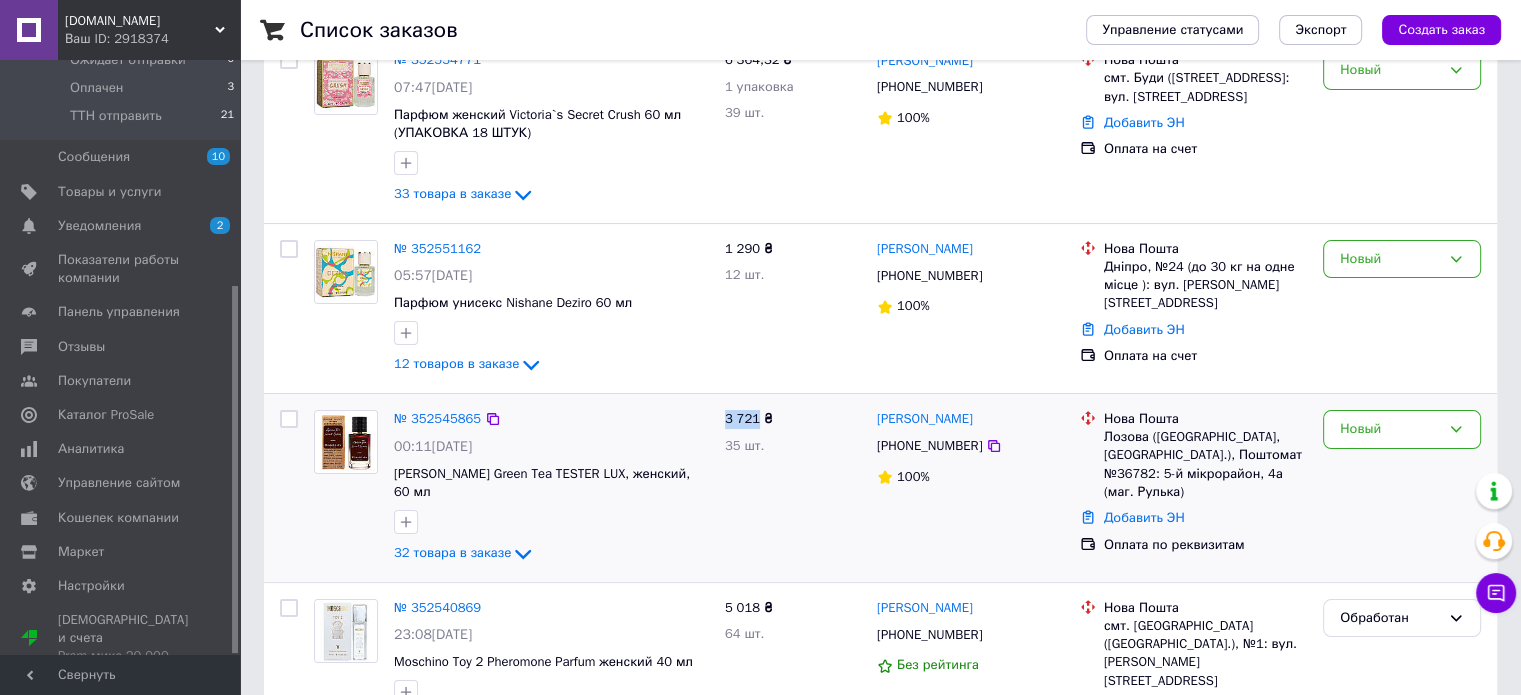 drag, startPoint x: 758, startPoint y: 419, endPoint x: 725, endPoint y: 414, distance: 33.37664 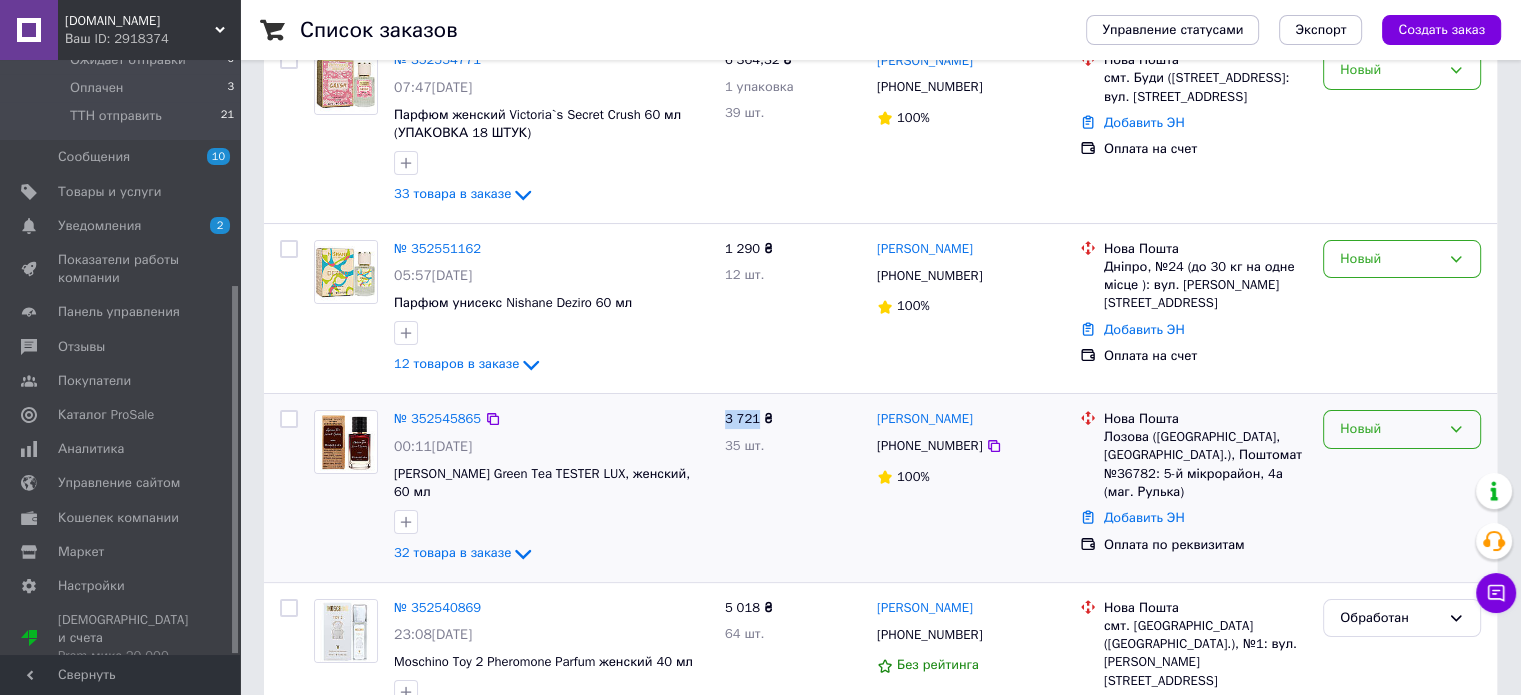 click on "Новый" at bounding box center [1390, 429] 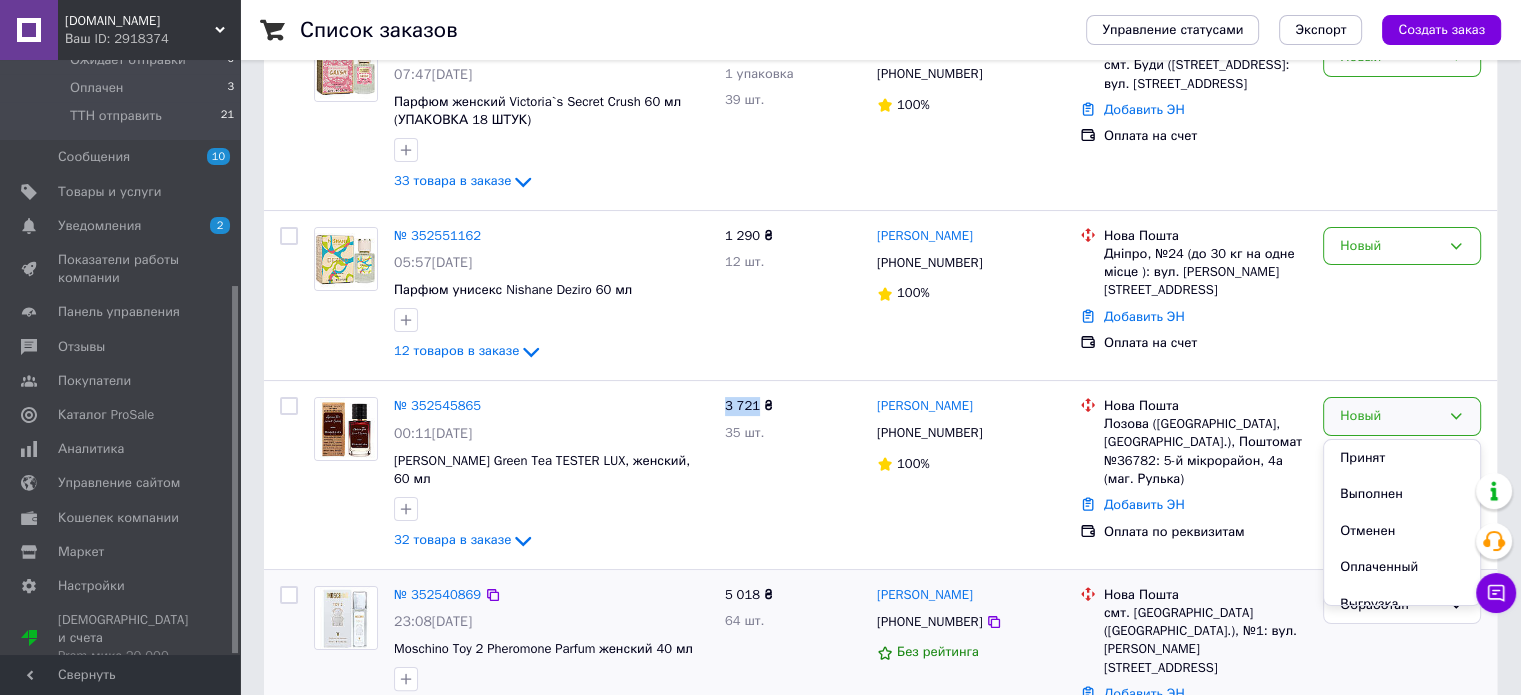 scroll, scrollTop: 519, scrollLeft: 0, axis: vertical 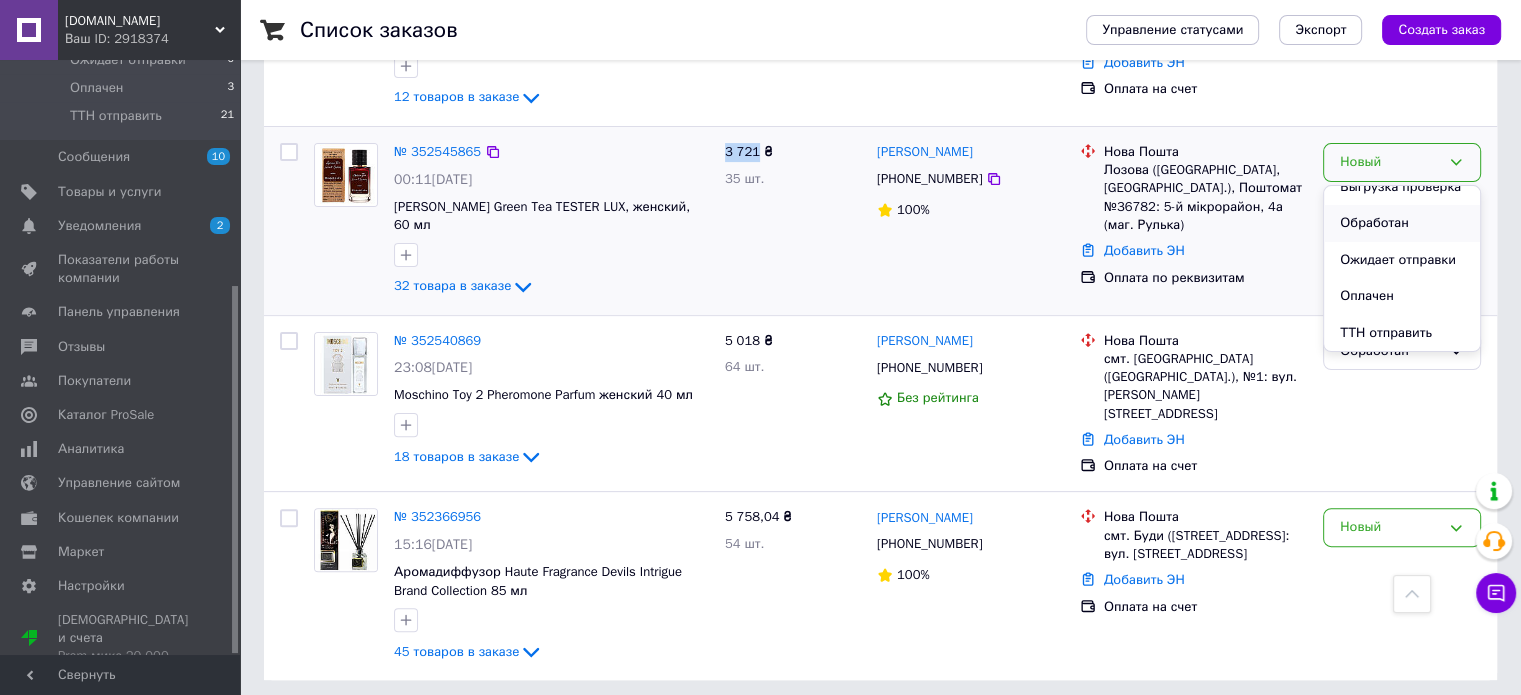 click on "Обработан" at bounding box center (1402, 223) 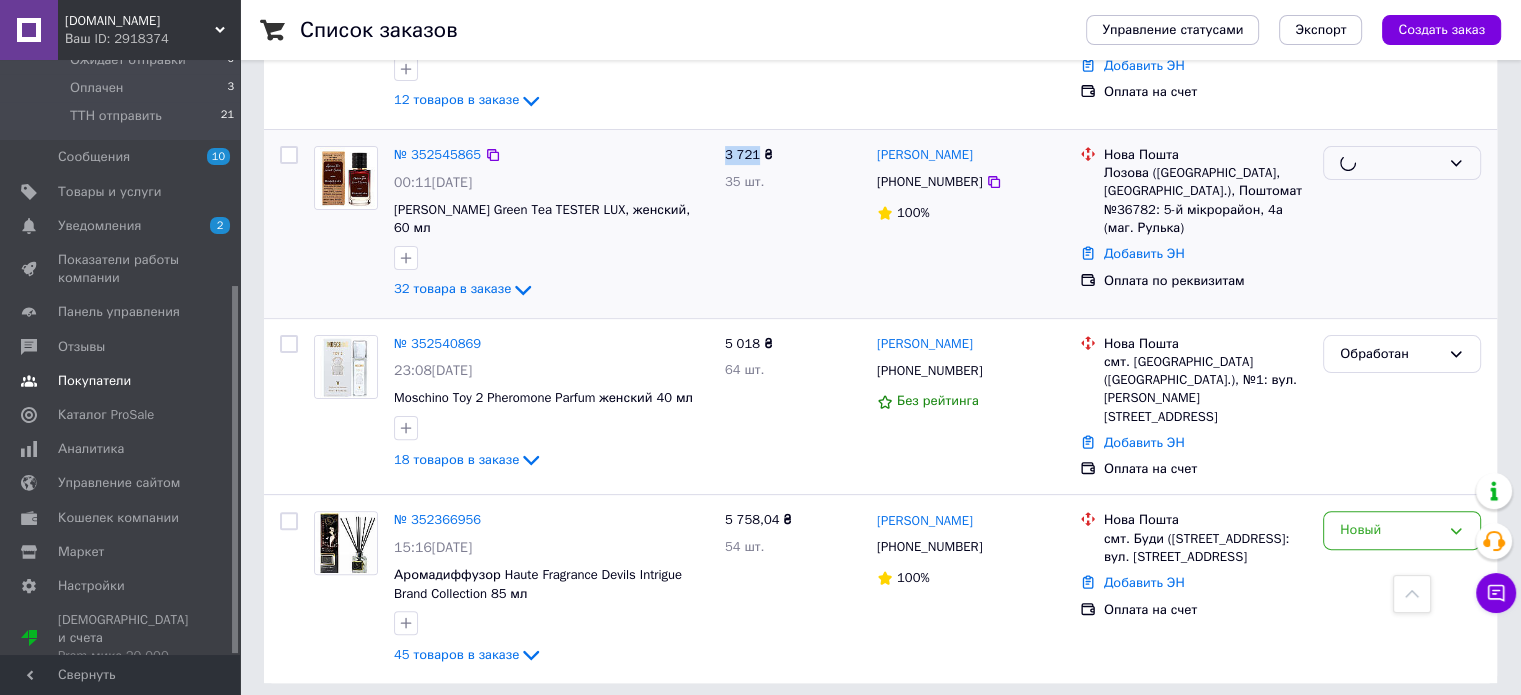 scroll, scrollTop: 252, scrollLeft: 0, axis: vertical 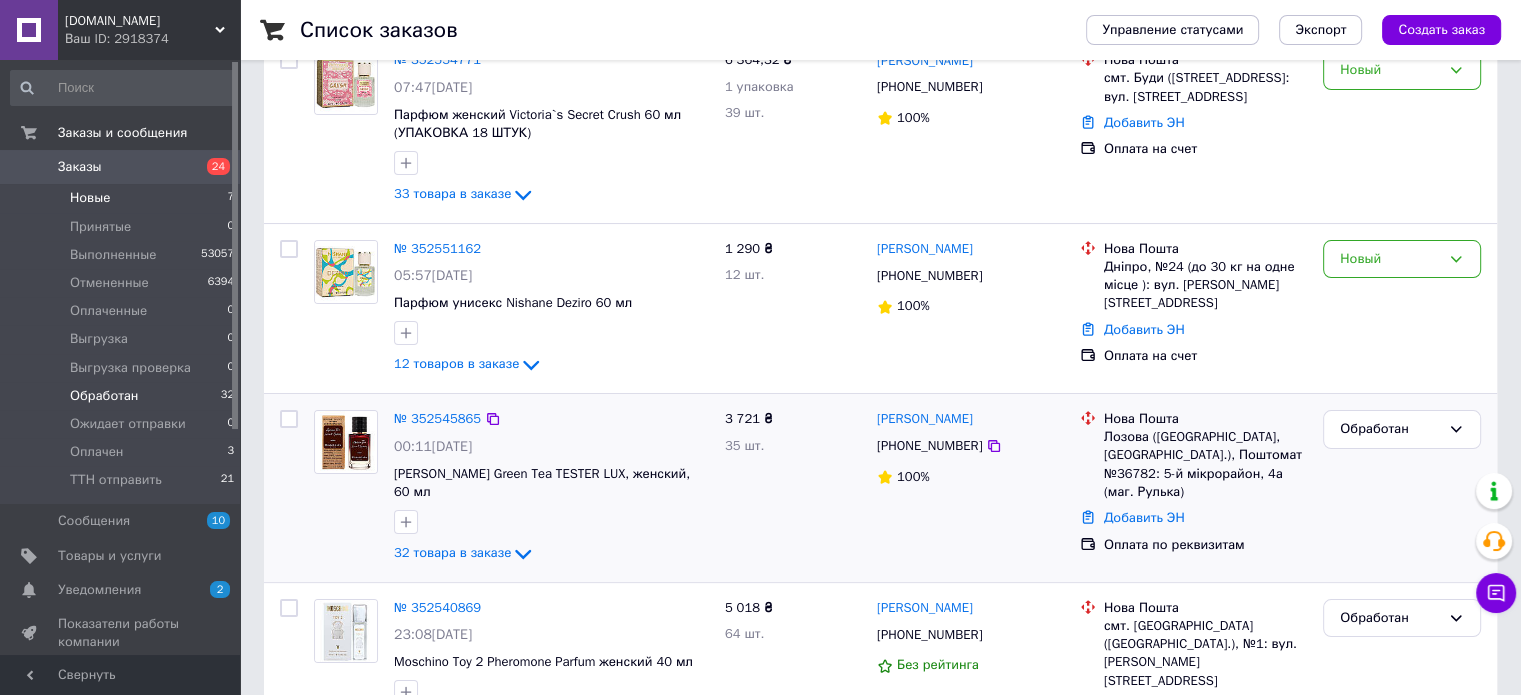 click on "Обработан" at bounding box center [104, 396] 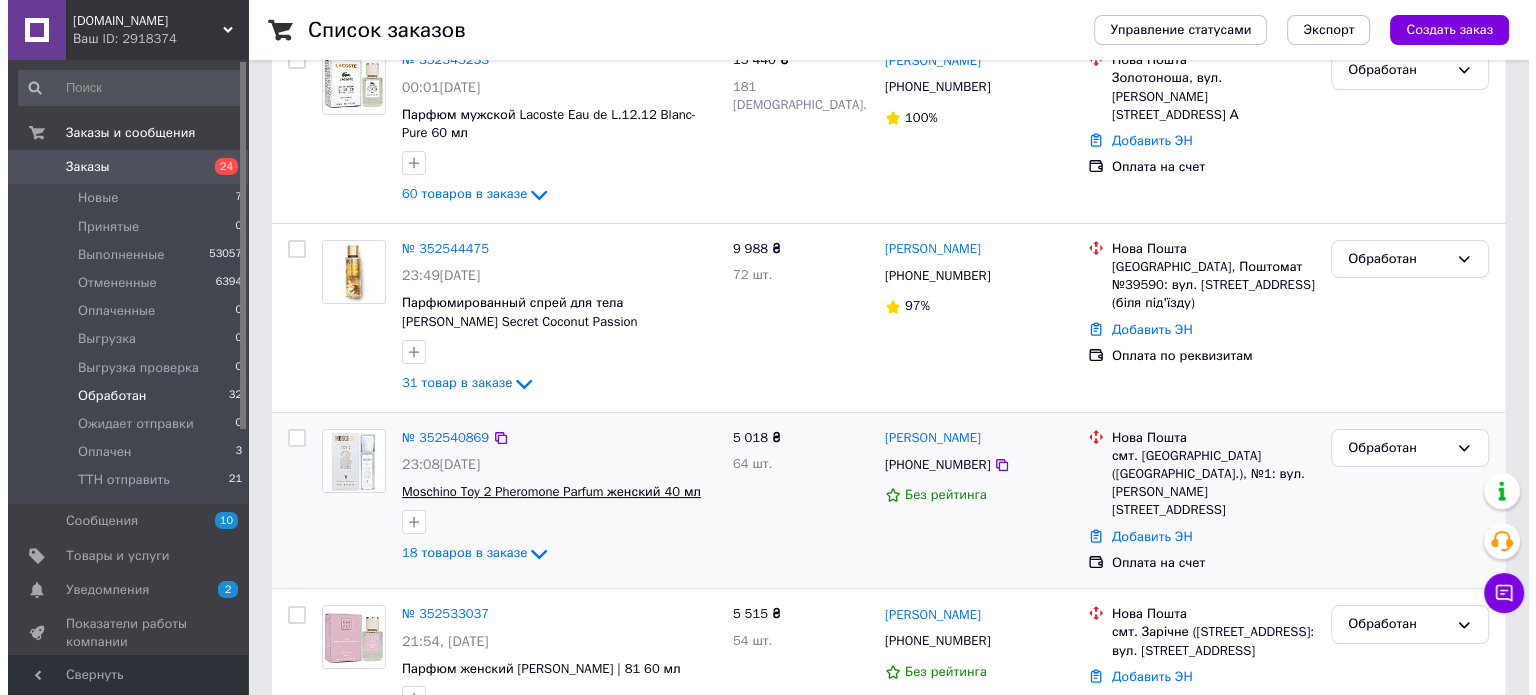 scroll, scrollTop: 0, scrollLeft: 0, axis: both 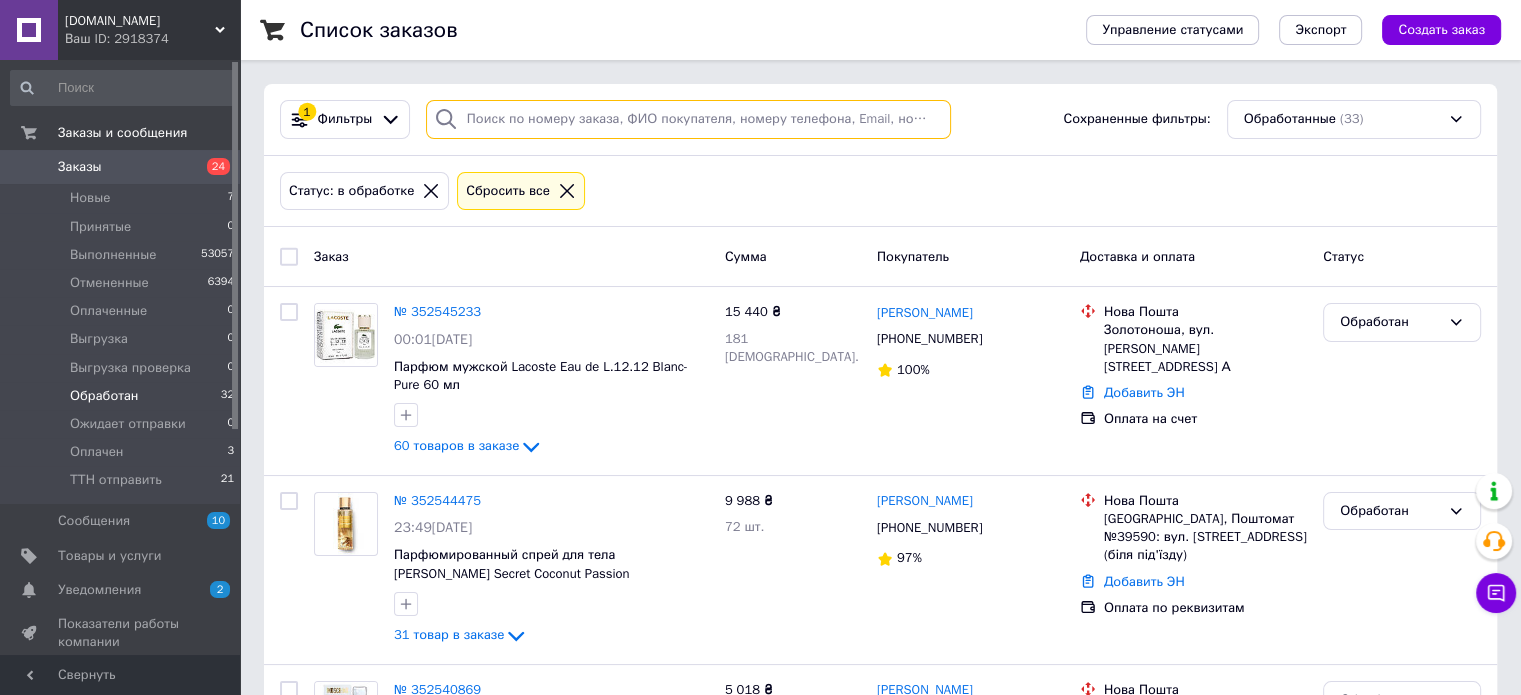 click at bounding box center [688, 119] 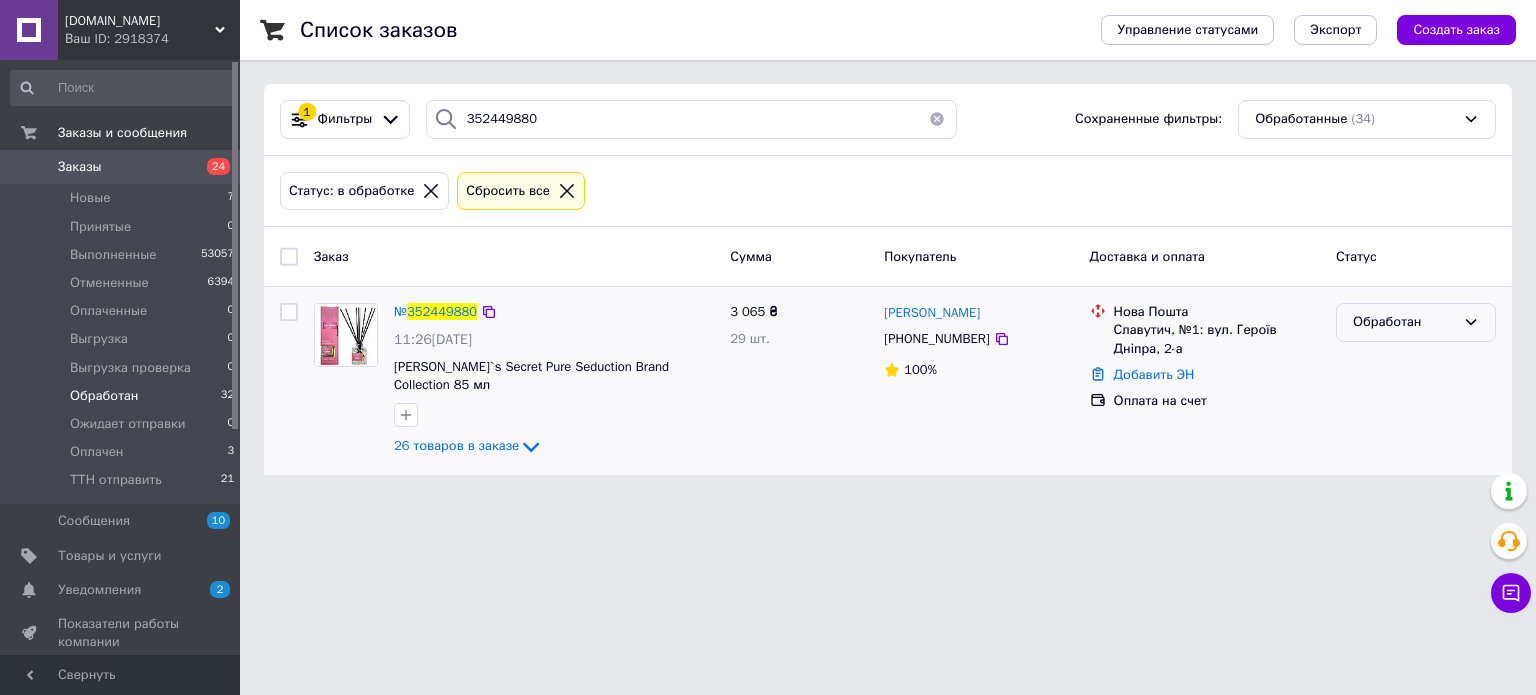 click on "Обработан" at bounding box center (1404, 322) 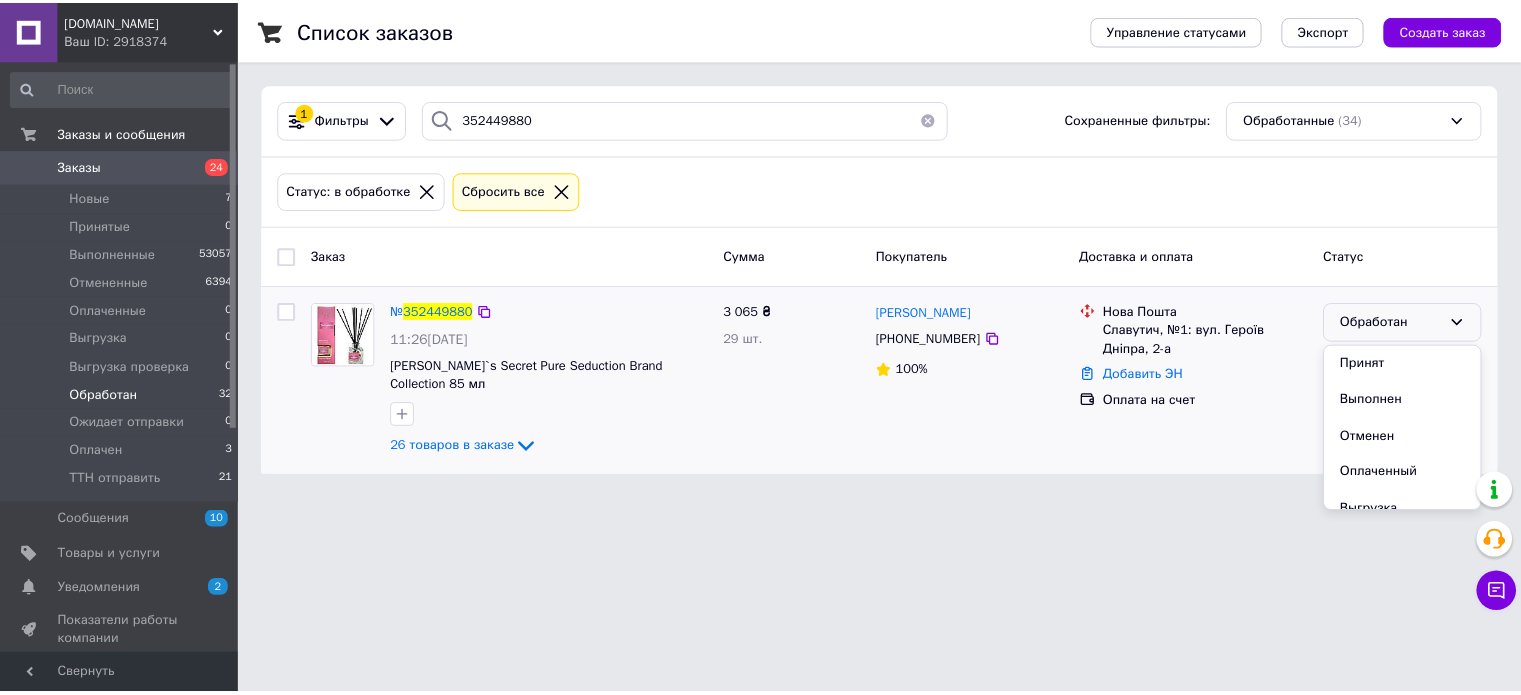 scroll, scrollTop: 163, scrollLeft: 0, axis: vertical 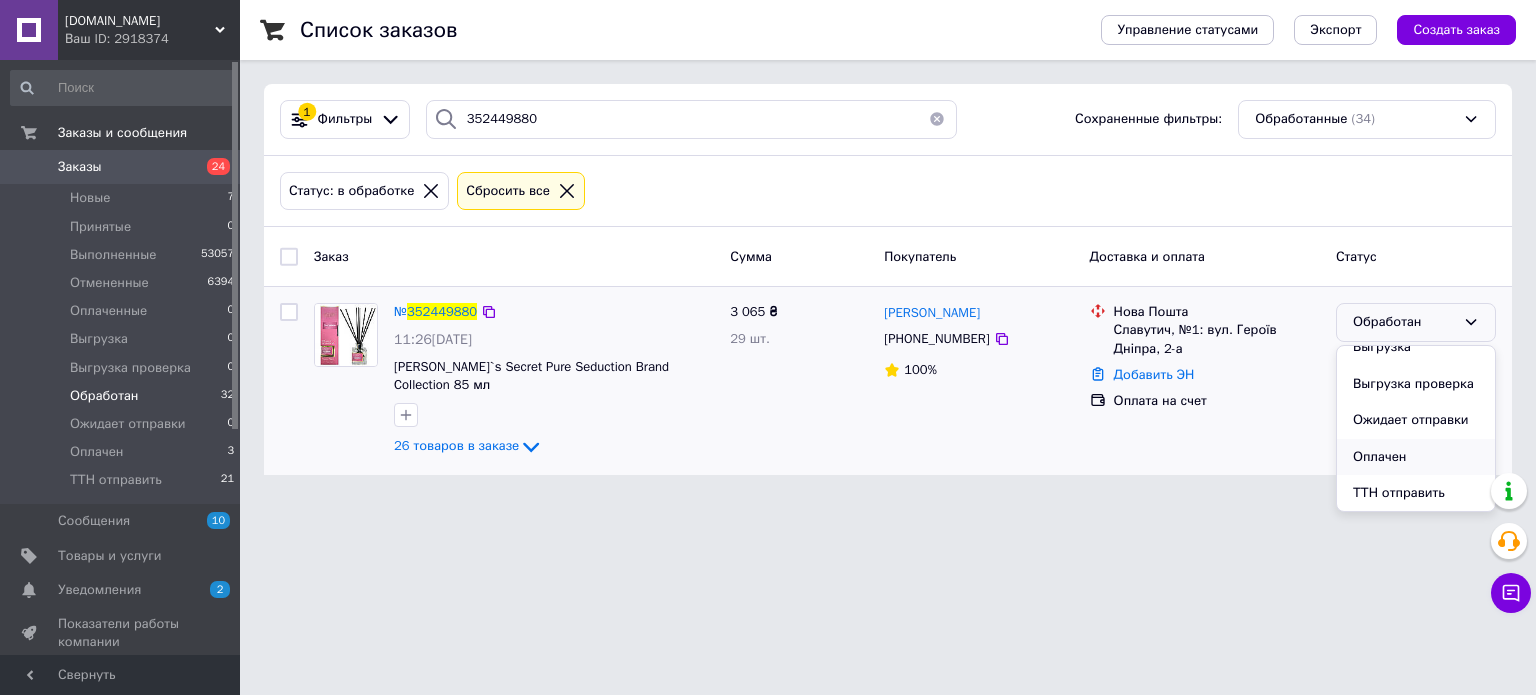 click on "Оплачен" at bounding box center [1416, 457] 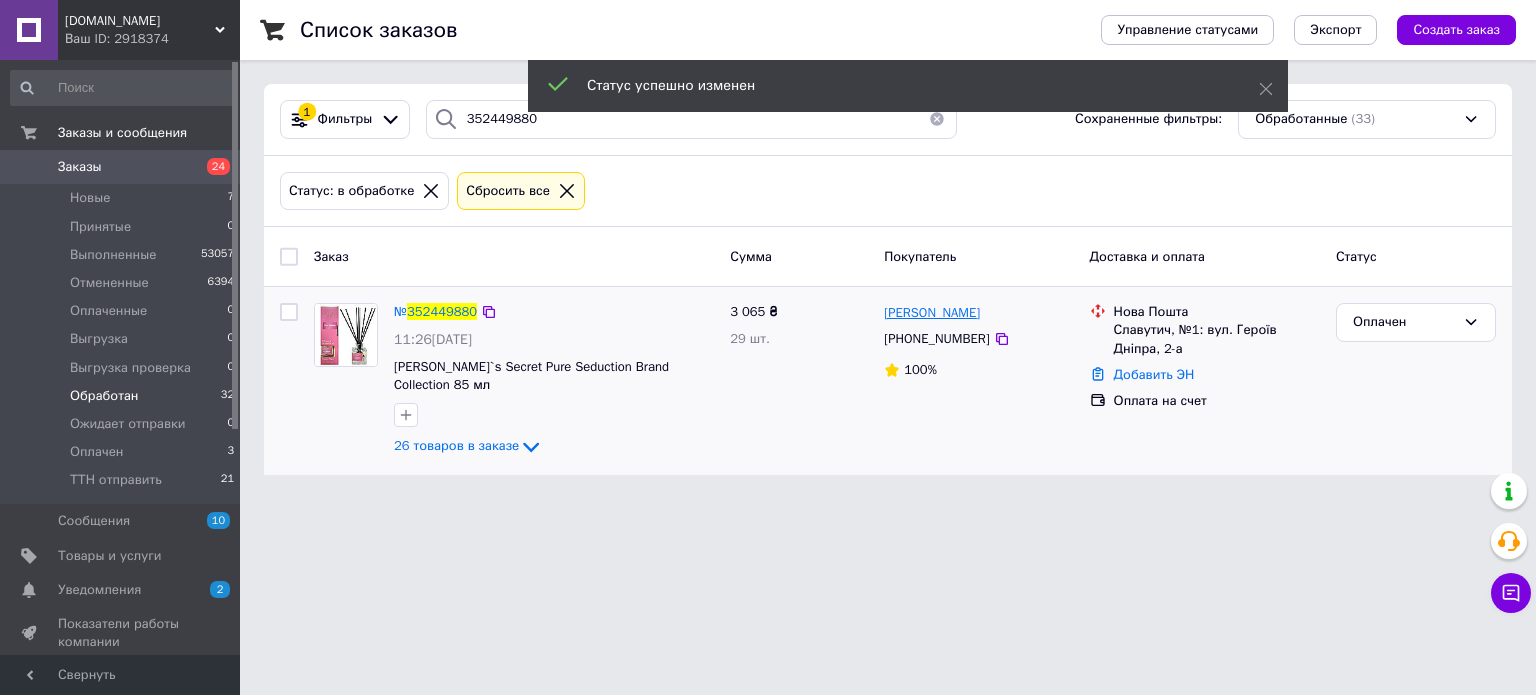 drag, startPoint x: 997, startPoint y: 308, endPoint x: 885, endPoint y: 305, distance: 112.04017 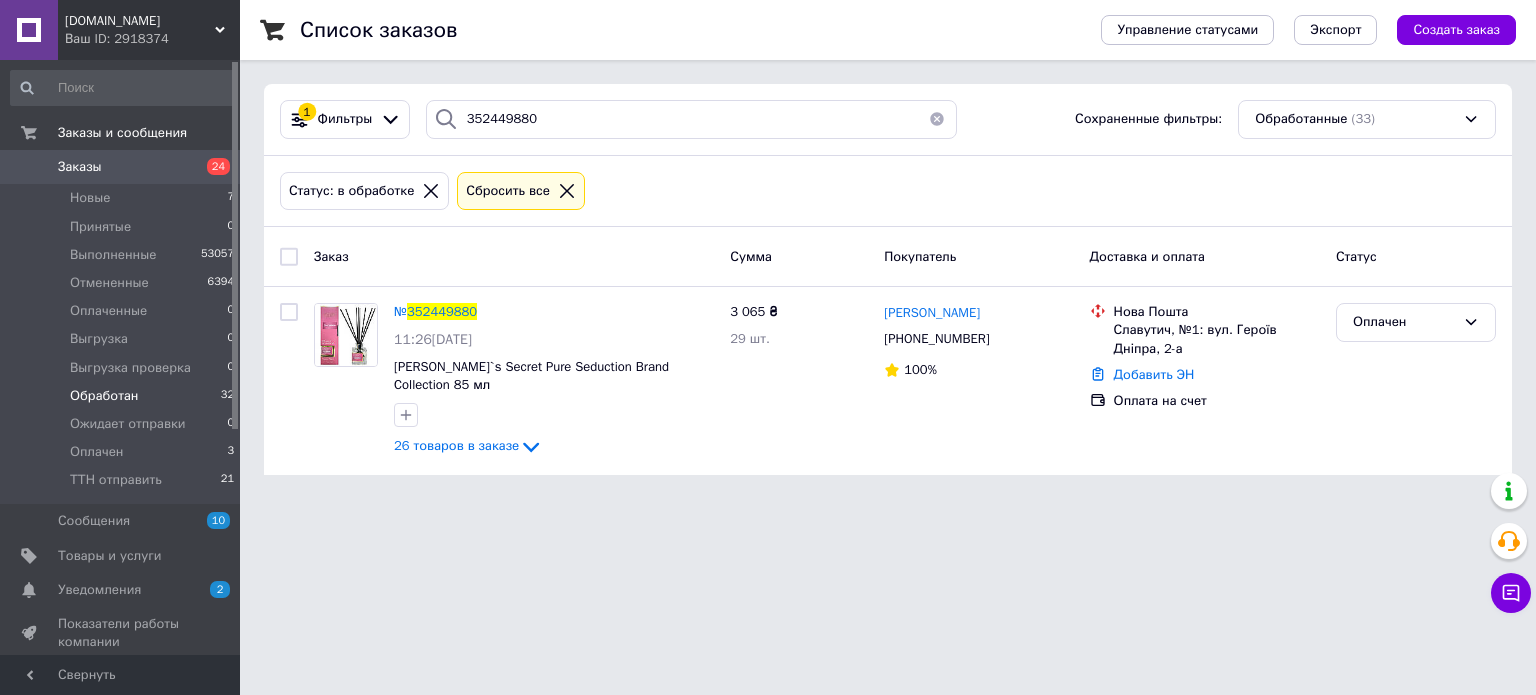 click on "[DOMAIN_NAME] Ваш ID: 2918374 Сайт [DOMAIN_NAME] Кабинет покупателя Проверить состояние системы Страница на портале Справка Выйти Заказы и сообщения Заказы 24 Новые 7 Принятые 0 Выполненные 53057 Отмененные 6394 Оплаченные 0 Выгрузка 0 Выгрузка проверка 0 Обработан 32 Ожидает отправки 0 Оплачен 3 ТТН отправить 21 Сообщения 10 Товары и услуги Уведомления 2 0 Показатели работы компании Панель управления Отзывы Покупатели Каталог ProSale Аналитика Управление сайтом Кошелек компании Маркет Настройки Тарифы и счета Prom микс 20 000 1 352449880" at bounding box center (768, 249) 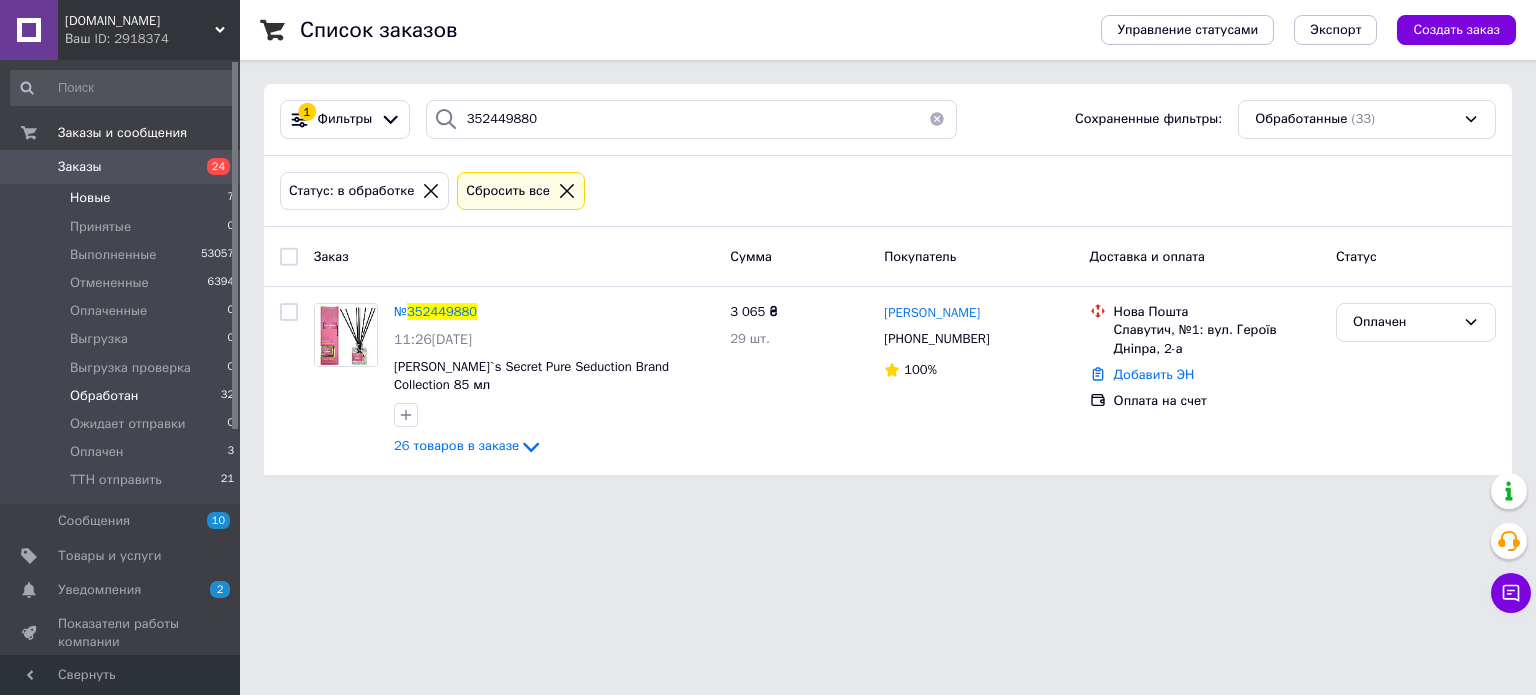 click on "Новые 7" at bounding box center (123, 198) 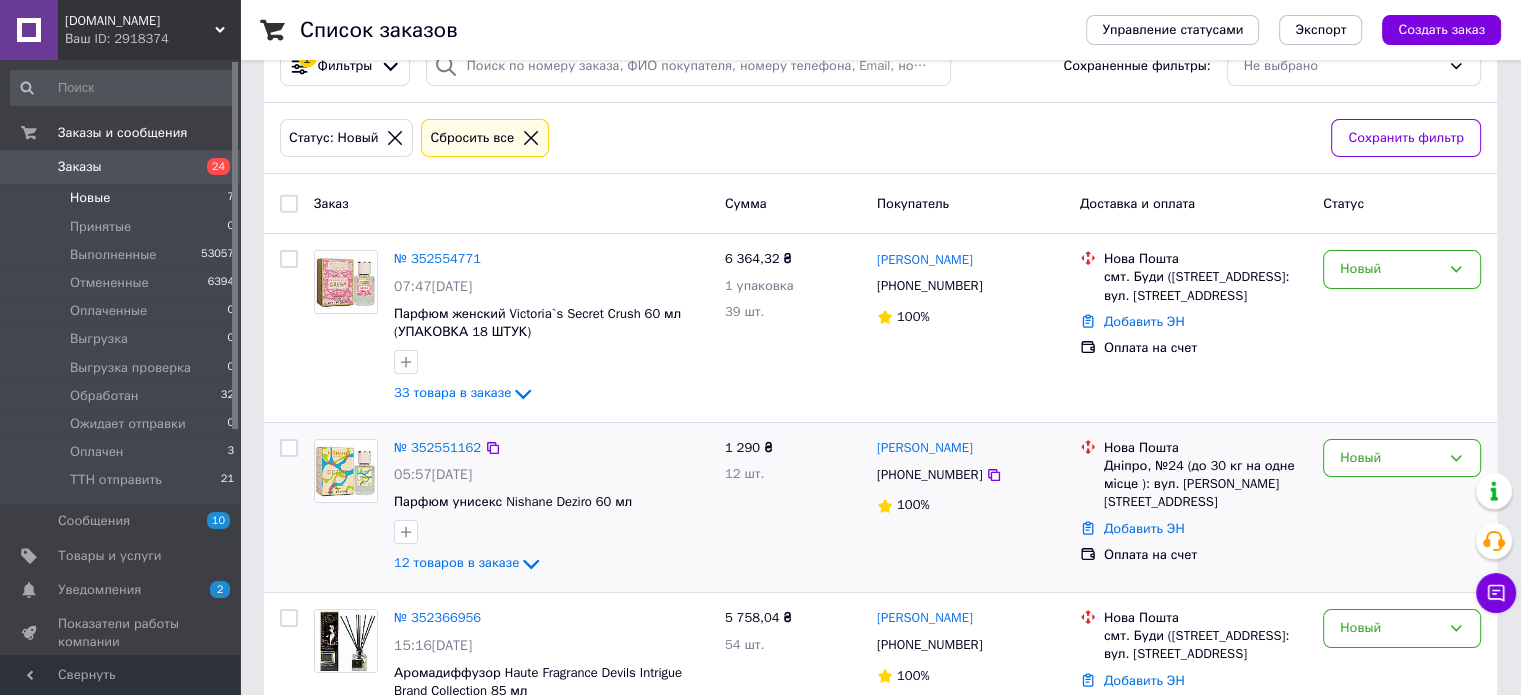 scroll, scrollTop: 160, scrollLeft: 0, axis: vertical 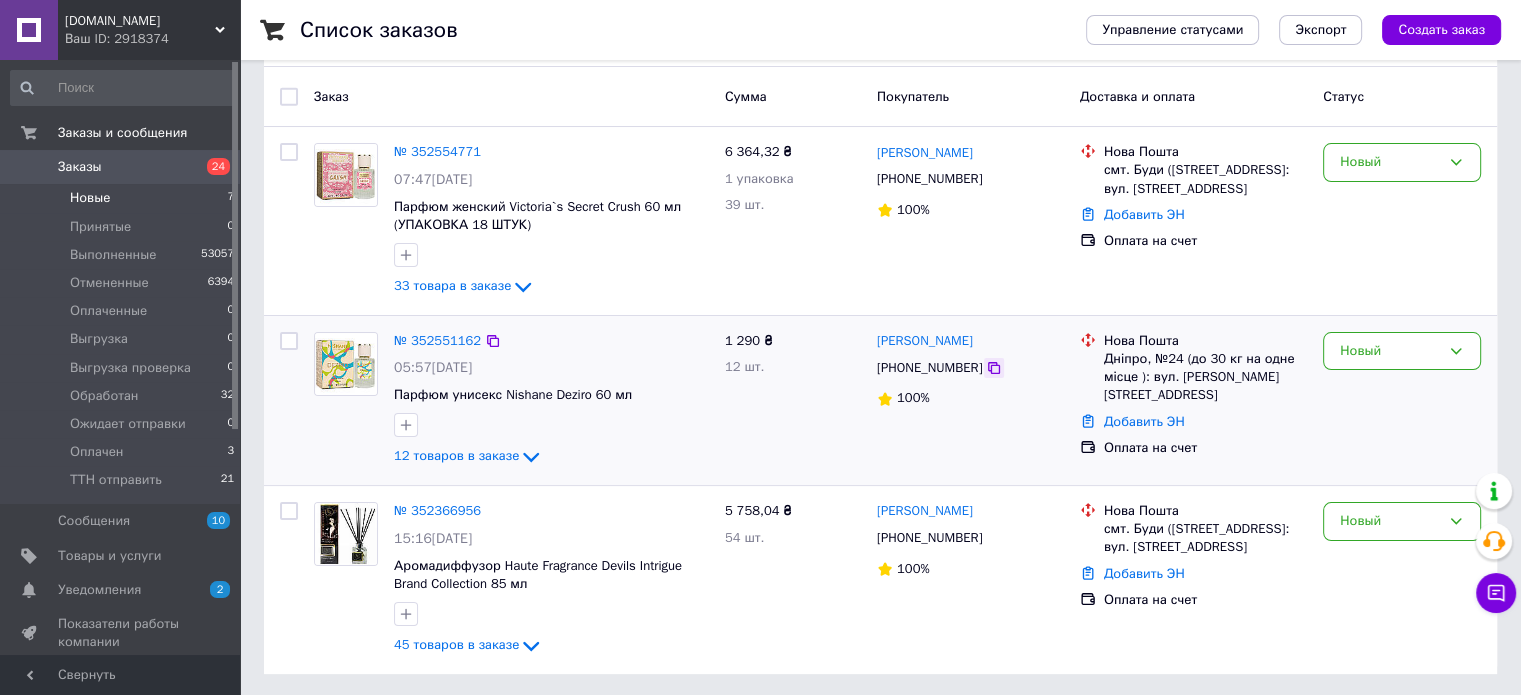 click 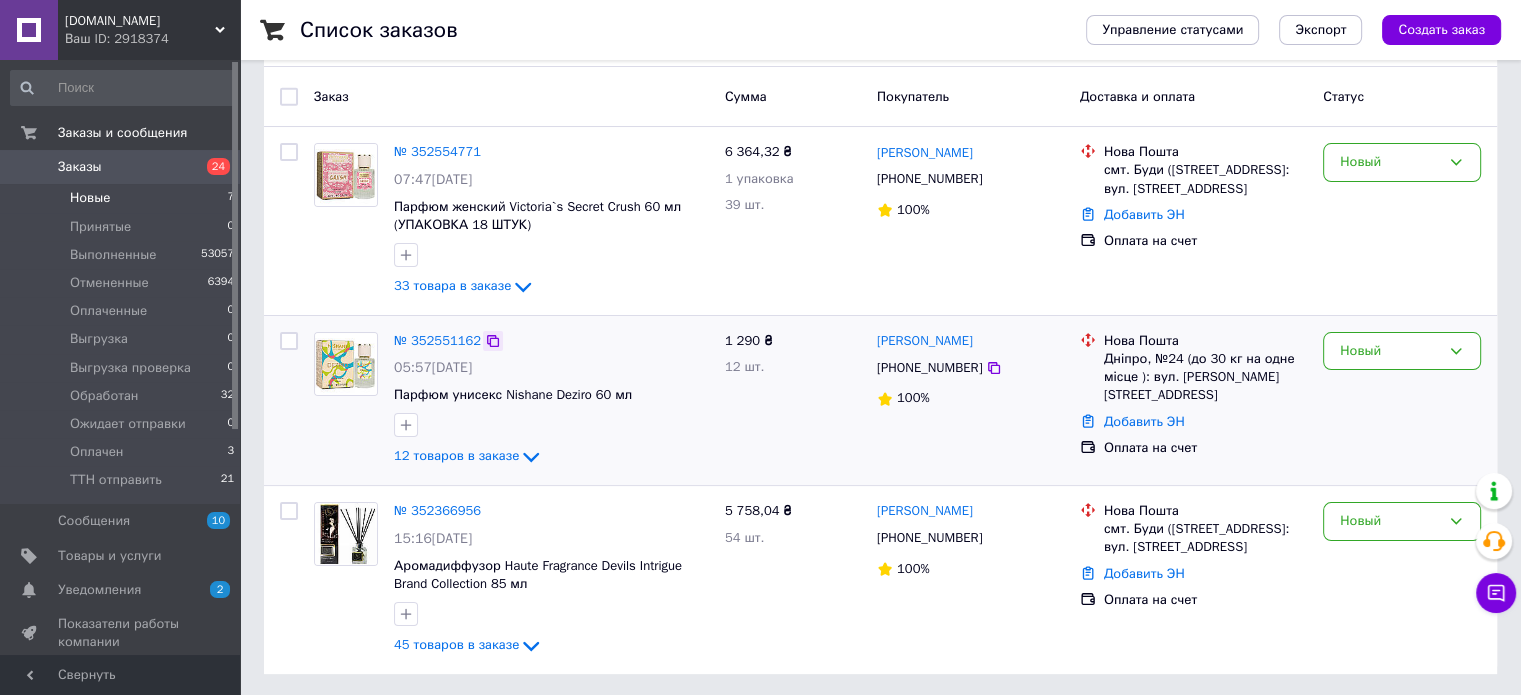 click 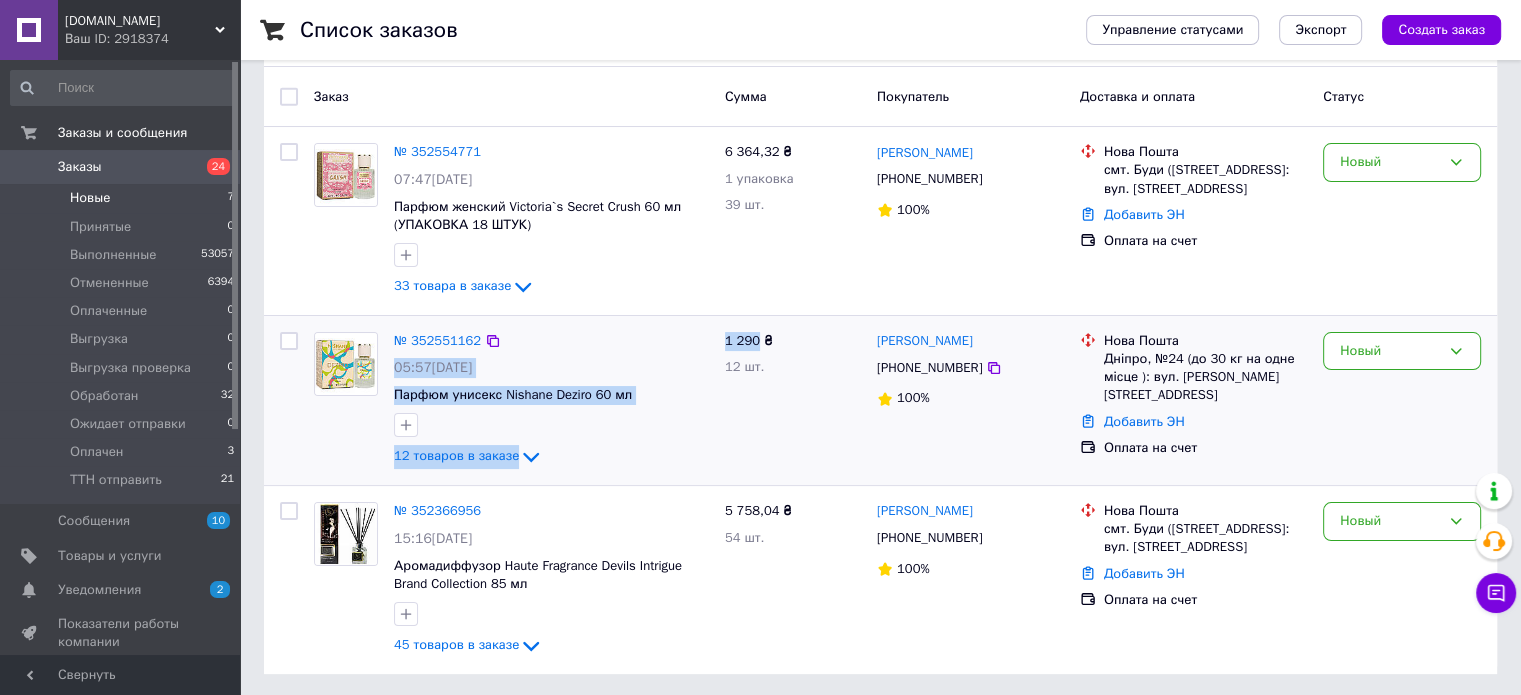 drag, startPoint x: 757, startPoint y: 339, endPoint x: 711, endPoint y: 339, distance: 46 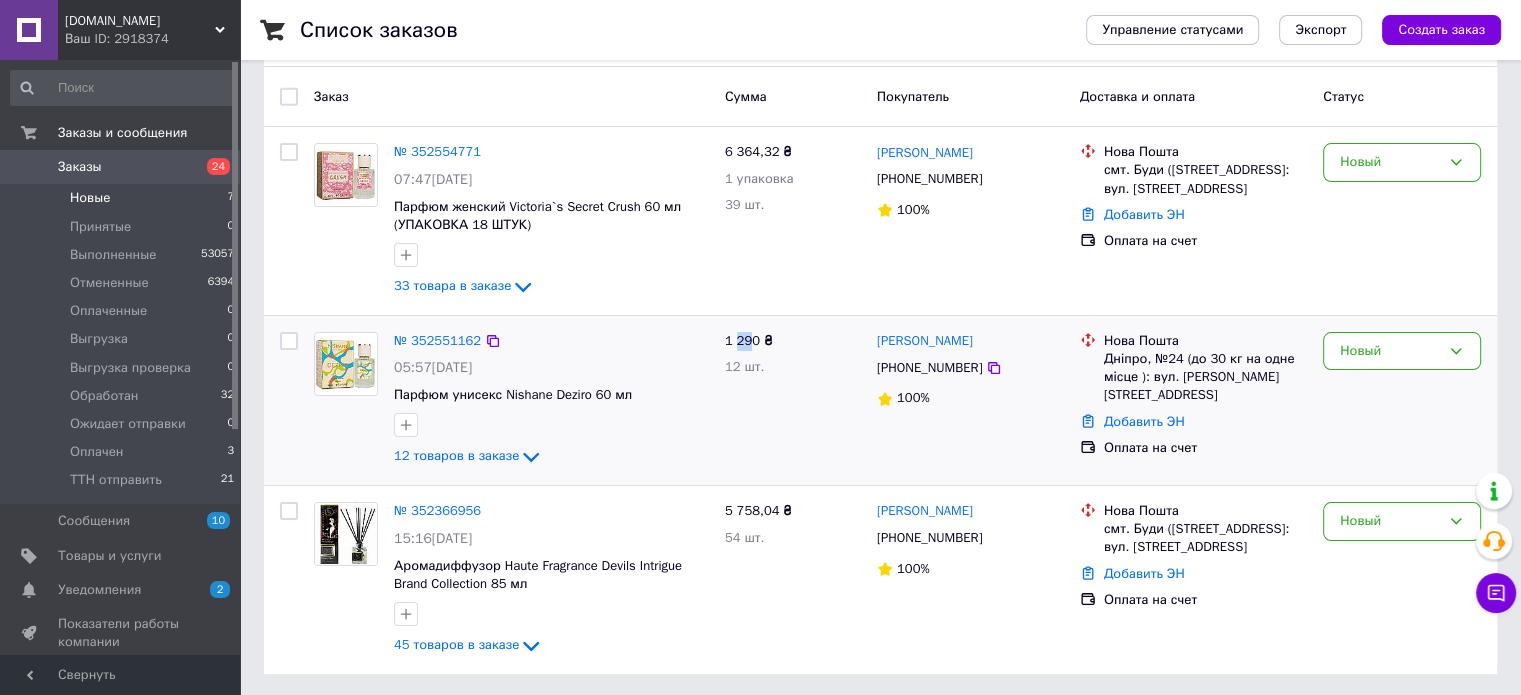 drag, startPoint x: 754, startPoint y: 332, endPoint x: 738, endPoint y: 333, distance: 16.03122 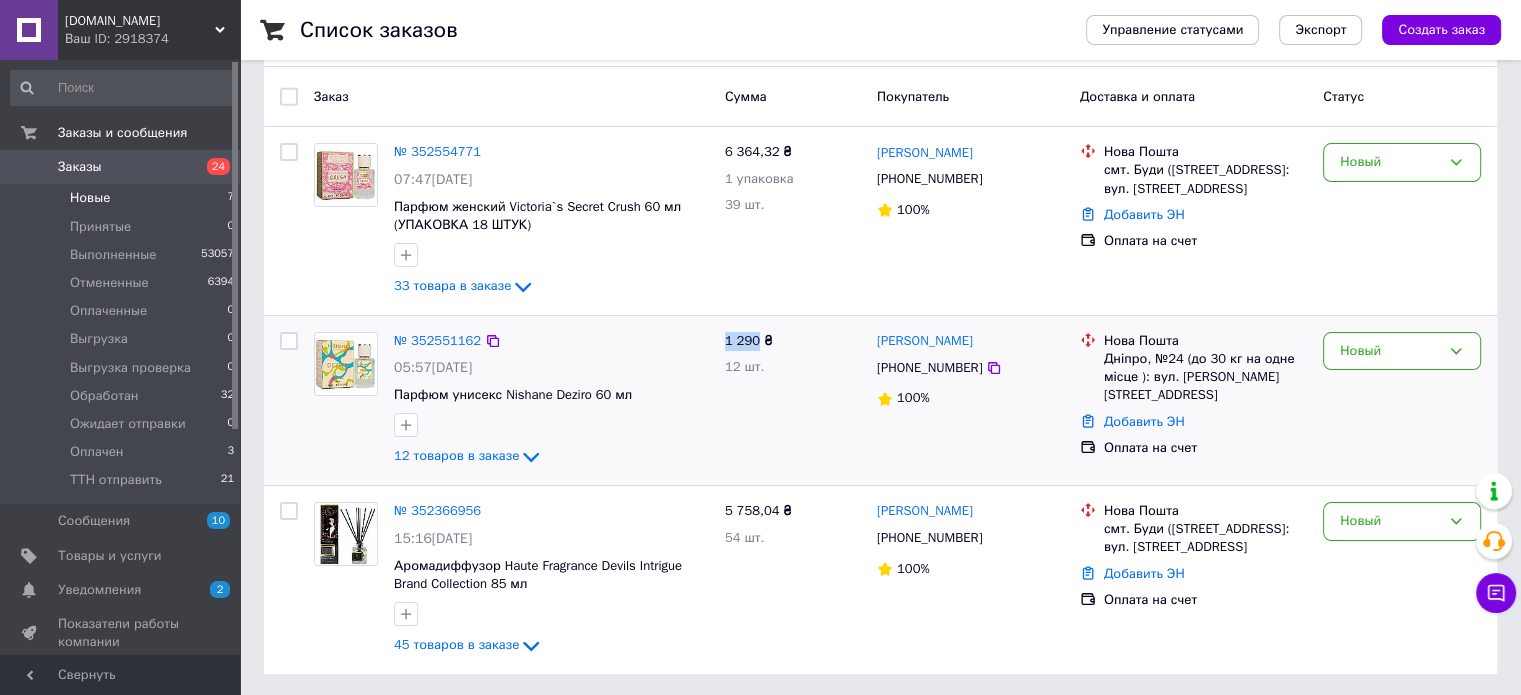 drag, startPoint x: 756, startPoint y: 333, endPoint x: 725, endPoint y: 335, distance: 31.06445 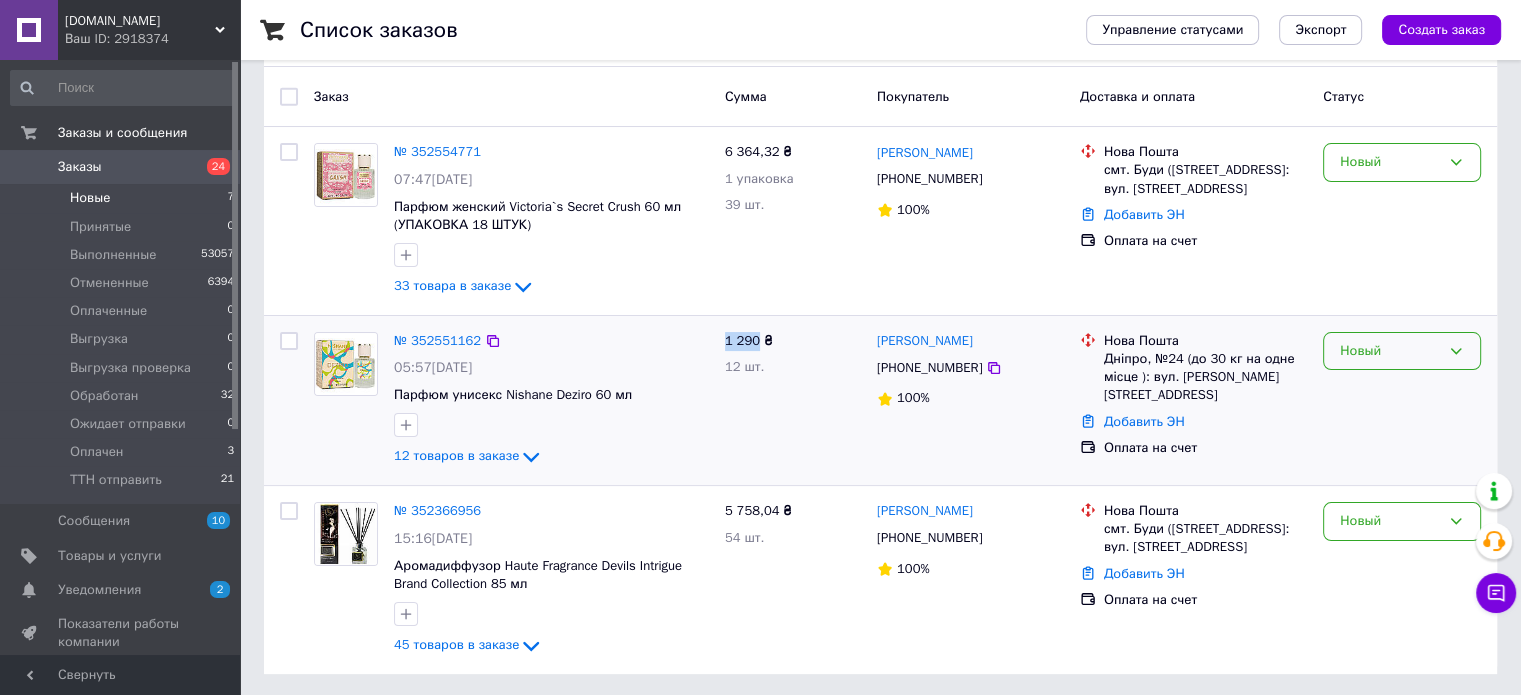 click 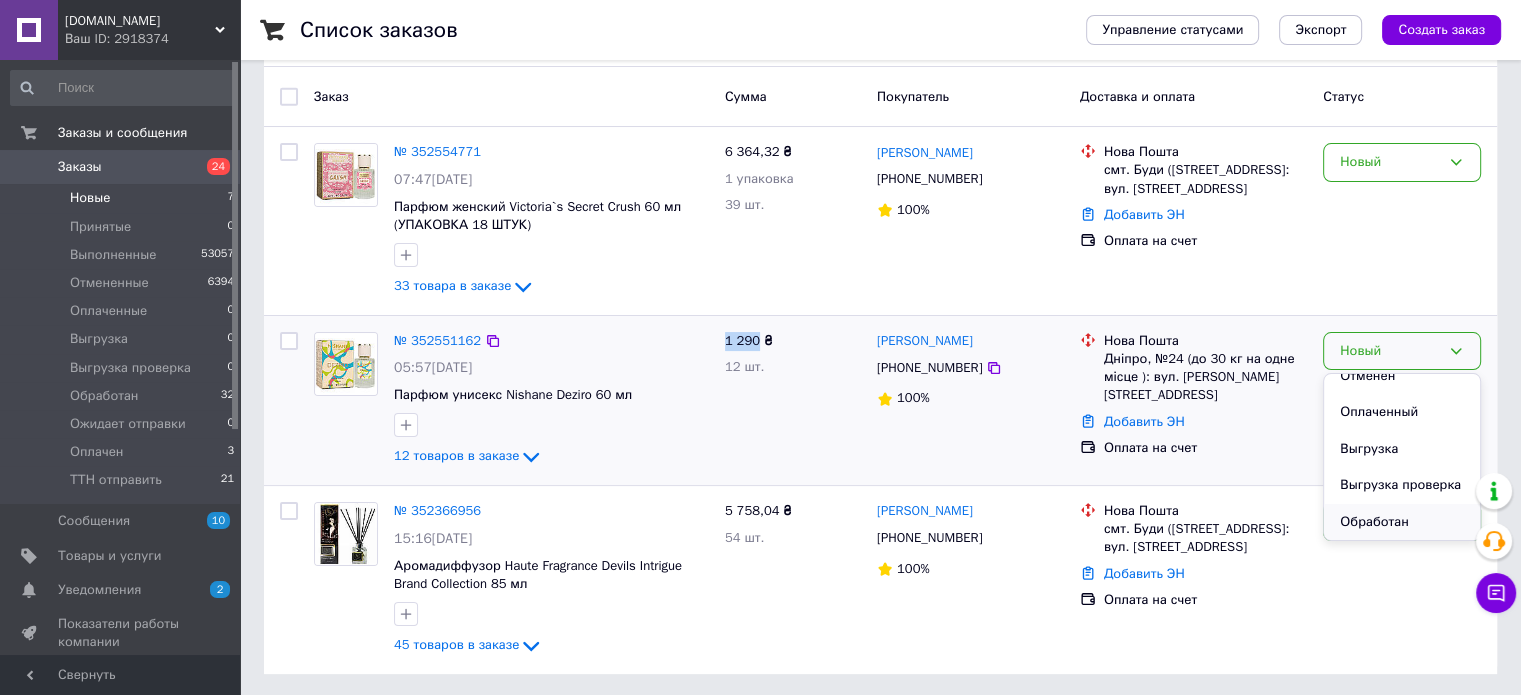 scroll, scrollTop: 200, scrollLeft: 0, axis: vertical 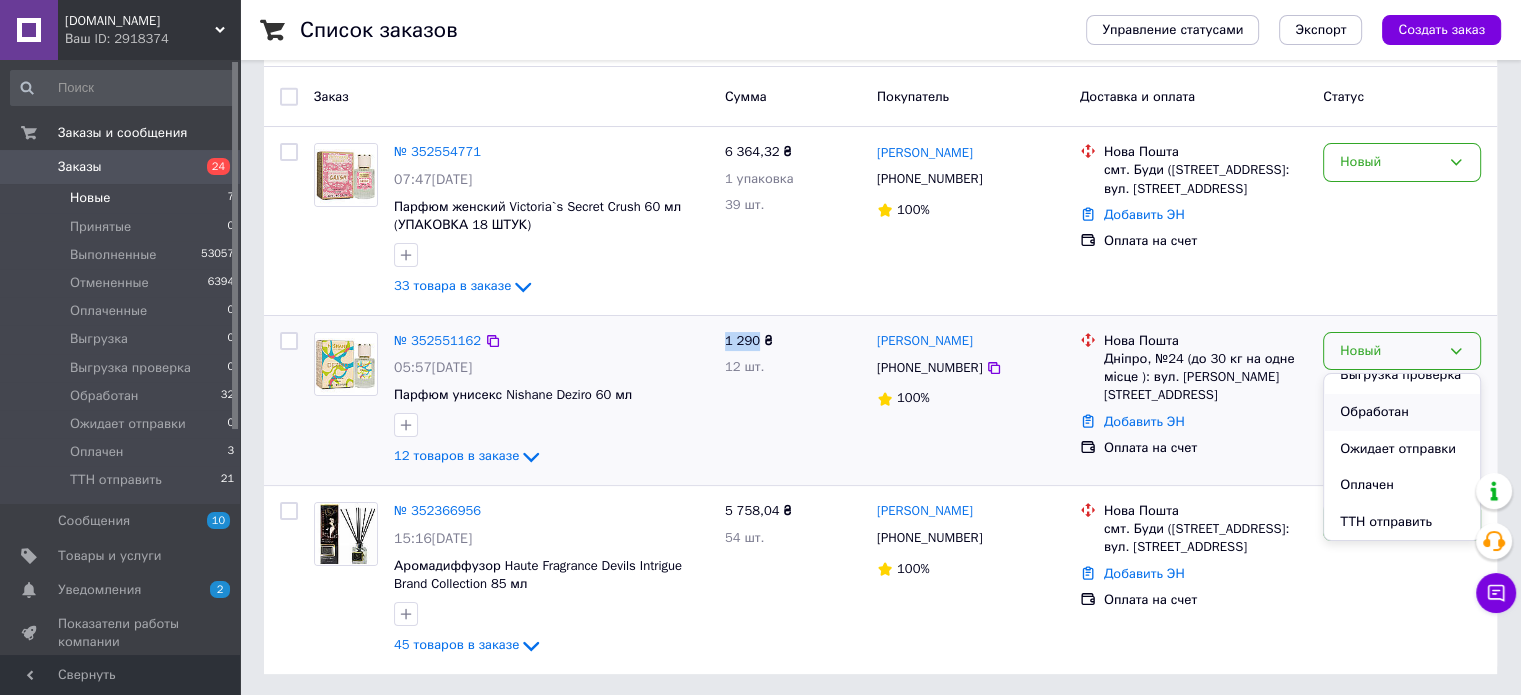 click on "Обработан" at bounding box center (1402, 412) 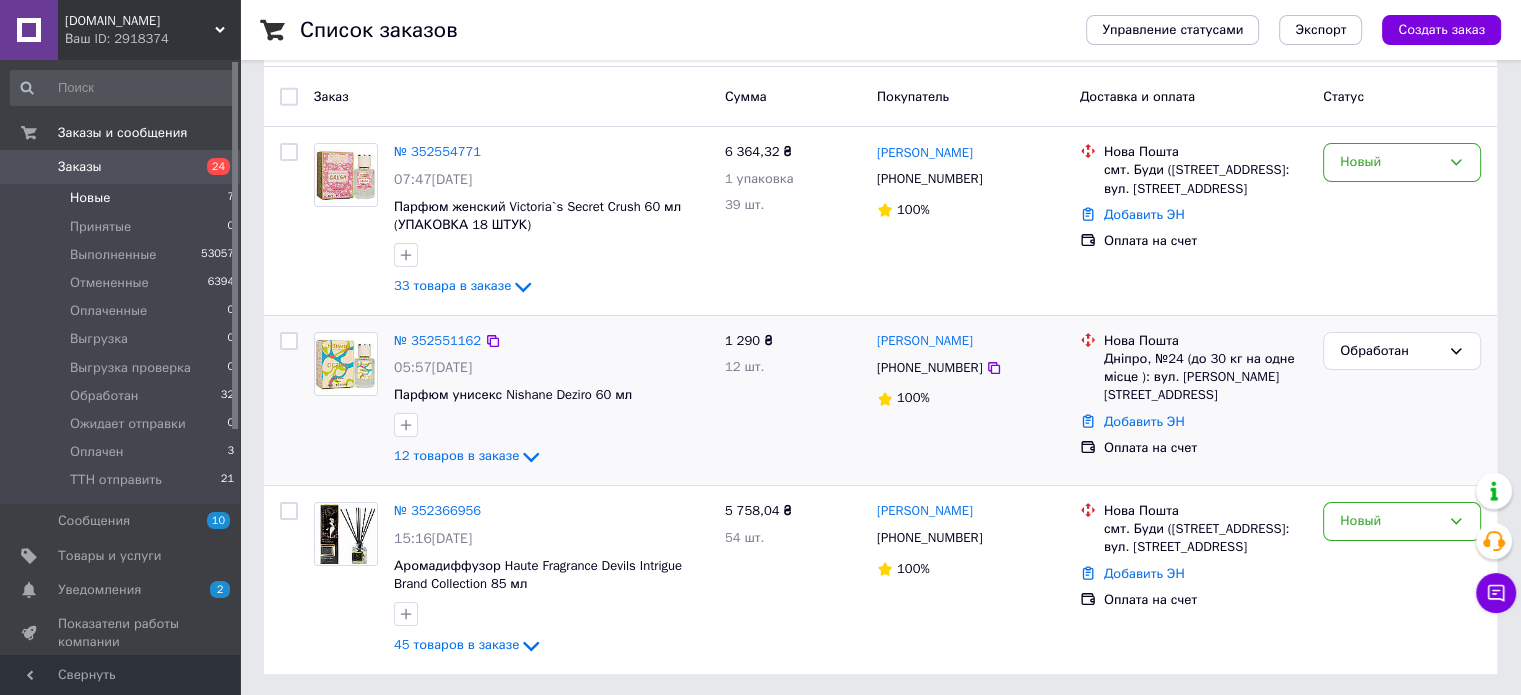 click on "1 290 ₴ 12 шт." at bounding box center (793, 400) 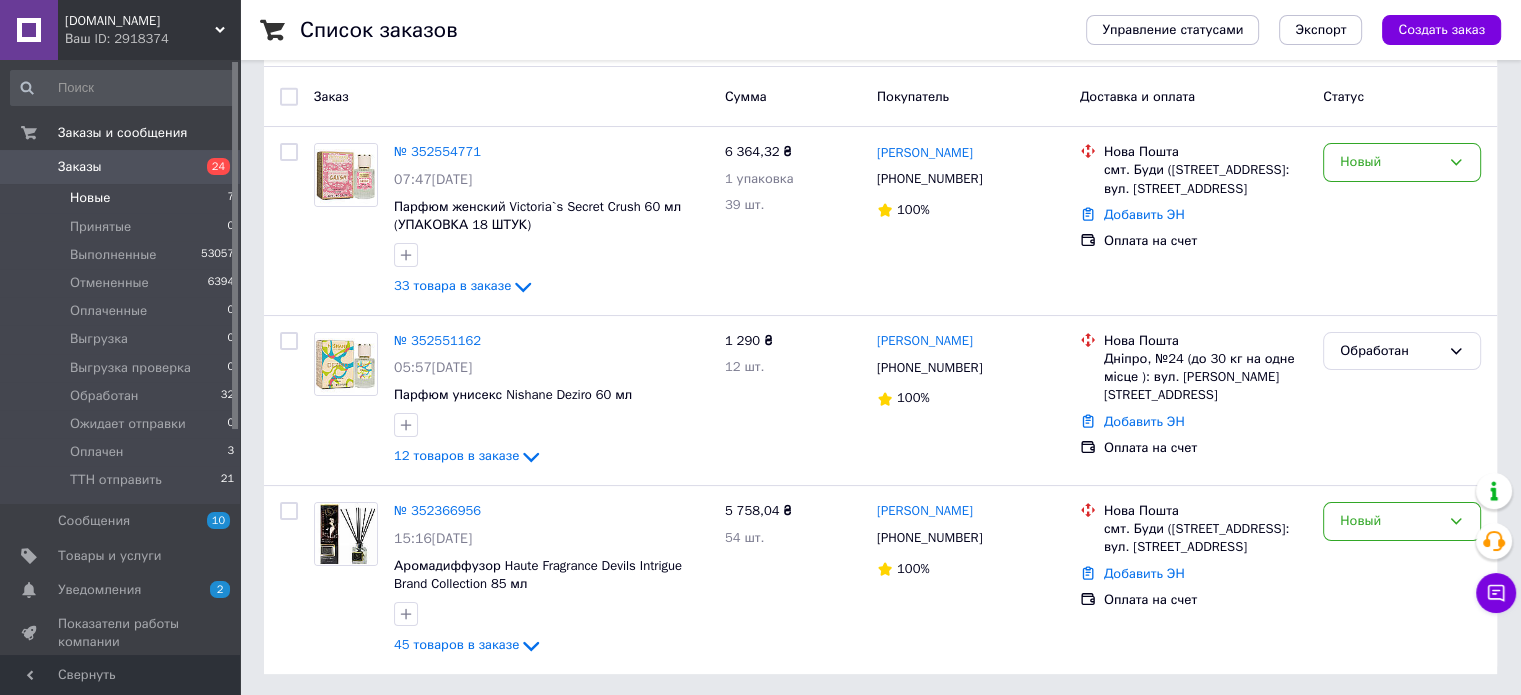 click on "Новые 7" at bounding box center [123, 198] 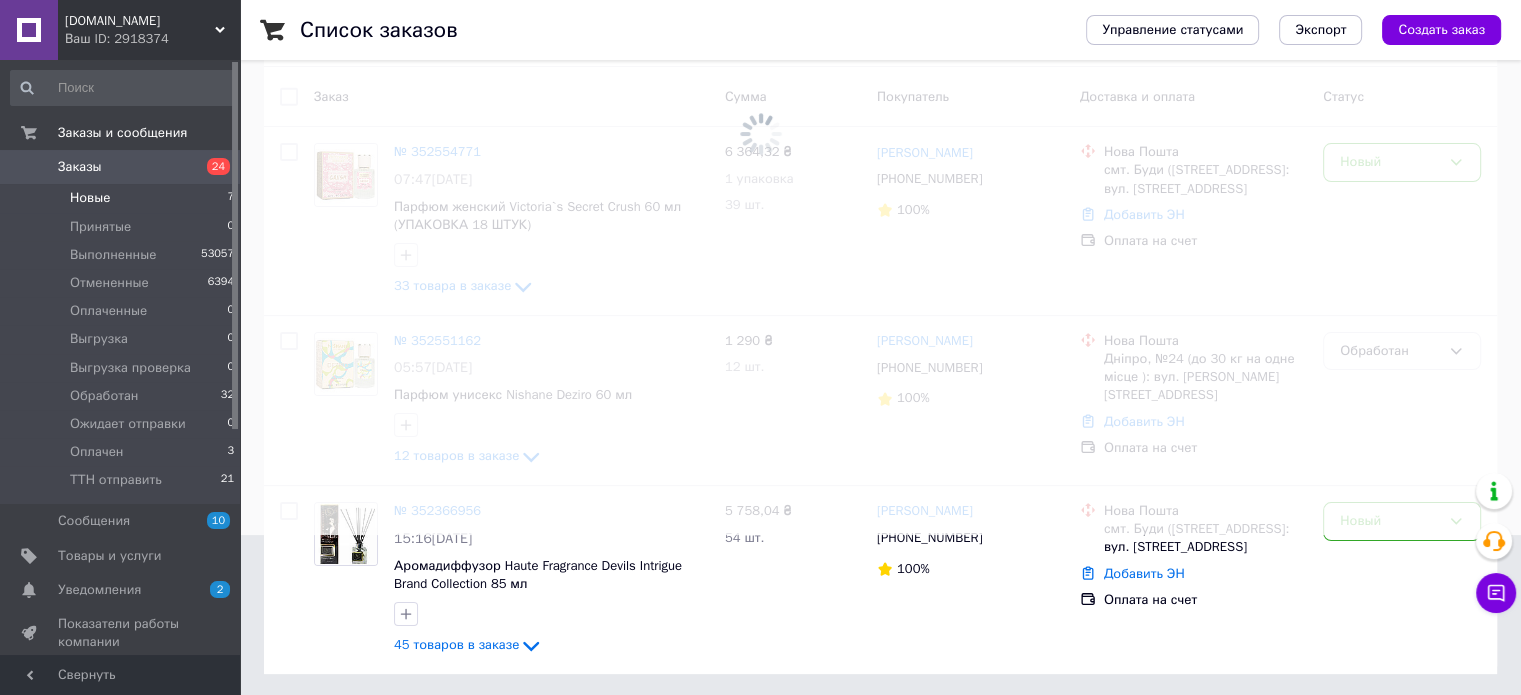 scroll, scrollTop: 0, scrollLeft: 0, axis: both 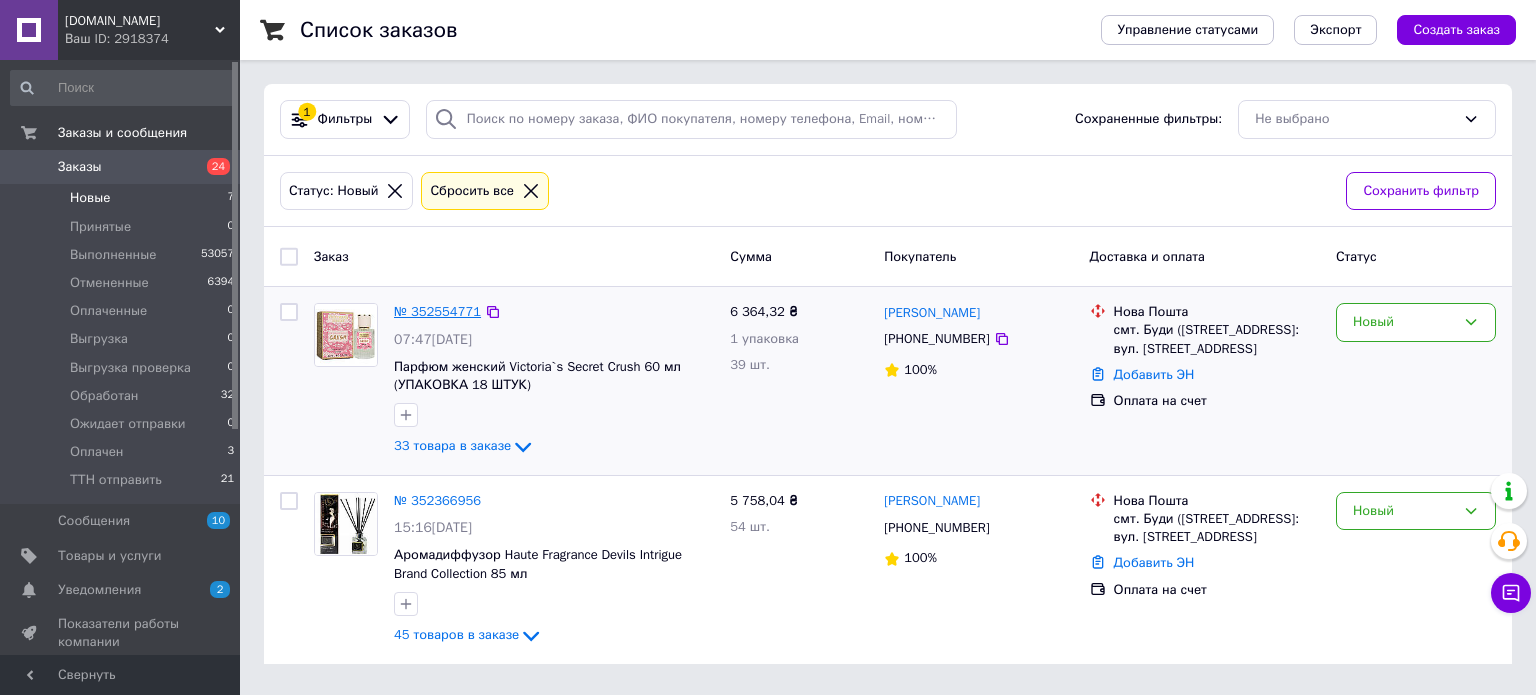 click on "№ 352554771" at bounding box center [437, 311] 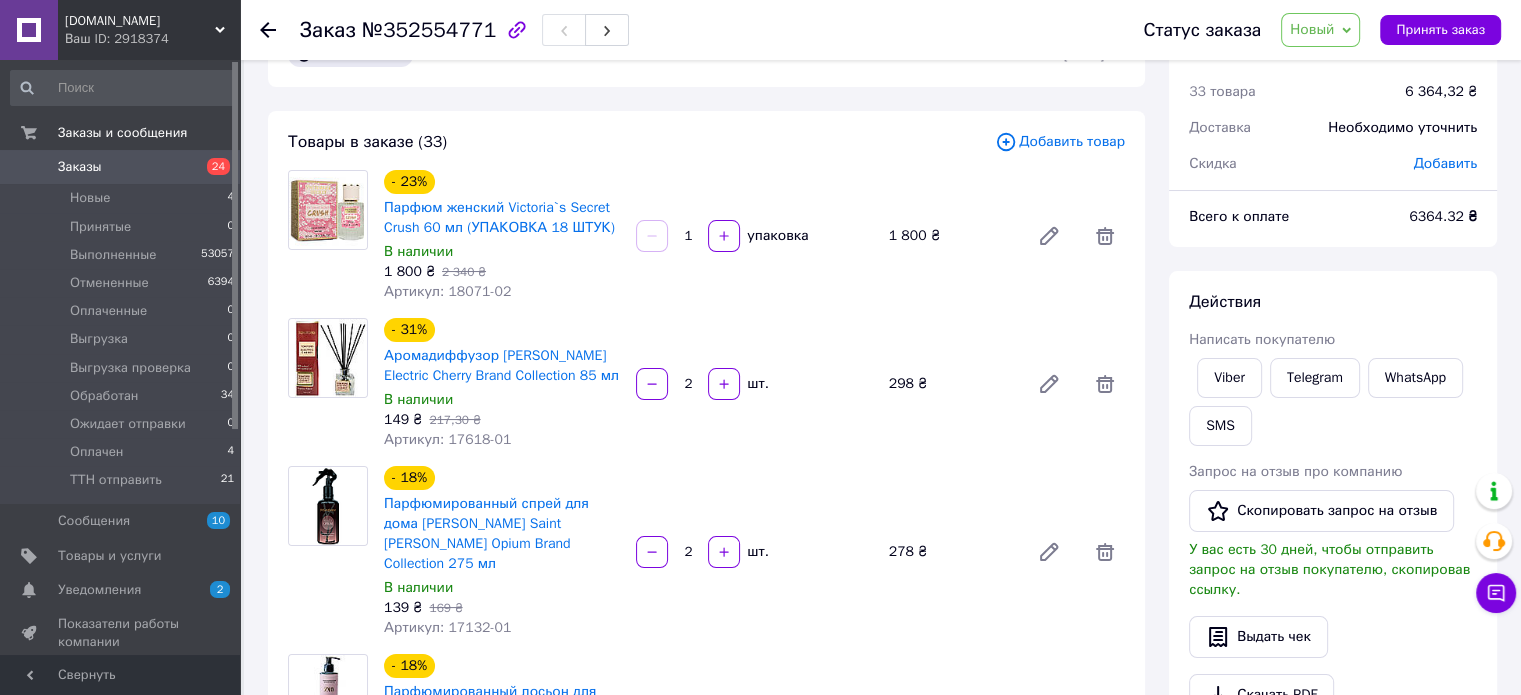 scroll, scrollTop: 0, scrollLeft: 0, axis: both 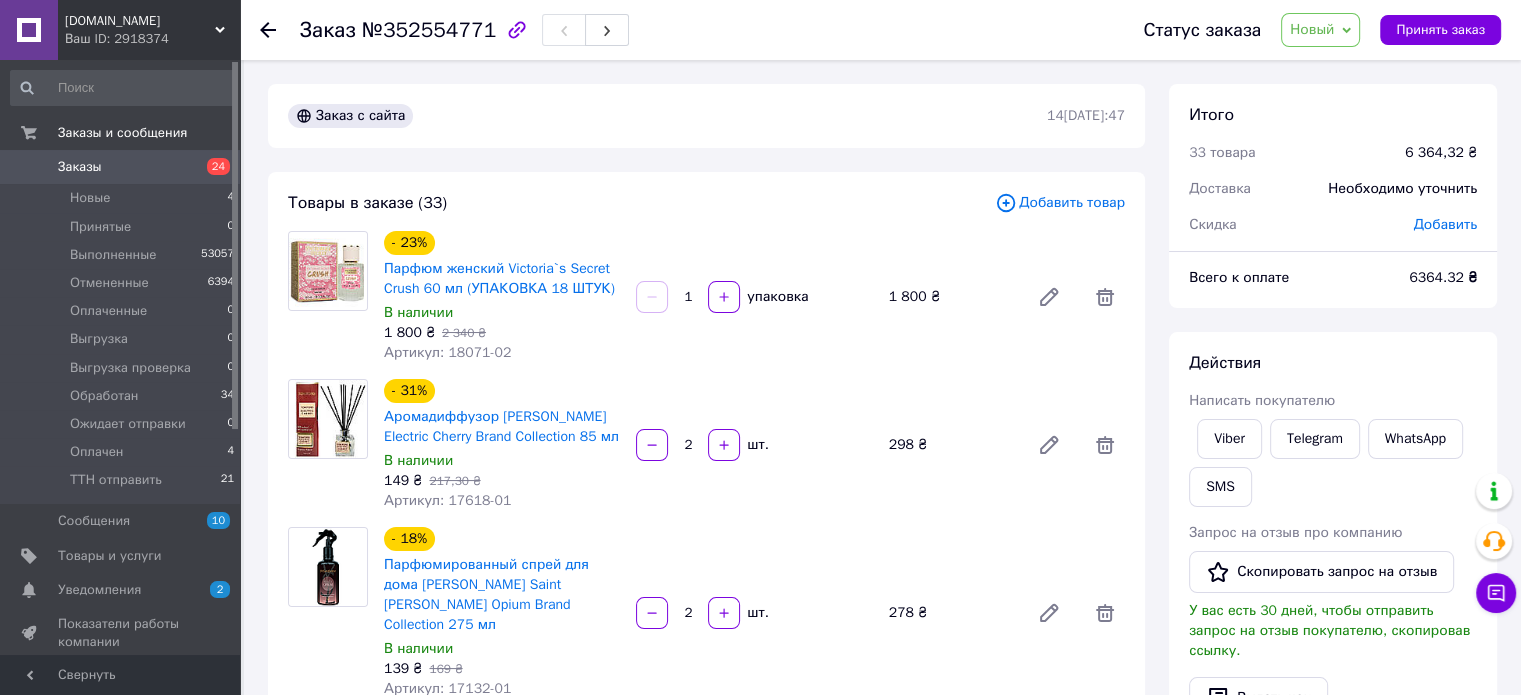 click on "Добавить товар" at bounding box center (1060, 203) 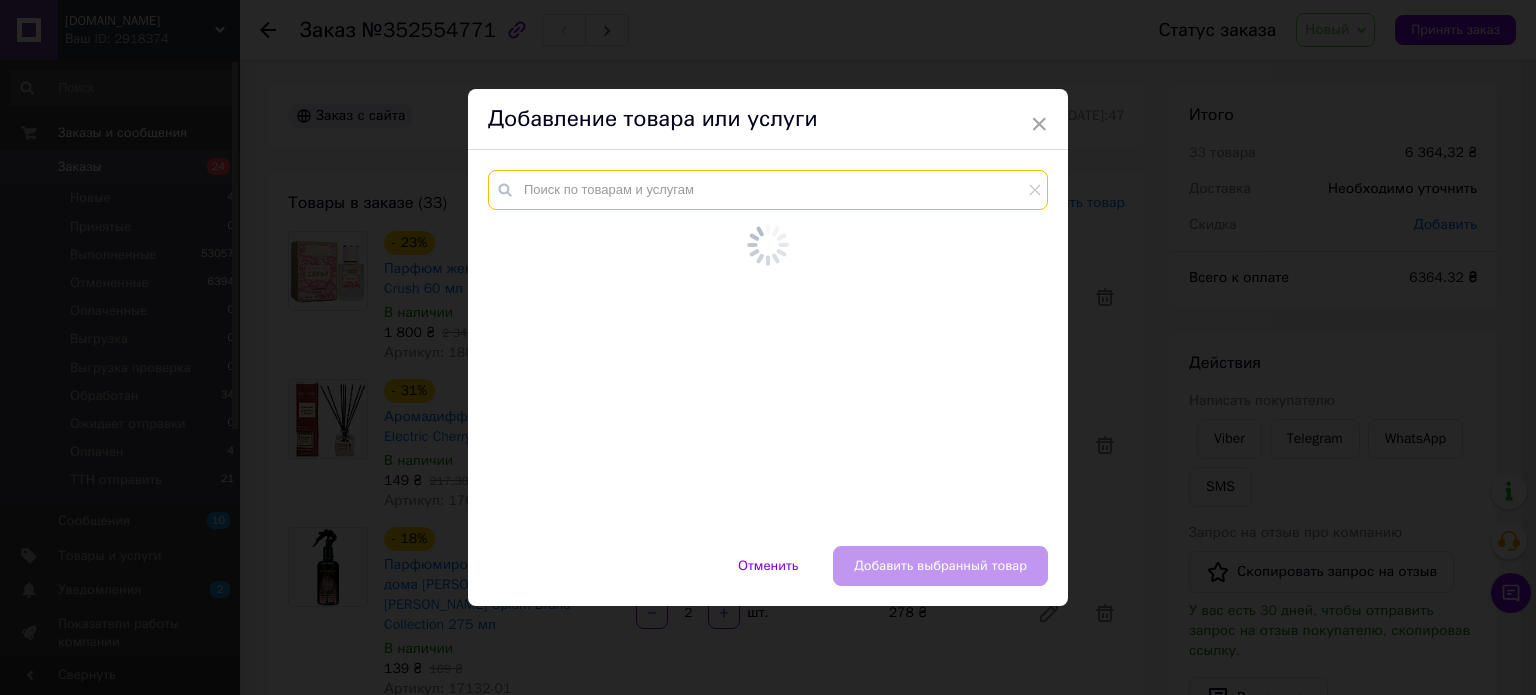 click at bounding box center (768, 190) 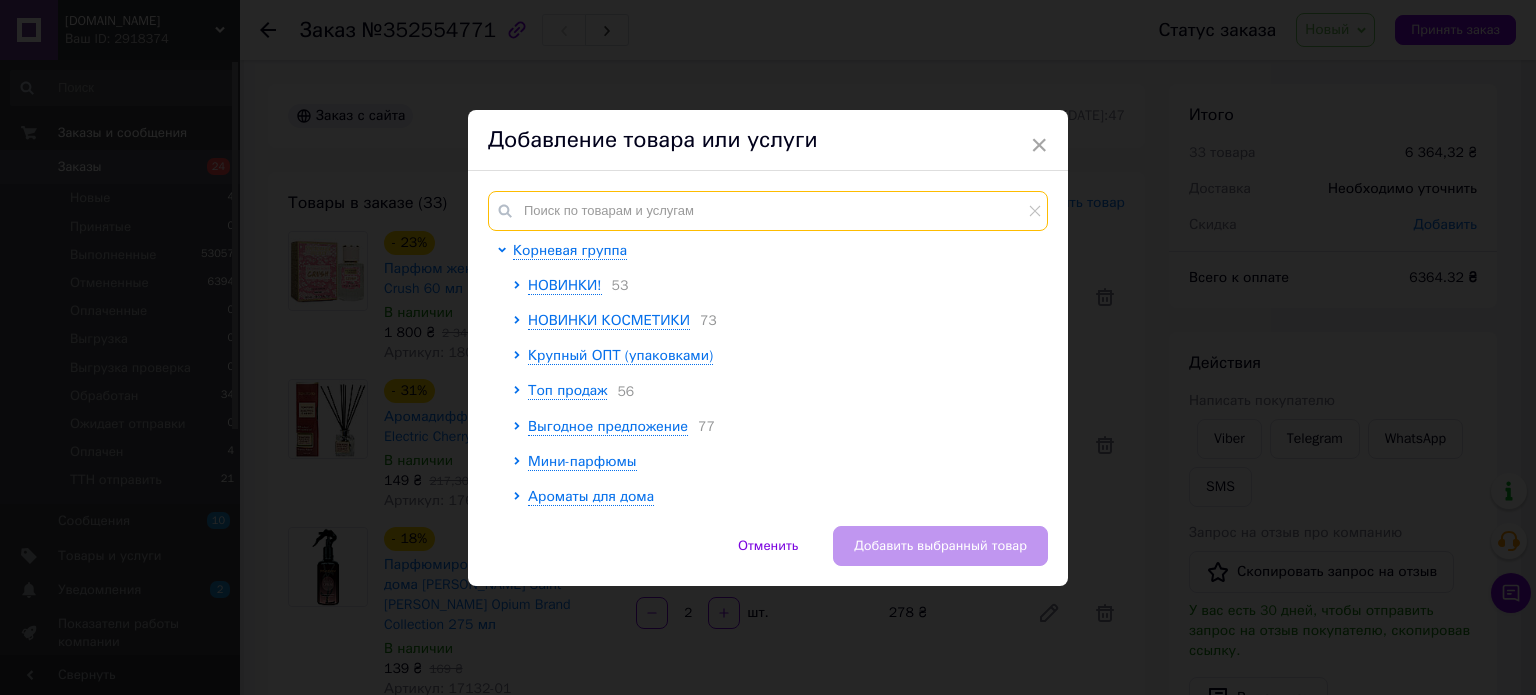 paste on "18215" 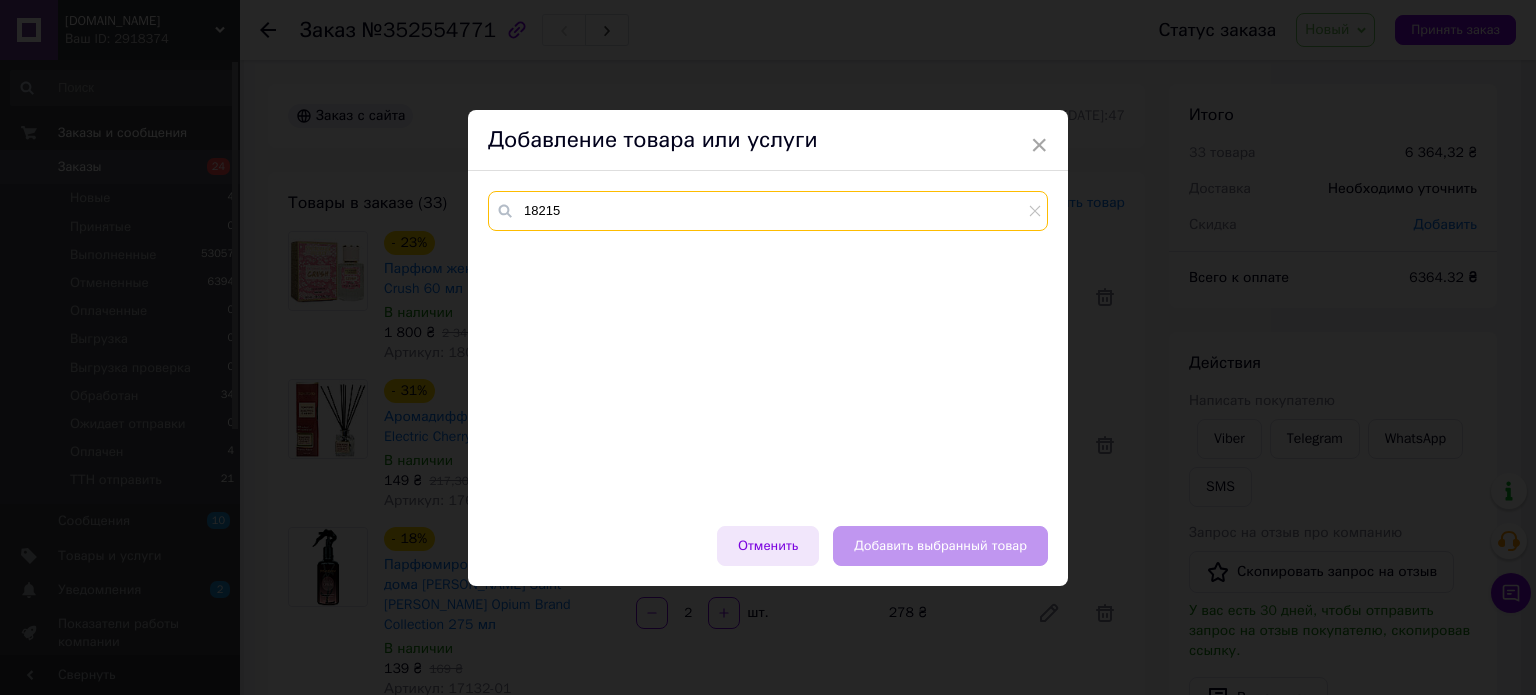 type on "18215" 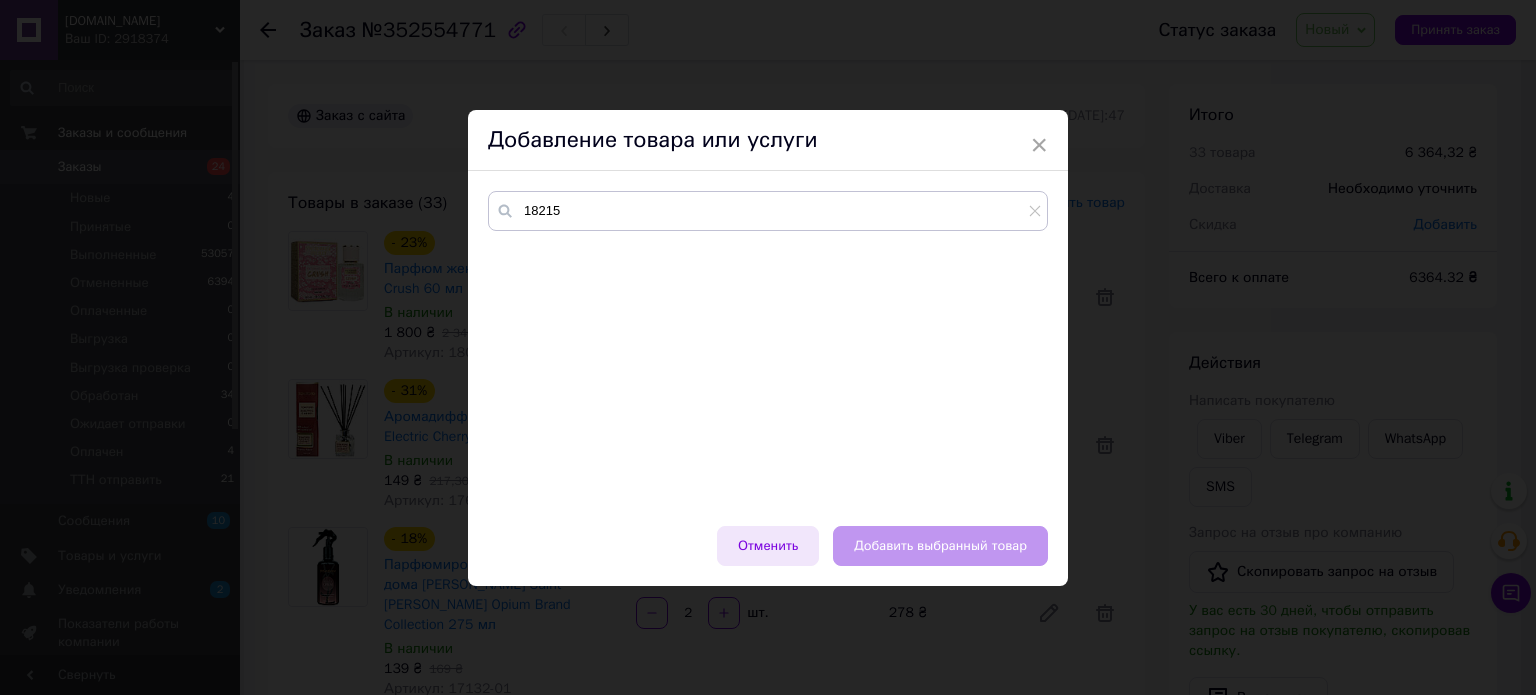 click on "Отменить" at bounding box center (768, 546) 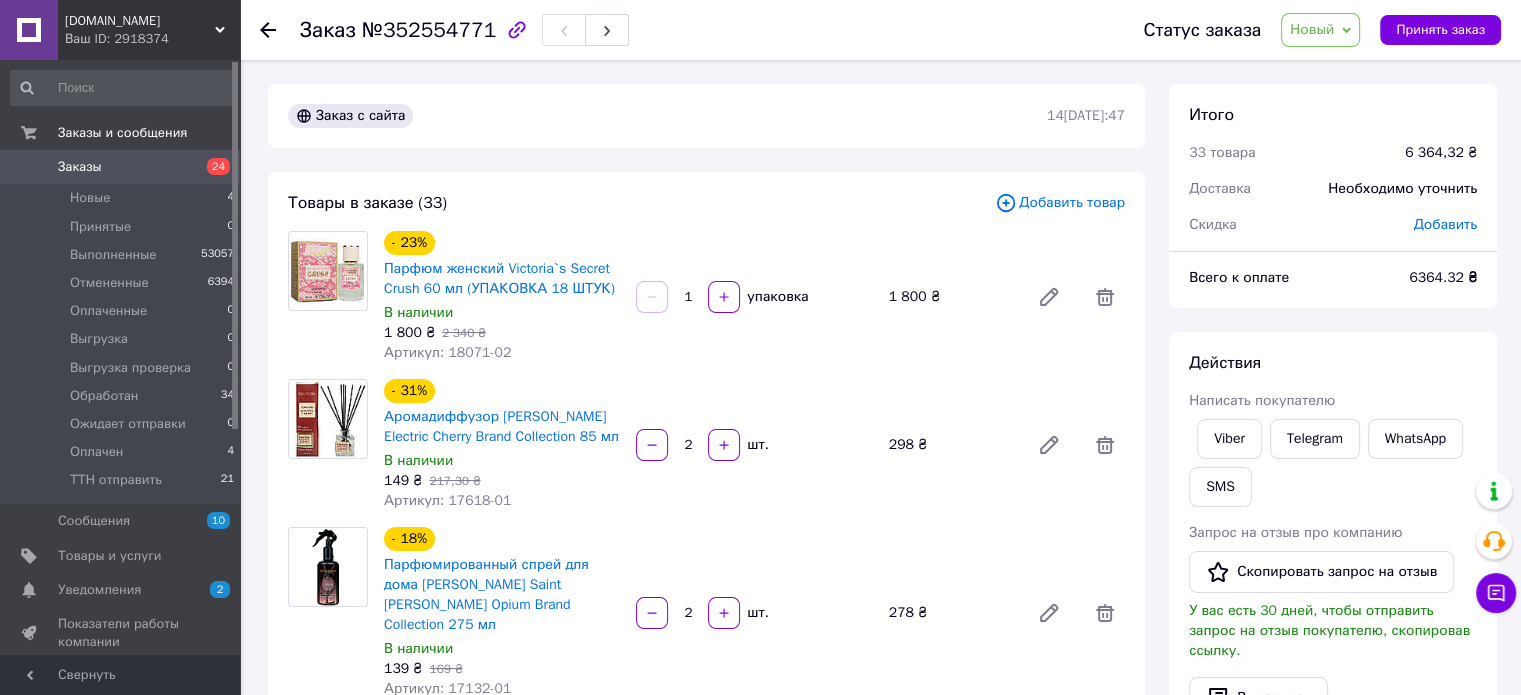 scroll, scrollTop: 3144, scrollLeft: 0, axis: vertical 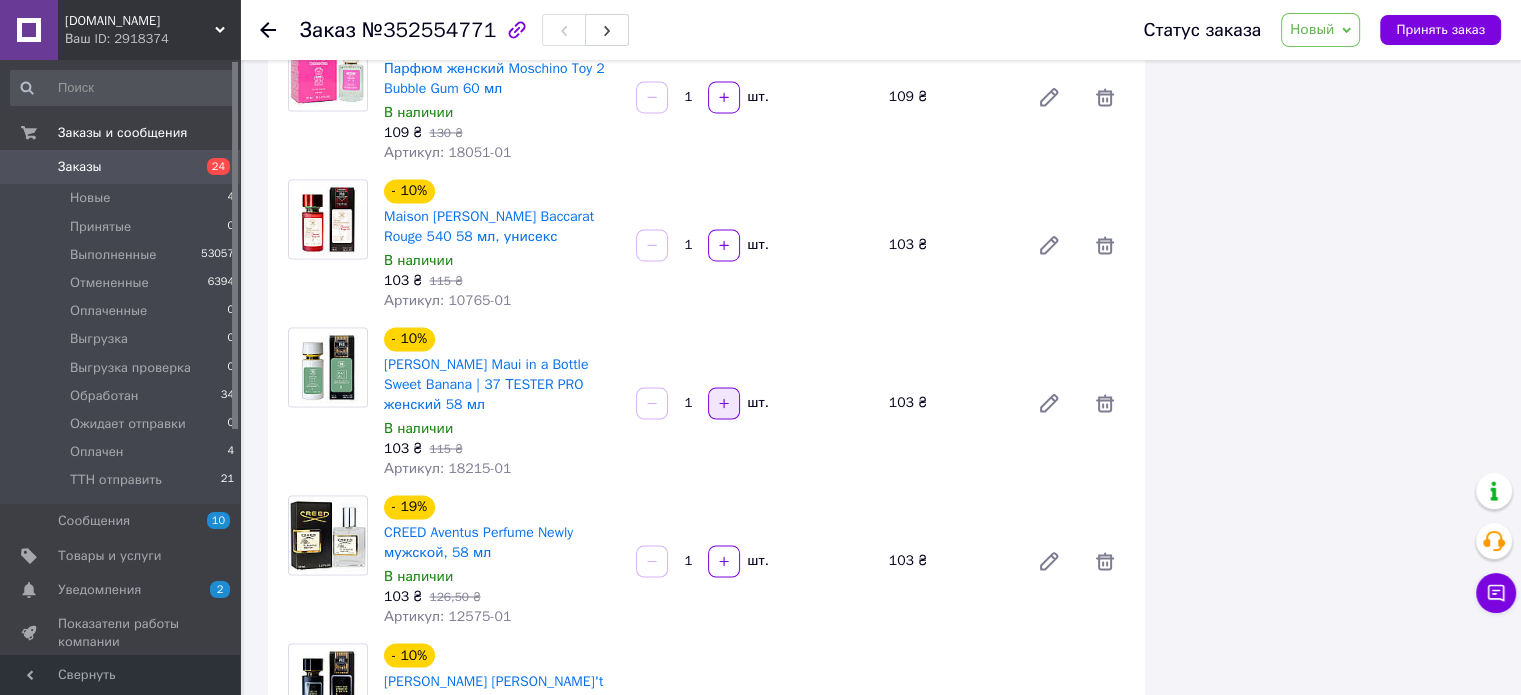 click 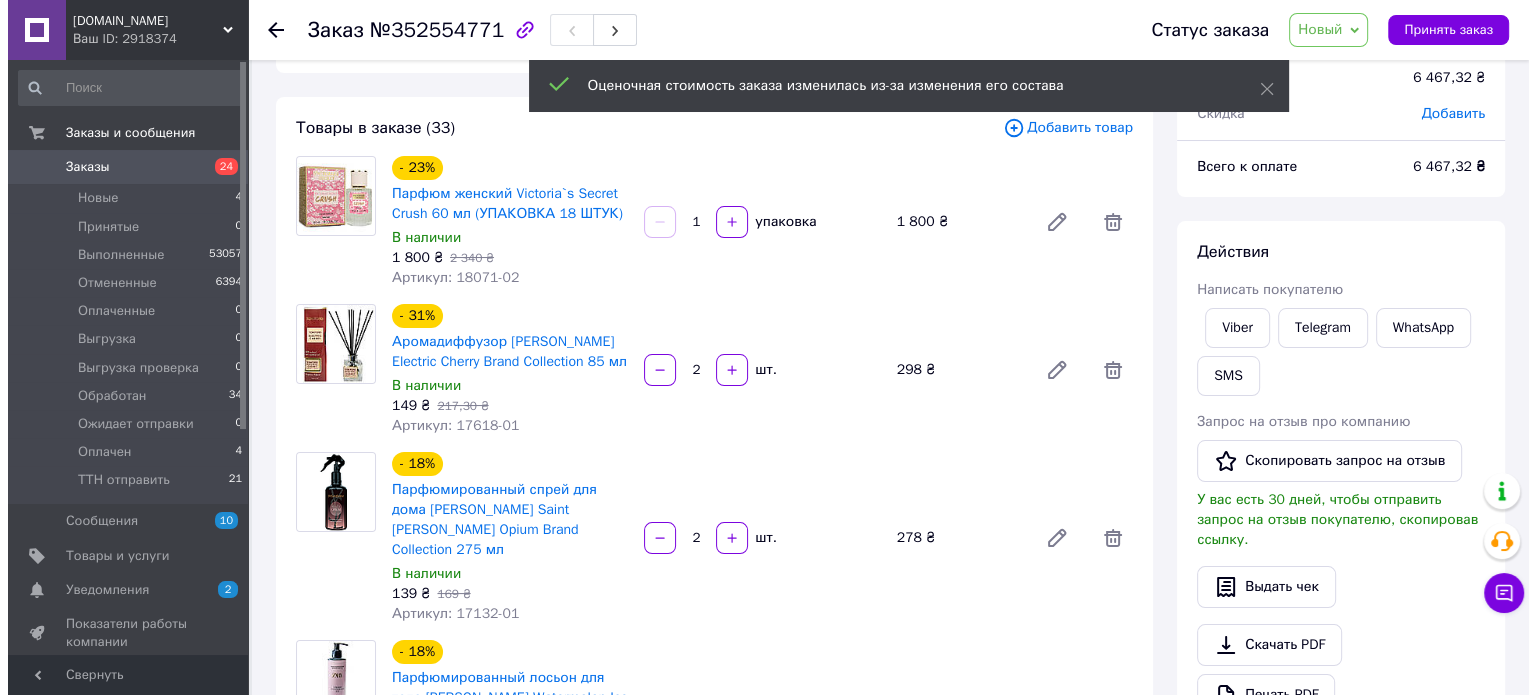 scroll, scrollTop: 0, scrollLeft: 0, axis: both 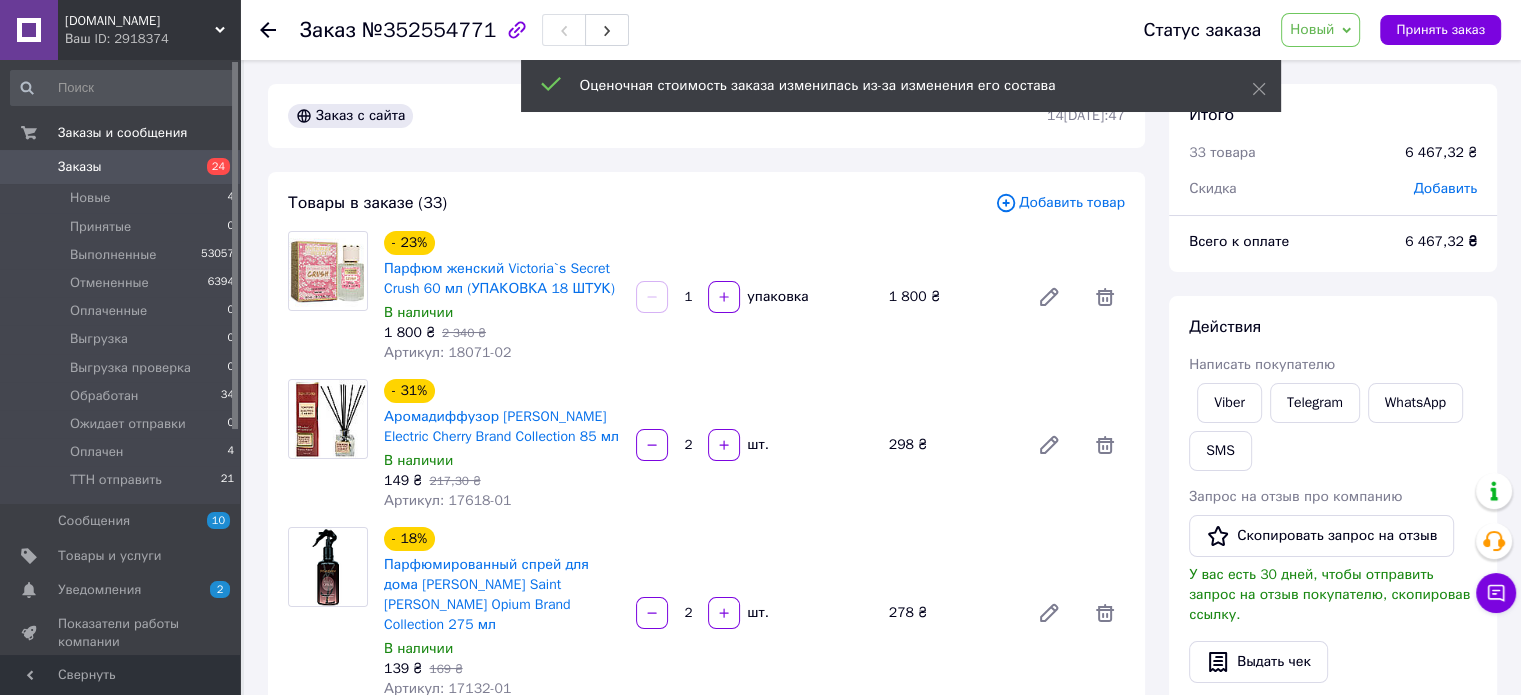 click on "Добавить товар" at bounding box center (1060, 203) 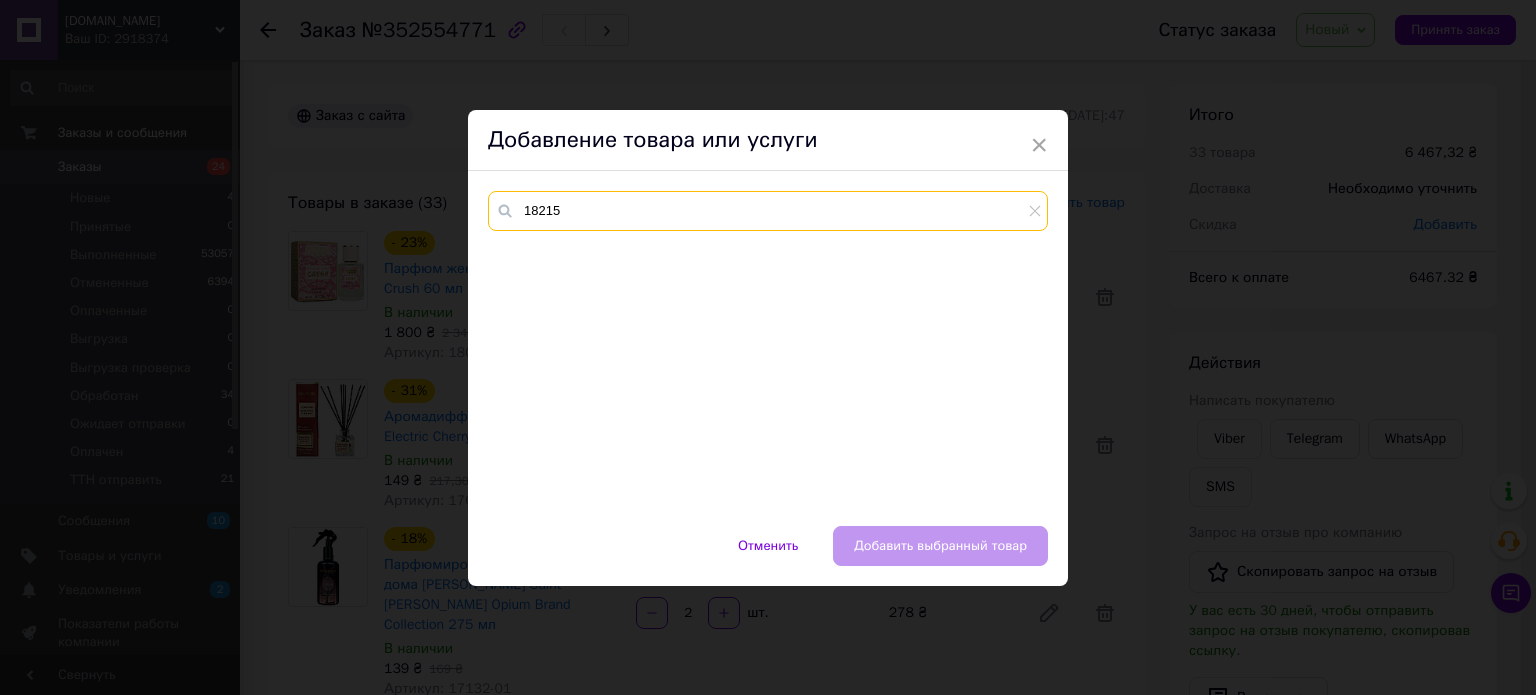 drag, startPoint x: 568, startPoint y: 215, endPoint x: 498, endPoint y: 221, distance: 70.256676 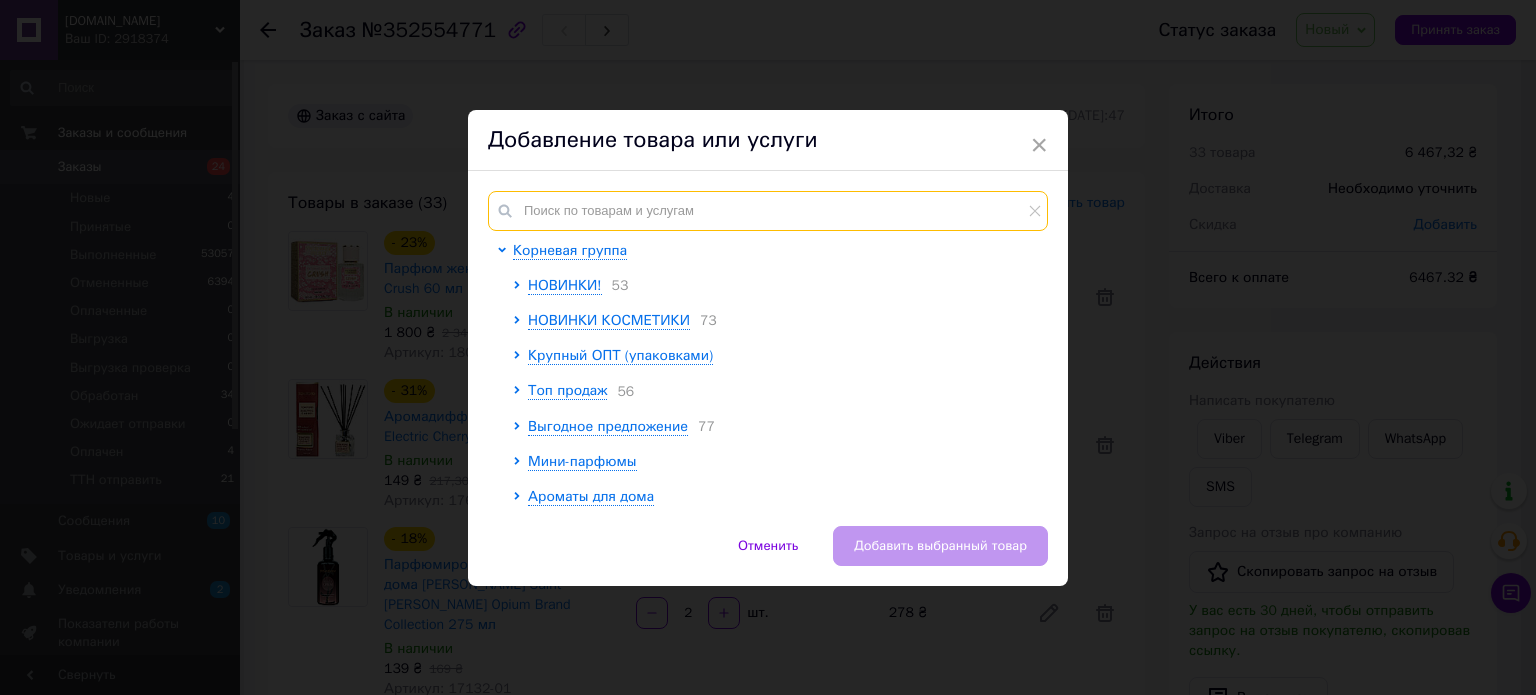 paste on "17211" 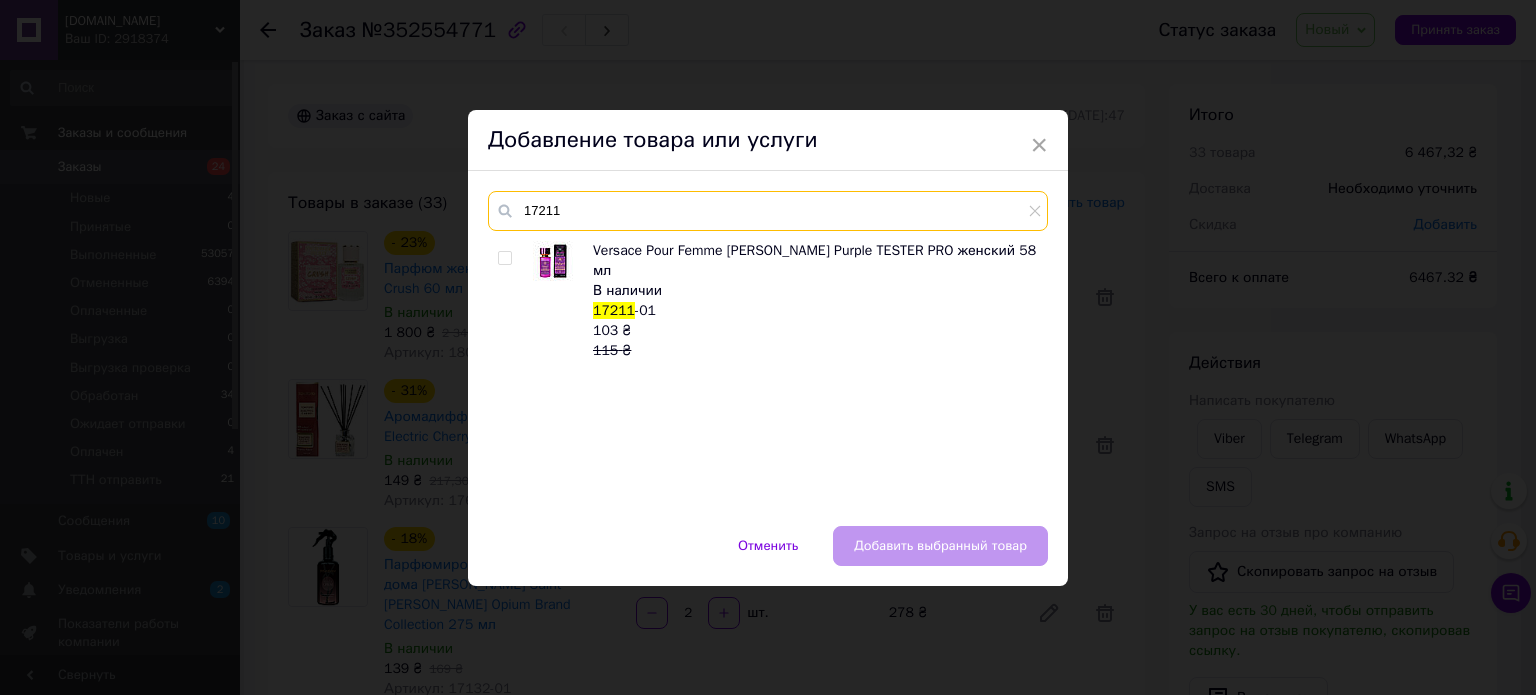 type on "17211" 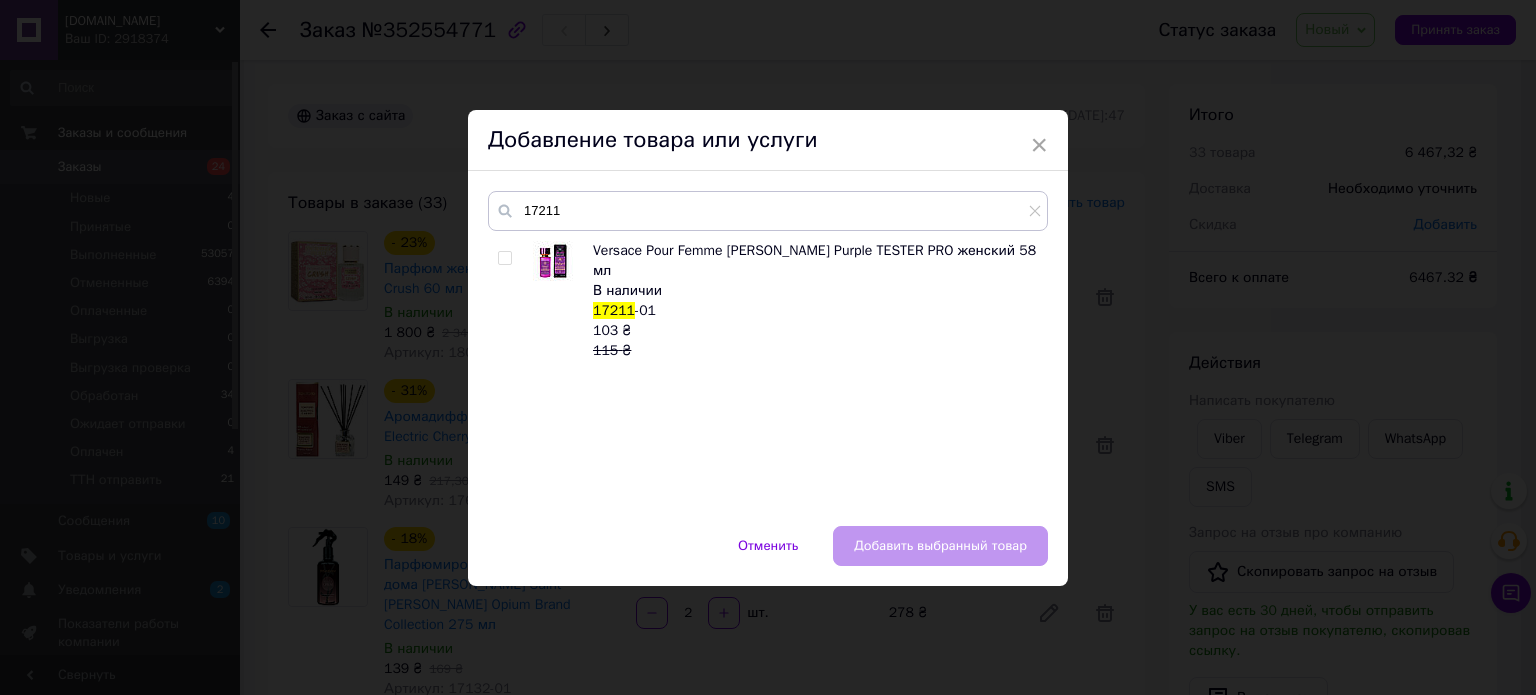 click at bounding box center (508, 301) 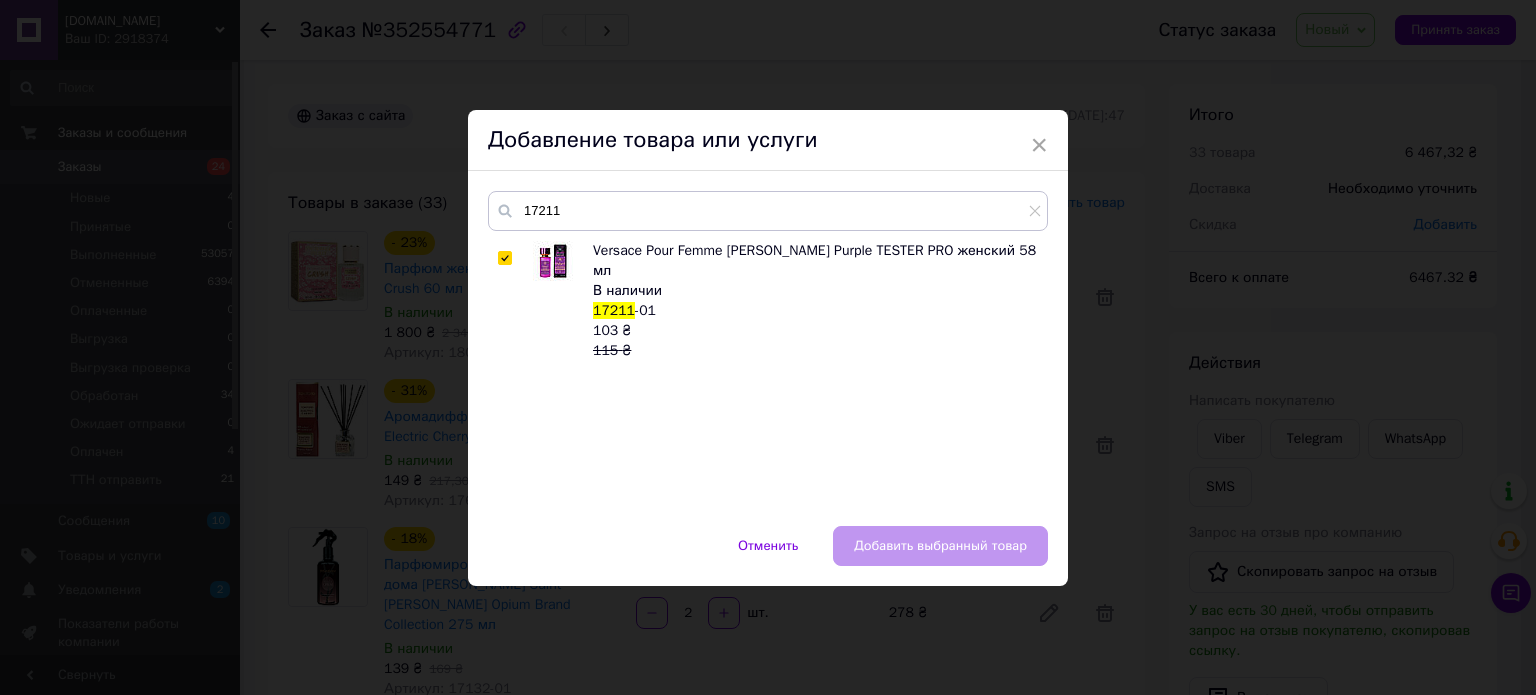 checkbox on "true" 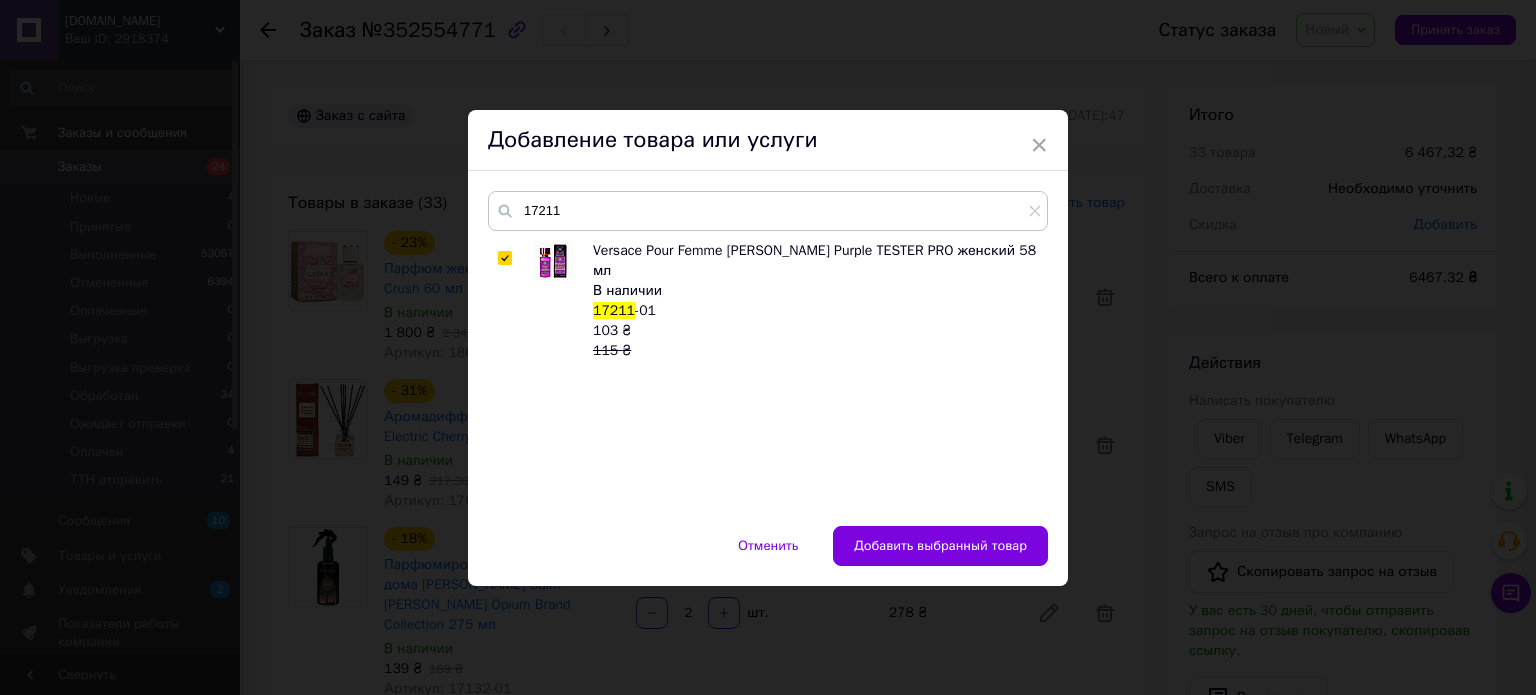 click on "Добавить выбранный товар" at bounding box center (940, 546) 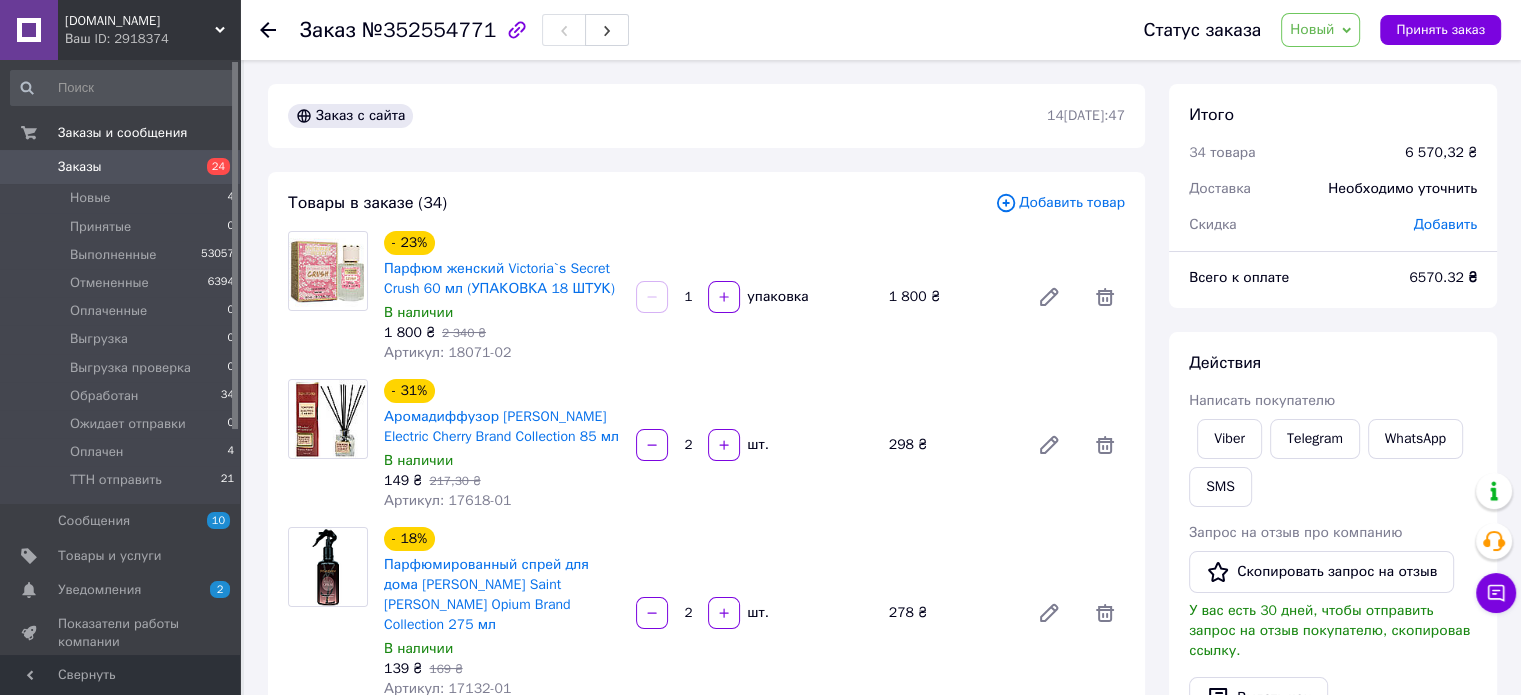 click on "Добавить товар" at bounding box center (1060, 203) 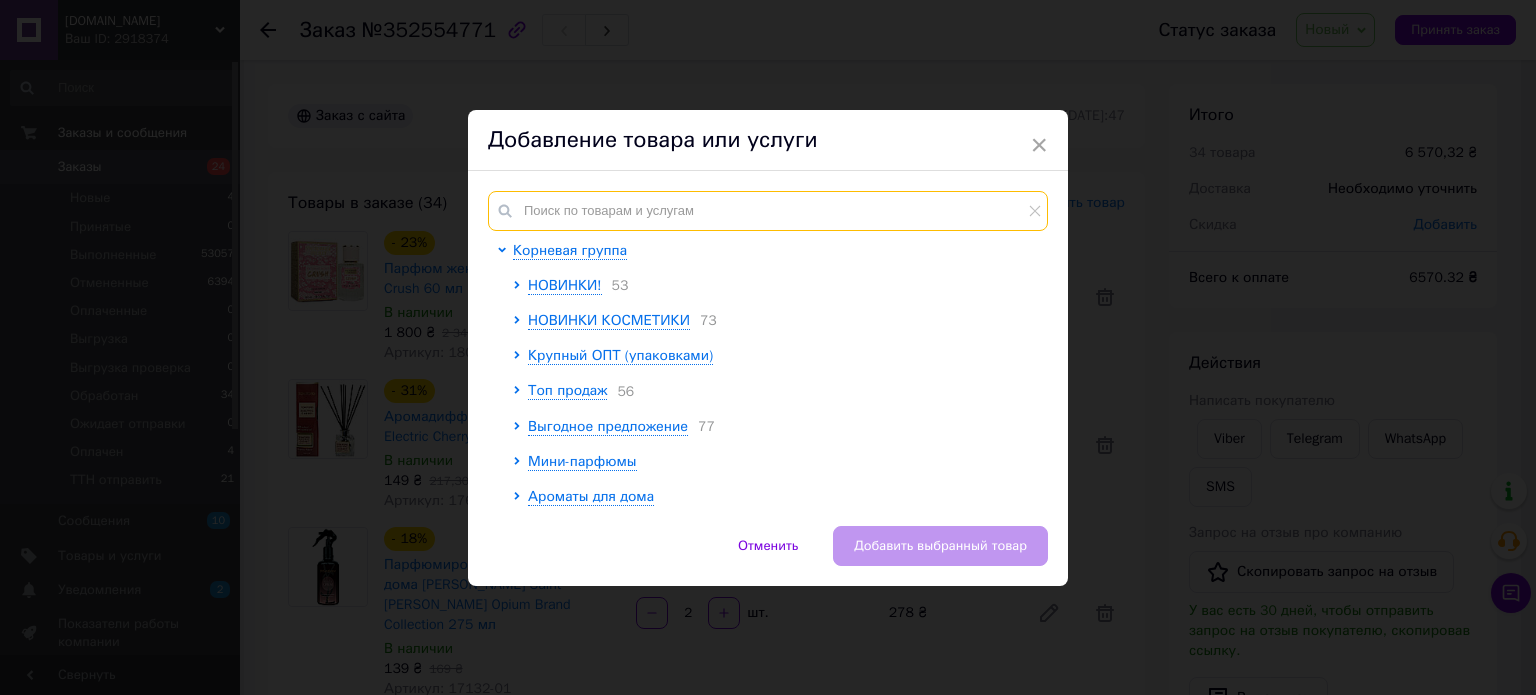 click at bounding box center (768, 211) 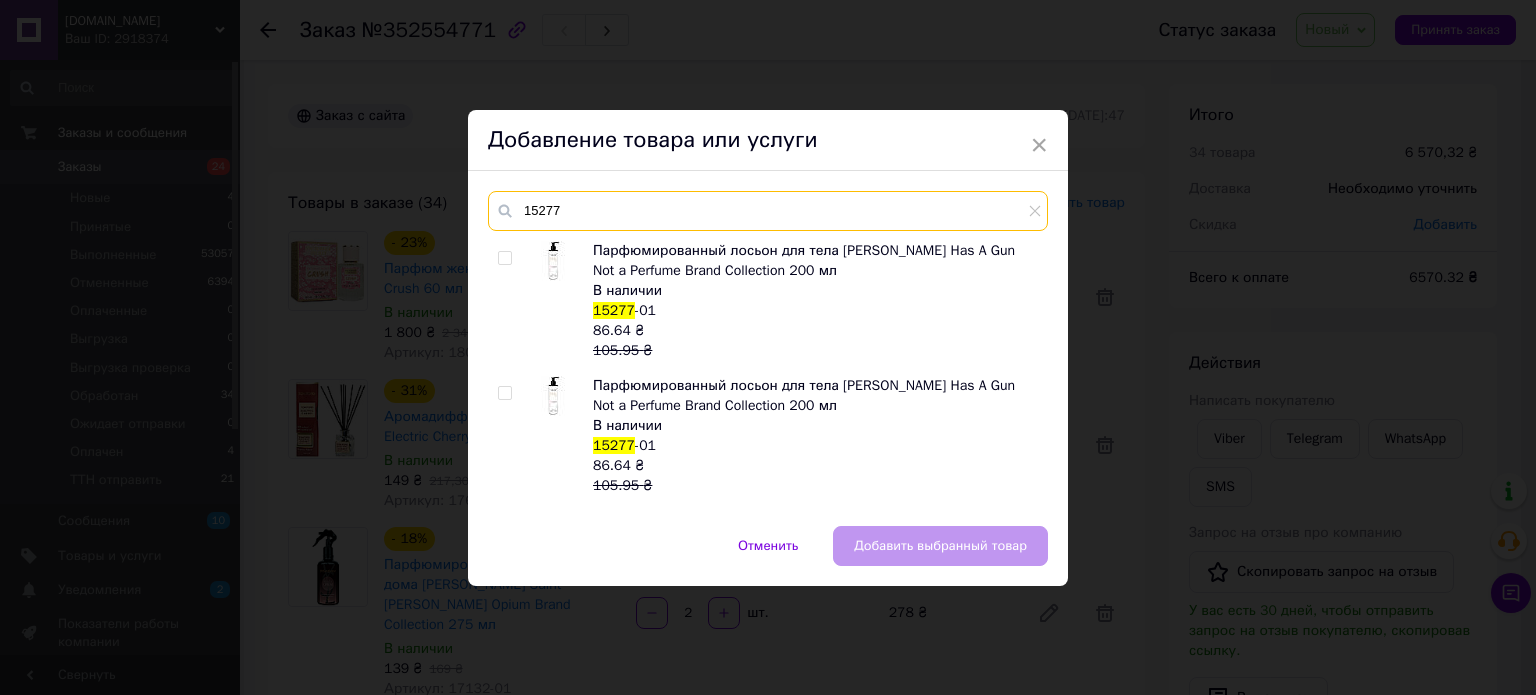 type on "15277" 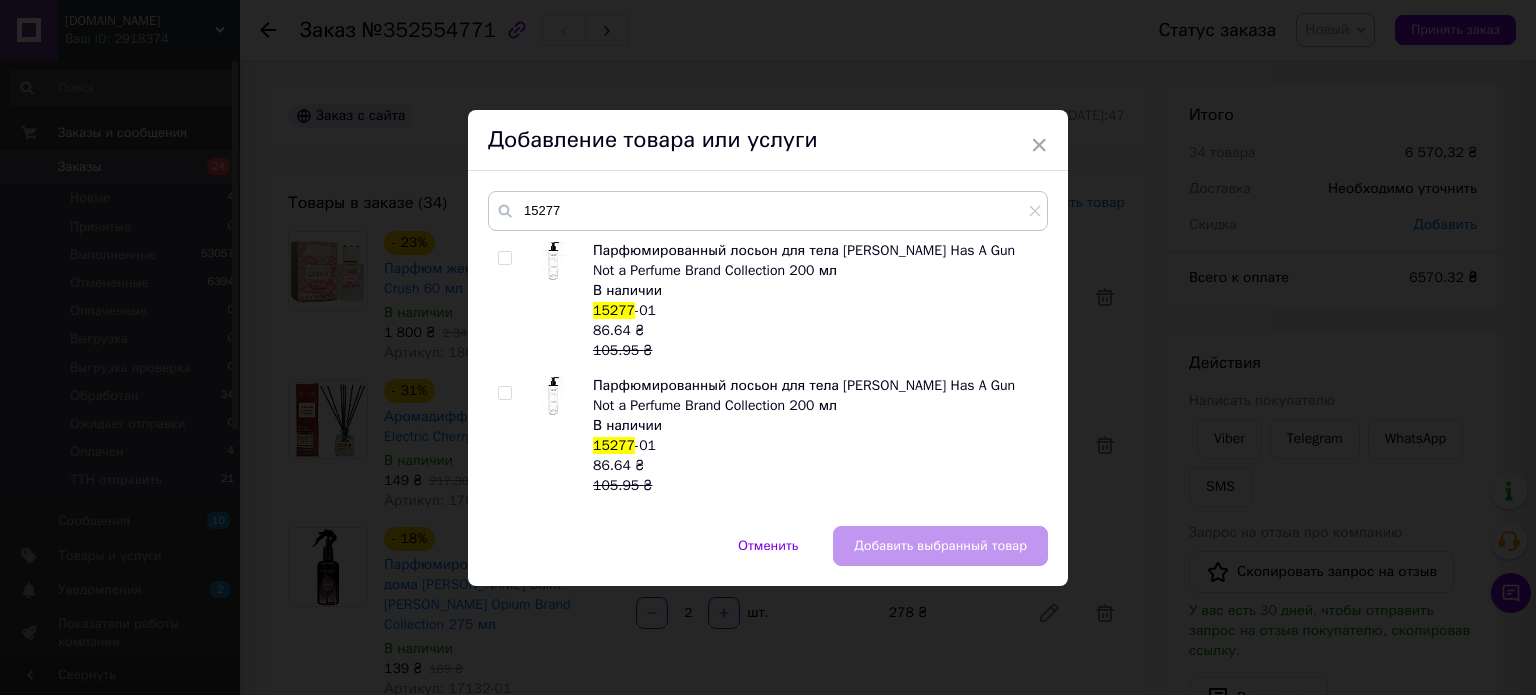 click at bounding box center [504, 258] 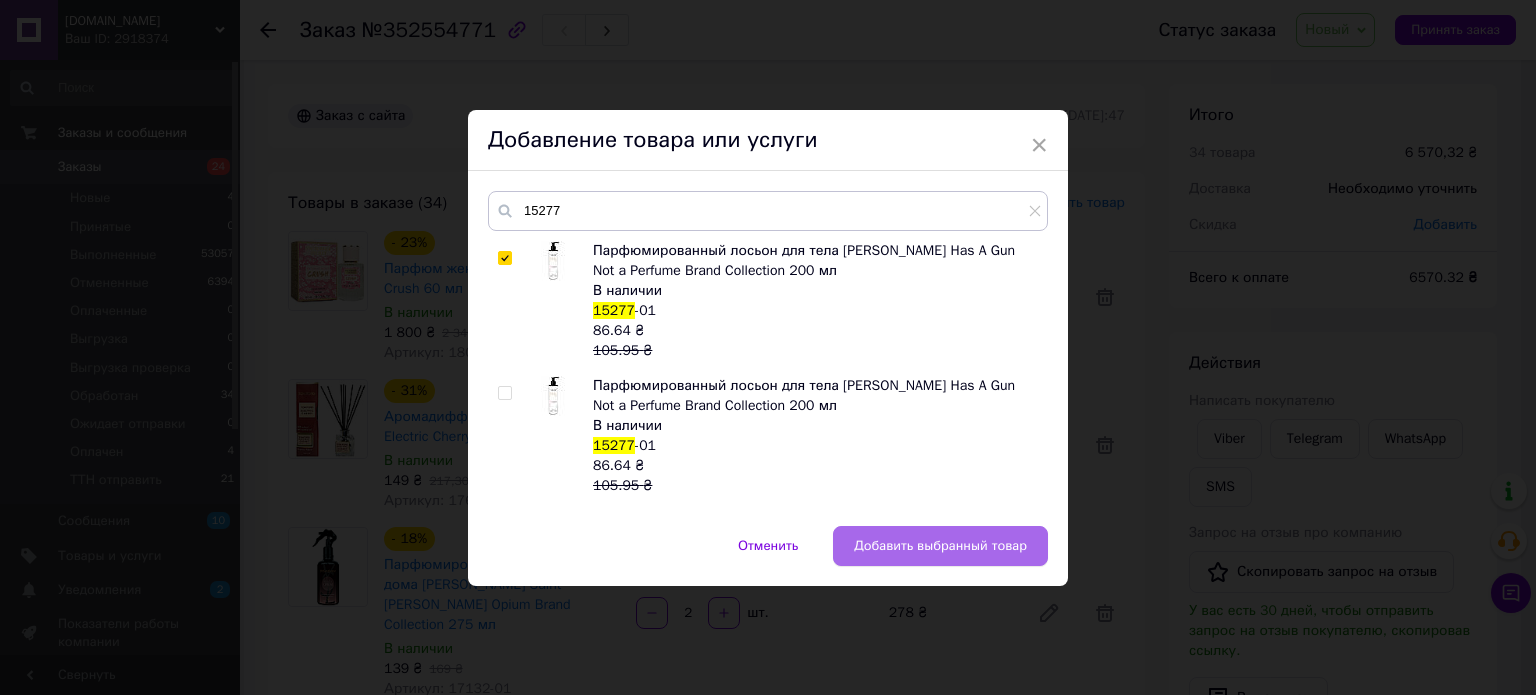 click on "Добавить выбранный товар" at bounding box center [940, 546] 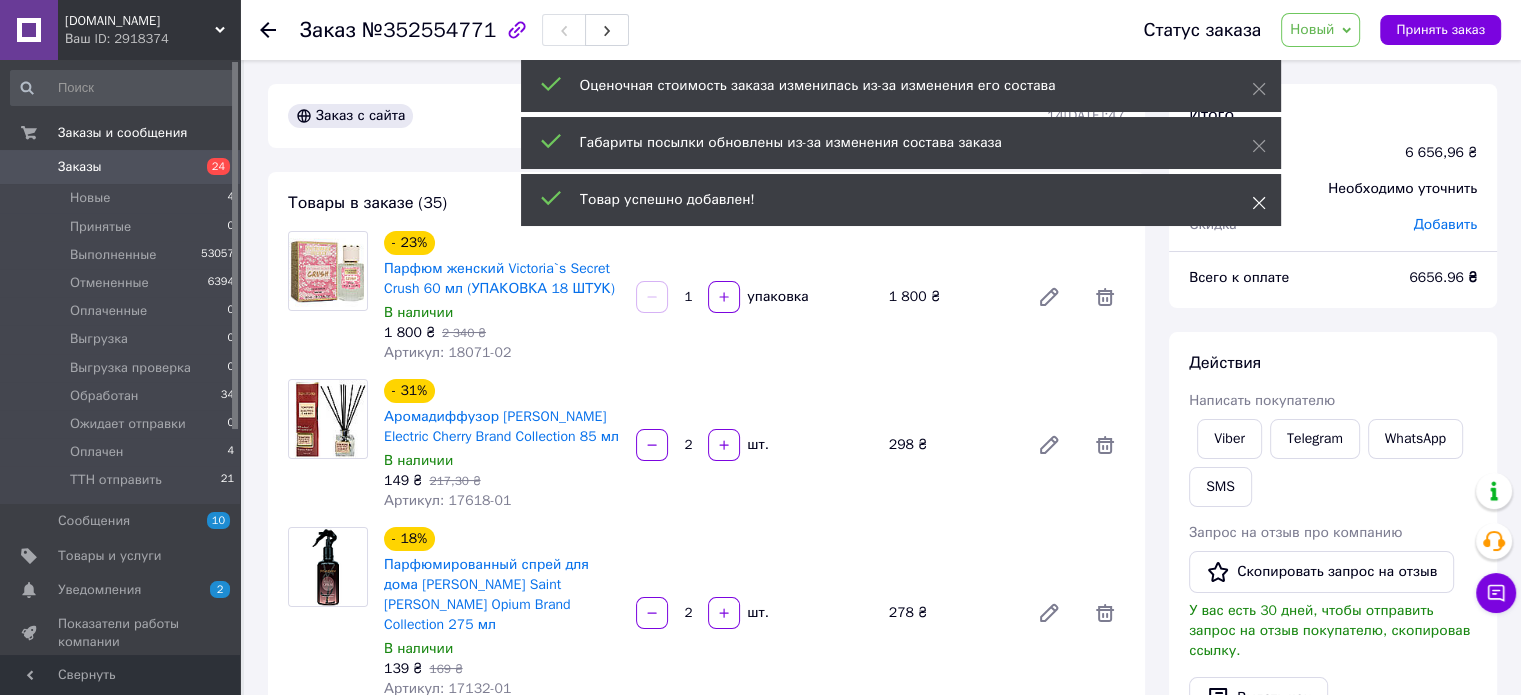 click 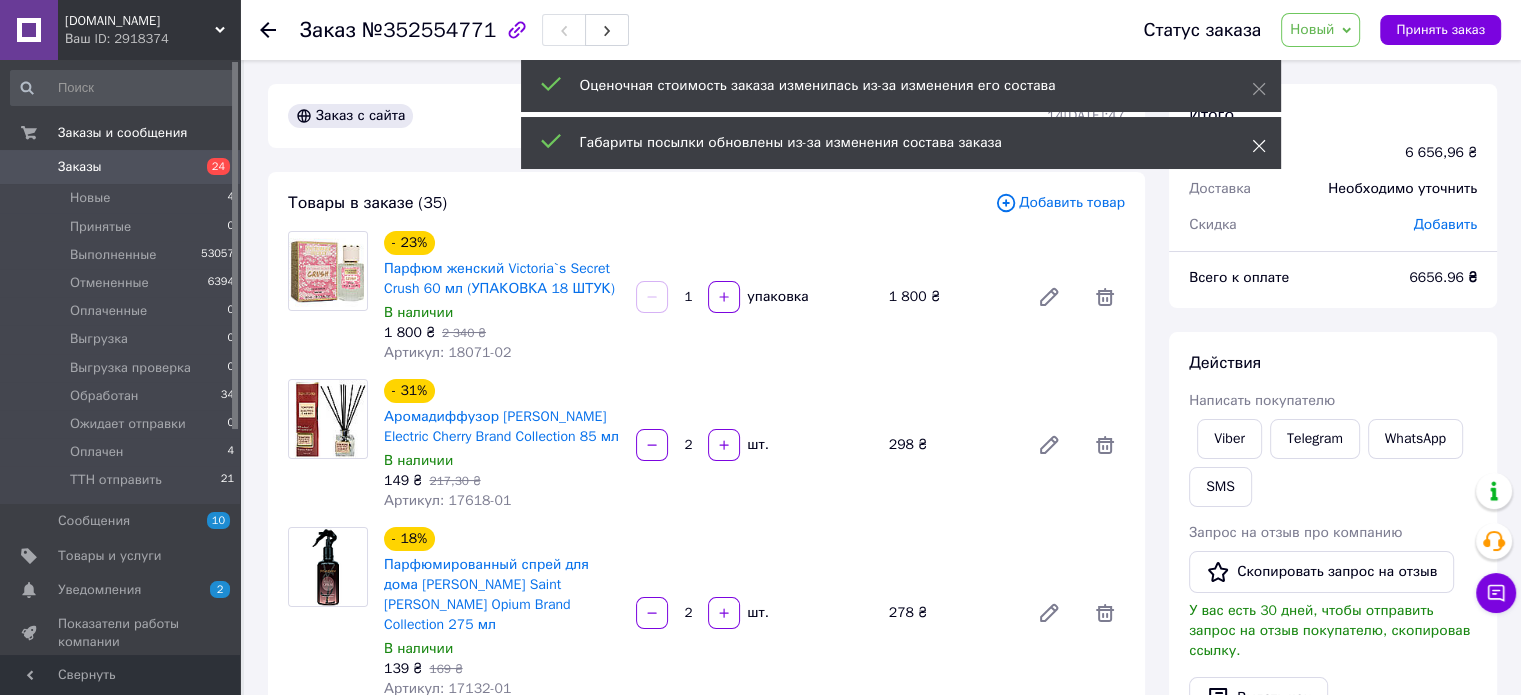 click 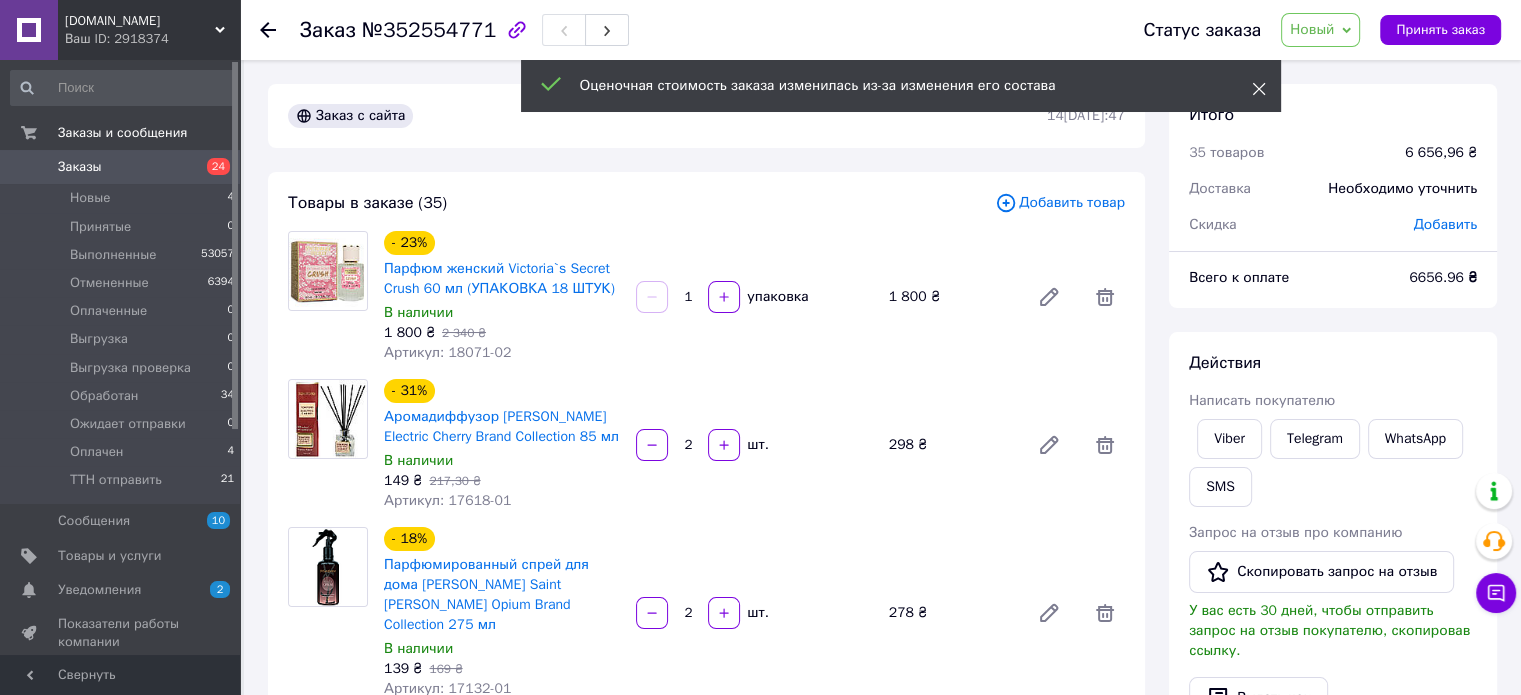 click 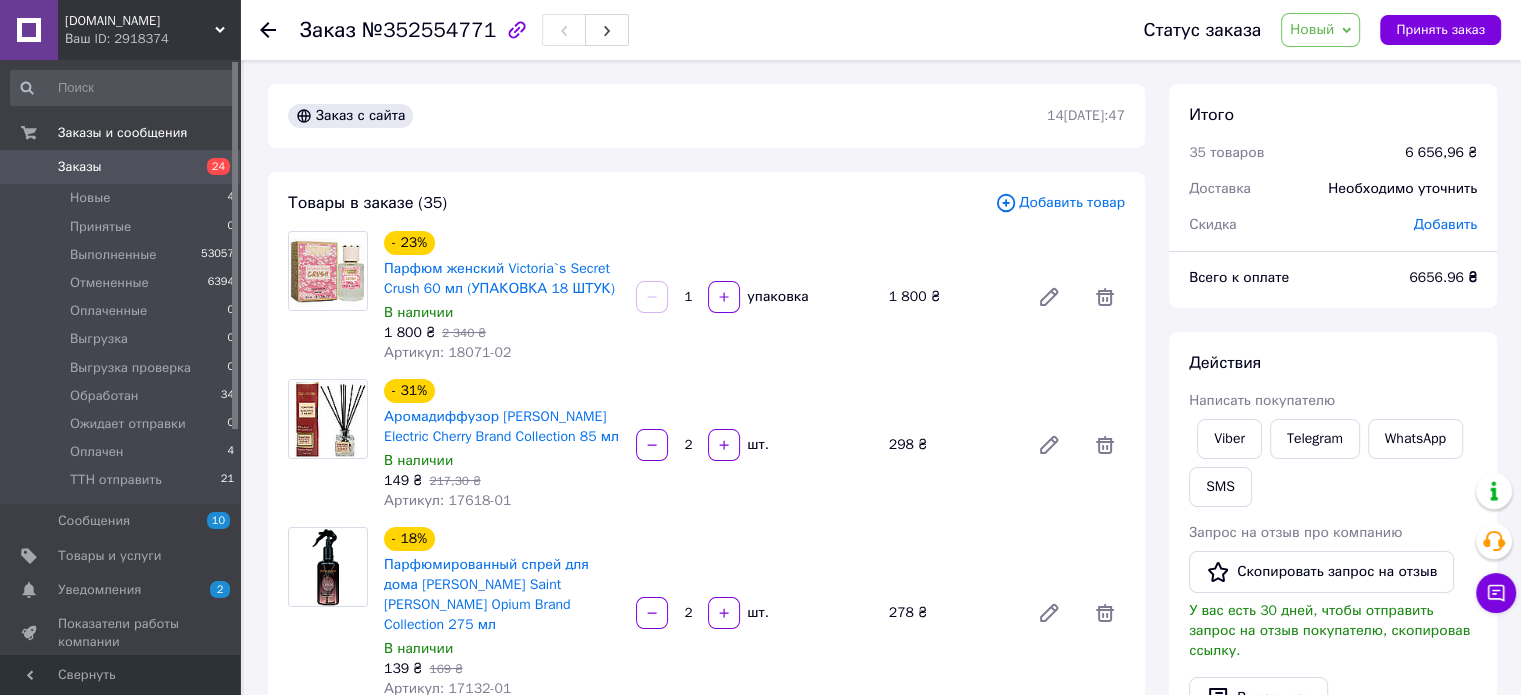 click on "Добавить товар" at bounding box center (1060, 203) 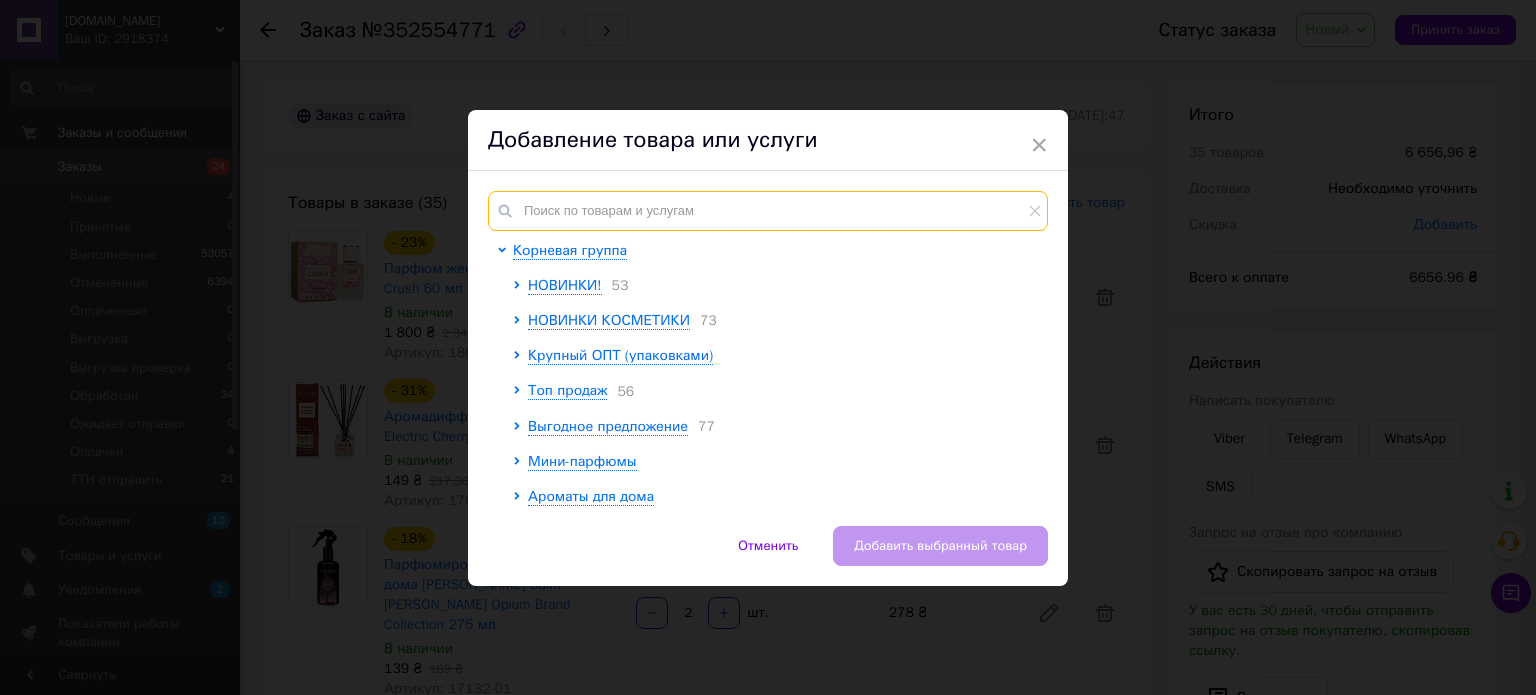 click at bounding box center (768, 211) 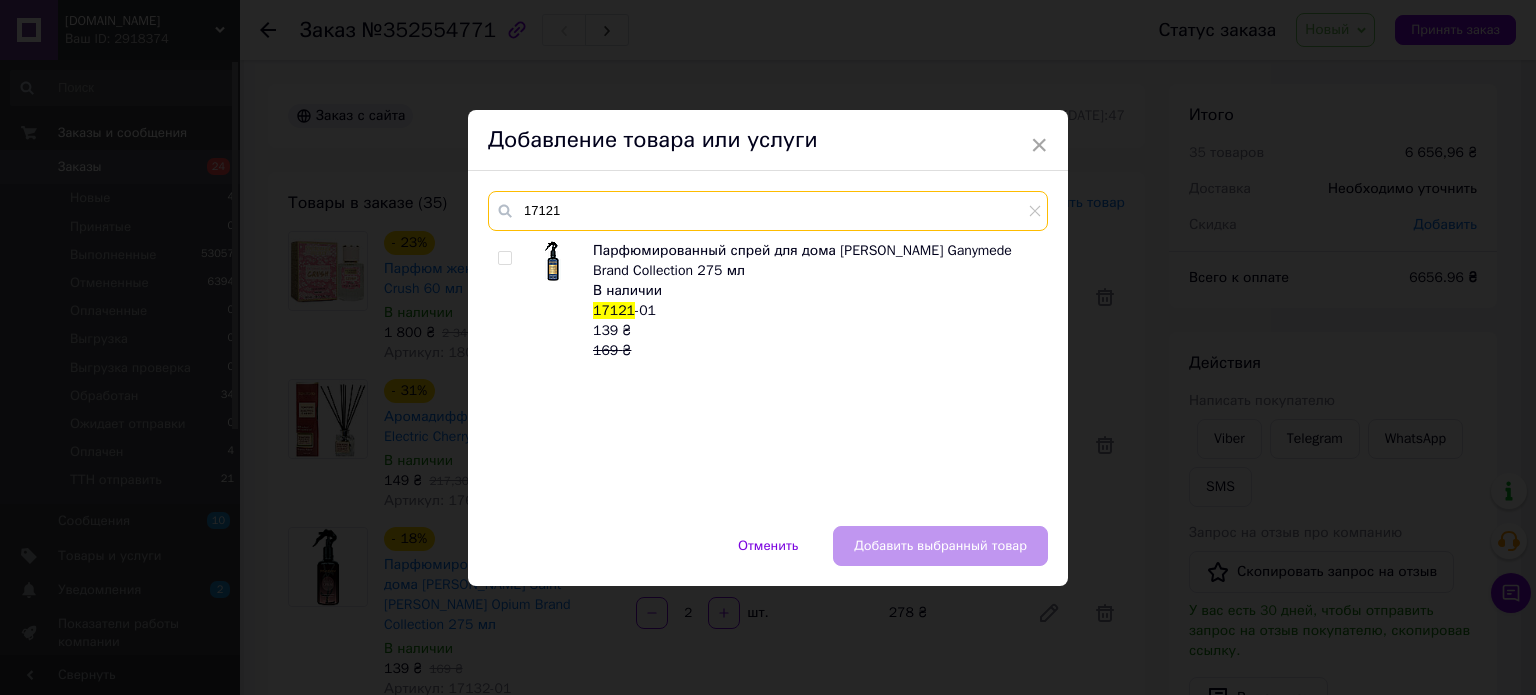 type on "17121" 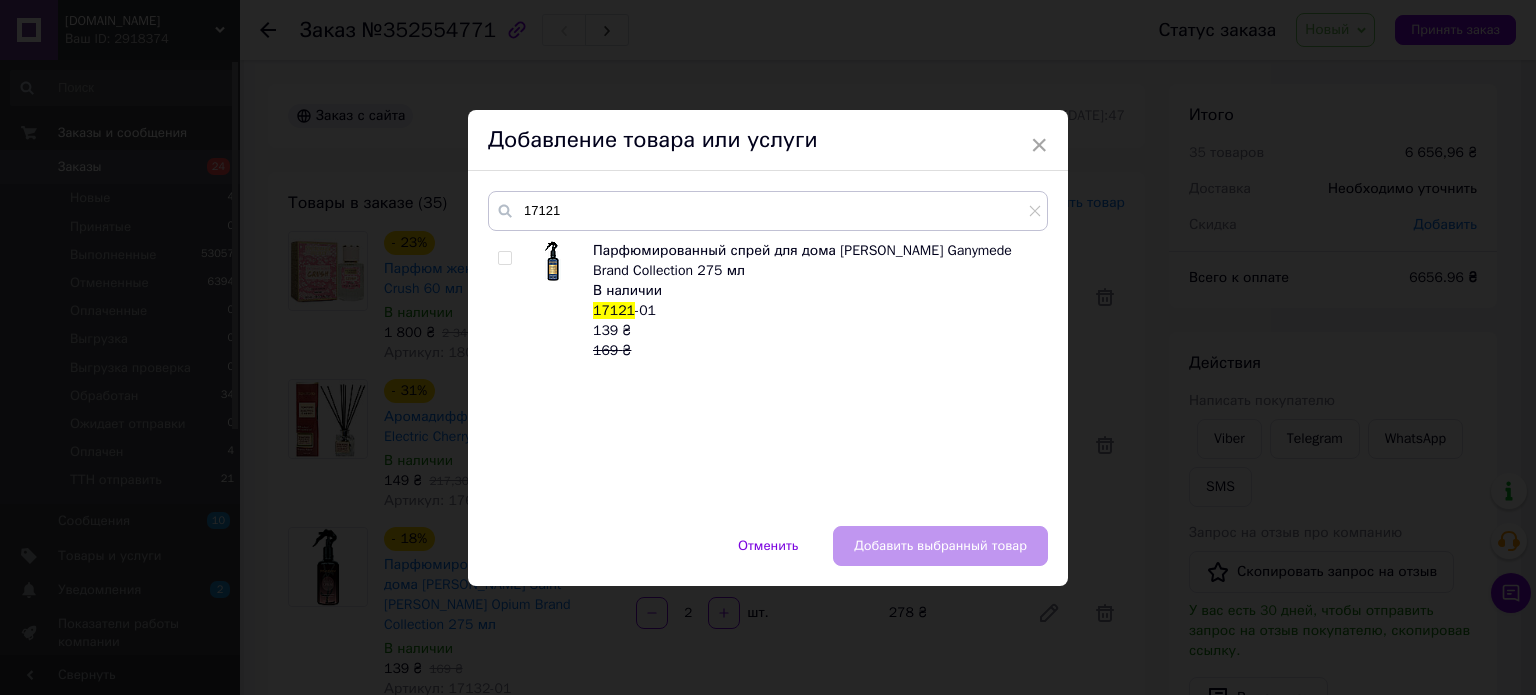 click on "Парфюмированный спрей для дома [PERSON_NAME] Ganymede Brand Collection 275 мл В наличии 17121 -01 139   ₴ 169   ₴" at bounding box center (767, 373) 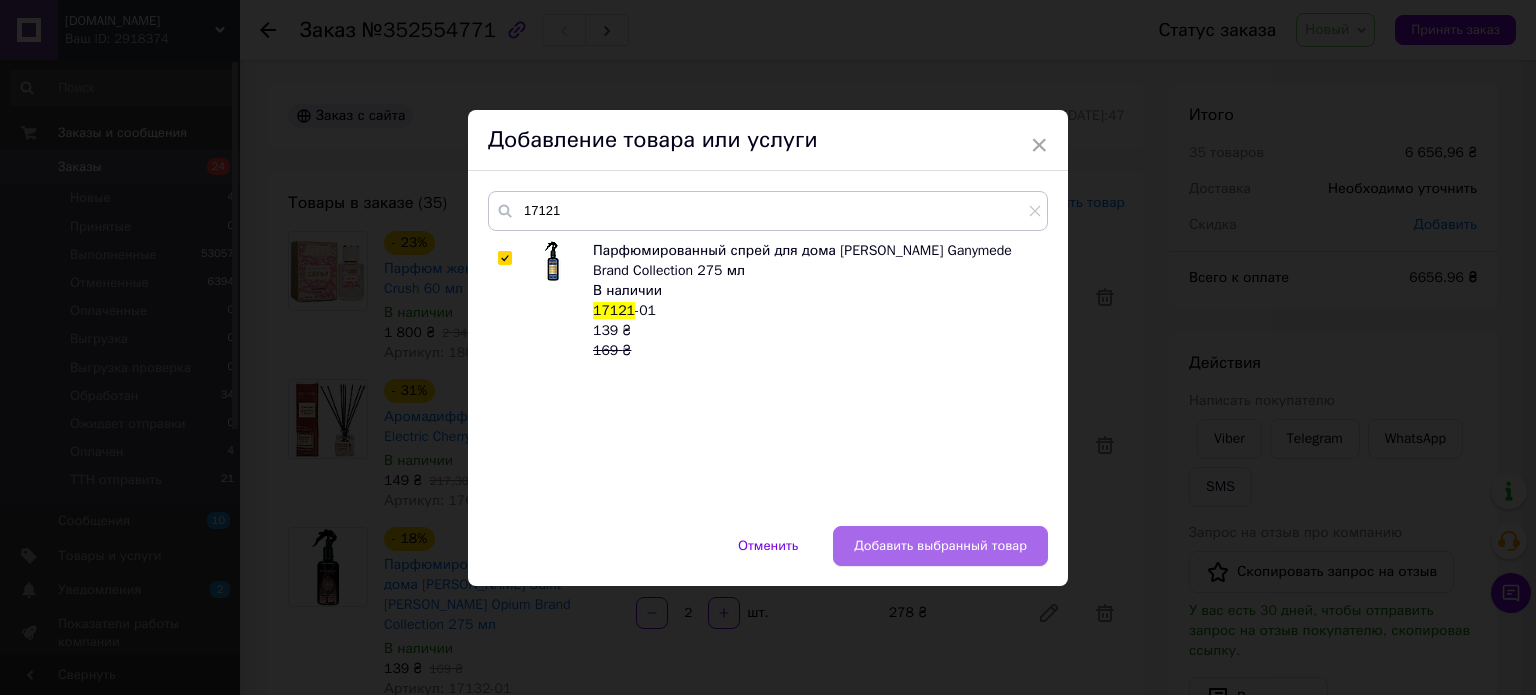 click on "Добавить выбранный товар" at bounding box center [940, 546] 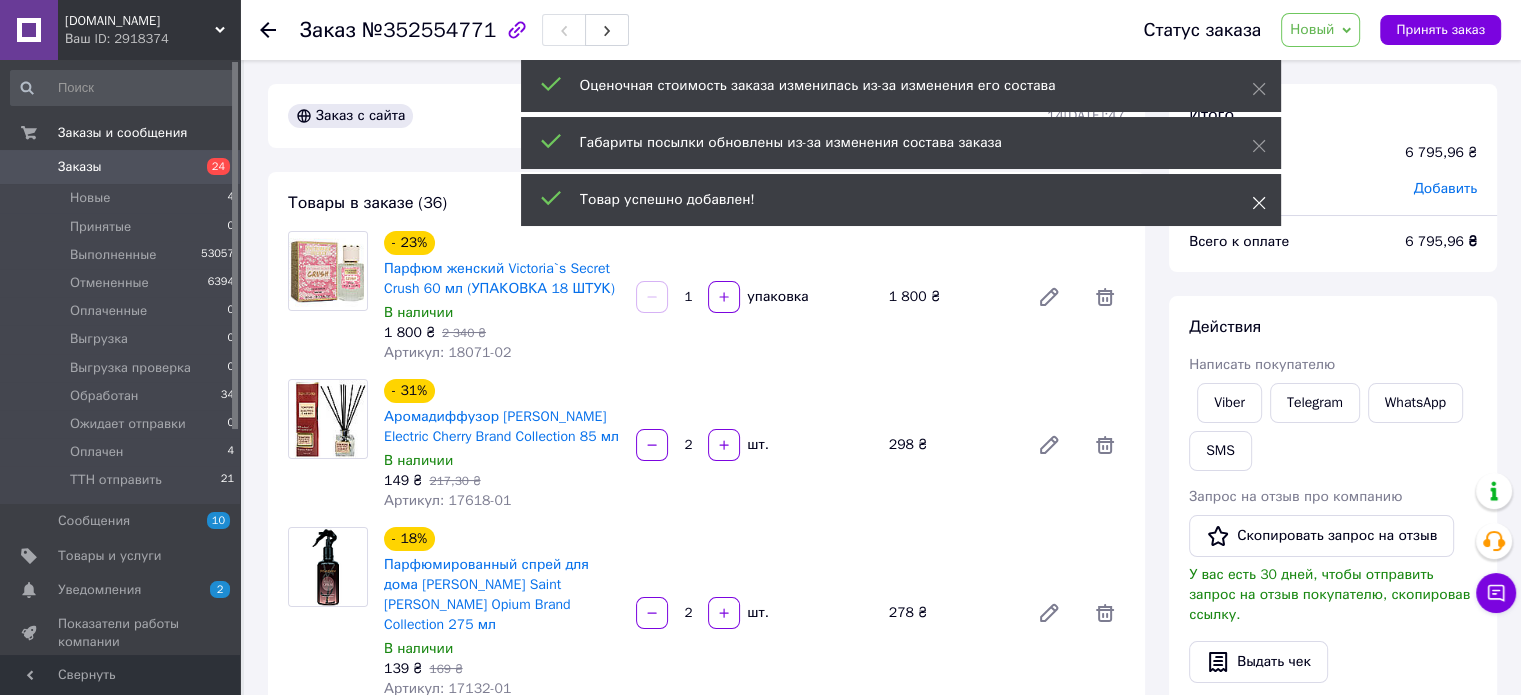 click 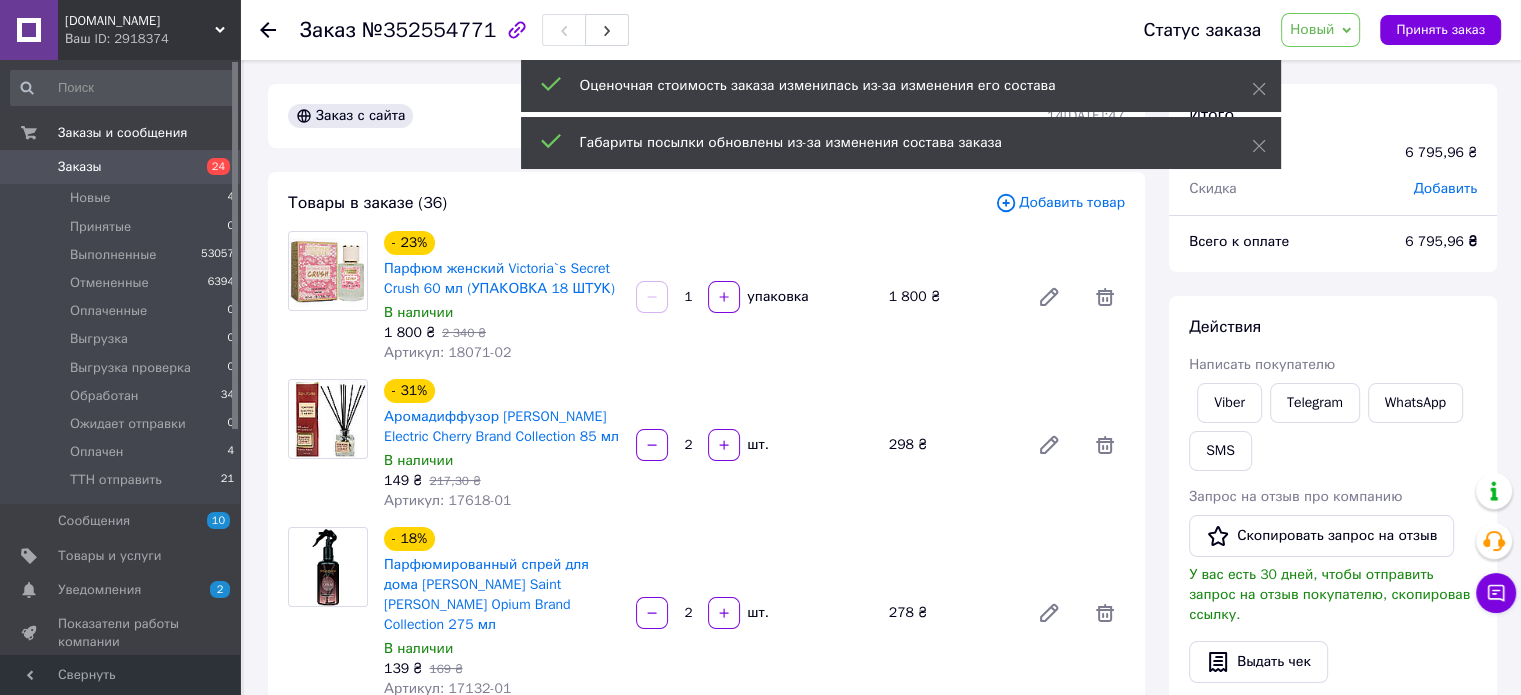 click on "Габариты посылки обновлены из-за изменения состава заказа" at bounding box center (901, 143) 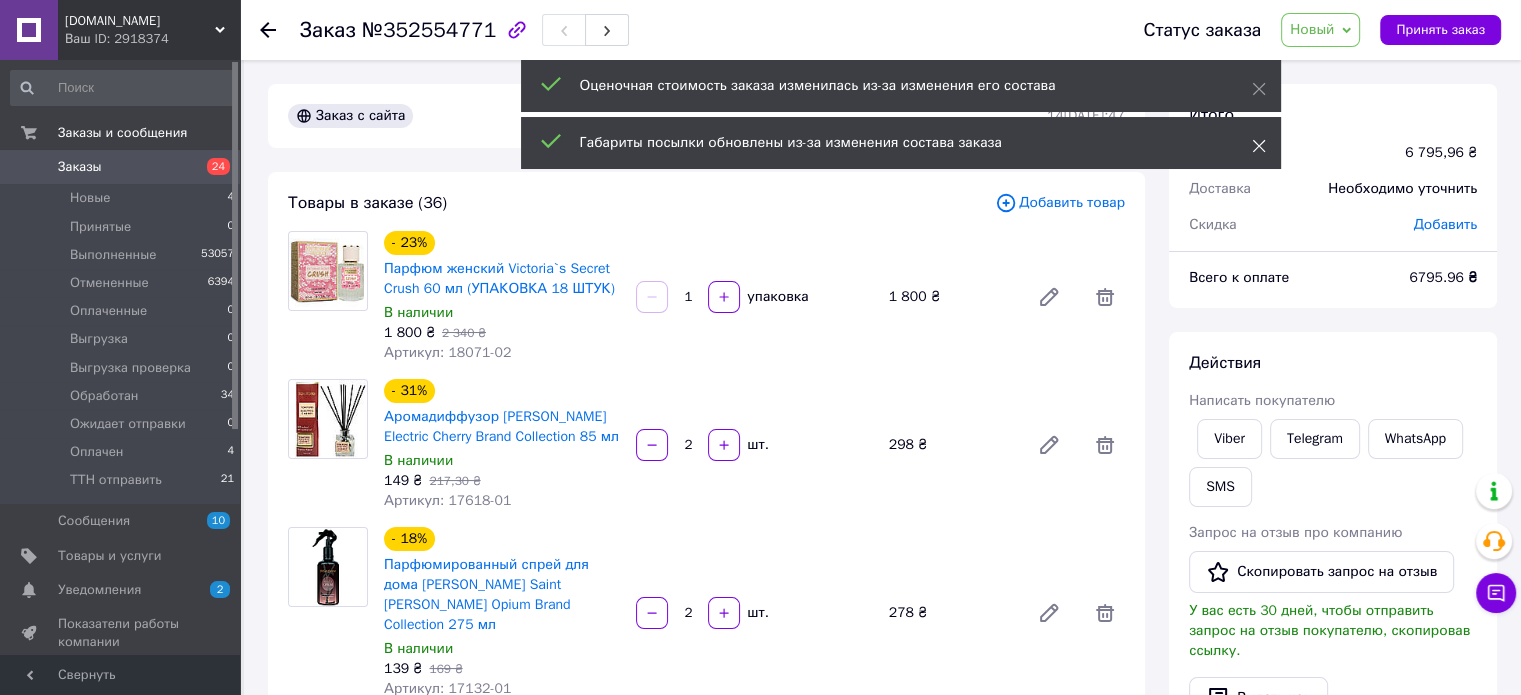 click at bounding box center (1259, 146) 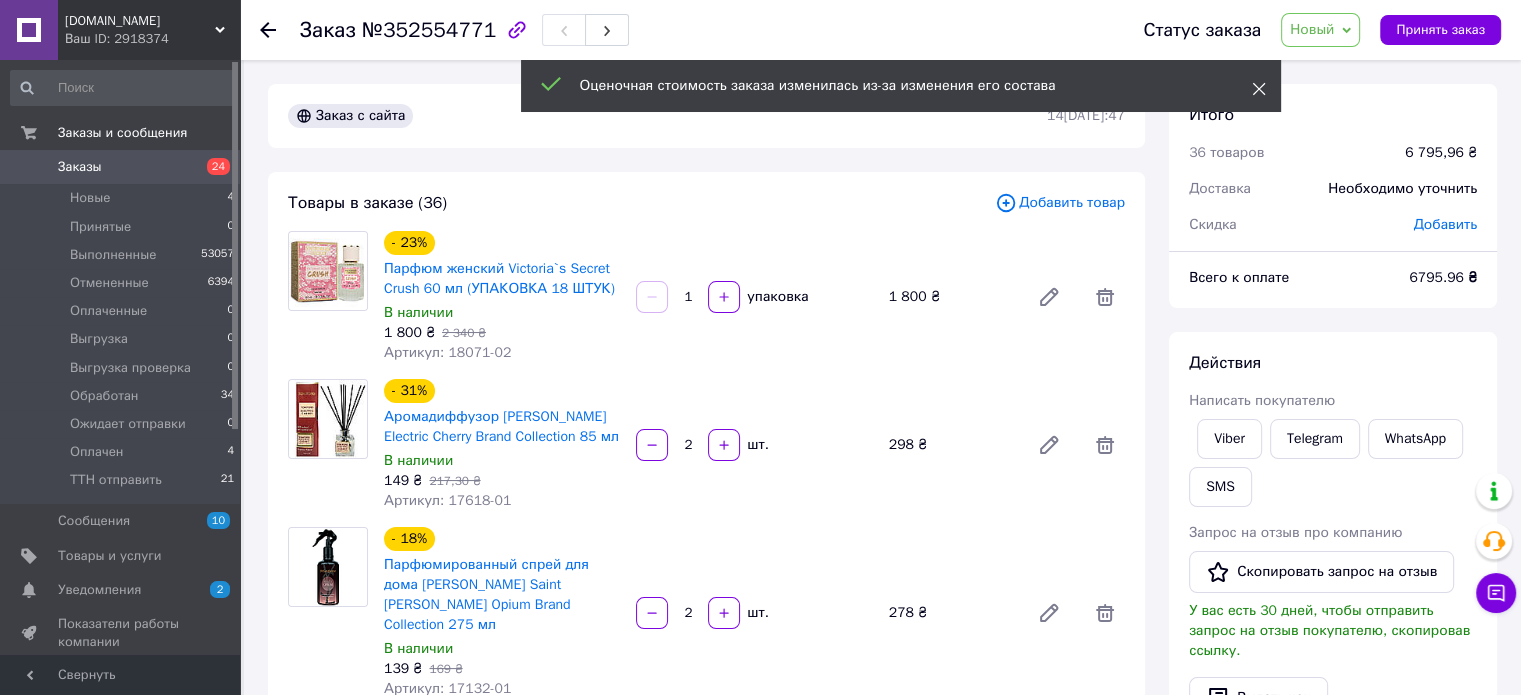 click 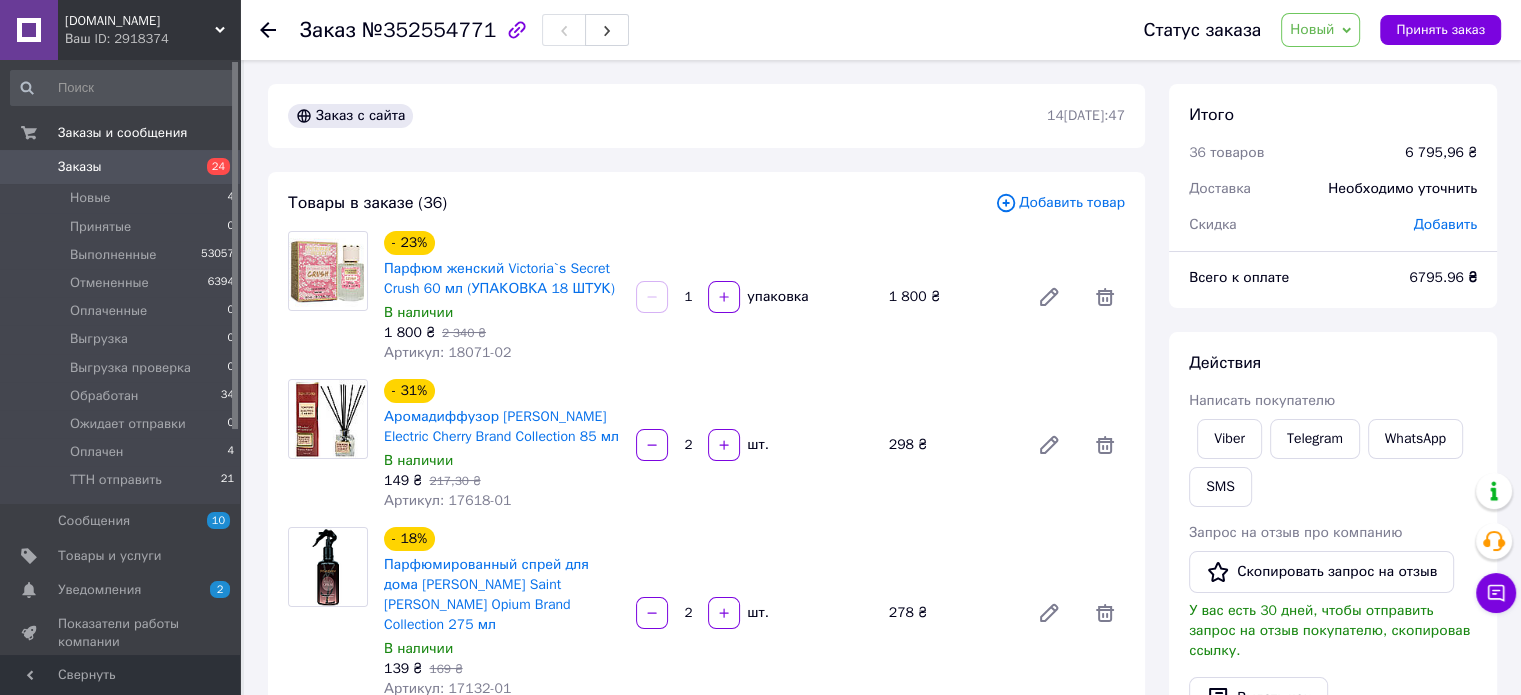 click on "Товары в заказе (36) Добавить товар - 23% Парфюм женский Victoria`s Secret Crush 60 мл (УПАКОВКА 18 ШТУК) В наличии 1 800 ₴   2 340 ₴ Артикул: 18071-02 1   упаковка 1 800 ₴ - 31% Аромадиффузор [PERSON_NAME] Electric Cherry Brand Collection 85 мл В наличии 149 ₴   217,30 ₴ Артикул: 17618-01 2   шт. 298 ₴ - 18% Парфюмированный спрей для дома [PERSON_NAME] Saint [PERSON_NAME] Opium Brand Collection 275 мл В наличии 139 ₴   169 ₴ Артикул: 17132-01 2   шт. 278 ₴ - 18% Парфюмированный лосьон для тела [PERSON_NAME] Watermelon Ice Brand Collection 200 мл В наличии 86,64 ₴   105,95 ₴ Артикул: 15319-01 3   шт. 259,92 ₴ - 16% Парфюм женский [PERSON_NAME] Watermelon Ice 60 мл В наличии 109 ₴   130 ₴ Артикул: 18077-01 2   шт. 218 ₴ - 19% В наличии" at bounding box center (706, 3165) 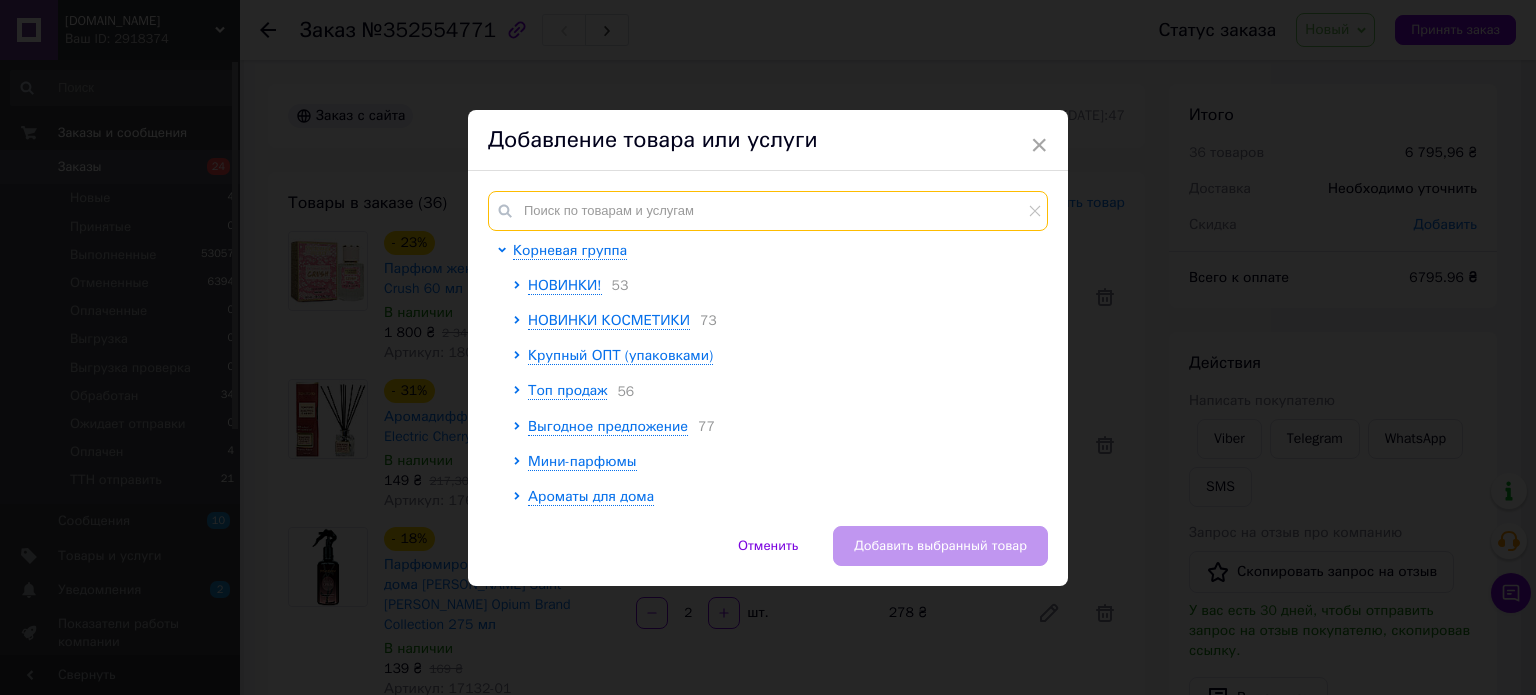 click at bounding box center [768, 211] 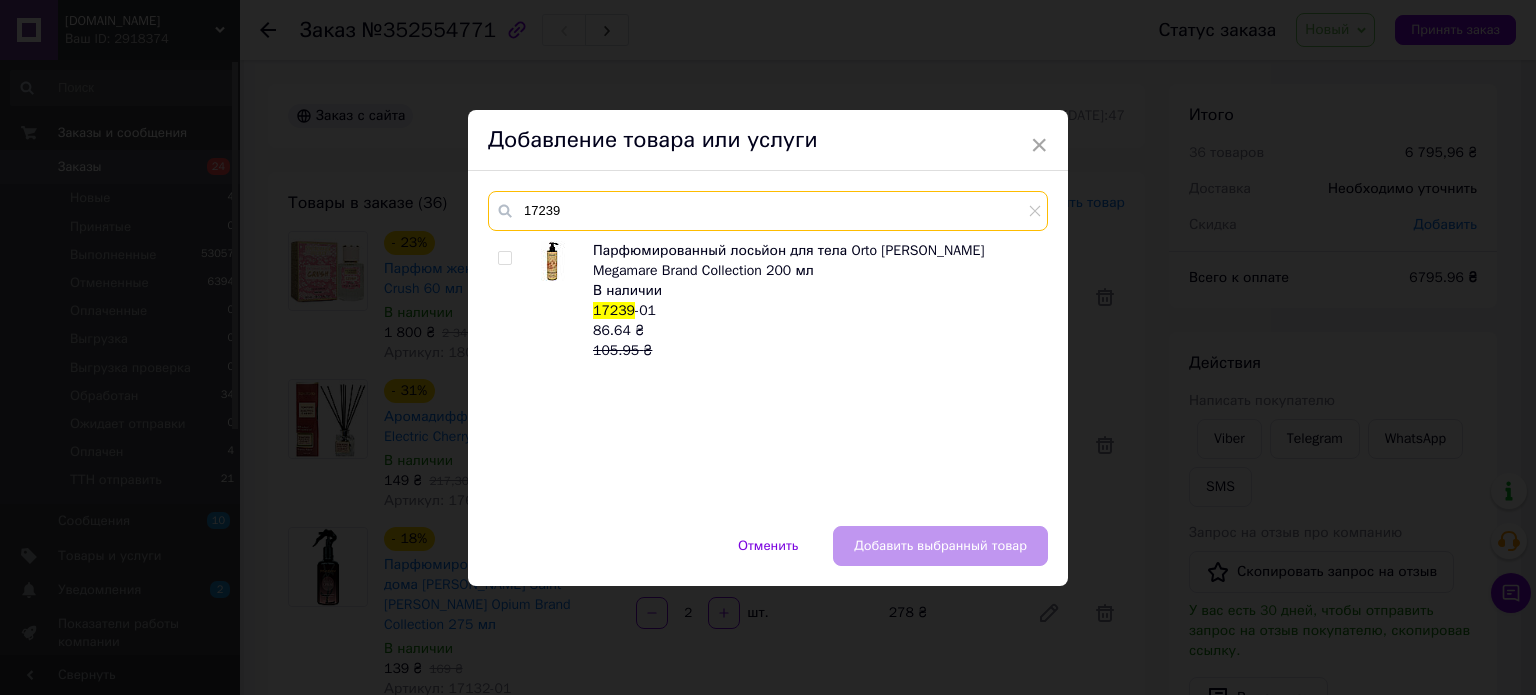 type on "17239" 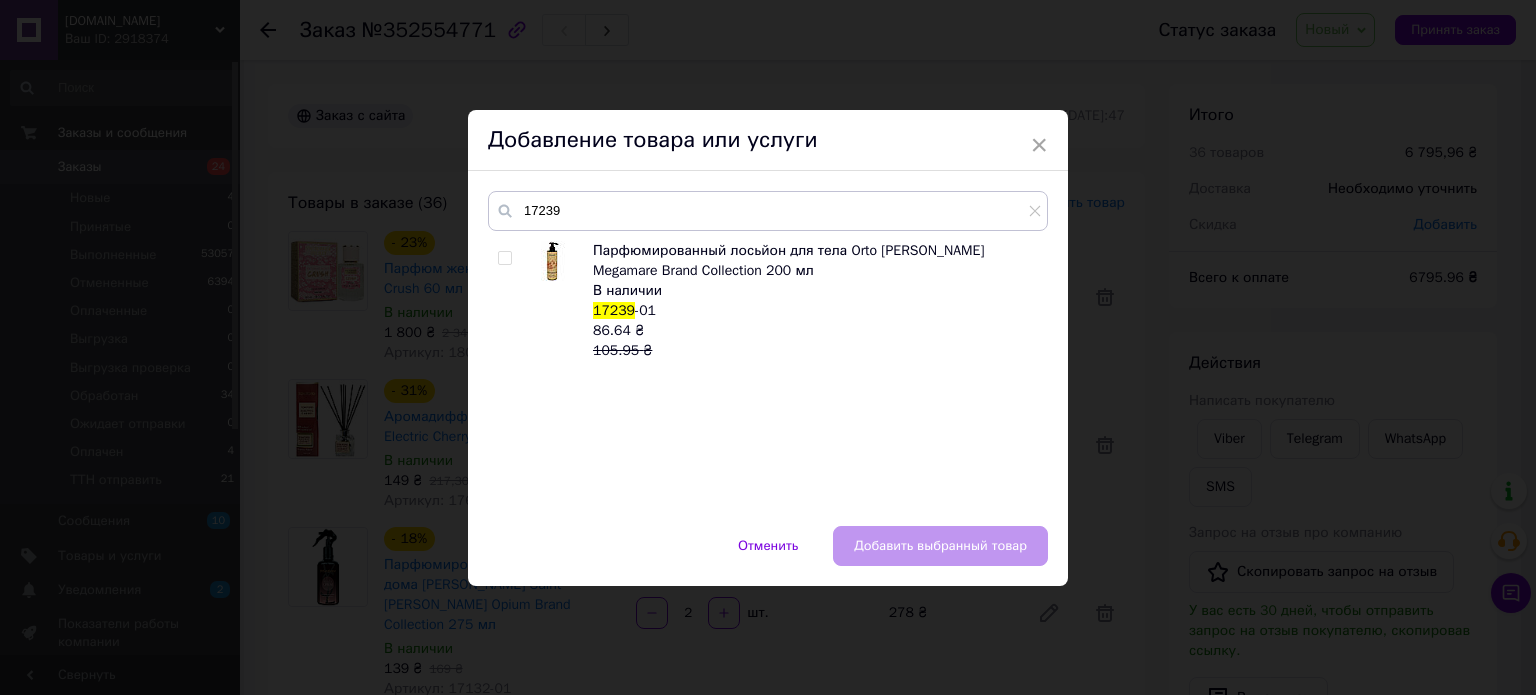 click at bounding box center (504, 258) 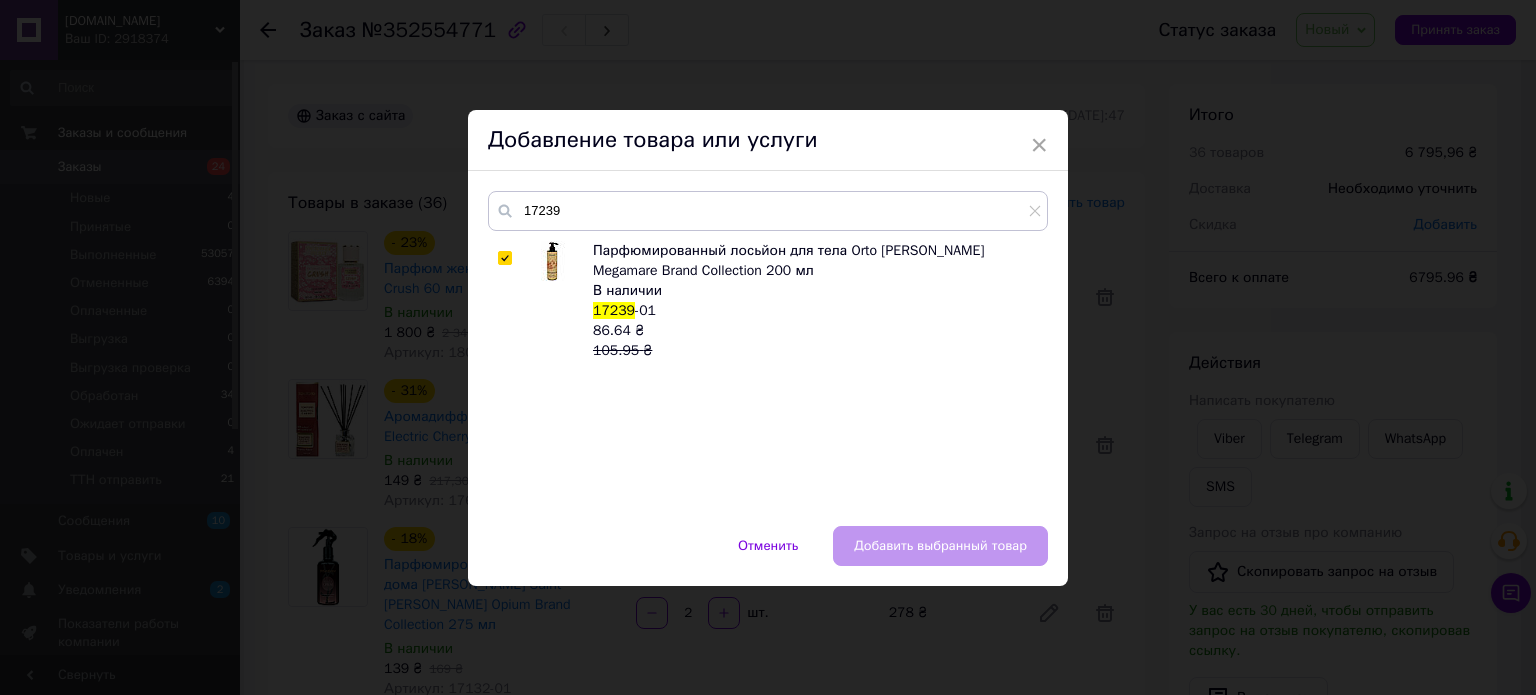 checkbox on "true" 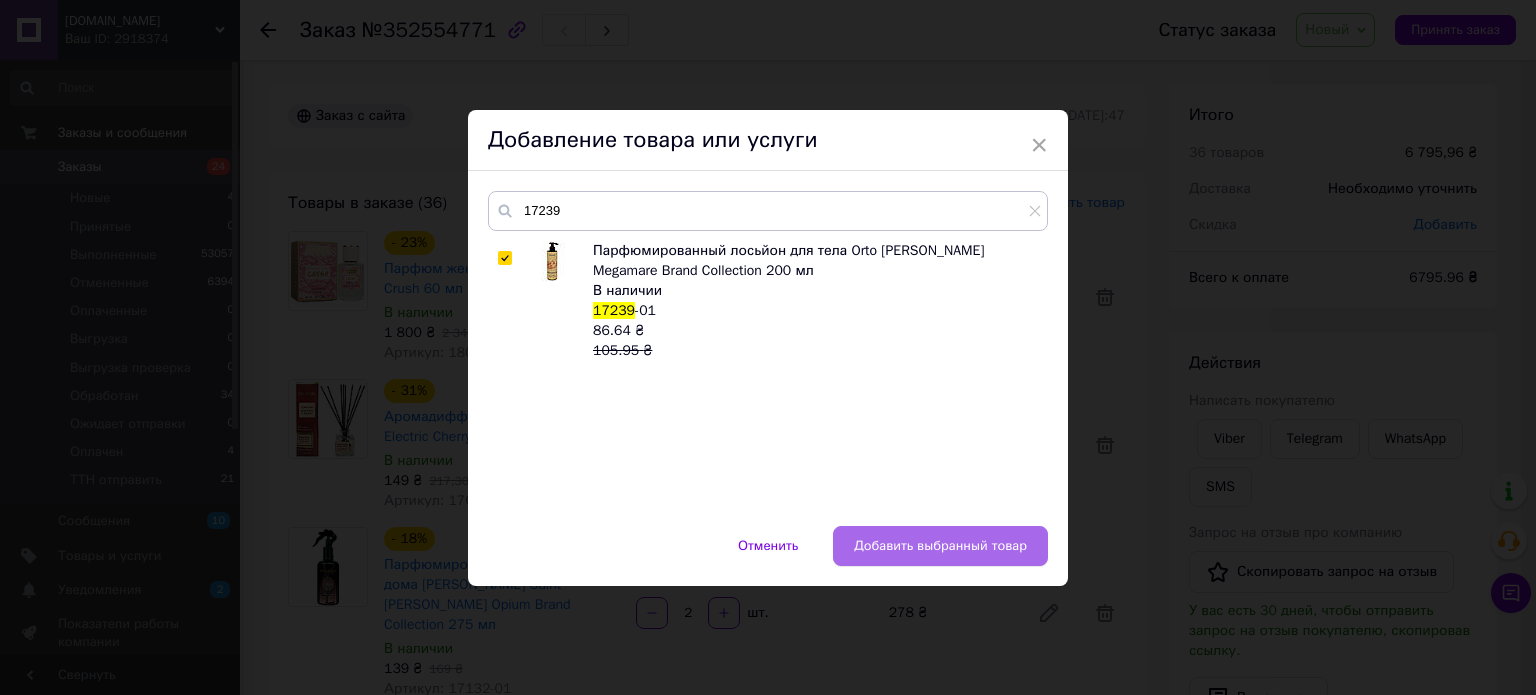 click on "Добавить выбранный товар" at bounding box center (940, 546) 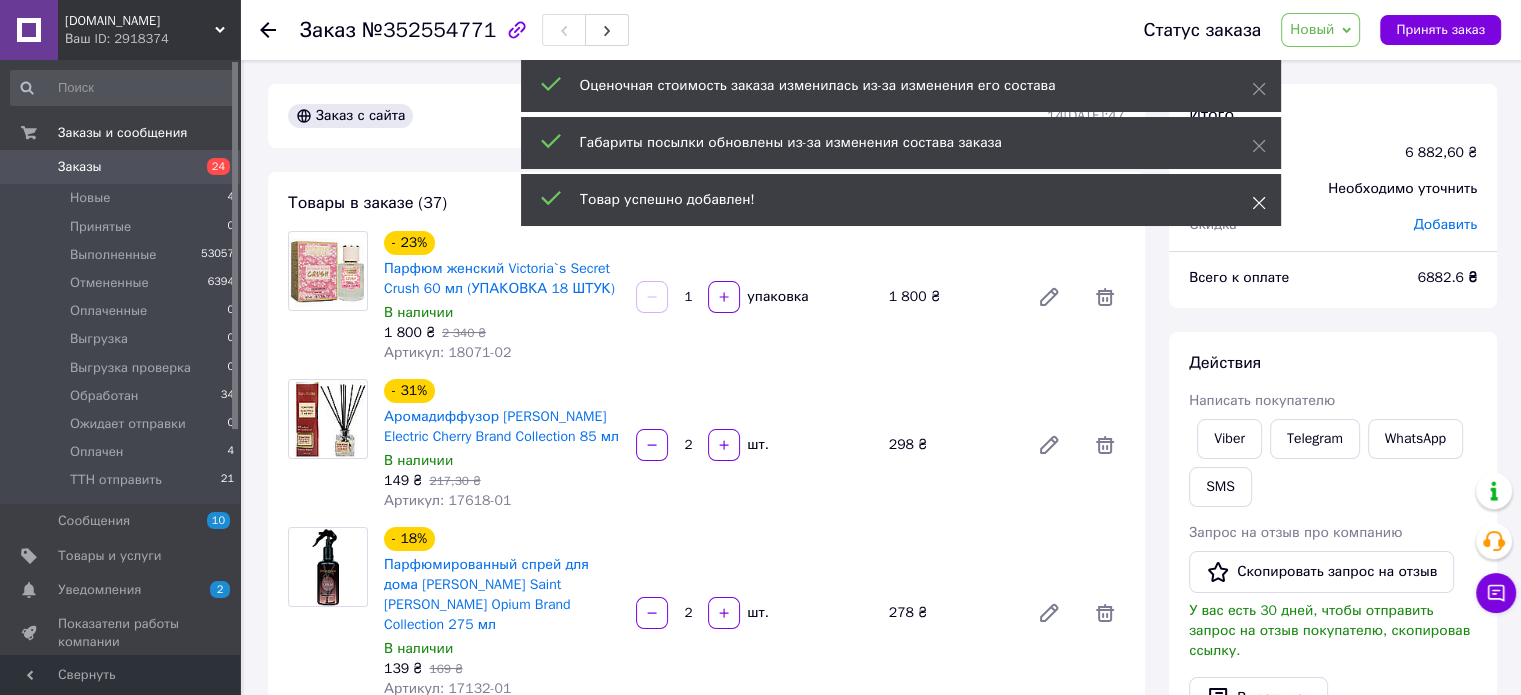 click 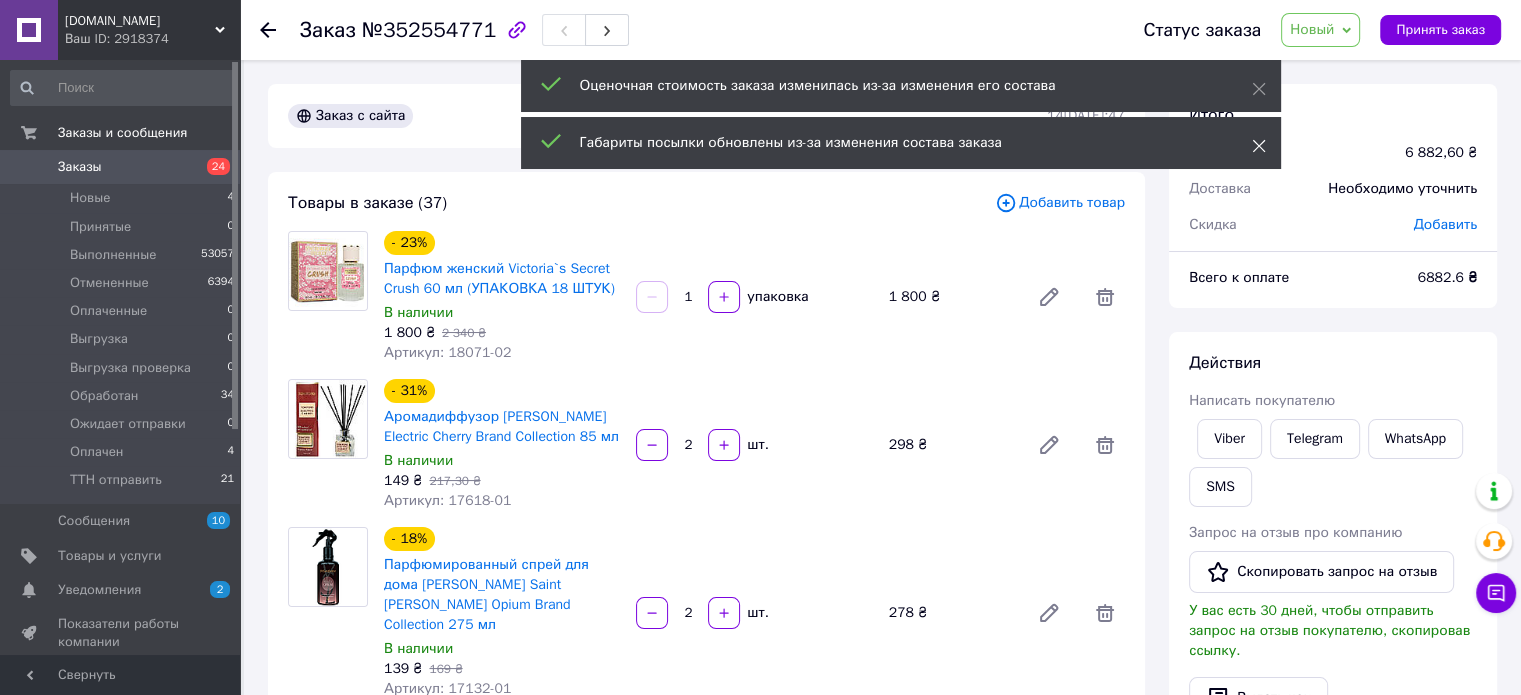 click 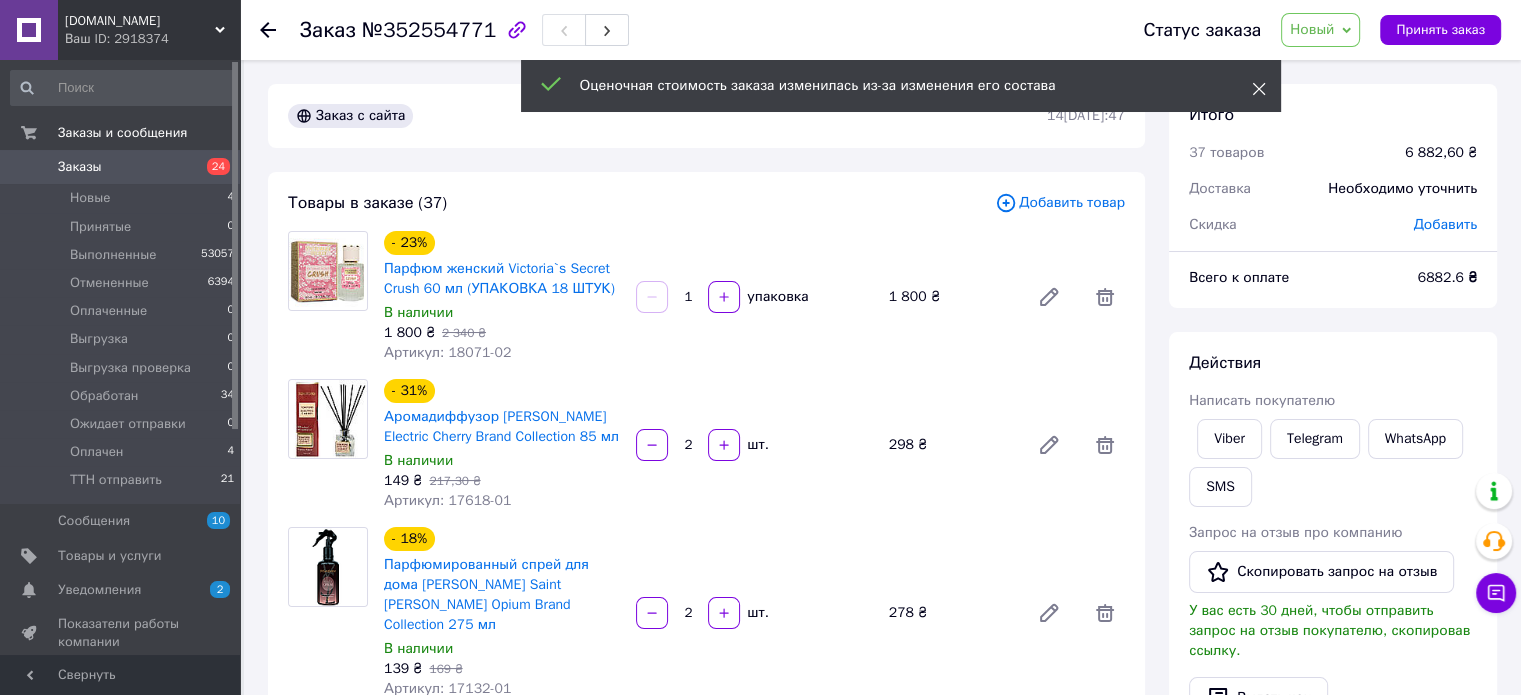 click 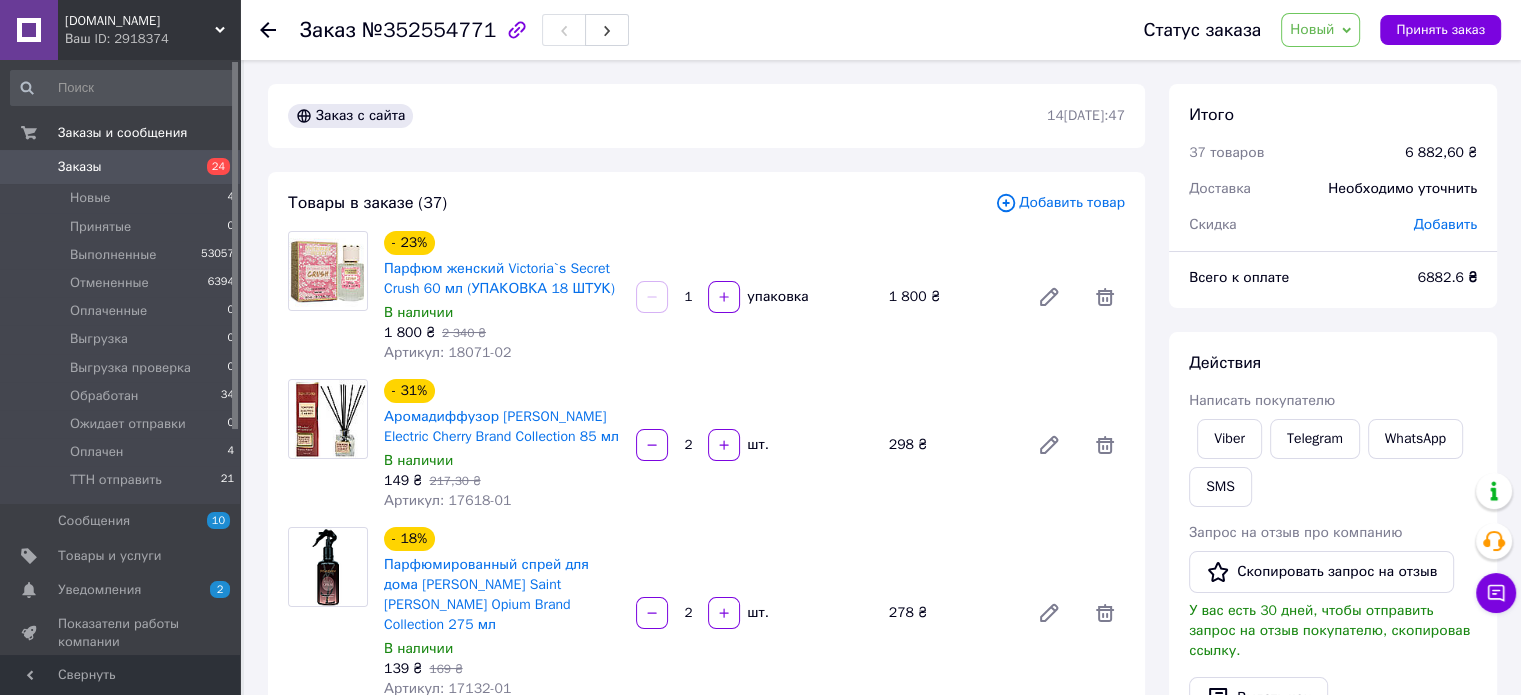 click on "Добавить товар" at bounding box center (1060, 203) 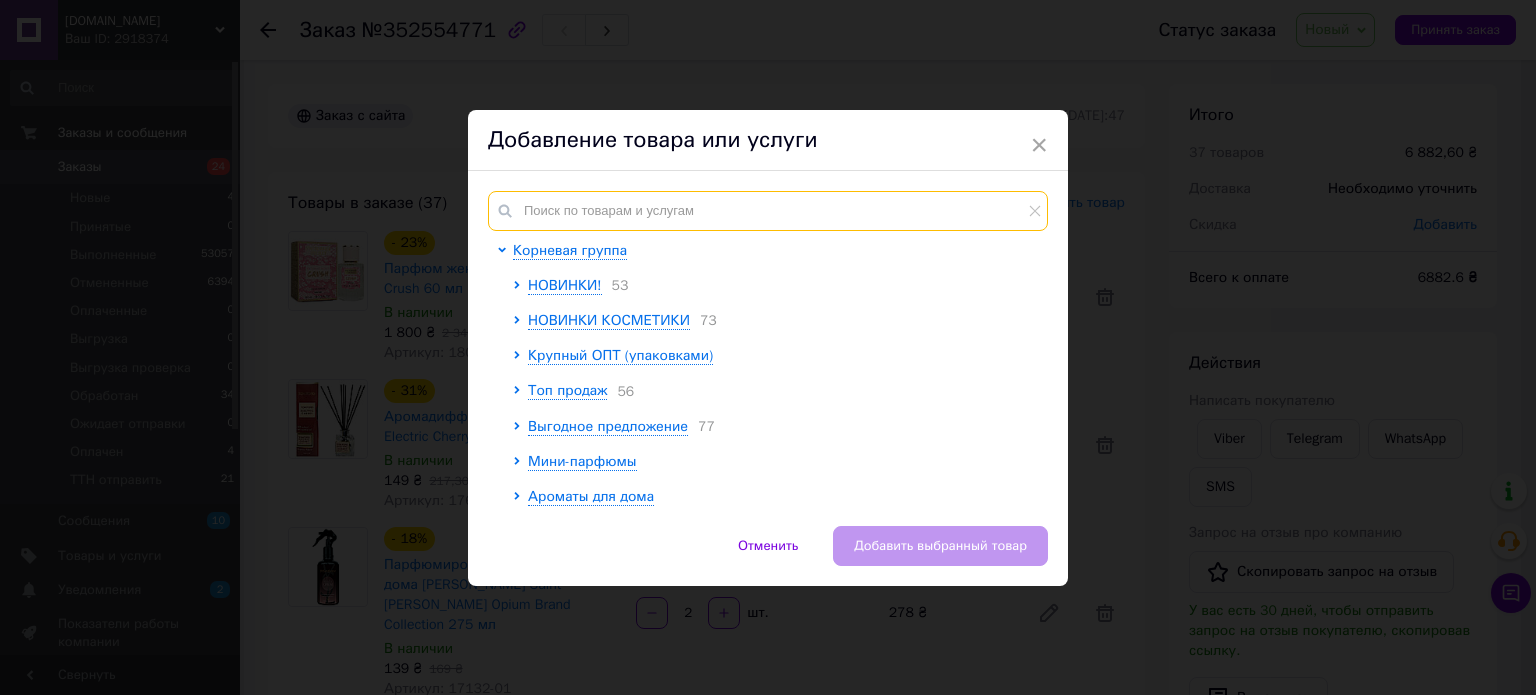 click at bounding box center [768, 211] 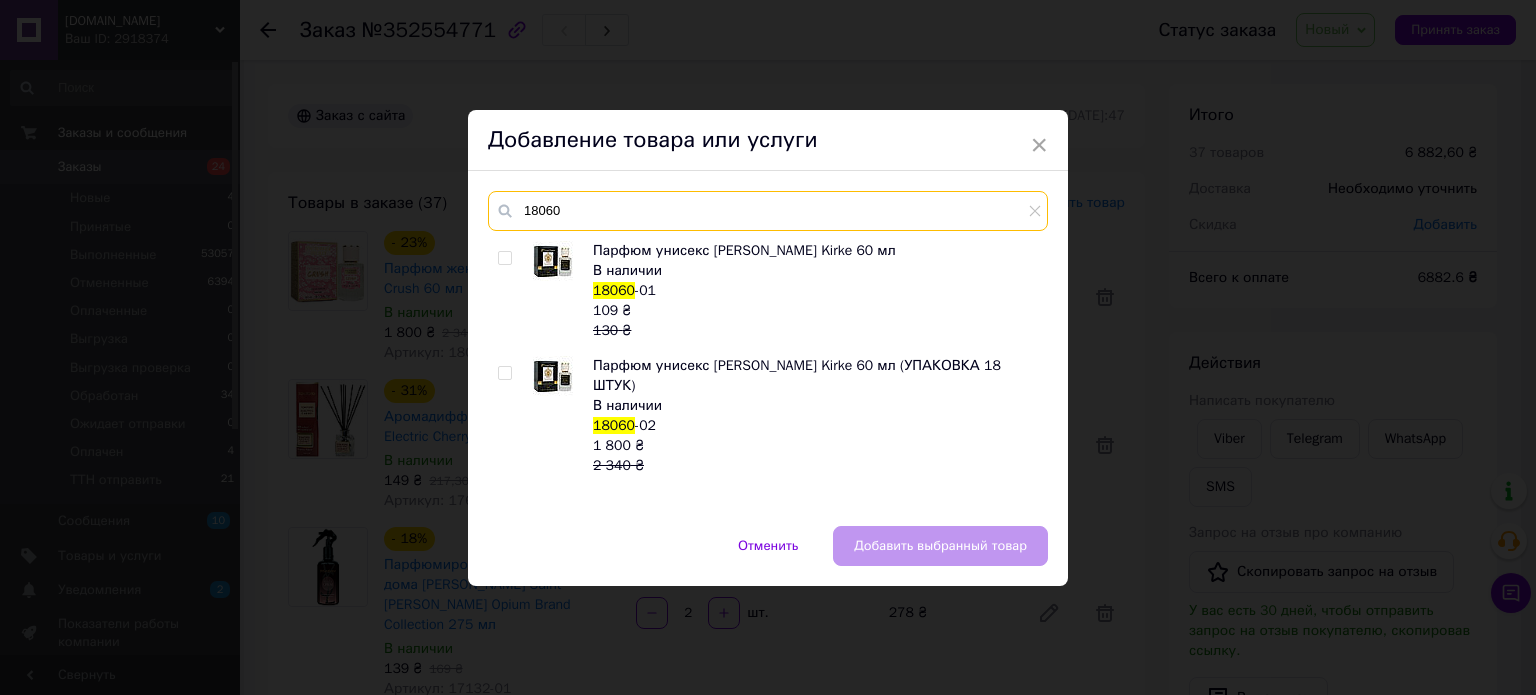 type on "18060" 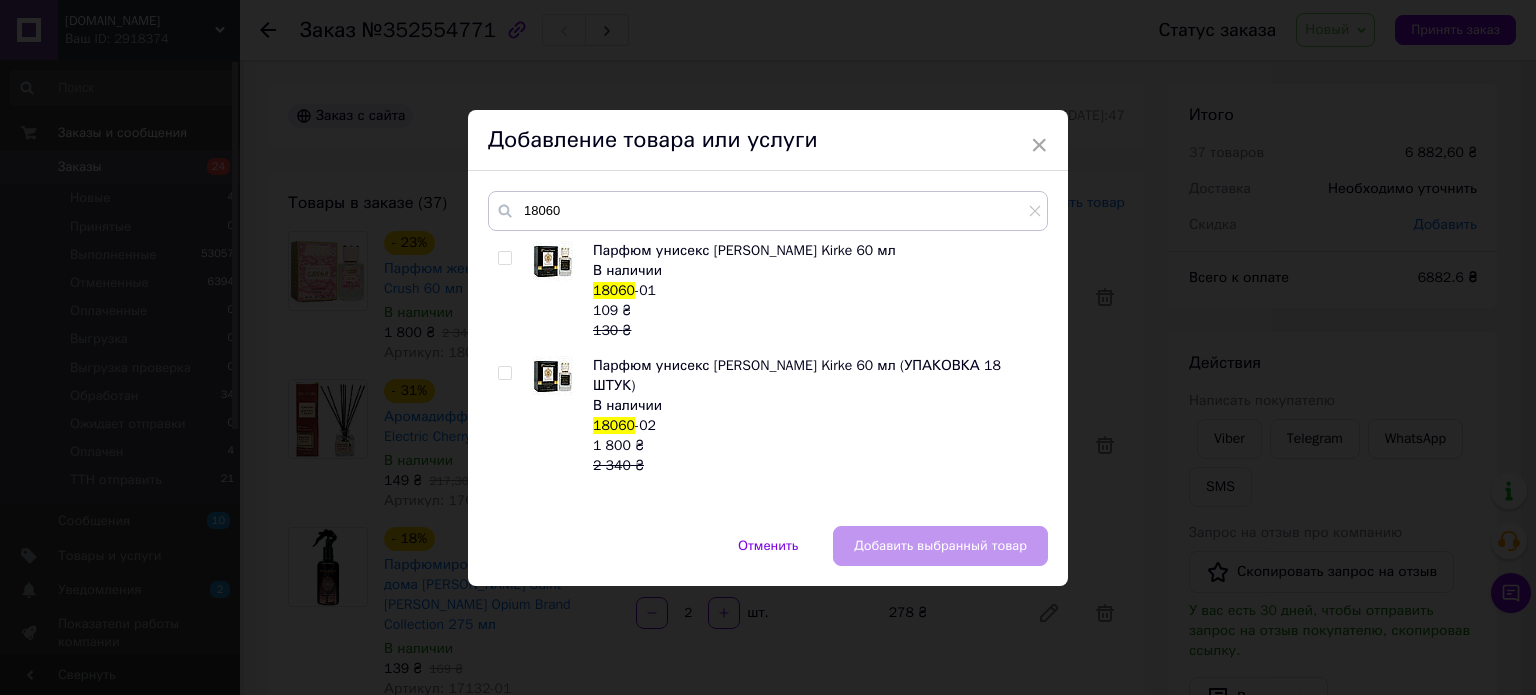 click at bounding box center (504, 258) 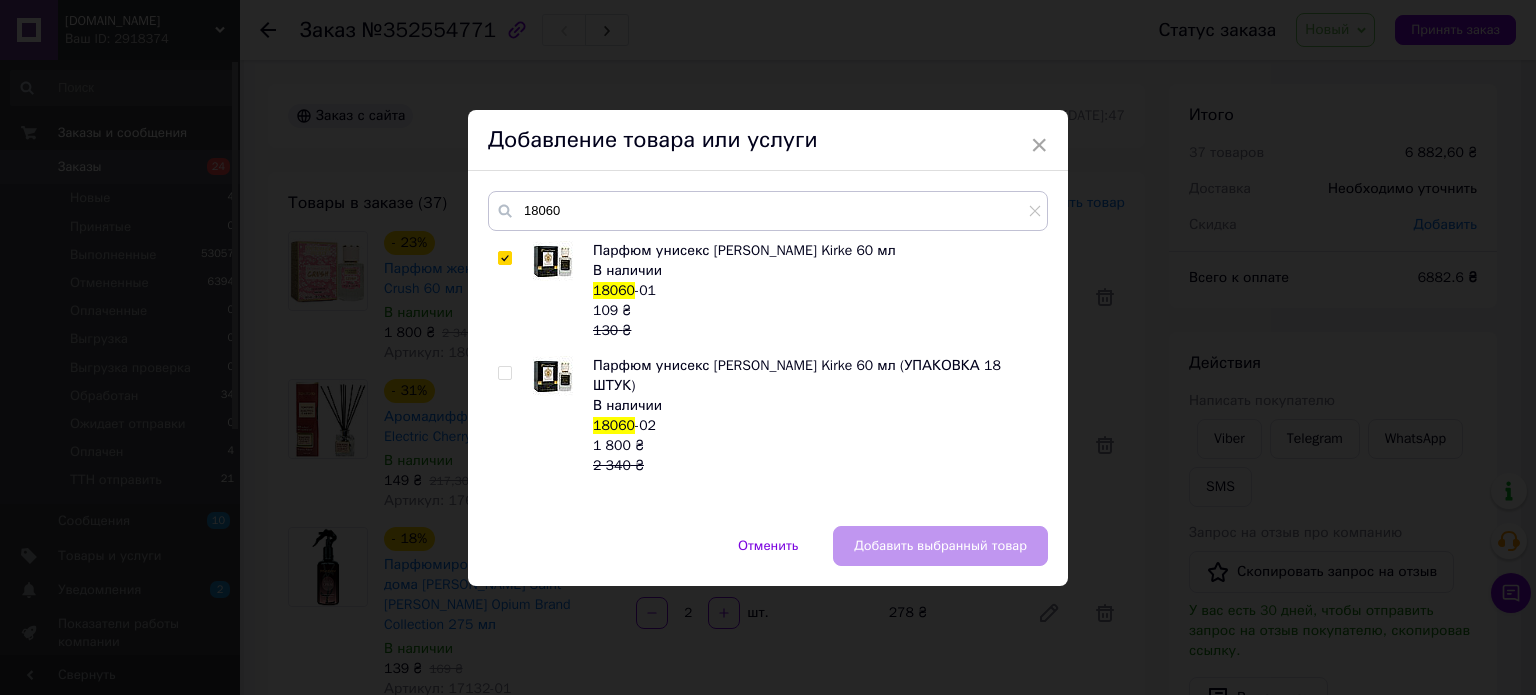 checkbox on "true" 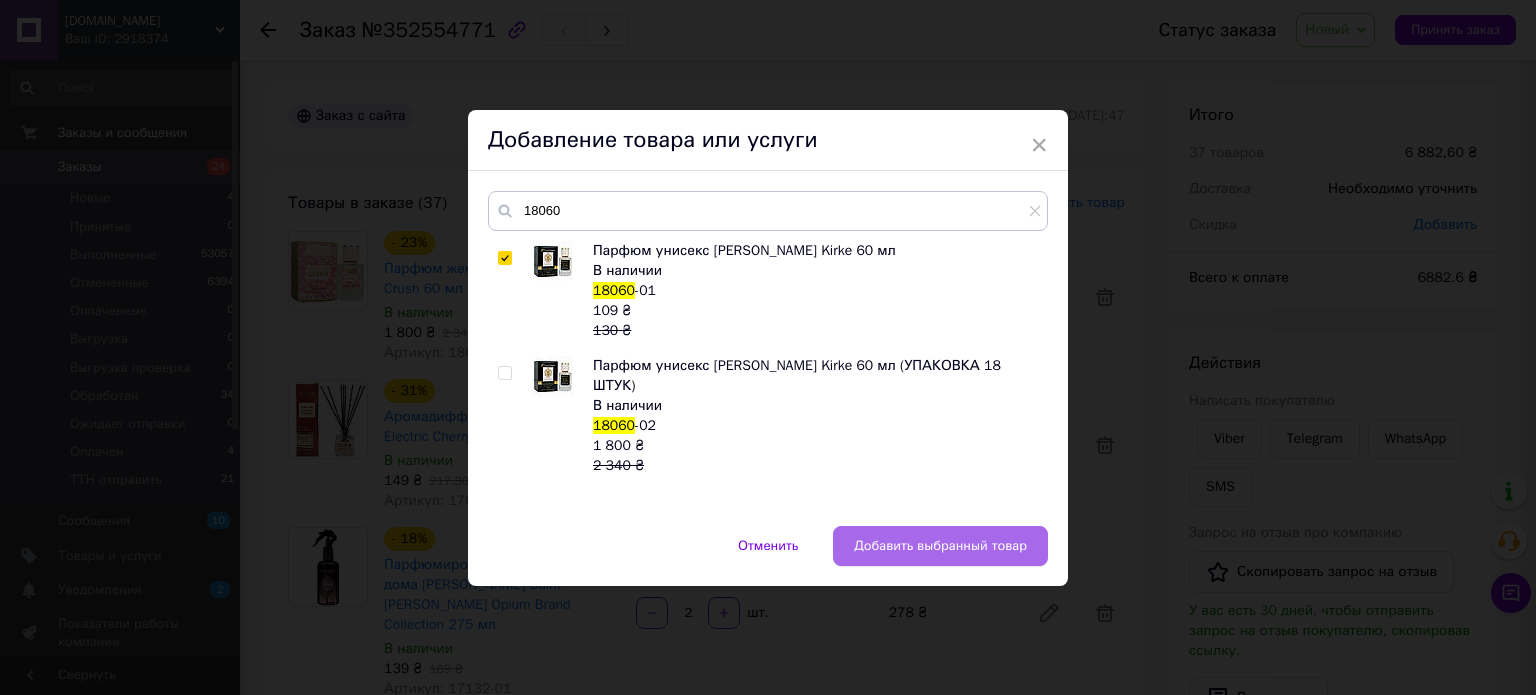 click on "Добавить выбранный товар" at bounding box center [940, 546] 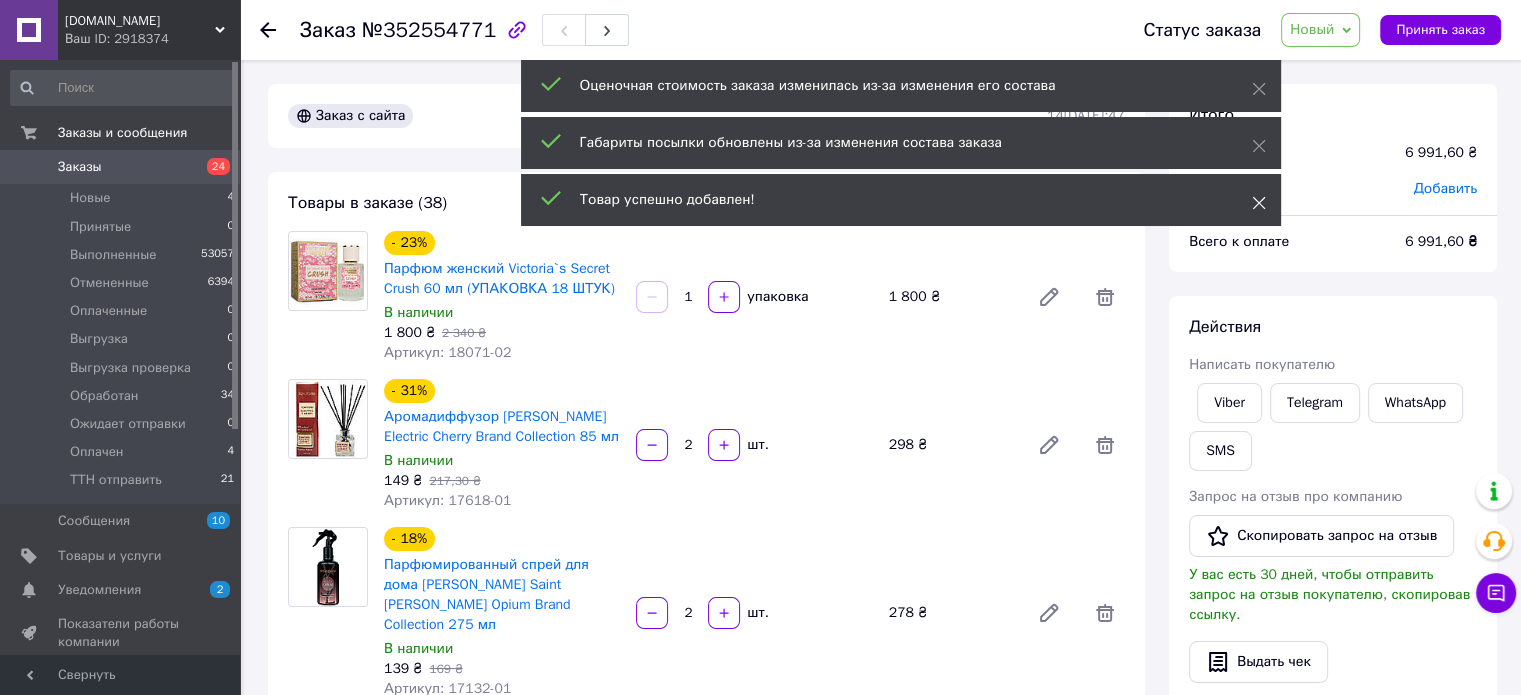 click 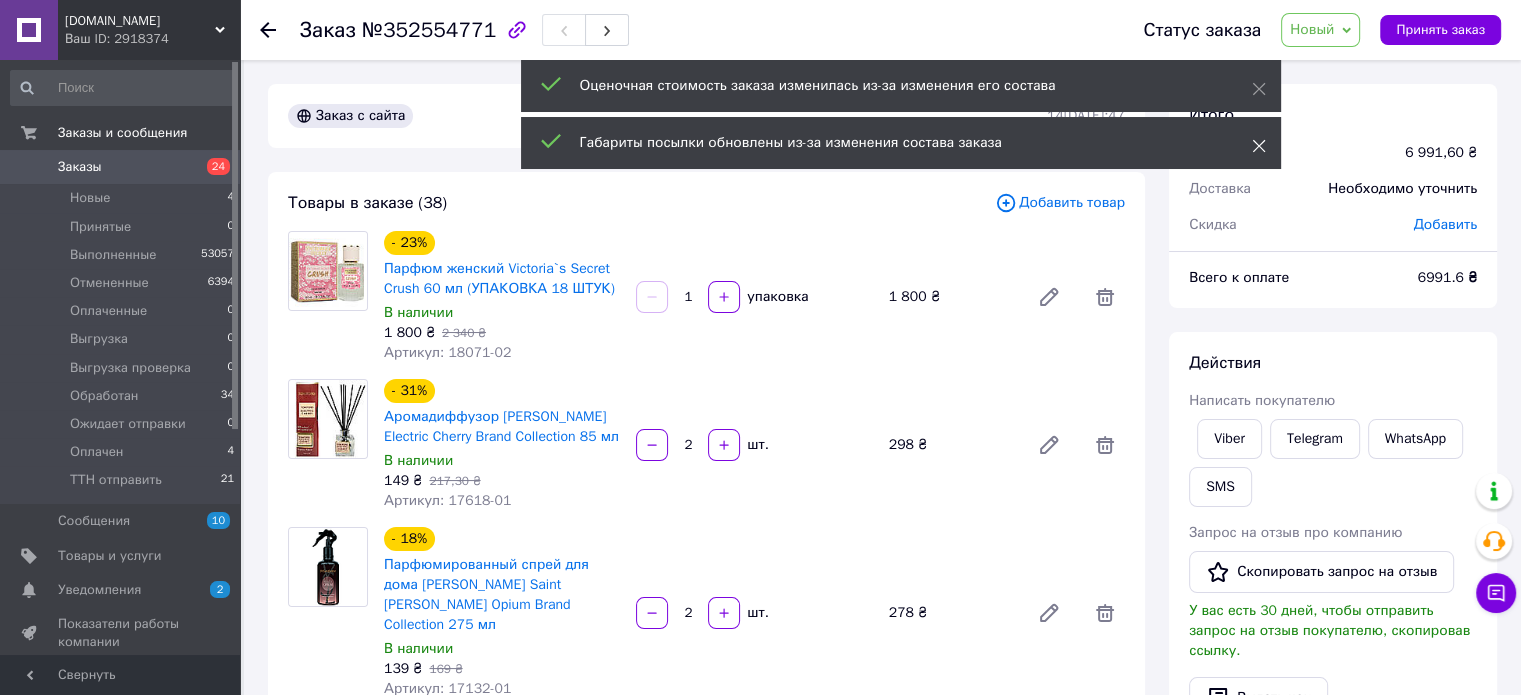 click 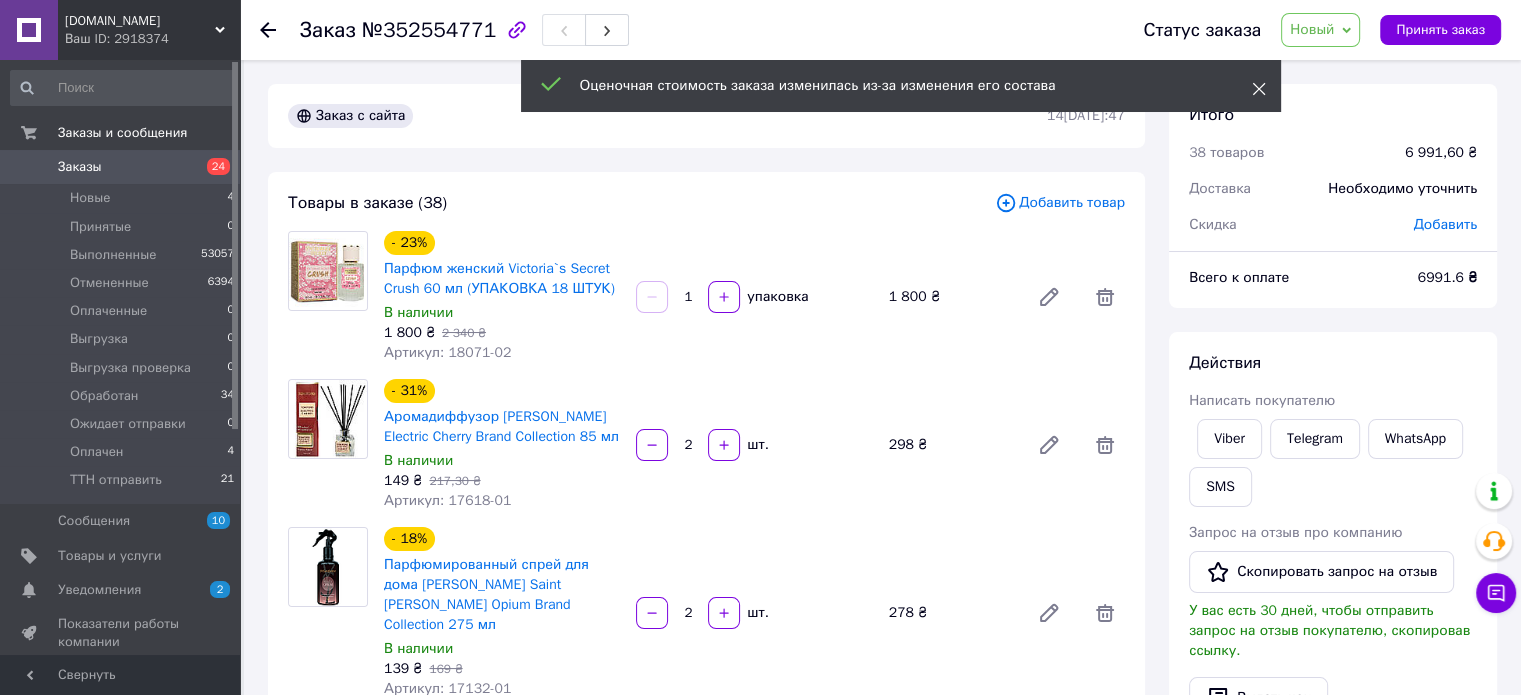 click 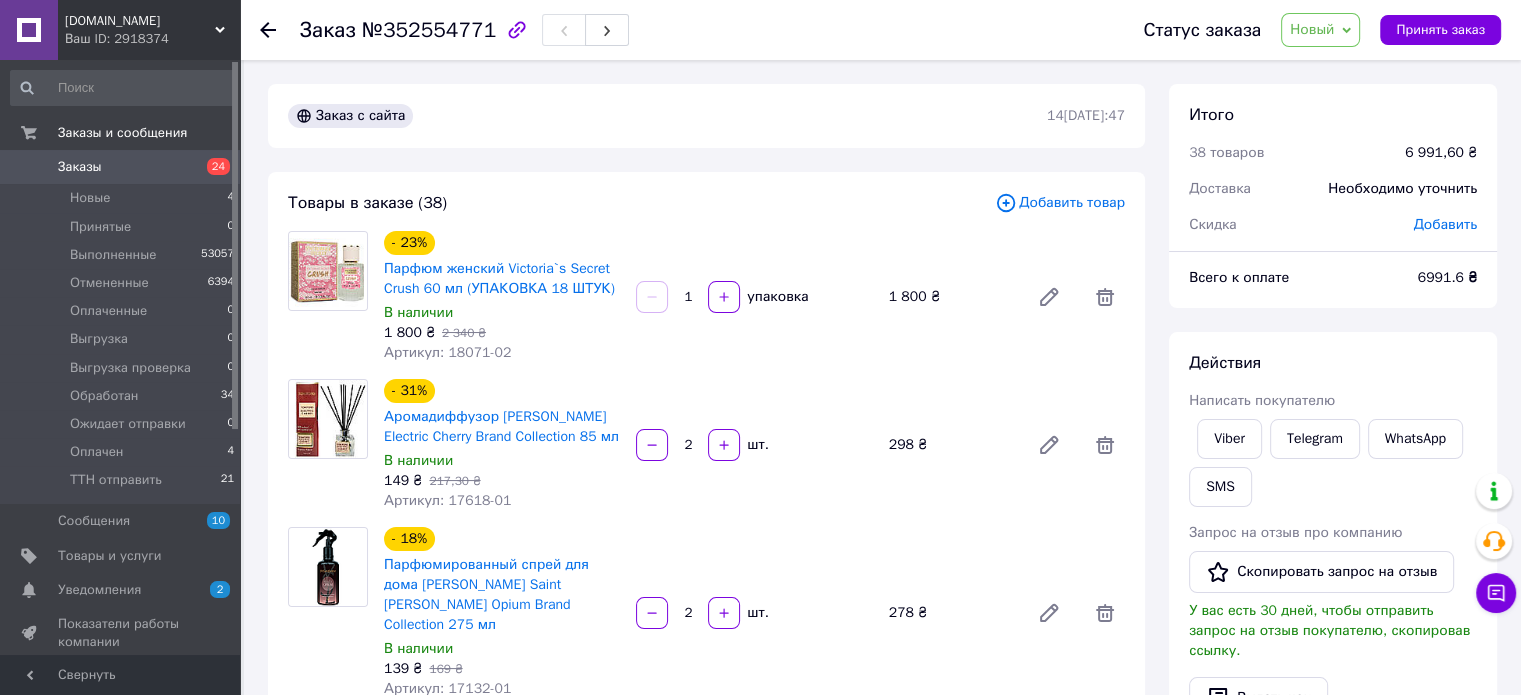click on "Добавить товар" at bounding box center (1060, 203) 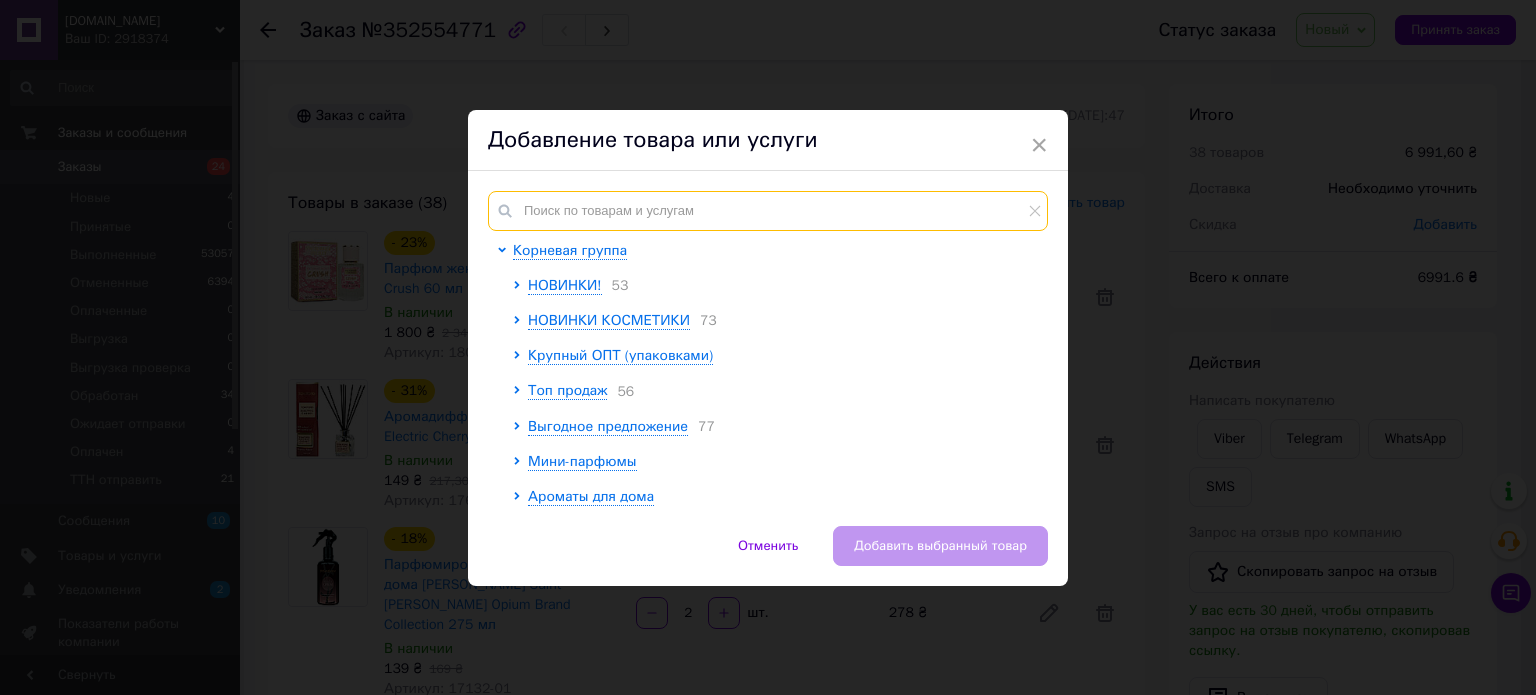click at bounding box center [768, 211] 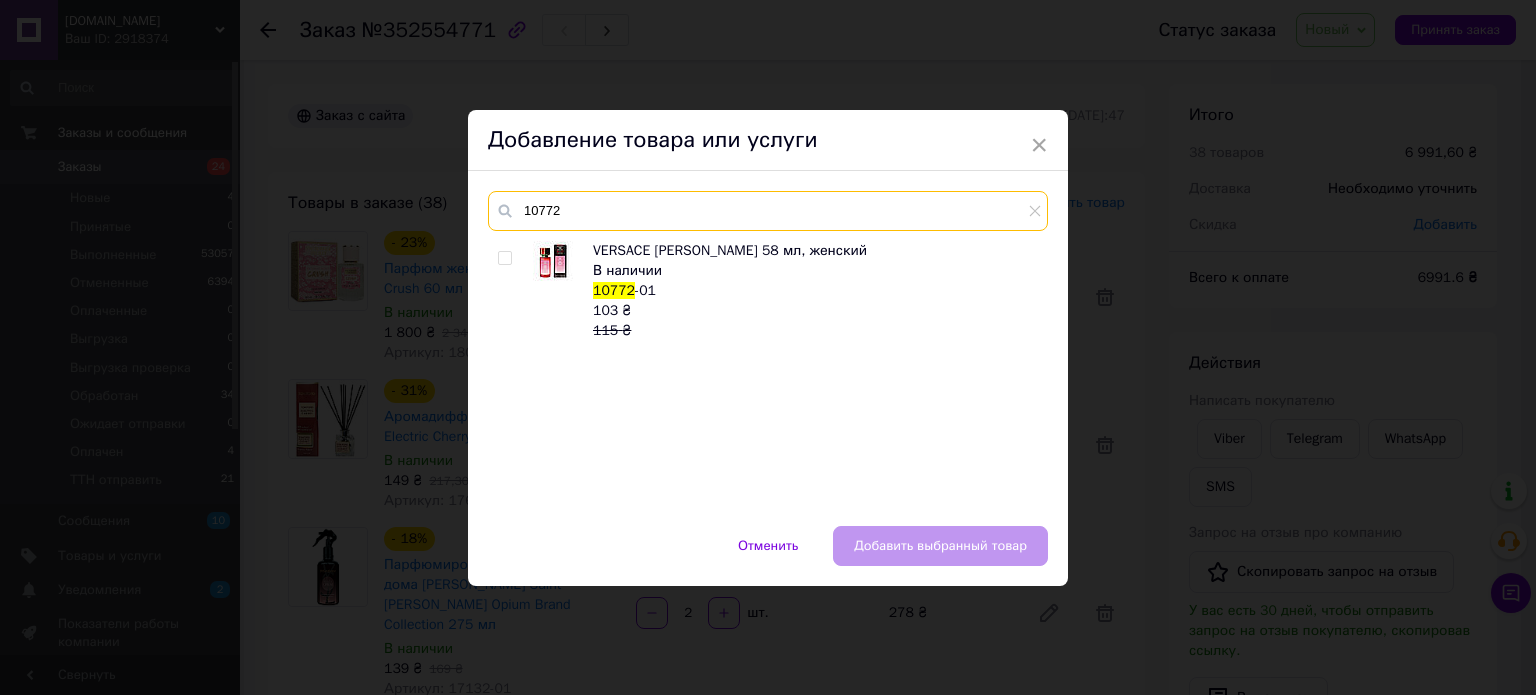 type on "10772" 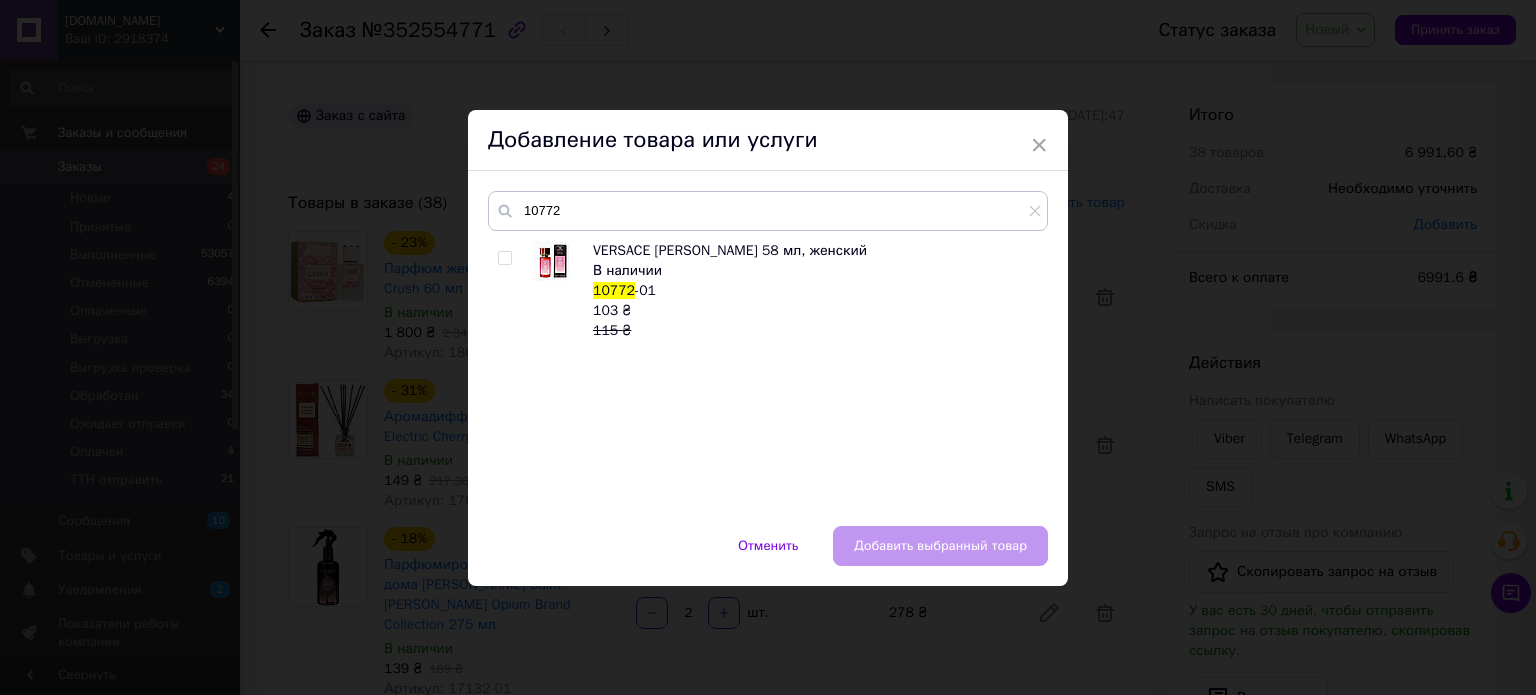 click at bounding box center [504, 258] 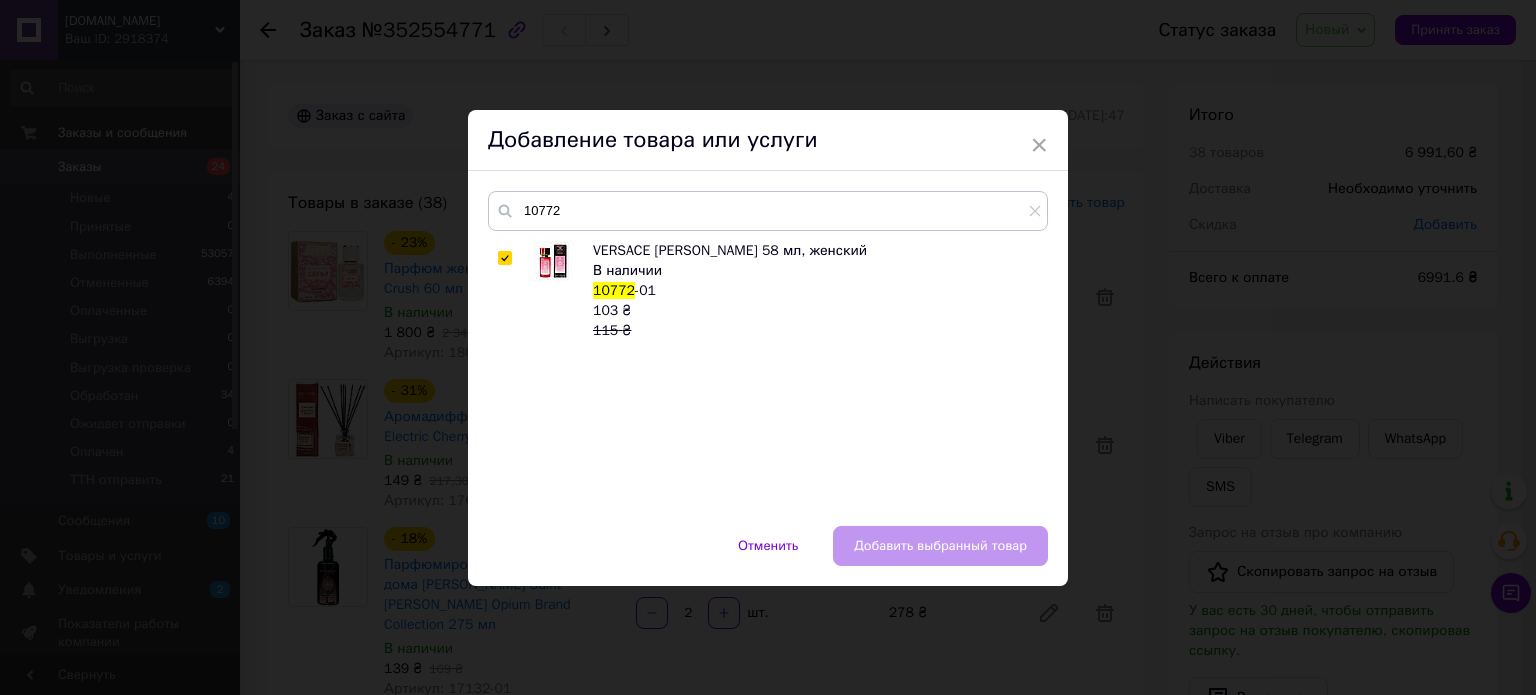 checkbox on "true" 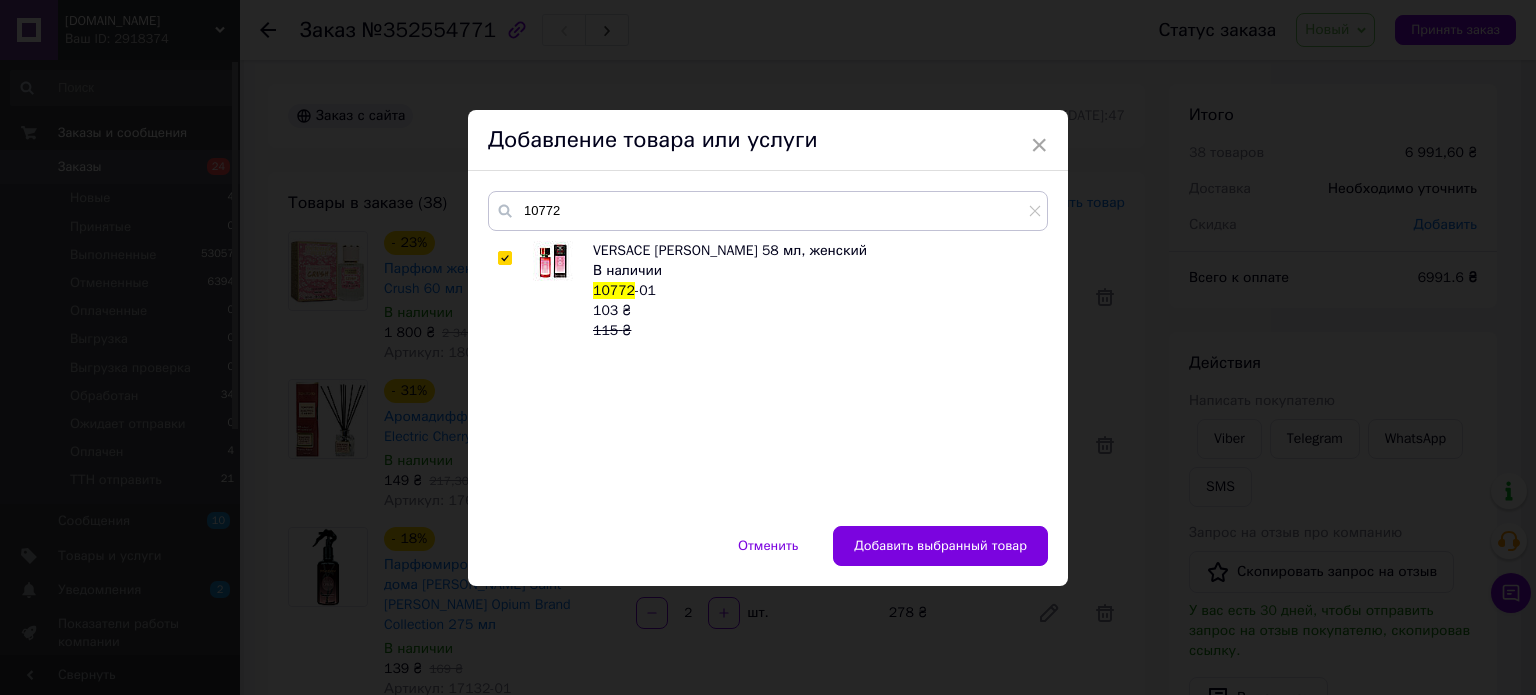 click on "Добавить выбранный товар" at bounding box center [940, 546] 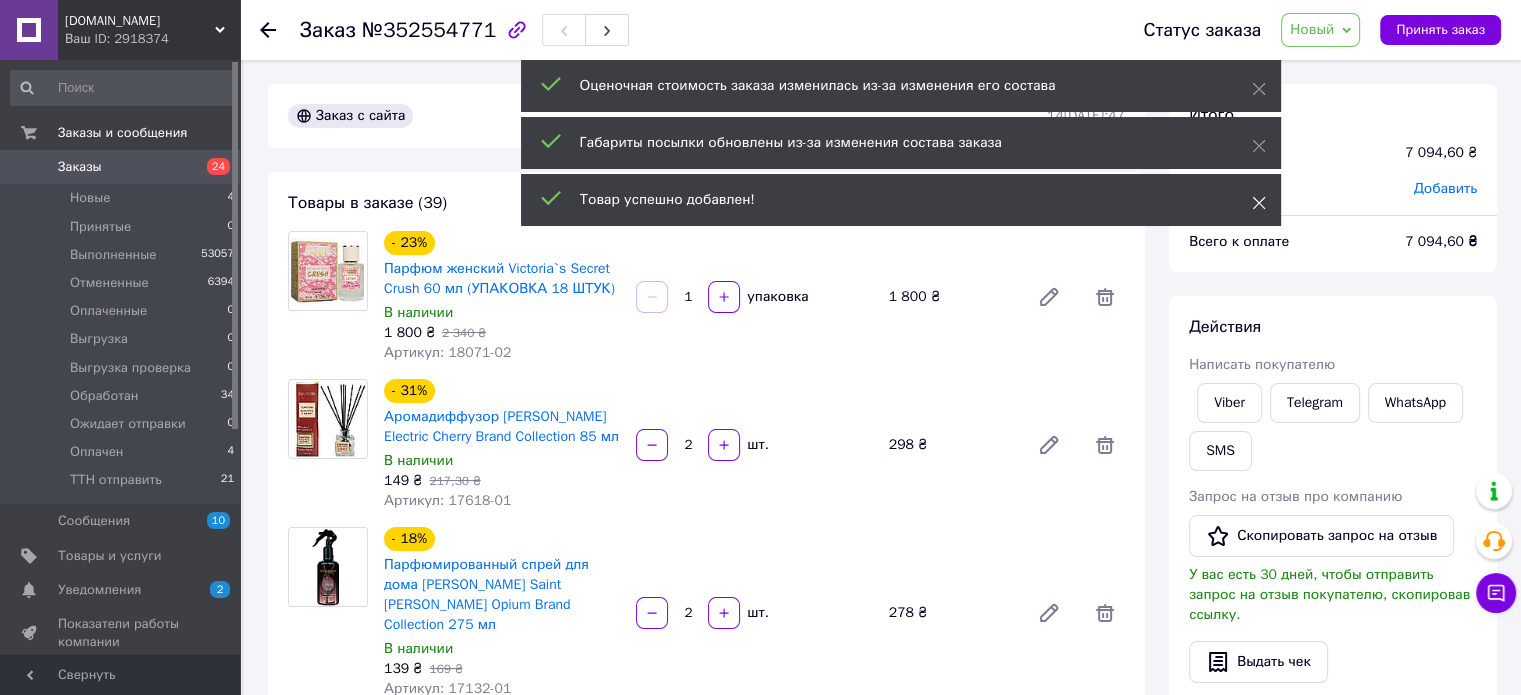 click 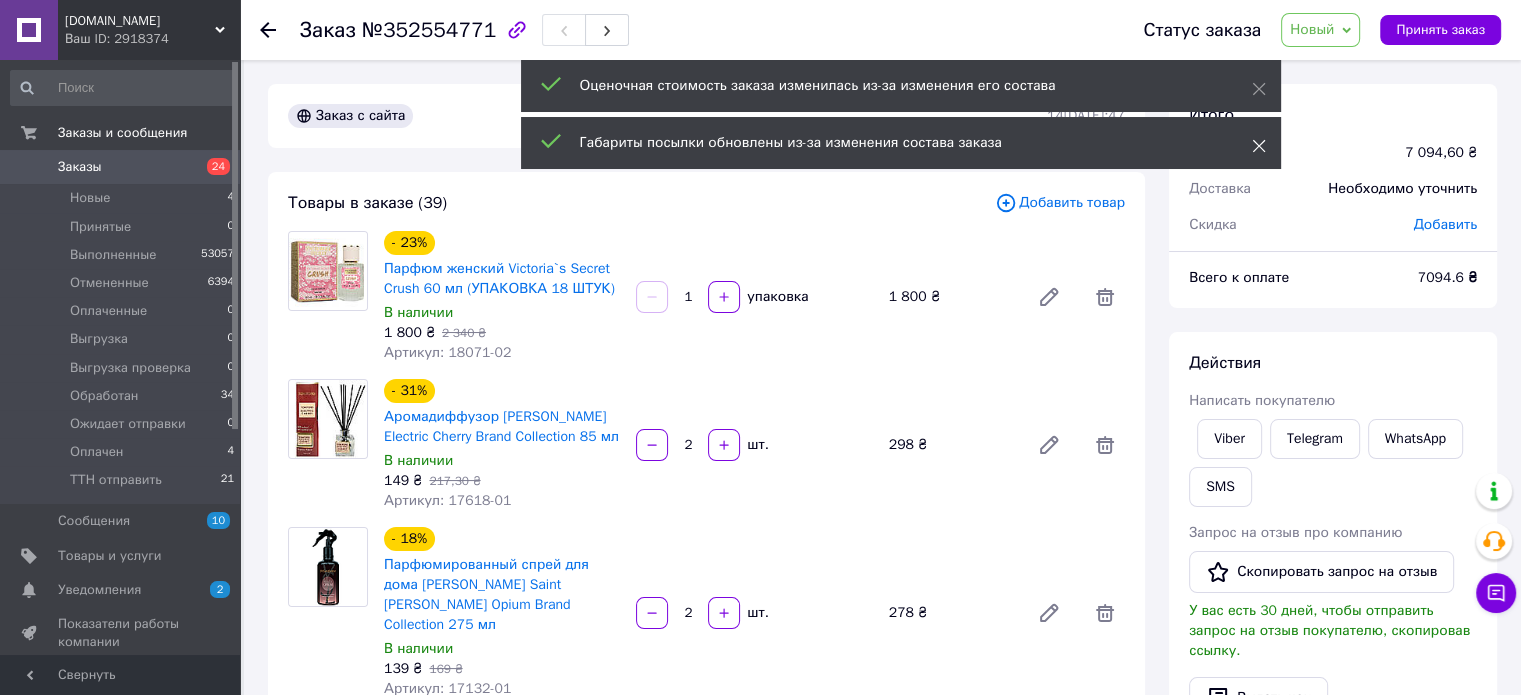 click at bounding box center (1259, 146) 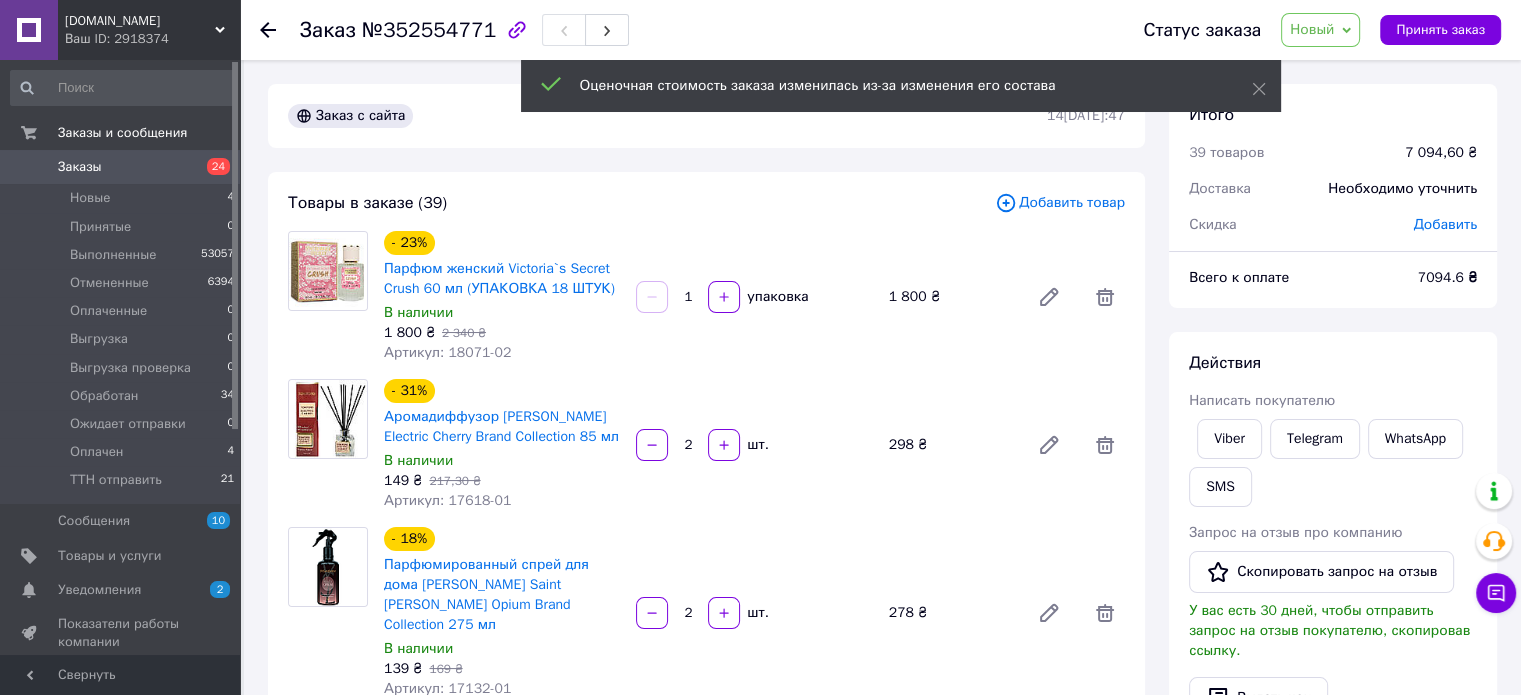 click on "Оценочная стоимость заказа изменилась из-за изменения его состава" at bounding box center [901, 86] 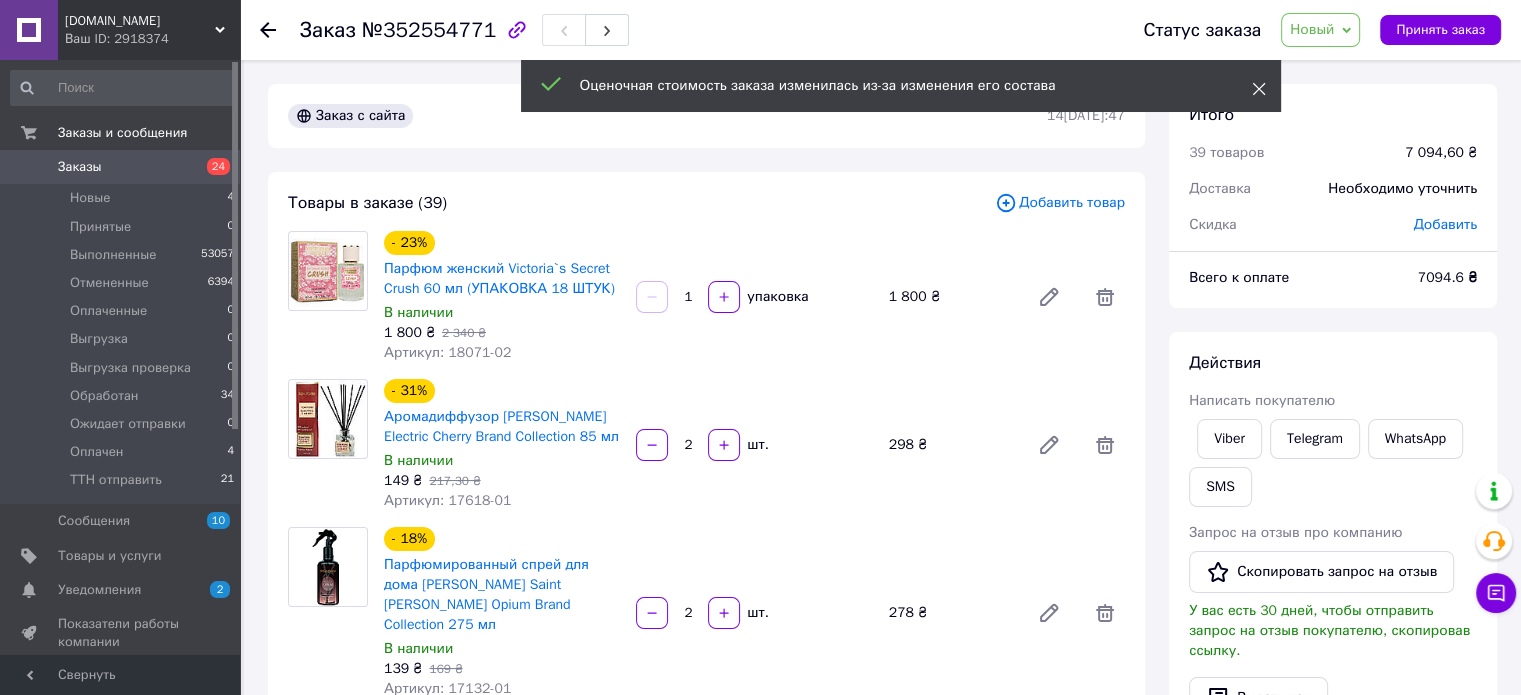 click 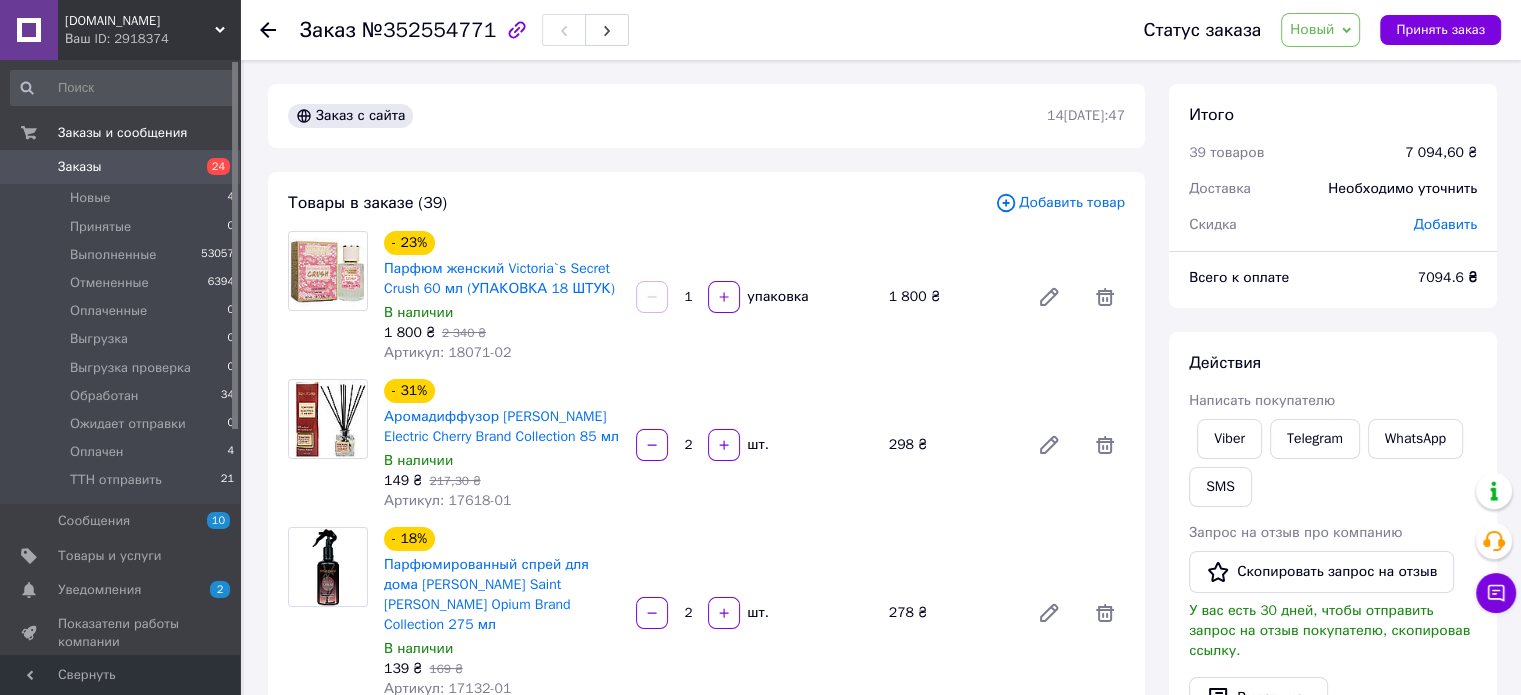 click on "Добавить товар" at bounding box center [1060, 203] 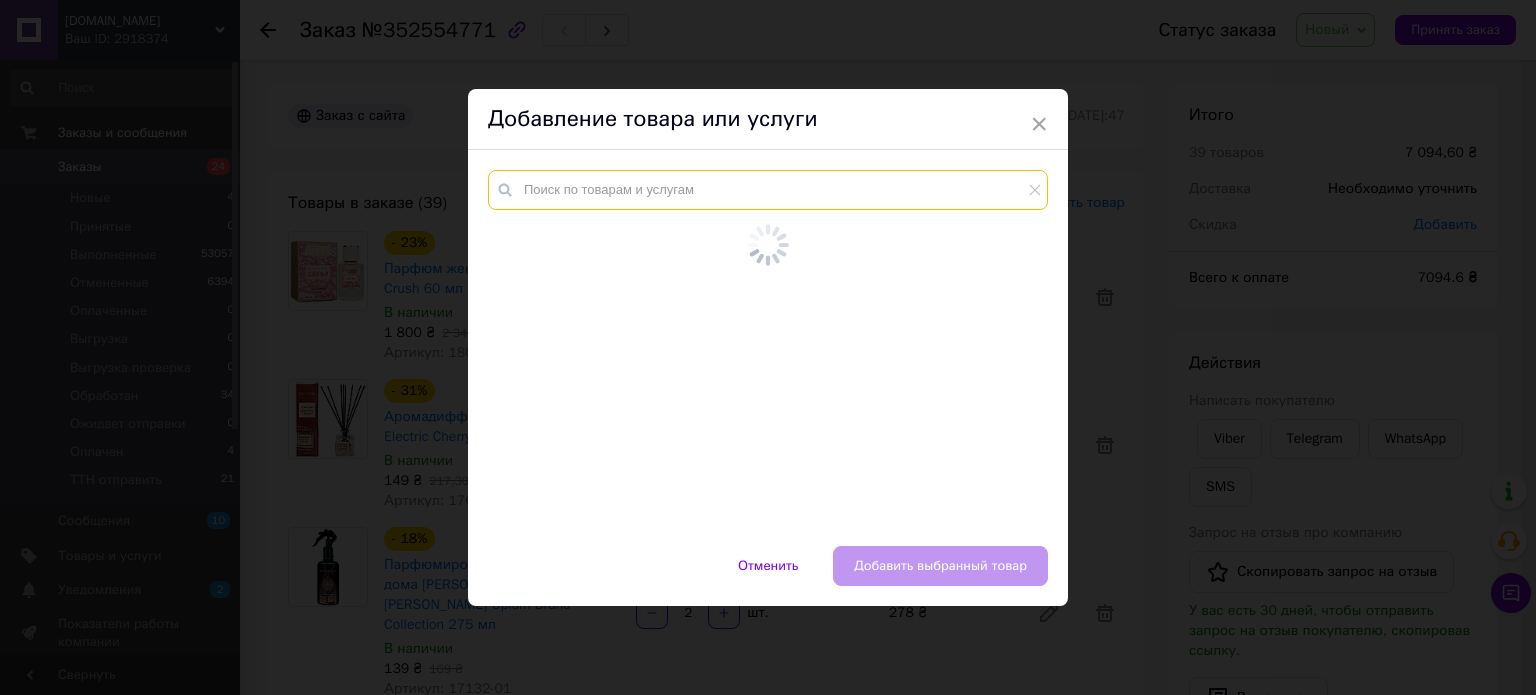 click at bounding box center (768, 190) 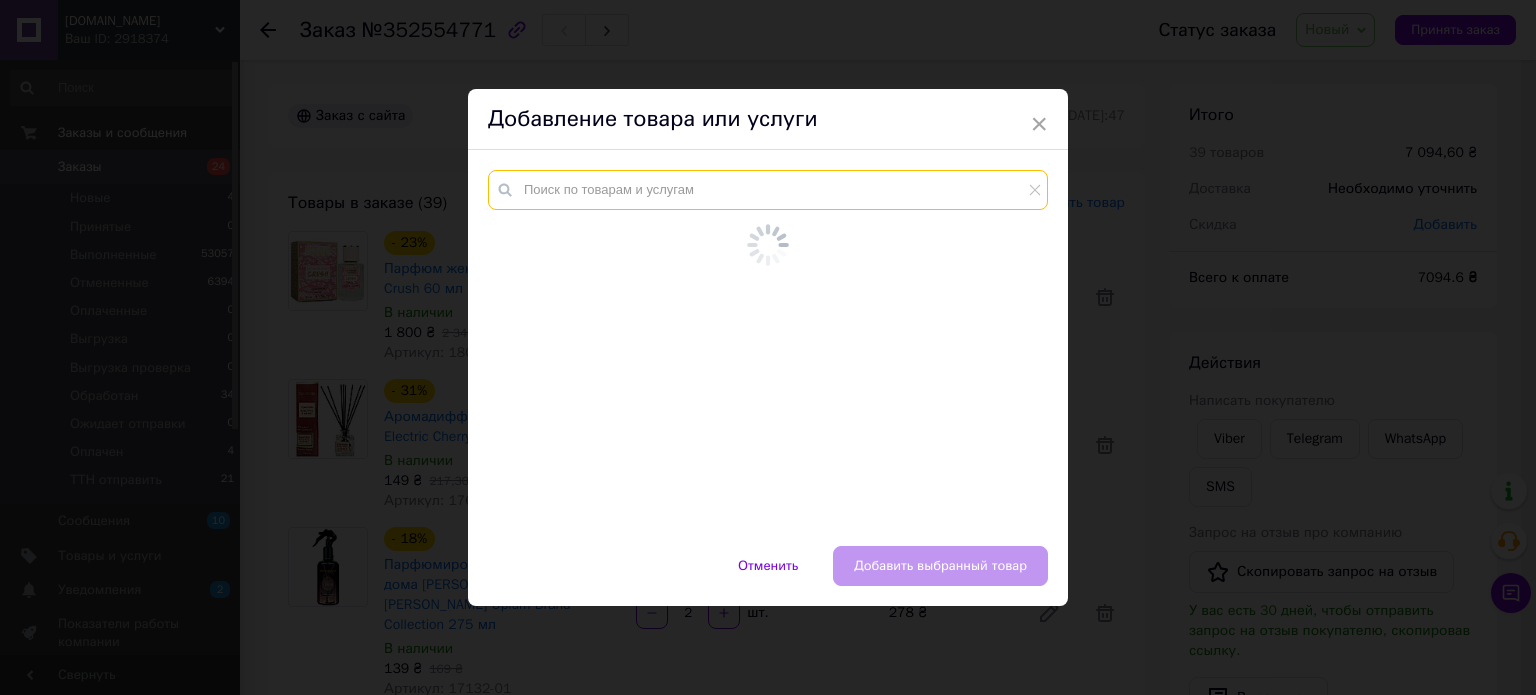 paste on "15318" 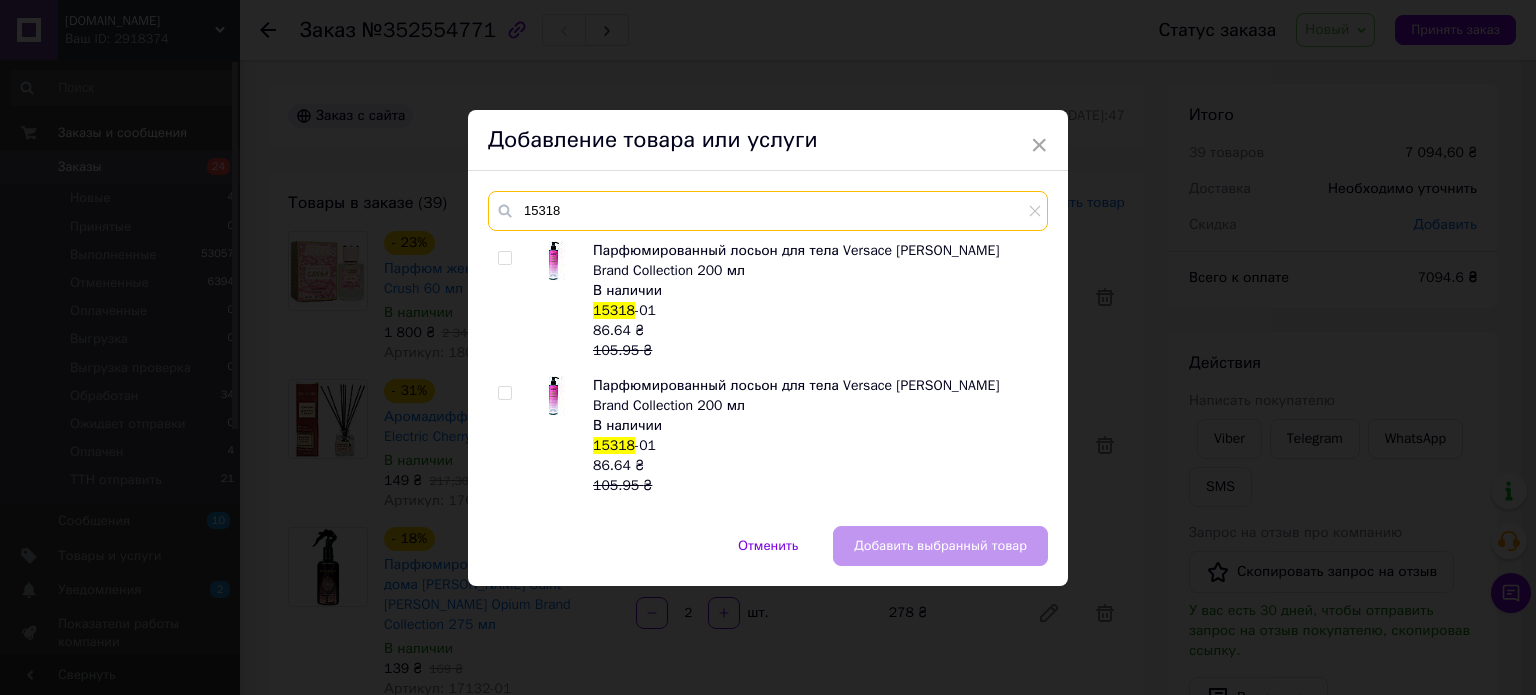 type on "15318" 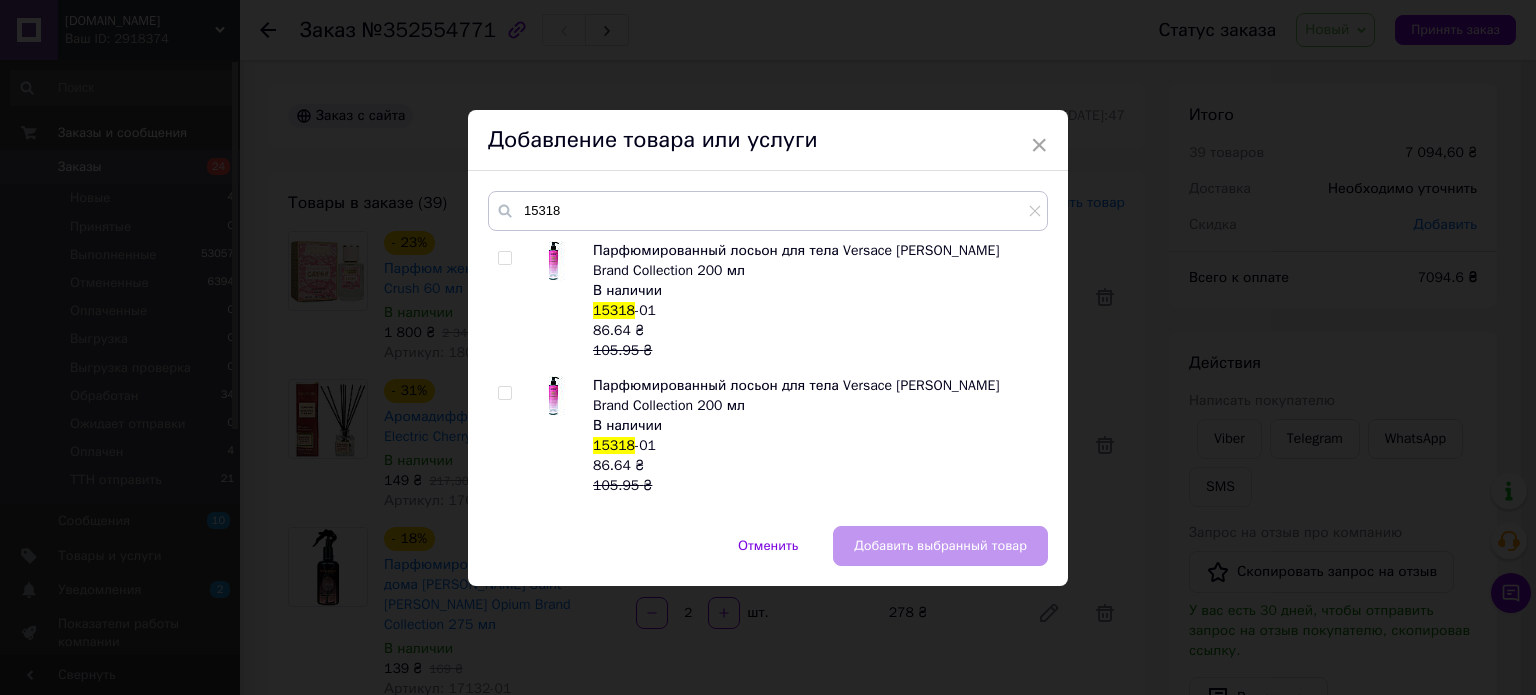 click at bounding box center (504, 258) 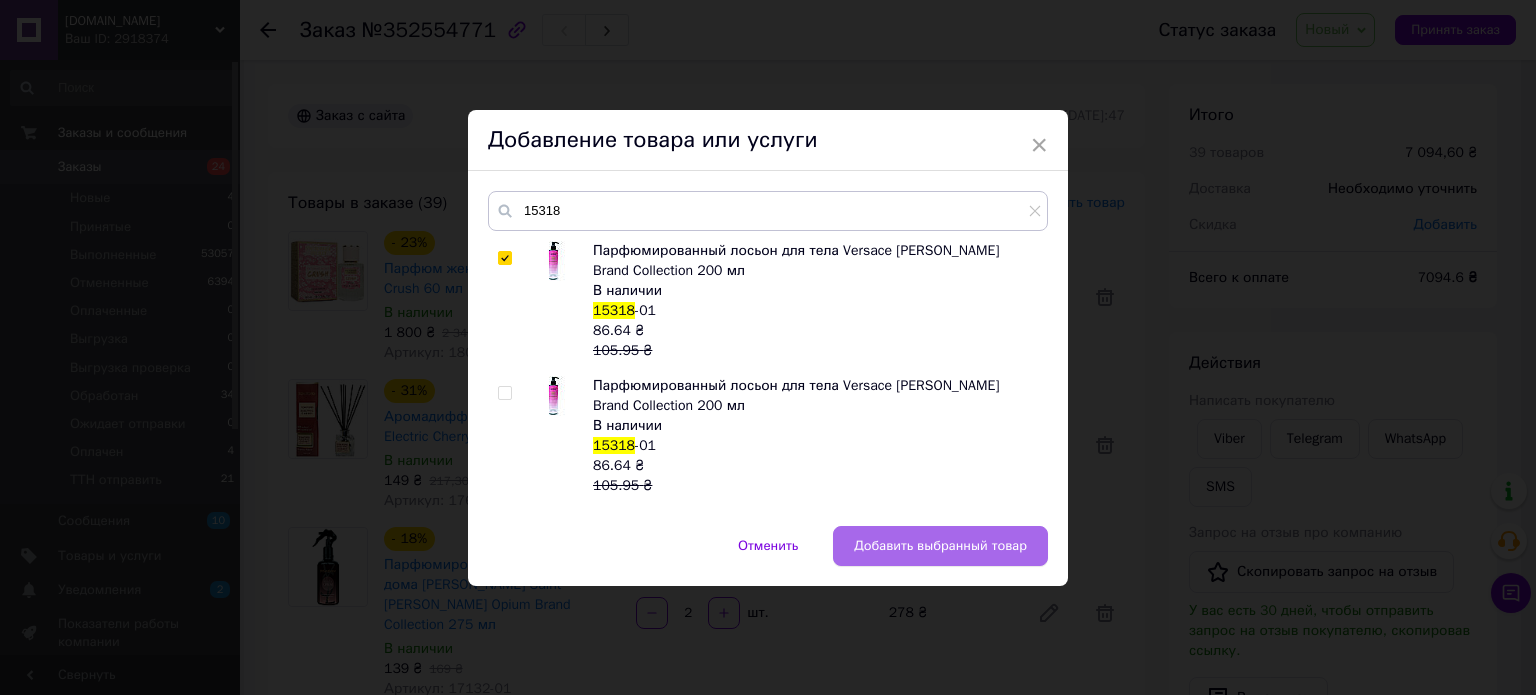 click on "Добавить выбранный товар" at bounding box center [940, 546] 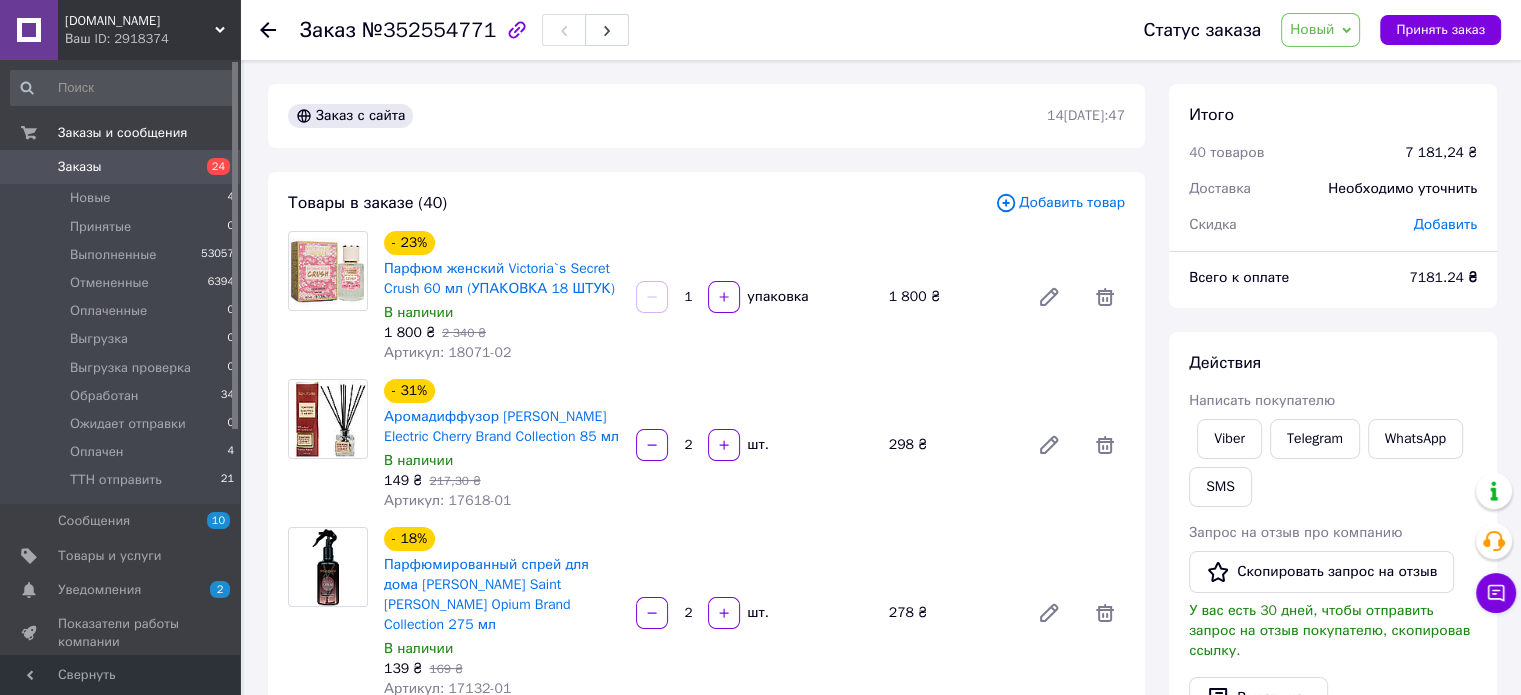 click on "Заказ №352554771 Статус заказа Новый Принят Выполнен Отменен Оплаченный Выгрузка Выгрузка проверка Обработан Ожидает отправки Оплачен ТТН отправить Принять заказ" at bounding box center (880, 30) 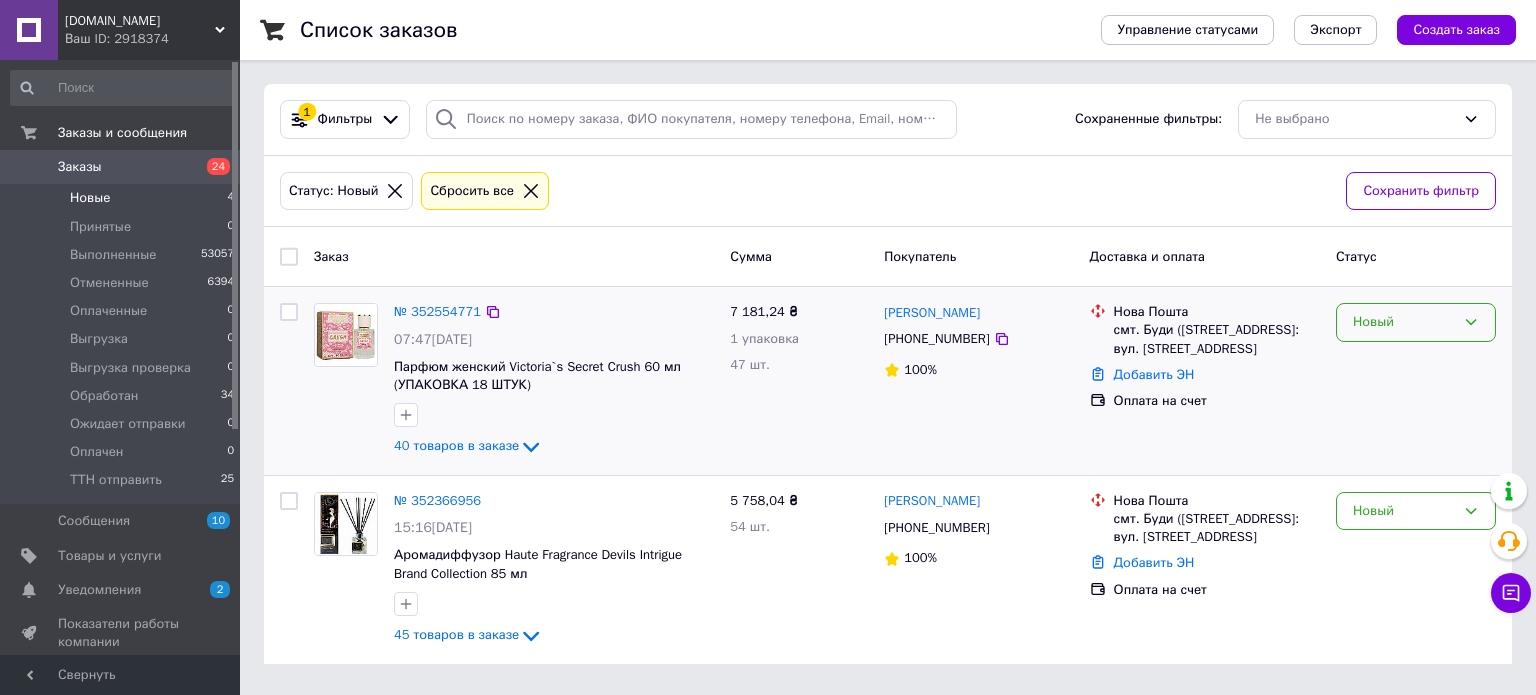 click on "Новый" at bounding box center [1416, 322] 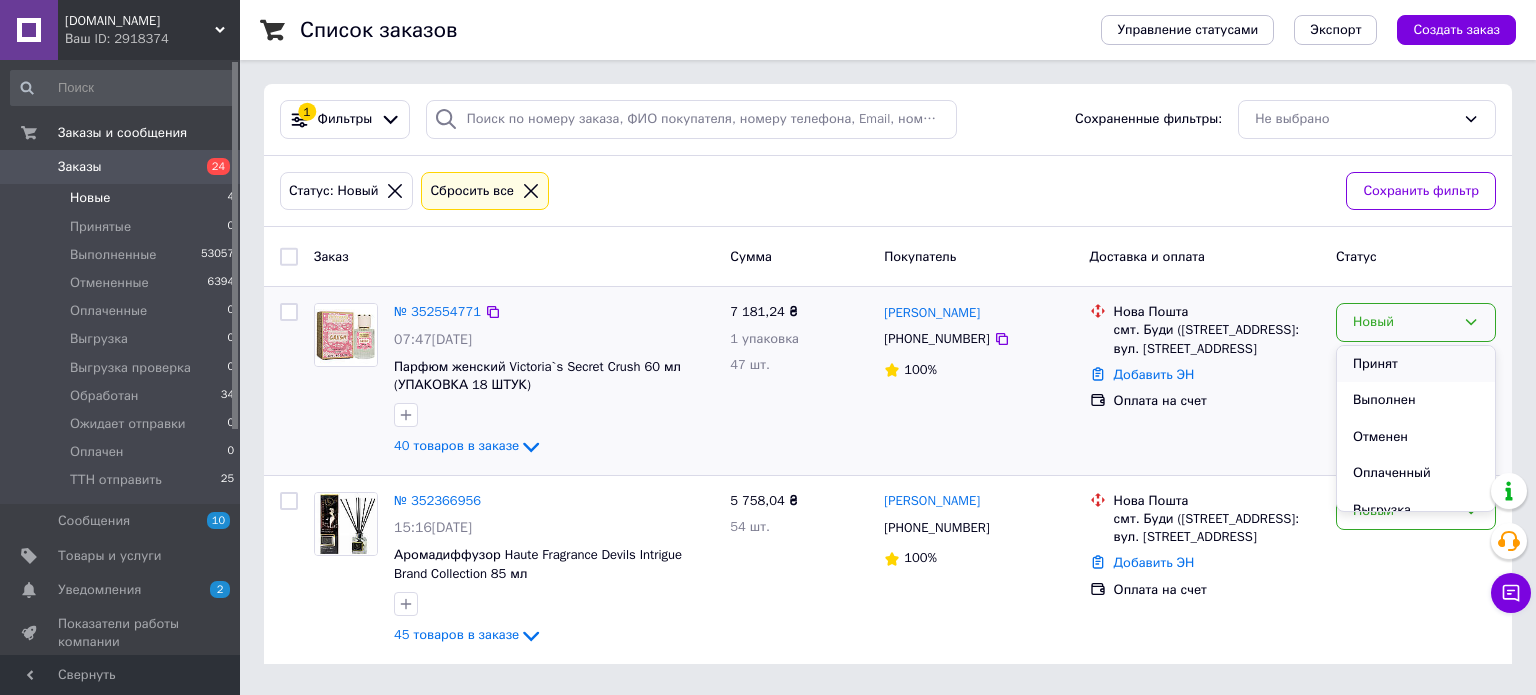 click on "Принят" at bounding box center [1416, 364] 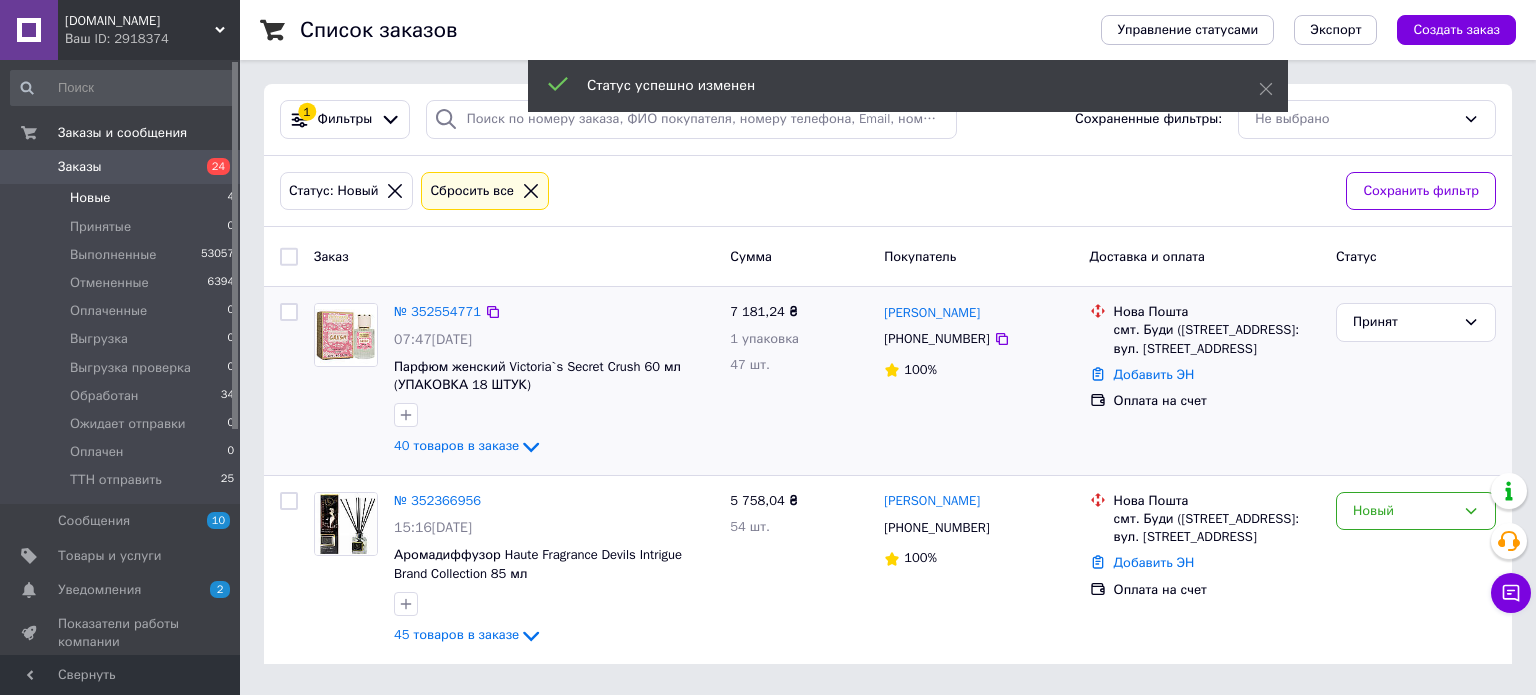 click on "Новый" at bounding box center [1404, 511] 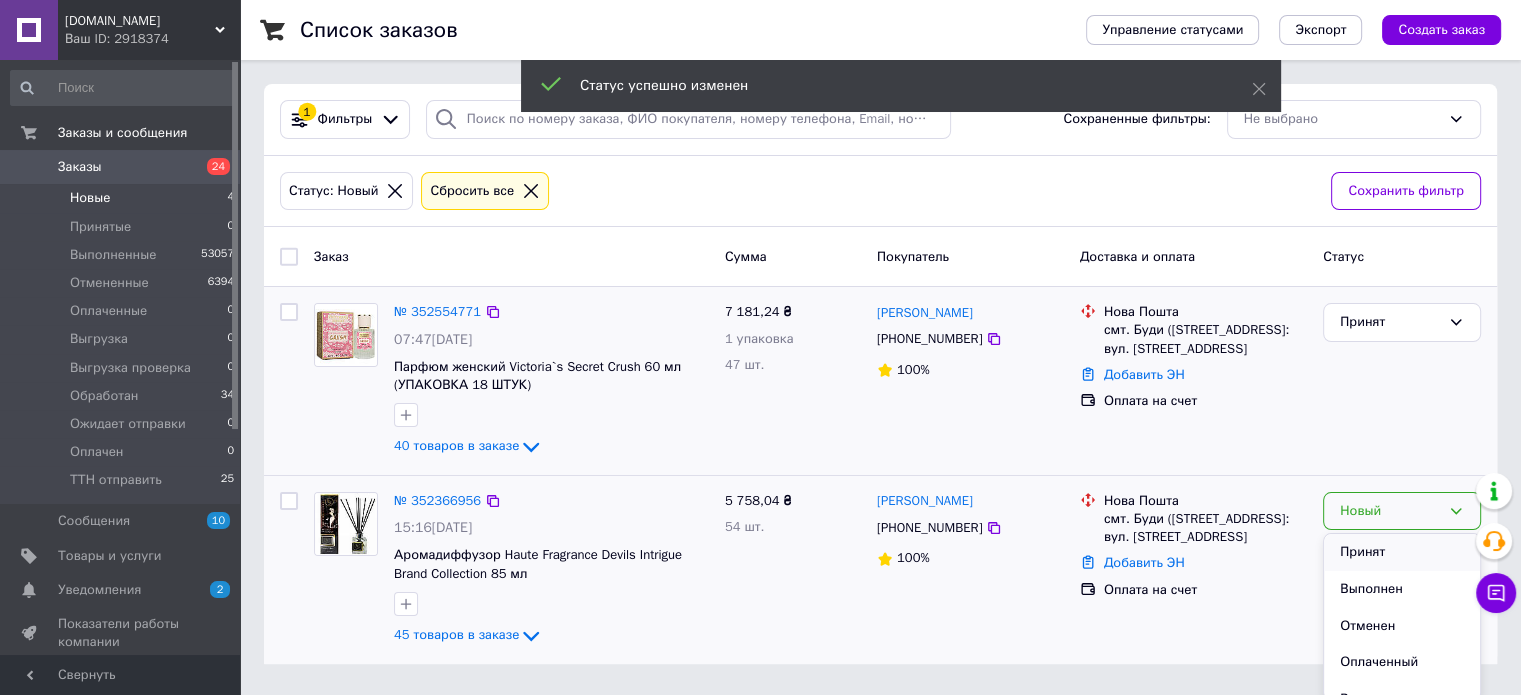 click on "Принят" at bounding box center [1402, 552] 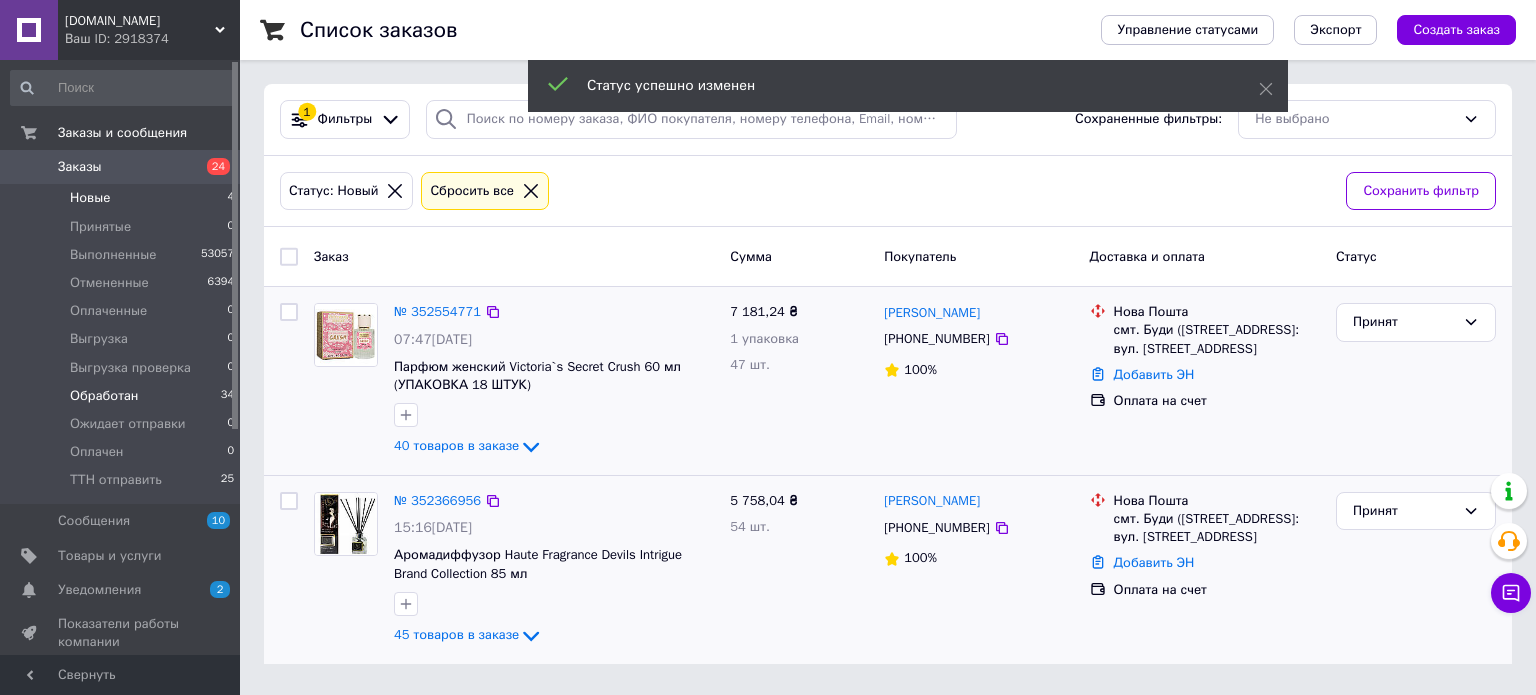 click on "Обработан 34" at bounding box center [123, 396] 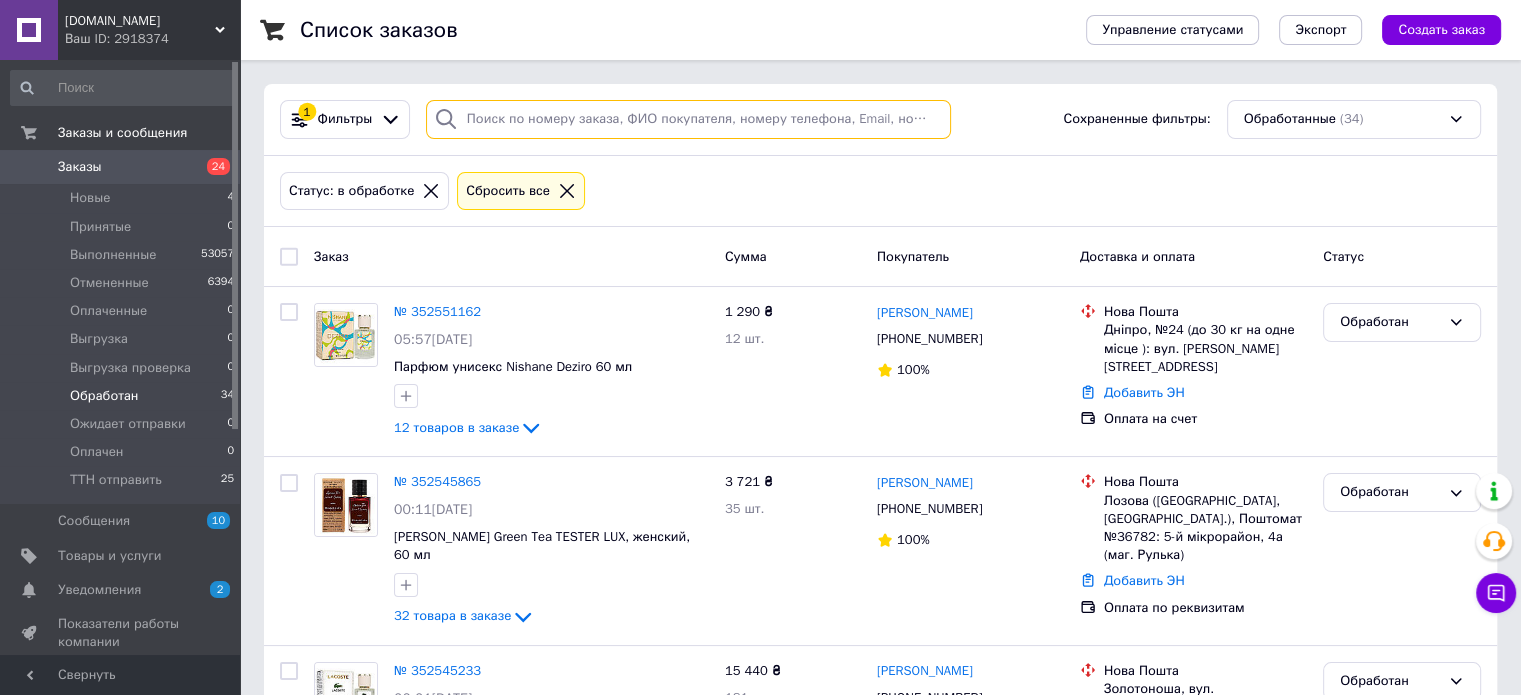 click at bounding box center [688, 119] 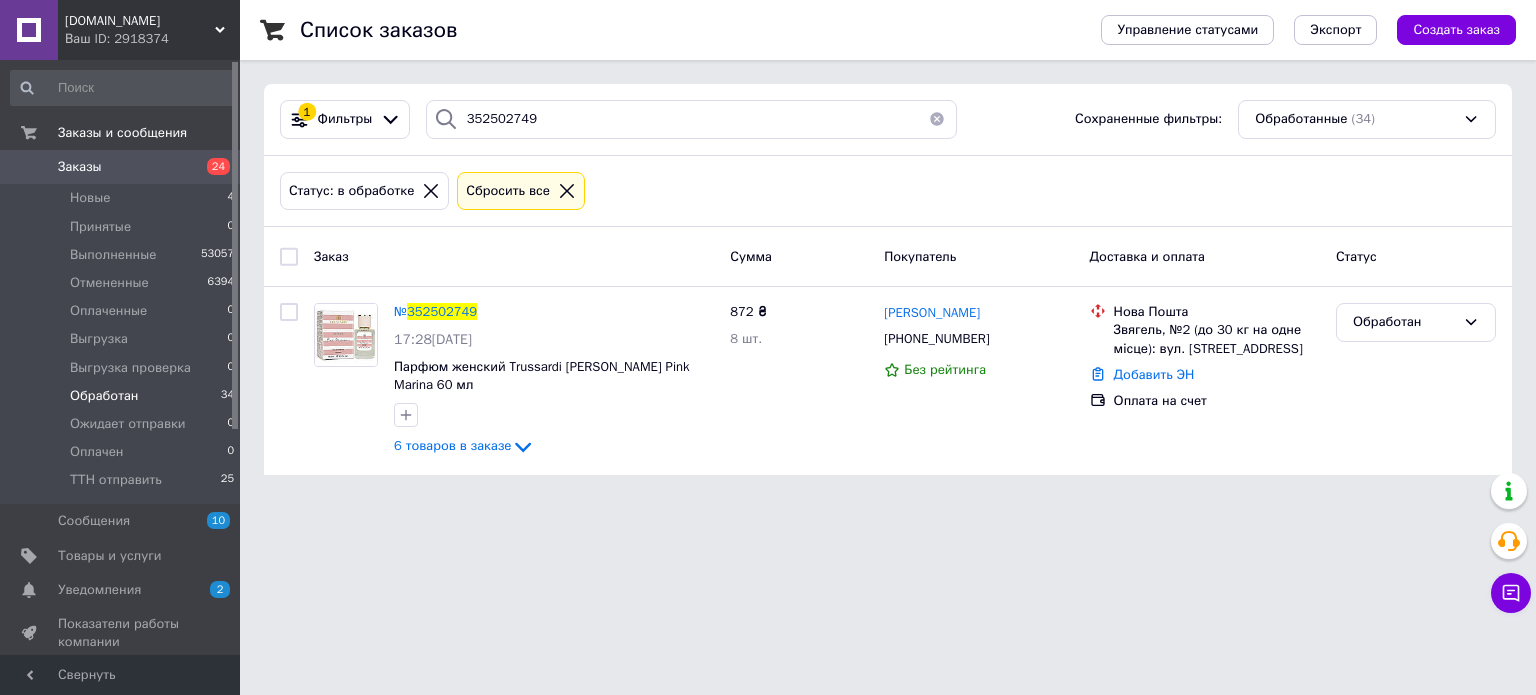 click on "Обработан" at bounding box center [1404, 322] 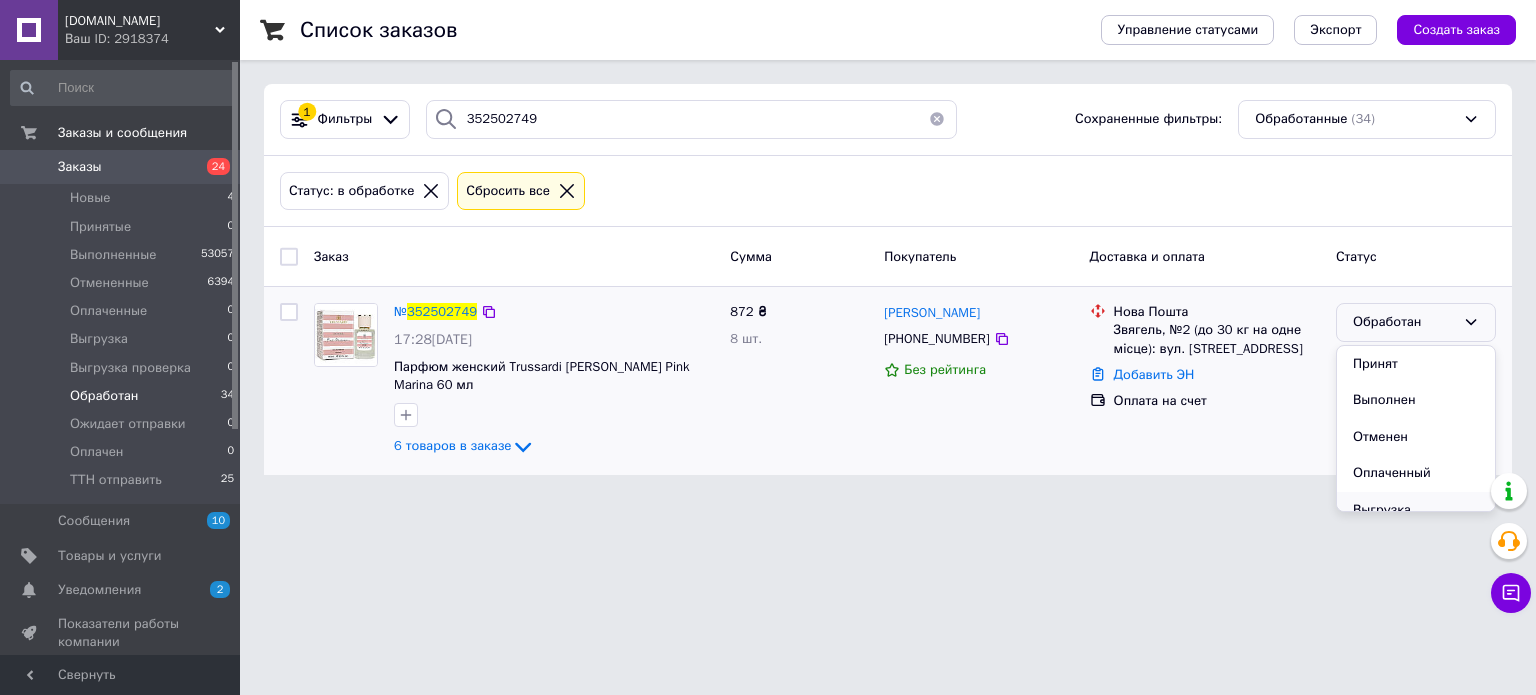 scroll, scrollTop: 163, scrollLeft: 0, axis: vertical 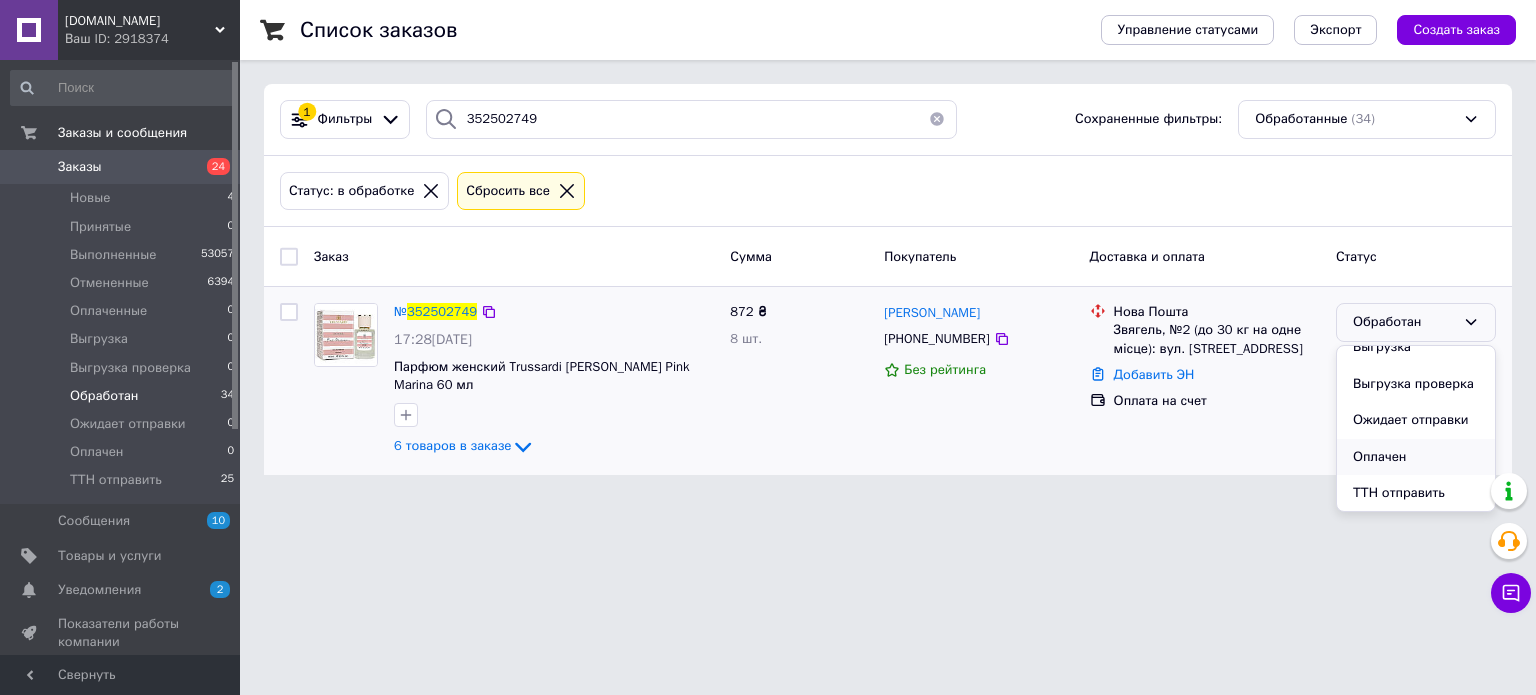 click on "Оплачен" at bounding box center [1416, 457] 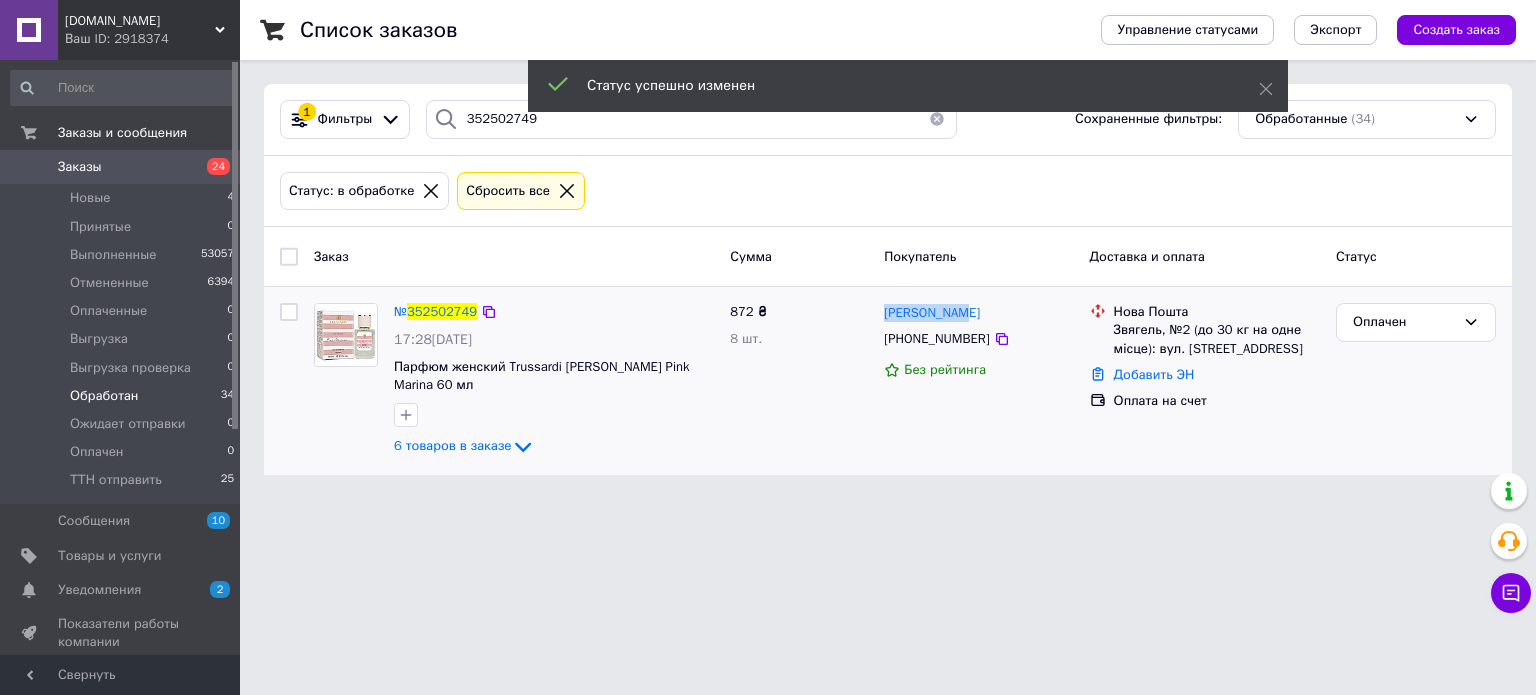 drag, startPoint x: 976, startPoint y: 313, endPoint x: 882, endPoint y: 311, distance: 94.02127 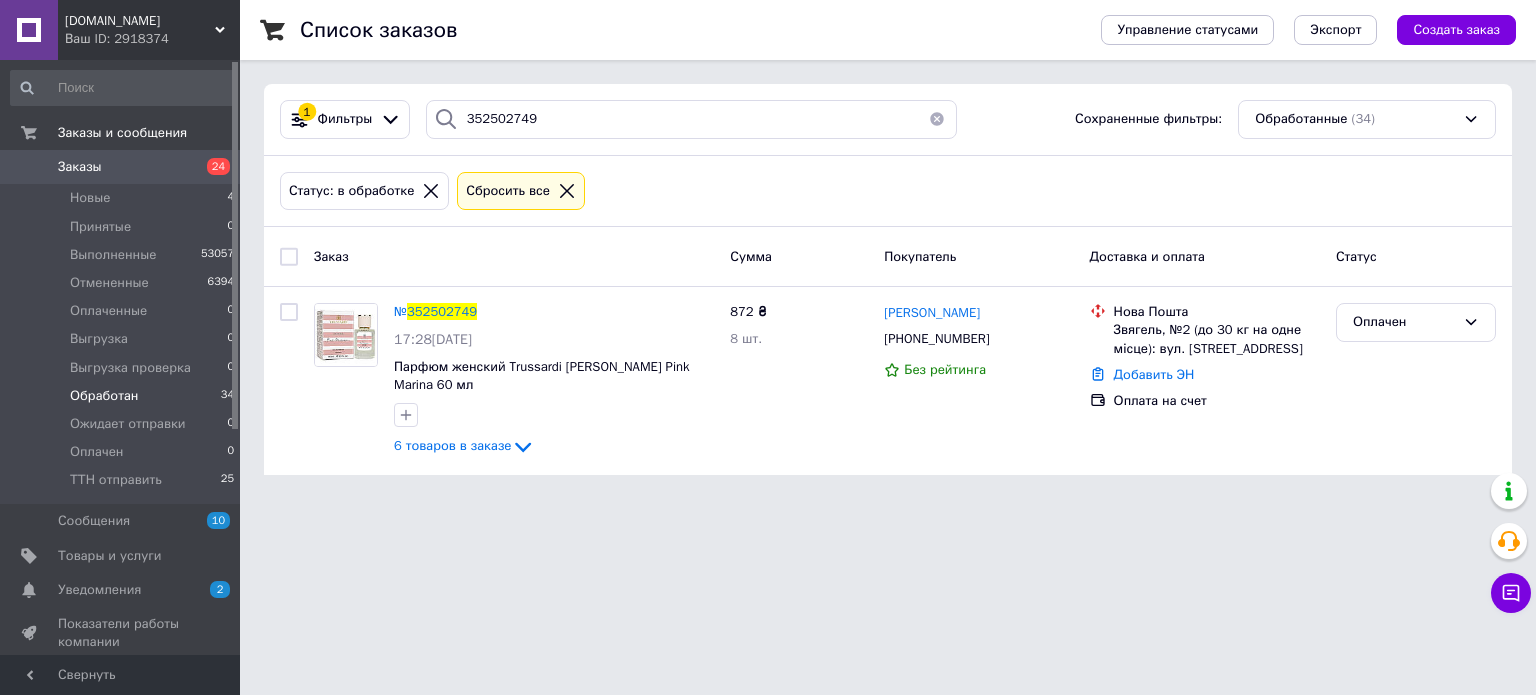 click on "Список заказов Управление статусами Экспорт Создать заказ 1 Фильтры 352502749 Сохраненные фильтры: Обработанные (34) Статус: в обработке Сбросить все Заказ Сумма Покупатель Доставка и оплата Статус №  352502749 17:28[DATE] Парфюм женский Trussardi [PERSON_NAME] Pink Marina 60 мл 6 товаров в заказе 872 ₴ 8 шт. [PERSON_NAME] [PHONE_NUMBER] Без рейтинга Нова Пошта Звягель, №2 (до 30 кг на одне місце): вул. [STREET_ADDRESS] Добавить ЭН Оплата на счет Оплачен" at bounding box center [888, 249] 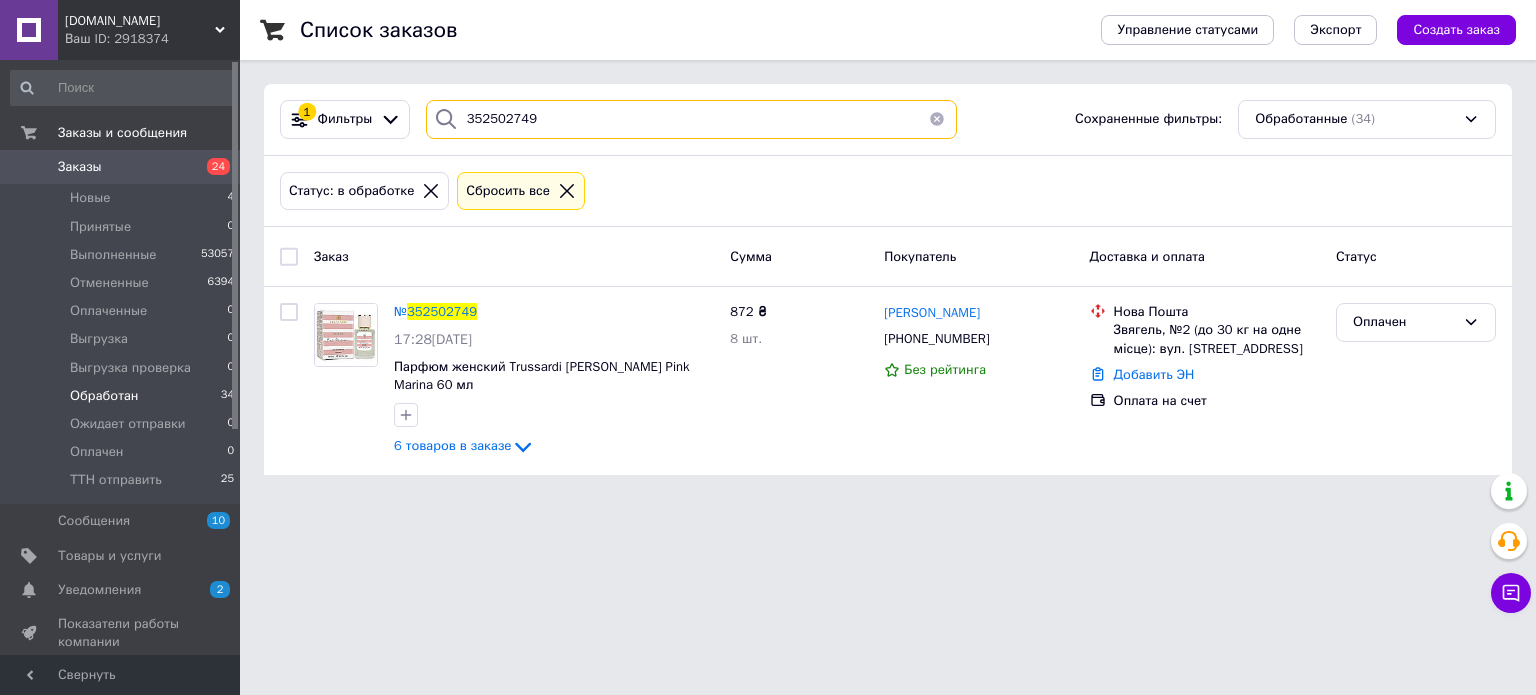 drag, startPoint x: 562, startPoint y: 127, endPoint x: 486, endPoint y: 119, distance: 76.41989 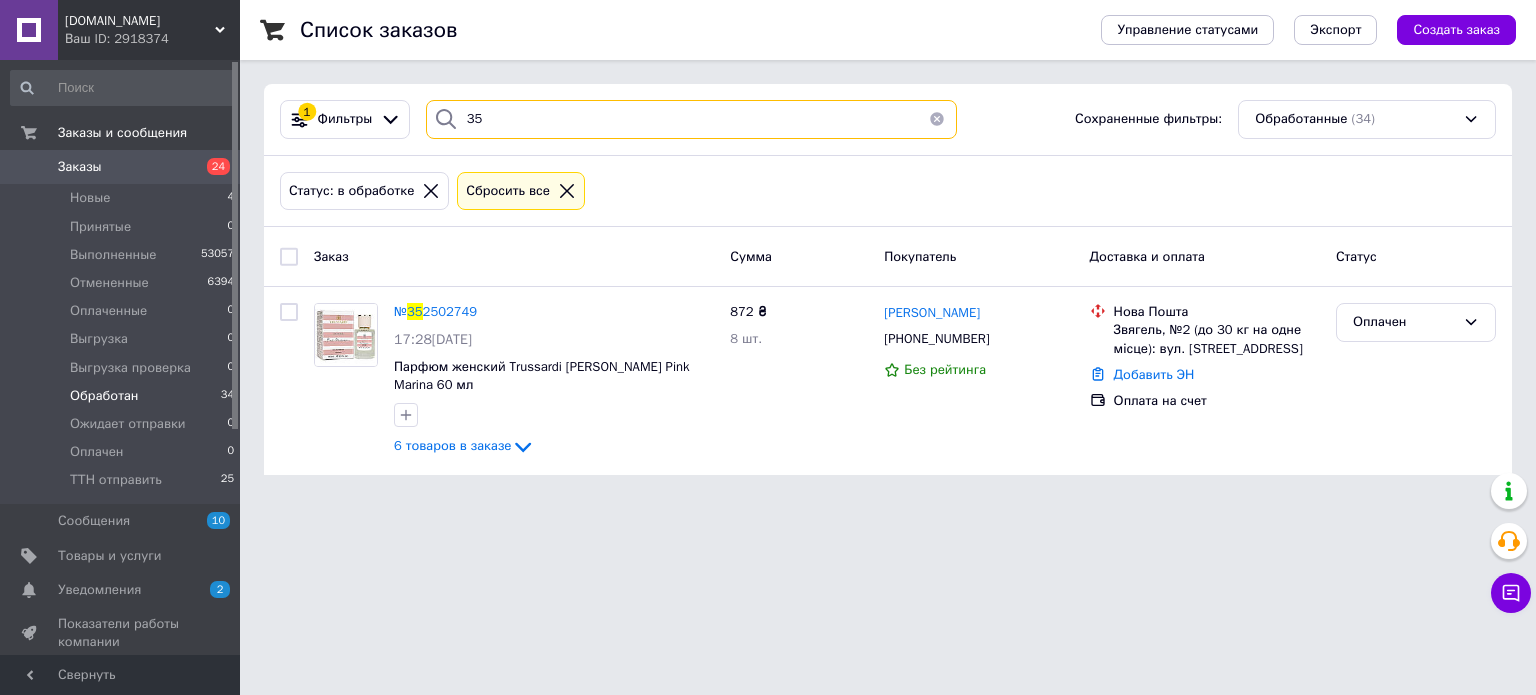 type on "3" 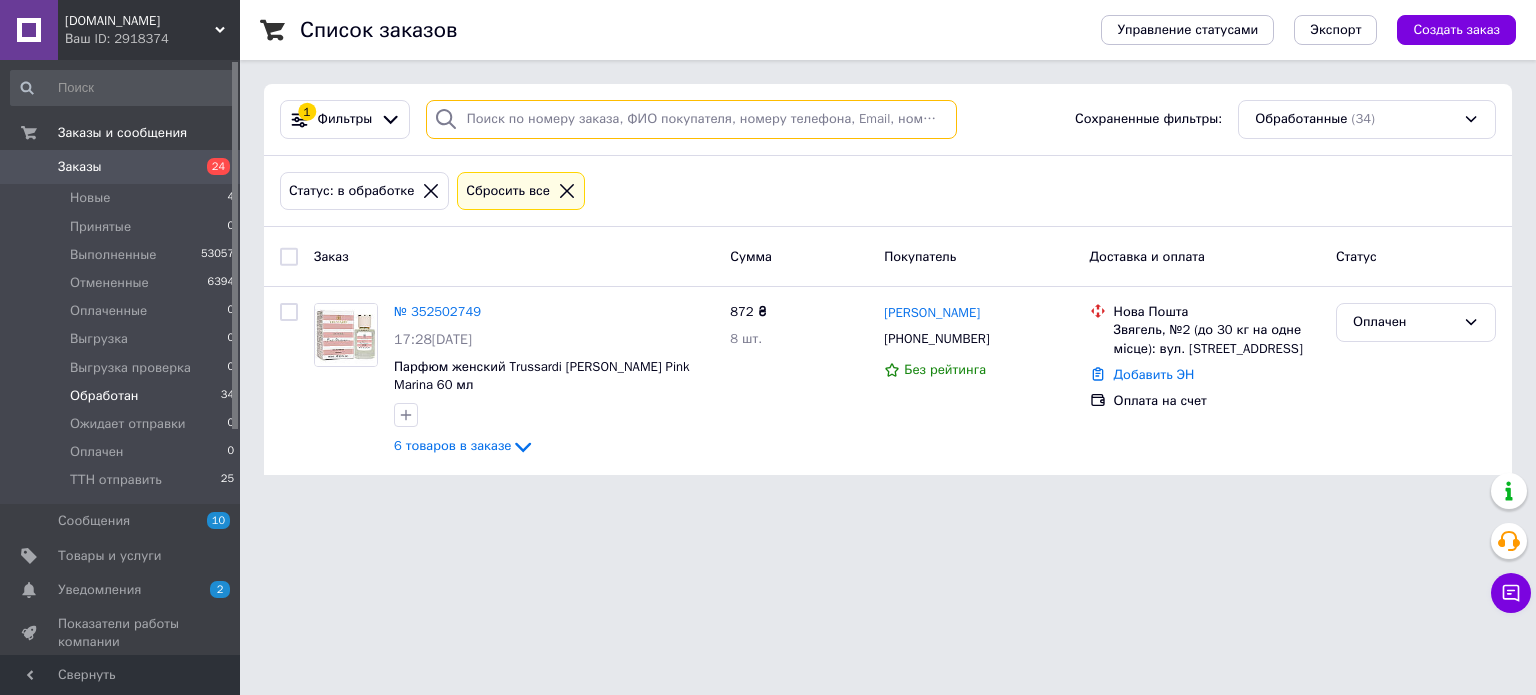 paste on "352533037" 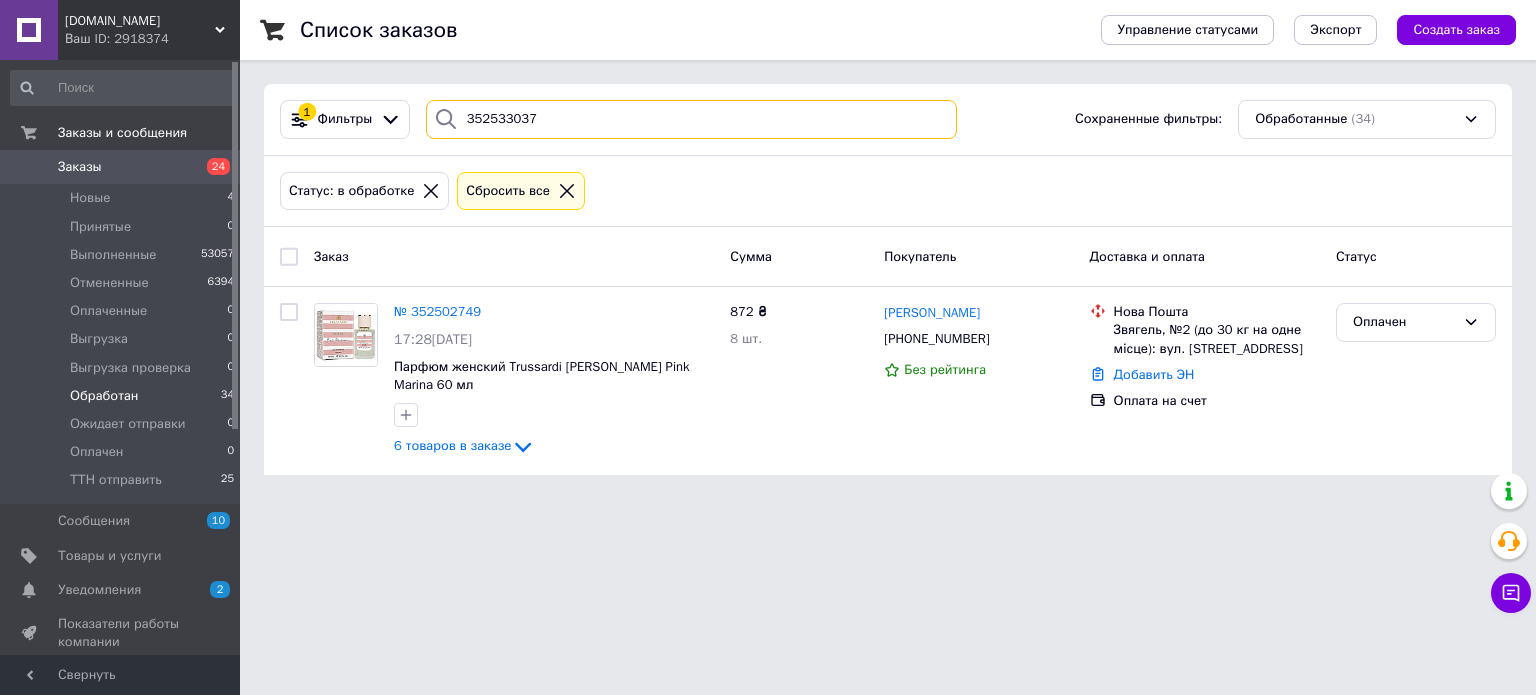type on "352533037" 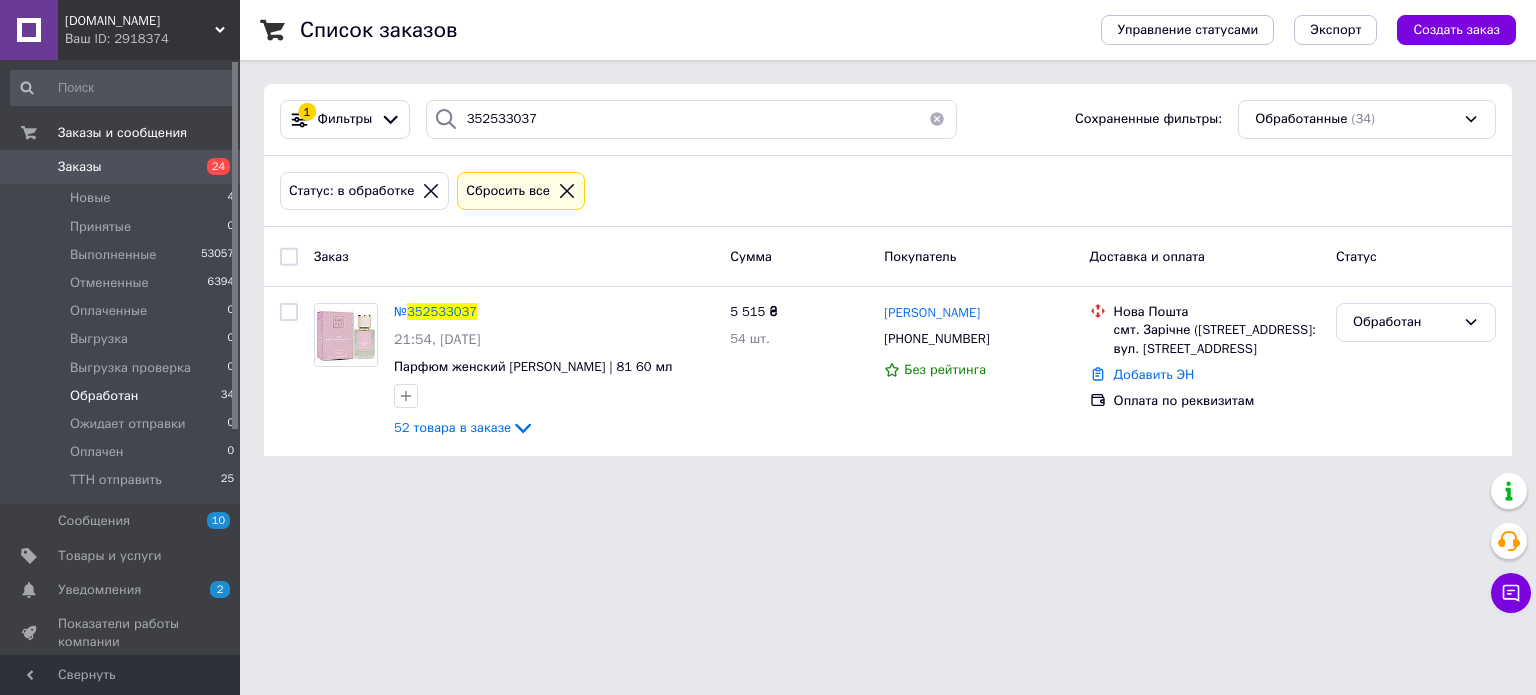 click on "Обработан" at bounding box center [1404, 322] 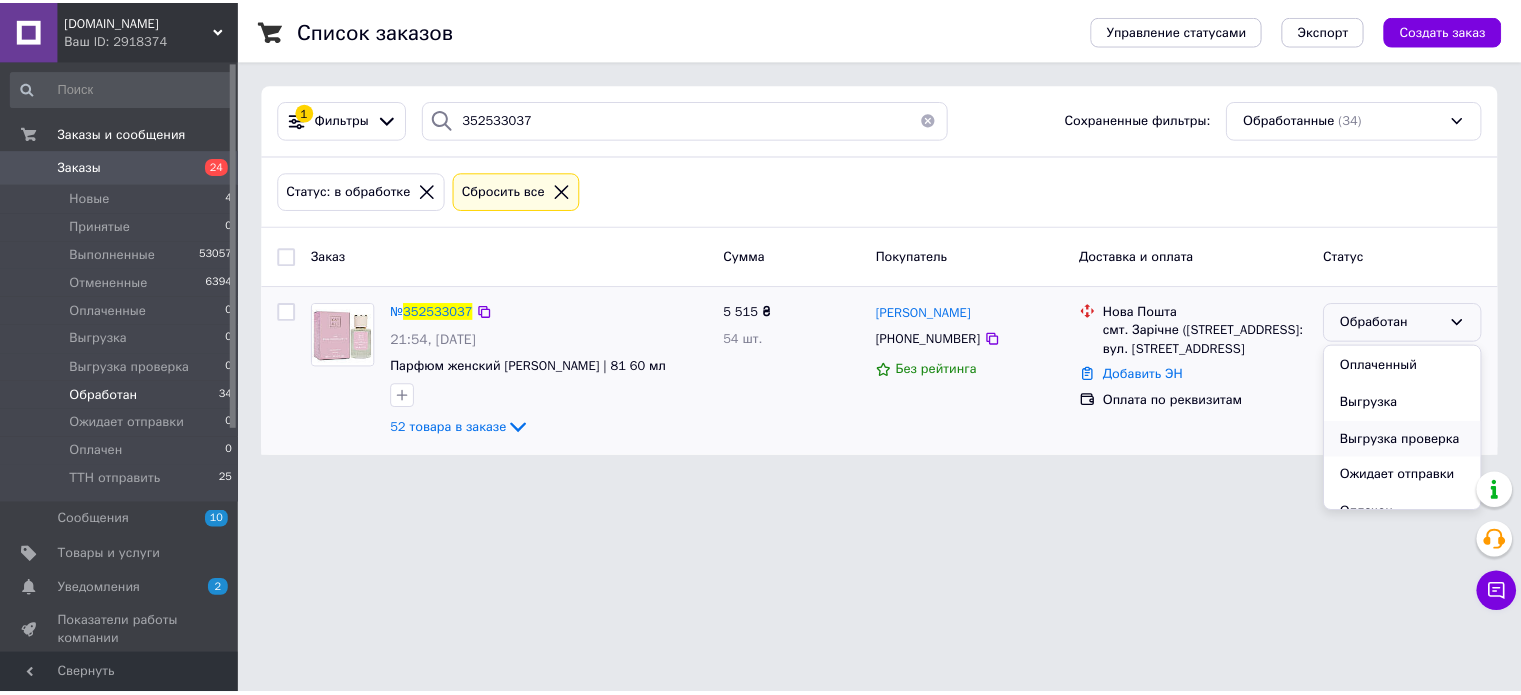 scroll, scrollTop: 163, scrollLeft: 0, axis: vertical 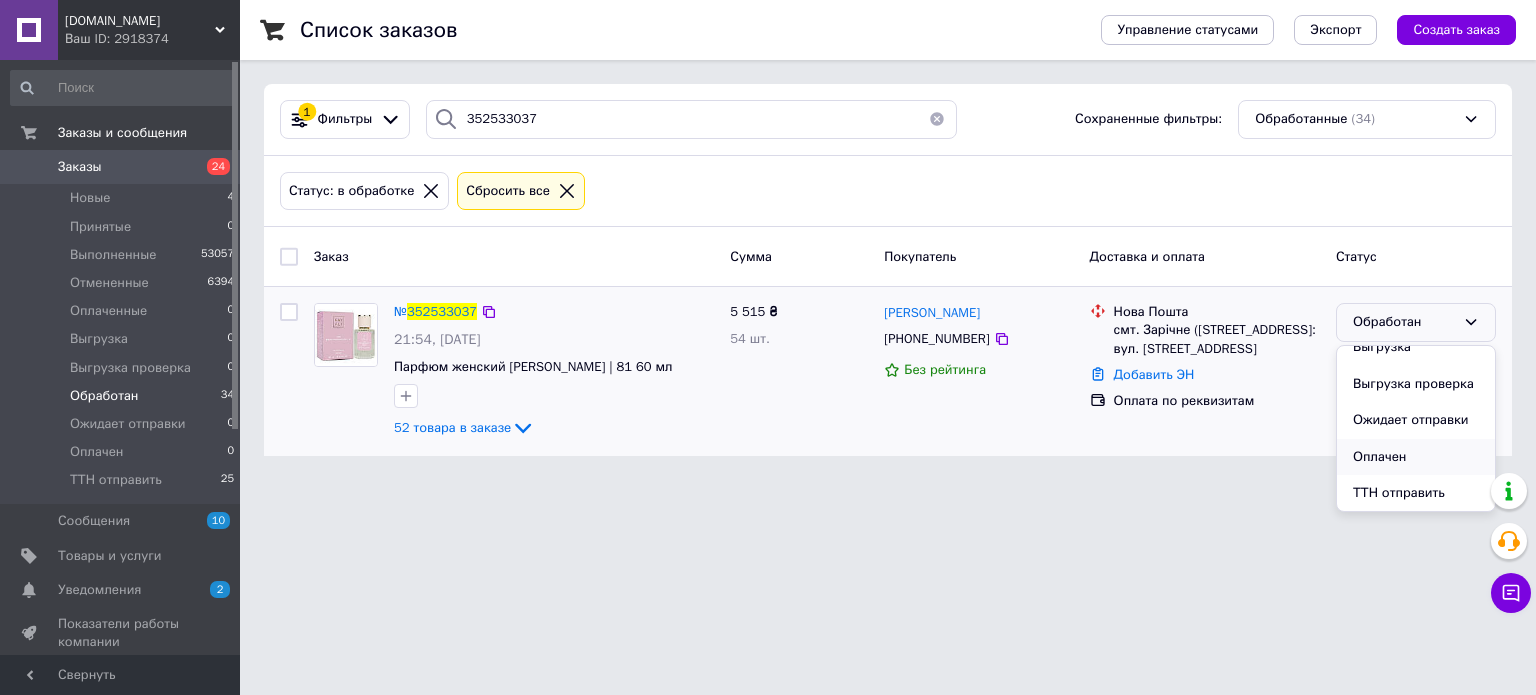 click on "Оплачен" at bounding box center (1416, 457) 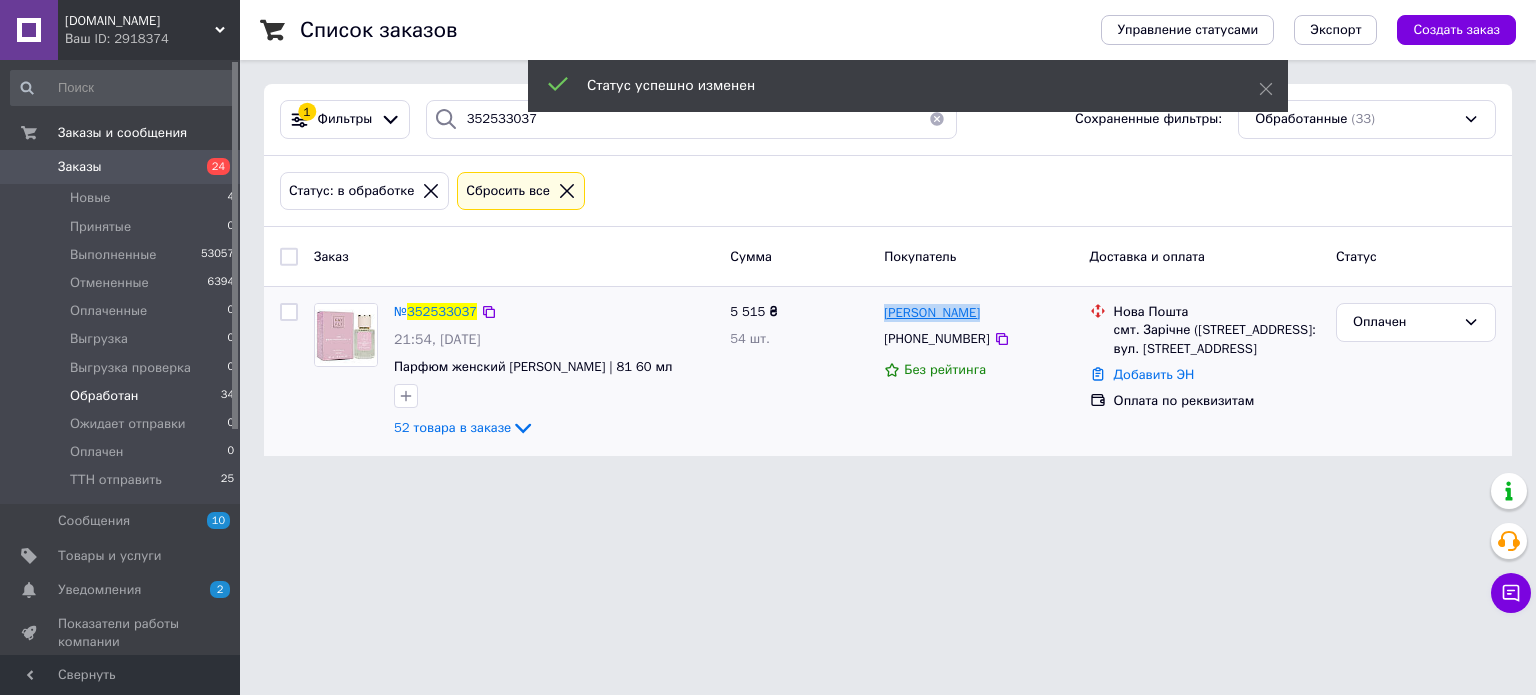 drag, startPoint x: 942, startPoint y: 310, endPoint x: 886, endPoint y: 310, distance: 56 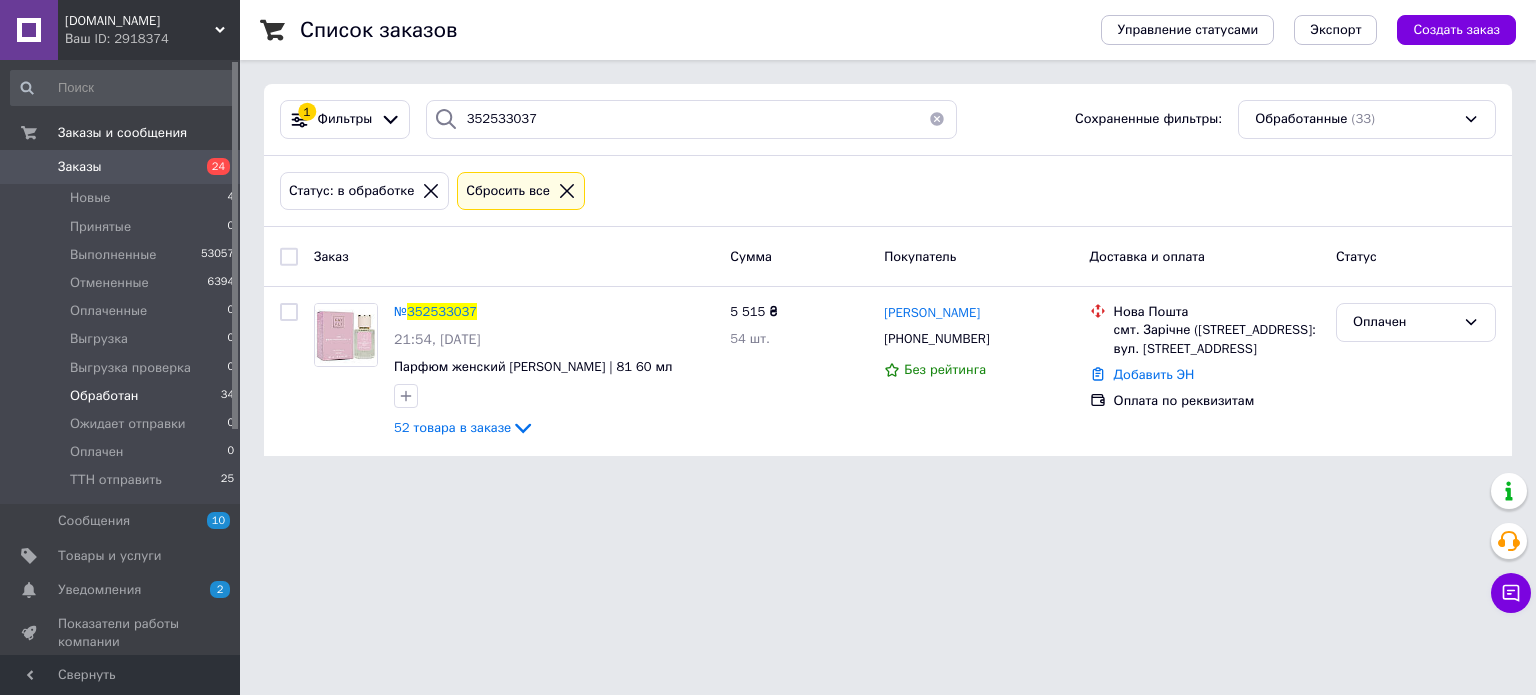 click on "[DOMAIN_NAME] Ваш ID: 2918374 Сайт [DOMAIN_NAME] Кабинет покупателя Проверить состояние системы Страница на портале Справка Выйти Заказы и сообщения Заказы 24 Новые 4 Принятые 0 Выполненные 53057 Отмененные 6394 Оплаченные 0 Выгрузка 0 Выгрузка проверка 0 Обработан 34 Ожидает отправки 0 Оплачен 0 ТТН отправить 25 Сообщения 10 Товары и услуги Уведомления 2 0 Показатели работы компании Панель управления Отзывы Покупатели Каталог ProSale Аналитика Управление сайтом Кошелек компании Маркет Настройки Тарифы и счета Prom микс 20 000 1 352533037" at bounding box center (768, 240) 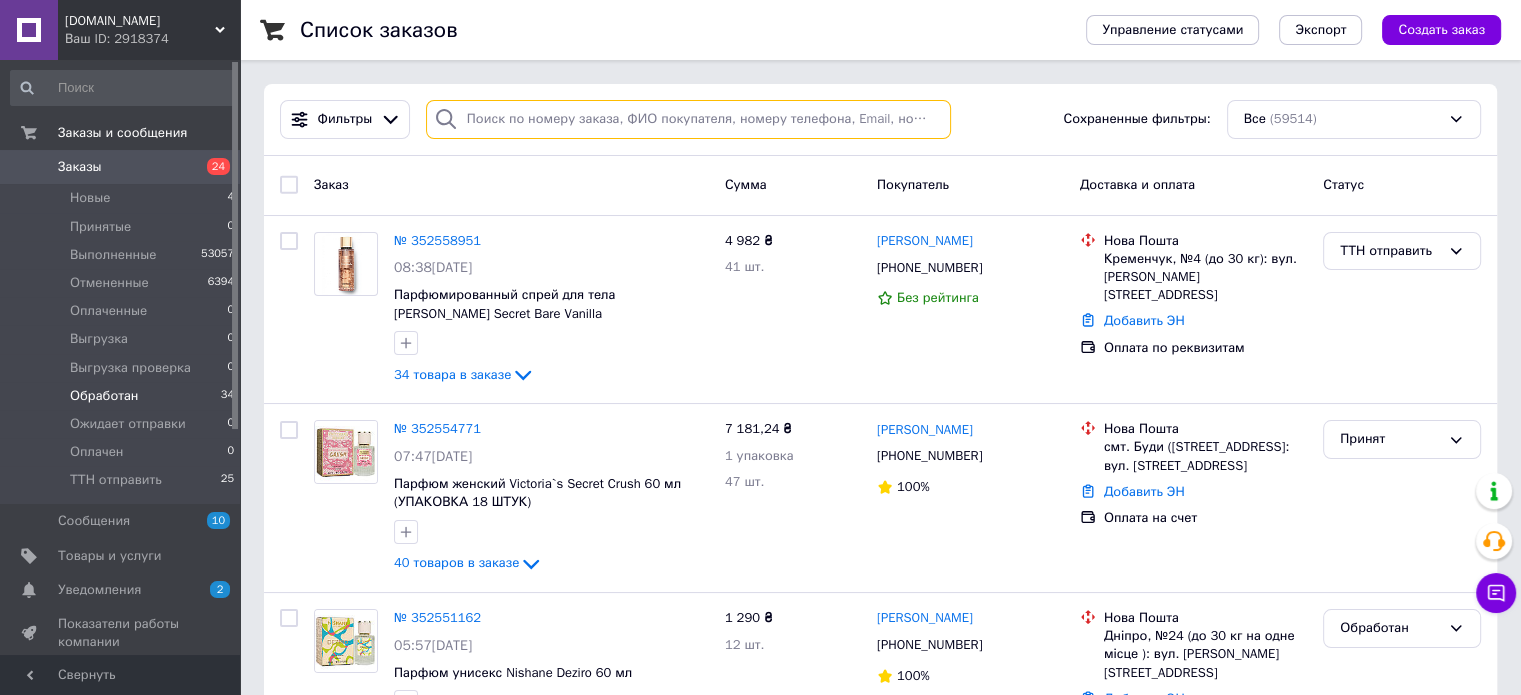 click at bounding box center (688, 119) 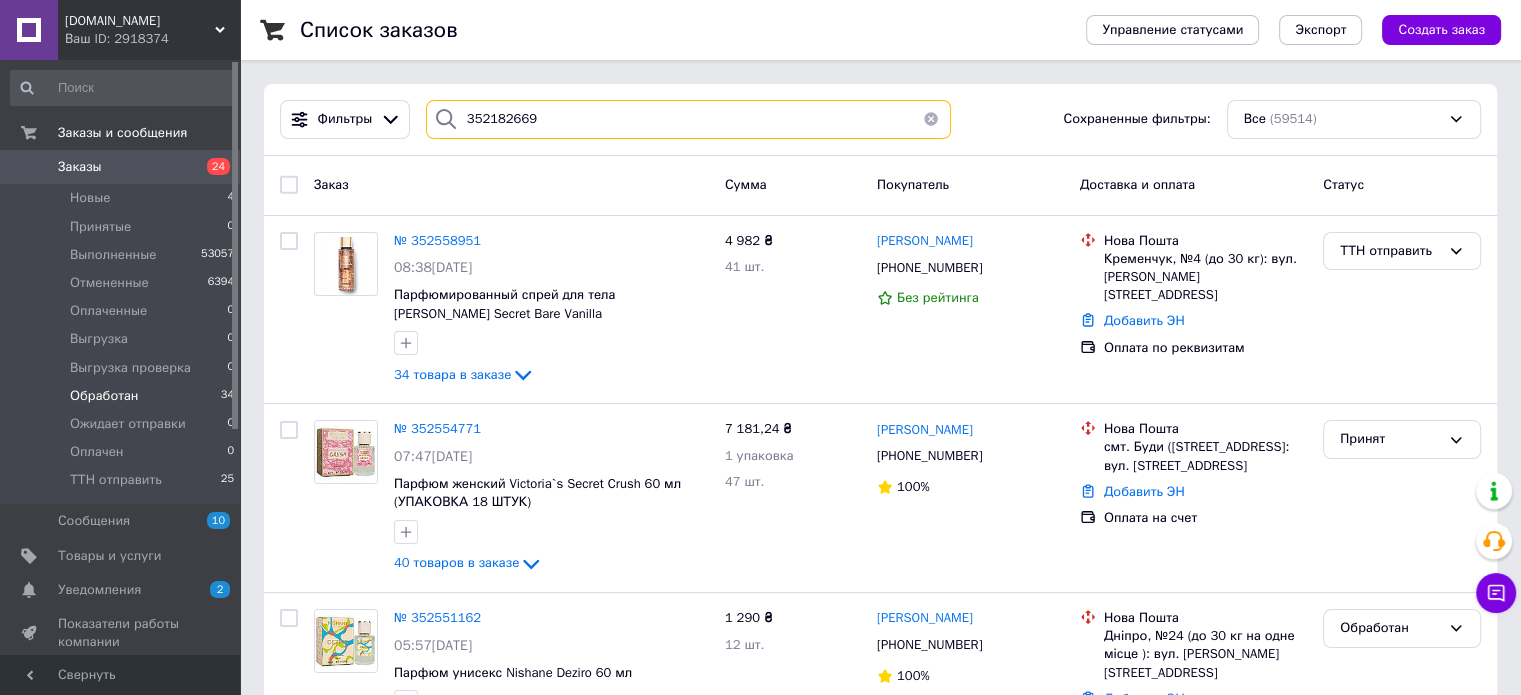 type on "352182669" 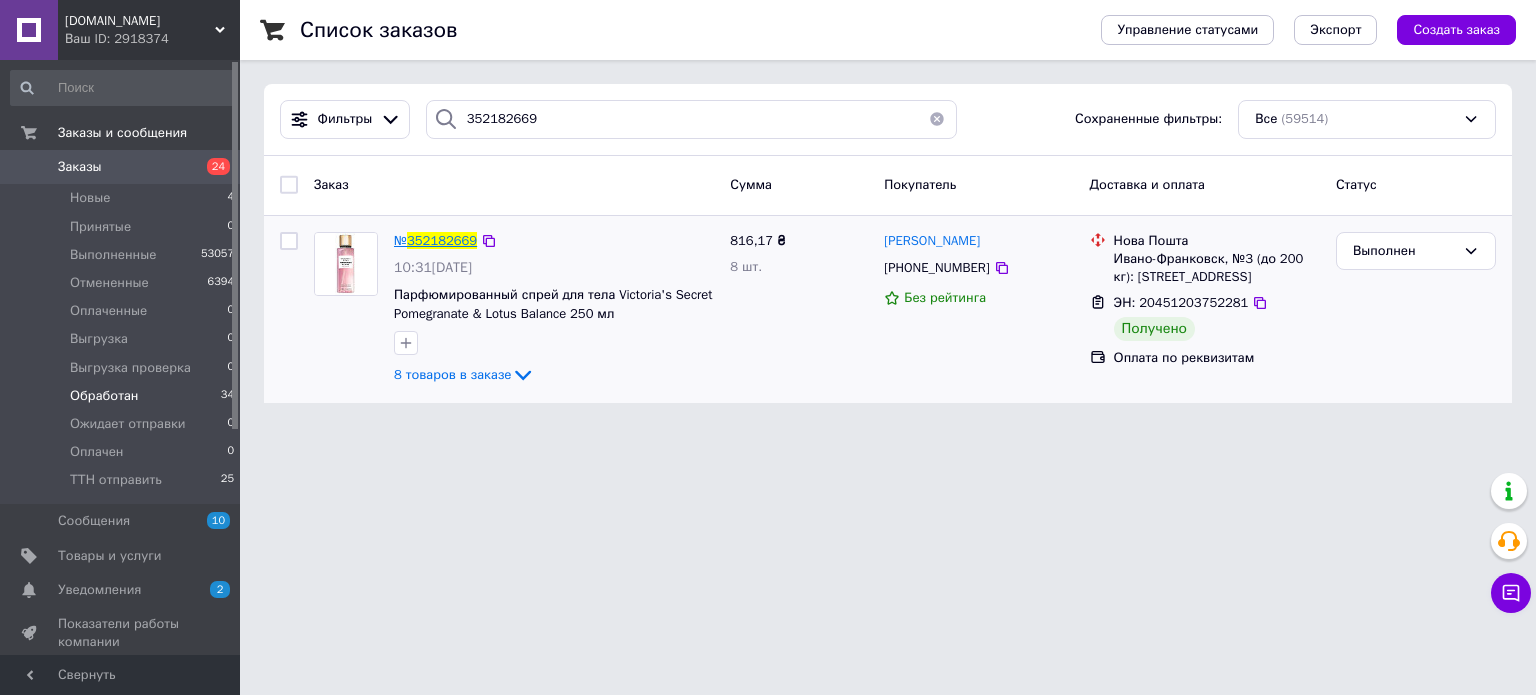 click on "№" at bounding box center (400, 240) 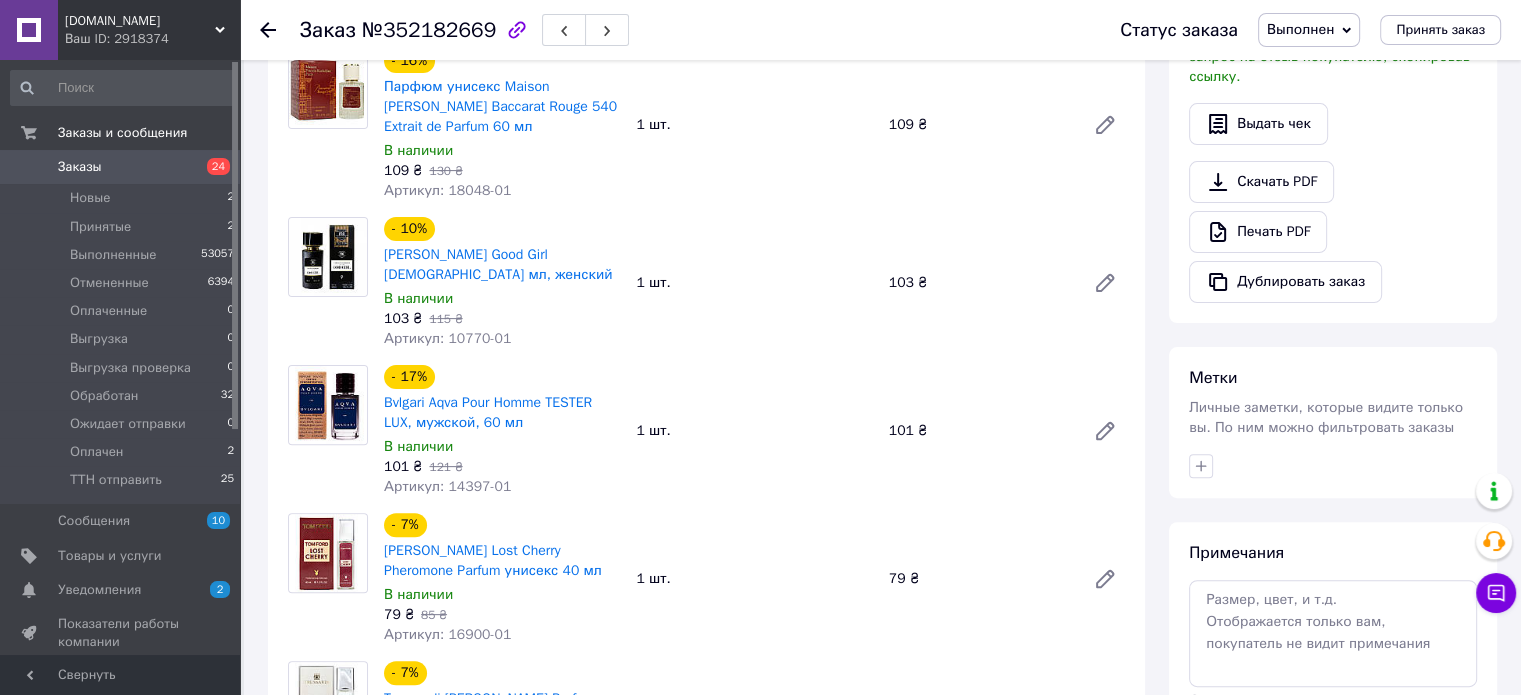 scroll, scrollTop: 0, scrollLeft: 0, axis: both 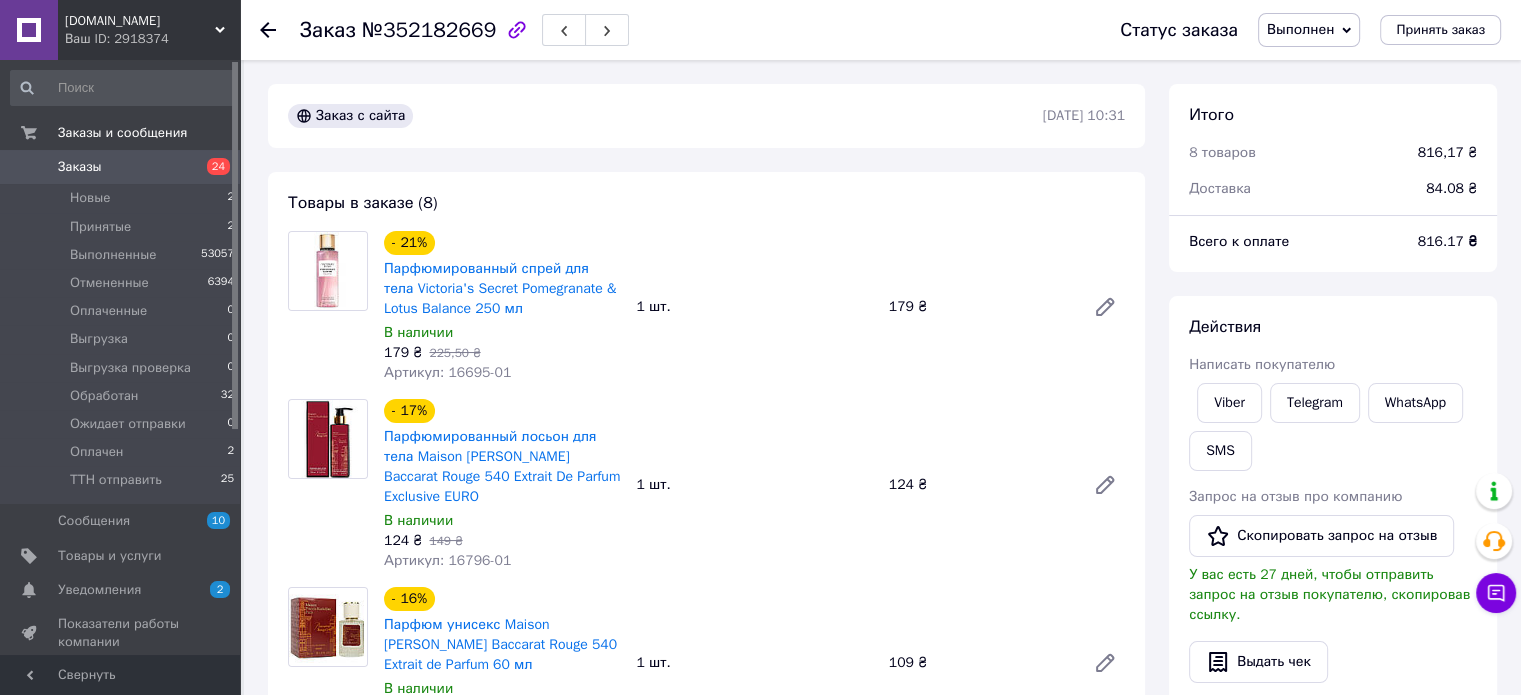 click 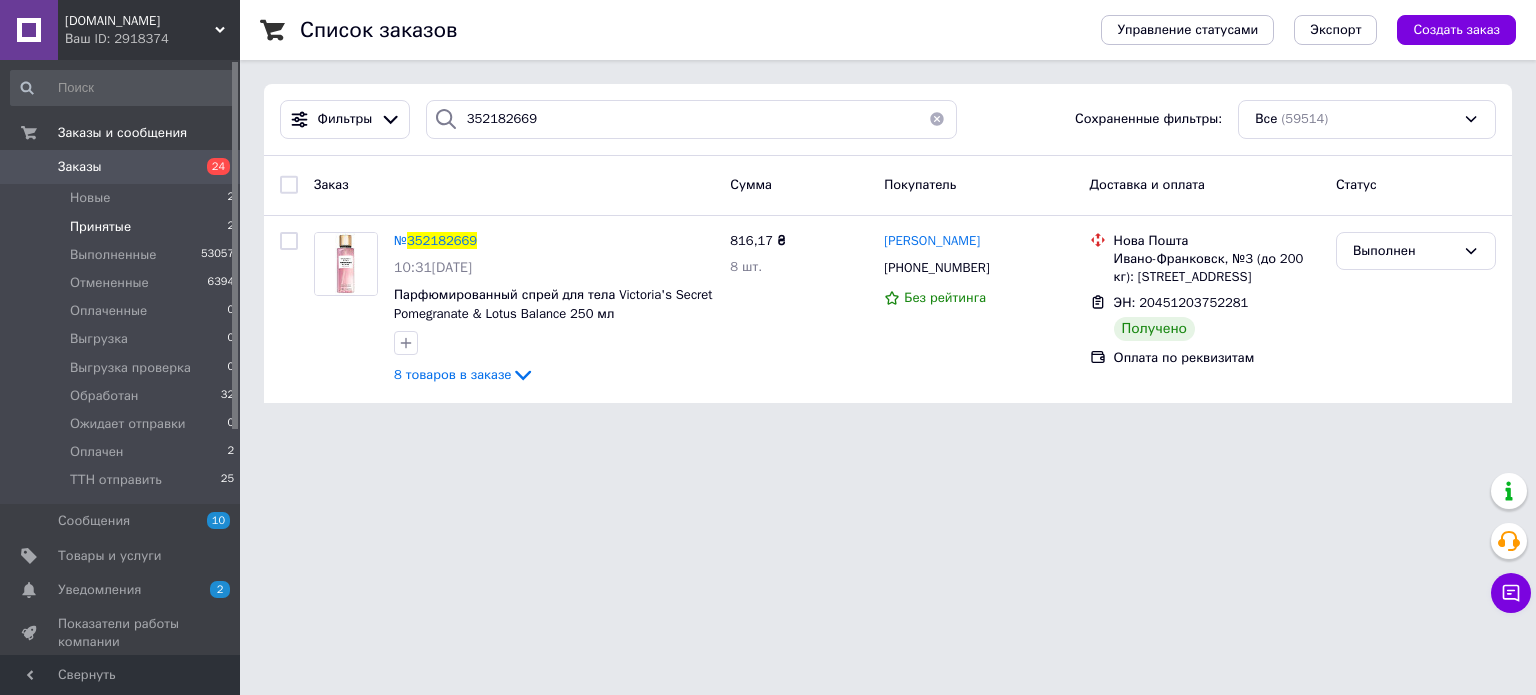 click on "Принятые" at bounding box center (100, 227) 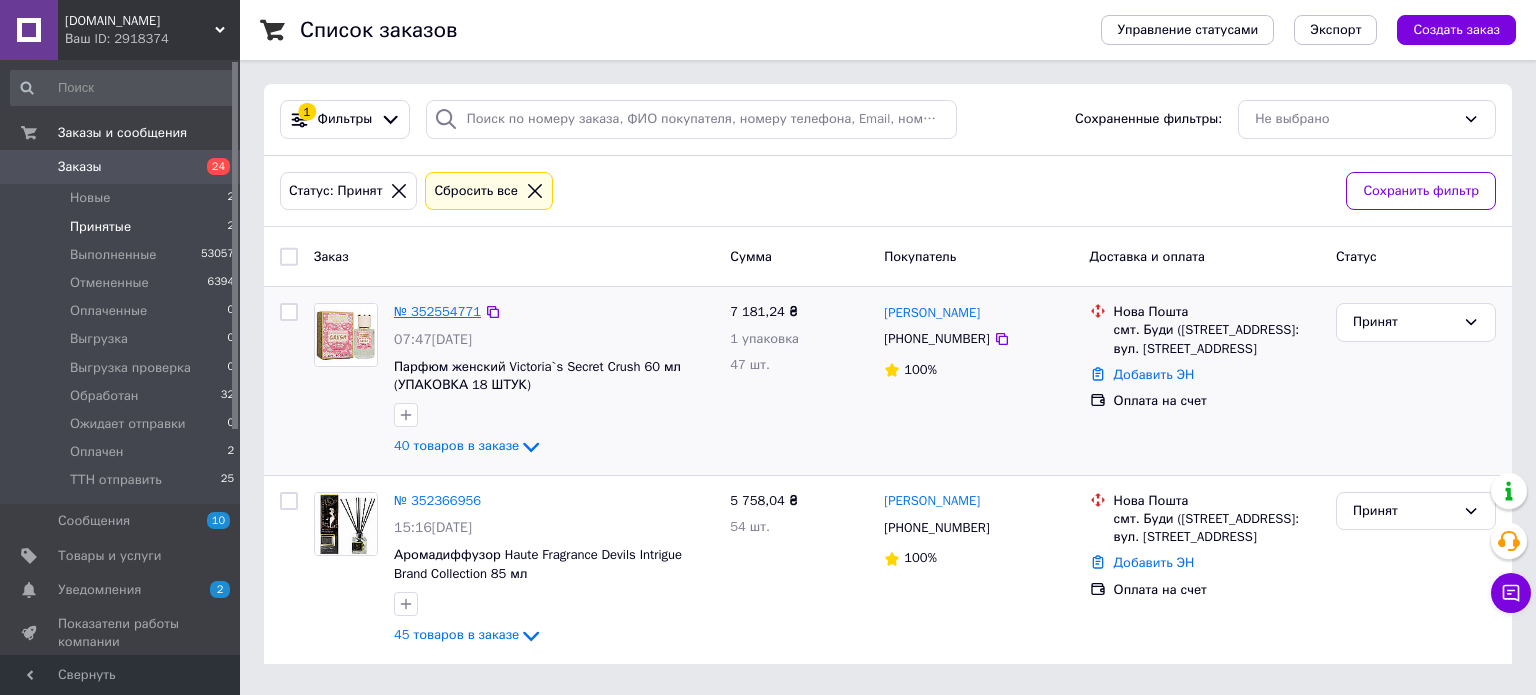 click on "№ 352554771" at bounding box center (437, 311) 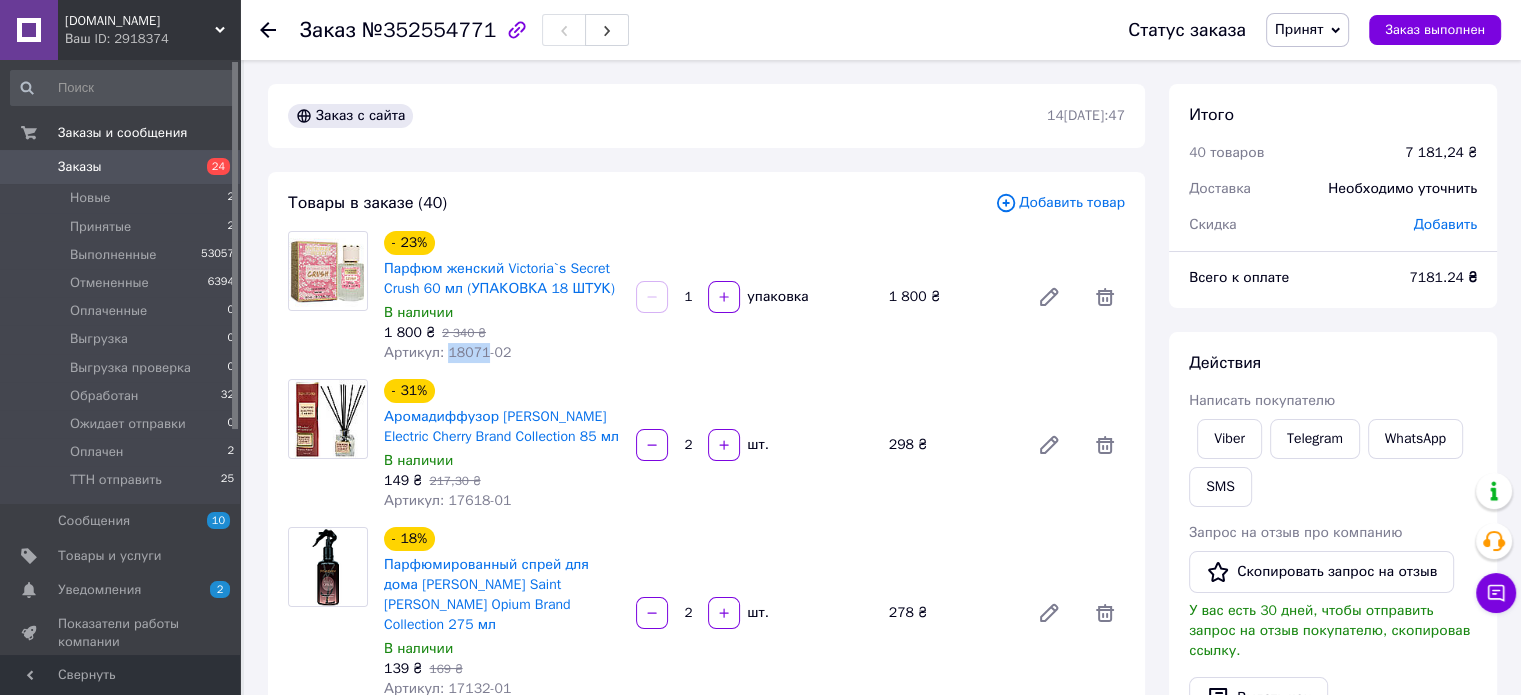 drag, startPoint x: 479, startPoint y: 351, endPoint x: 441, endPoint y: 351, distance: 38 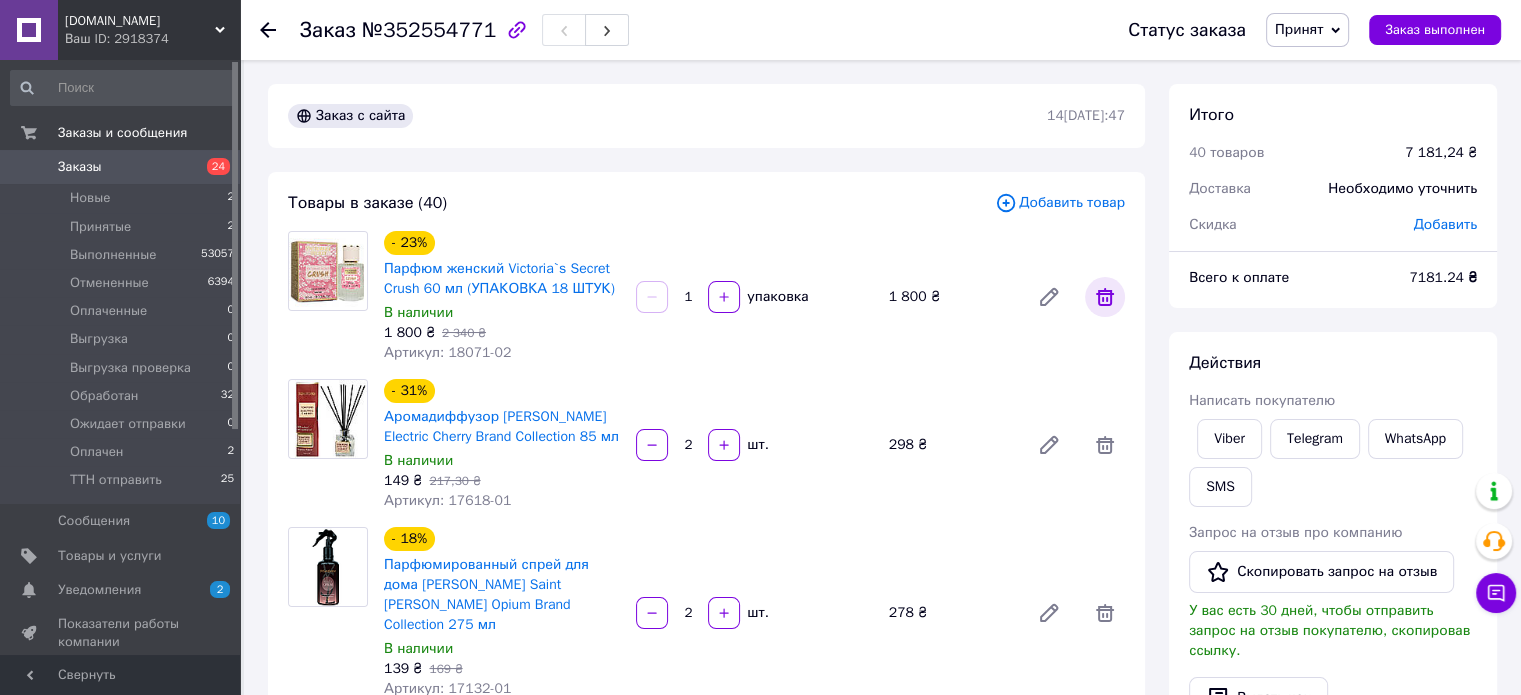 click 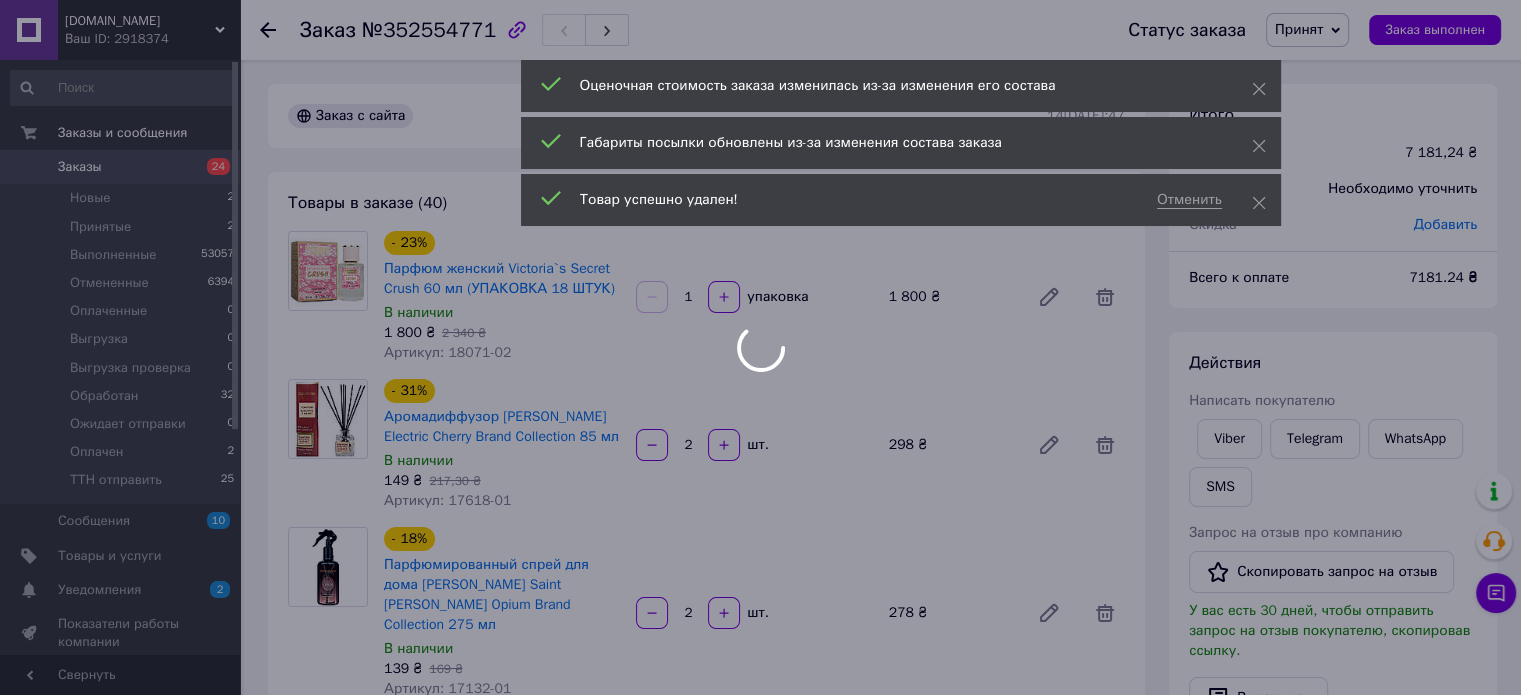 type on "2" 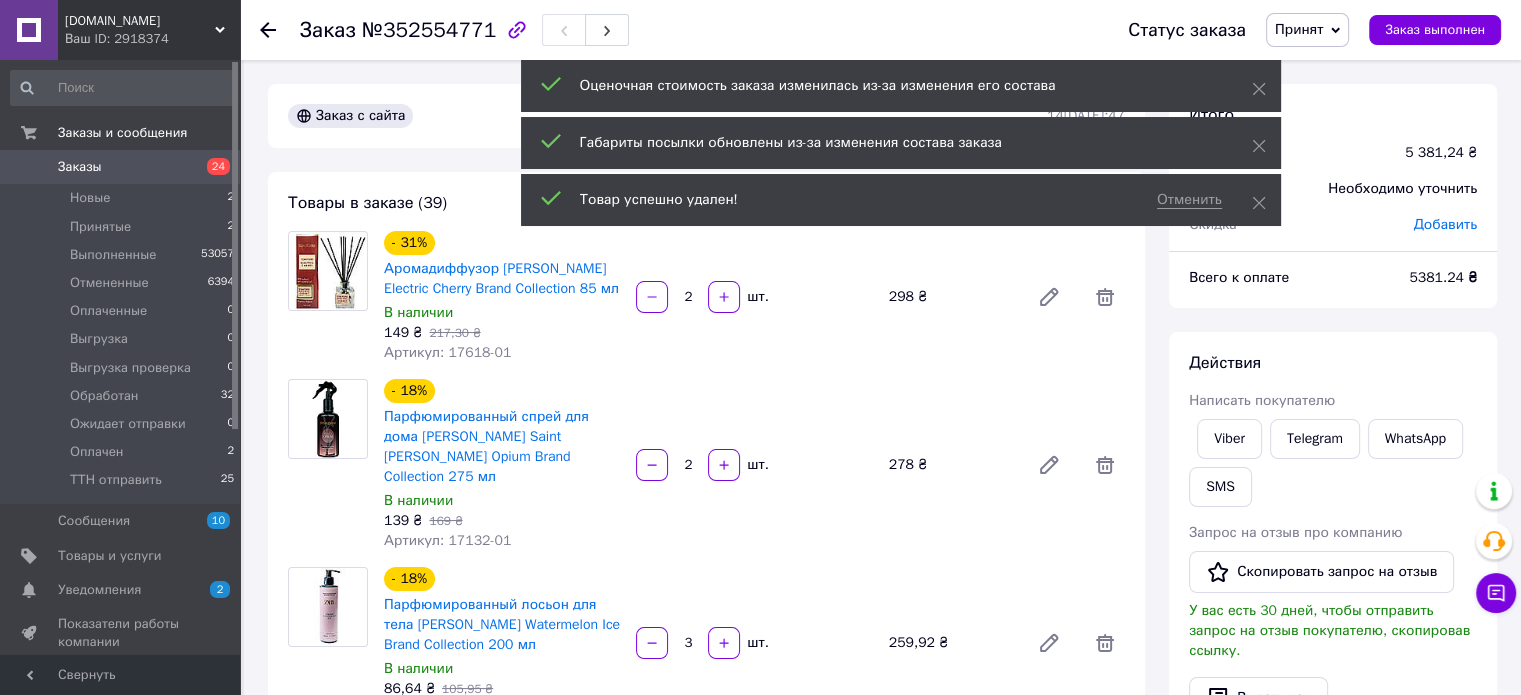 click on "Отменить Товар успешно удален!" at bounding box center [901, 200] 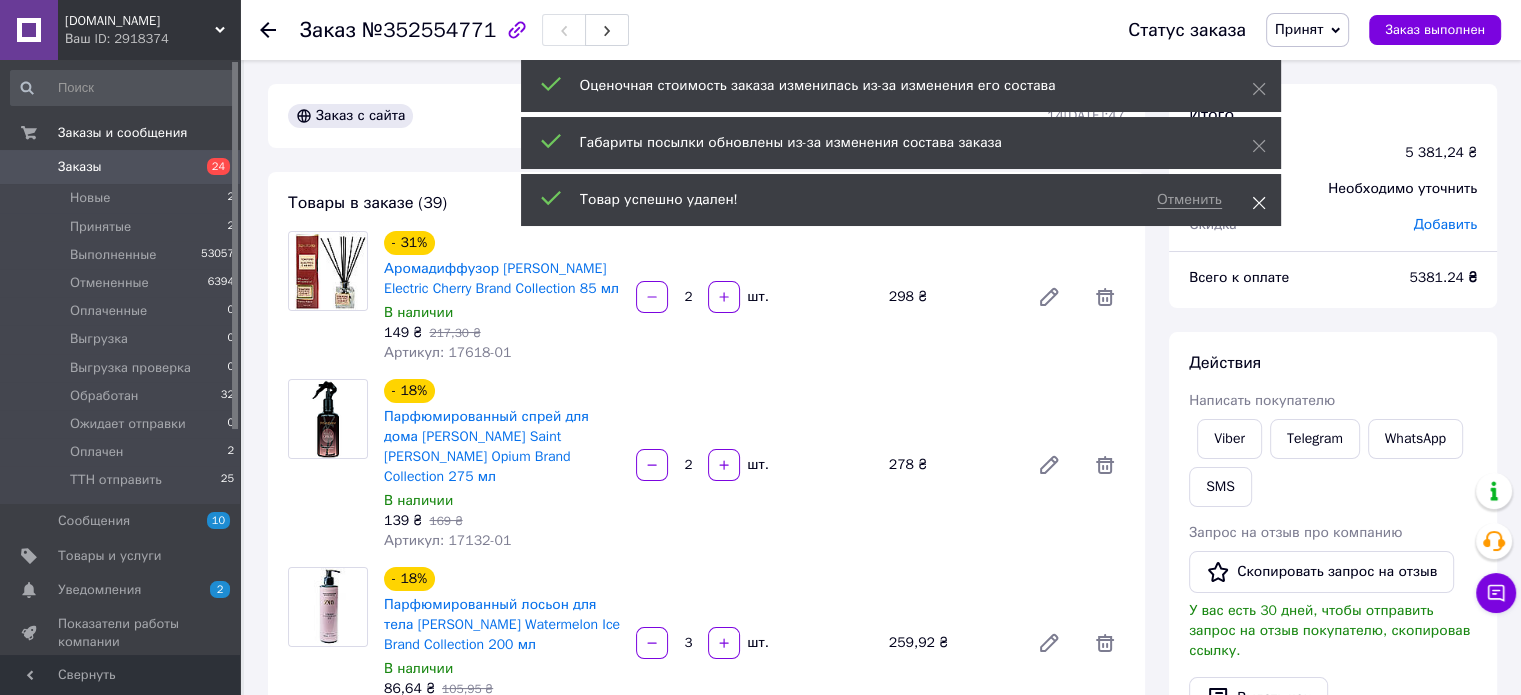 click 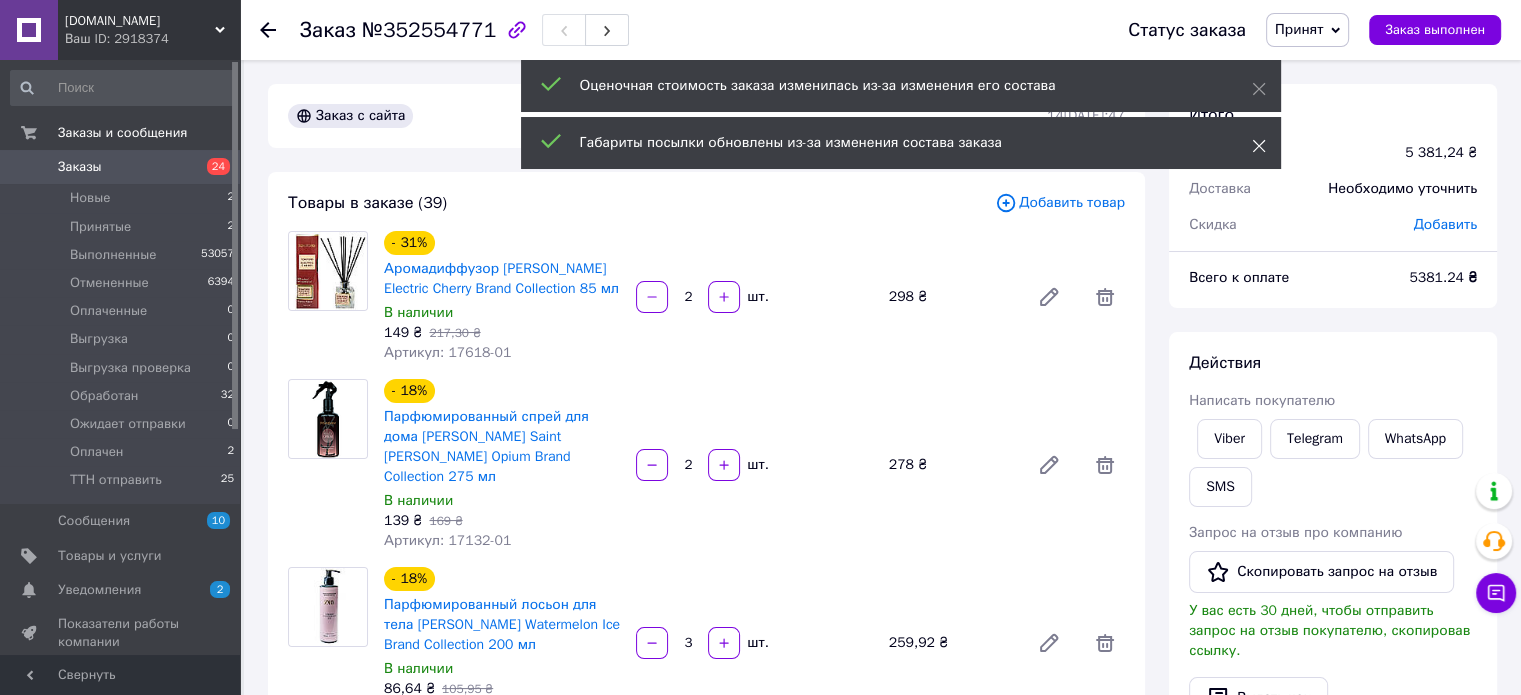 click 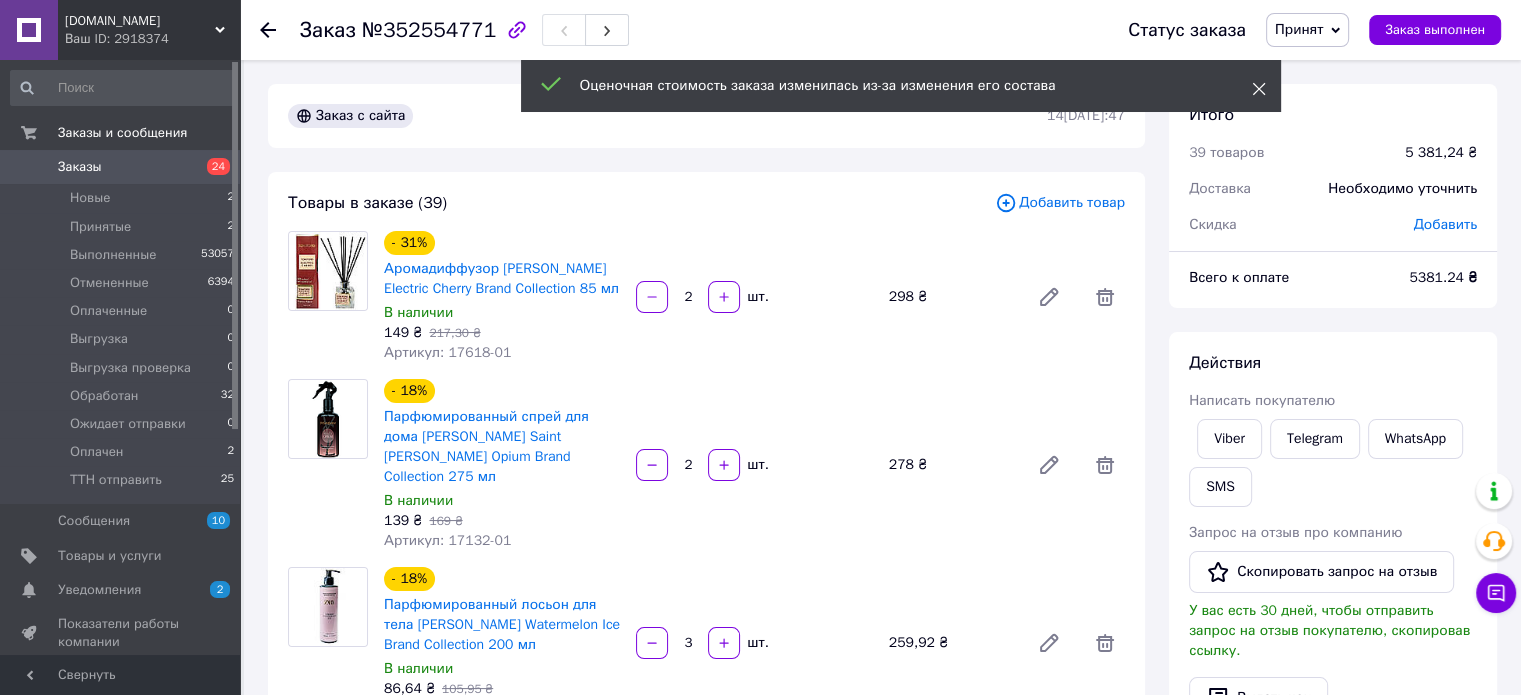 click 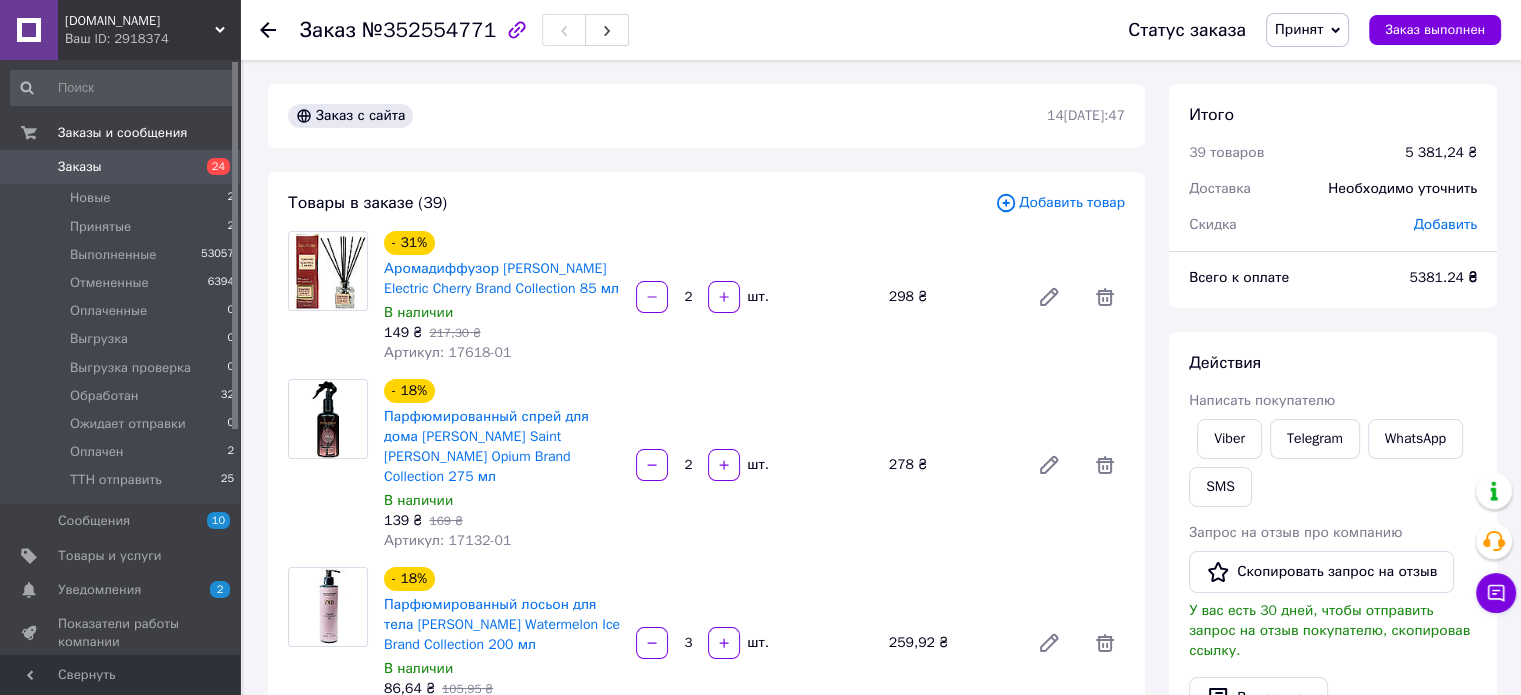click on "Добавить товар" at bounding box center (1060, 203) 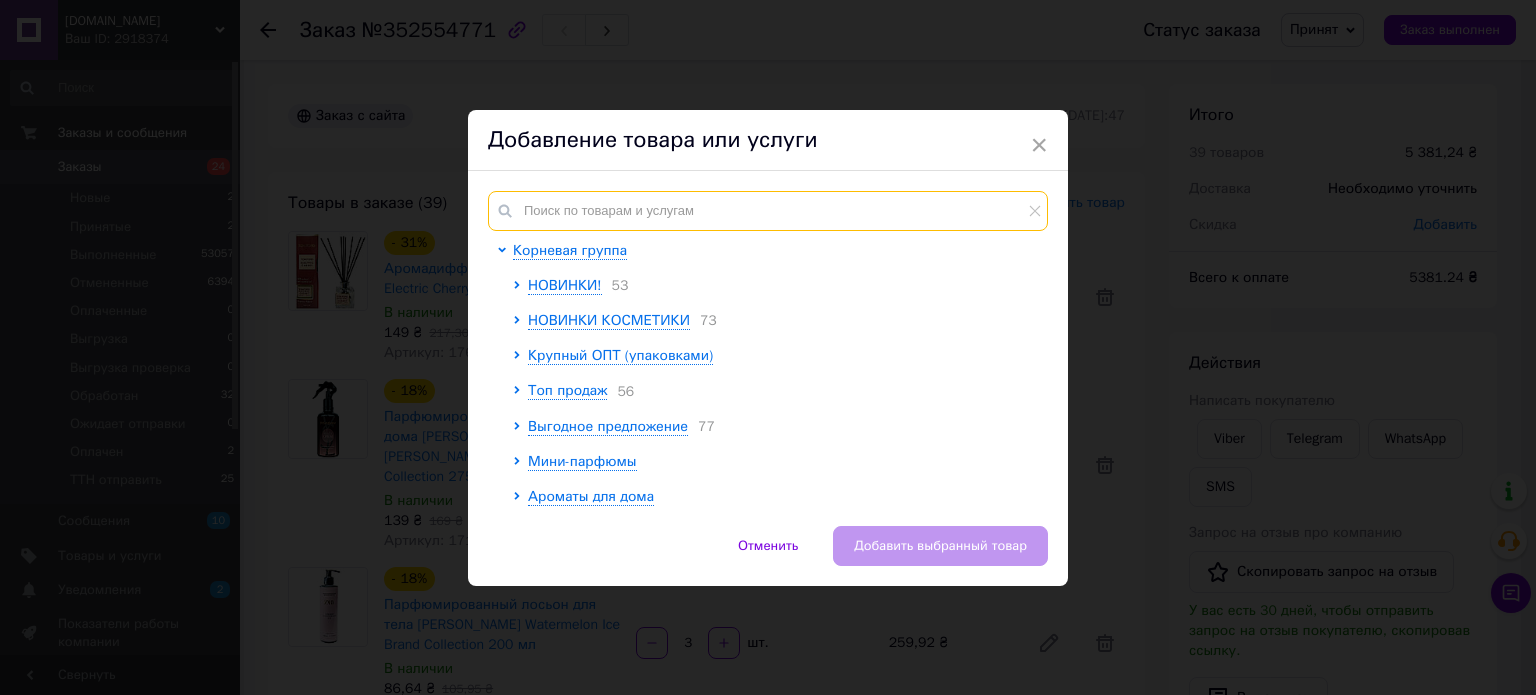 click at bounding box center (768, 211) 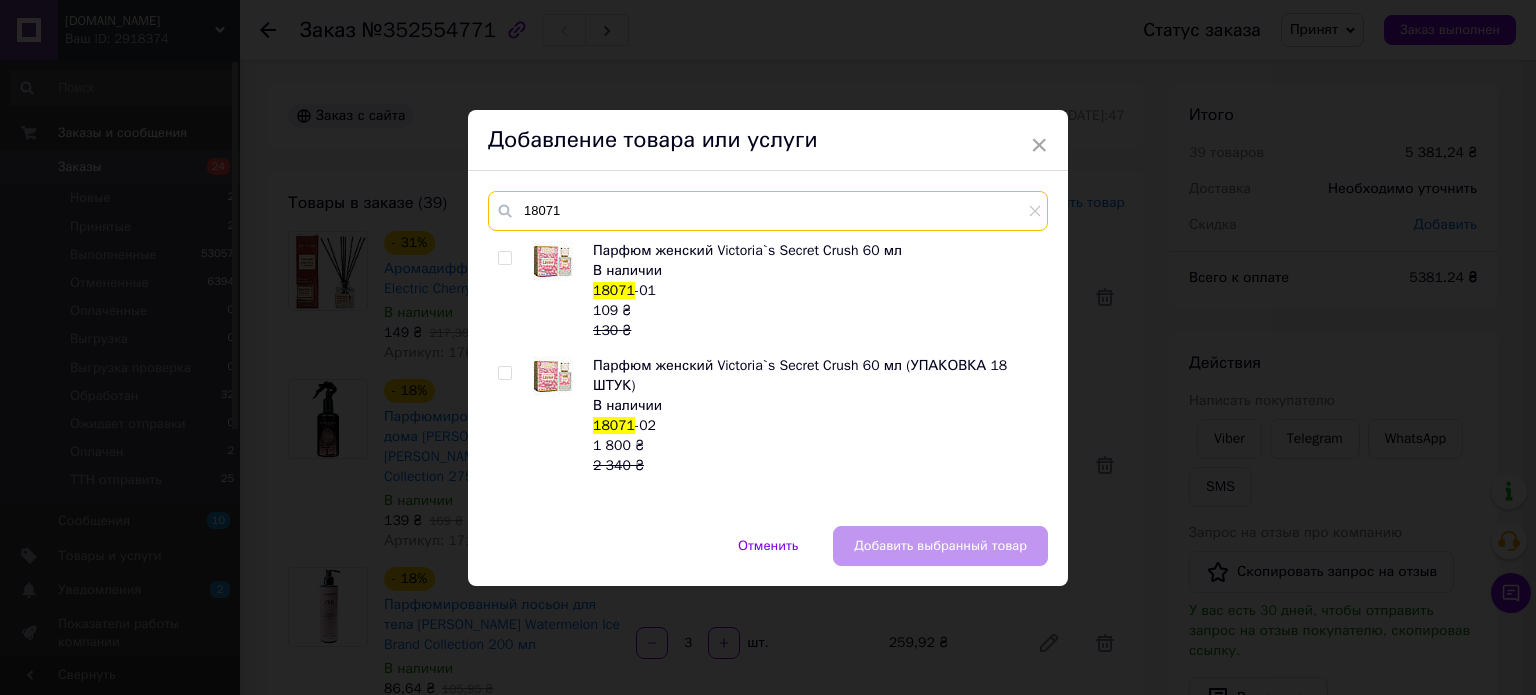 type on "18071" 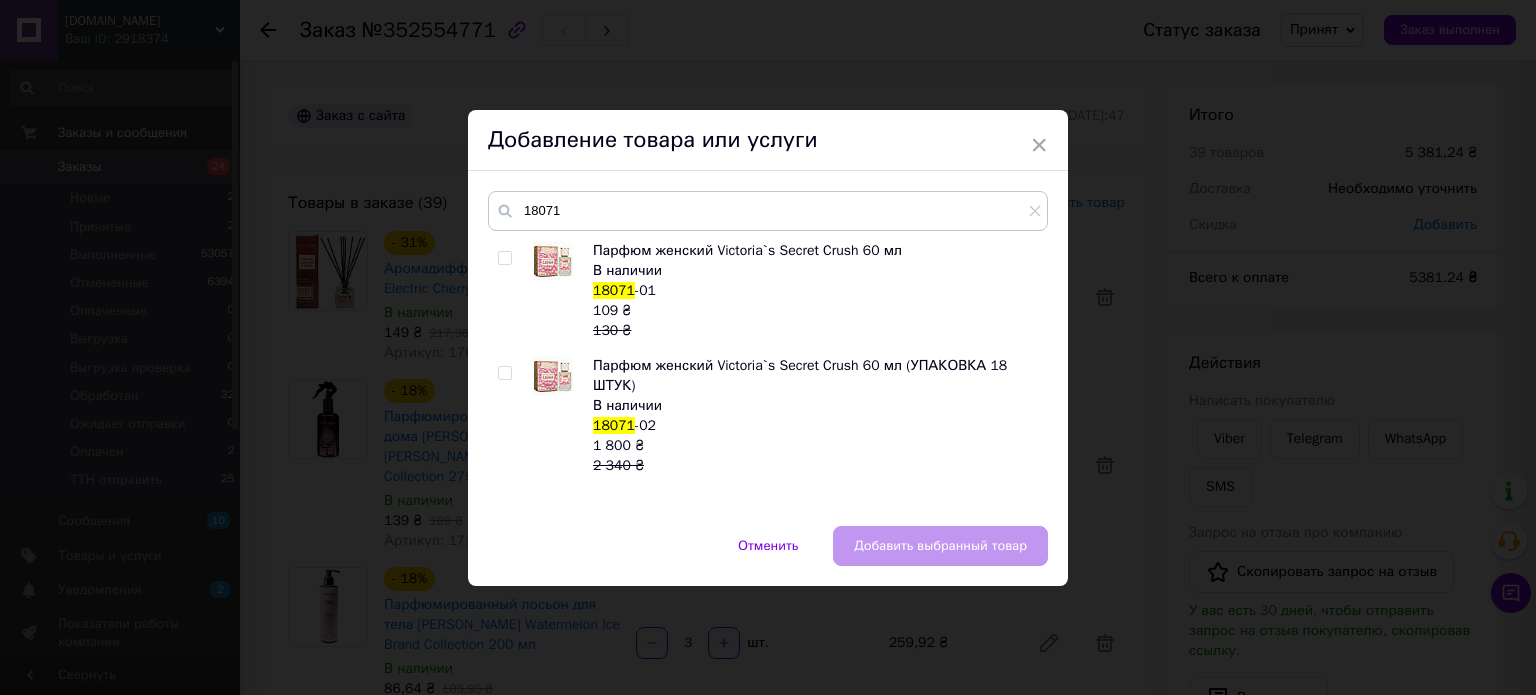 click at bounding box center (504, 258) 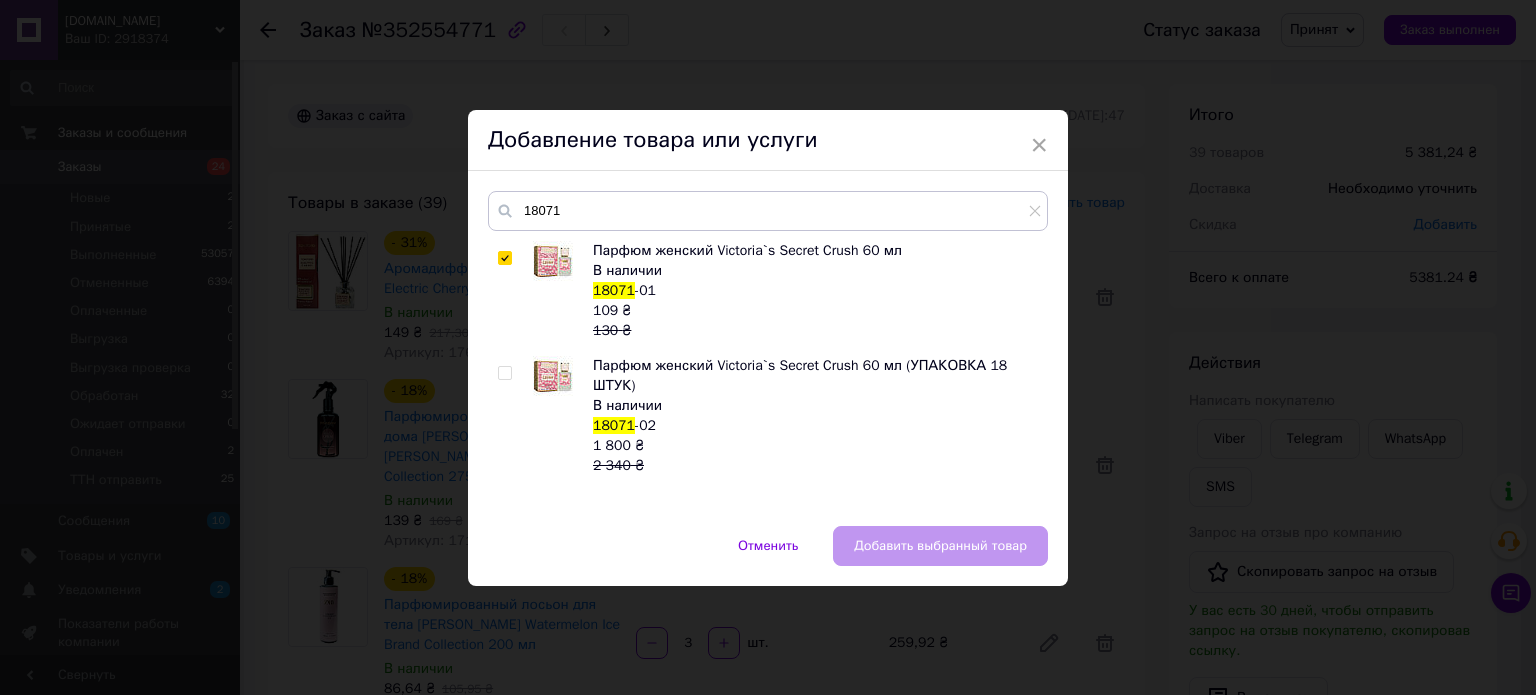 checkbox on "true" 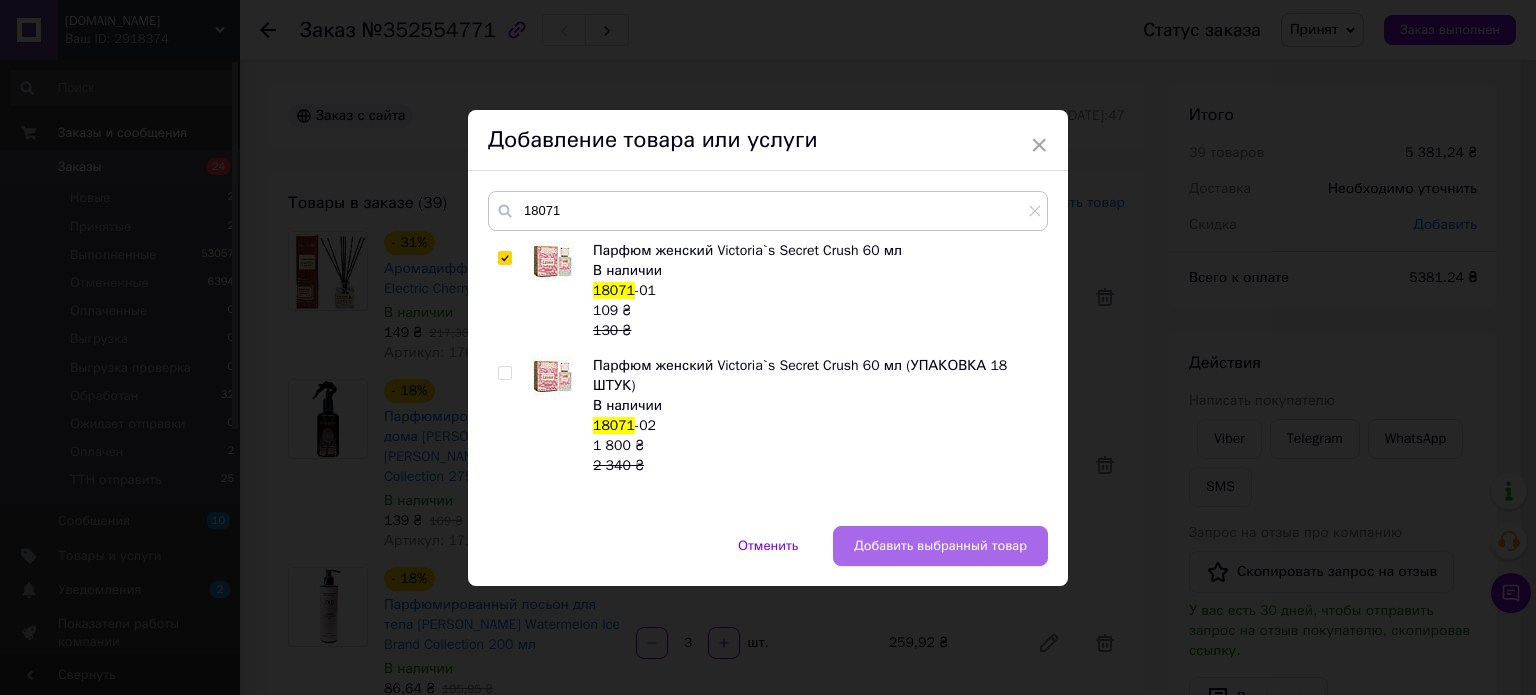 click on "Добавить выбранный товар" at bounding box center [940, 546] 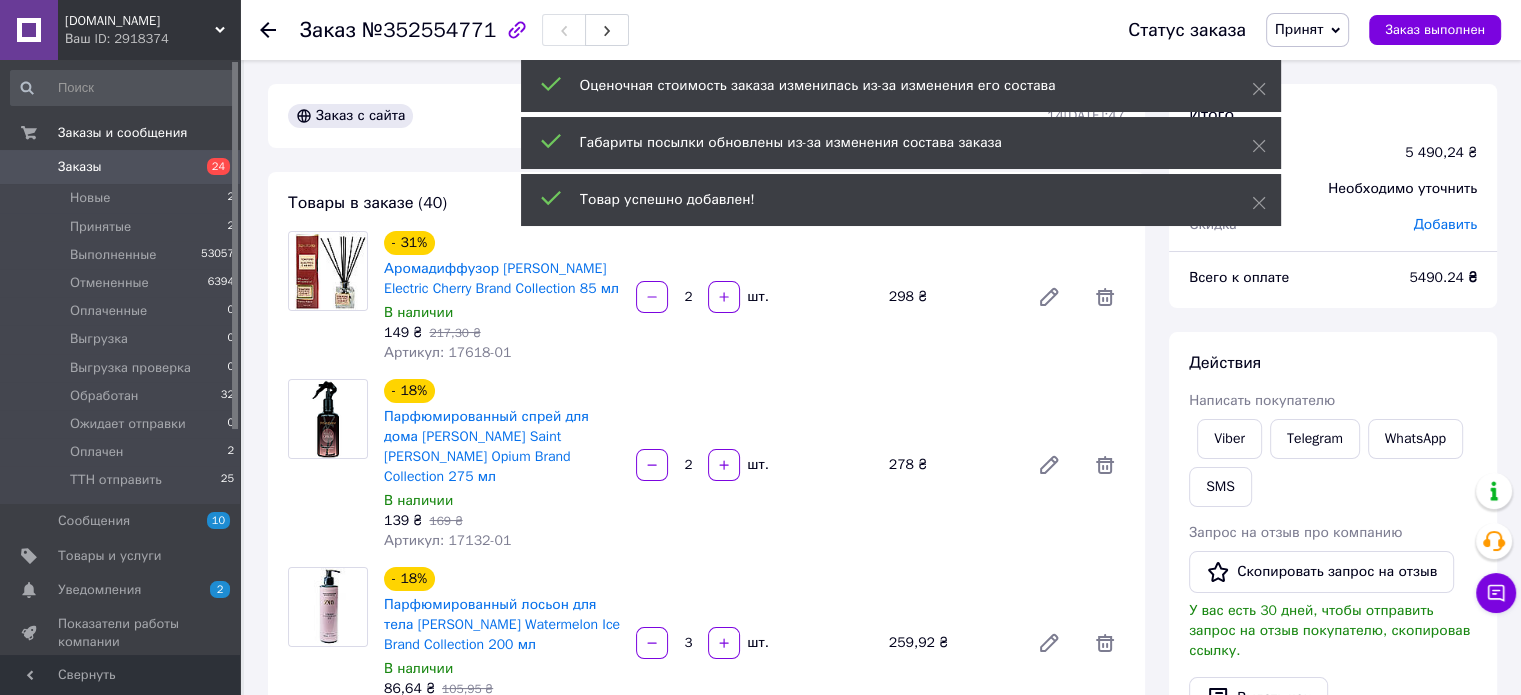 click 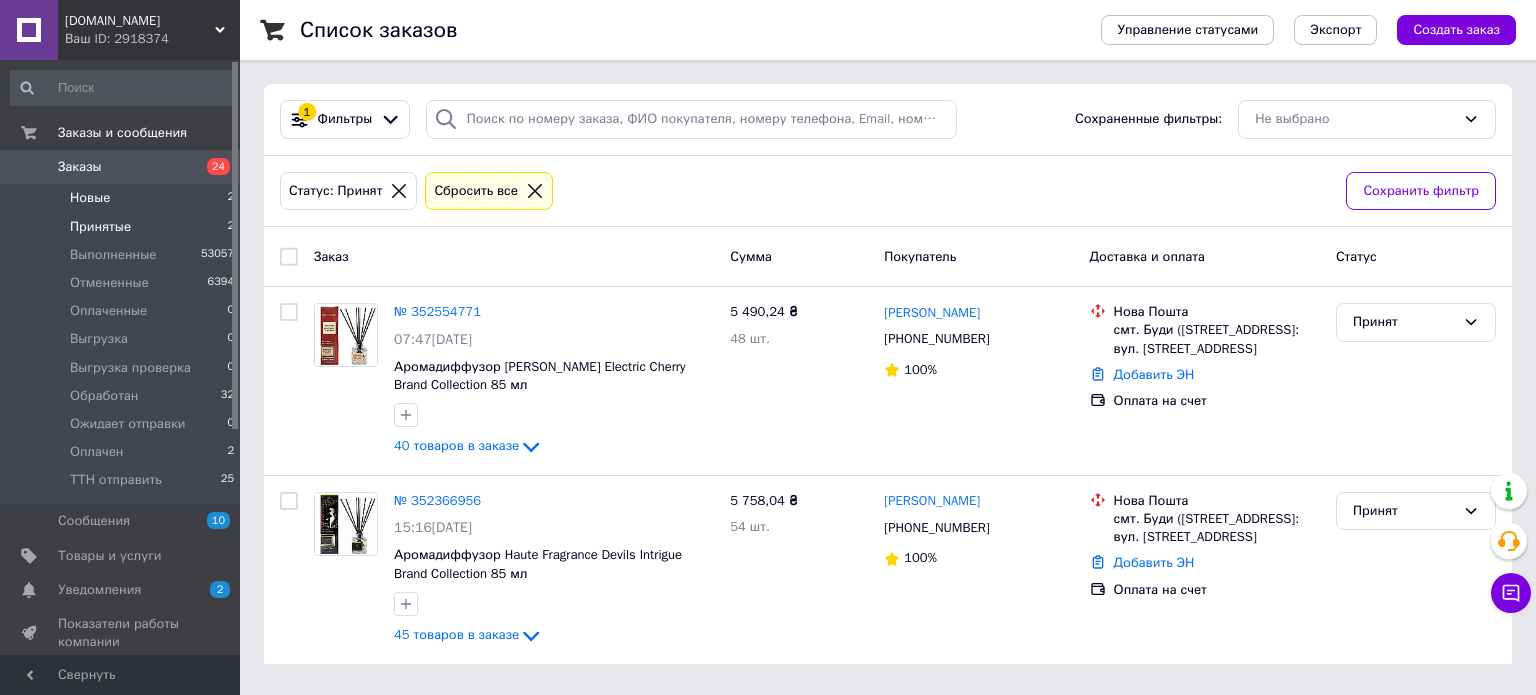 click on "Новые 2" at bounding box center (123, 198) 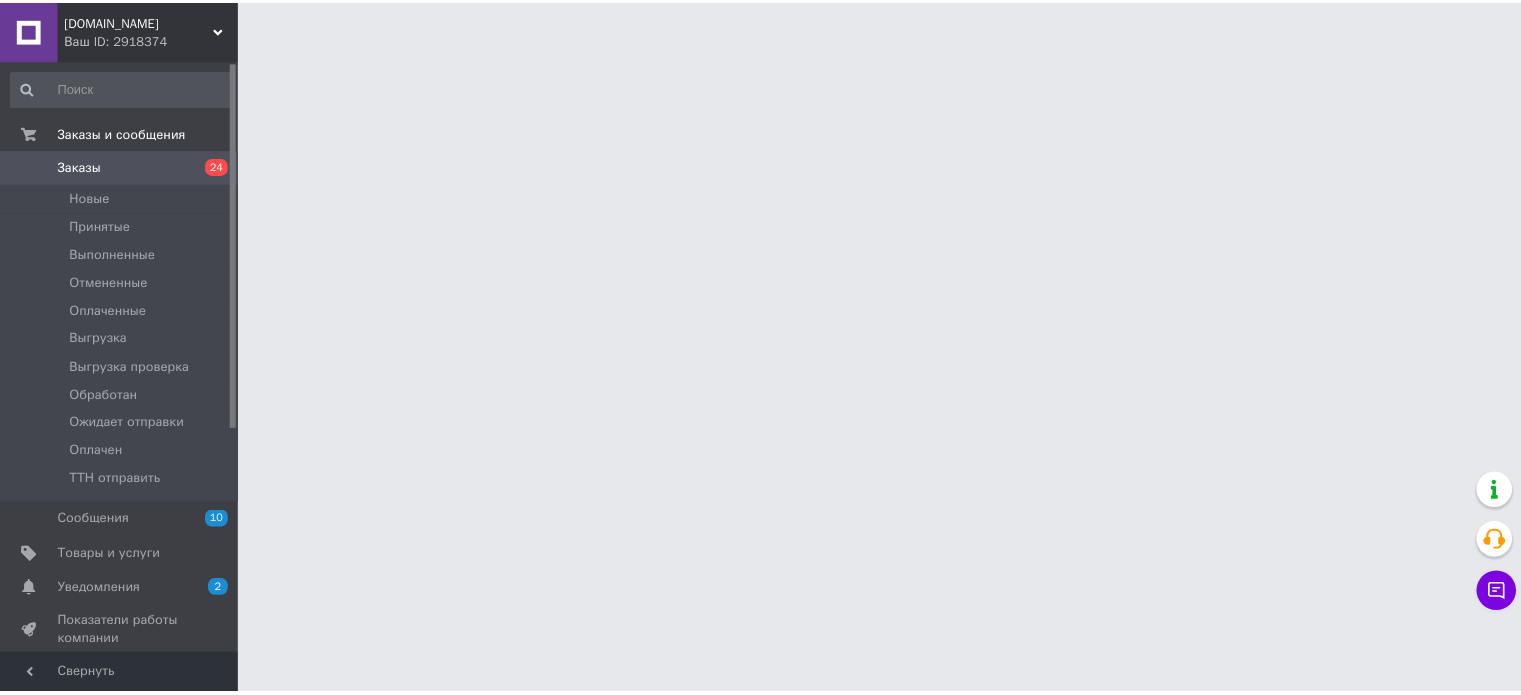 scroll, scrollTop: 0, scrollLeft: 0, axis: both 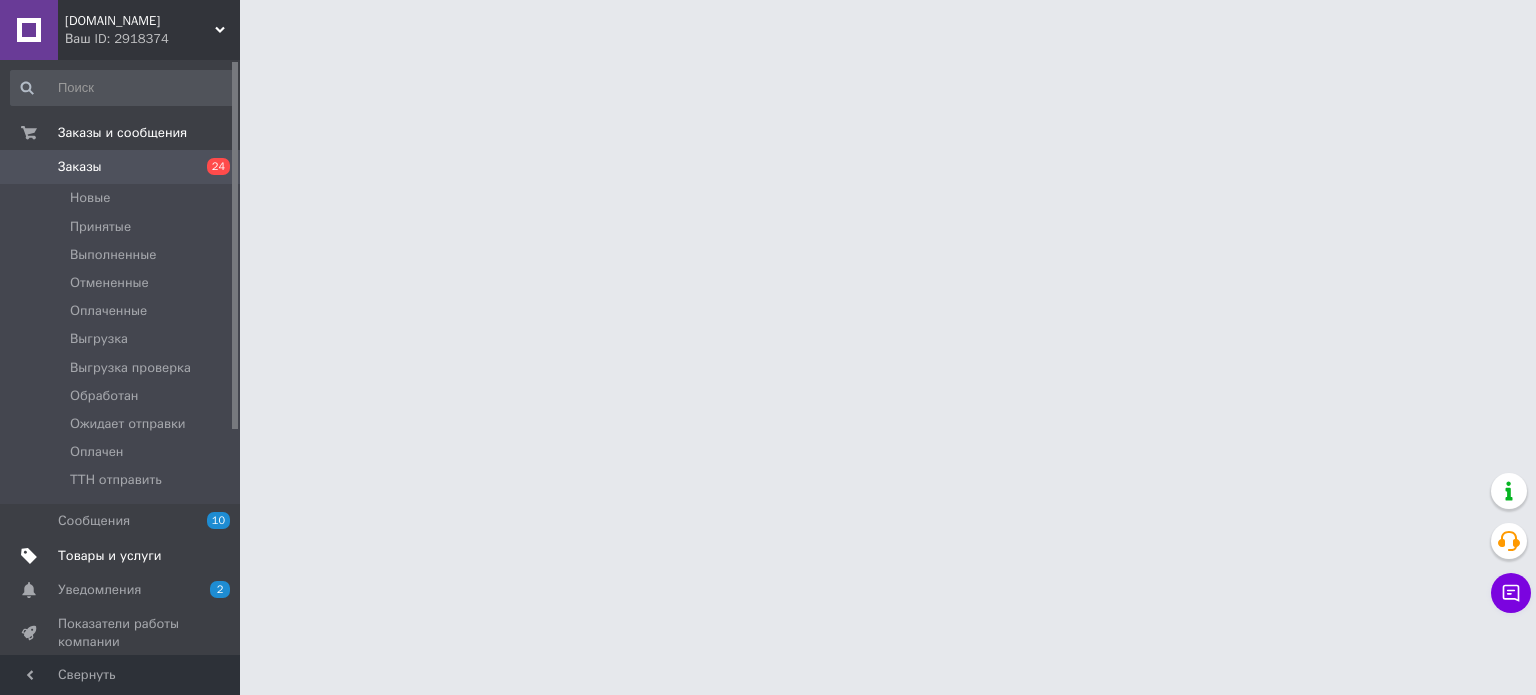 click on "Товары и услуги" at bounding box center [110, 556] 